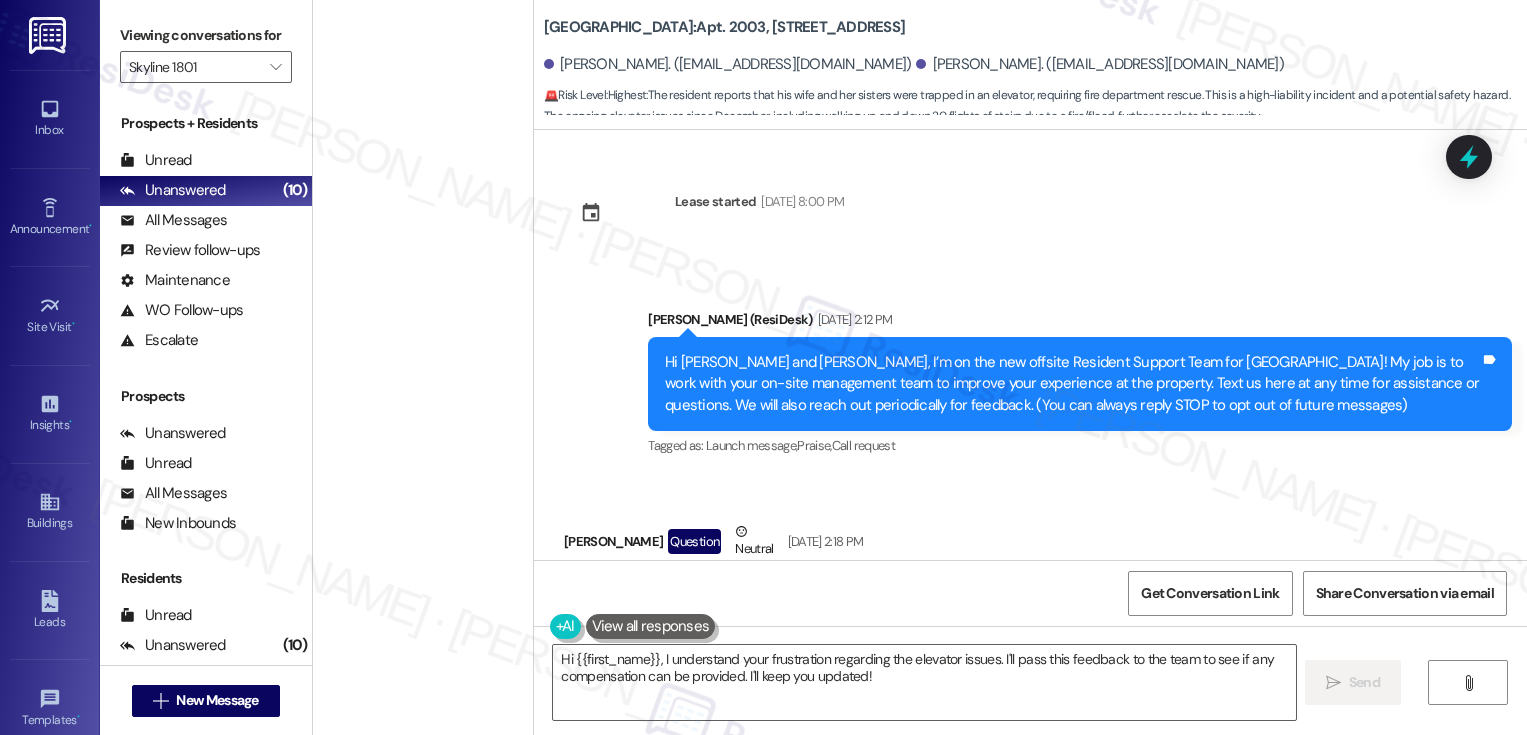 scroll, scrollTop: 0, scrollLeft: 0, axis: both 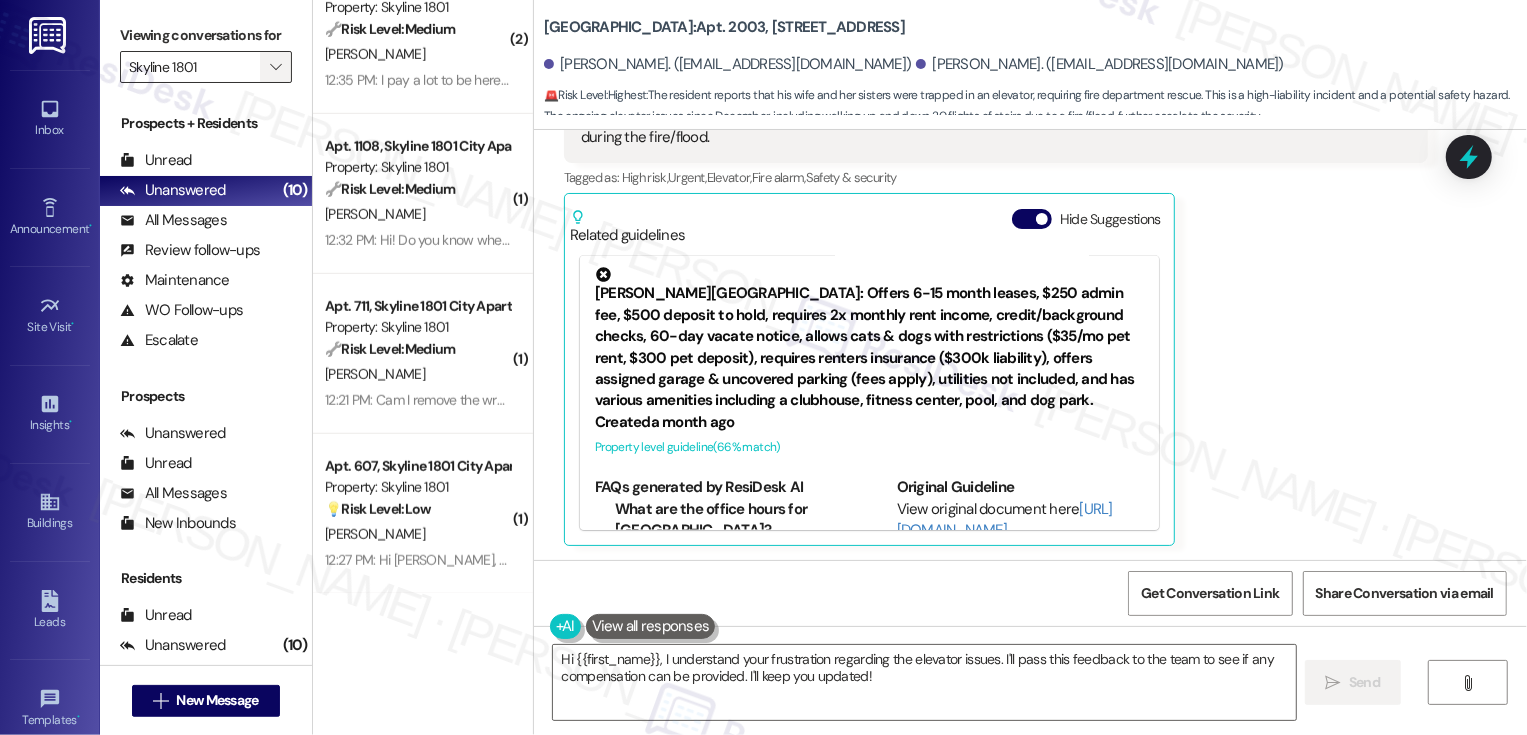 click on "" at bounding box center (275, 67) 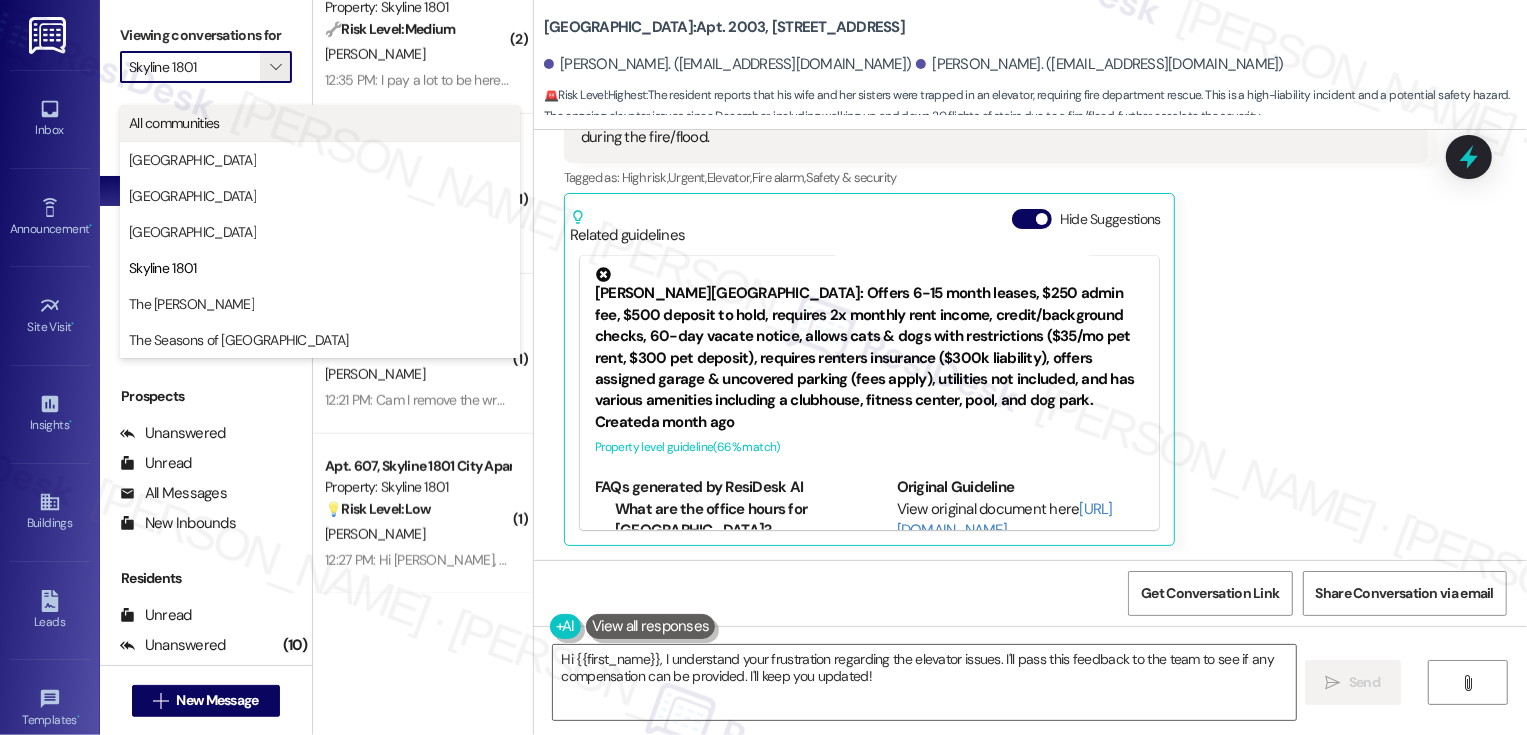 click on "All communities" at bounding box center [320, 123] 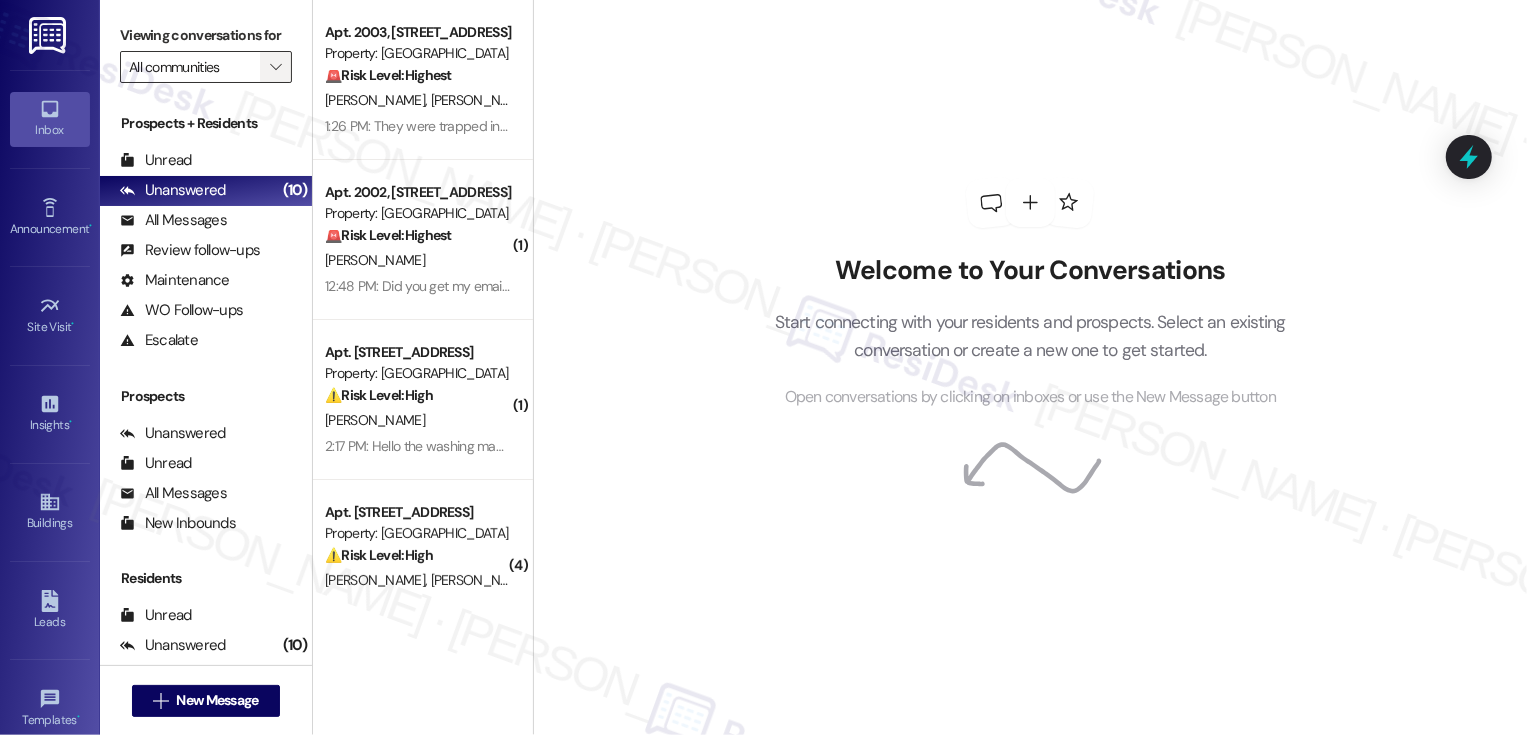 click on "" at bounding box center [275, 67] 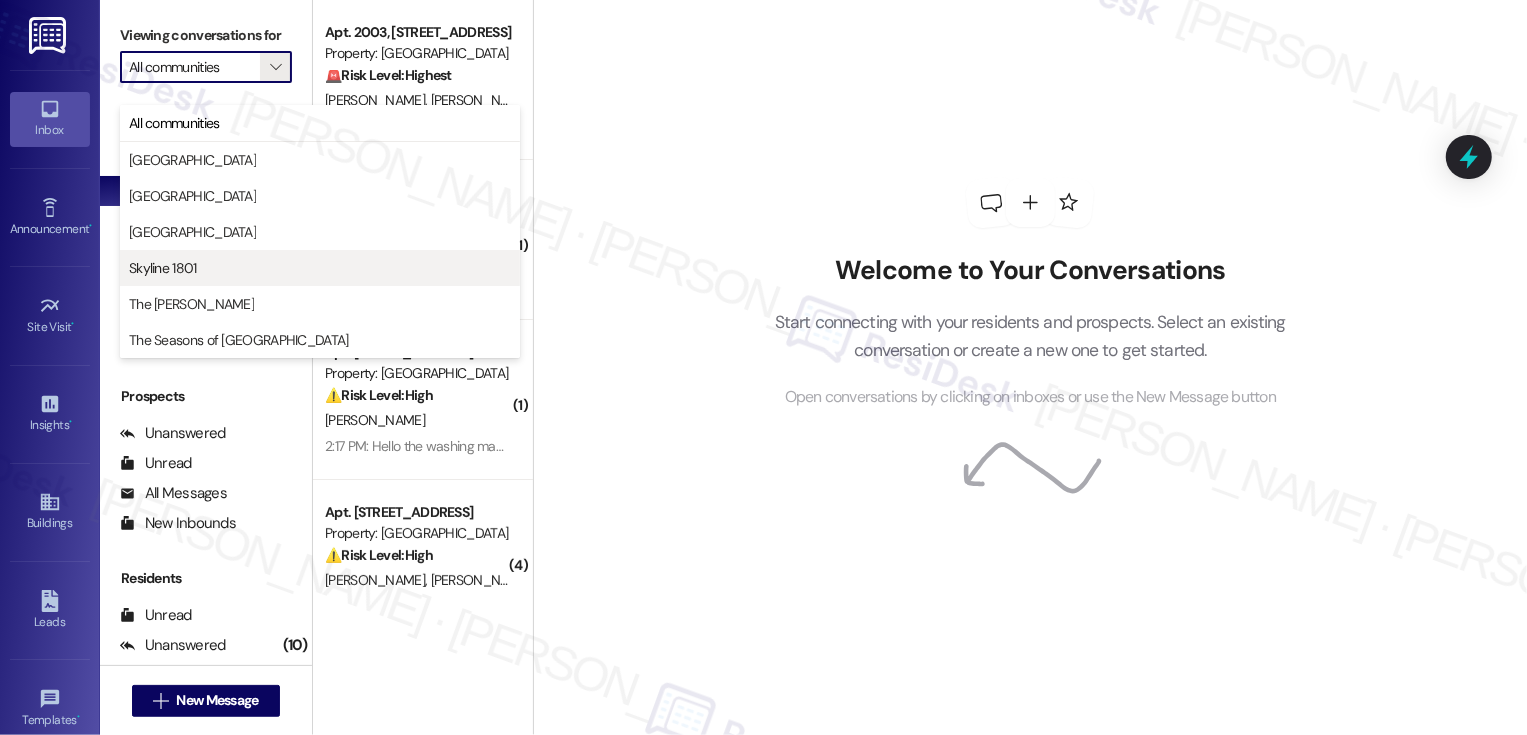 click on "Skyline 1801" at bounding box center (320, 268) 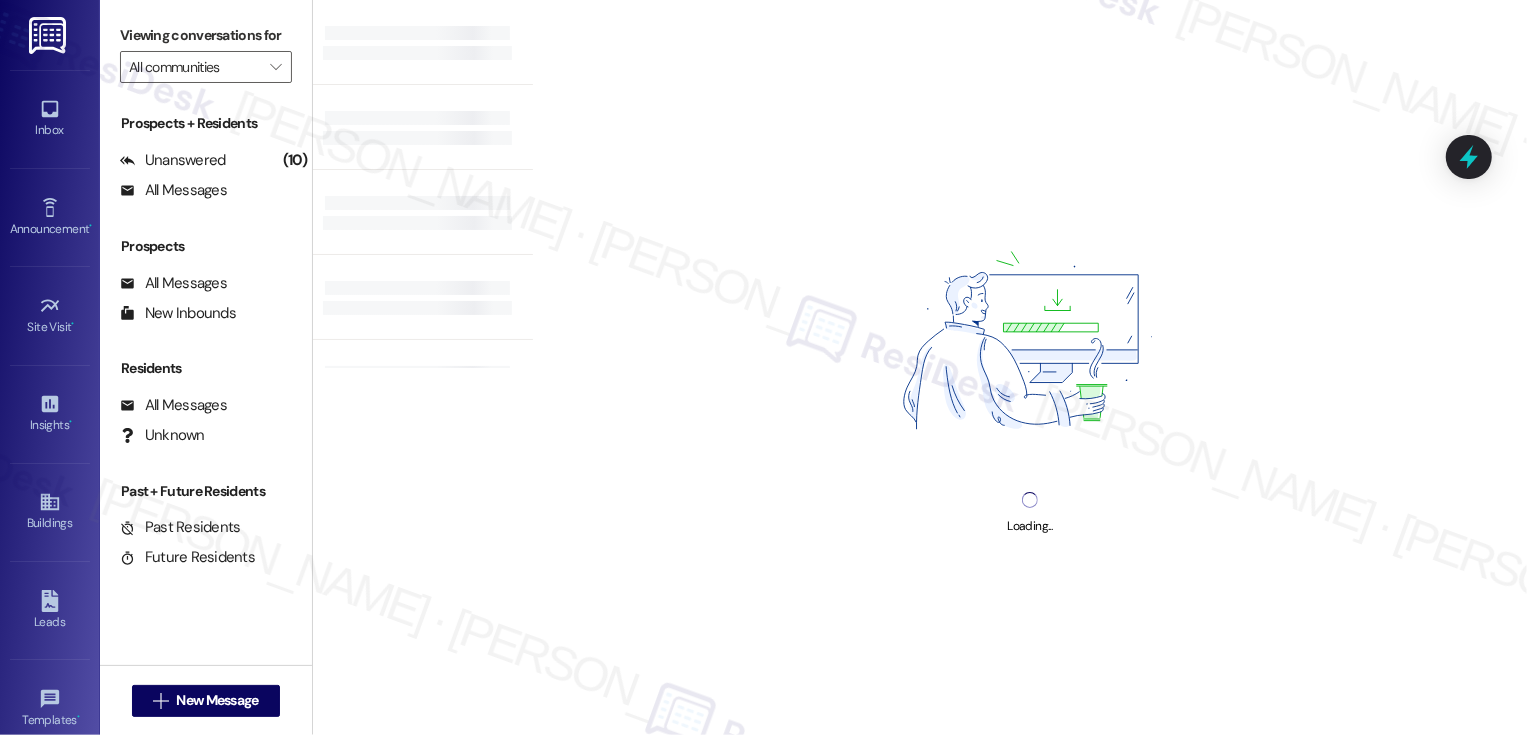 type on "Skyline 1801" 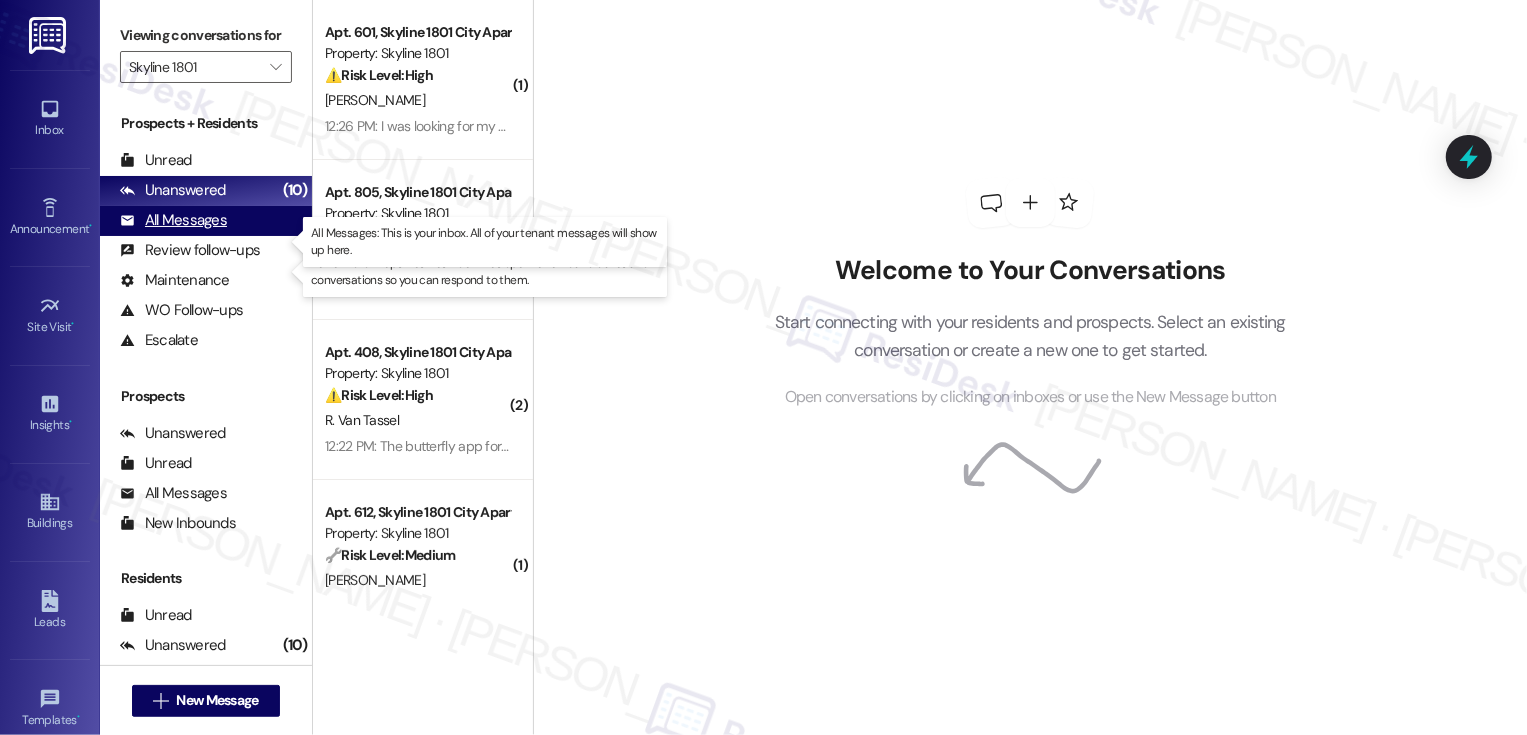 click on "All Messages (undefined)" at bounding box center [206, 221] 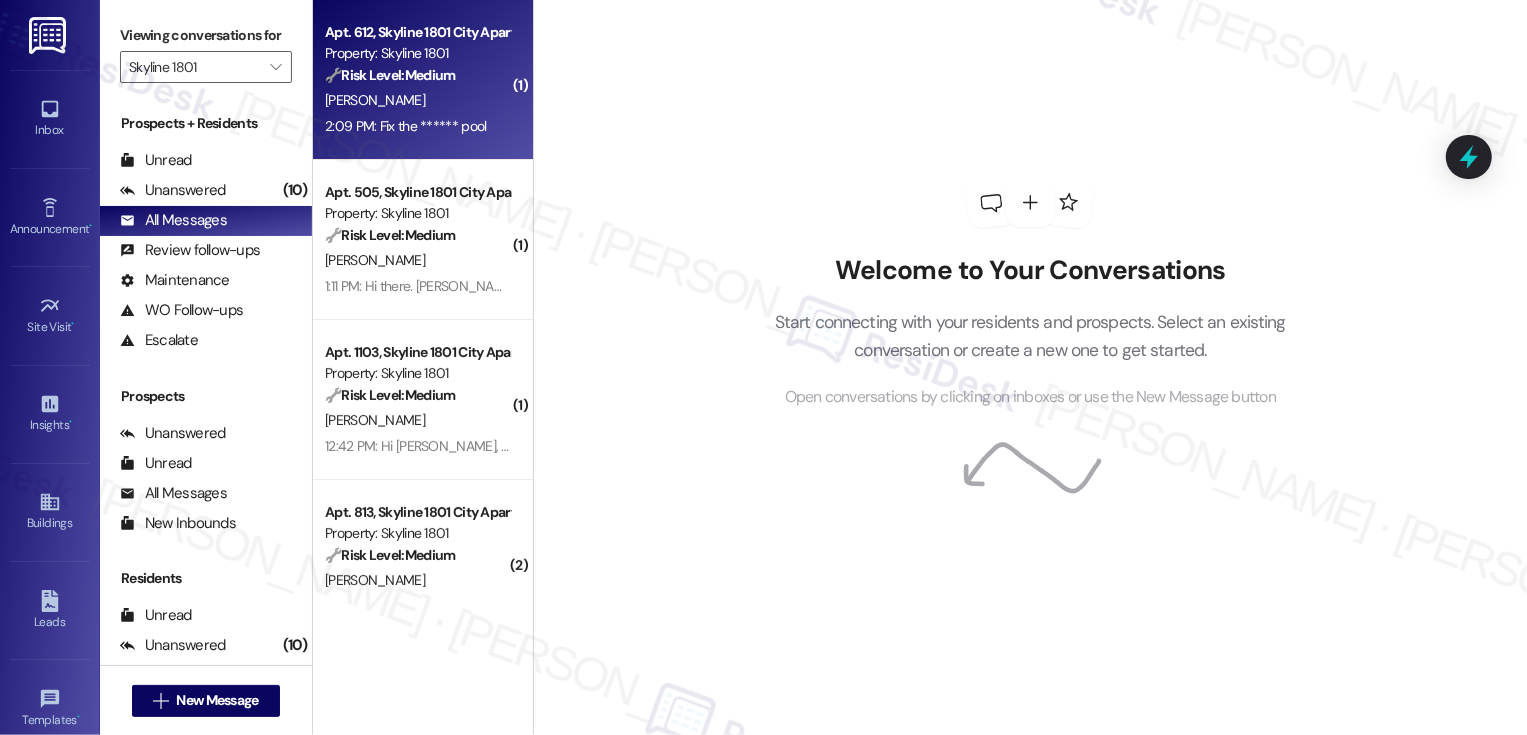 click on "Apt. 612, Skyline 1801 City Apartments Property: Skyline 1801 🔧  Risk Level:  Medium The resident's message expresses frustration about the pool, but it does not indicate an immediate safety hazard, health risk, or policy violation. While the language is strong, the issue itself falls under community concerns and asset preservation. I. Ortiz 2:09 PM: Fix the ****** pool  2:09 PM: Fix the ****** pool" at bounding box center [423, 80] 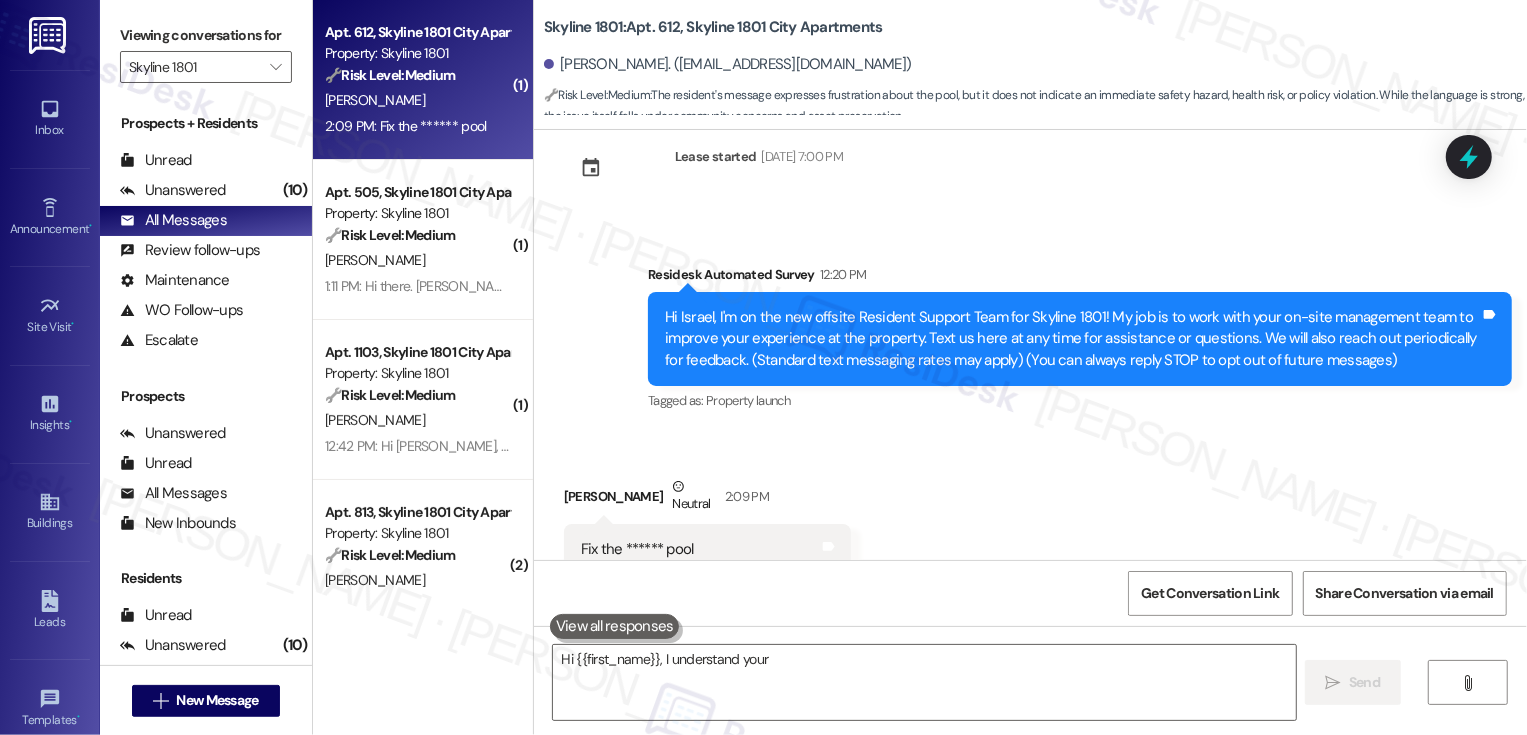 scroll, scrollTop: 105, scrollLeft: 0, axis: vertical 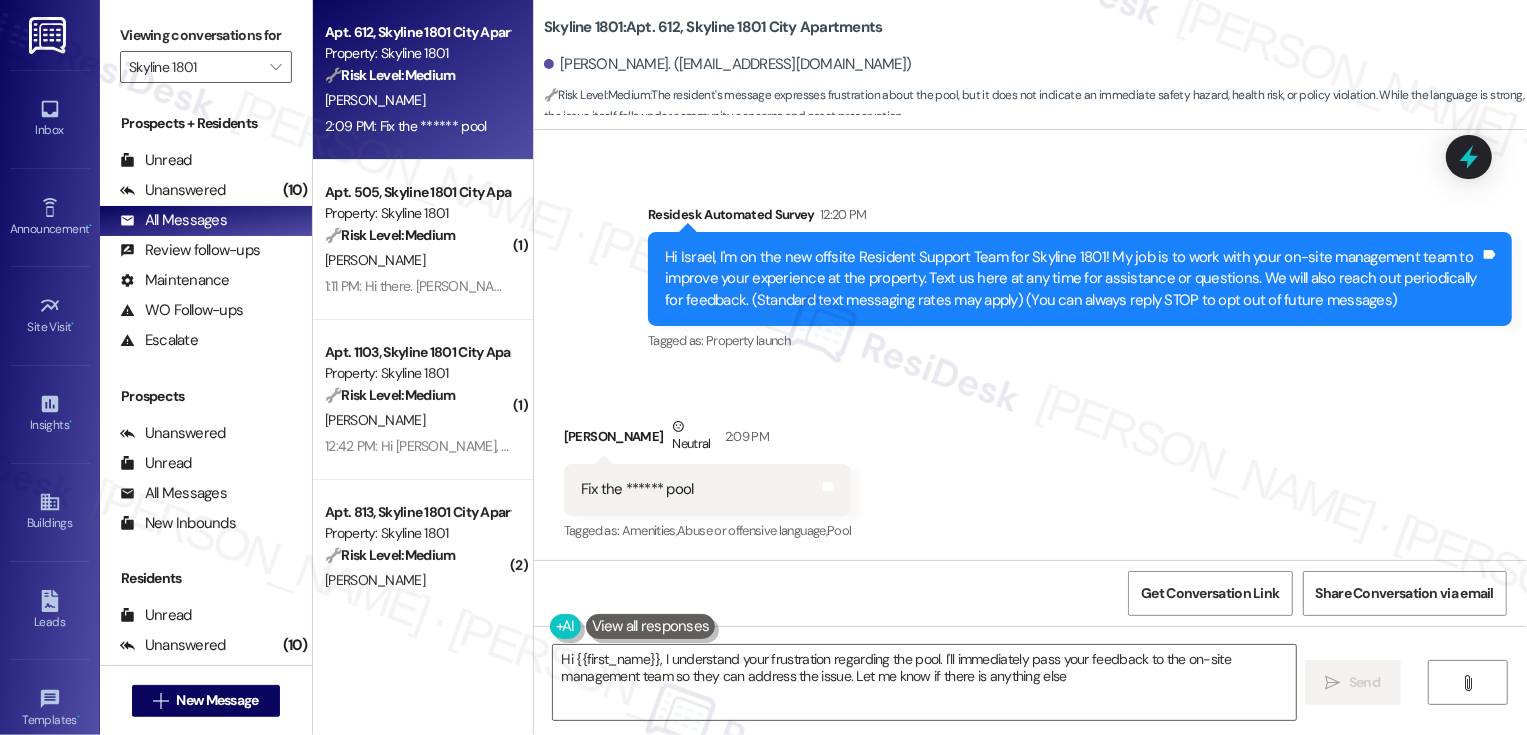 type on "Hi {{first_name}}, I understand your frustration regarding the pool. I'll immediately pass your feedback to the on-site management team so they can address the issue. Let me know if there is anything else!" 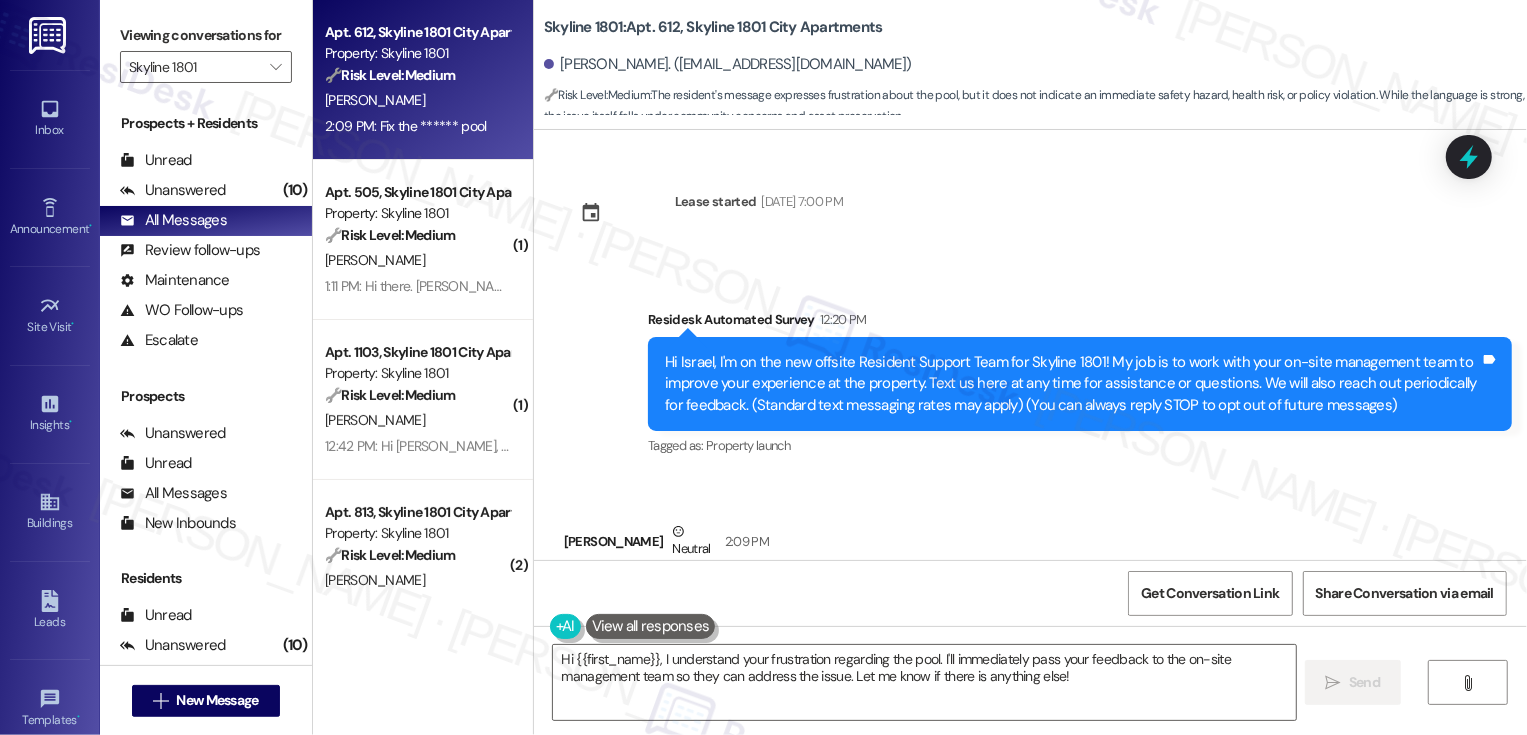 scroll, scrollTop: 105, scrollLeft: 0, axis: vertical 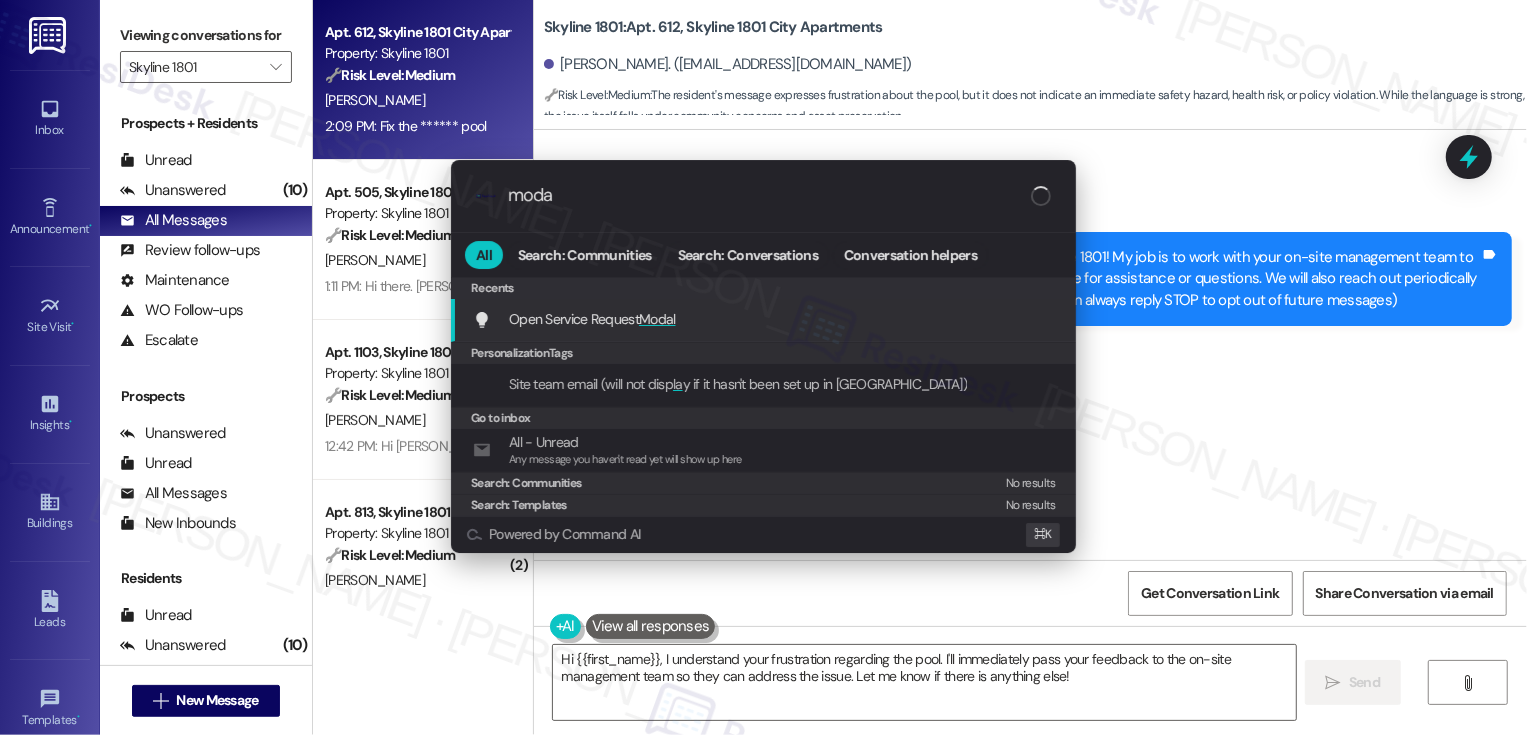 type on "modal" 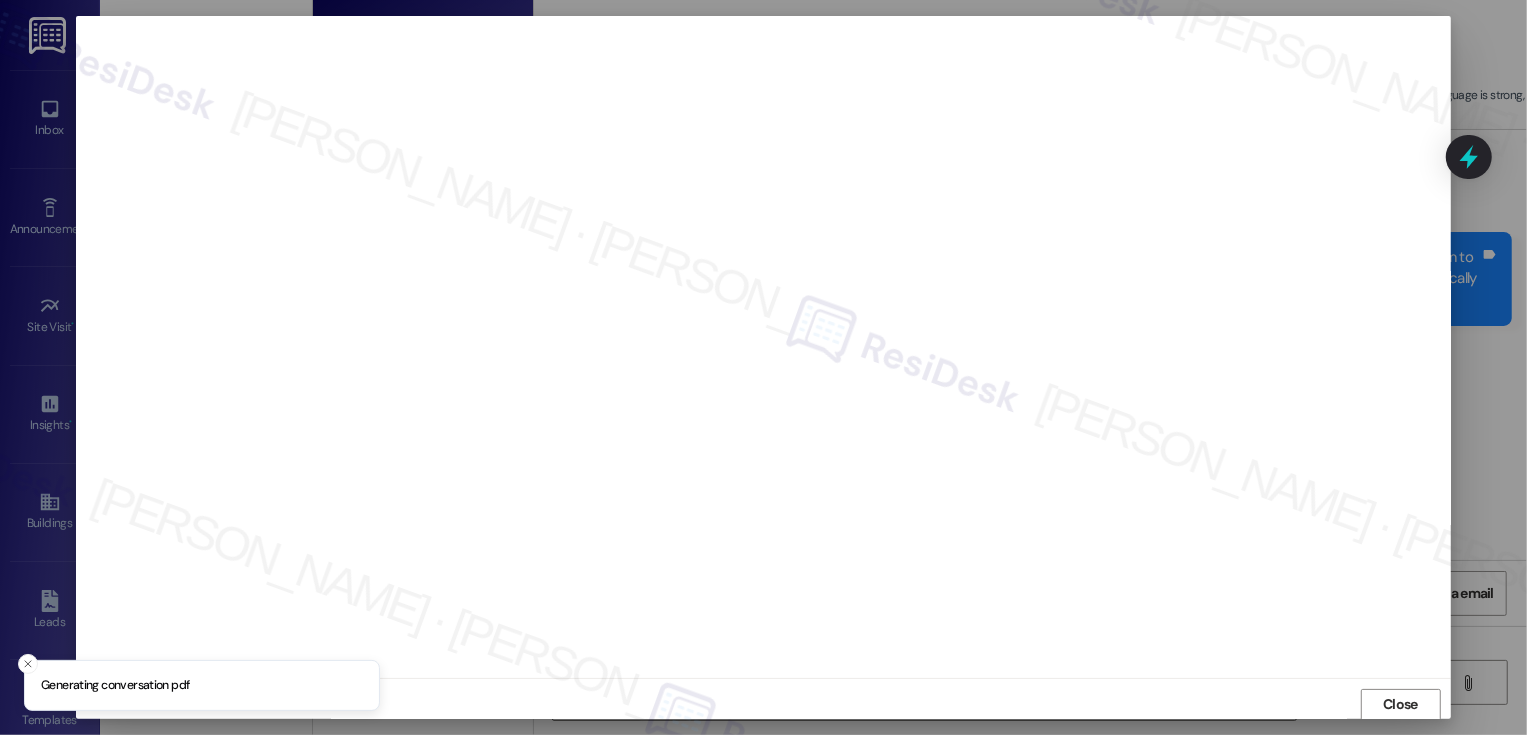 scroll, scrollTop: 1, scrollLeft: 0, axis: vertical 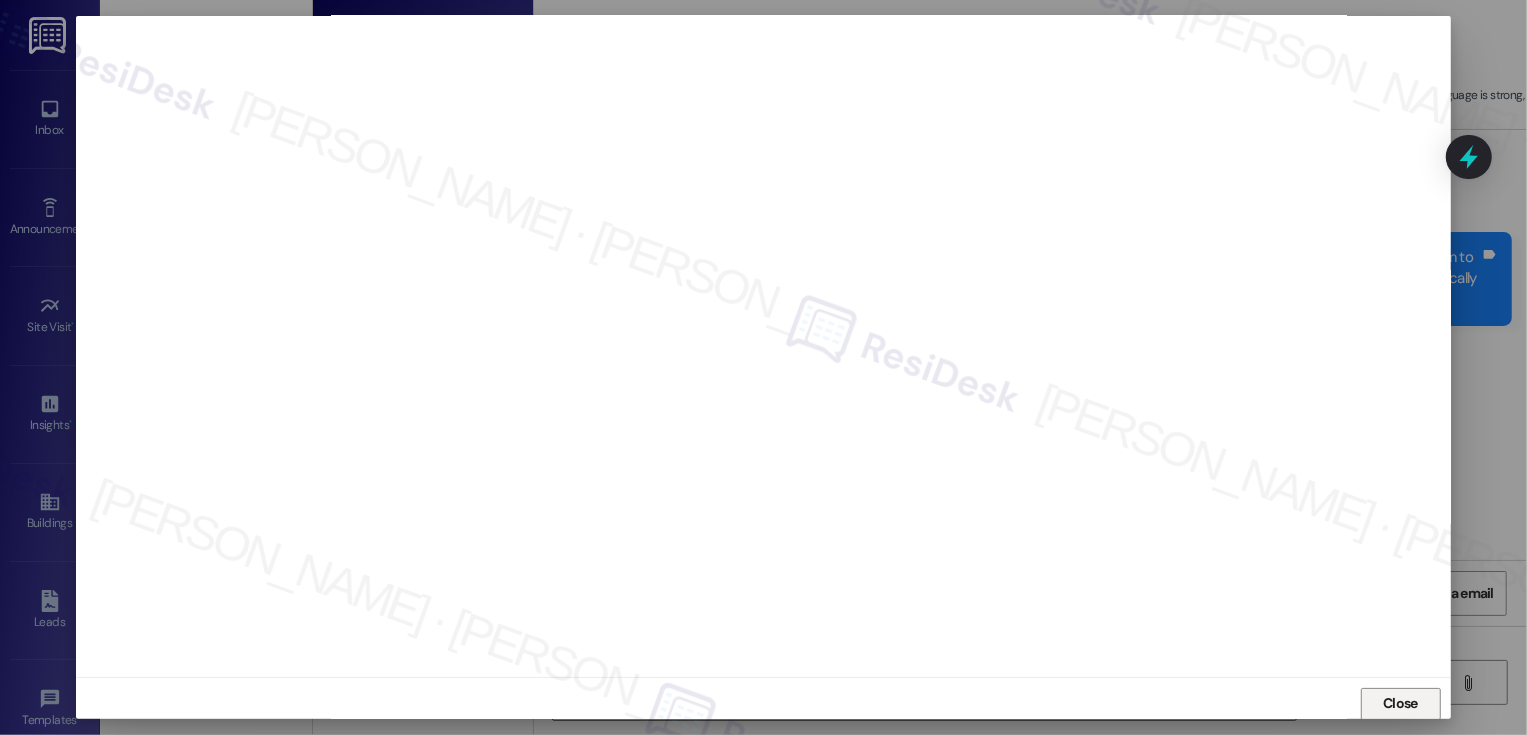 click on "Close" at bounding box center [1400, 703] 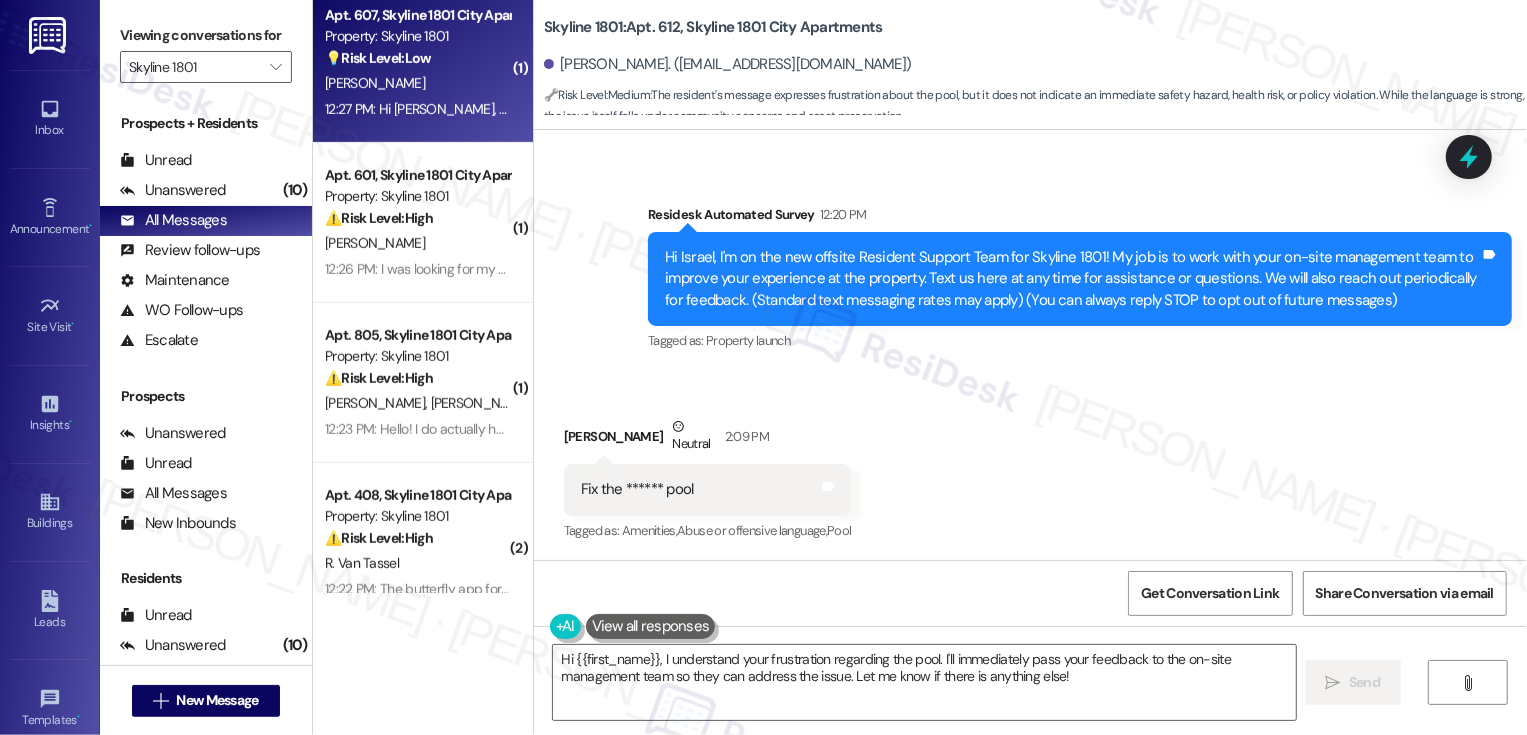 scroll, scrollTop: 1051, scrollLeft: 0, axis: vertical 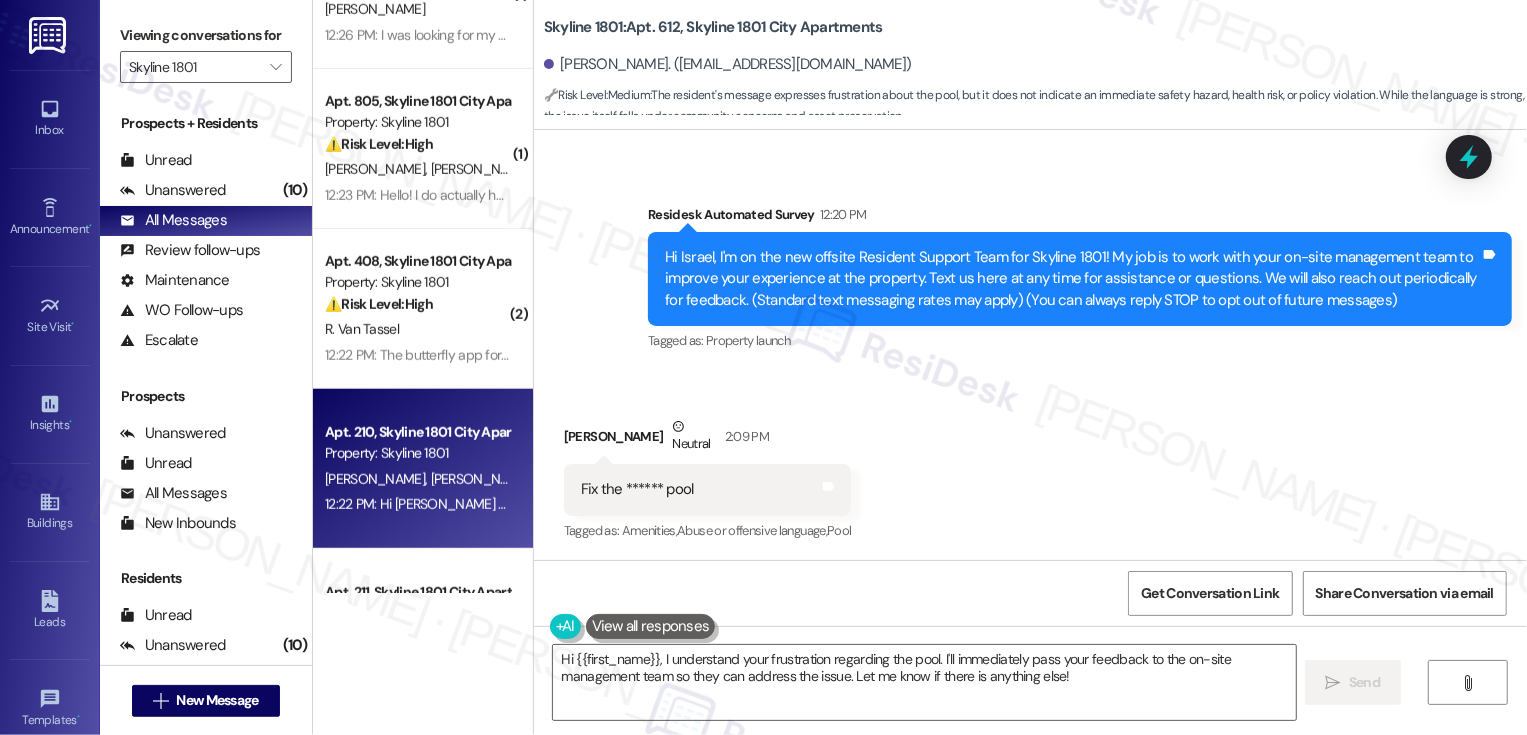 click on "T. Burstall" at bounding box center (480, 479) 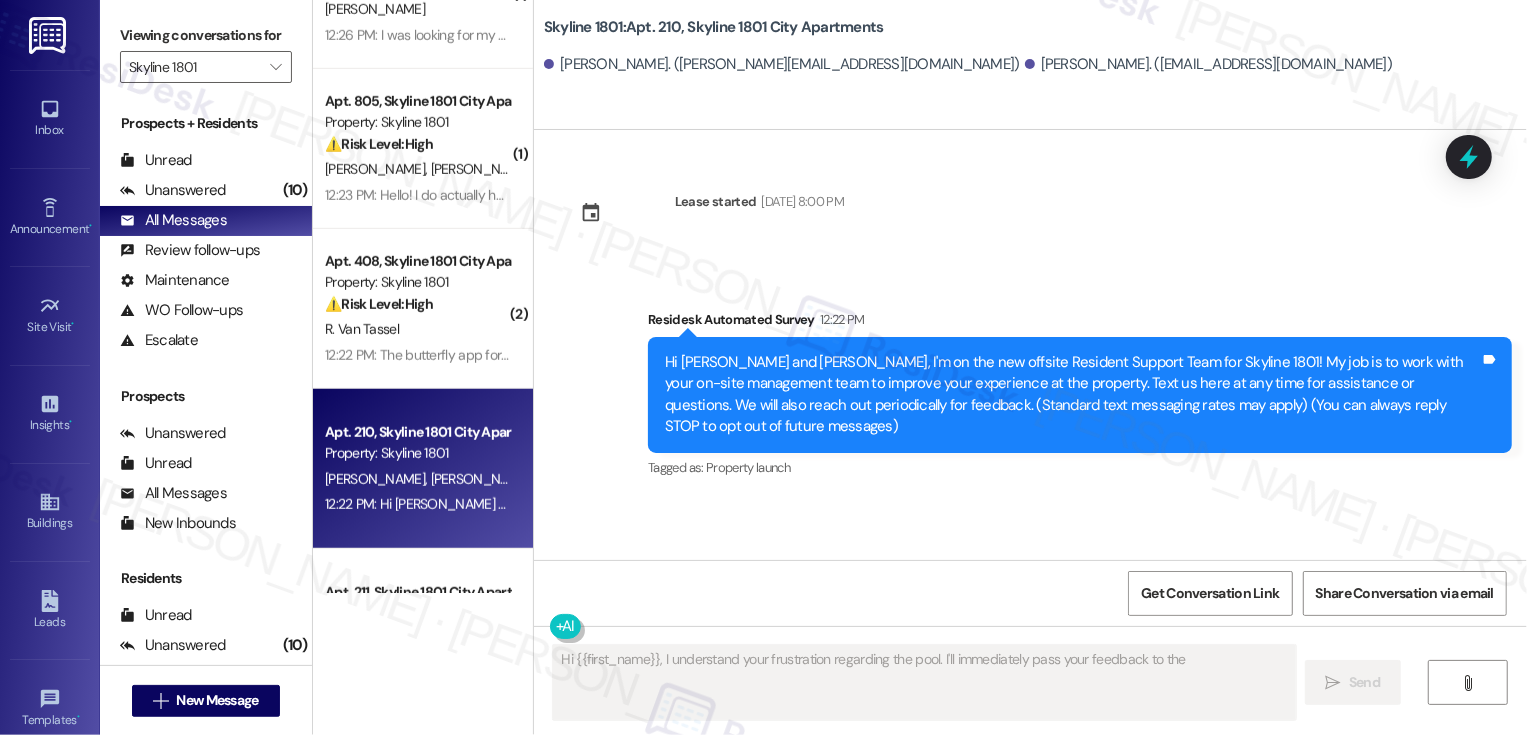 scroll, scrollTop: 0, scrollLeft: 0, axis: both 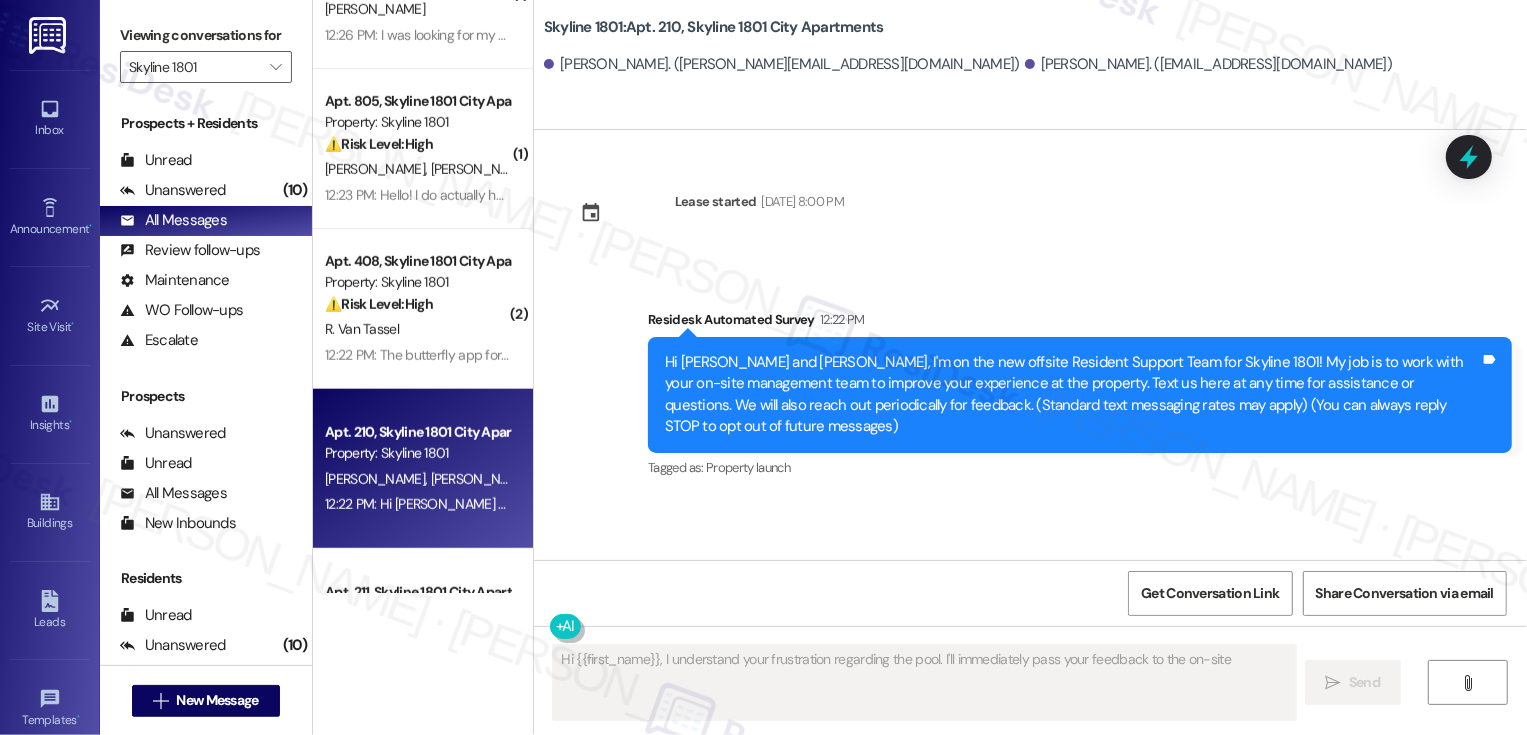 click on "T. Burstall" at bounding box center [480, 479] 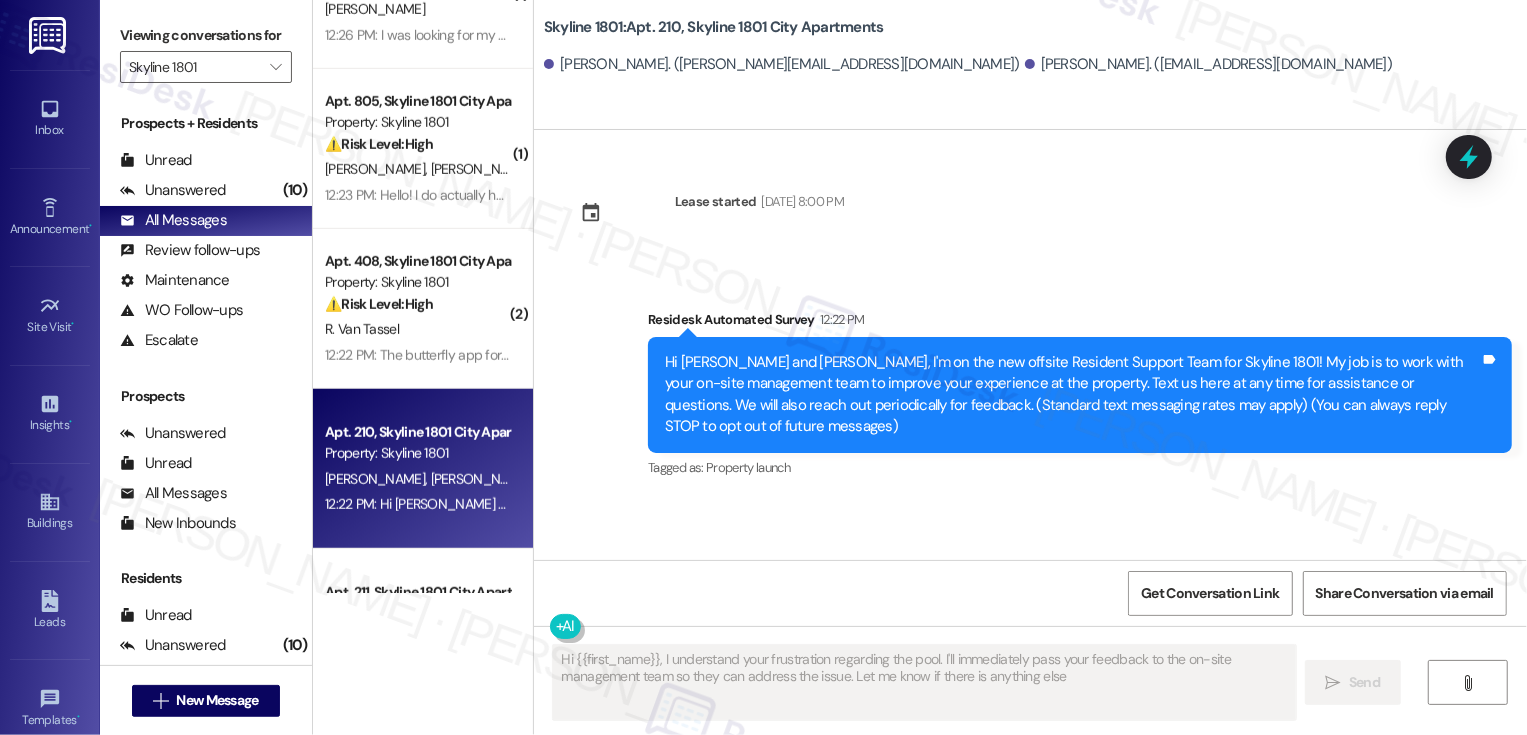 type on "Hi {{first_name}}, I understand your frustration regarding the pool. I'll immediately pass your feedback to the on-site management team so they can address the issue. Let me know if there is anything else!" 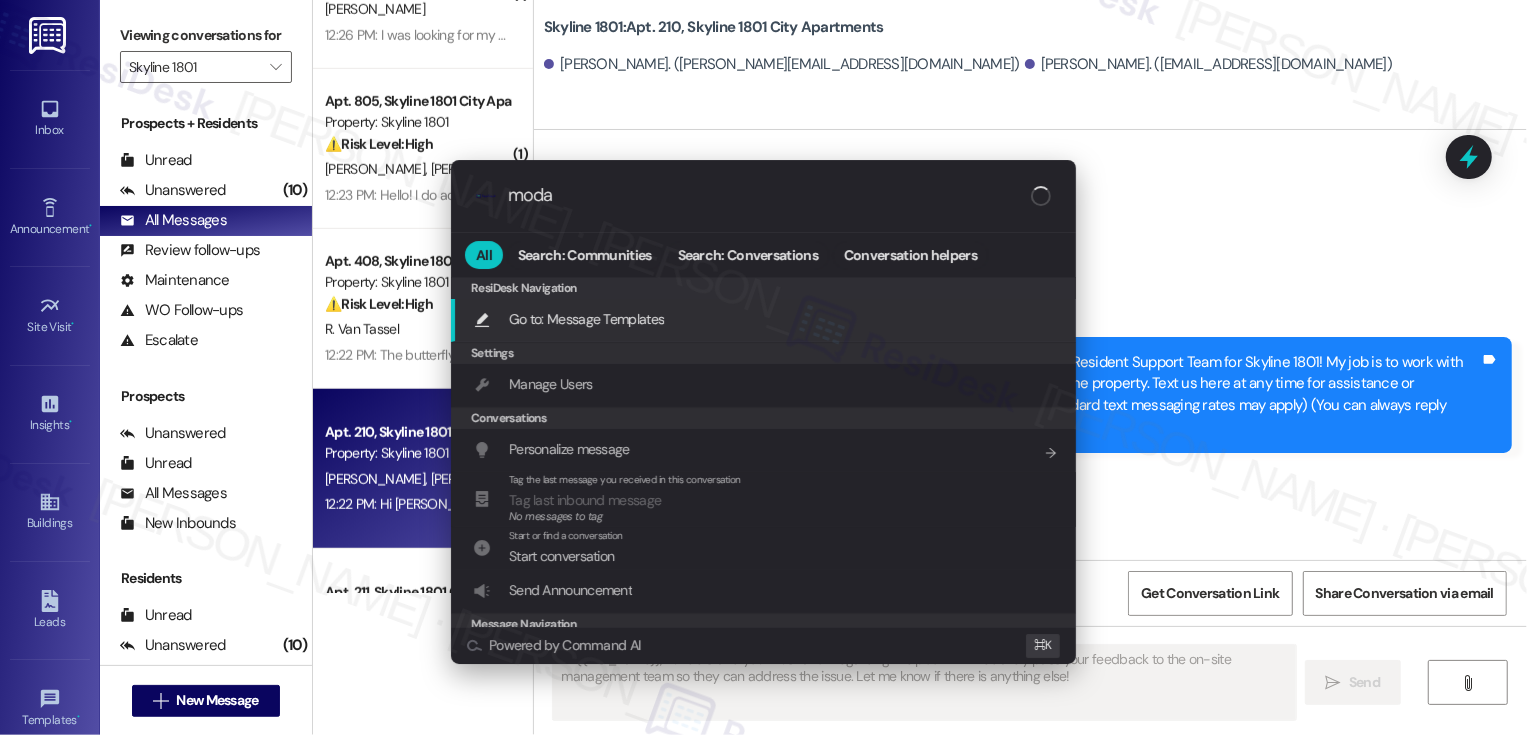 type on "modal" 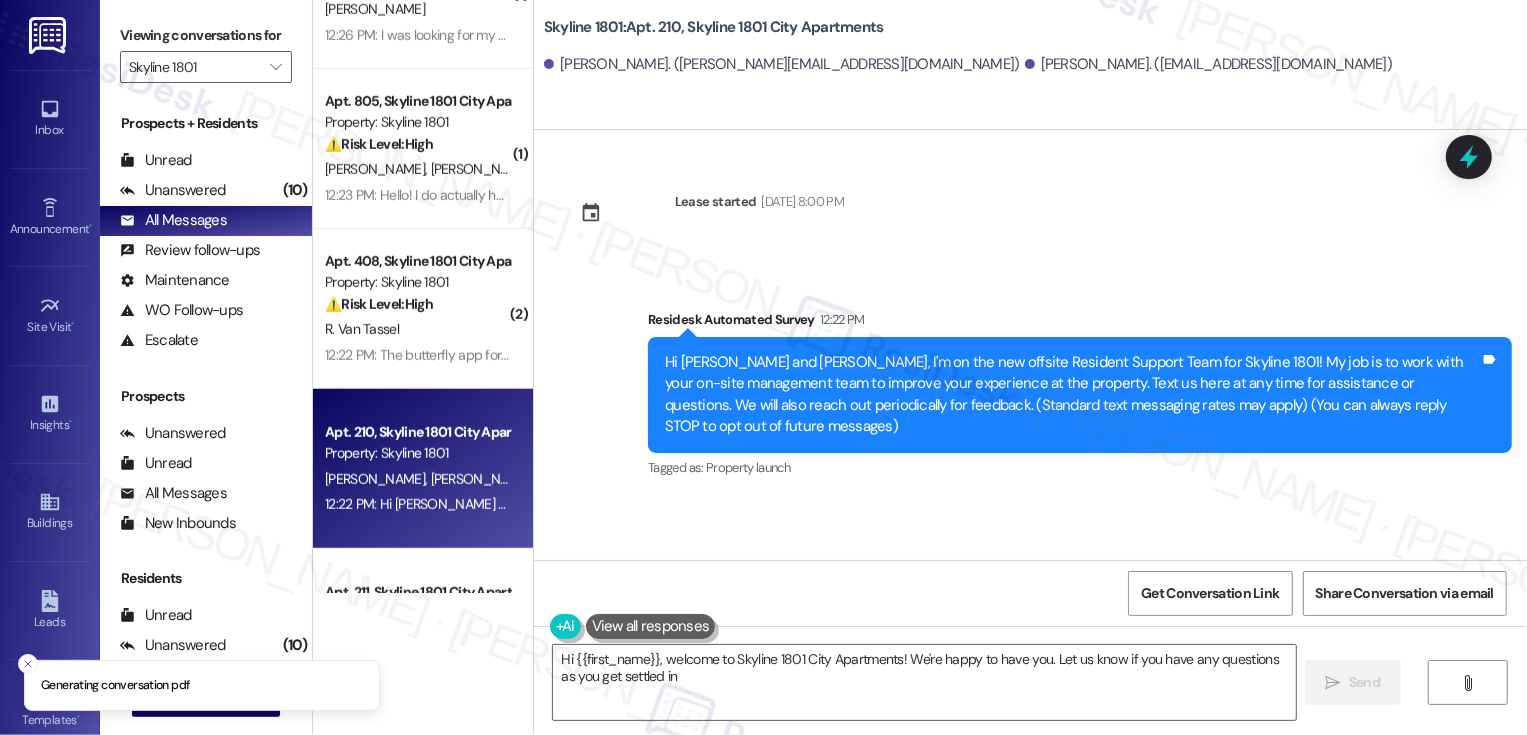 type on "Hi {{first_name}}, welcome to Skyline 1801 City Apartments! We're happy to have you. Let us know if you have any questions as you get settled in!" 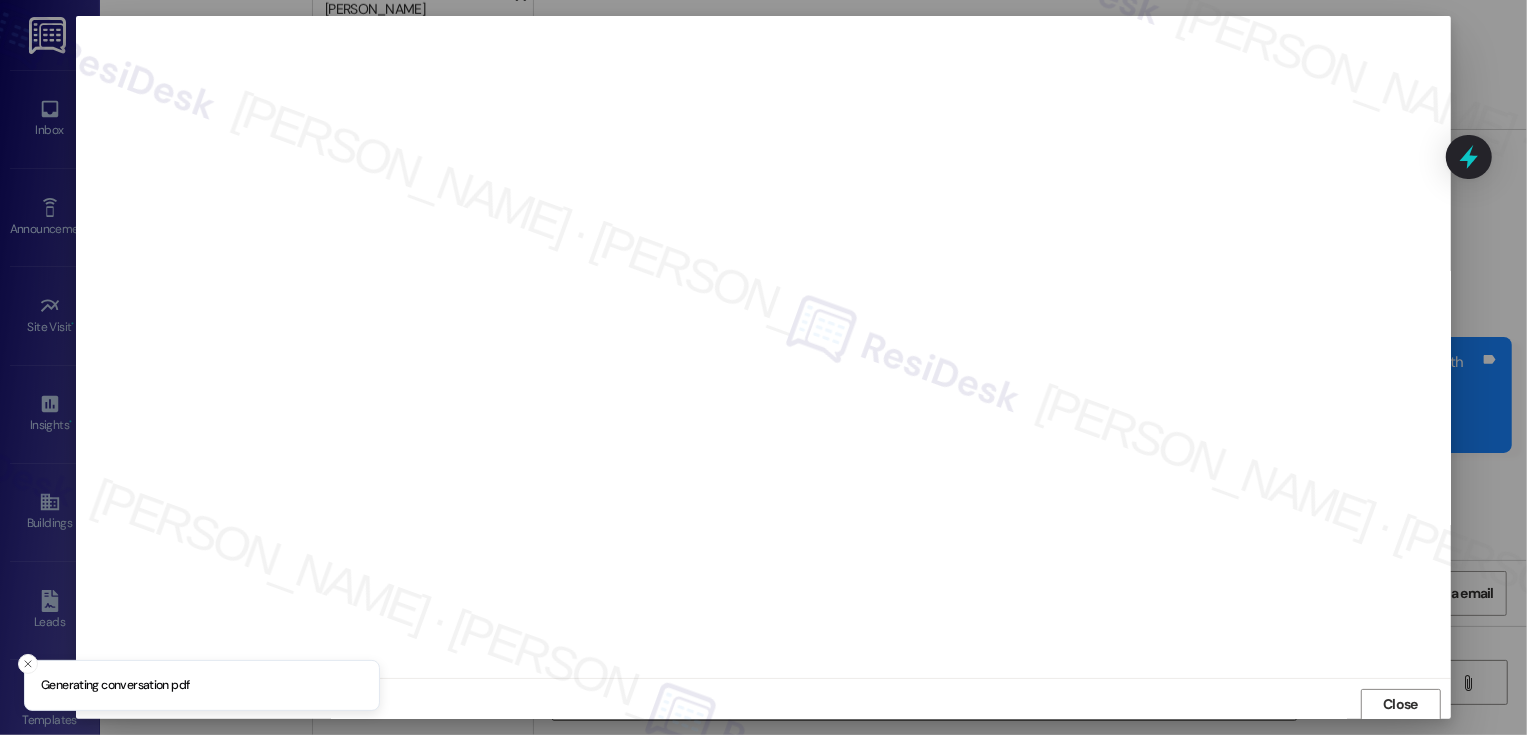 scroll, scrollTop: 1, scrollLeft: 0, axis: vertical 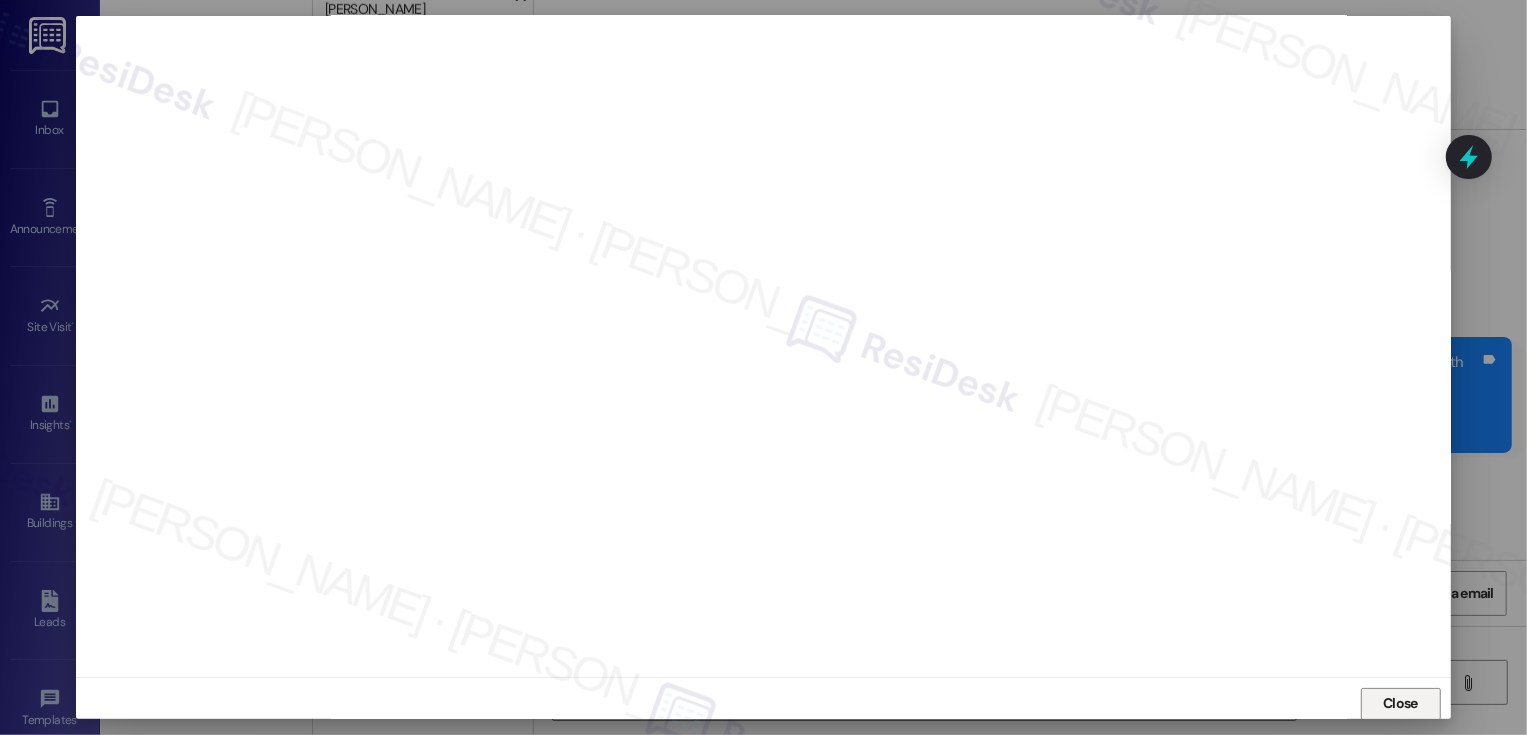 click on "Close" at bounding box center [1400, 703] 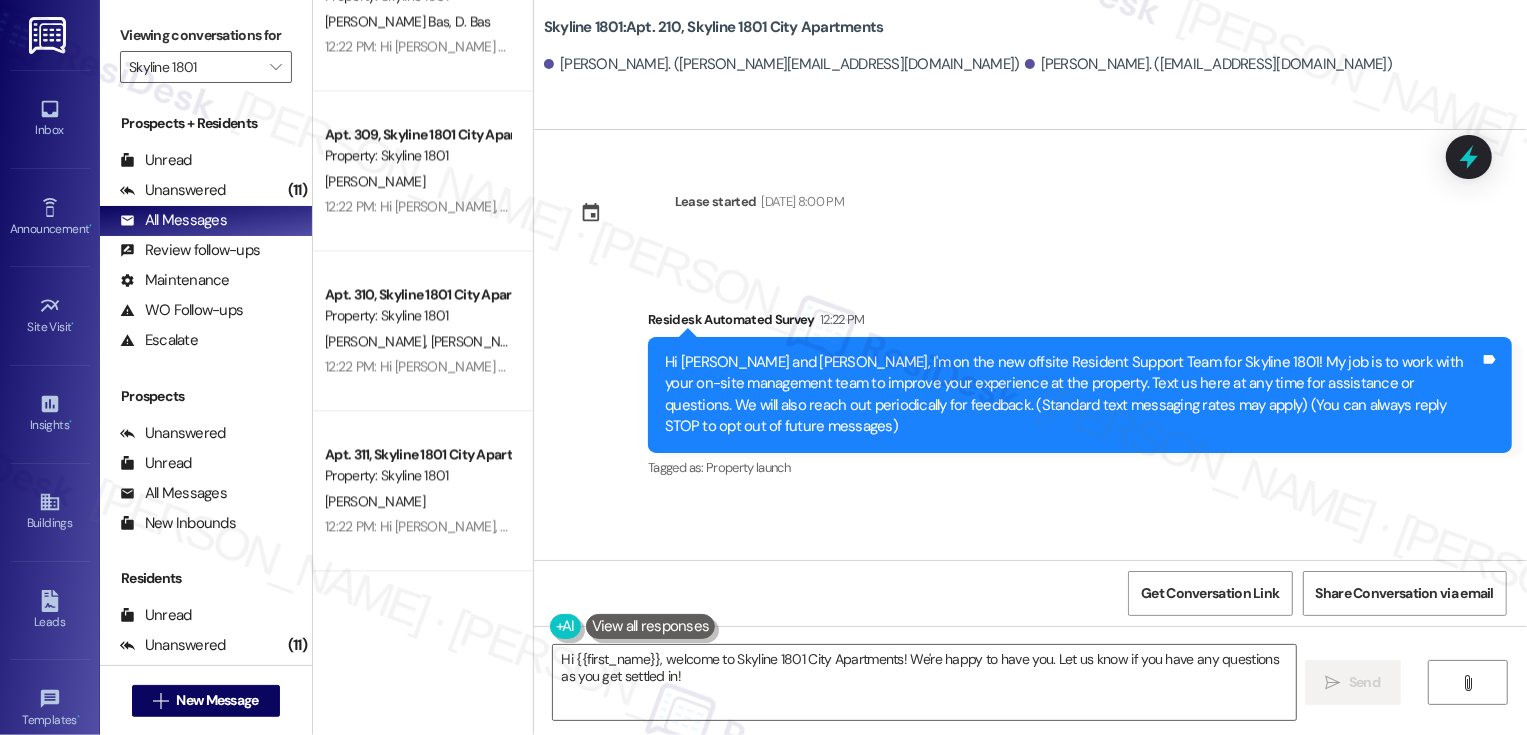 scroll, scrollTop: 3151, scrollLeft: 0, axis: vertical 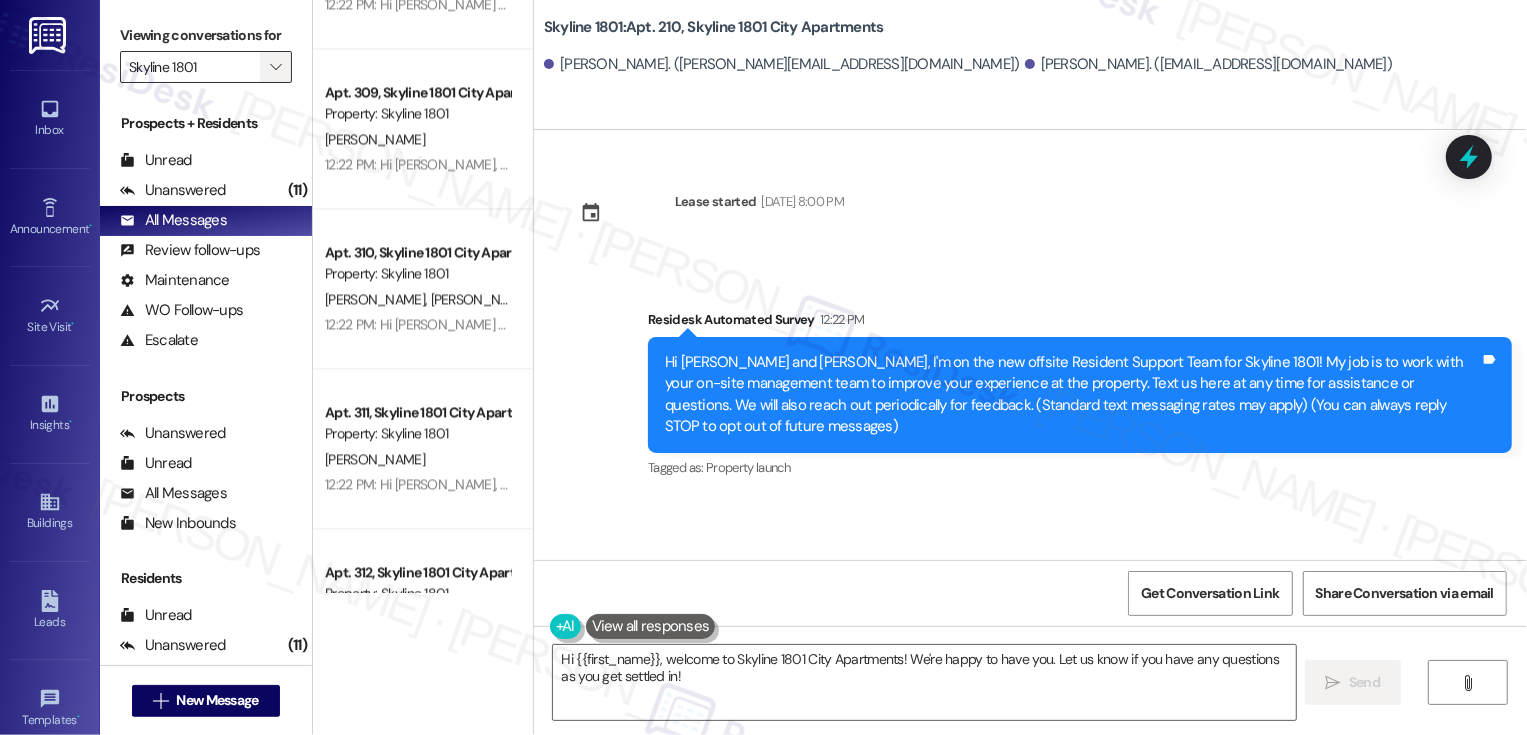 click on "" at bounding box center [275, 67] 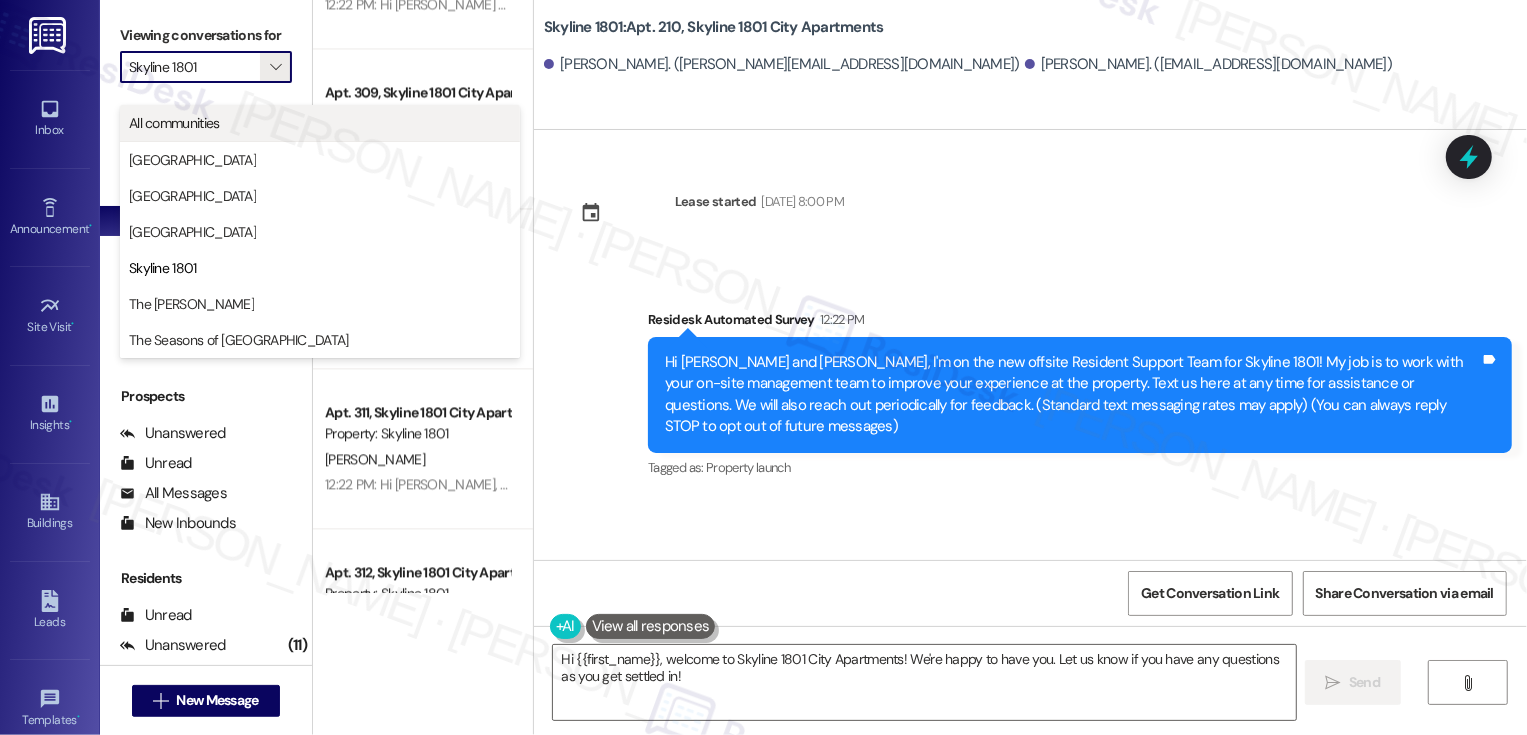 click on "All communities" at bounding box center (320, 123) 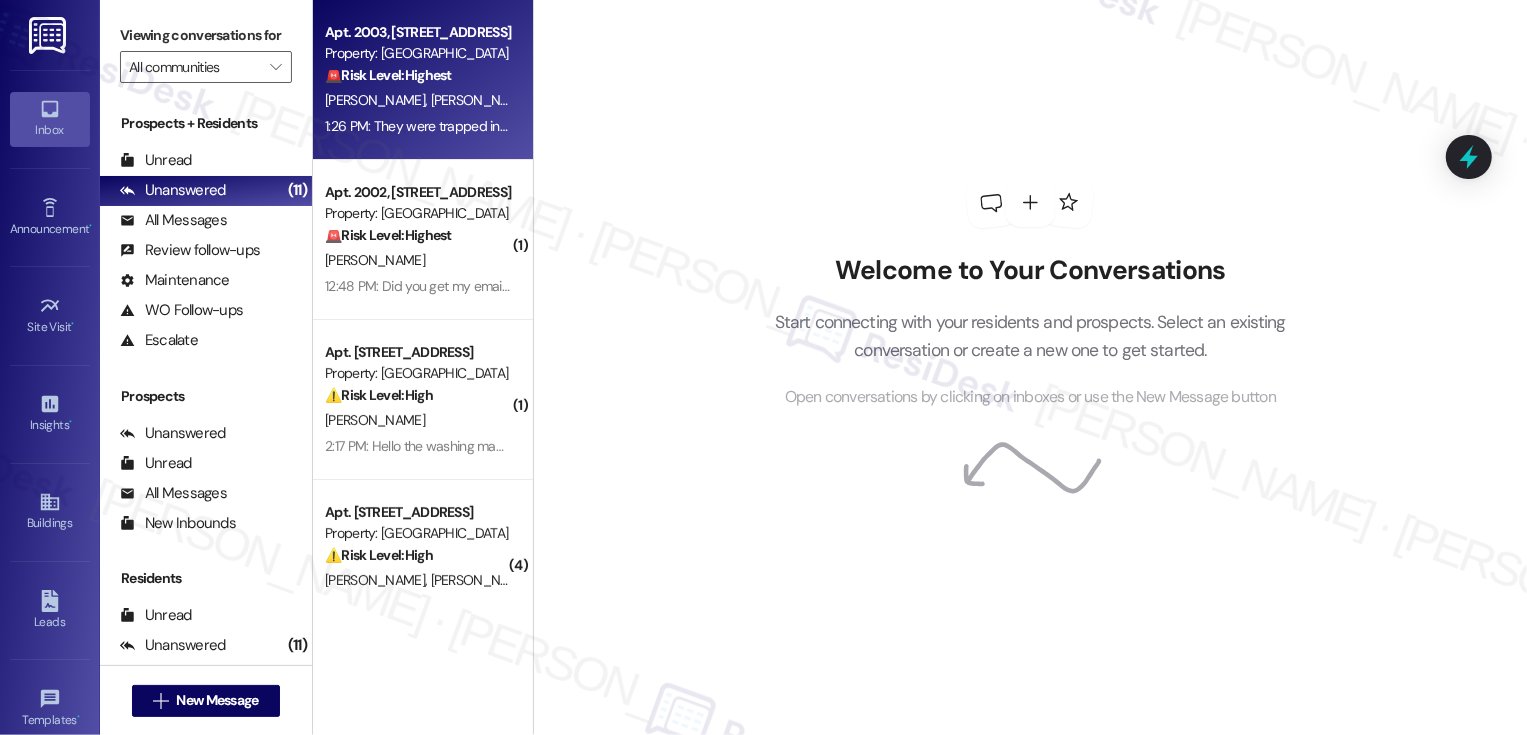 click on "R. Powell" at bounding box center [480, 100] 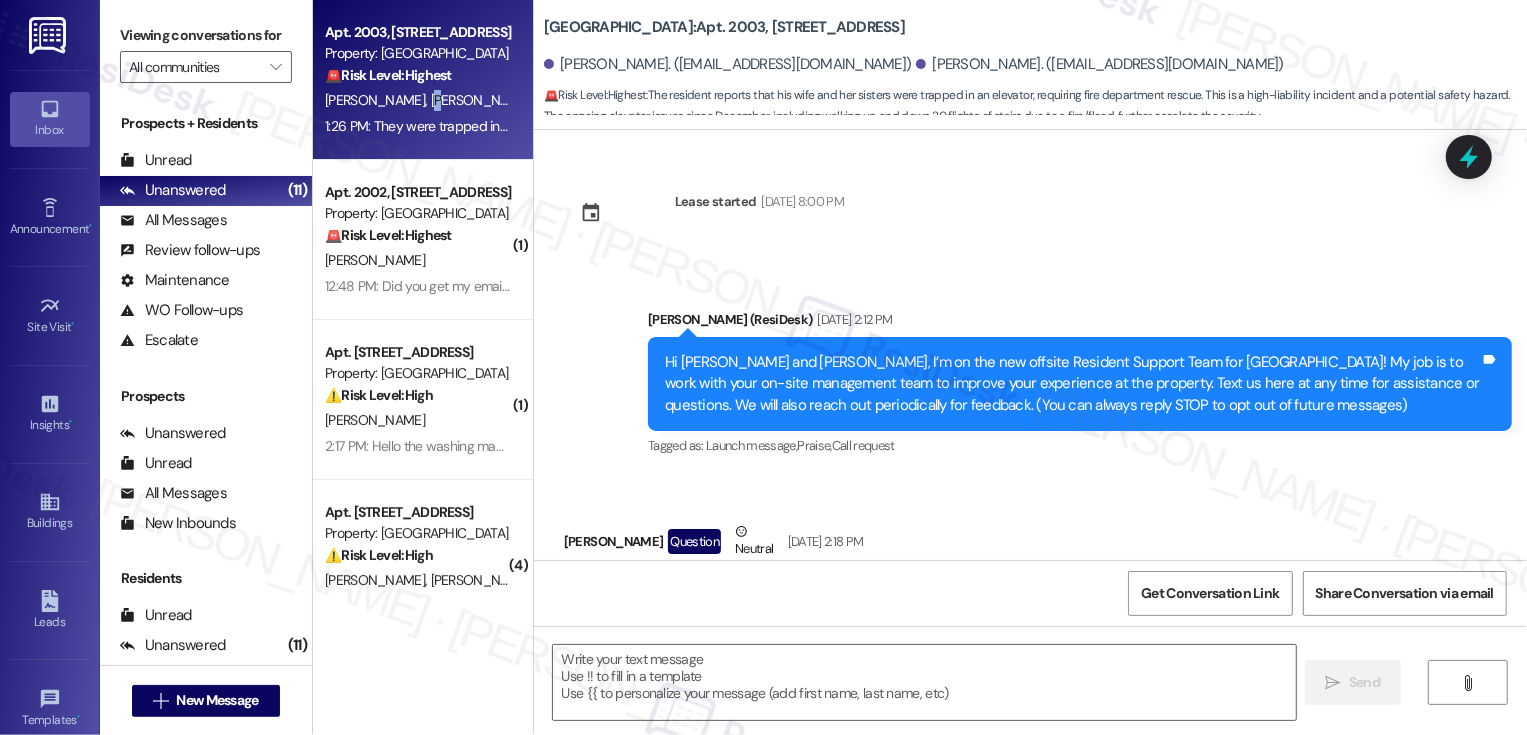 click on "R. Powell" at bounding box center [480, 100] 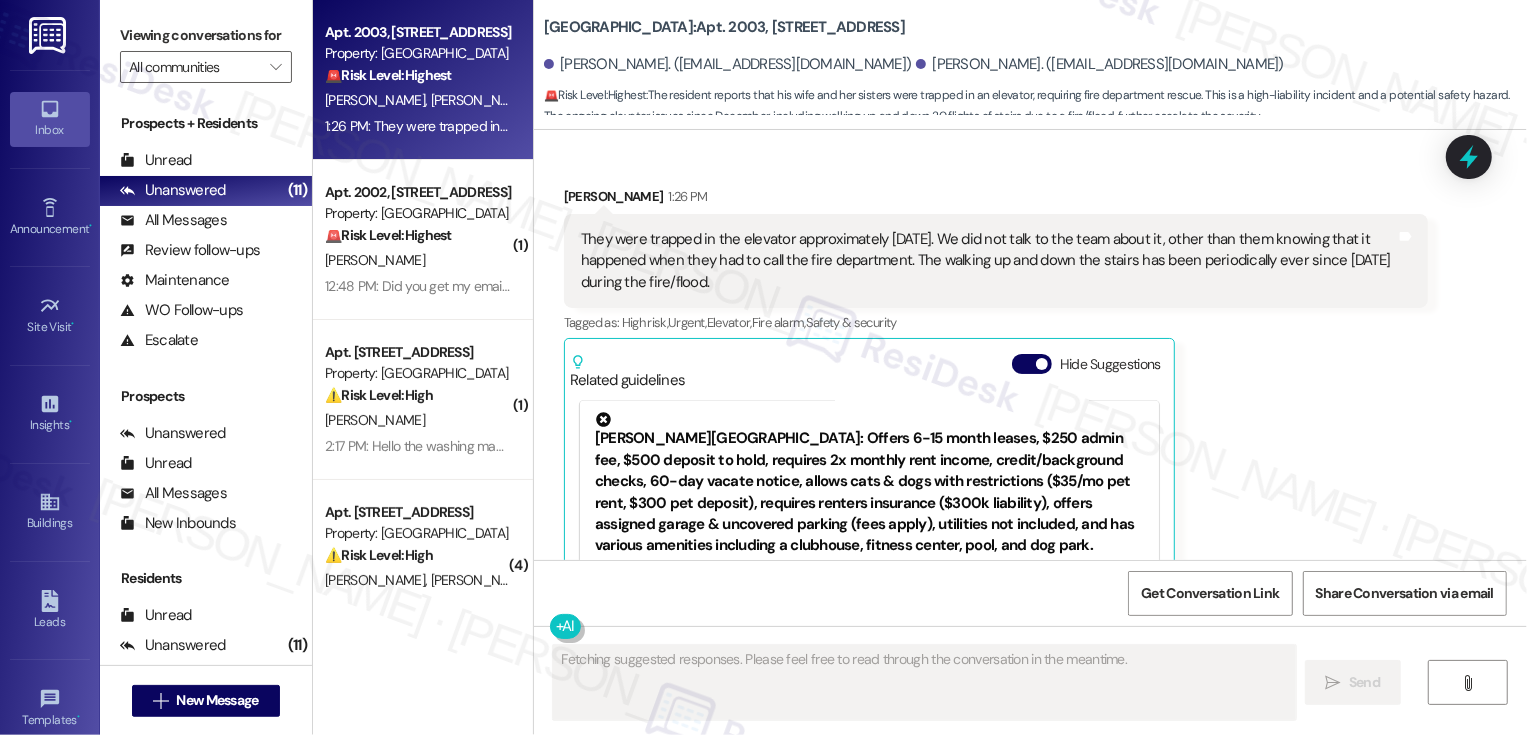 scroll, scrollTop: 2612, scrollLeft: 0, axis: vertical 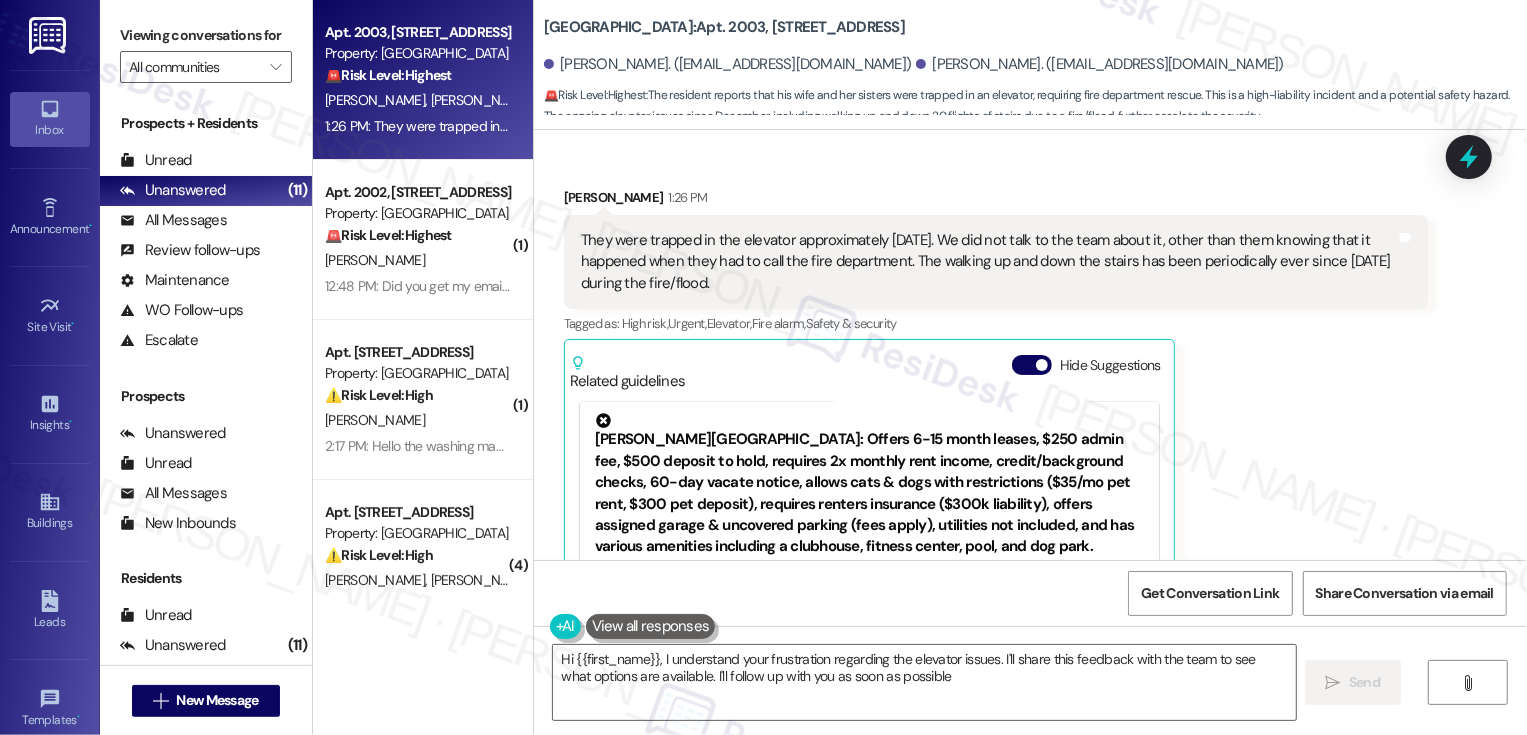 type on "Hi {{first_name}}, I understand your frustration regarding the elevator issues. I'll share this feedback with the team to see what options are available. I'll follow up with you as soon as possible." 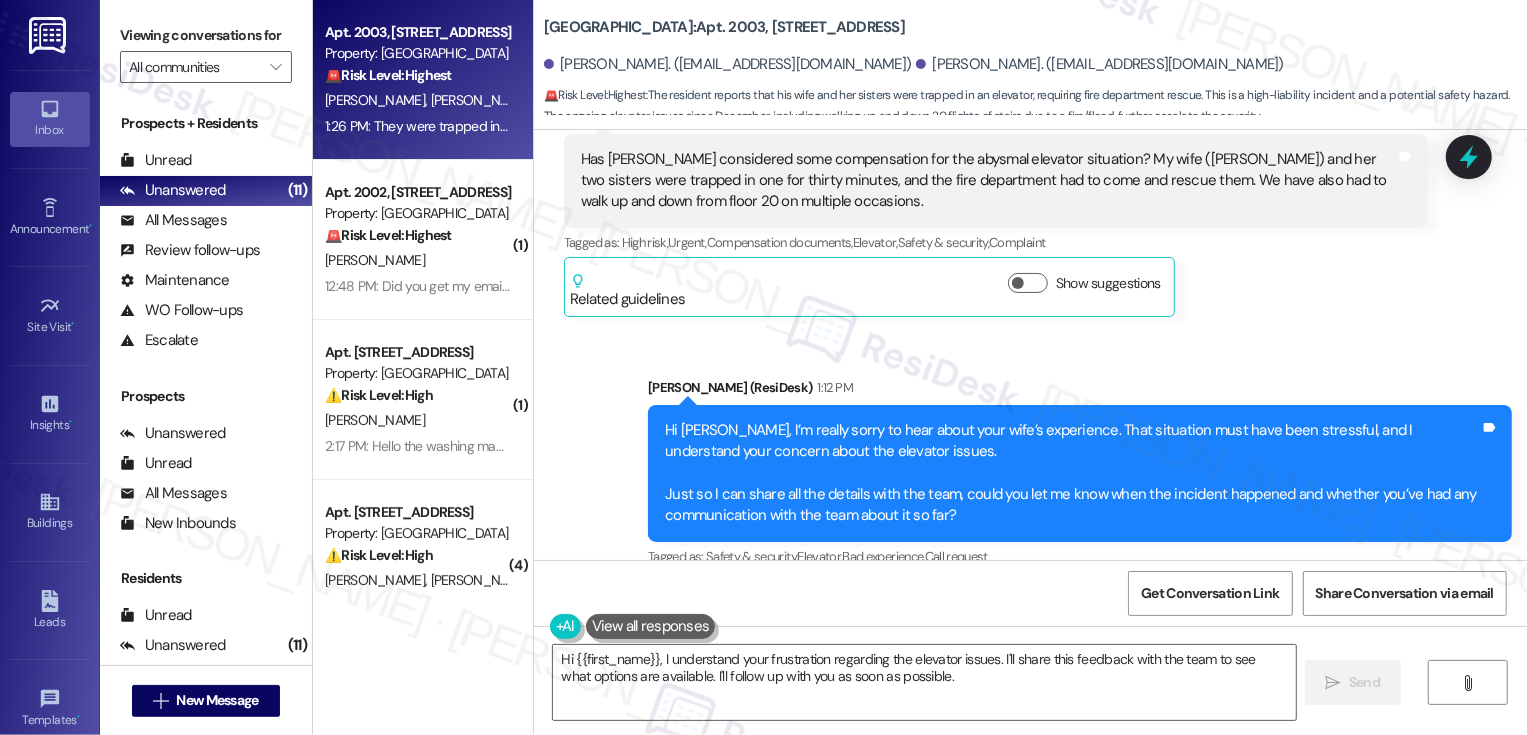scroll, scrollTop: 2122, scrollLeft: 0, axis: vertical 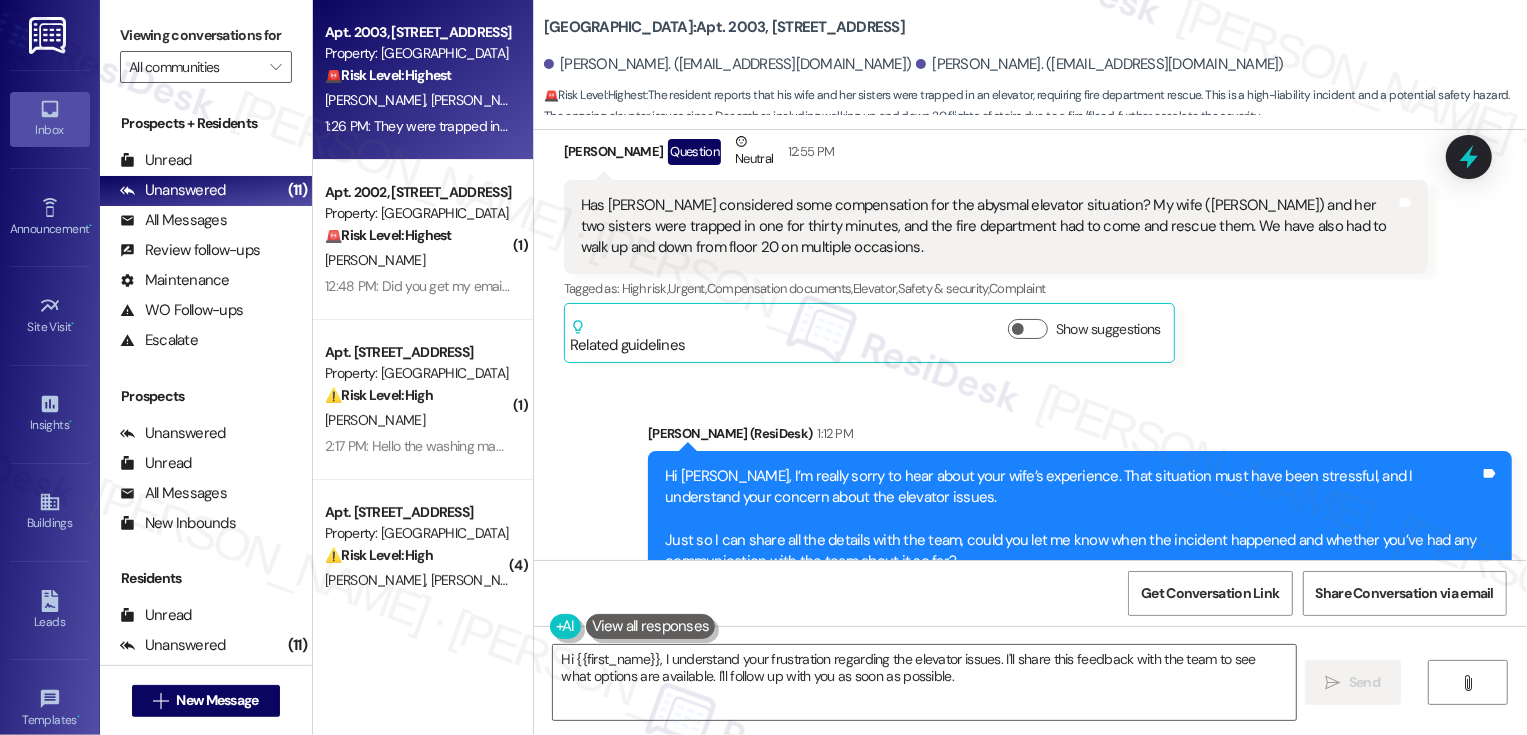 click on "Has Broe considered some compensation for the abysmal elevator situation? My wife (Ramona) and her two sisters were trapped in one for thirty minutes, and the fire department had to come and rescue them. We have also had to walk up and down from floor 20 on multiple occasions." at bounding box center [988, 227] 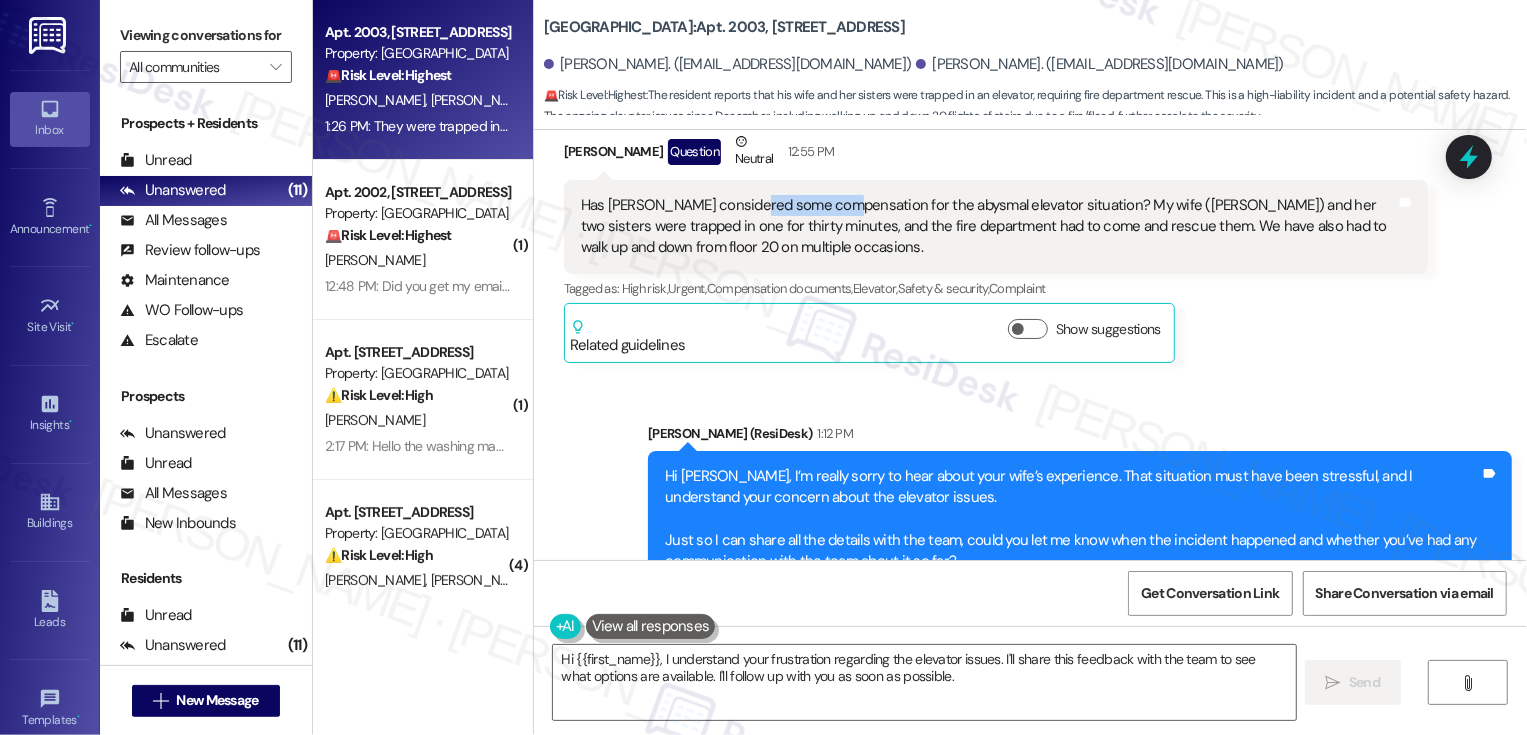copy on "compensation" 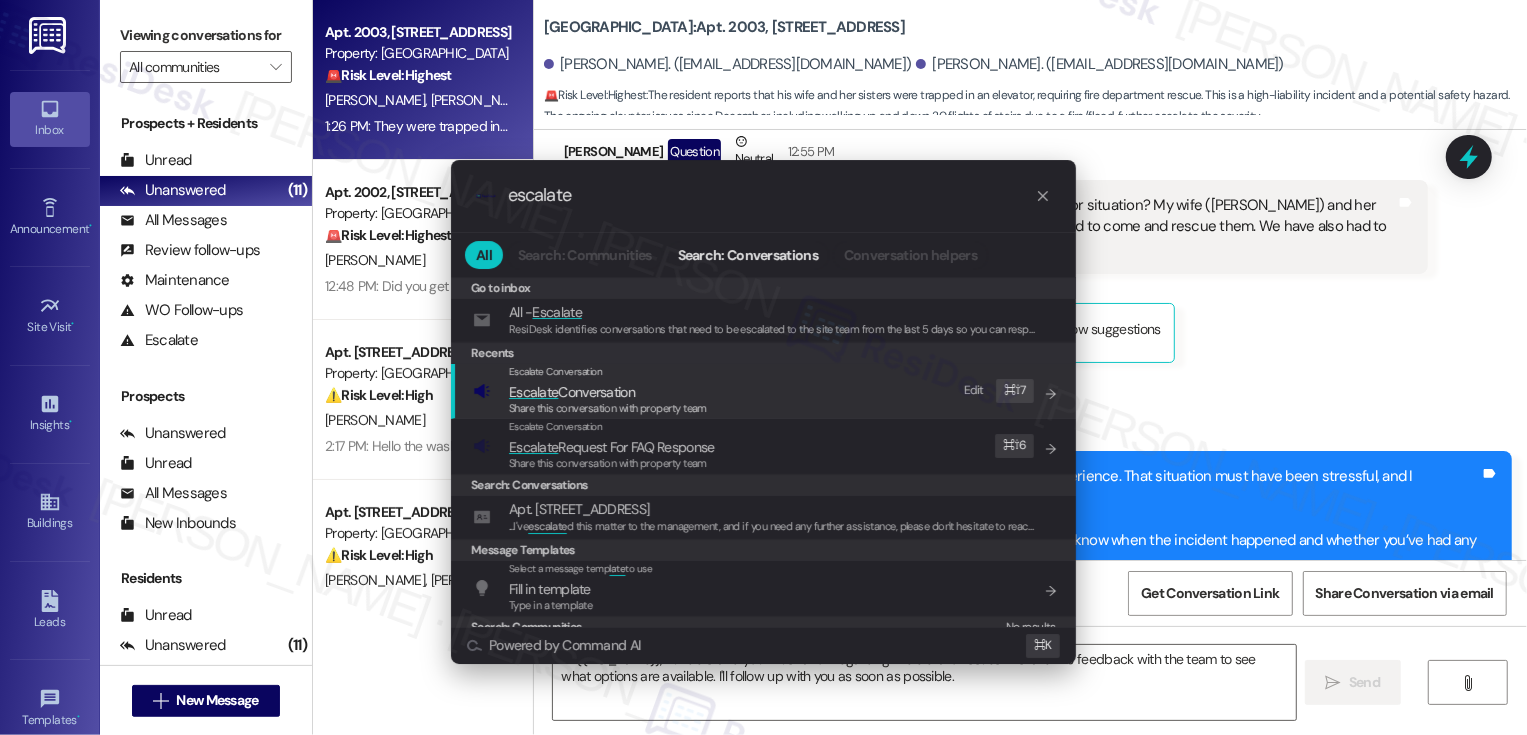 type on "escalate" 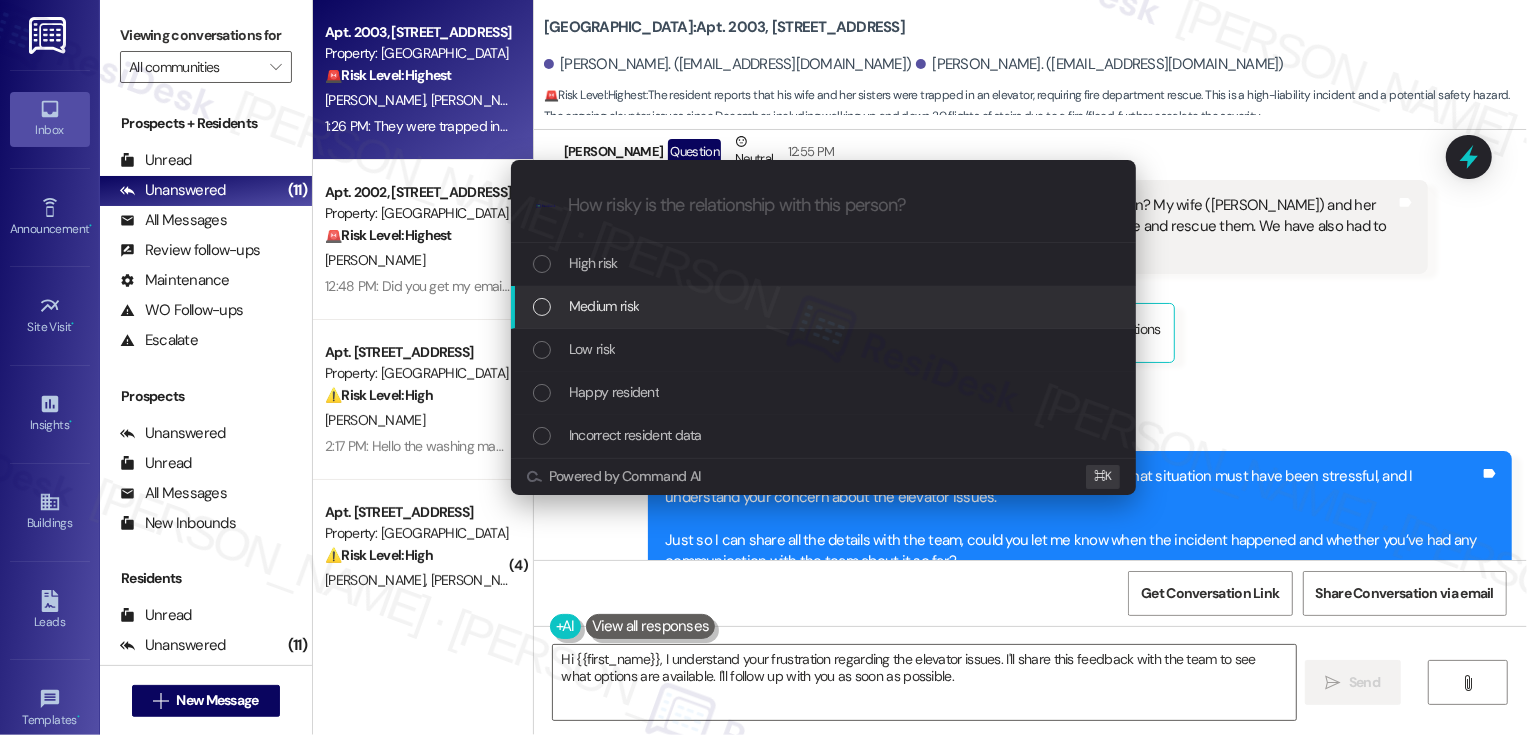 click on "Medium risk" at bounding box center [604, 306] 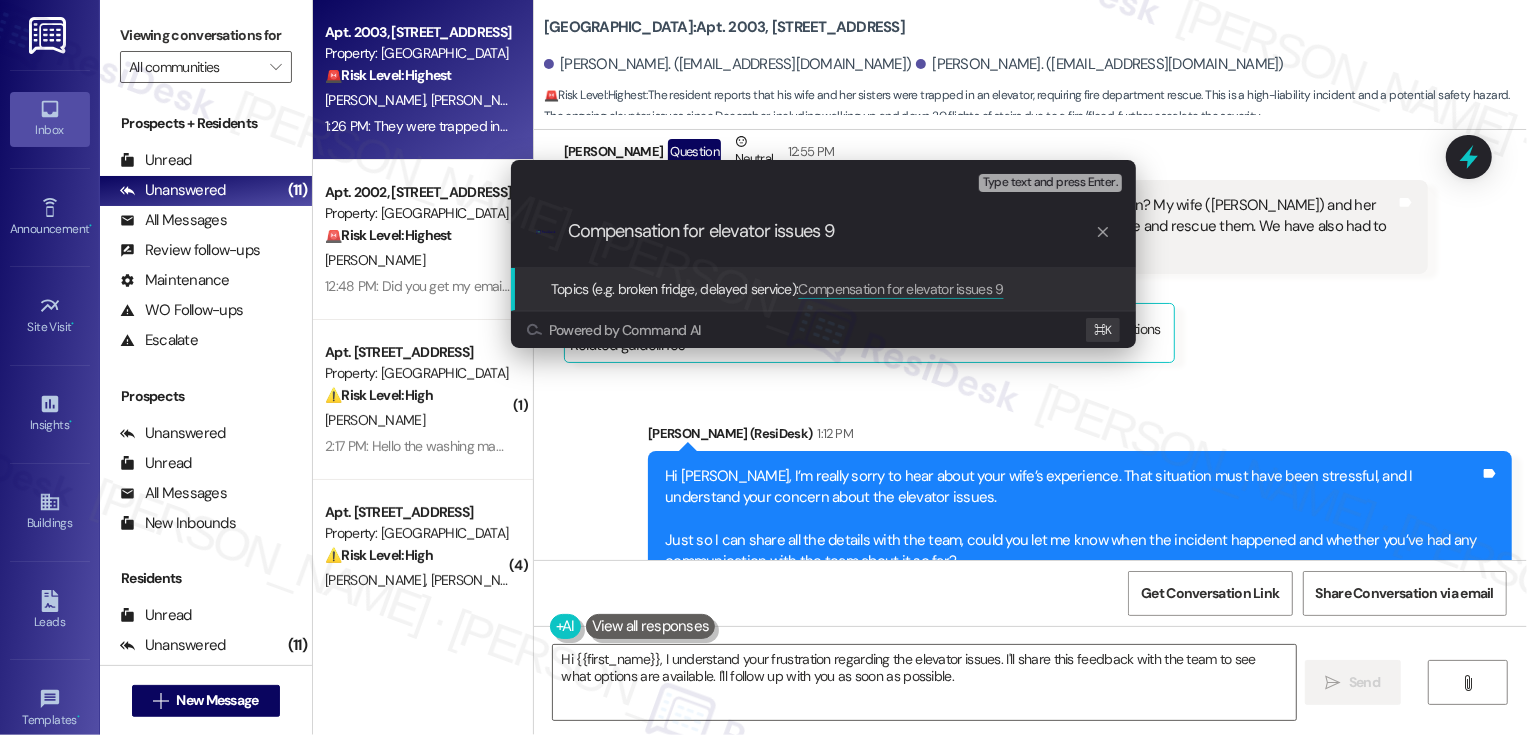 type on "Compensation for elevator issues" 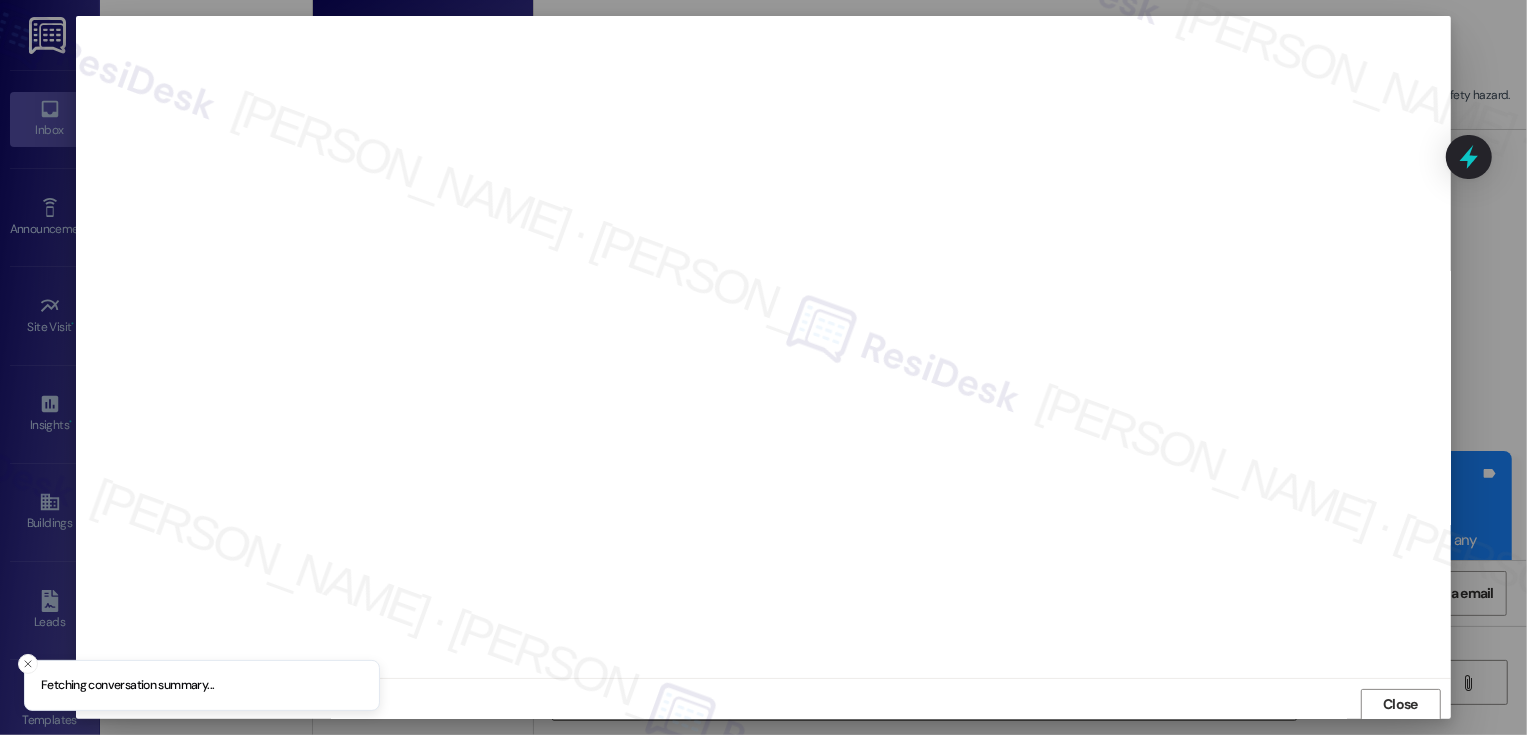 scroll, scrollTop: 1, scrollLeft: 0, axis: vertical 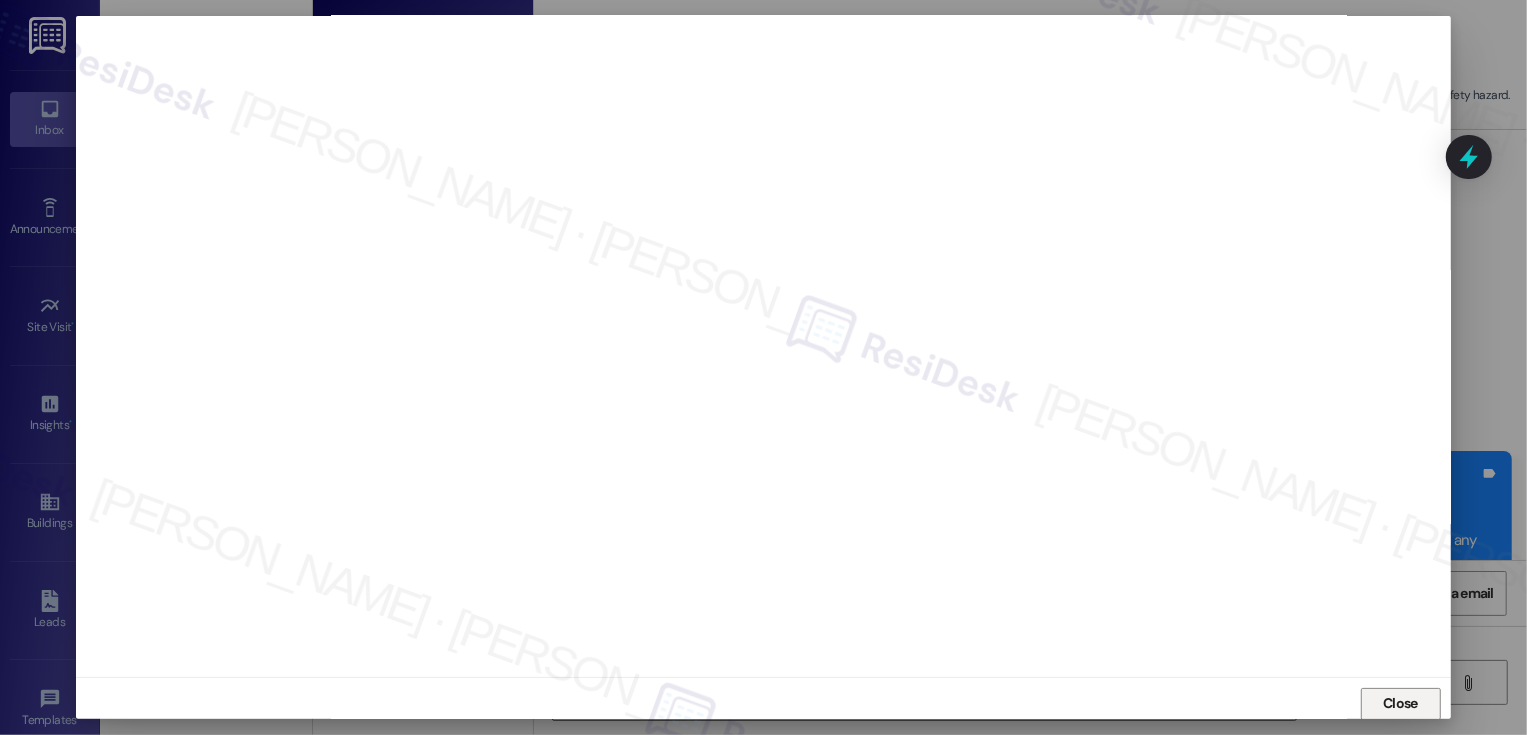 click on "Close" at bounding box center (1401, 704) 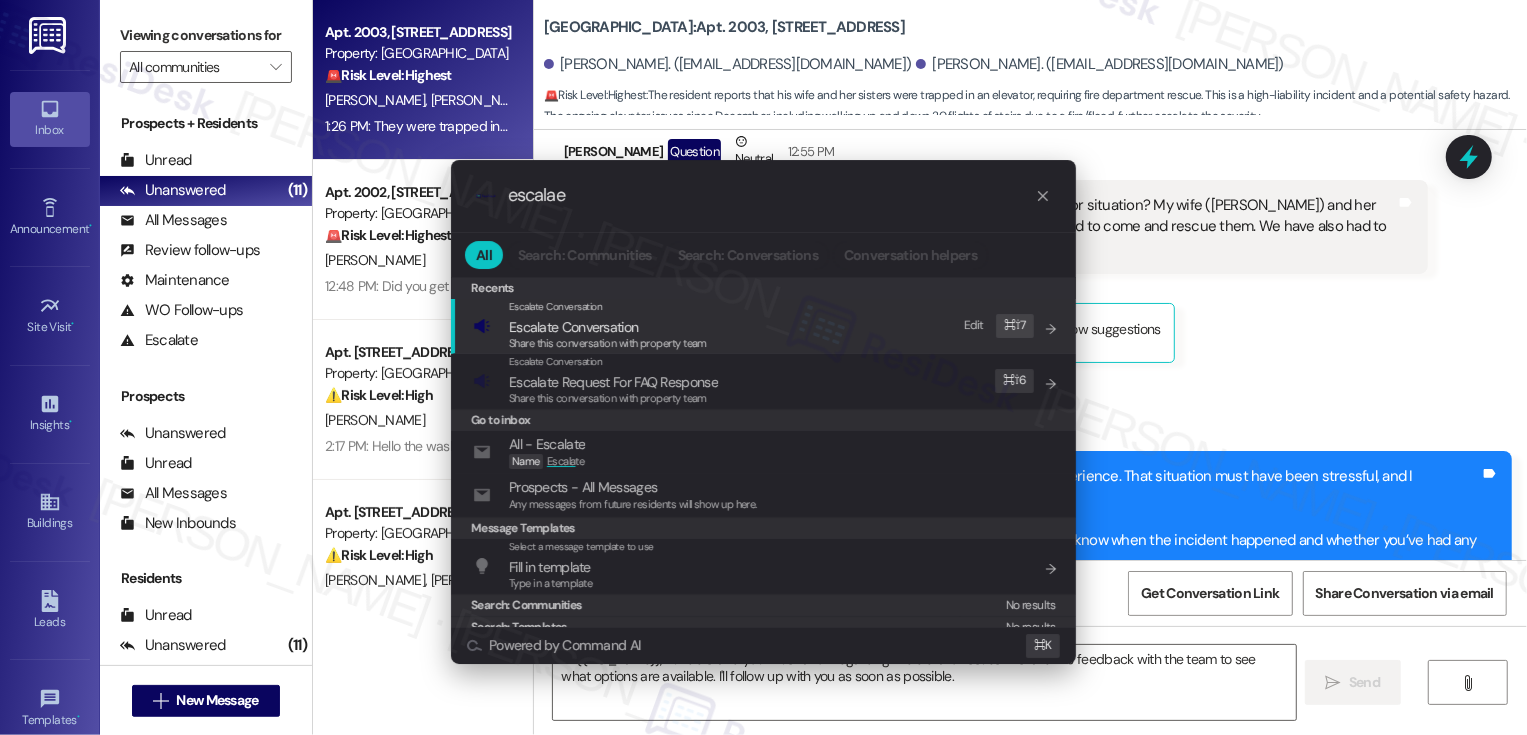 type on "escalae" 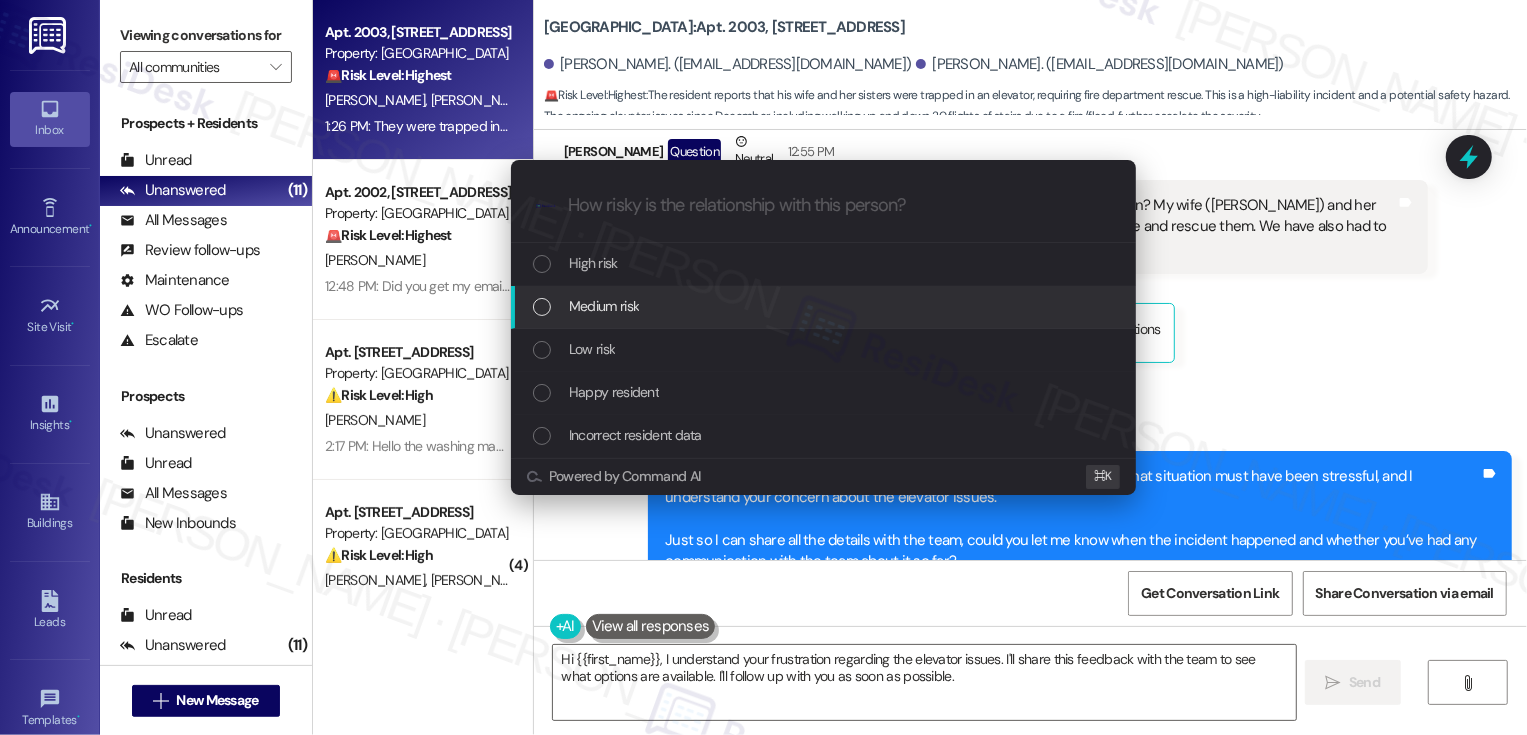 click on "Medium risk" at bounding box center (825, 306) 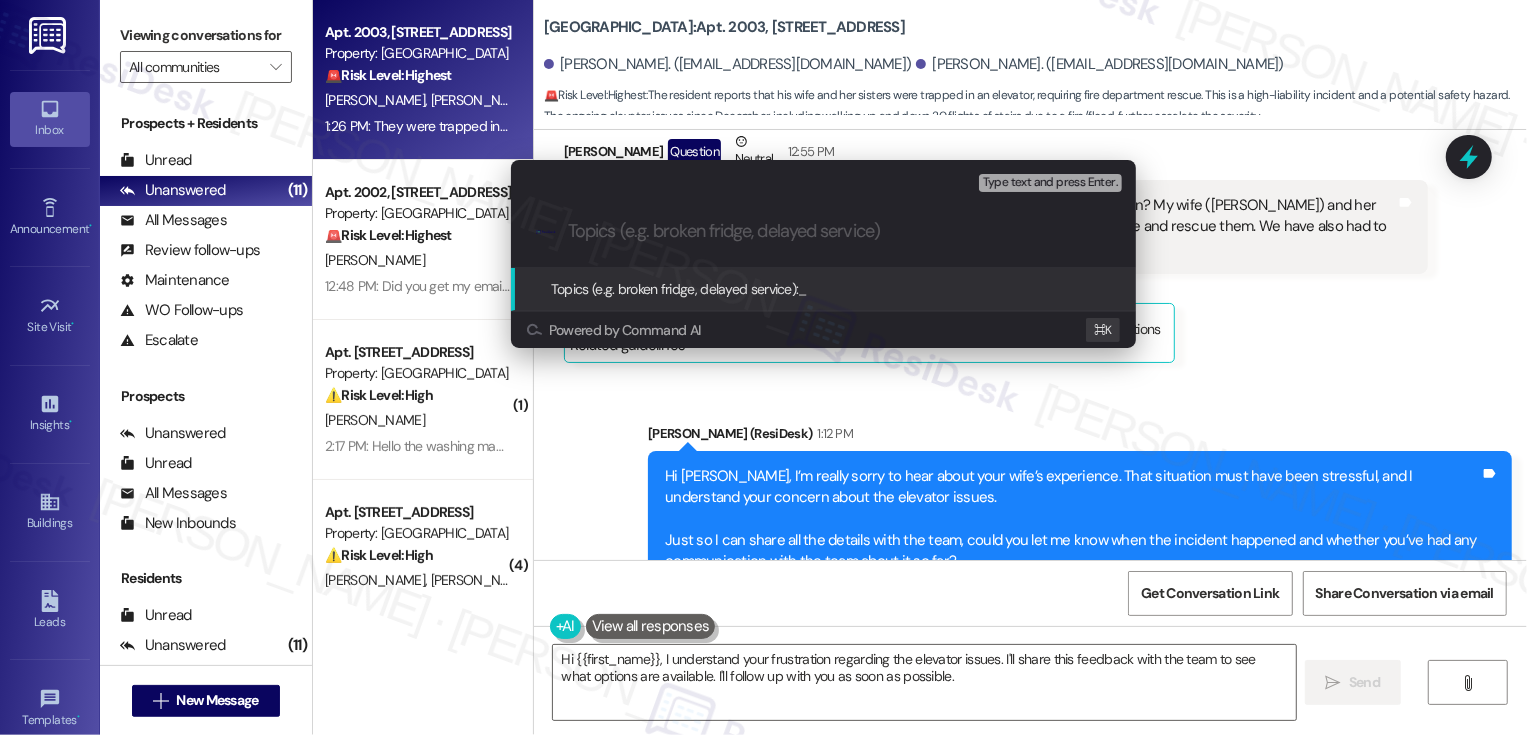 paste on "Compensation for elevator issues" 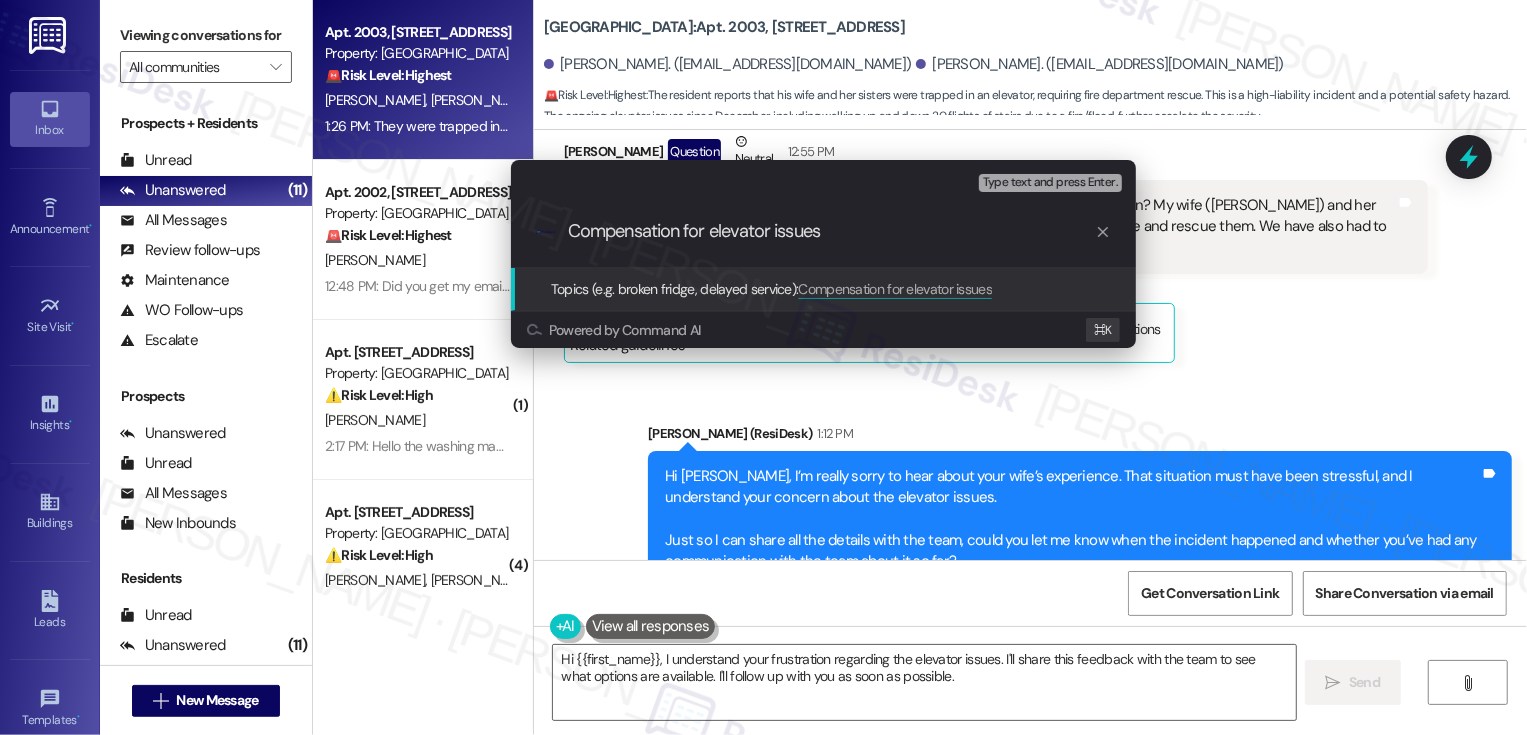 type 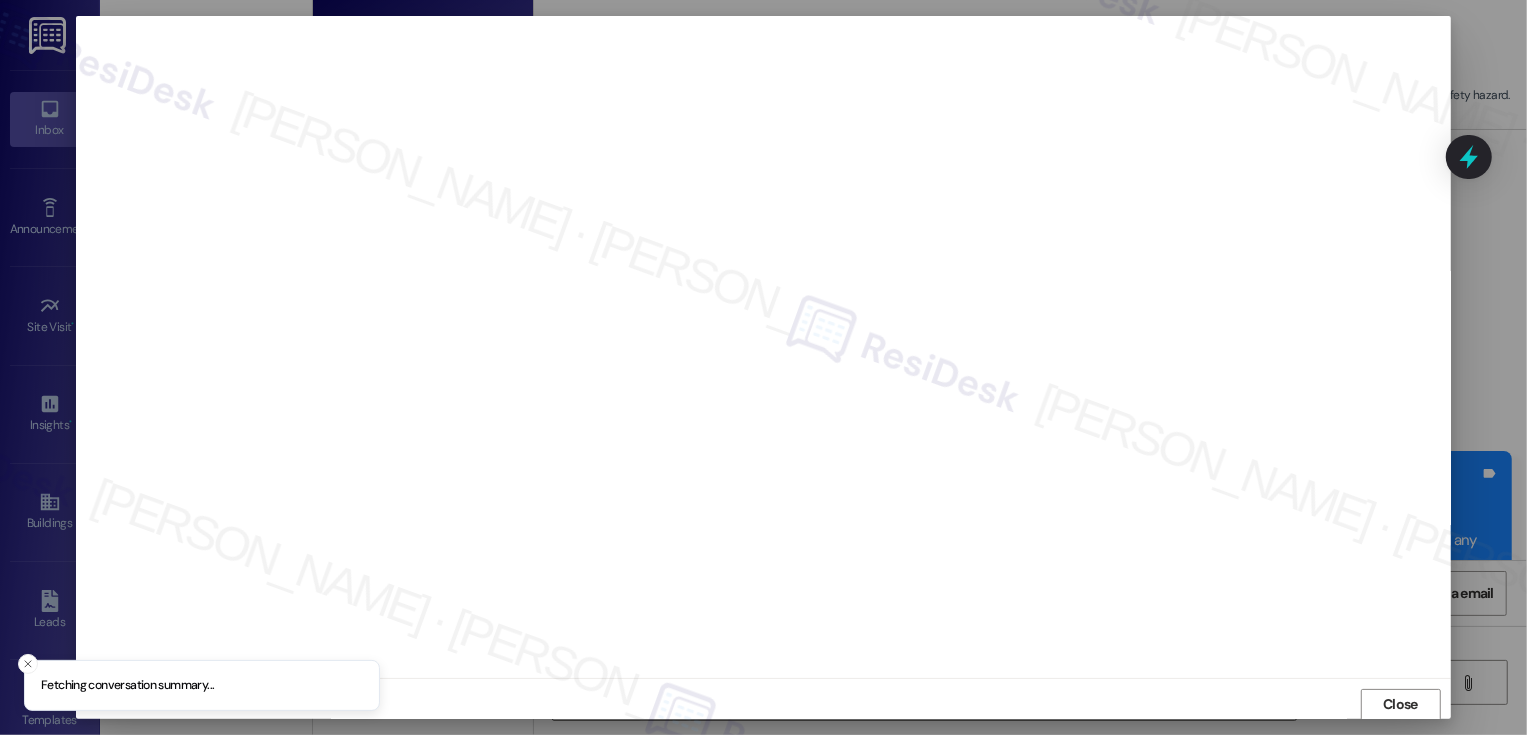 scroll, scrollTop: 1, scrollLeft: 0, axis: vertical 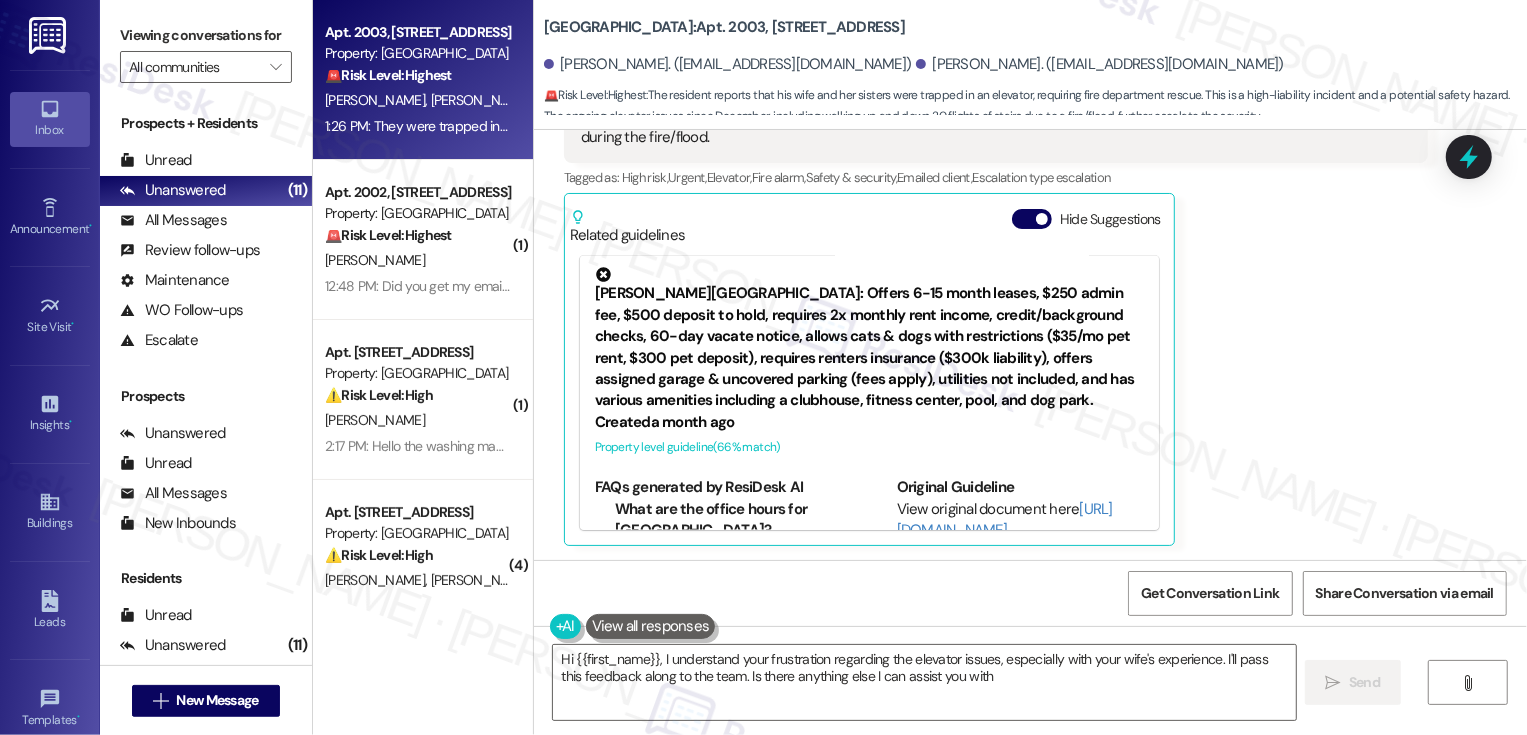 type on "Hi {{first_name}}, I understand your frustration regarding the elevator issues, especially with your wife's experience. I'll pass this feedback along to the team. Is there anything else I can assist you with?" 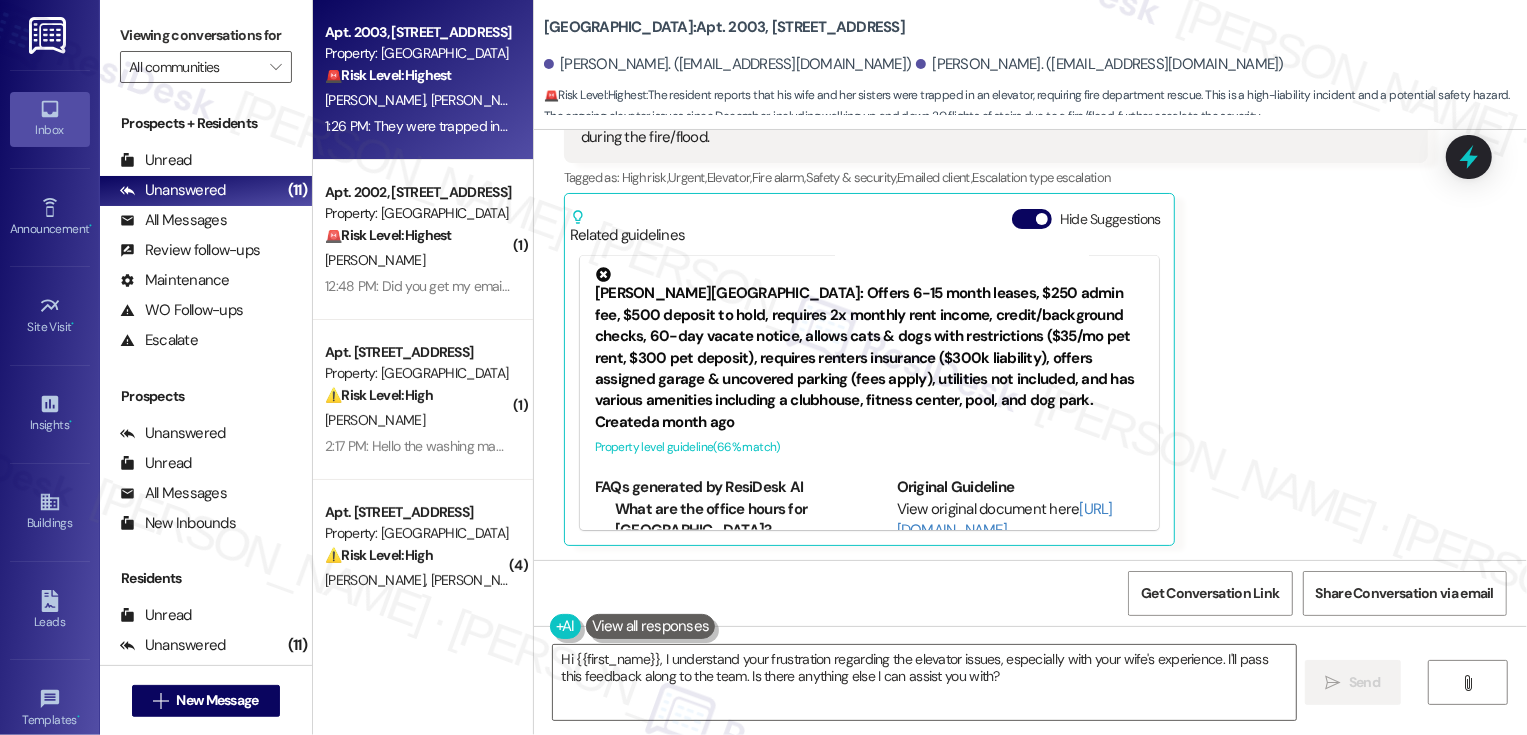 scroll, scrollTop: 2759, scrollLeft: 0, axis: vertical 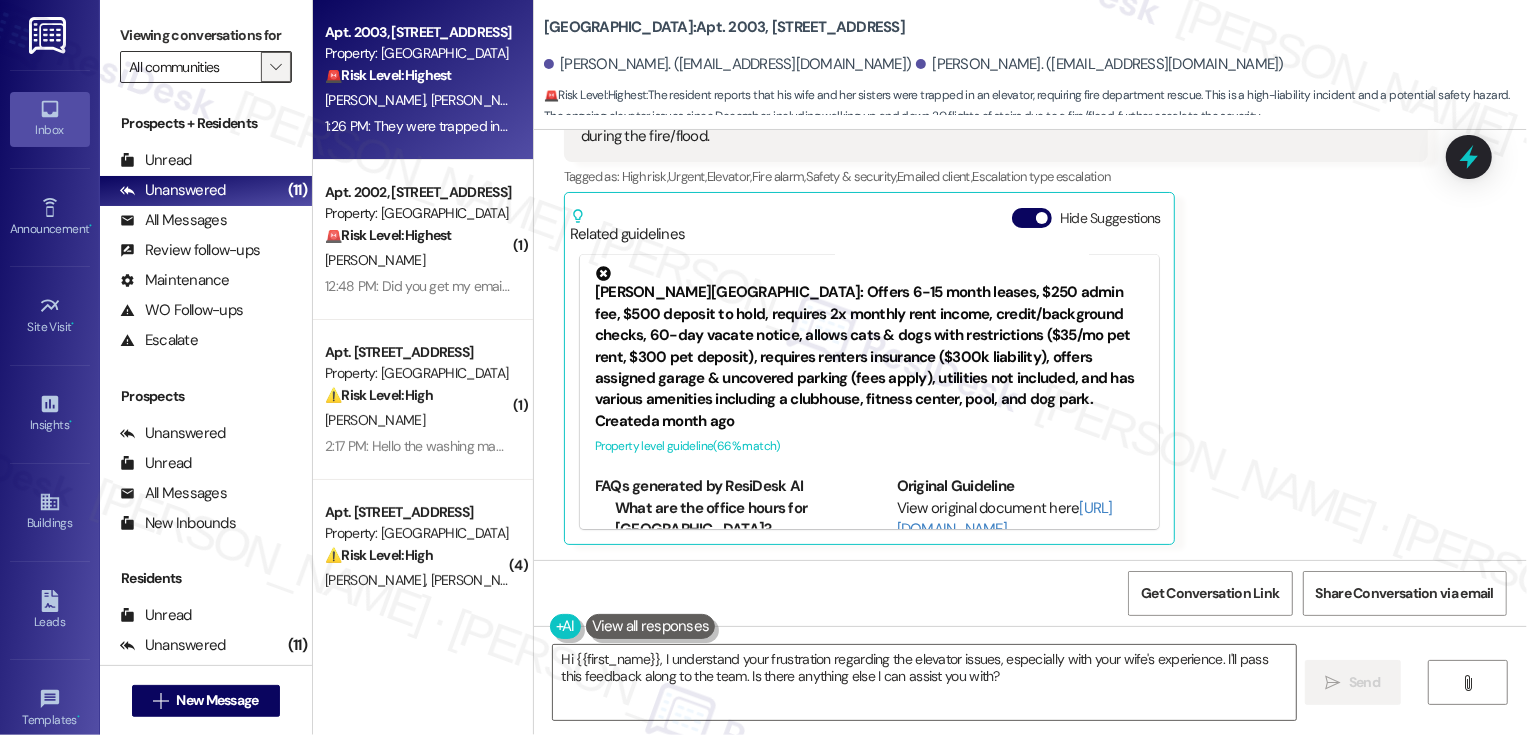 click on "" at bounding box center [275, 67] 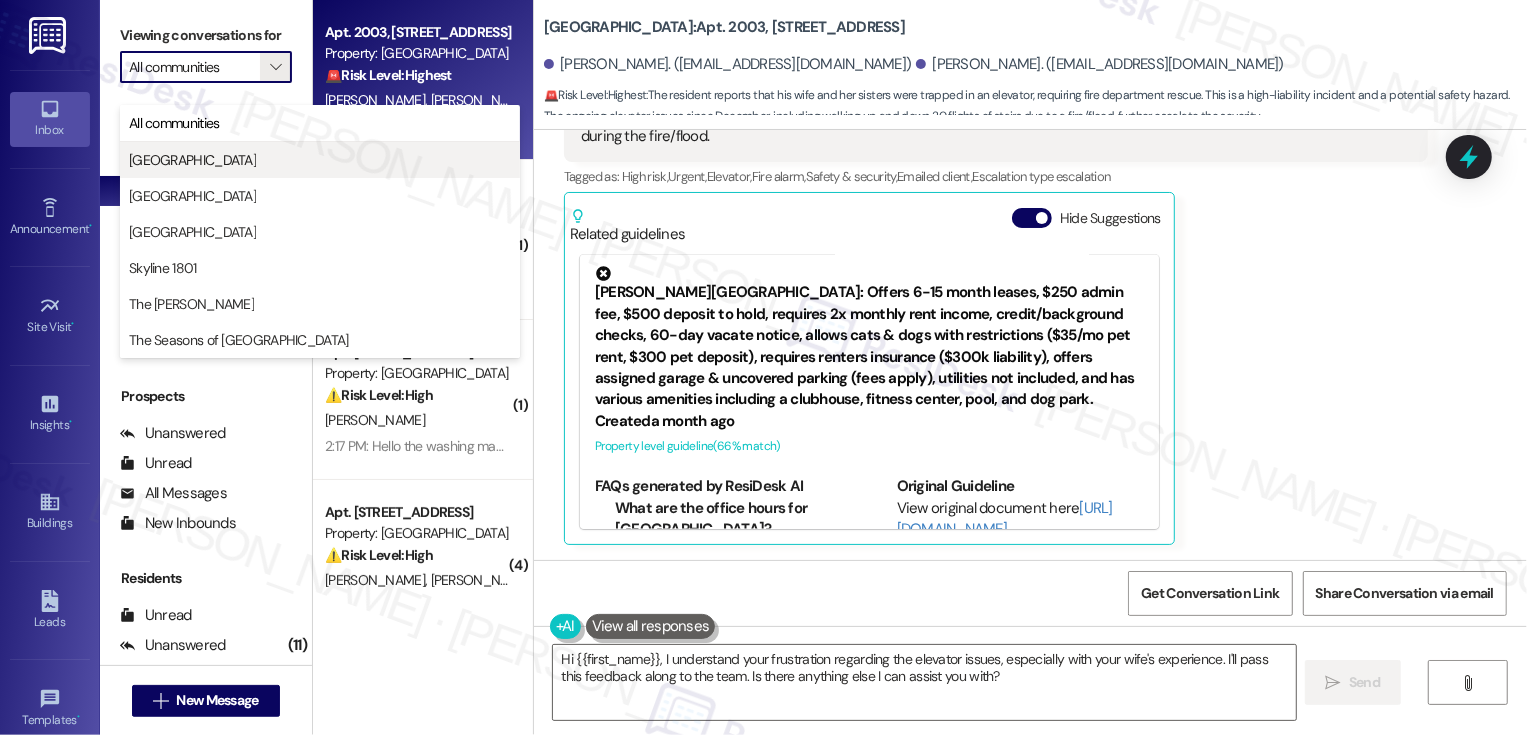 click on "[GEOGRAPHIC_DATA]" at bounding box center [320, 160] 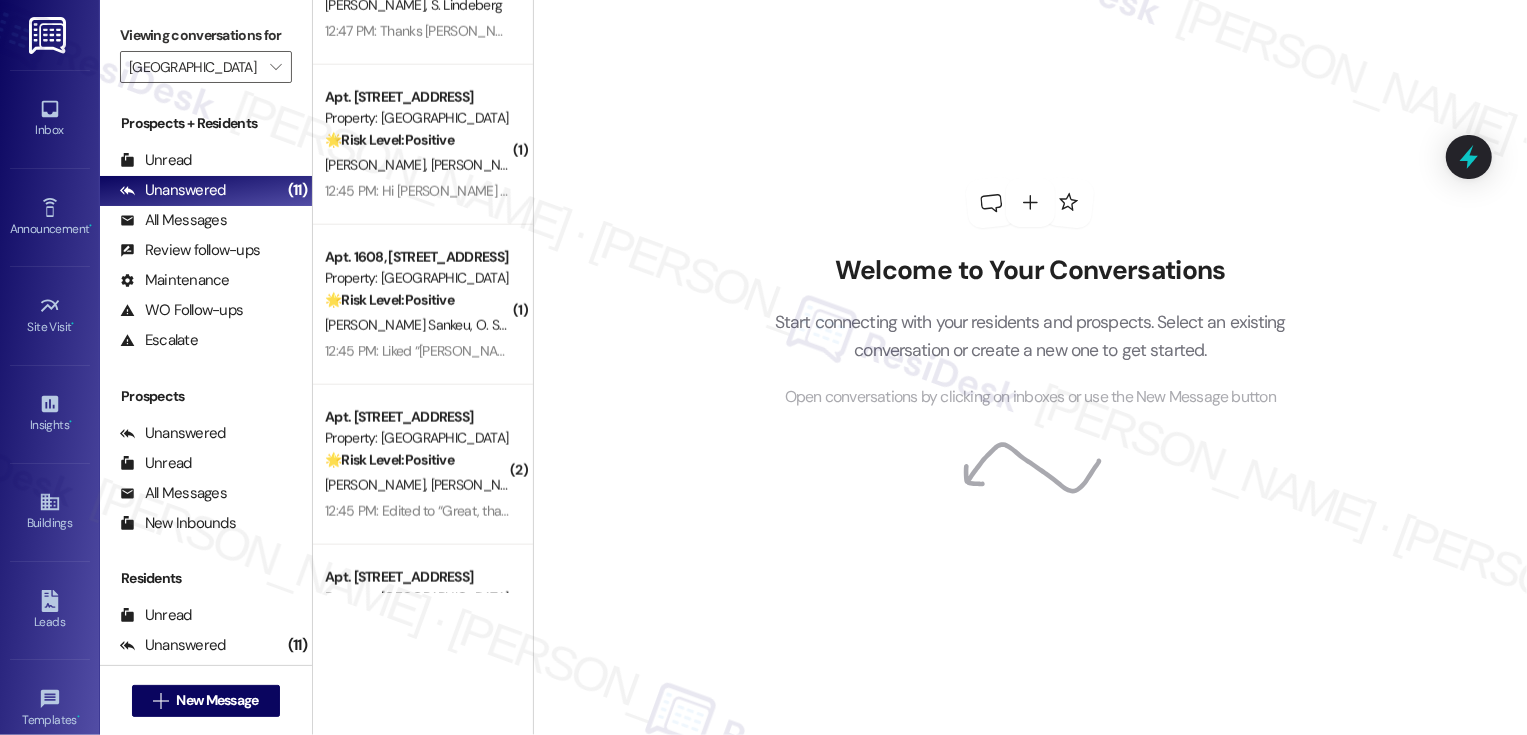 scroll, scrollTop: 2126, scrollLeft: 0, axis: vertical 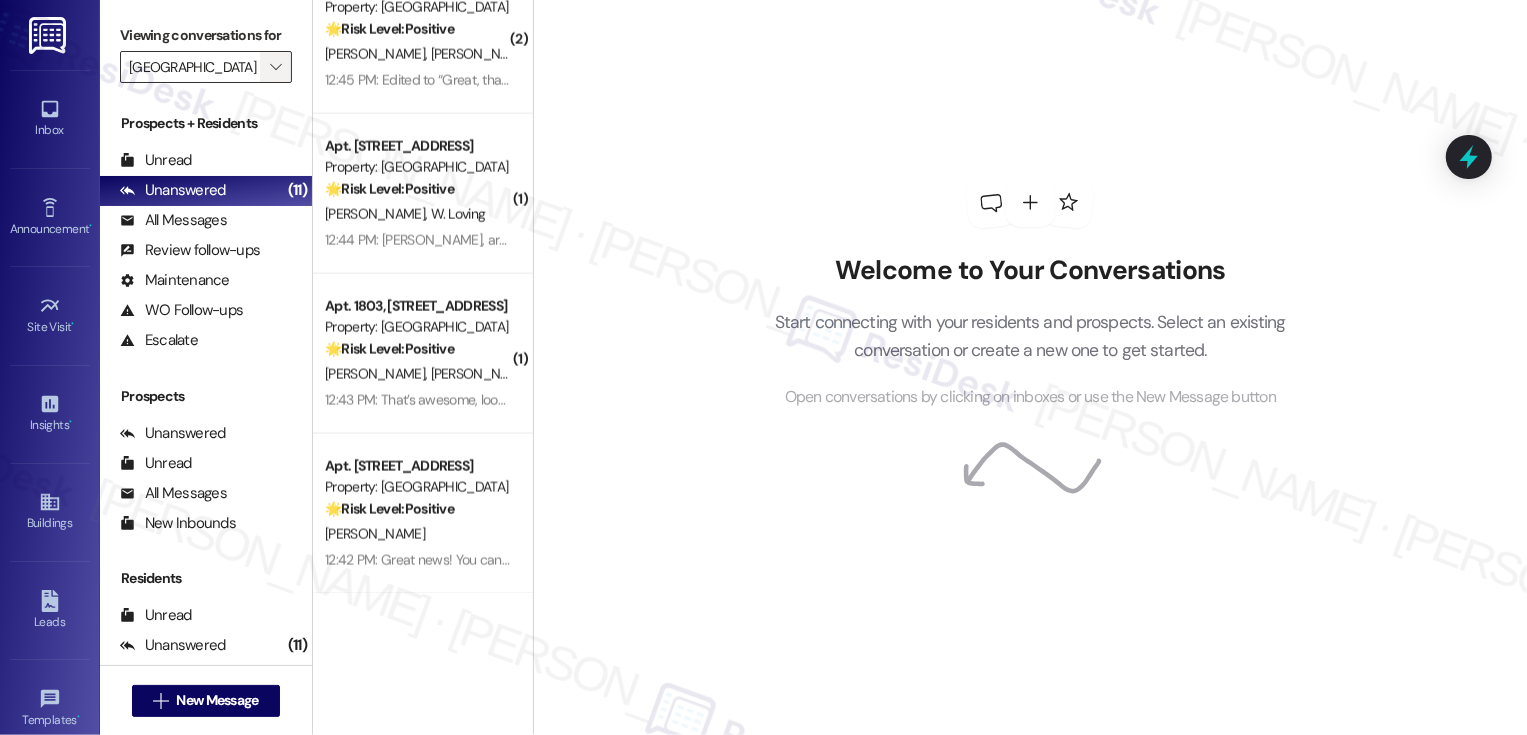 click on "" at bounding box center [276, 67] 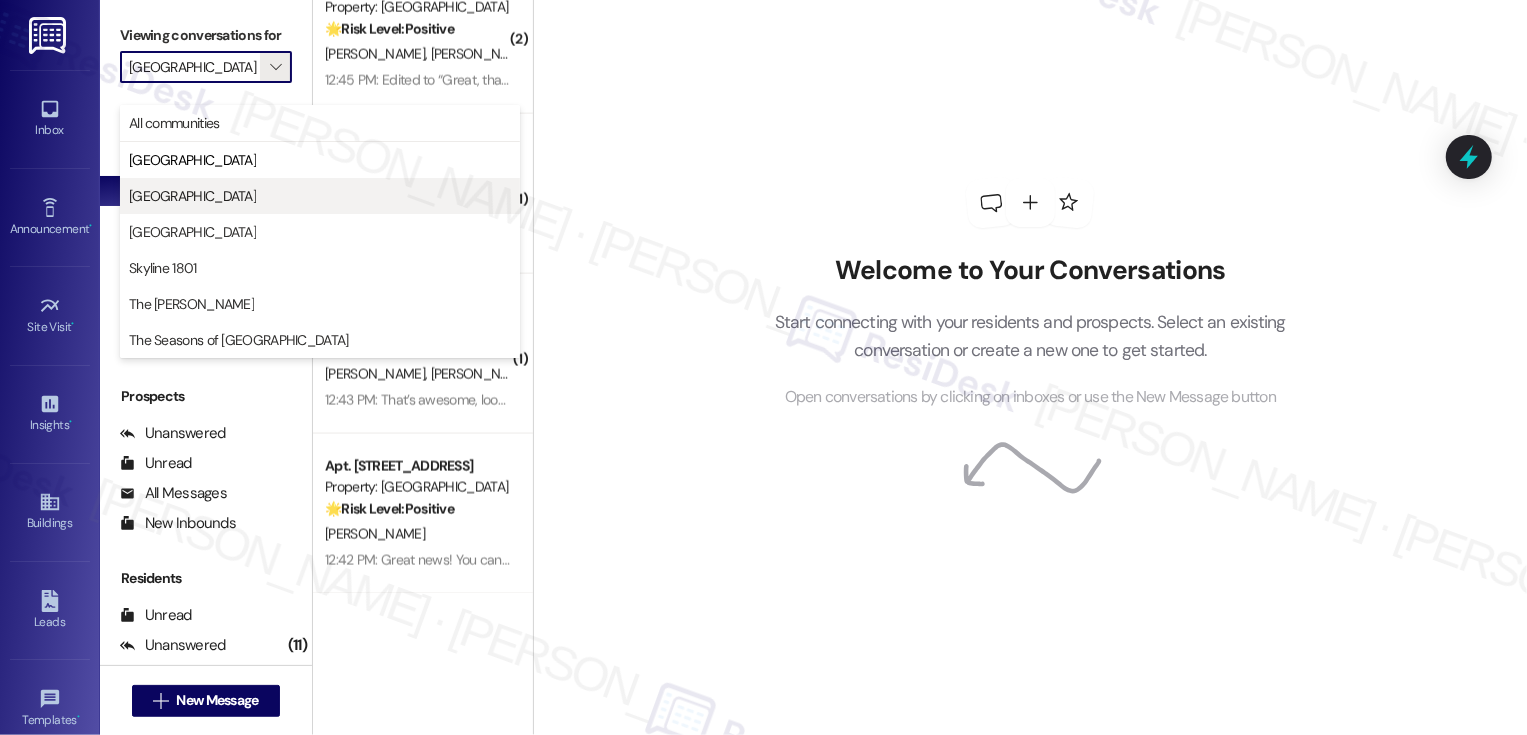 click on "[GEOGRAPHIC_DATA]" at bounding box center [320, 196] 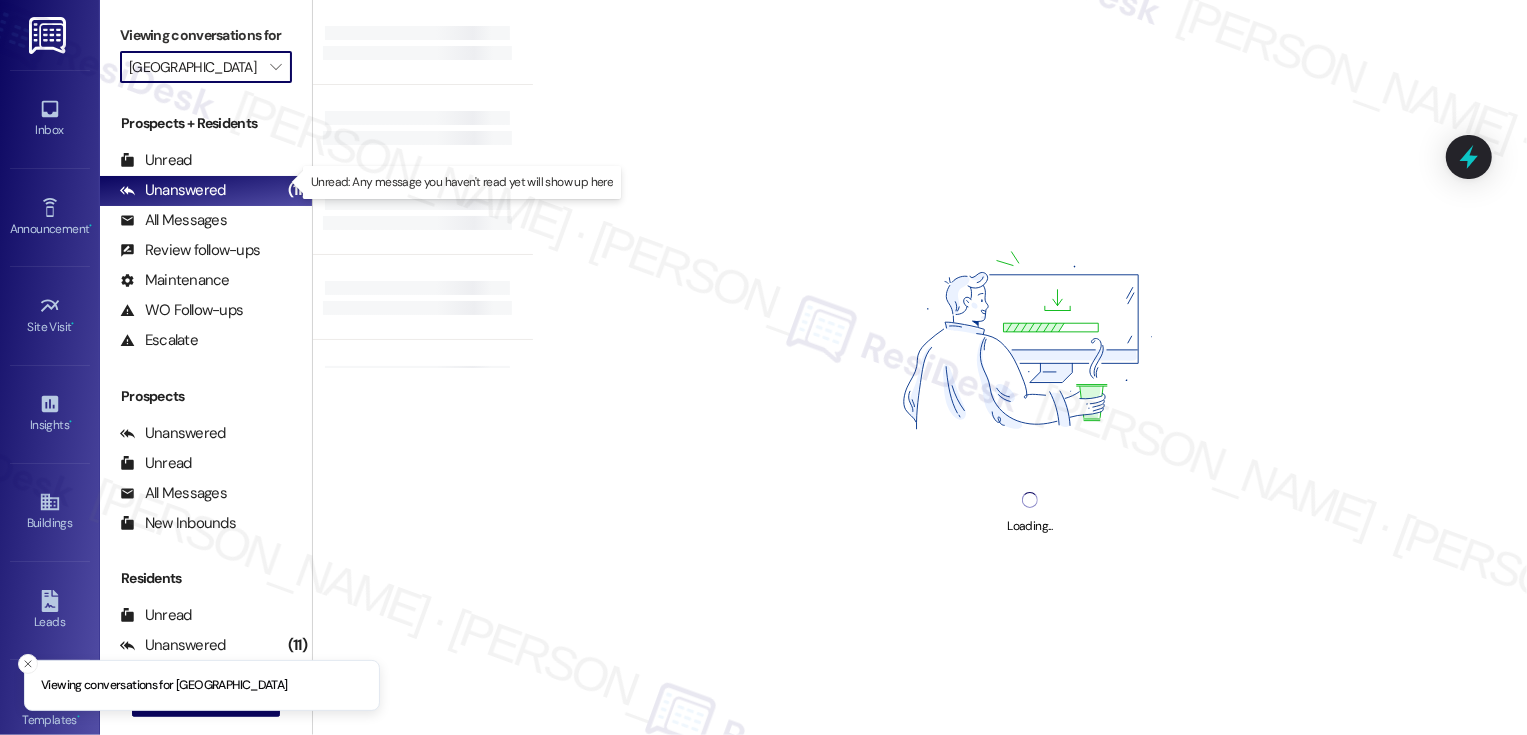 type on "[GEOGRAPHIC_DATA]" 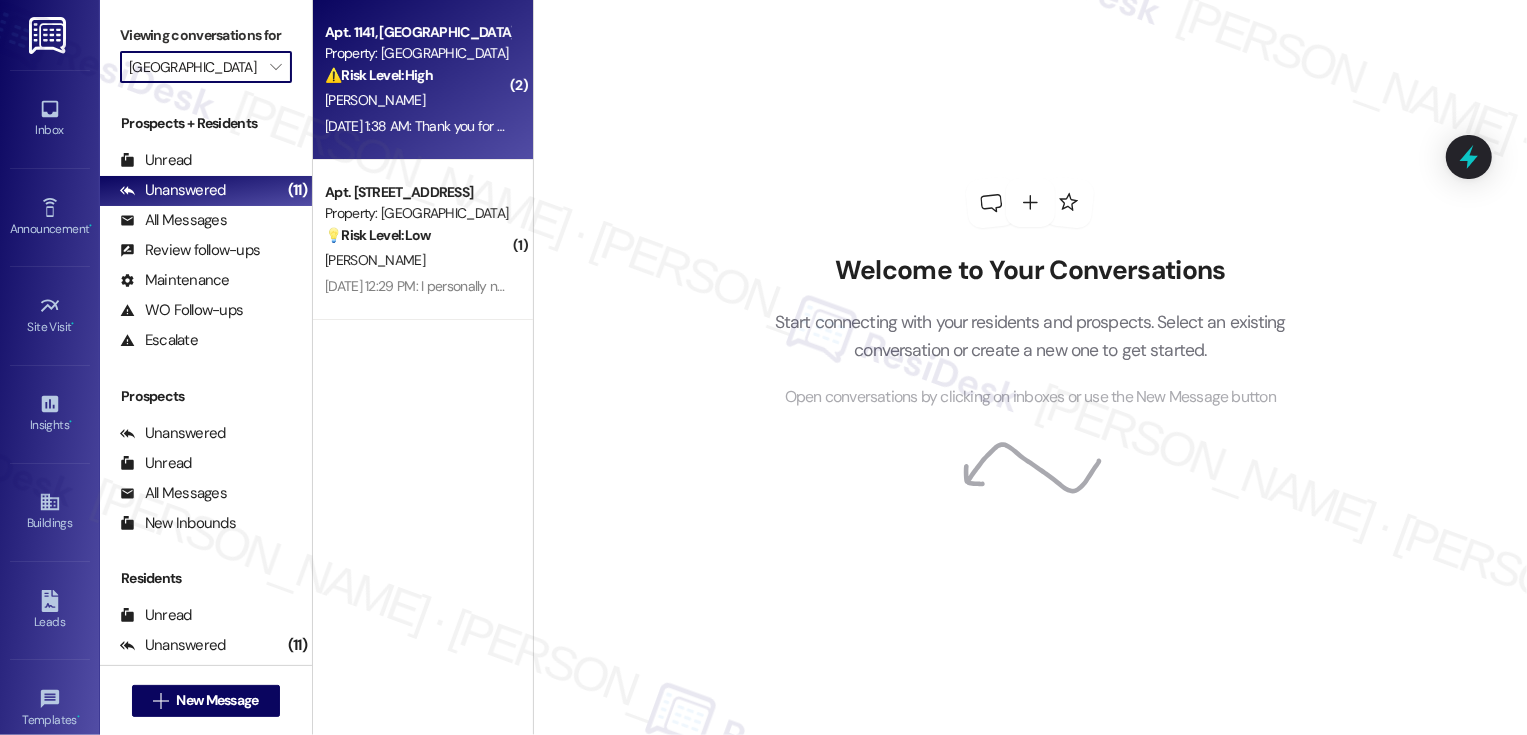 click on "N. Libbey" at bounding box center (417, 100) 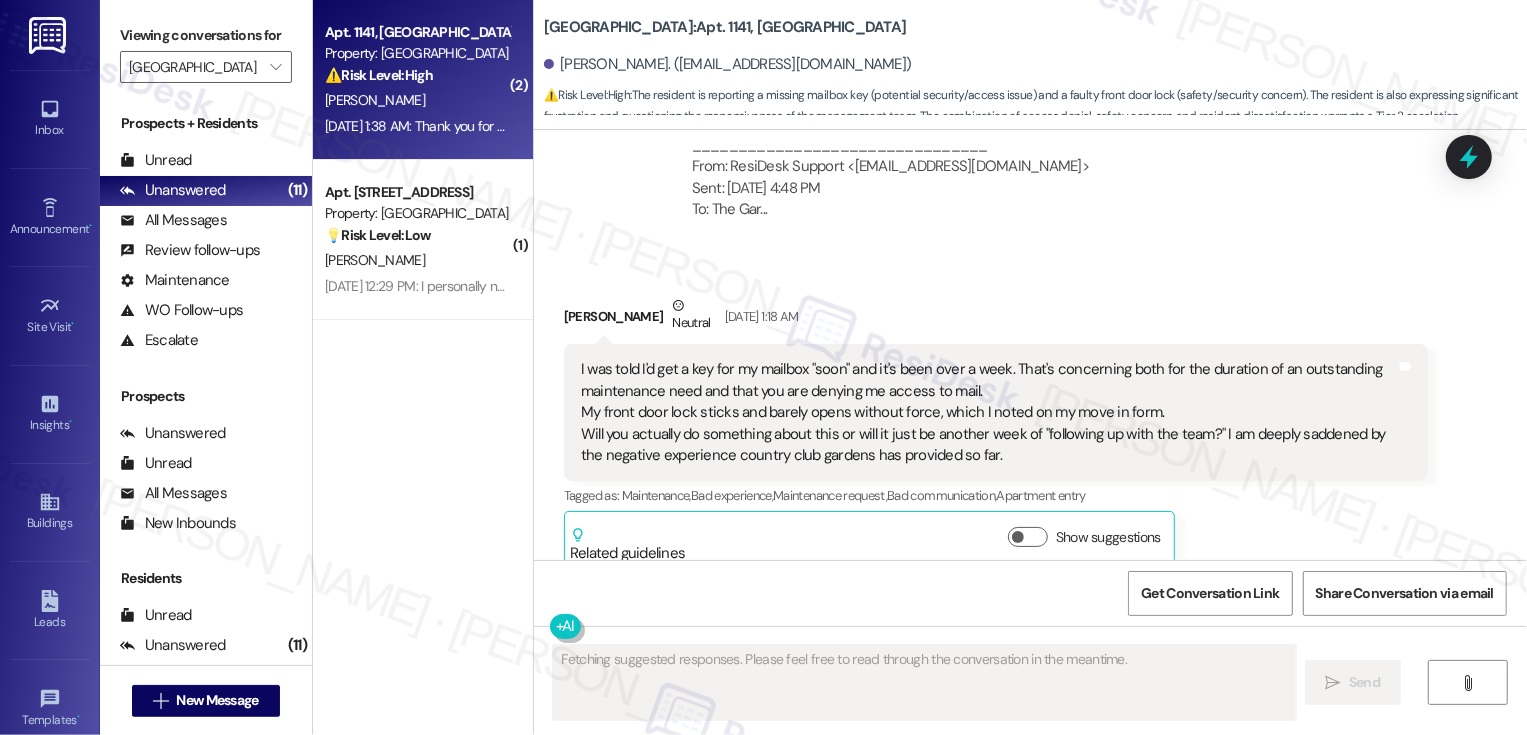 scroll, scrollTop: 1926, scrollLeft: 0, axis: vertical 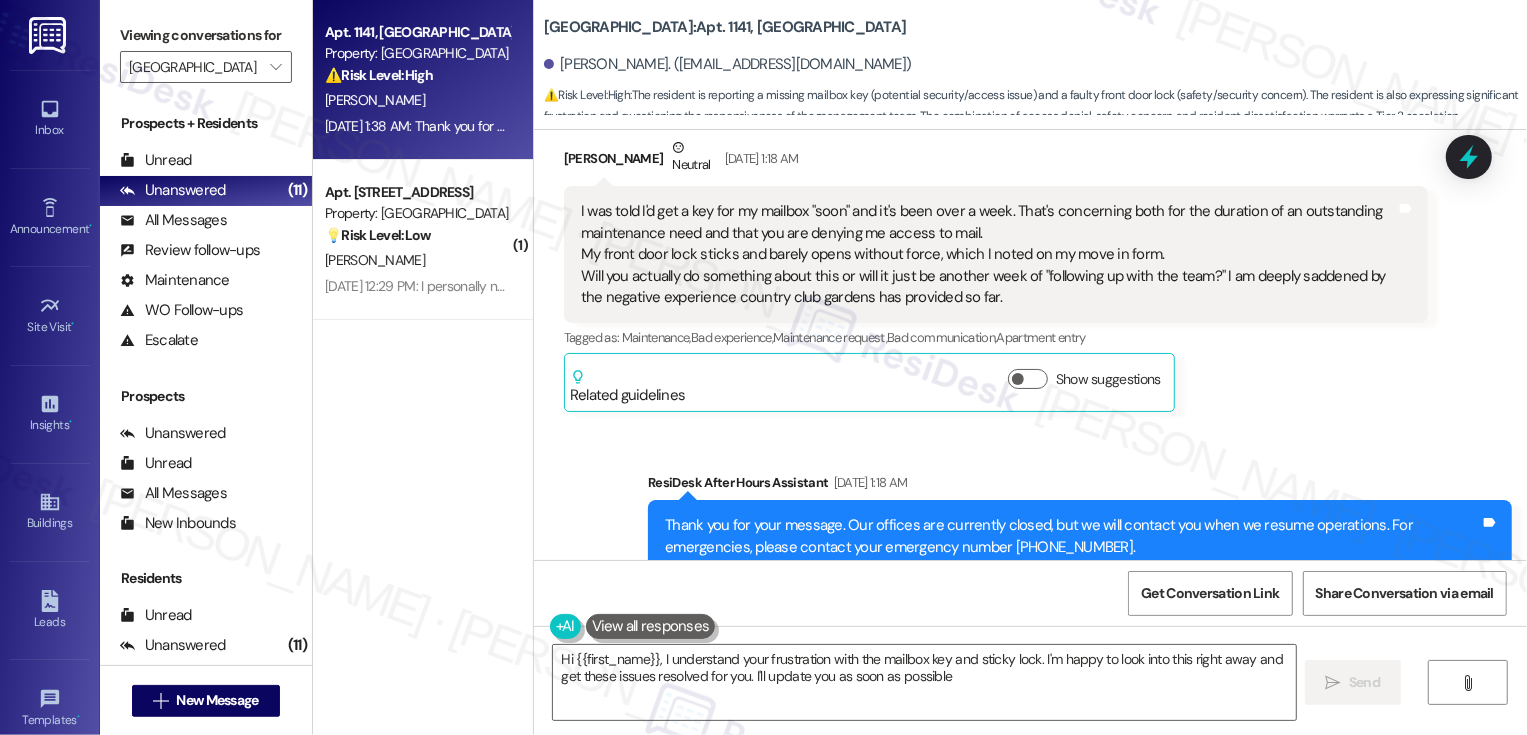 type on "Hi {{first_name}}, I understand your frustration with the mailbox key and sticky lock. I'm happy to look into this right away and get these issues resolved for you. I'll update you as soon as possible!" 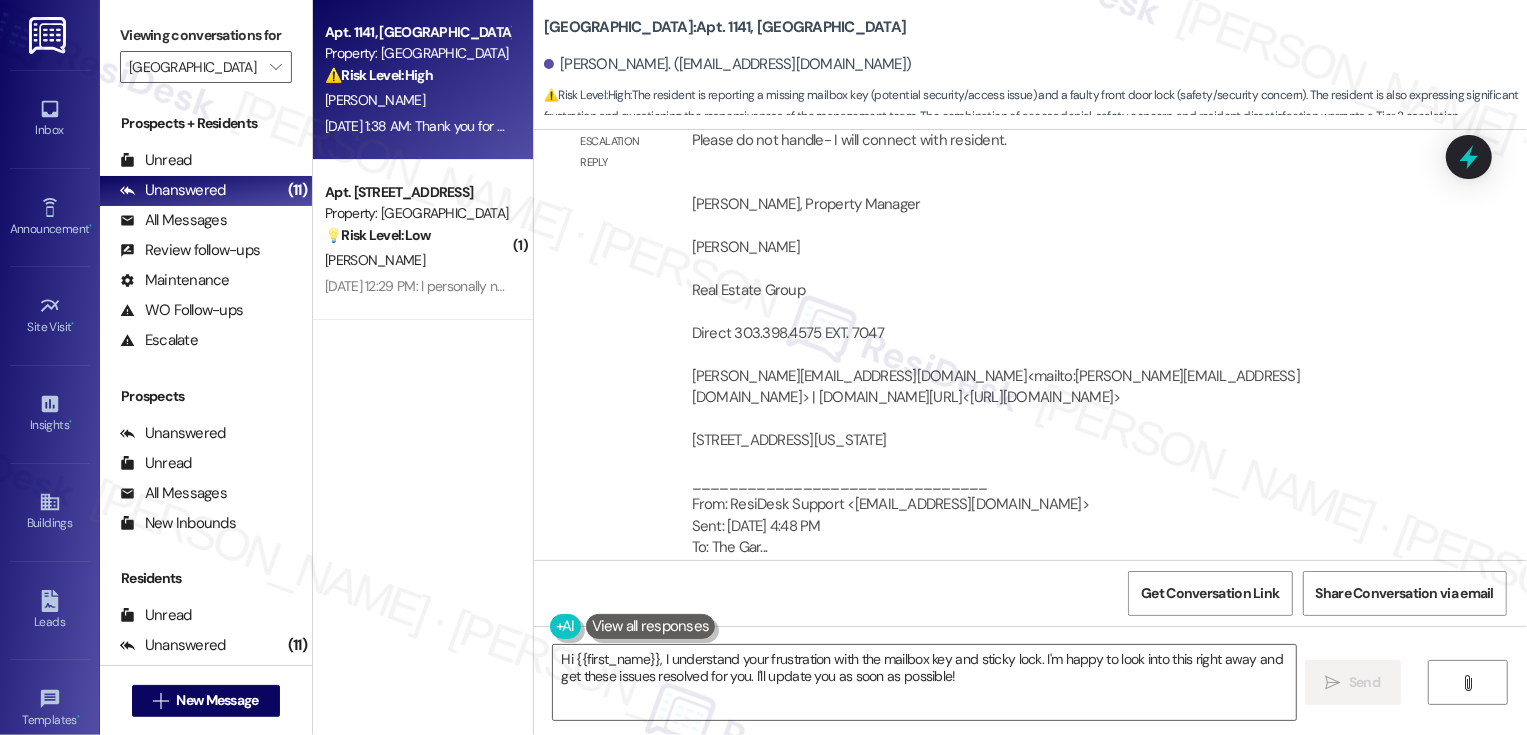 scroll, scrollTop: 1136, scrollLeft: 0, axis: vertical 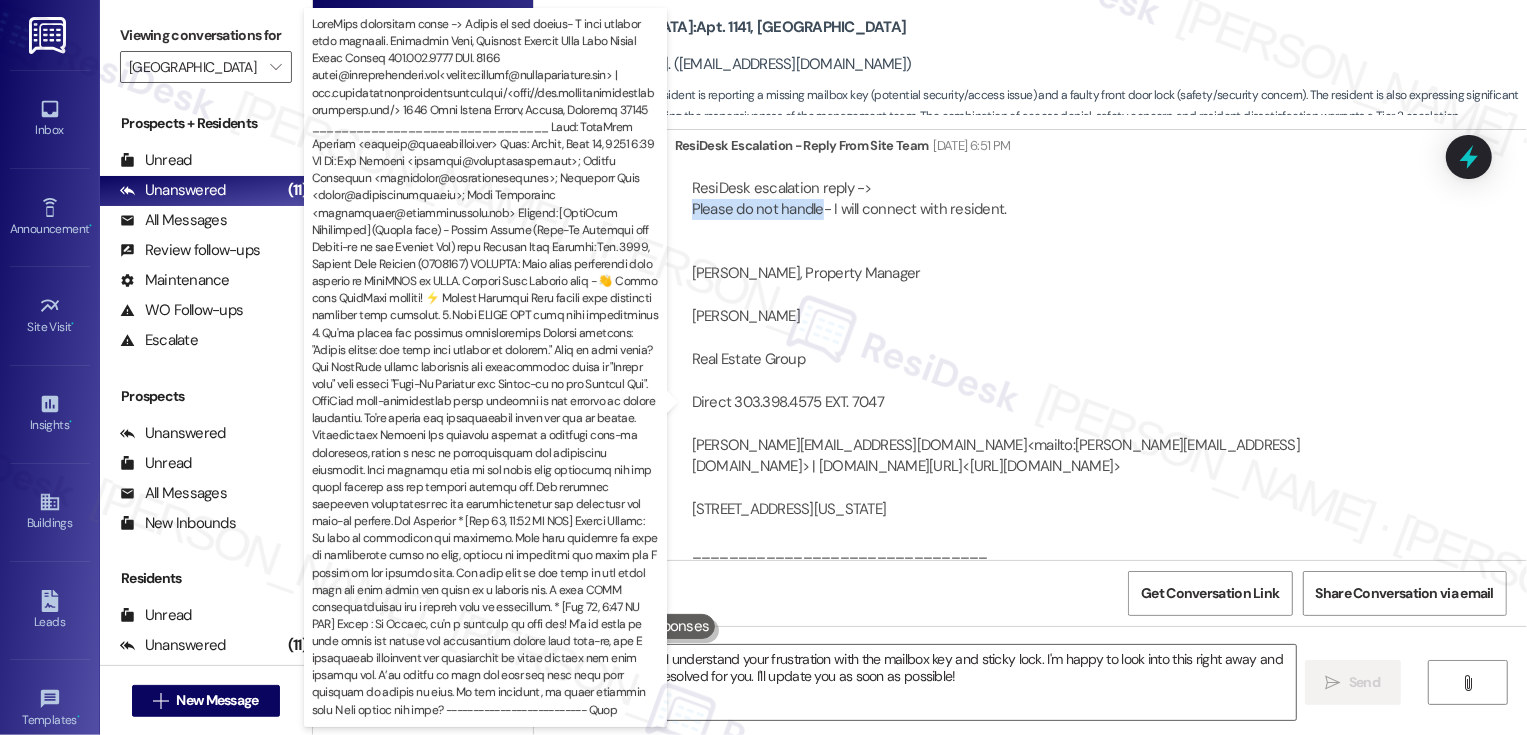 drag, startPoint x: 678, startPoint y: 207, endPoint x: 808, endPoint y: 207, distance: 130 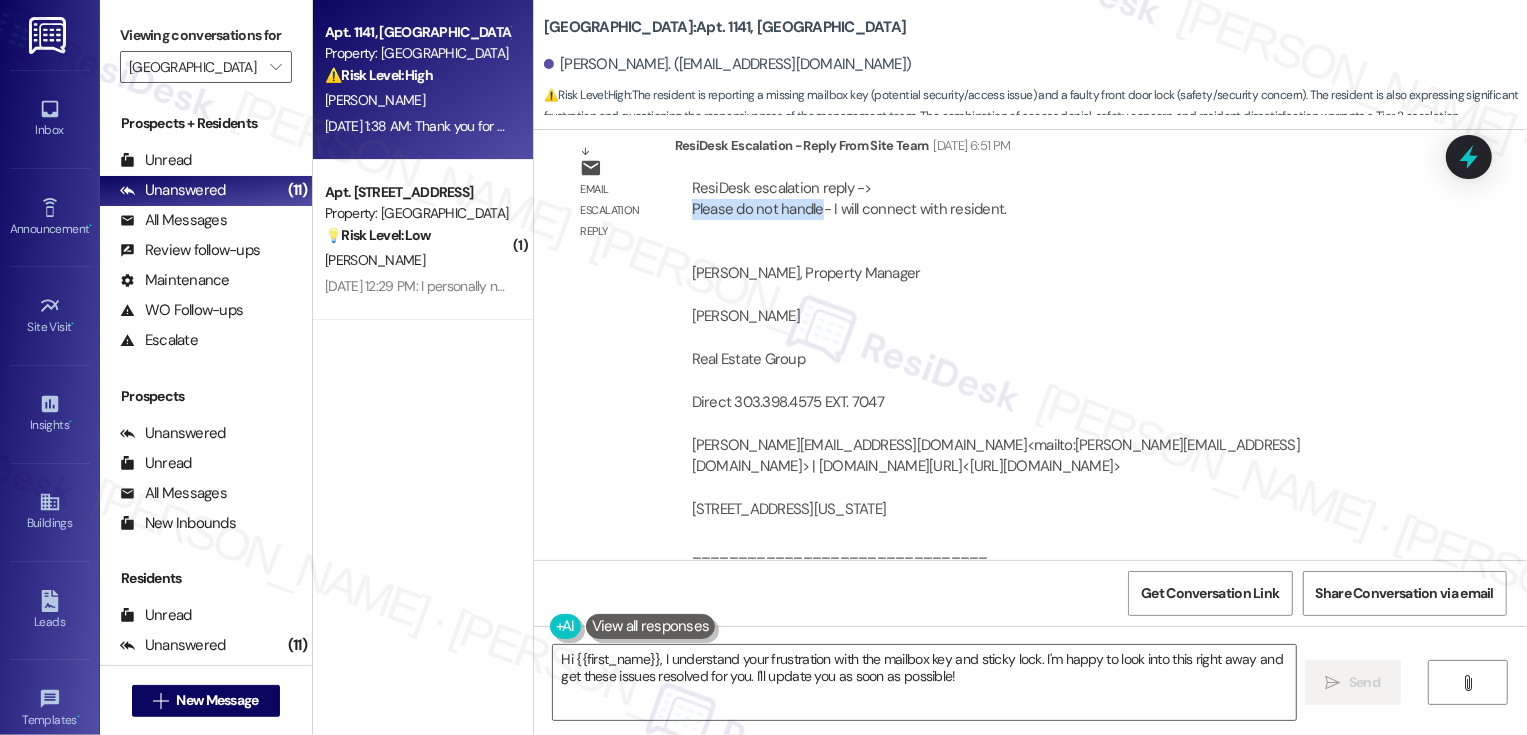 click on "ResiDesk escalation reply ->
Please do not handle- I will connect with resident.
Stephanie Hahn, Property Manager
Broe
Real Estate Group
Direct 303.398.4575 EXT. 7047
shahn@broerealestate.com<mailto:clester@broerealestate.com> | www.countryclubtowersandgardens.com/<http://www.countryclubtowersandgardens.com/>
1101 East Bayaud Avenue, Denver, Colorado 80209
________________________________
From: ResiDesk Support <support@theresidesk.com>
Sent: Friday, July 25, 2025 4:48 PM
To: The Gar..." at bounding box center (1051, 403) 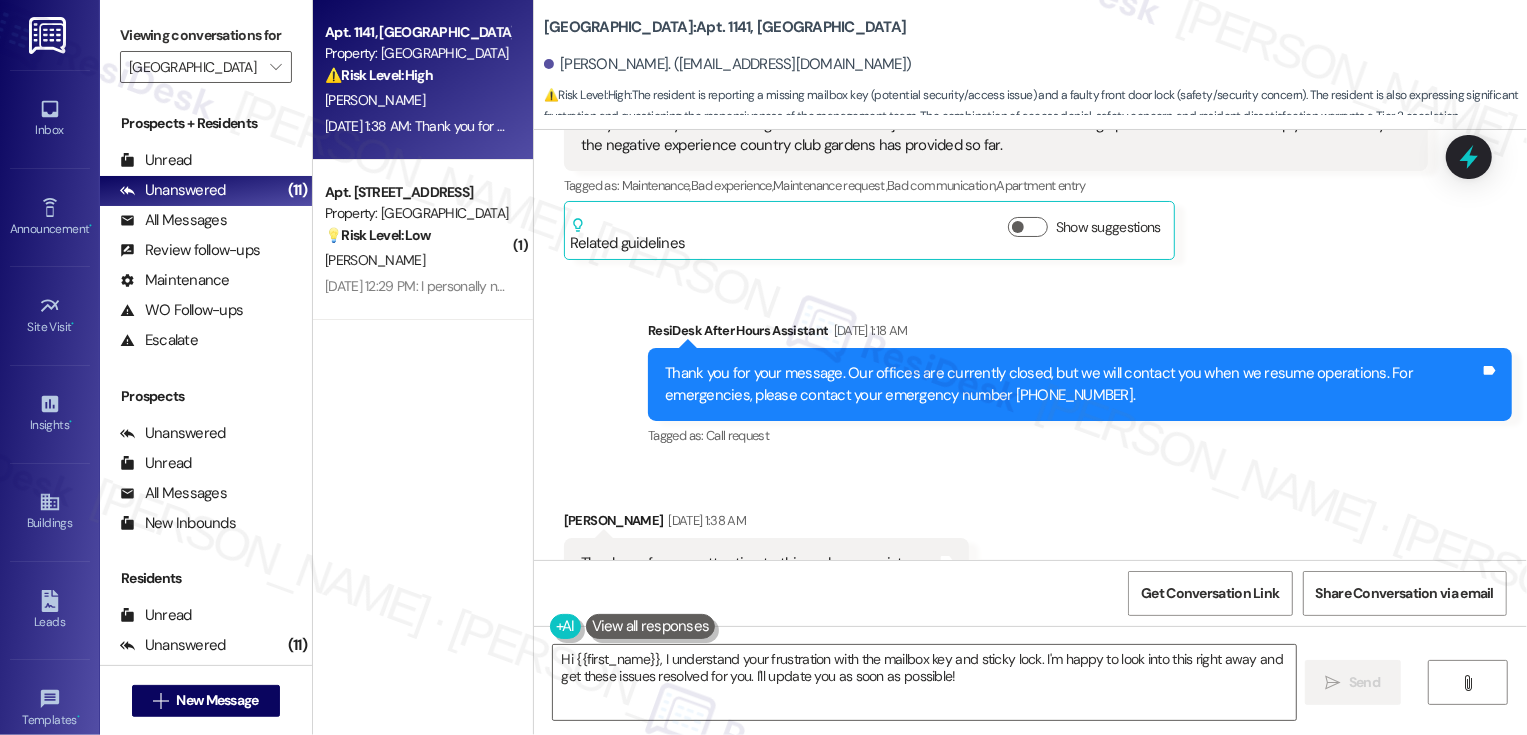 scroll, scrollTop: 1927, scrollLeft: 0, axis: vertical 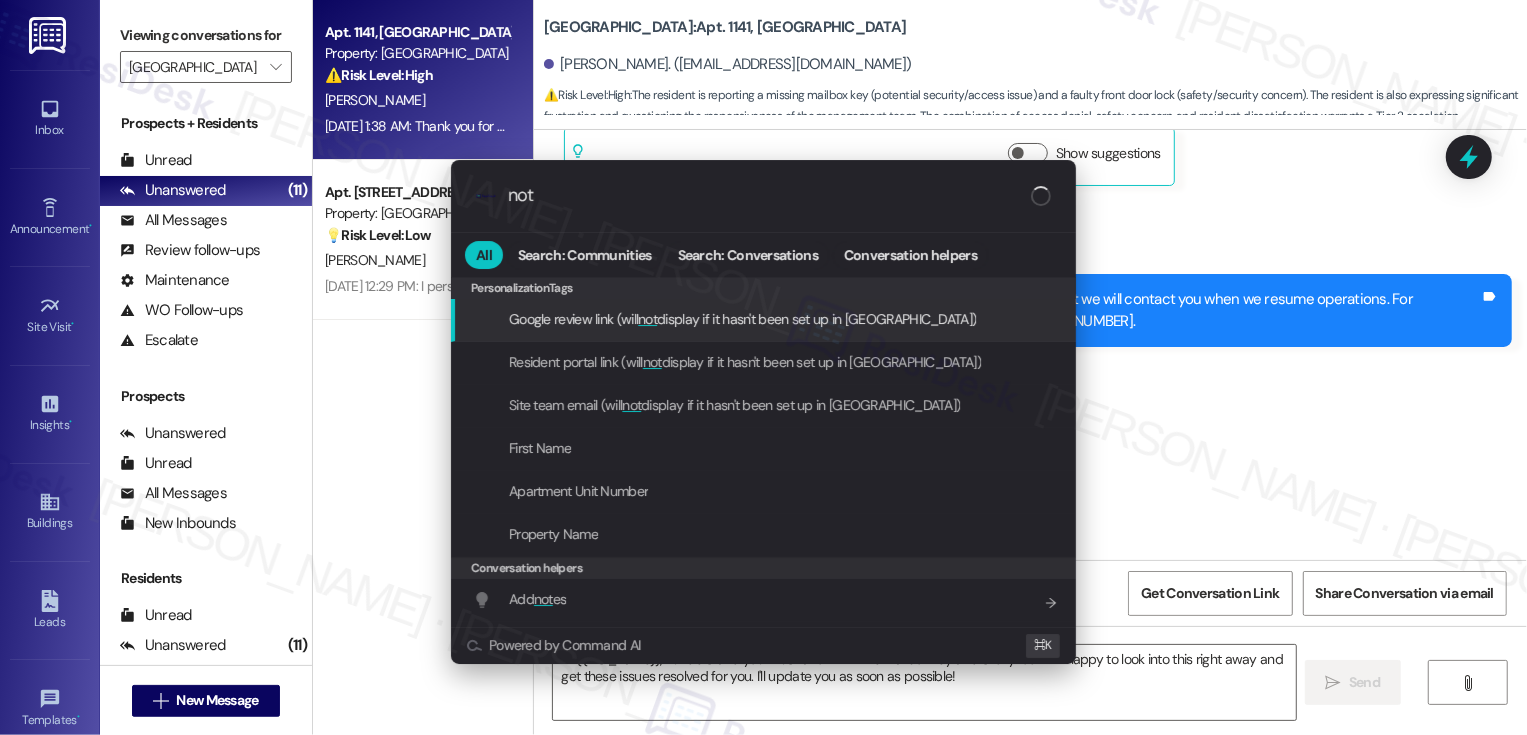type on "note" 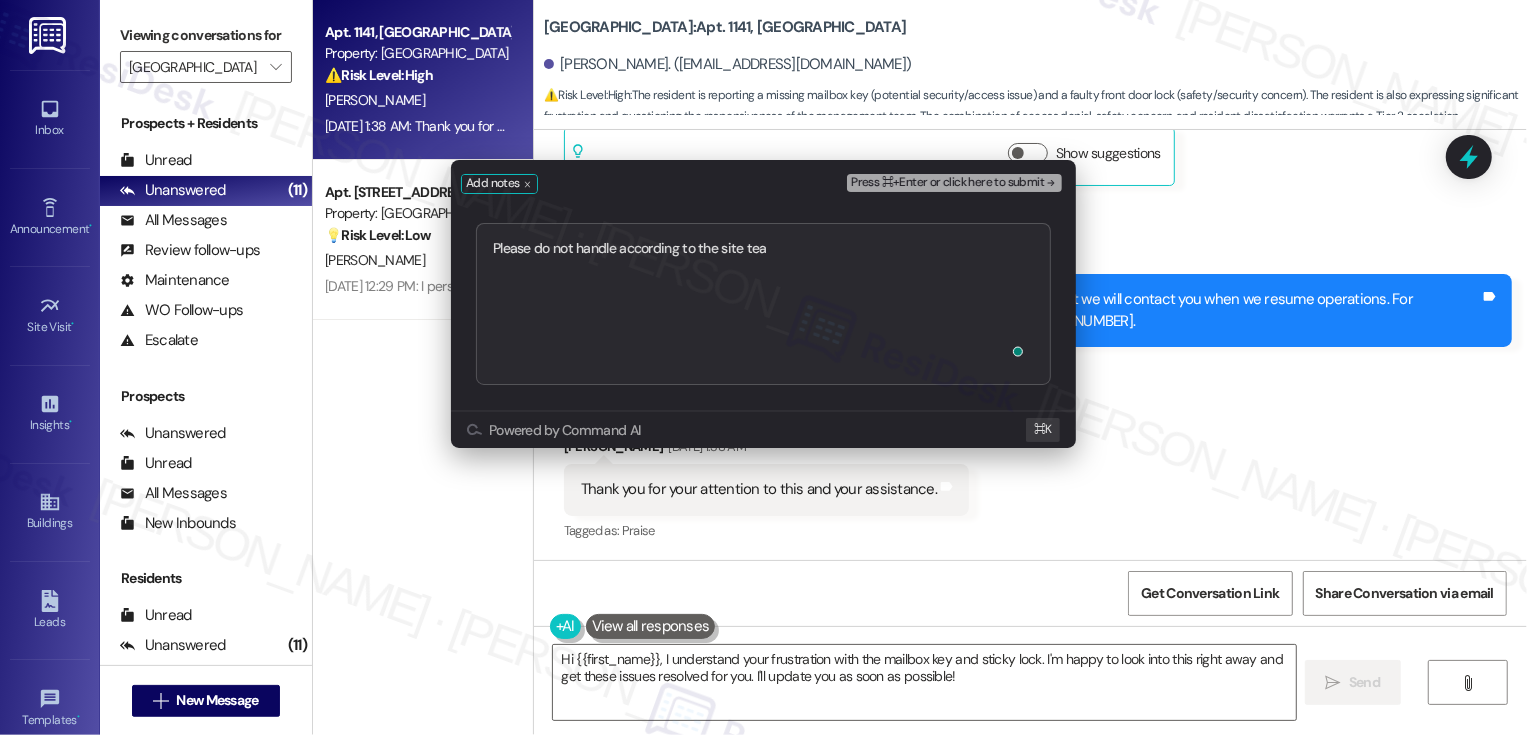 type on "Please do not handle according to the site team" 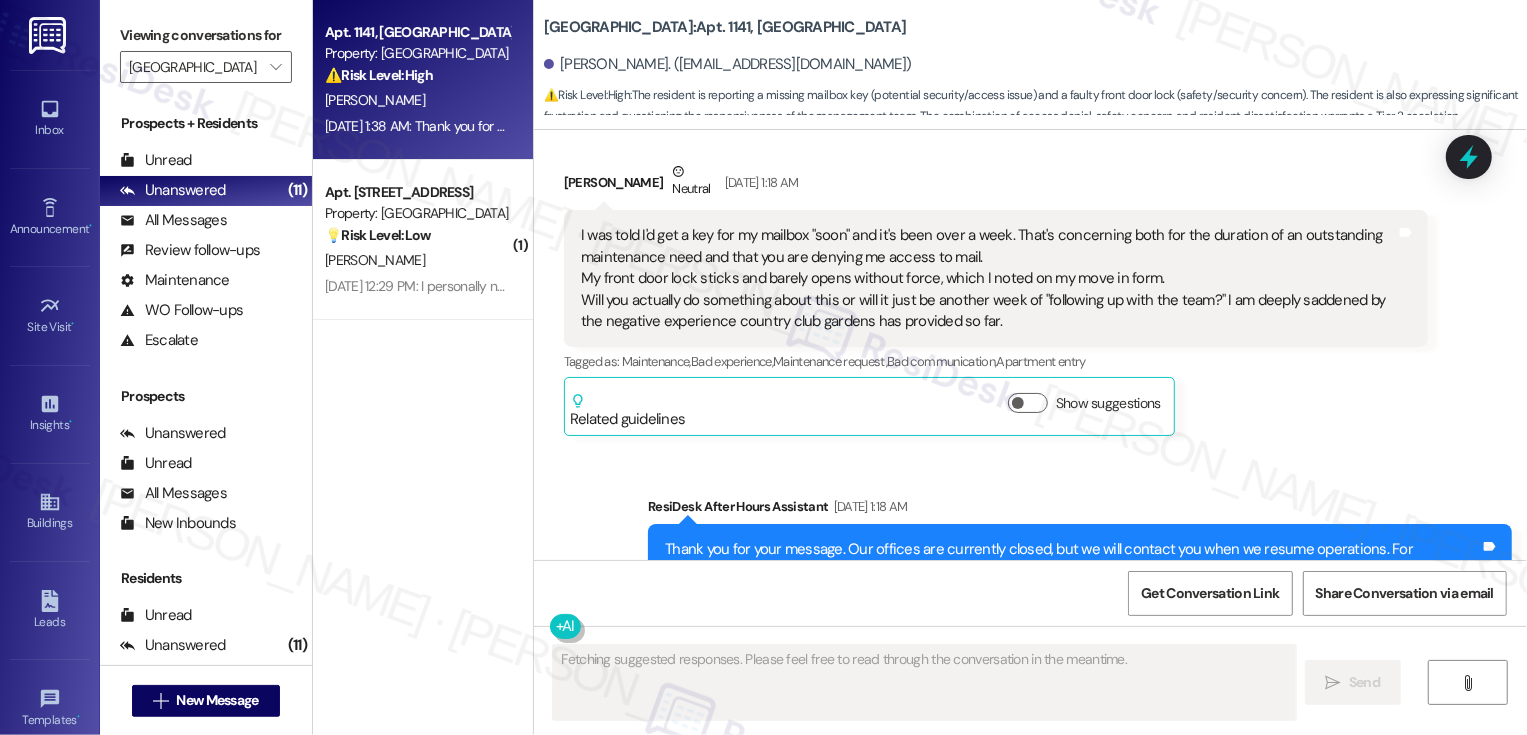 type on "Fetching suggested responses. Please feel free to read through the conversation in the meantime." 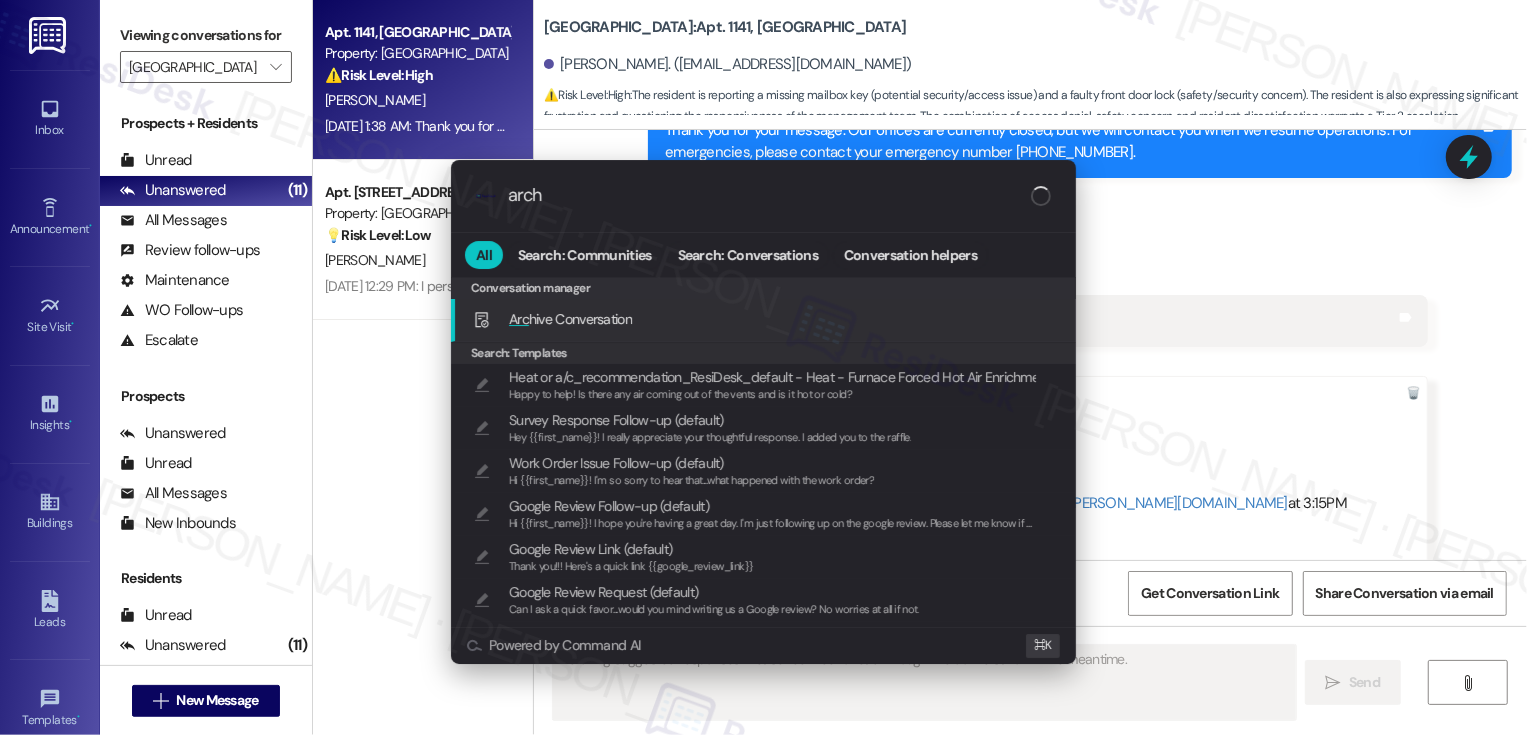 type on "archi" 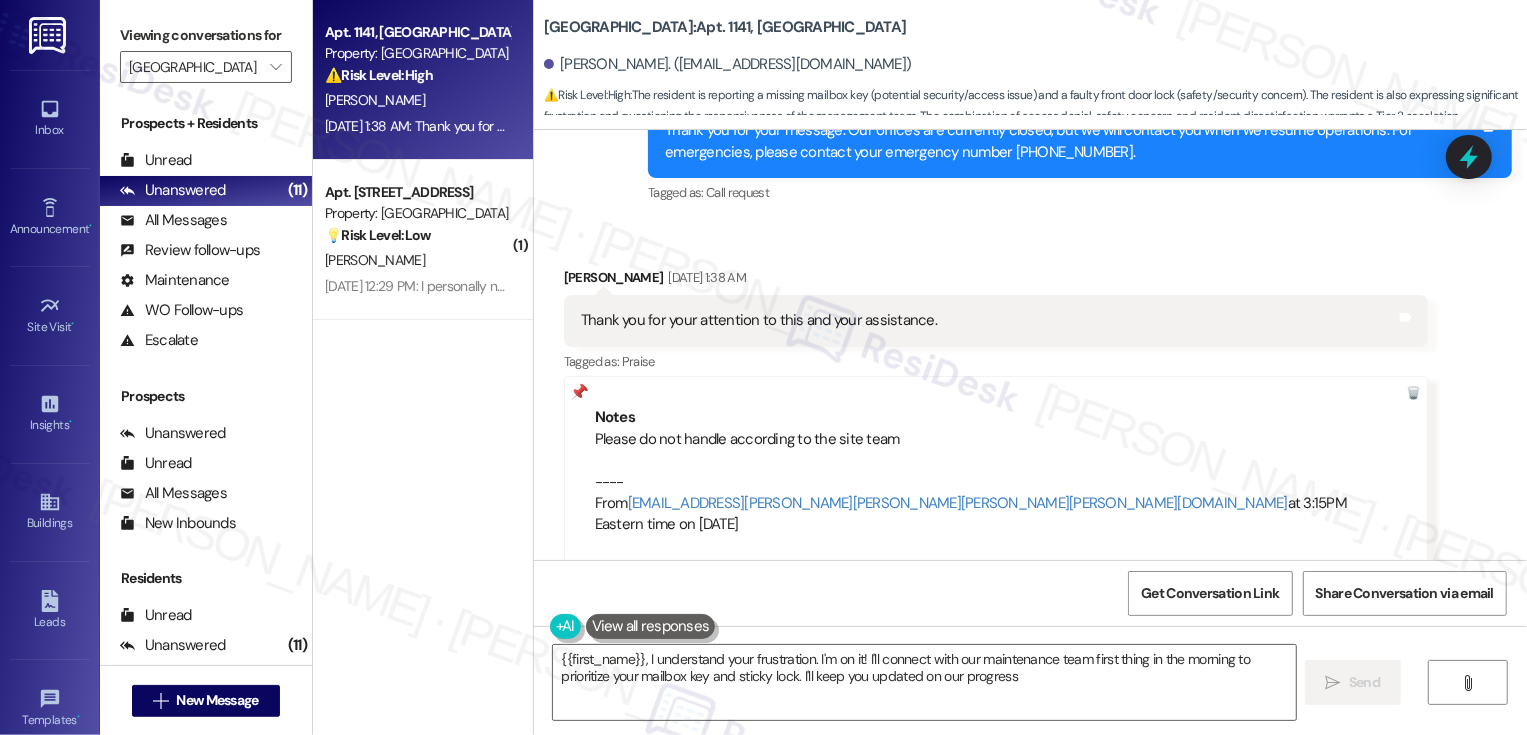 type on "{{first_name}}, I understand your frustration. I'm on it! I'll connect with our maintenance team first thing in the morning to prioritize your mailbox key and sticky lock. I'll keep you updated on our progress." 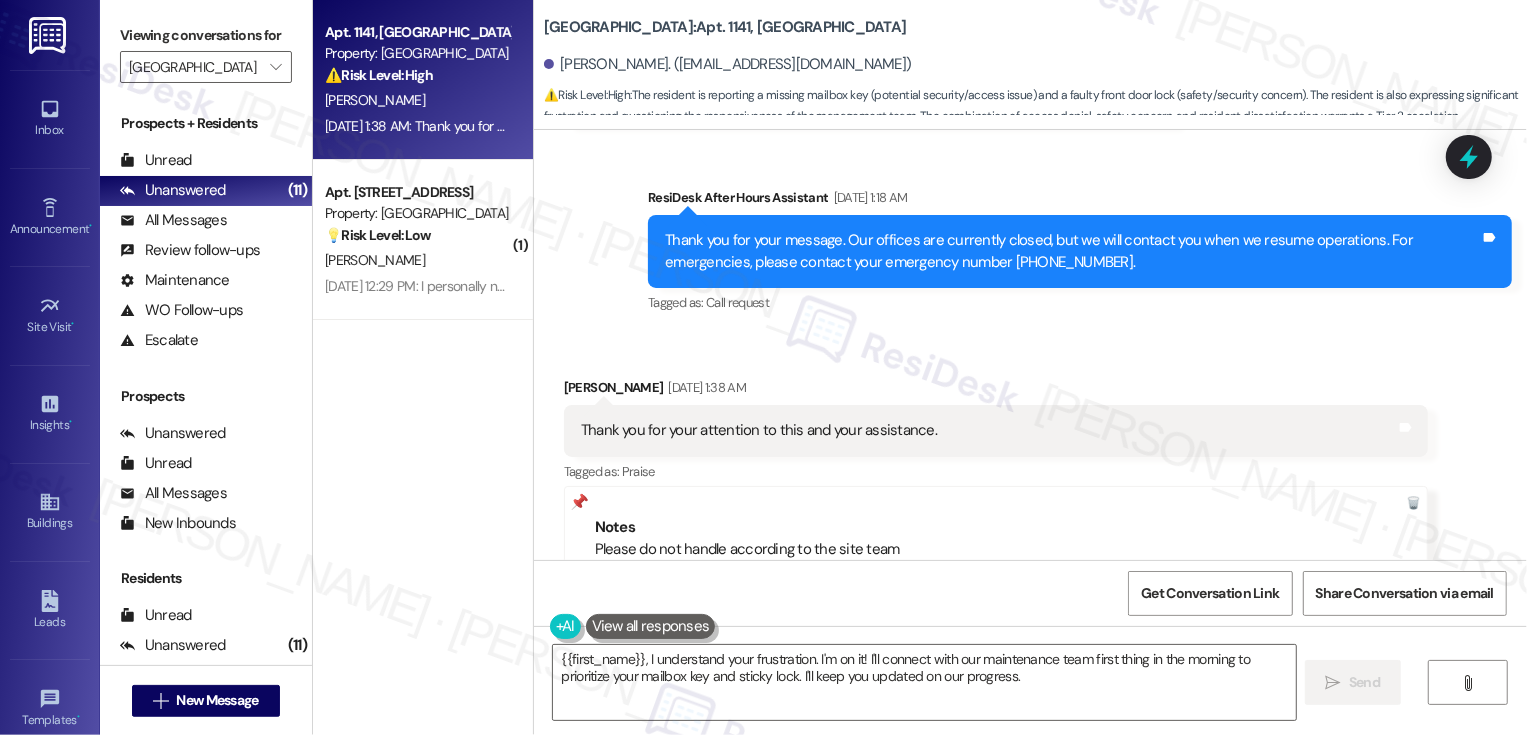 scroll, scrollTop: 2096, scrollLeft: 0, axis: vertical 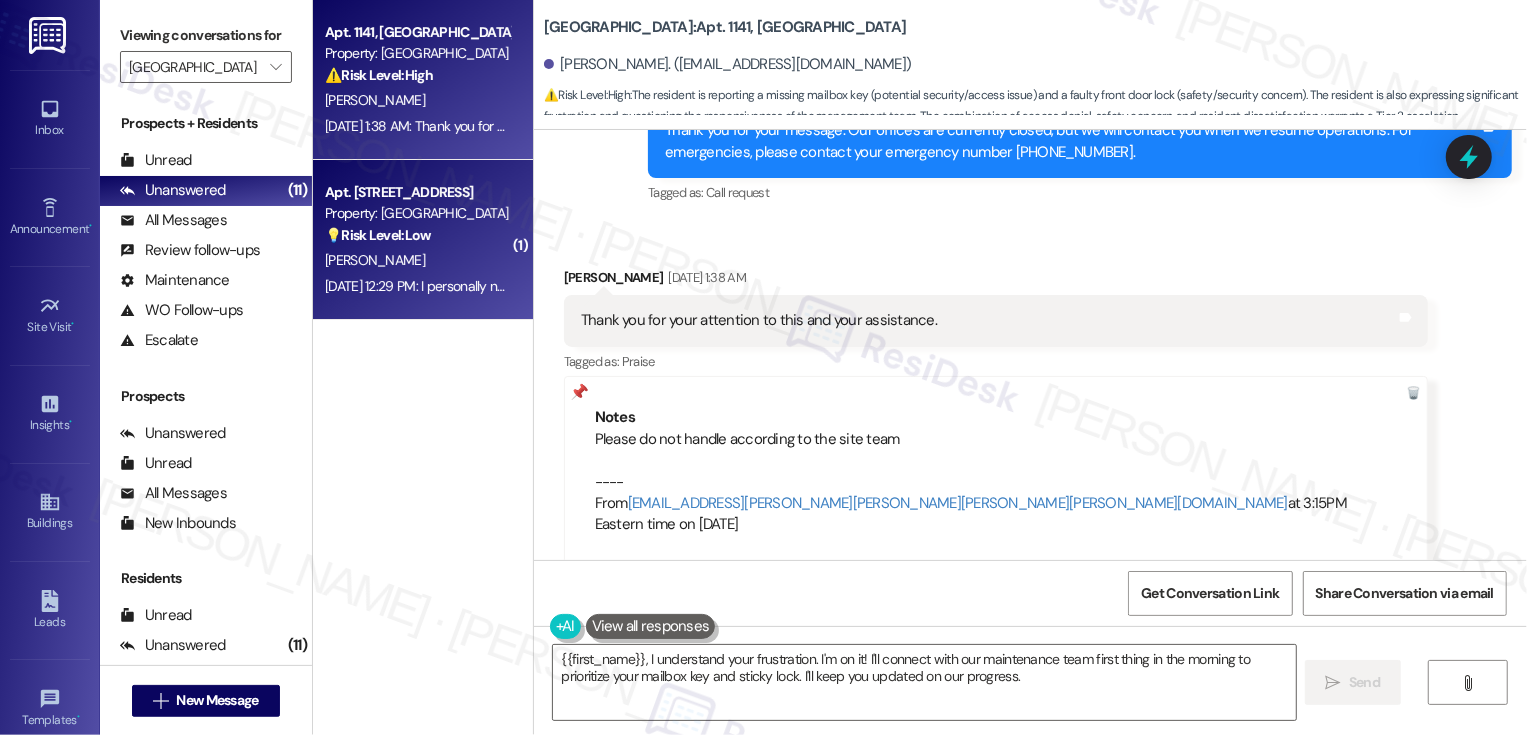 click on "Property: Country Club Gardens" at bounding box center (417, 213) 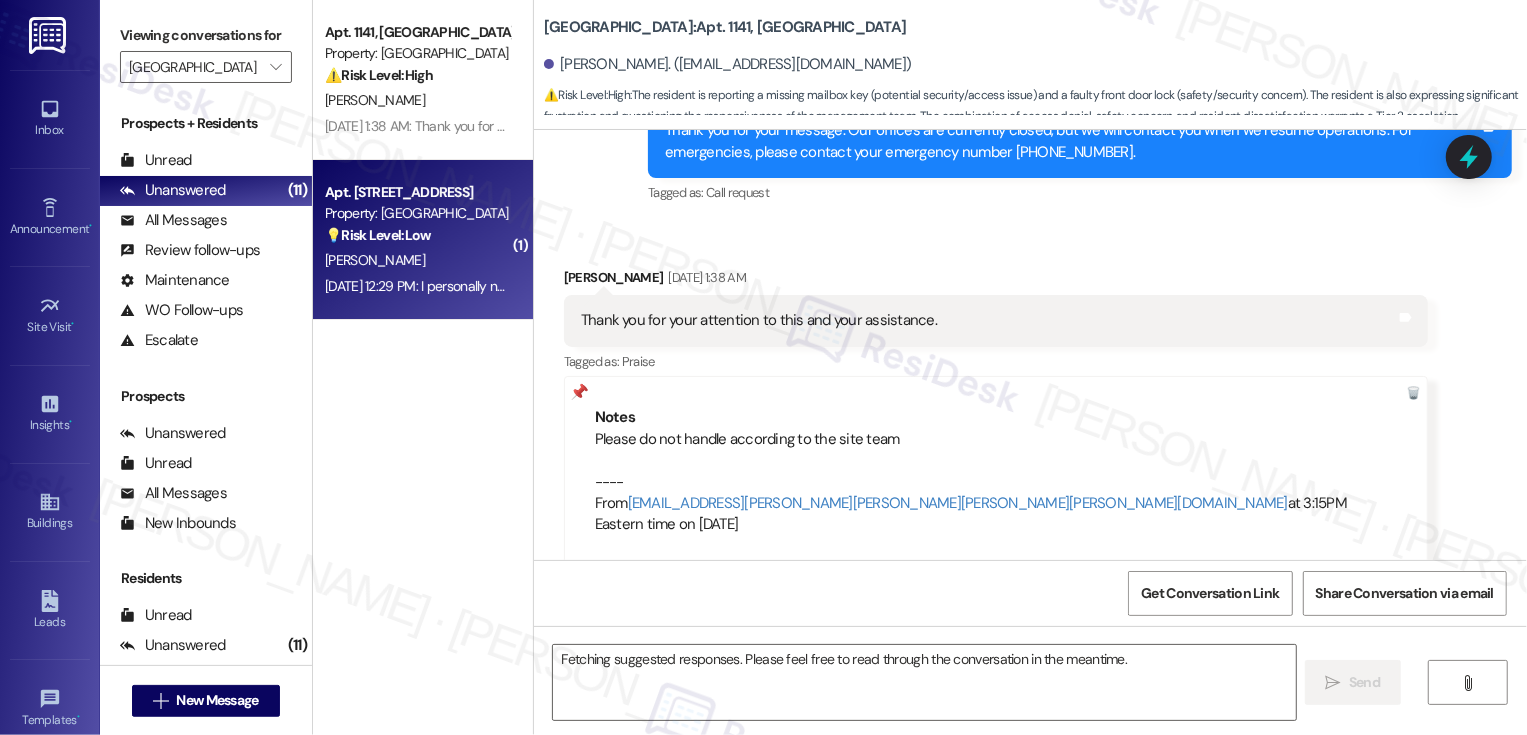 click on "Property: Country Club Gardens" at bounding box center (417, 213) 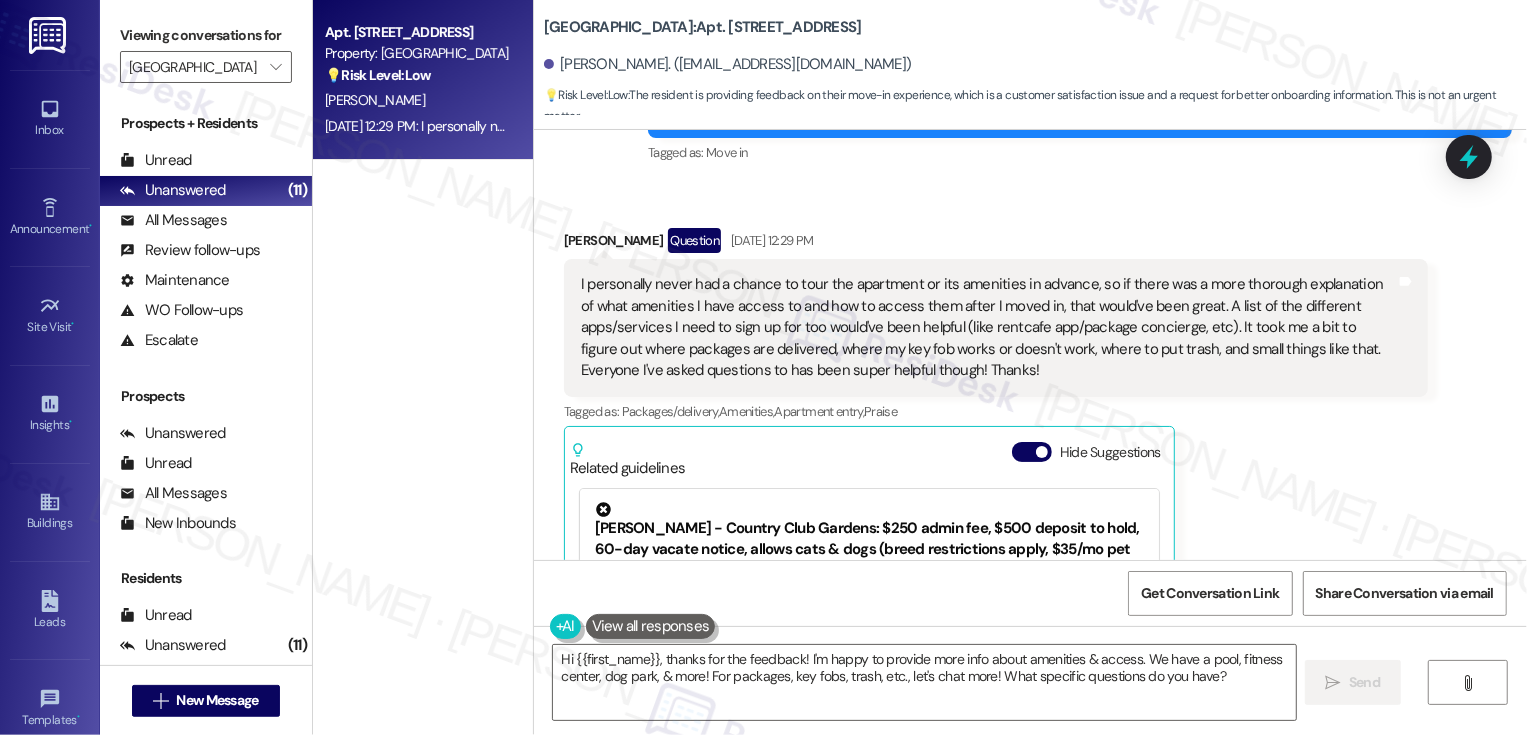 scroll, scrollTop: 488, scrollLeft: 0, axis: vertical 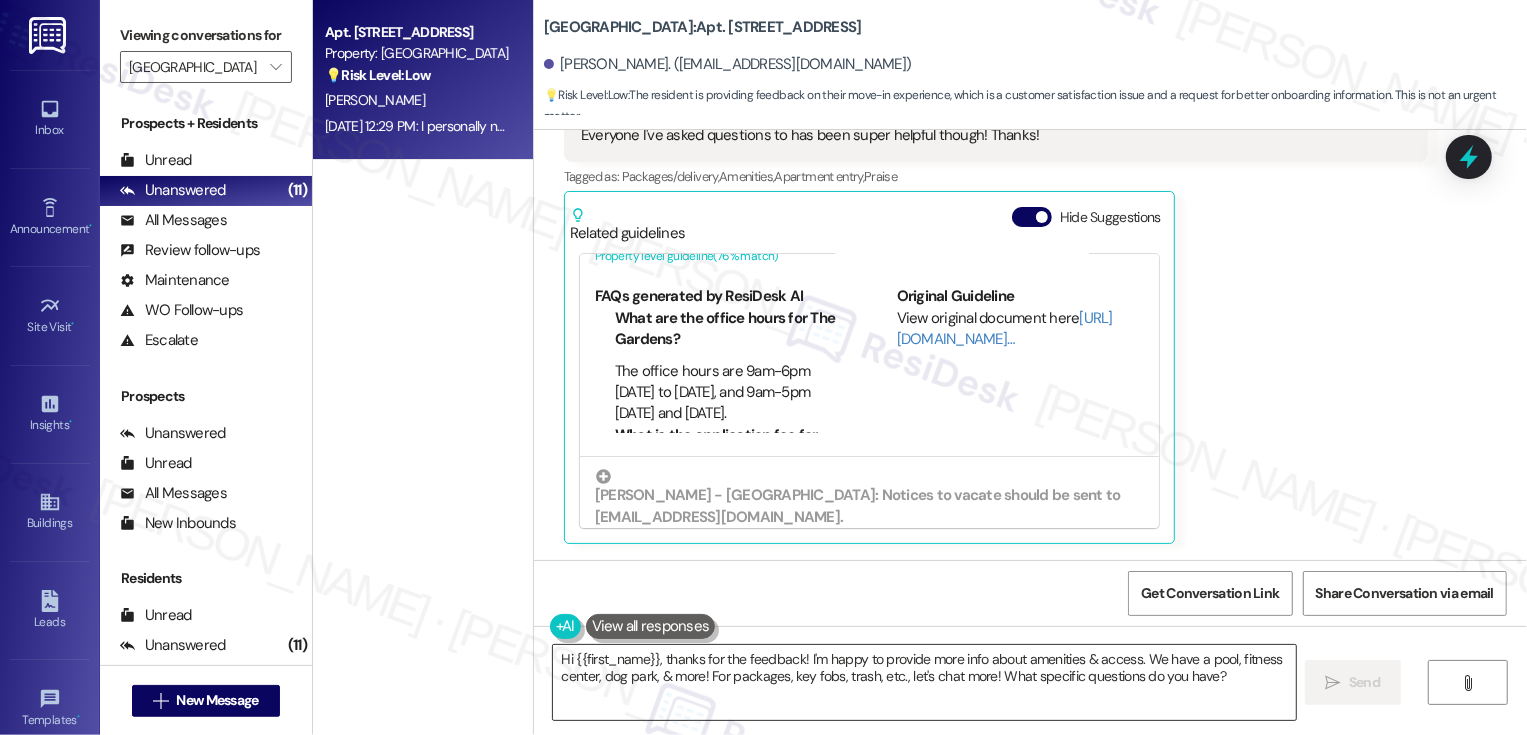 click on "Hi {{first_name}}, thanks for the feedback! I'm happy to provide more info about amenities & access. We have a pool, fitness center, dog park, & more! For packages, key fobs, trash, etc., let's chat more! What specific questions do you have?" at bounding box center (924, 682) 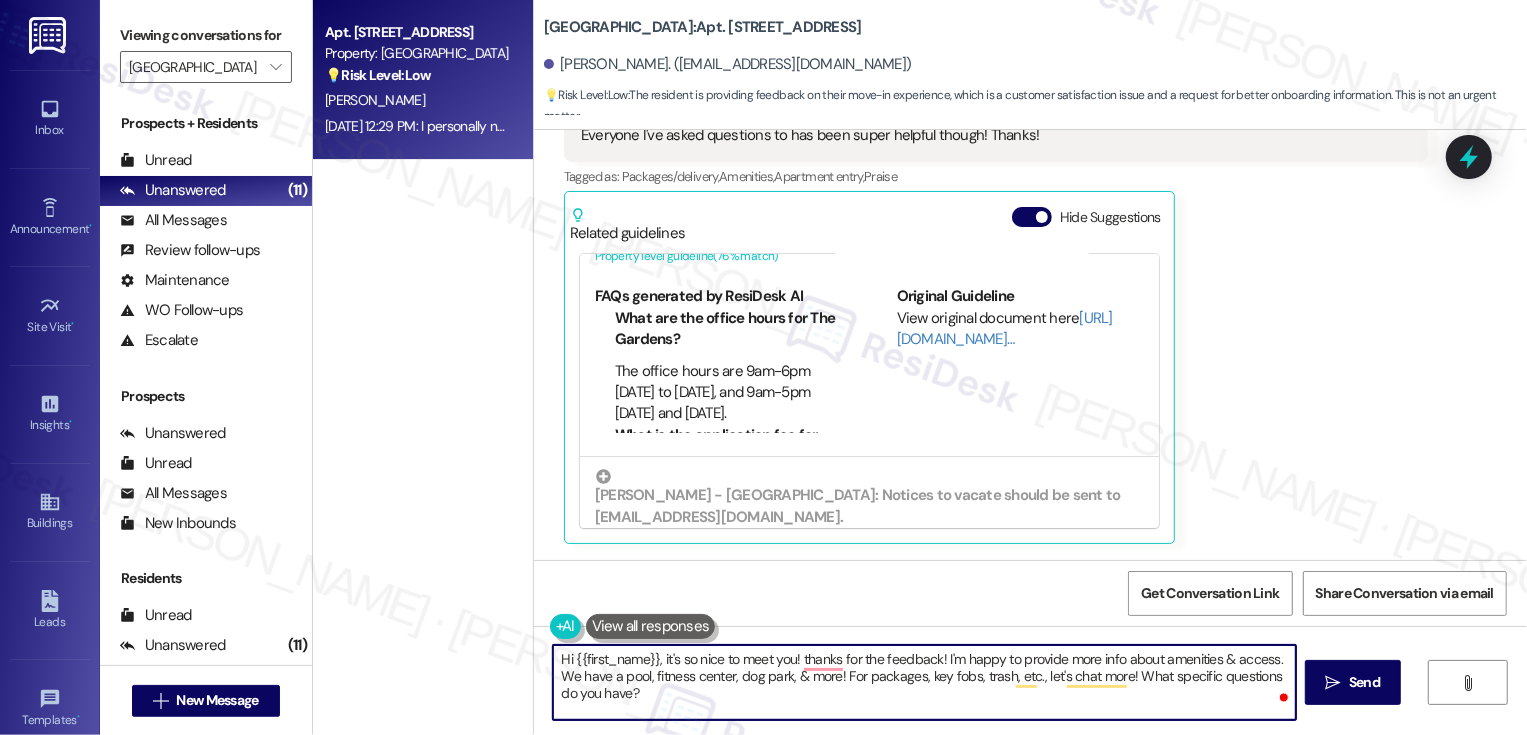 click on "Apt. 55, Country Club Gardens Property: Country Club Gardens 💡  Risk Level:  Low The resident is providing feedback on their move-in experience, which is a customer satisfaction issue and a request for better onboarding information. This is not an urgent matter. E. Wiley Jul 25, 2025 at 12:29 PM: I personally never had a chance to tour the apartment or its amenities in advance, so if there was a more thorough explanation of what amenities I have access to and how to access them after I moved in, that would've been great. A list of the different apps/services I need to sign up for too would've been helpful (like rentcafe app/package concierge, etc). It took me a bit to figure out where packages are delivered, where my key fob works or doesn't work, where to put trash, and small things like that. Everyone I've asked questions to has been super helpful though! Thanks!" at bounding box center [423, 296] 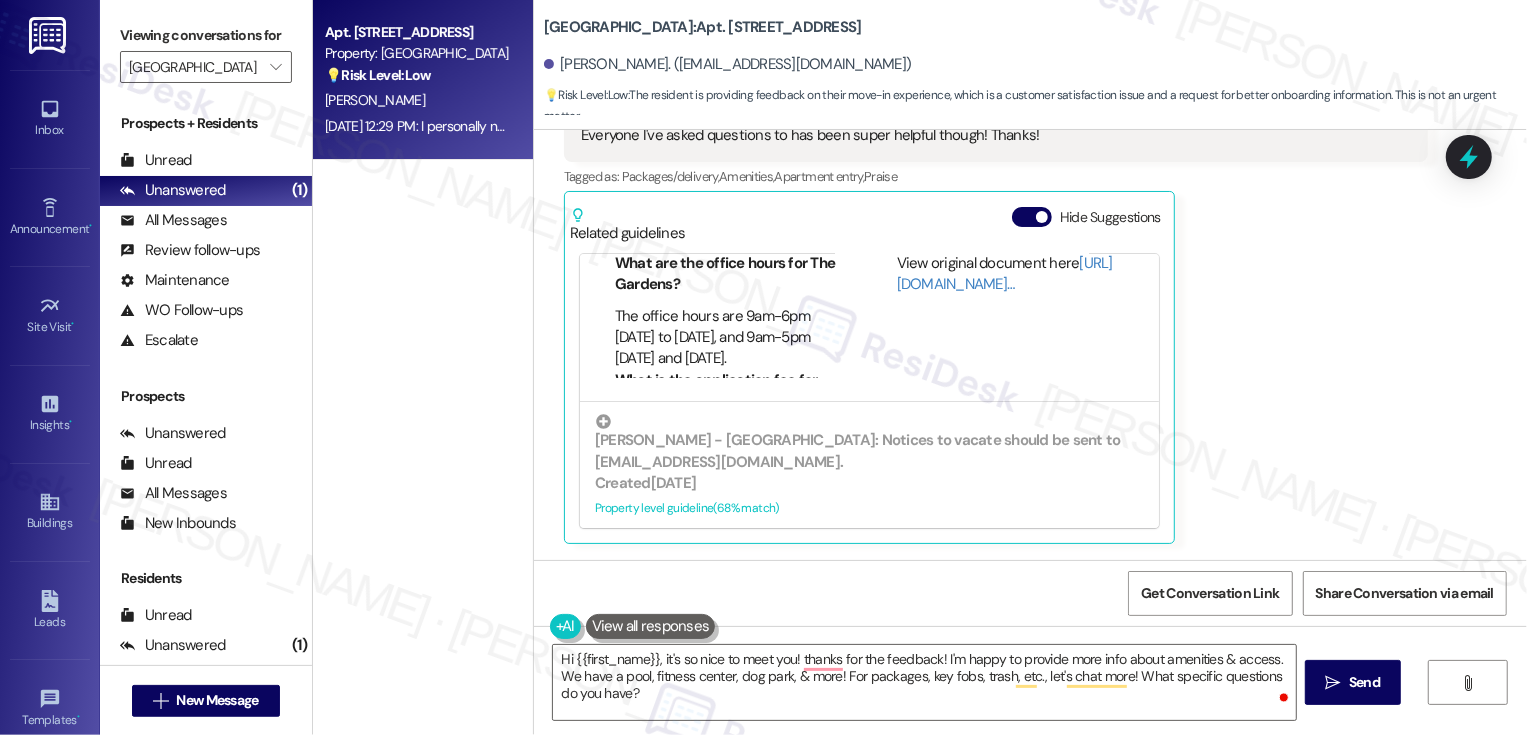 scroll, scrollTop: 226, scrollLeft: 0, axis: vertical 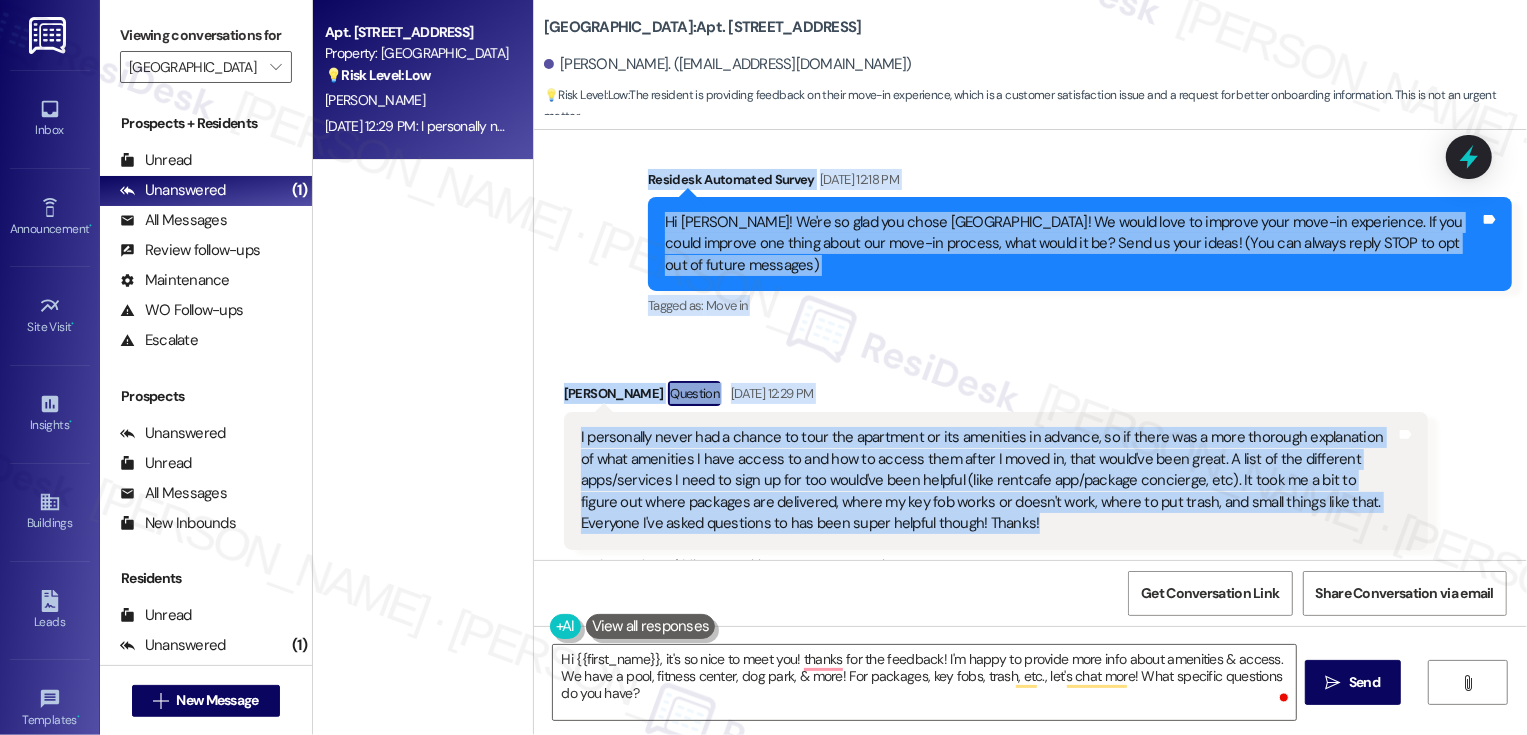 drag, startPoint x: 637, startPoint y: 175, endPoint x: 965, endPoint y: 517, distance: 473.86496 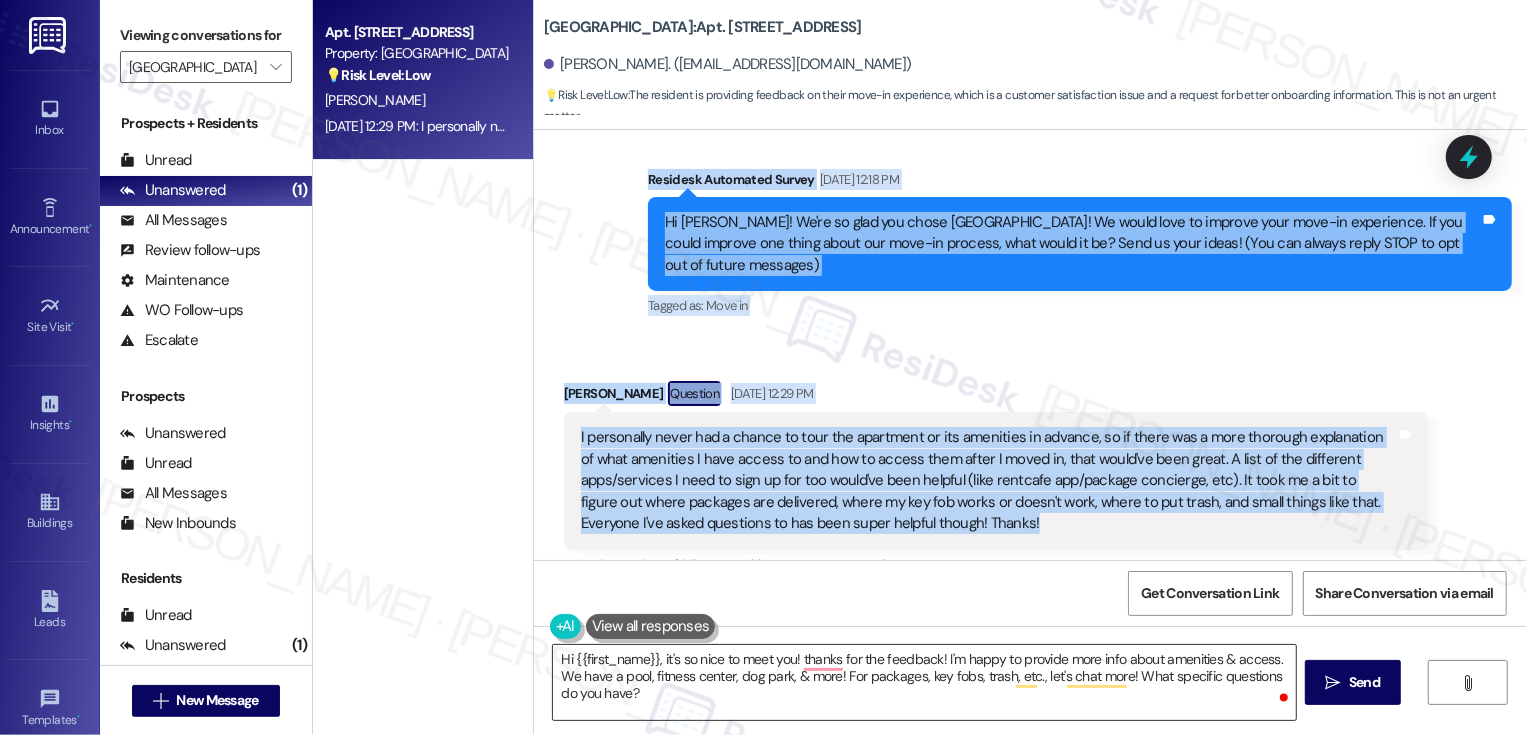 click on "Hi {{first_name}}, it's so nice to meet you! thanks for the feedback! I'm happy to provide more info about amenities & access. We have a pool, fitness center, dog park, & more! For packages, key fobs, trash, etc., let's chat more! What specific questions do you have?" at bounding box center [924, 682] 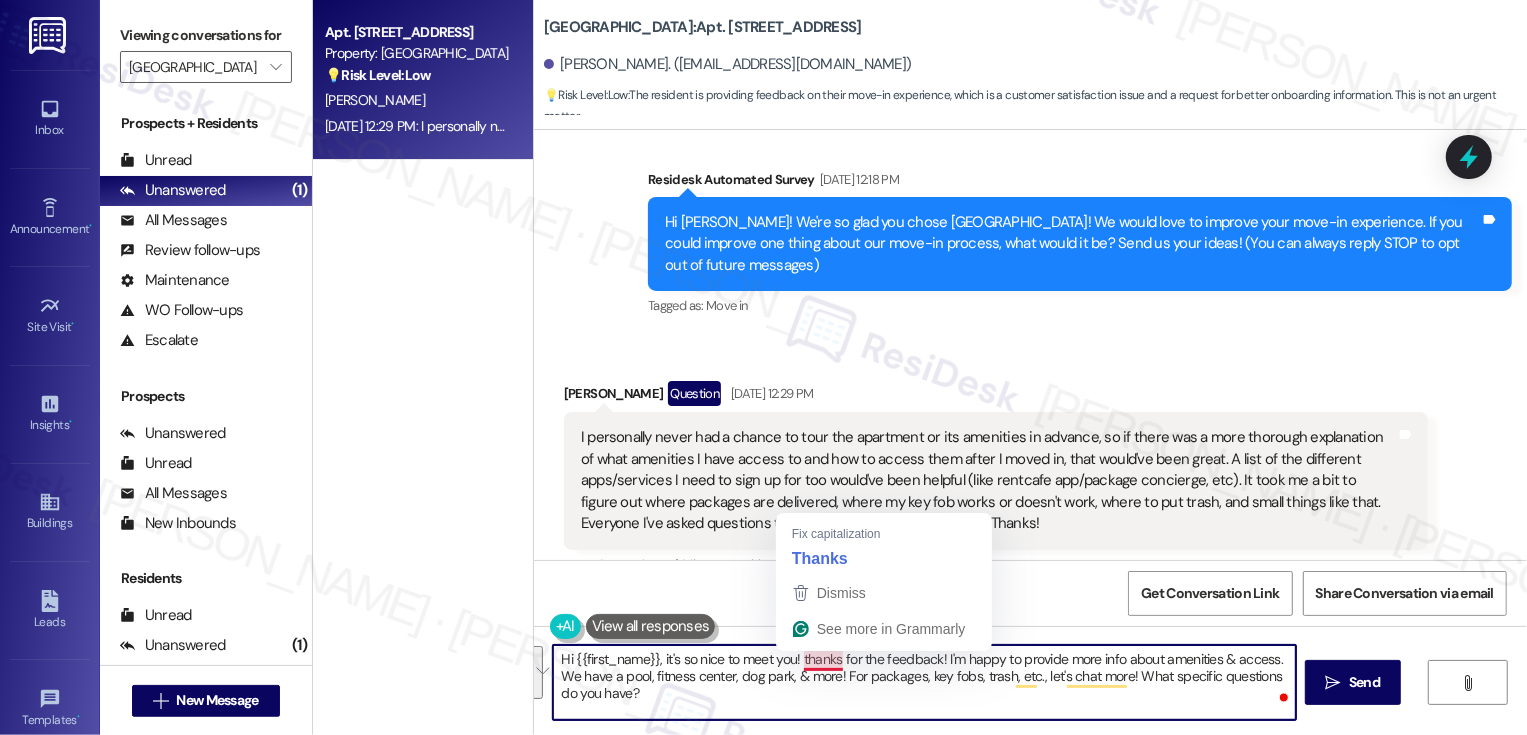 drag, startPoint x: 793, startPoint y: 662, endPoint x: 823, endPoint y: 705, distance: 52.43091 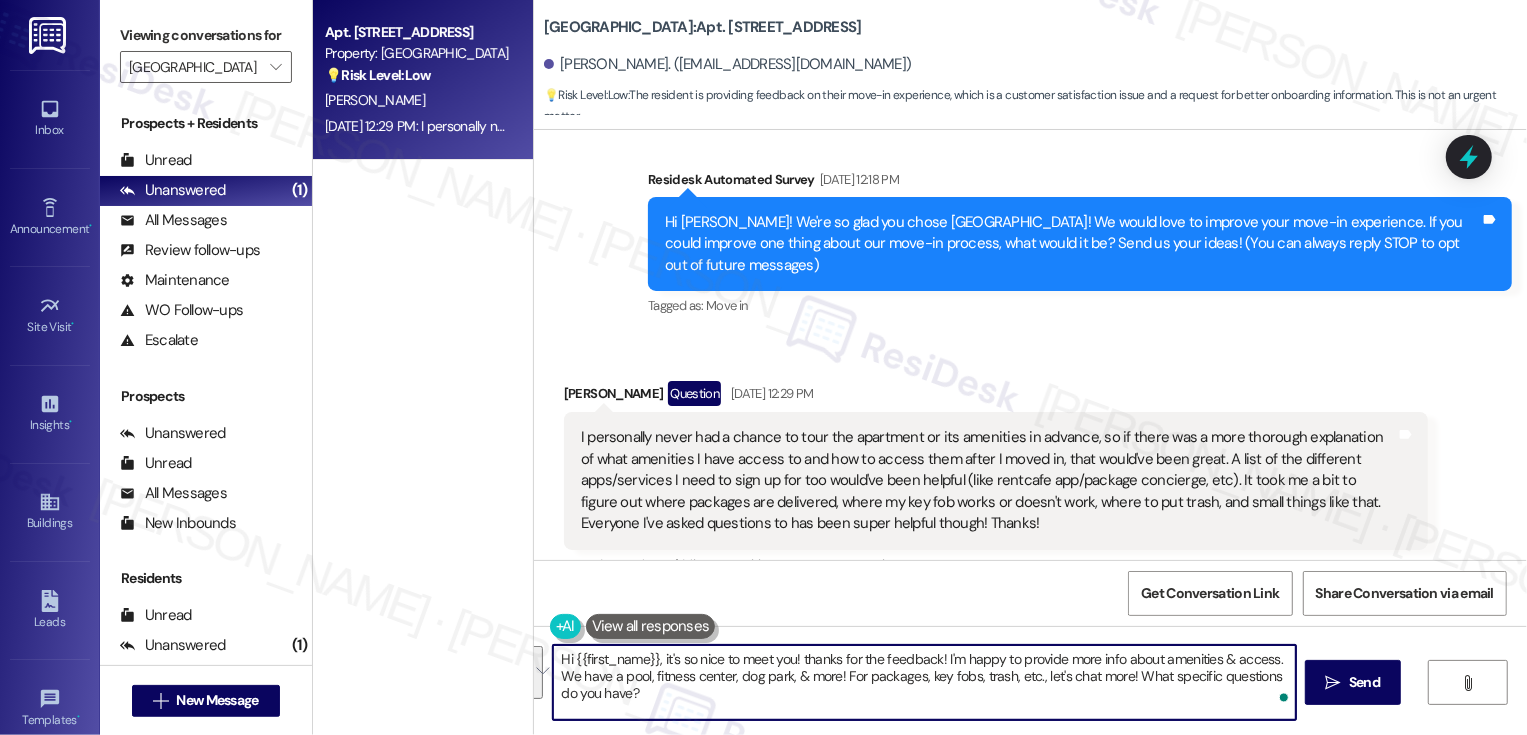 paste on "Hi Evan,
Thank you for sharing such thoughtful feedback! I can see how not being able to tour in advance would make those first few weeks a bit more of a learning curve. Your suggestion for a clear guide to amenities, services, and key details like package delivery and trash is a great idea, and I’ll make sure it’s shared with the team.
I’m glad to hear the staff has been helpful along the way — and we really appreciate you taking the time to help us improve the experience." 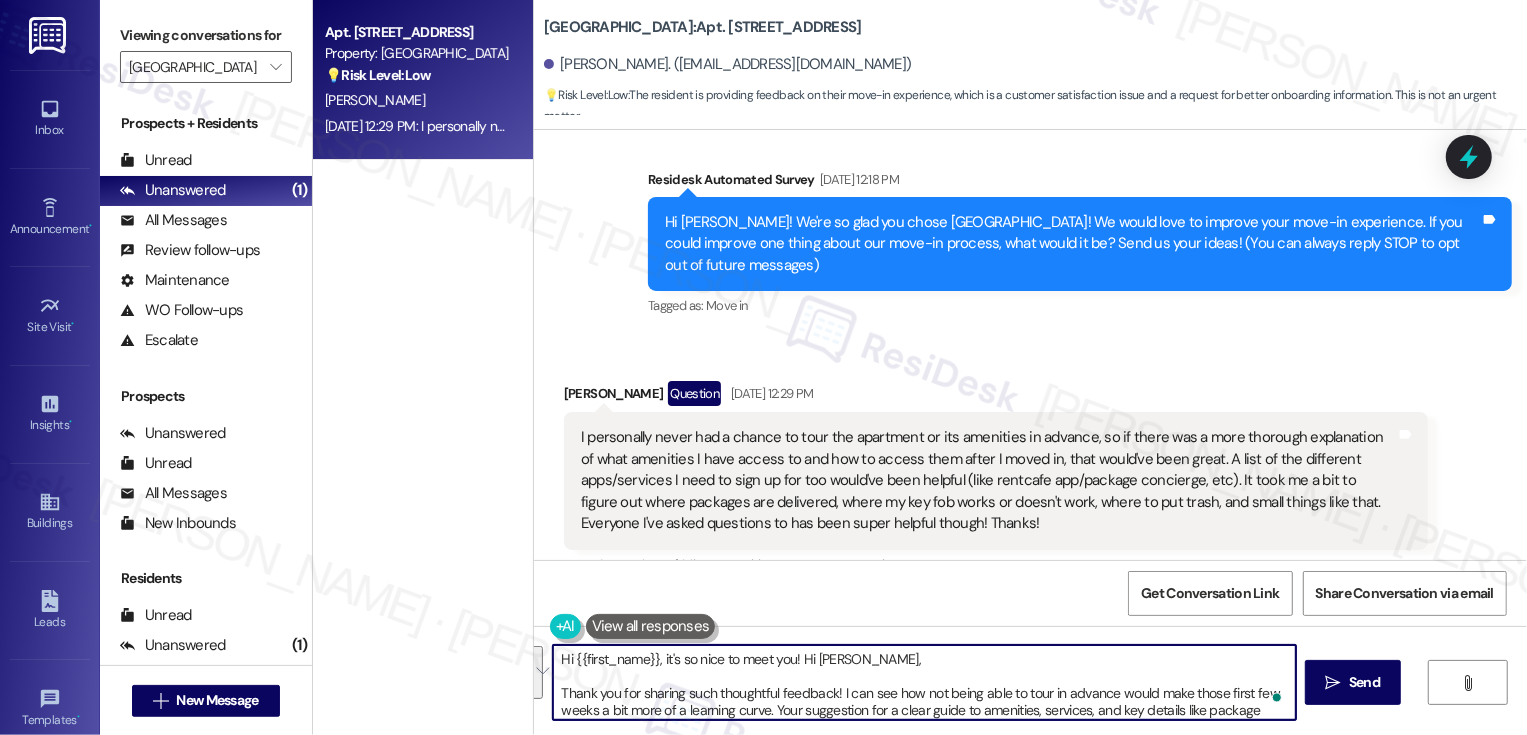 scroll, scrollTop: 68, scrollLeft: 0, axis: vertical 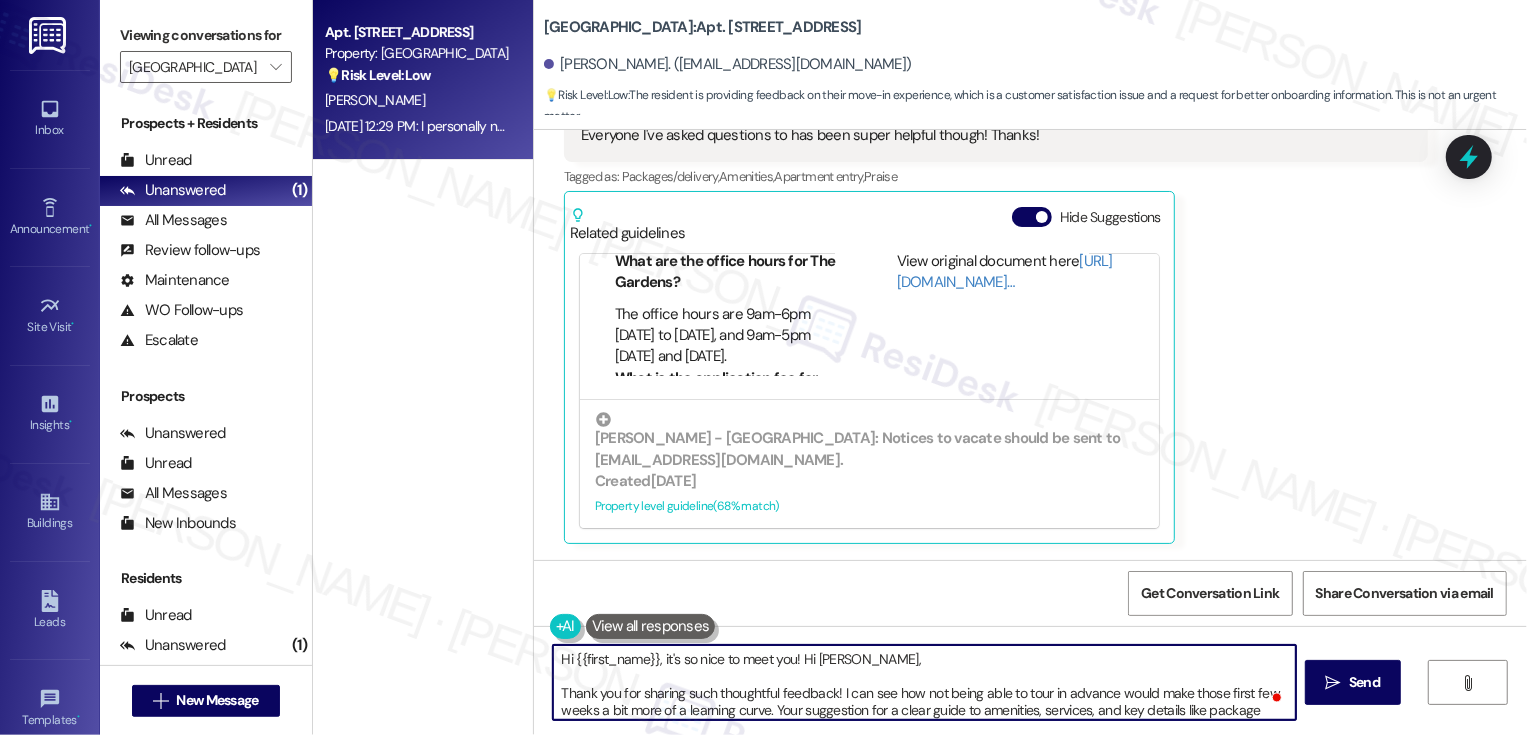 drag, startPoint x: 795, startPoint y: 661, endPoint x: 870, endPoint y: 662, distance: 75.00667 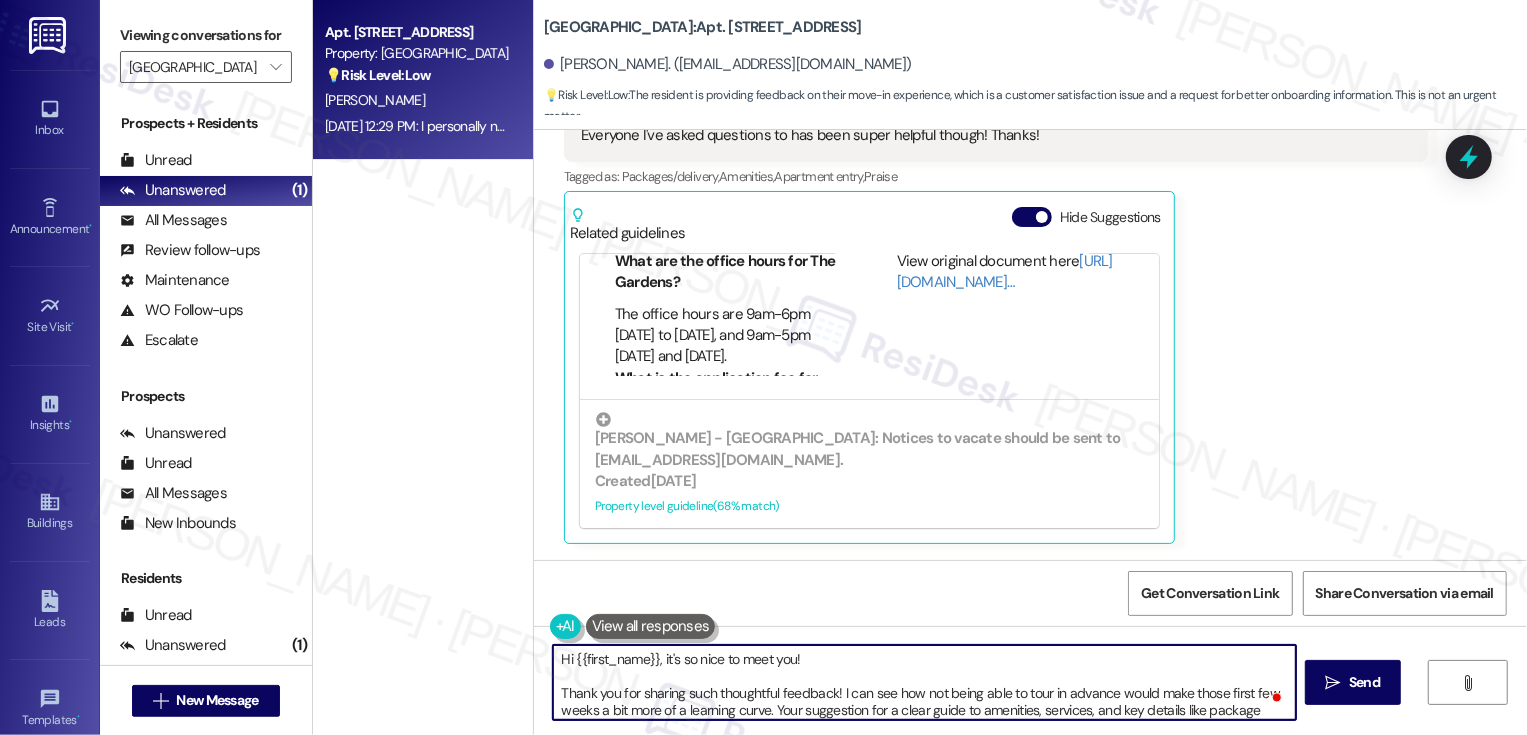 click on "Hi {{first_name}}, it's so nice to meet you!
Thank you for sharing such thoughtful feedback! I can see how not being able to tour in advance would make those first few weeks a bit more of a learning curve. Your suggestion for a clear guide to amenities, services, and key details like package delivery and trash is a great idea, and I’ll make sure it’s shared with the team.
I’m glad to hear the staff has been helpful along the way — and we really appreciate you taking the time to help us improve the experience." at bounding box center (924, 682) 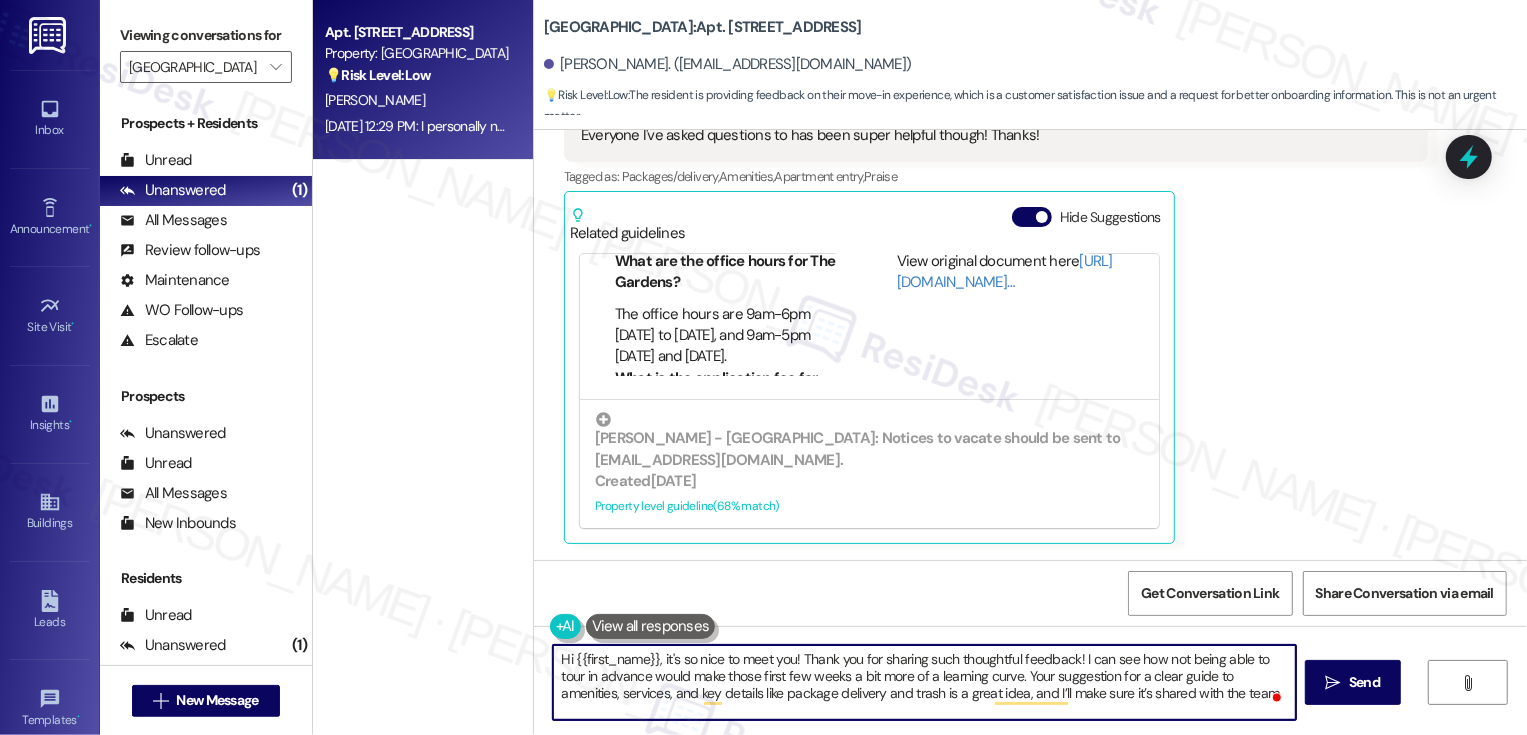 click on "Hi {{first_name}}, it's so nice to meet you! Thank you for sharing such thoughtful feedback! I can see how not being able to tour in advance would make those first few weeks a bit more of a learning curve. Your suggestion for a clear guide to amenities, services, and key details like package delivery and trash is a great idea, and I’ll make sure it’s shared with the team.
I’m glad to hear the staff has been helpful along the way — and we really appreciate you taking the time to help us improve the experience." at bounding box center (924, 682) 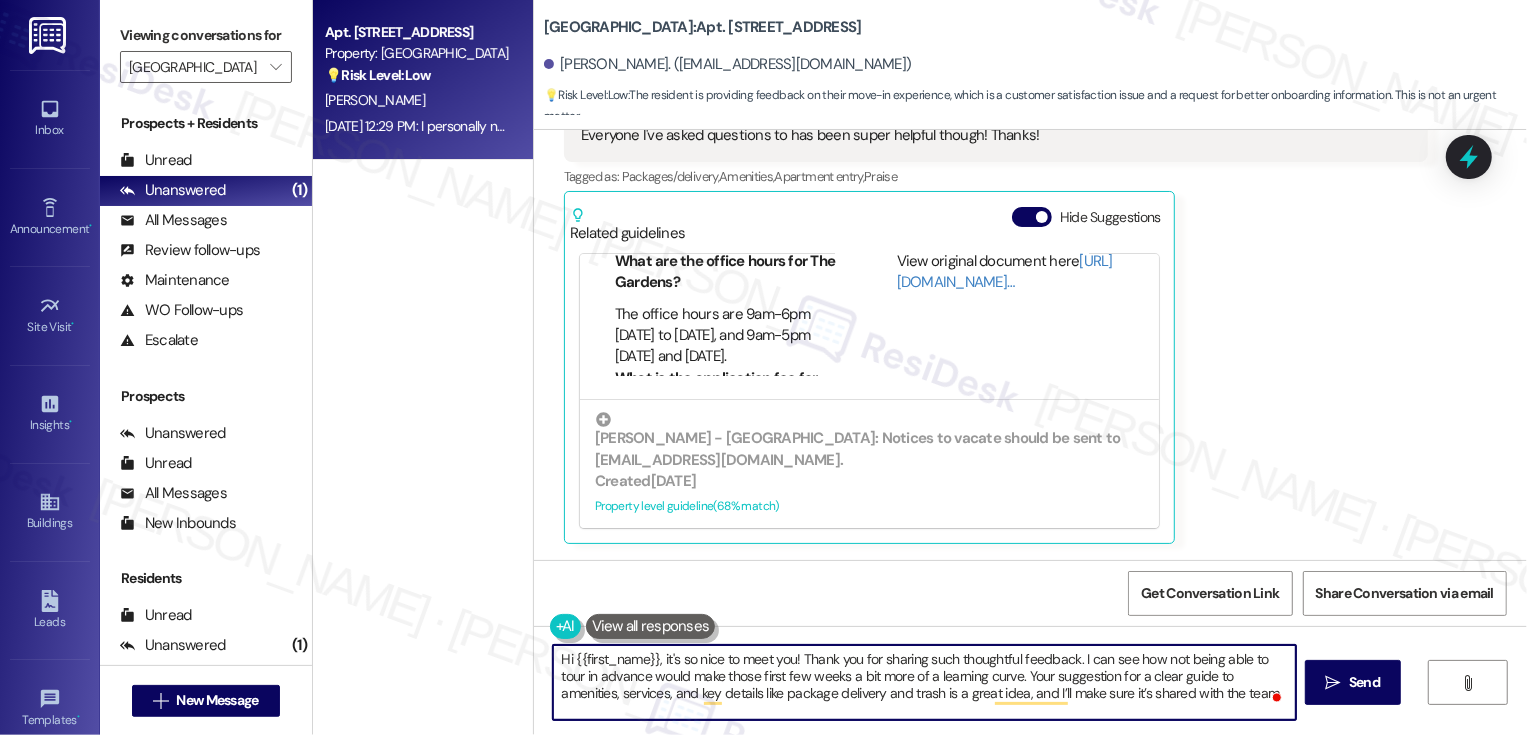 scroll, scrollTop: 11, scrollLeft: 0, axis: vertical 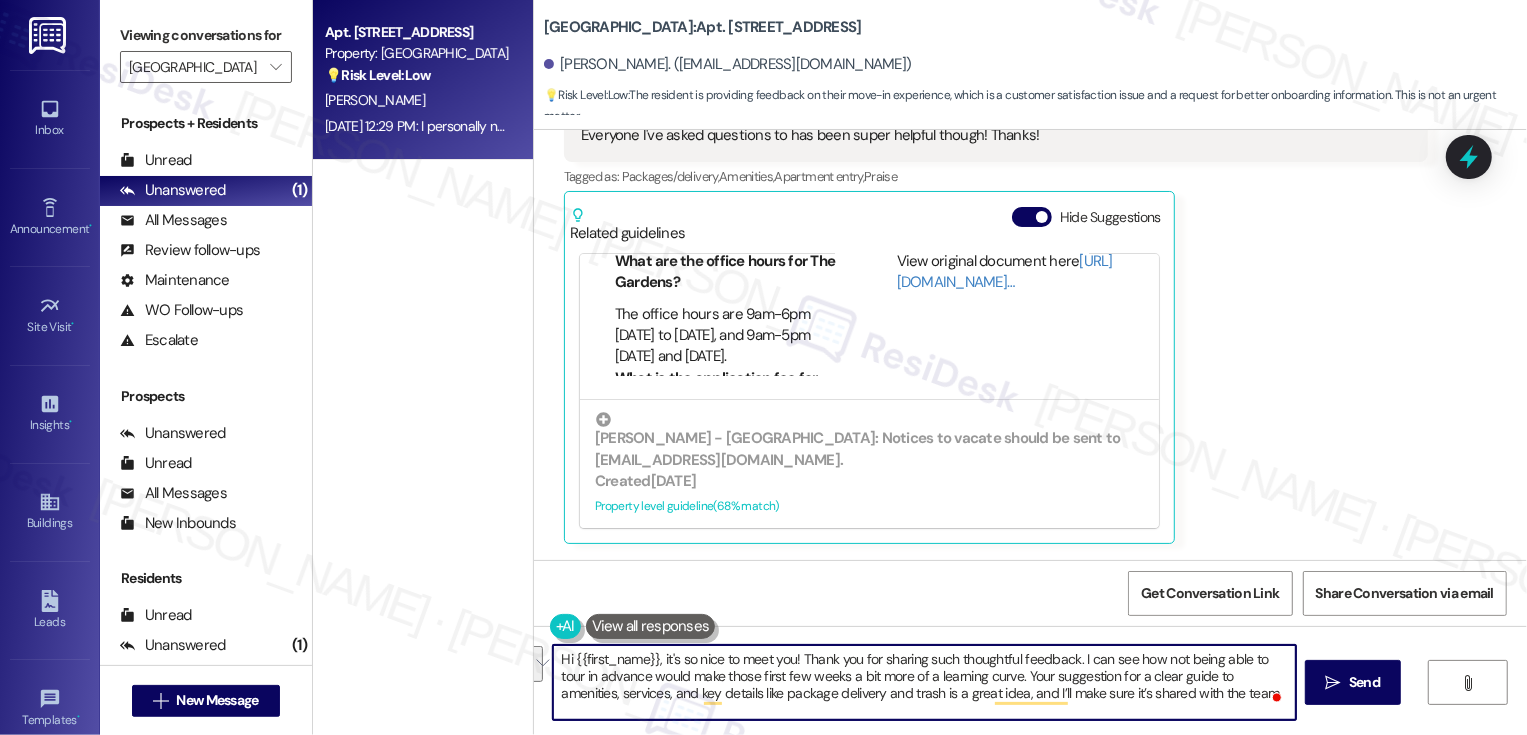 drag, startPoint x: 1071, startPoint y: 659, endPoint x: 1009, endPoint y: 678, distance: 64.84597 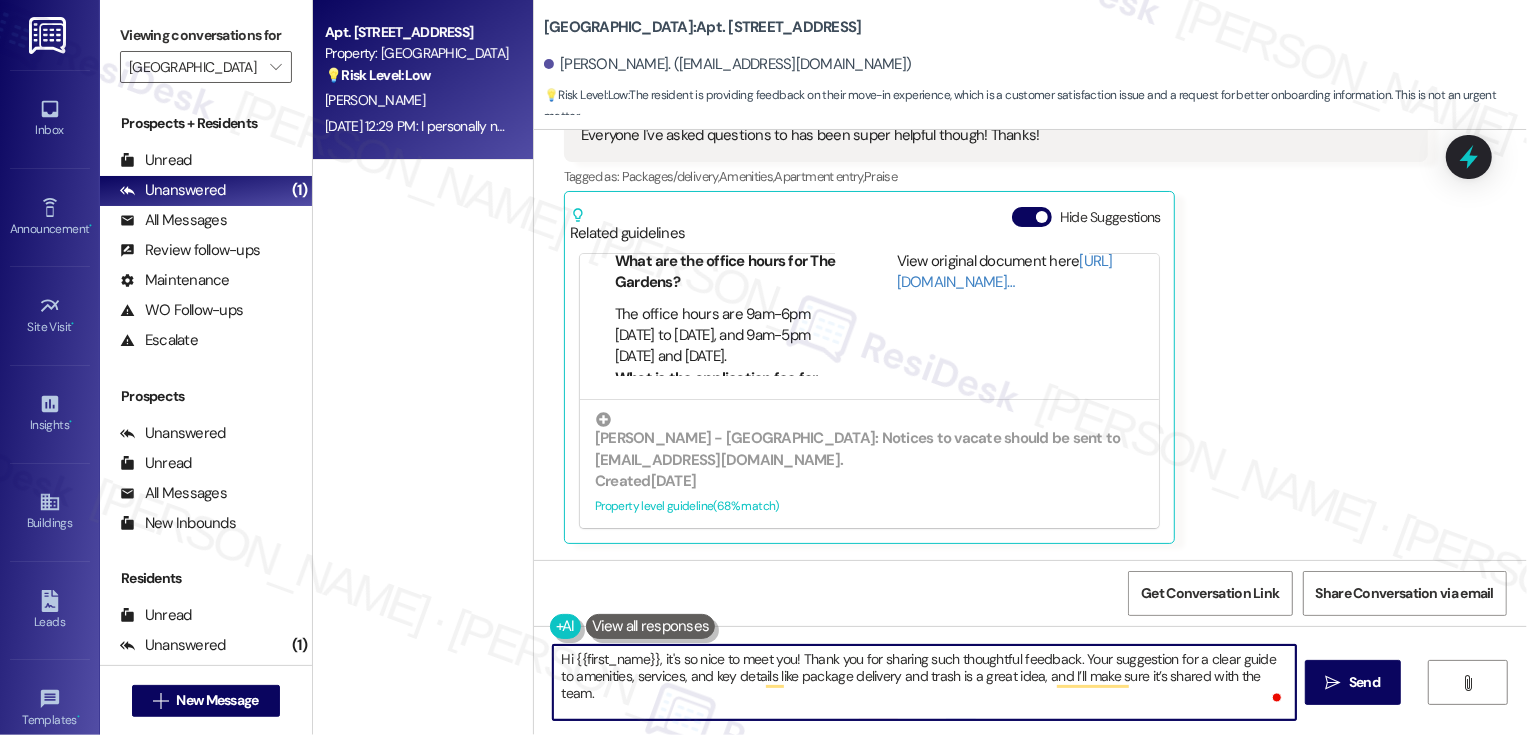 click on "Hi {{first_name}}, it's so nice to meet you! Thank you for sharing such thoughtful feedback. Your suggestion for a clear guide to amenities, services, and key details like package delivery and trash is a great idea, and I’ll make sure it’s shared with the team.
I’m glad to hear the staff has been helpful along the way — and we really appreciate you taking the time to help us improve the experience." at bounding box center (924, 682) 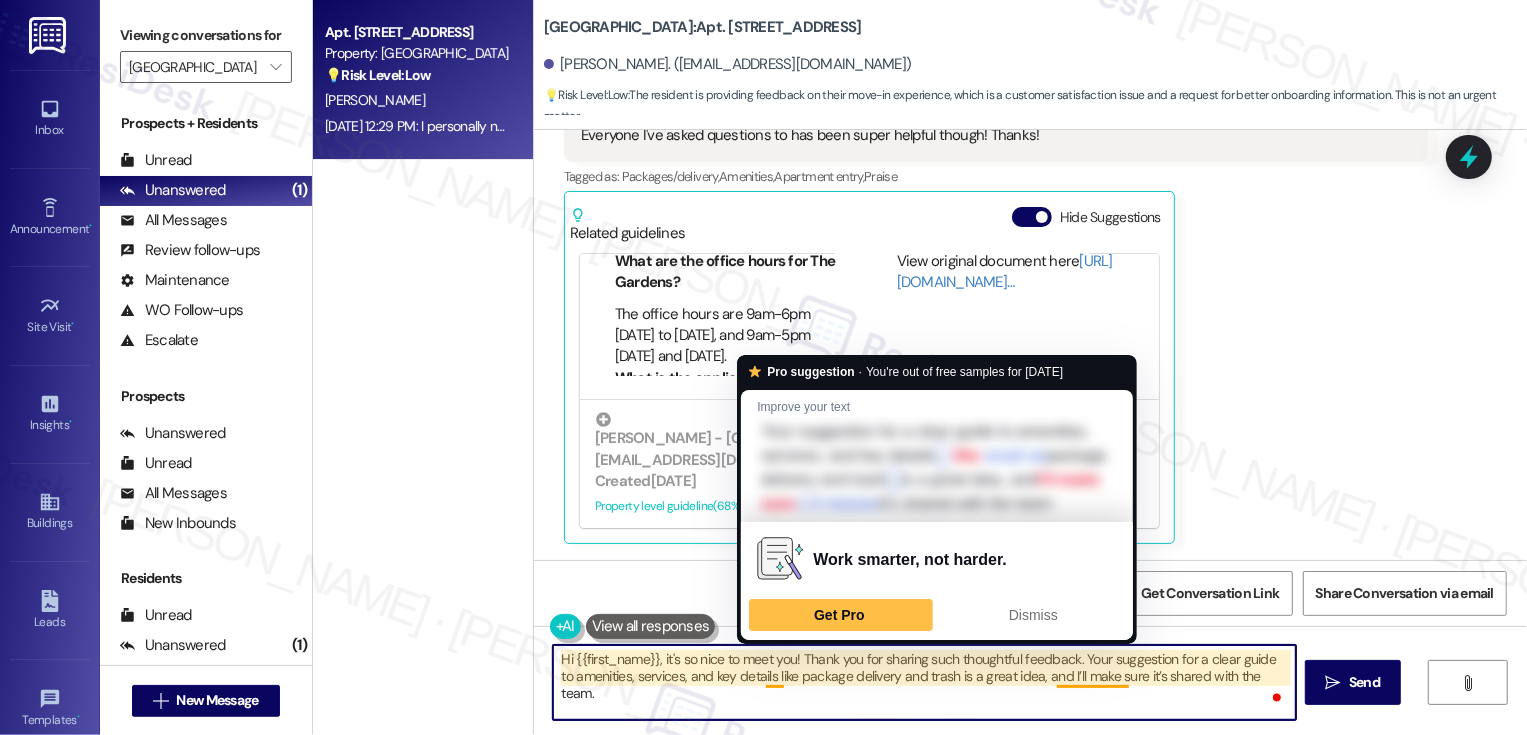 click on "Hi {{first_name}}, it's so nice to meet you! Thank you for sharing such thoughtful feedback. Your suggestion for a clear guide to amenities, services, and key details like package delivery and trash is a great idea, and I’ll make sure it’s shared with the team.
I’m glad to hear the staff has been helpful along the way — and we really appreciate you taking the time to help us improve the experience." at bounding box center (924, 682) 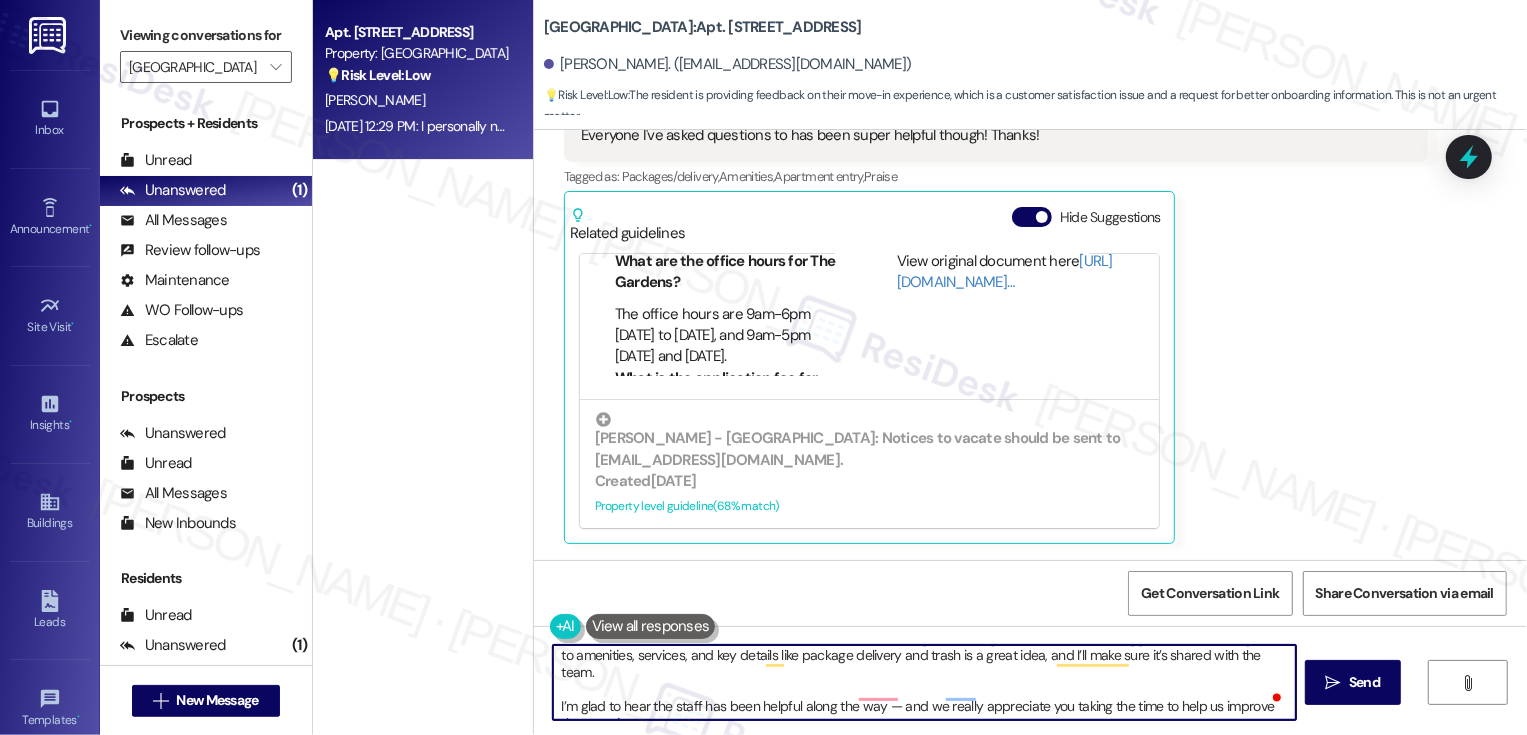 click on "Hi {{first_name}}, it's so nice to meet you! Thank you for sharing such thoughtful feedback. Your suggestion for a clear guide to amenities, services, and key details like package delivery and trash is a great idea, and I’ll make sure it’s shared with the team.
I’m glad to hear the staff has been helpful along the way — and we really appreciate you taking the time to help us improve the experience." at bounding box center [924, 682] 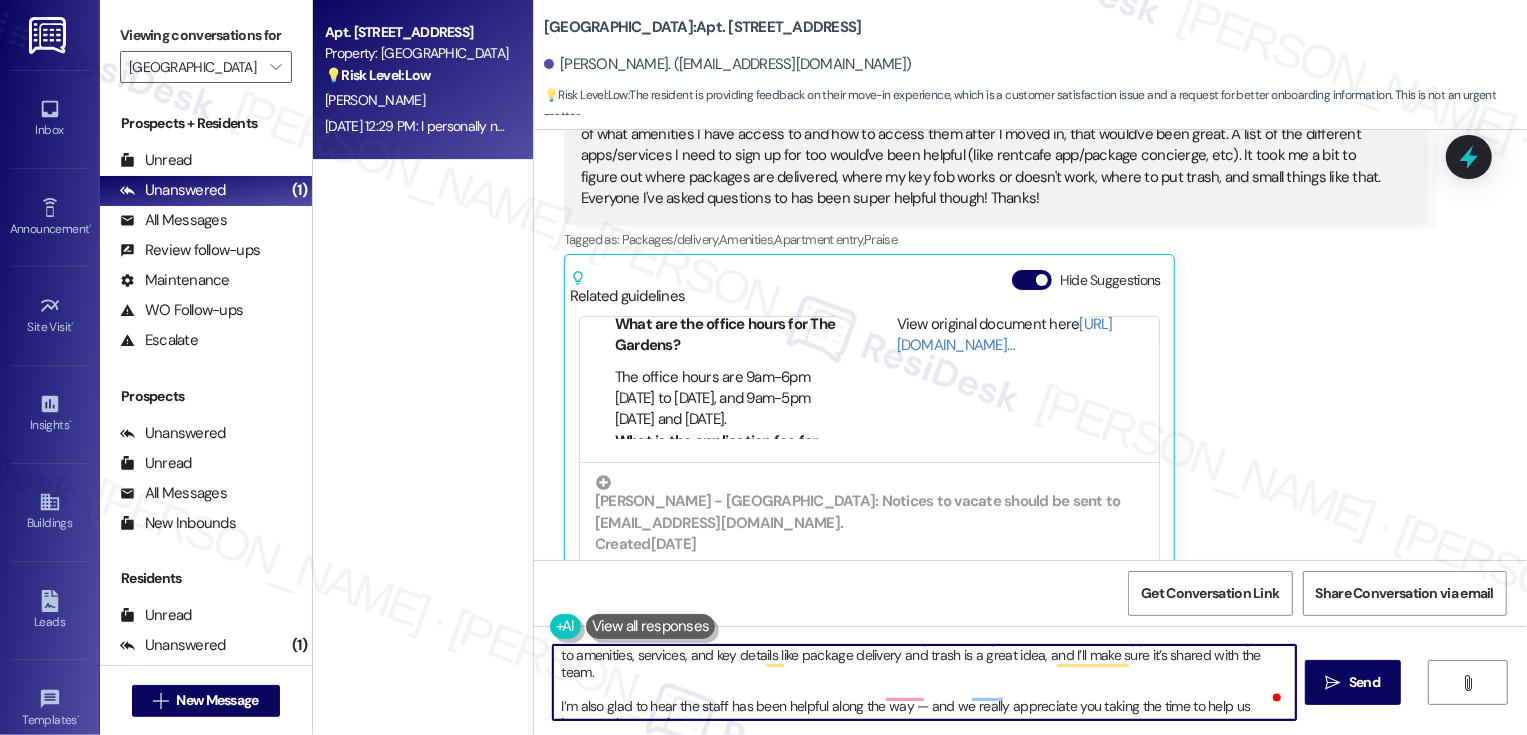 scroll, scrollTop: 528, scrollLeft: 0, axis: vertical 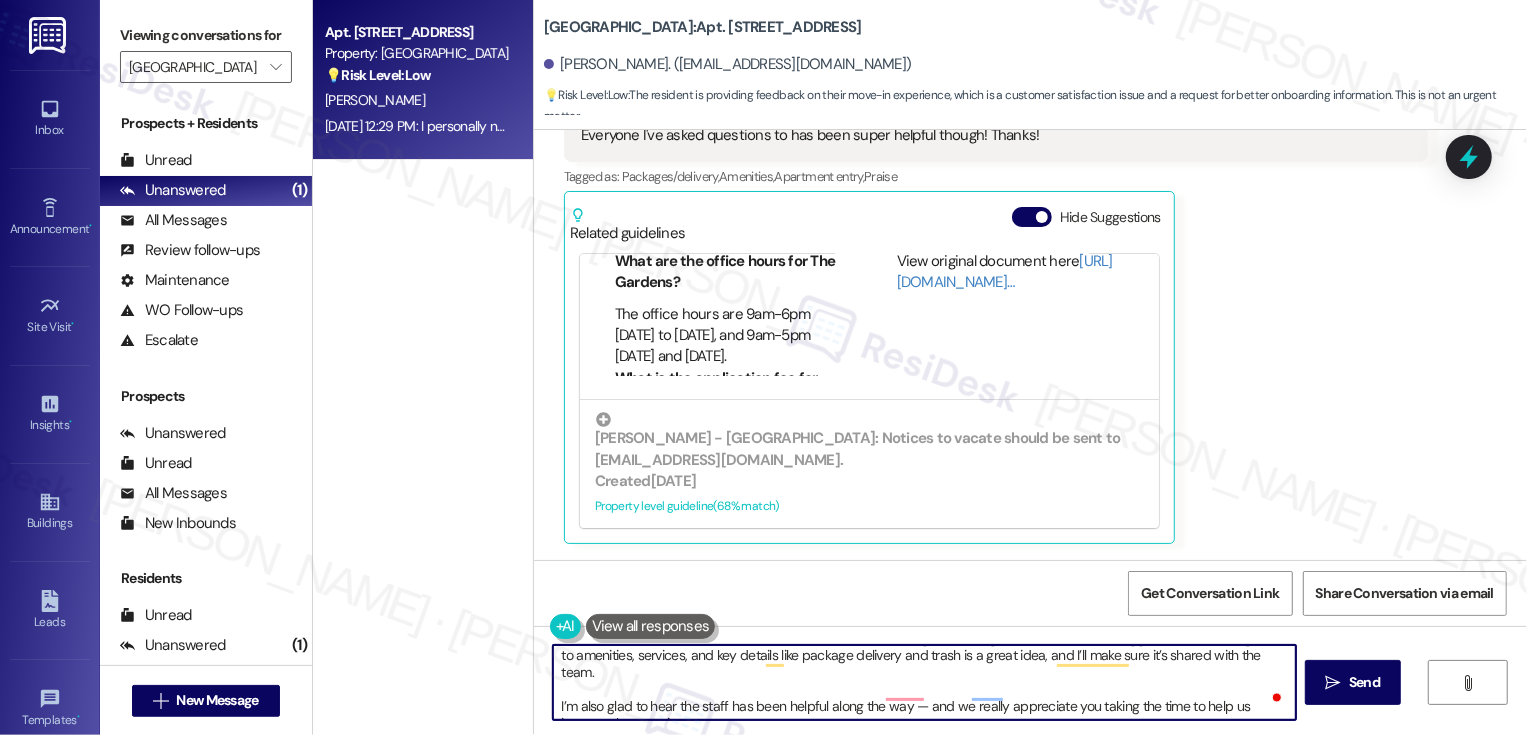 click on "Hi {{first_name}}, it's so nice to meet you! Thank you for sharing such thoughtful feedback. Your suggestion for a clear guide to amenities, services, and key details like package delivery and trash is a great idea, and I’ll make sure it’s shared with the team.
I’m also glad to hear the staff has been helpful along the way — and we really appreciate you taking the time to help us improve the experience." at bounding box center [924, 682] 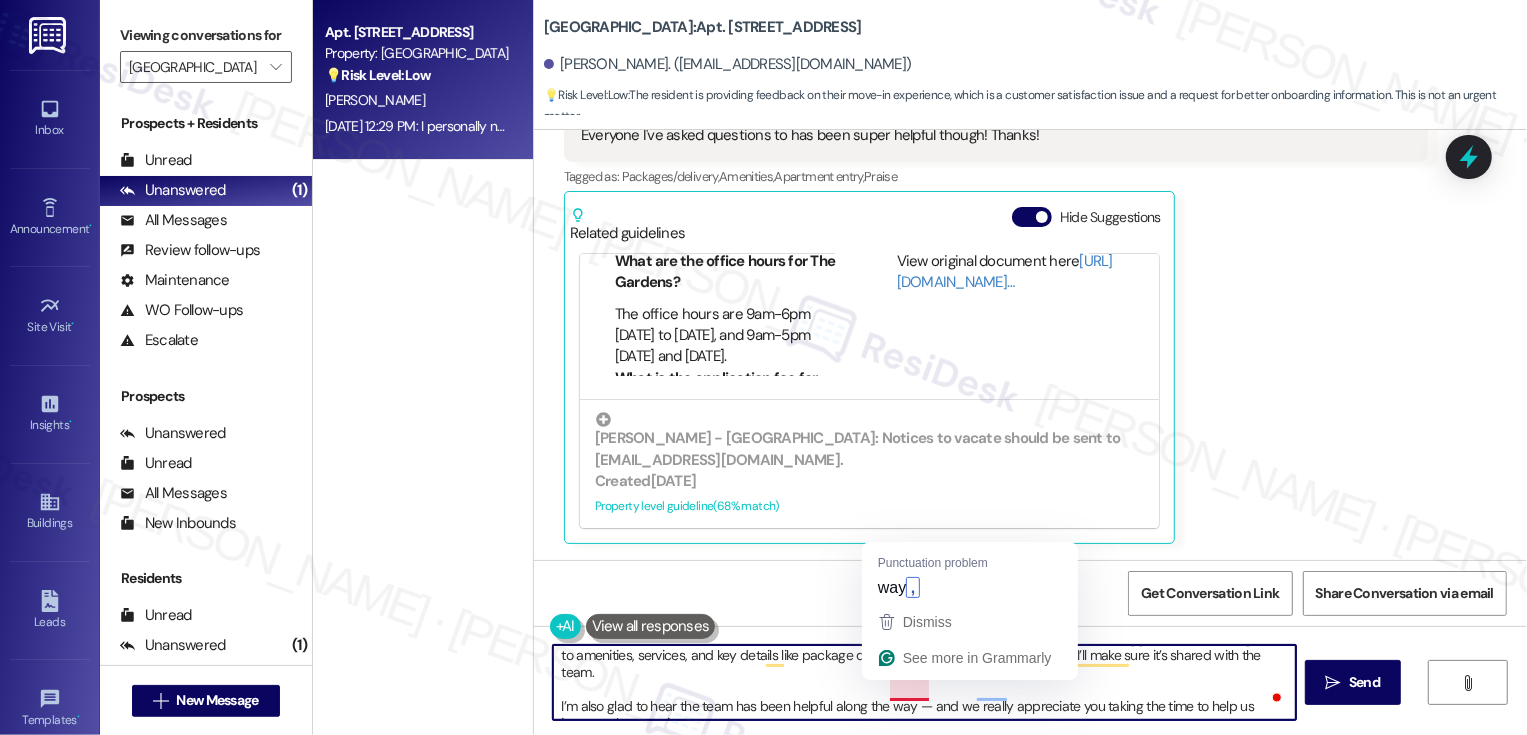 click on "Hi {{first_name}}, it's so nice to meet you! Thank you for sharing such thoughtful feedback. Your suggestion for a clear guide to amenities, services, and key details like package delivery and trash is a great idea, and I’ll make sure it’s shared with the team.
I’m also glad to hear the team has been helpful along the way — and we really appreciate you taking the time to help us improve the experience." at bounding box center (924, 682) 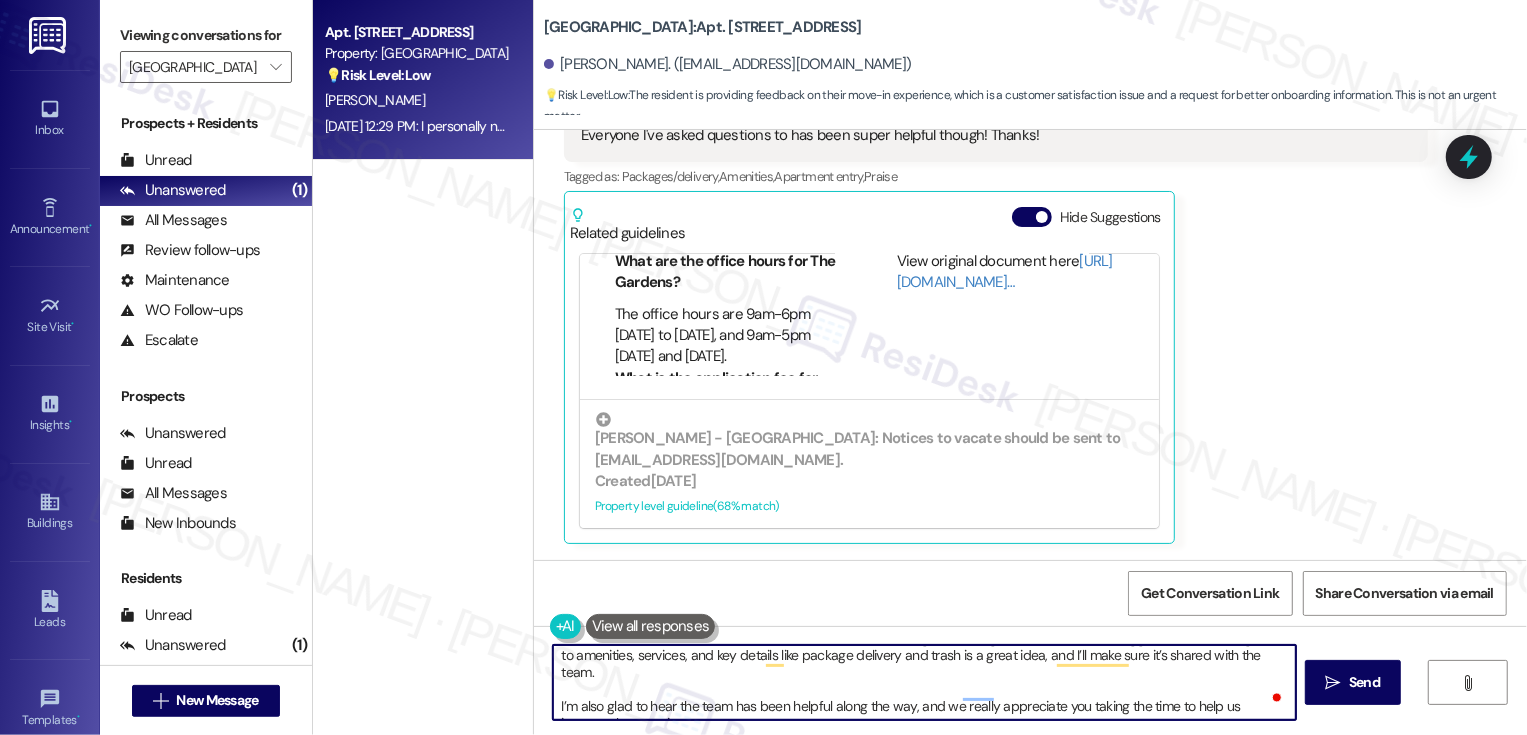 click on "Hi {{first_name}}, it's so nice to meet you! Thank you for sharing such thoughtful feedback. Your suggestion for a clear guide to amenities, services, and key details like package delivery and trash is a great idea, and I’ll make sure it’s shared with the team.
I’m also glad to hear the team has been helpful along the way, and we really appreciate you taking the time to help us improve the experience." at bounding box center (924, 682) 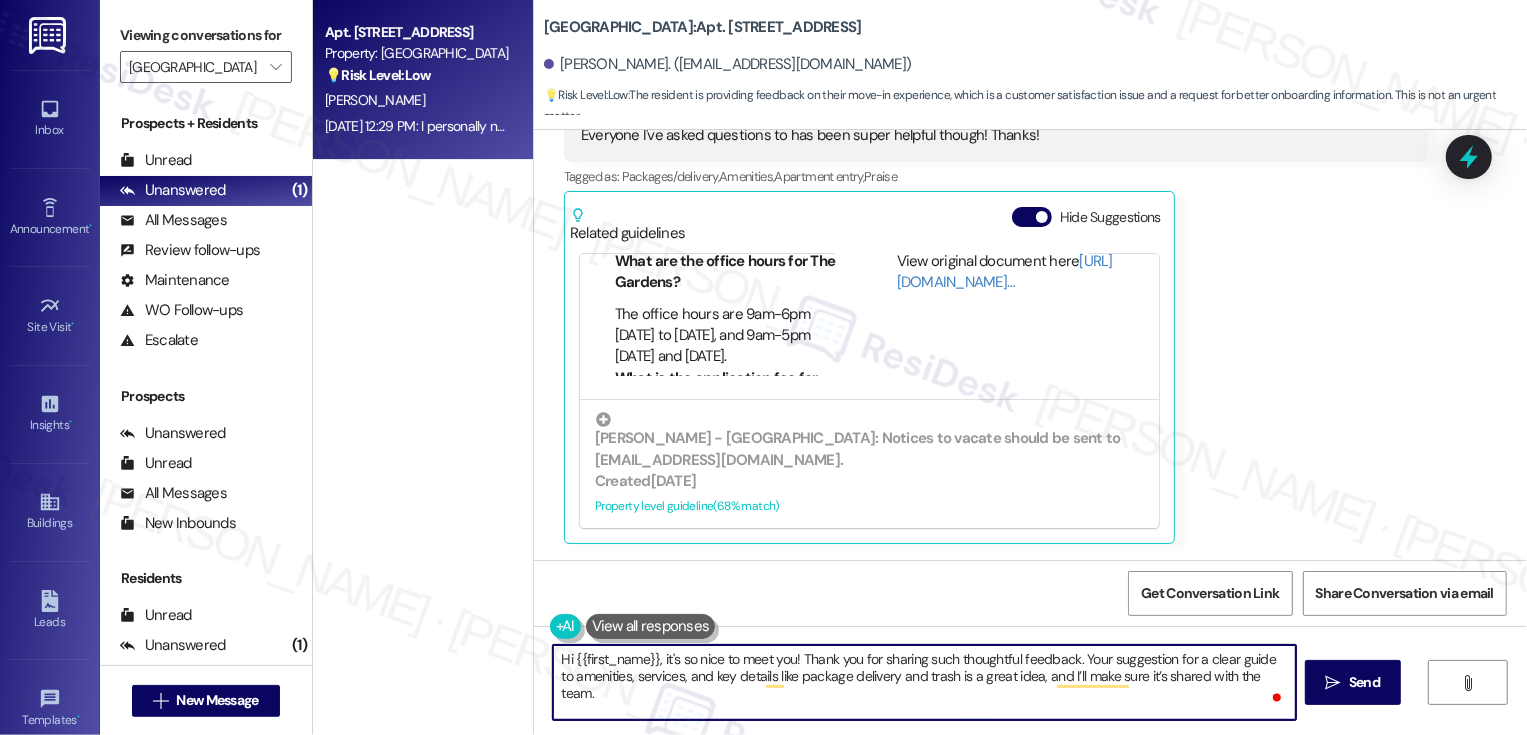 scroll, scrollTop: 21, scrollLeft: 0, axis: vertical 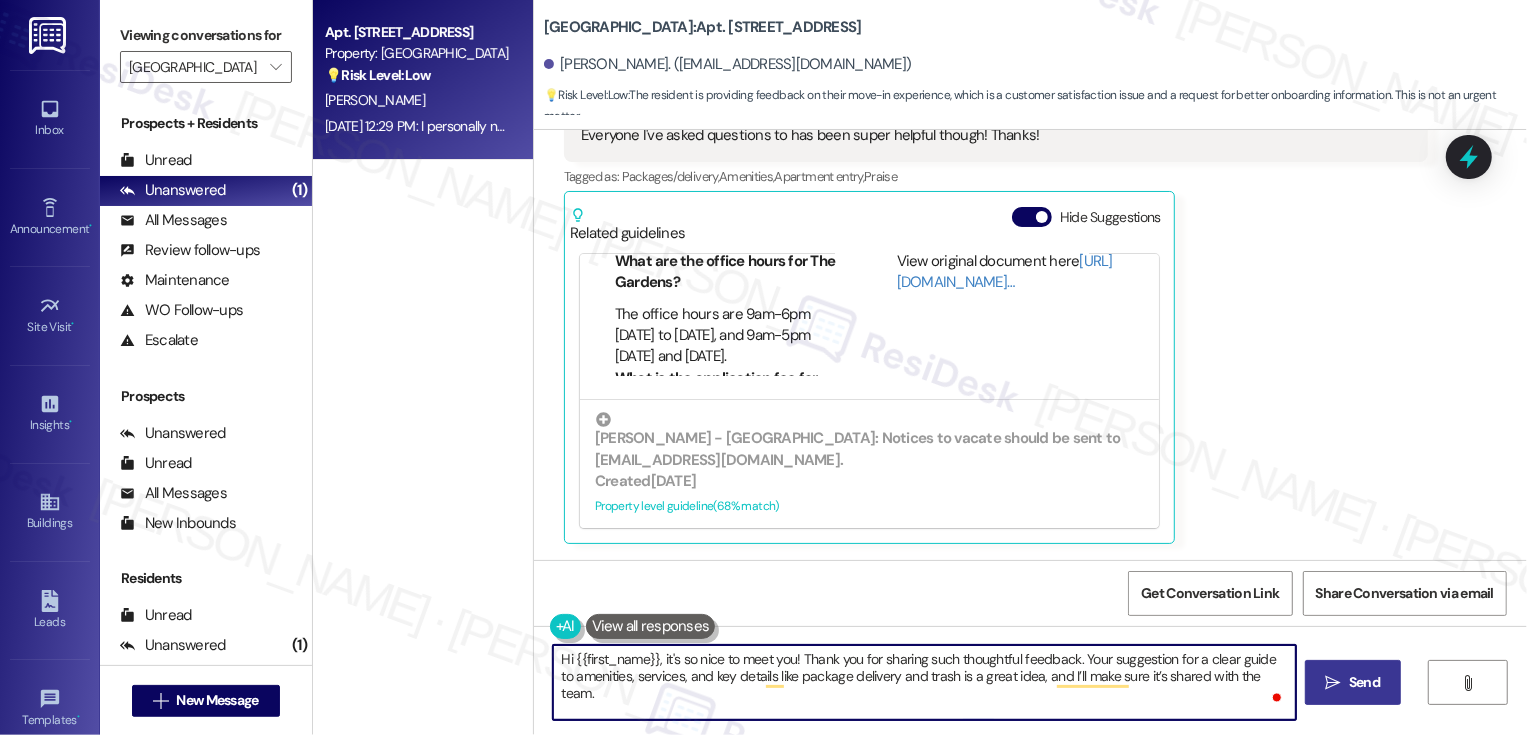 type on "Hi {{first_name}}, it's so nice to meet you! Thank you for sharing such thoughtful feedback. Your suggestion for a clear guide to amenities, services, and key details like package delivery and trash is a great idea, and I’ll make sure it’s shared with the team.
I’m also glad to hear the team has been helpful along the way, and we really appreciate you taking the time to help us improve the experience." 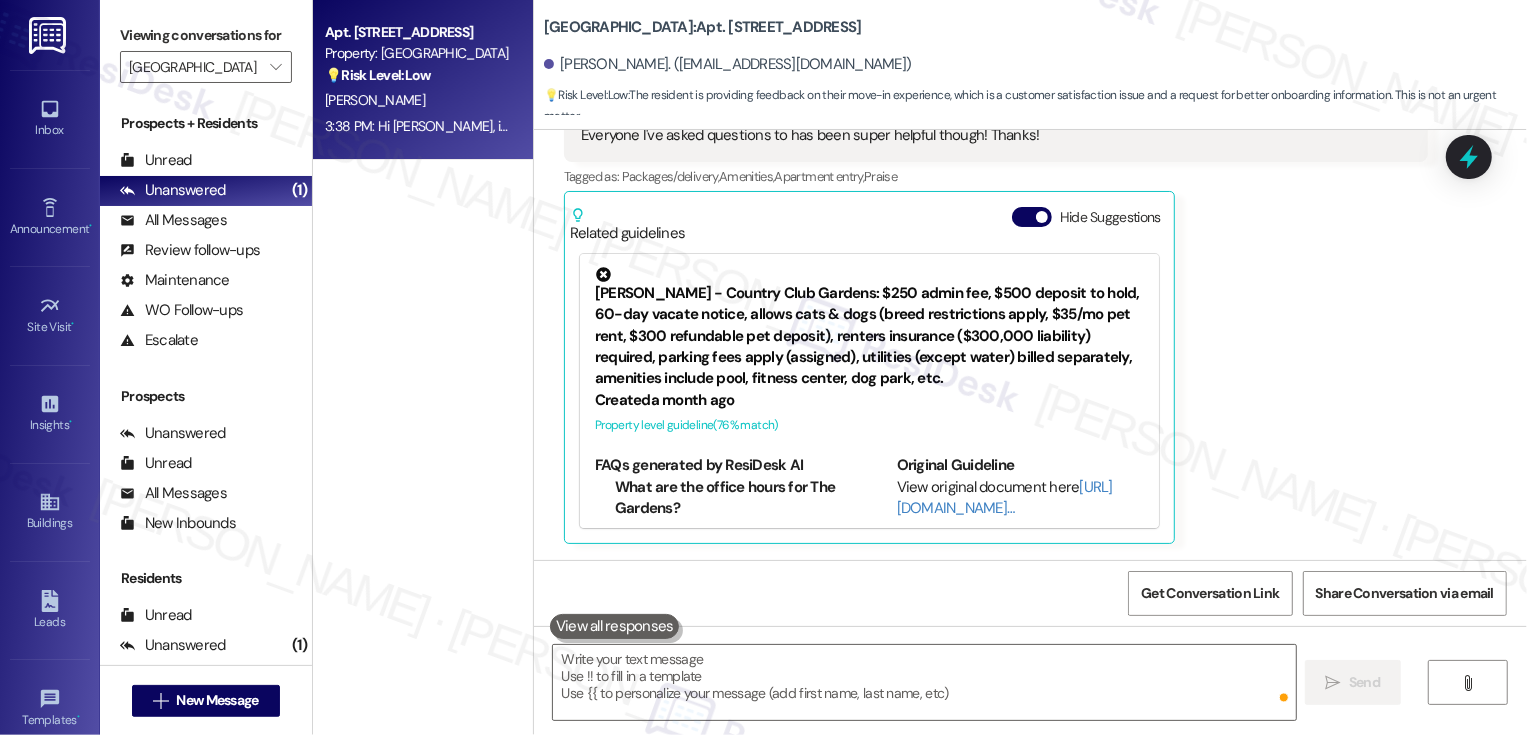 scroll, scrollTop: 753, scrollLeft: 0, axis: vertical 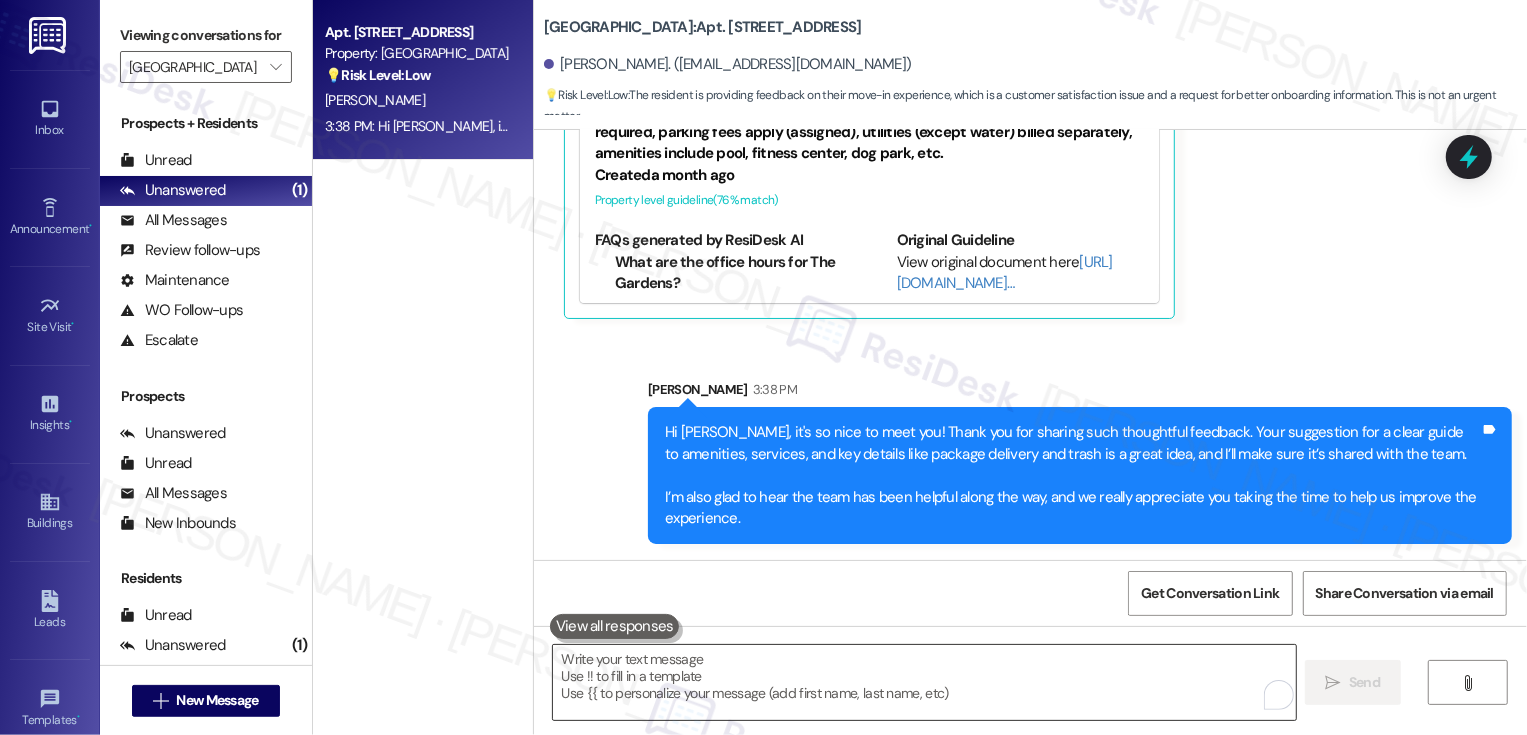 click at bounding box center (924, 682) 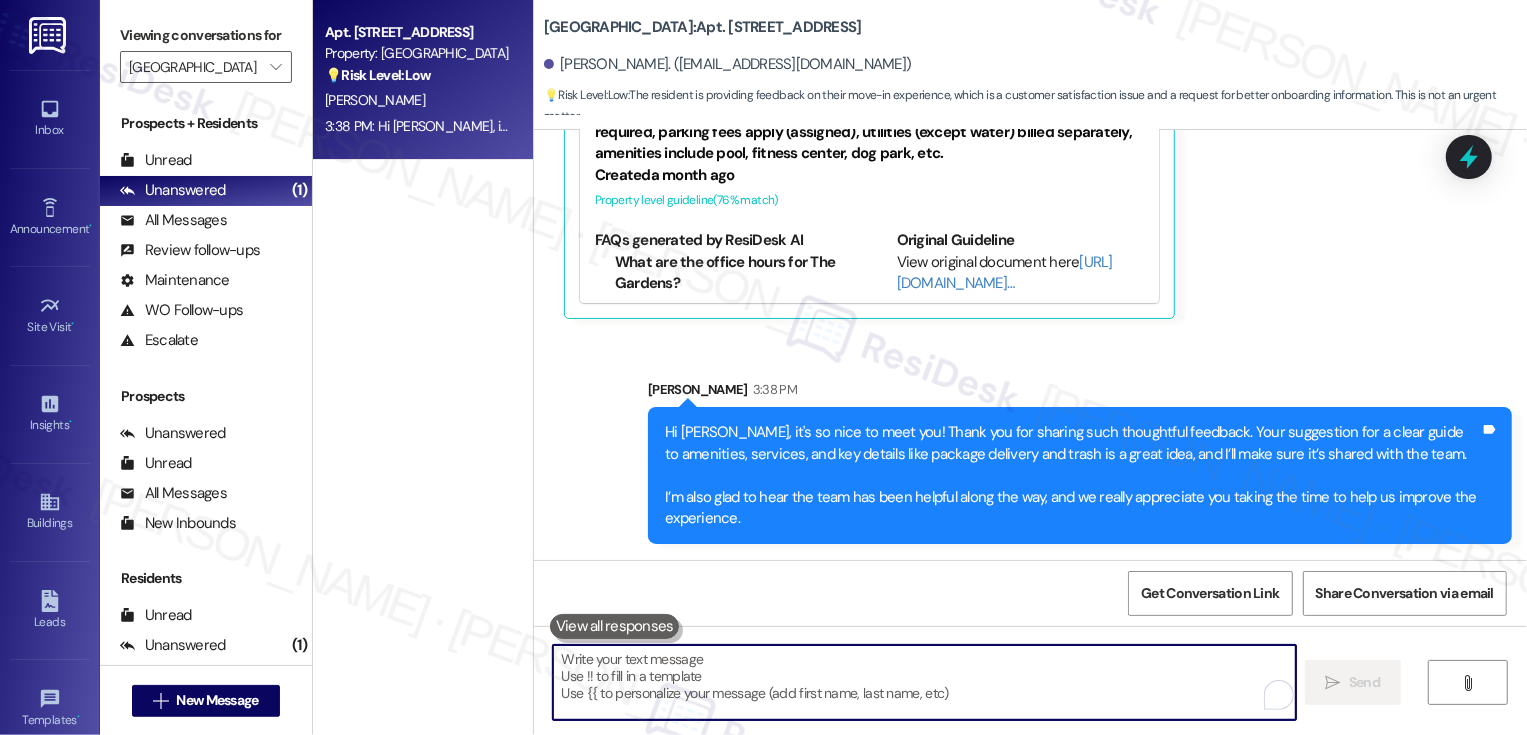 paste on "If you don't mind me asking, how has your experience been so far? Has the property lived up to your expectations?" 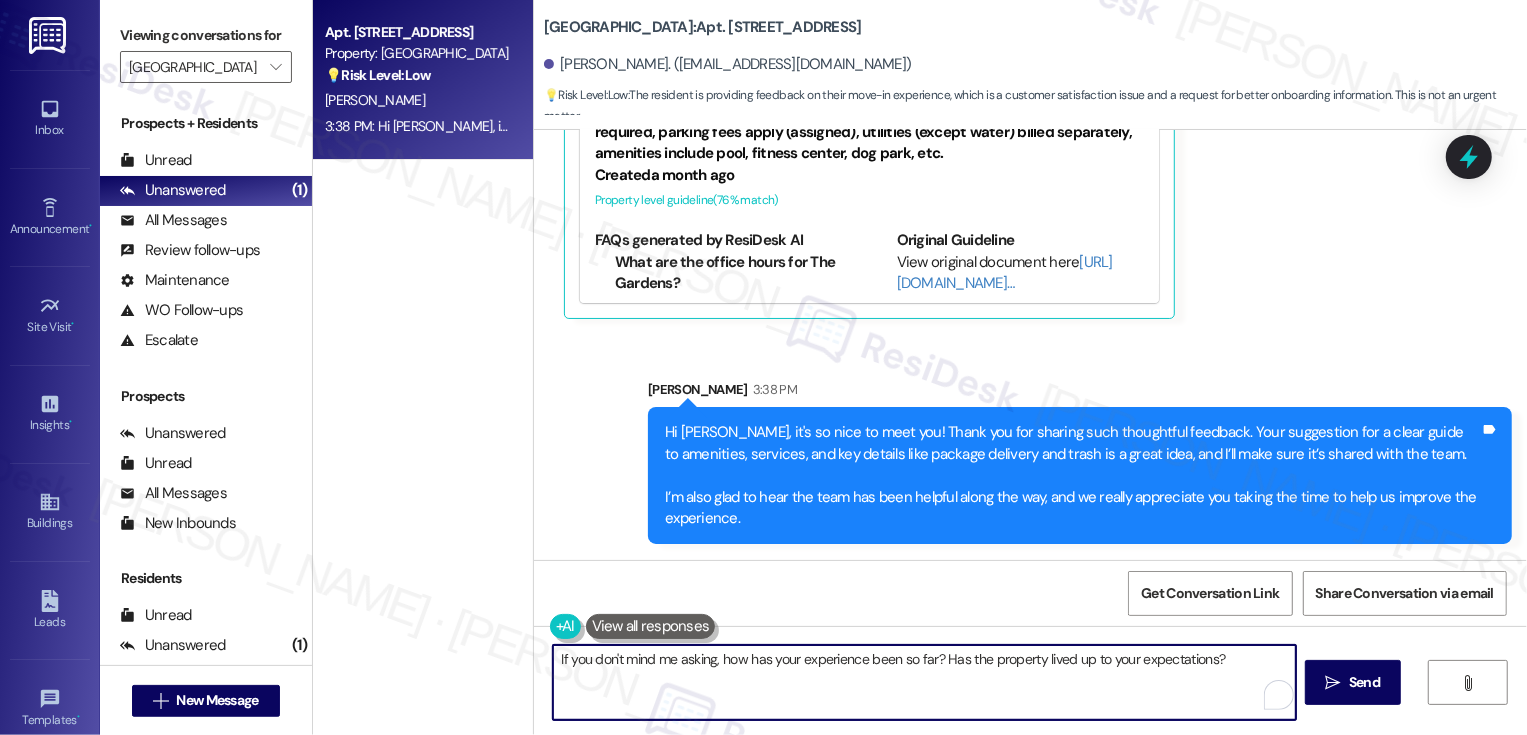 click on "If you don't mind me asking, how has your experience been so far? Has the property lived up to your expectations?" at bounding box center (924, 682) 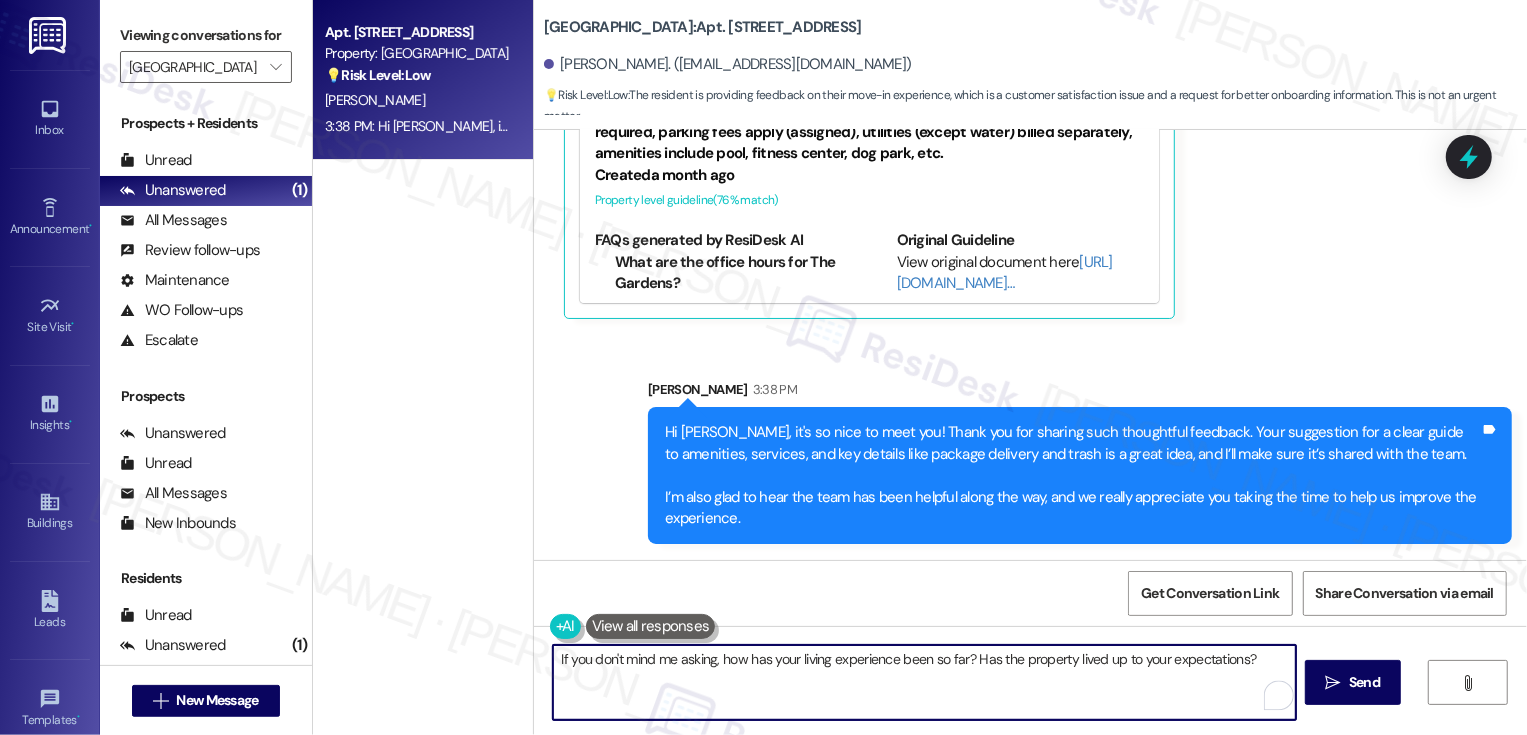 click on "If you don't mind me asking, how has your living experience been so far? Has the property lived up to your expectations?" at bounding box center [924, 682] 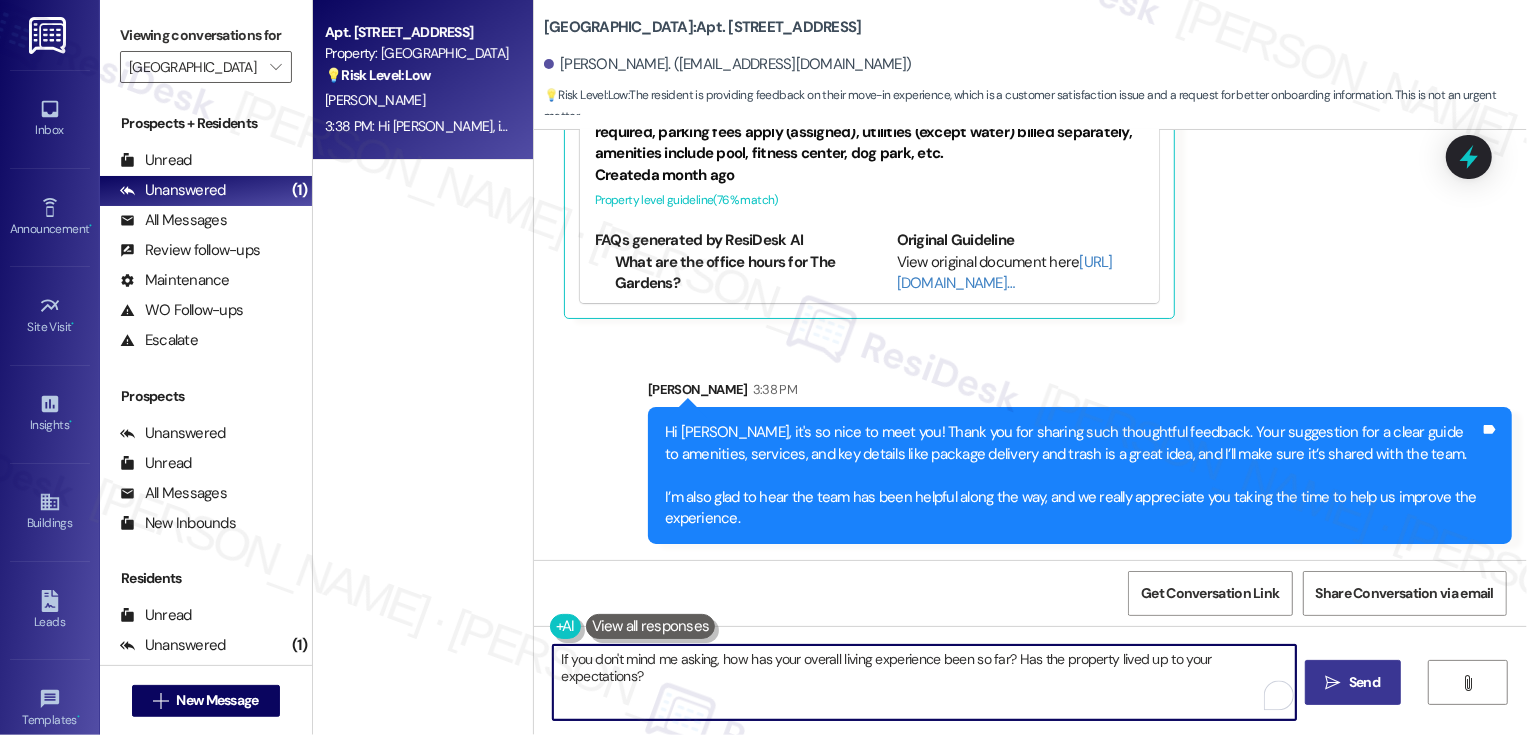 type on "If you don't mind me asking, how has your overall living experience been so far? Has the property lived up to your expectations?" 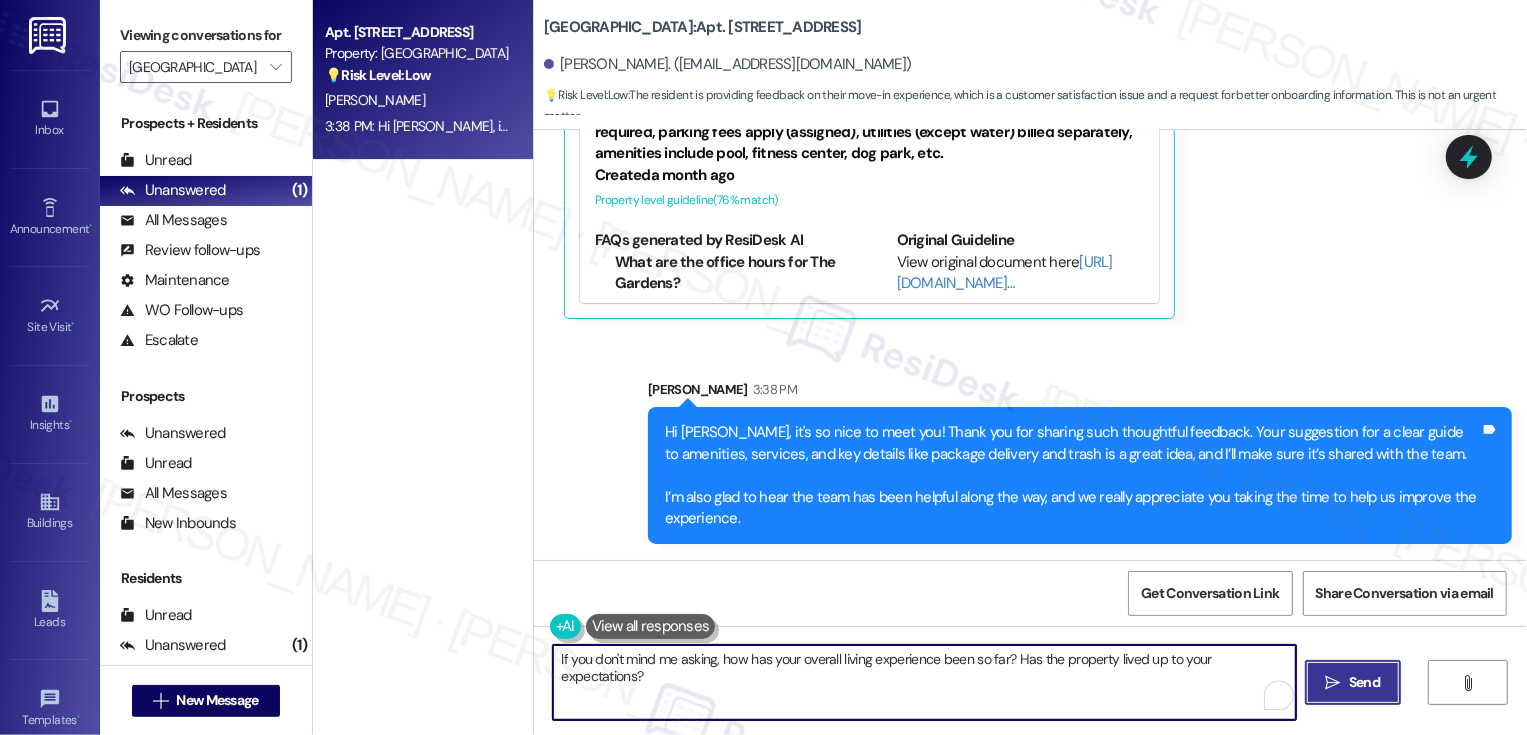 click on "Send" at bounding box center (1364, 682) 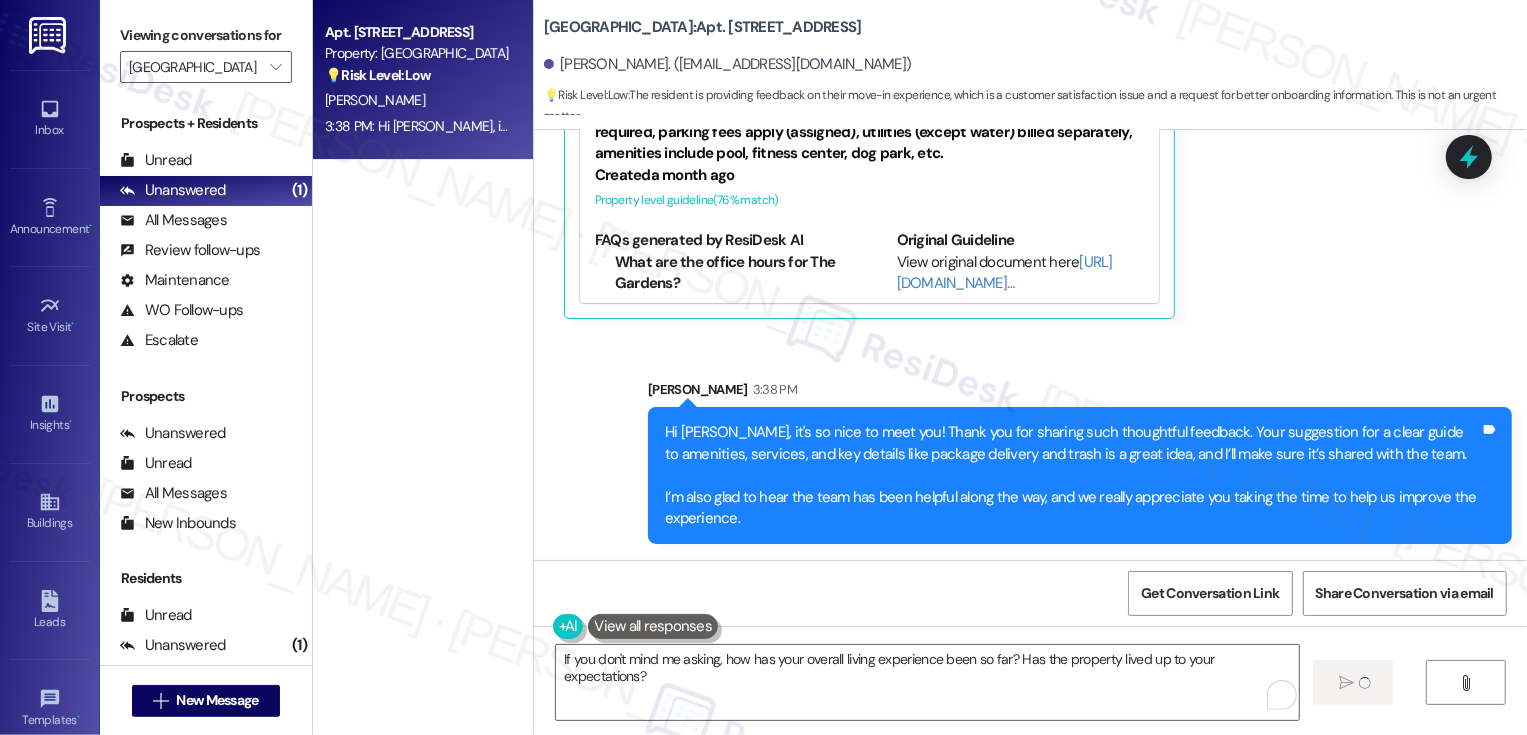type 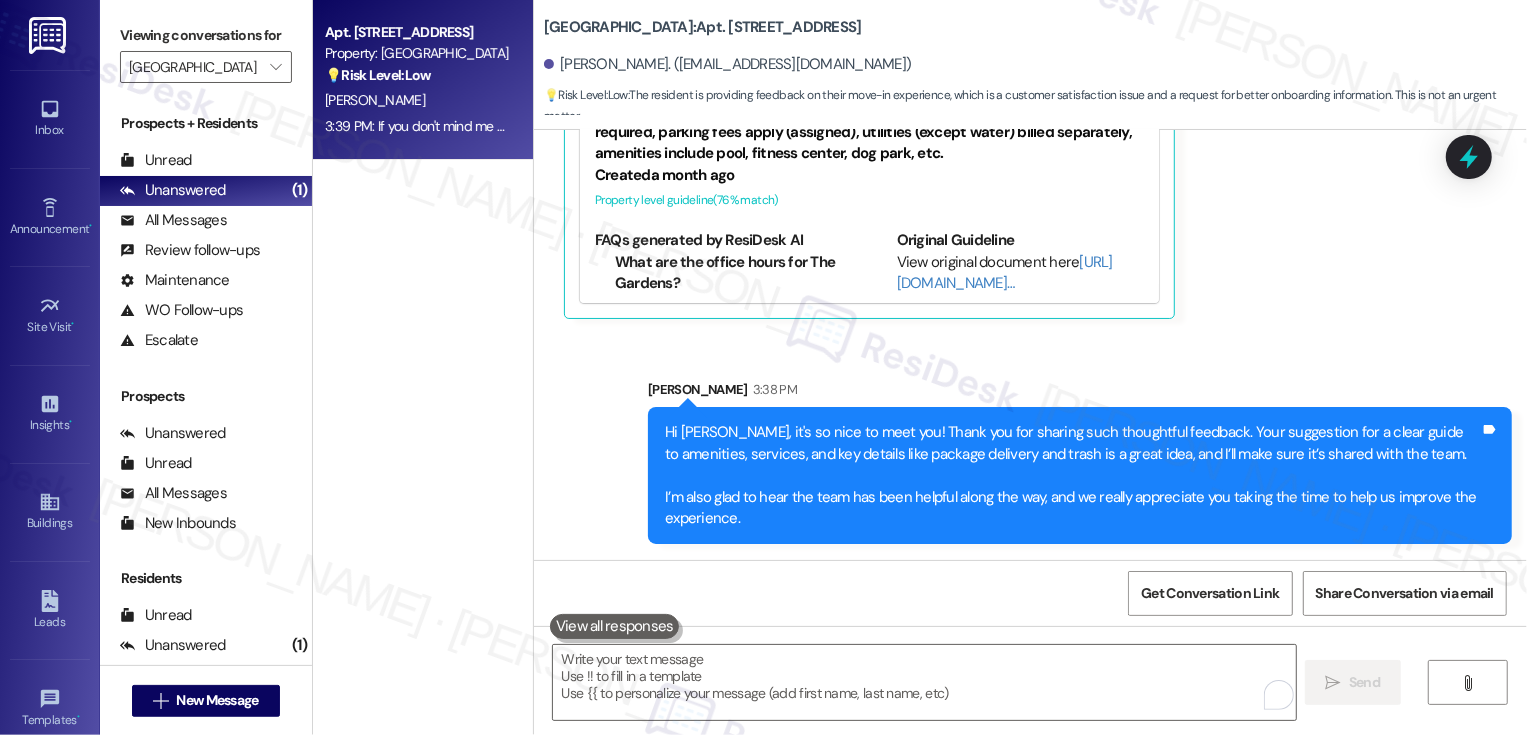 scroll, scrollTop: 892, scrollLeft: 0, axis: vertical 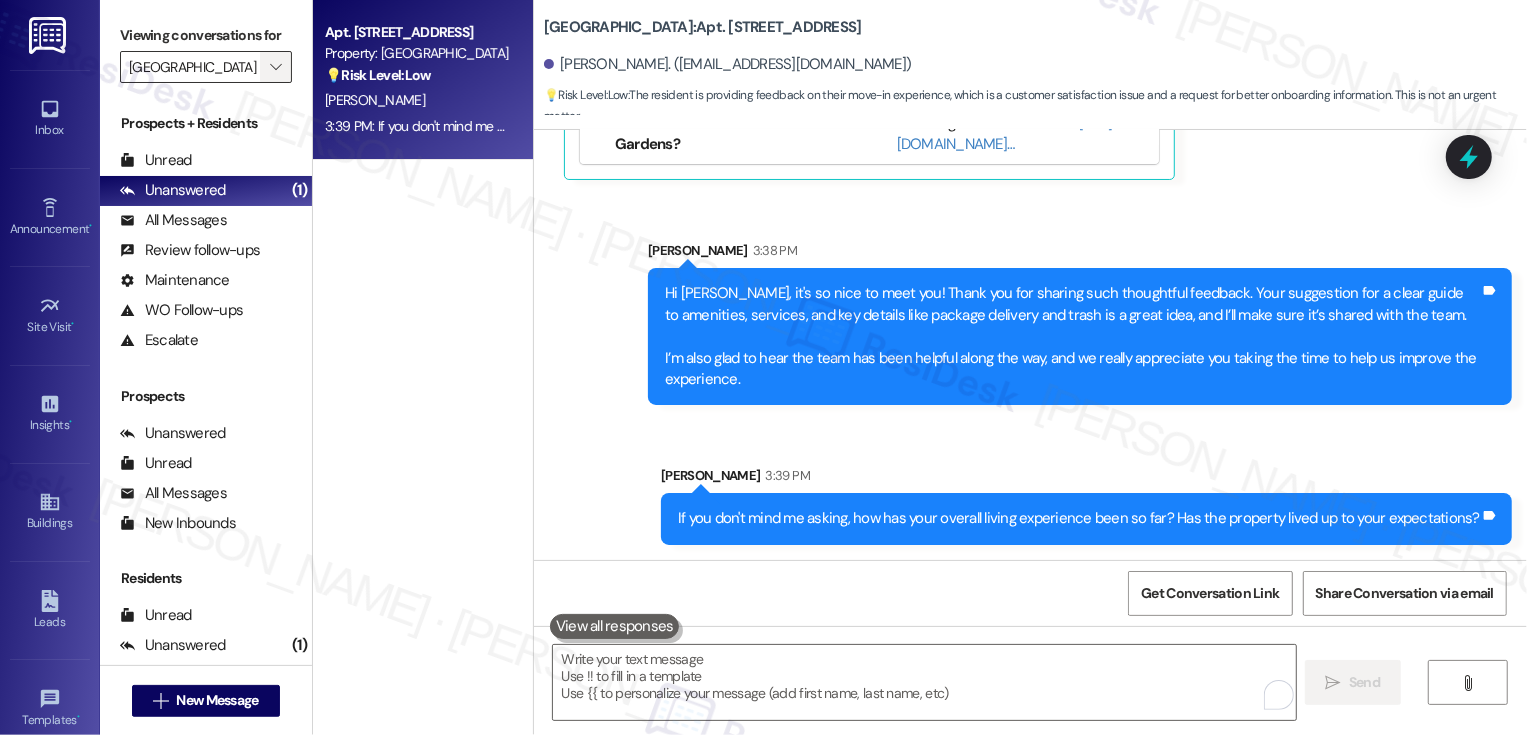 click on "" at bounding box center (275, 67) 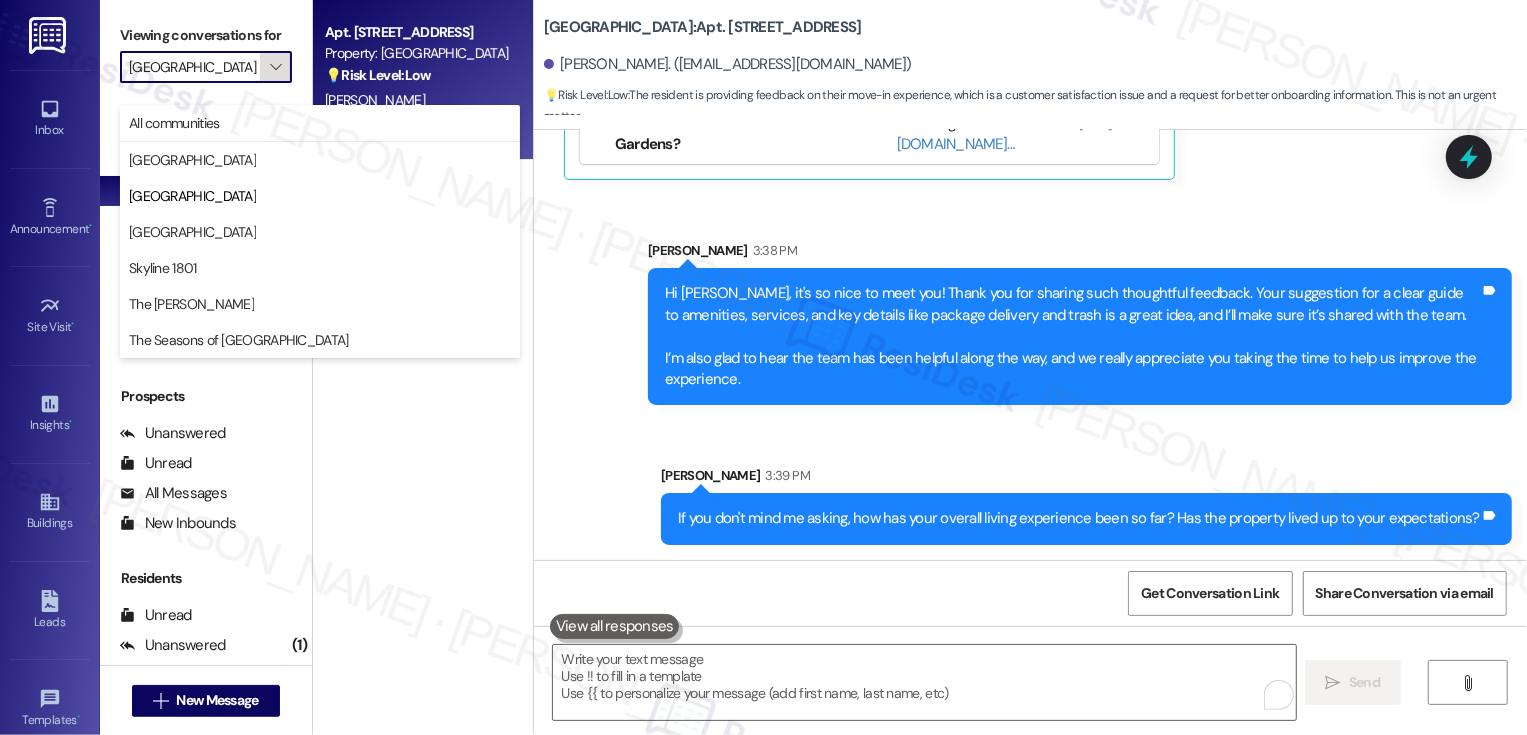 scroll, scrollTop: 0, scrollLeft: 13, axis: horizontal 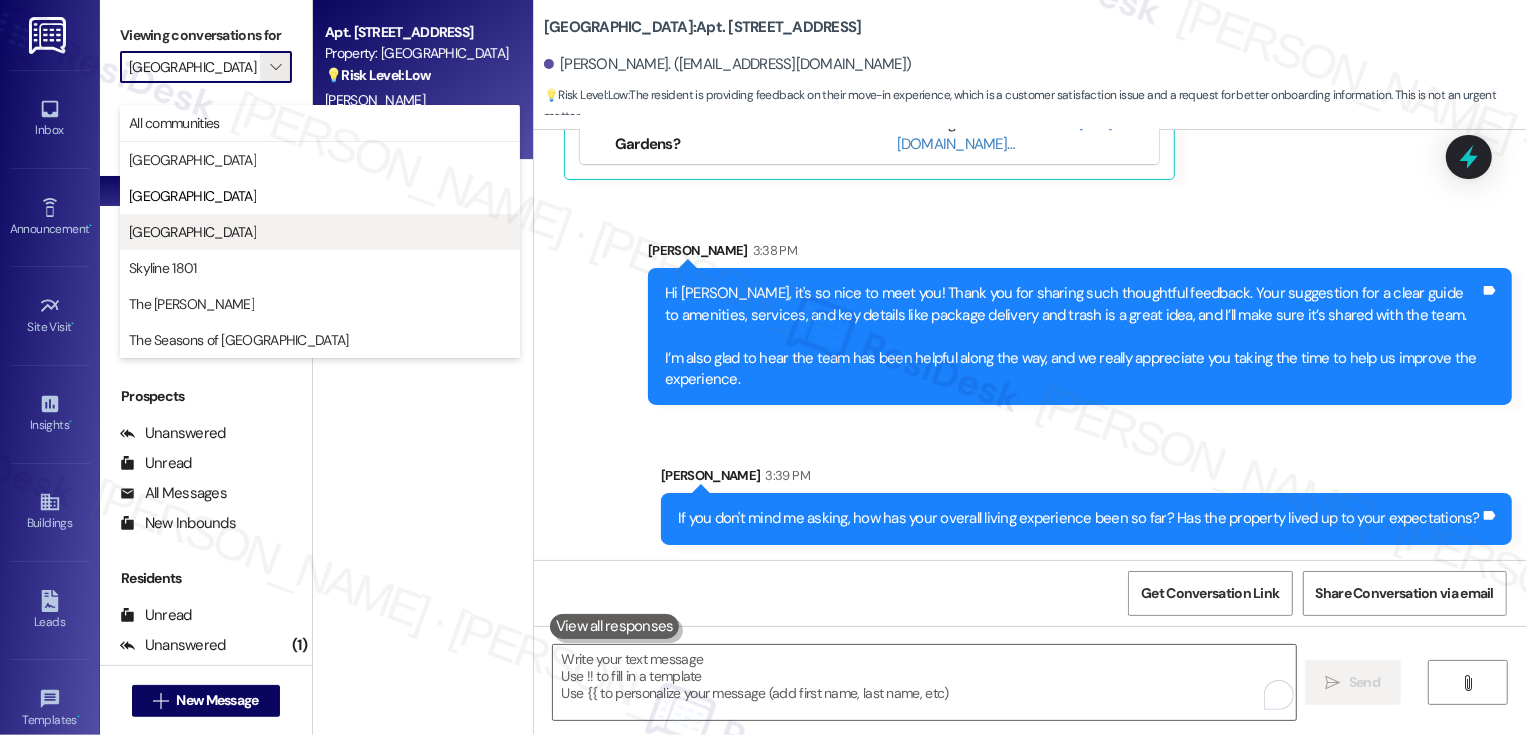 click on "[GEOGRAPHIC_DATA]" at bounding box center [192, 232] 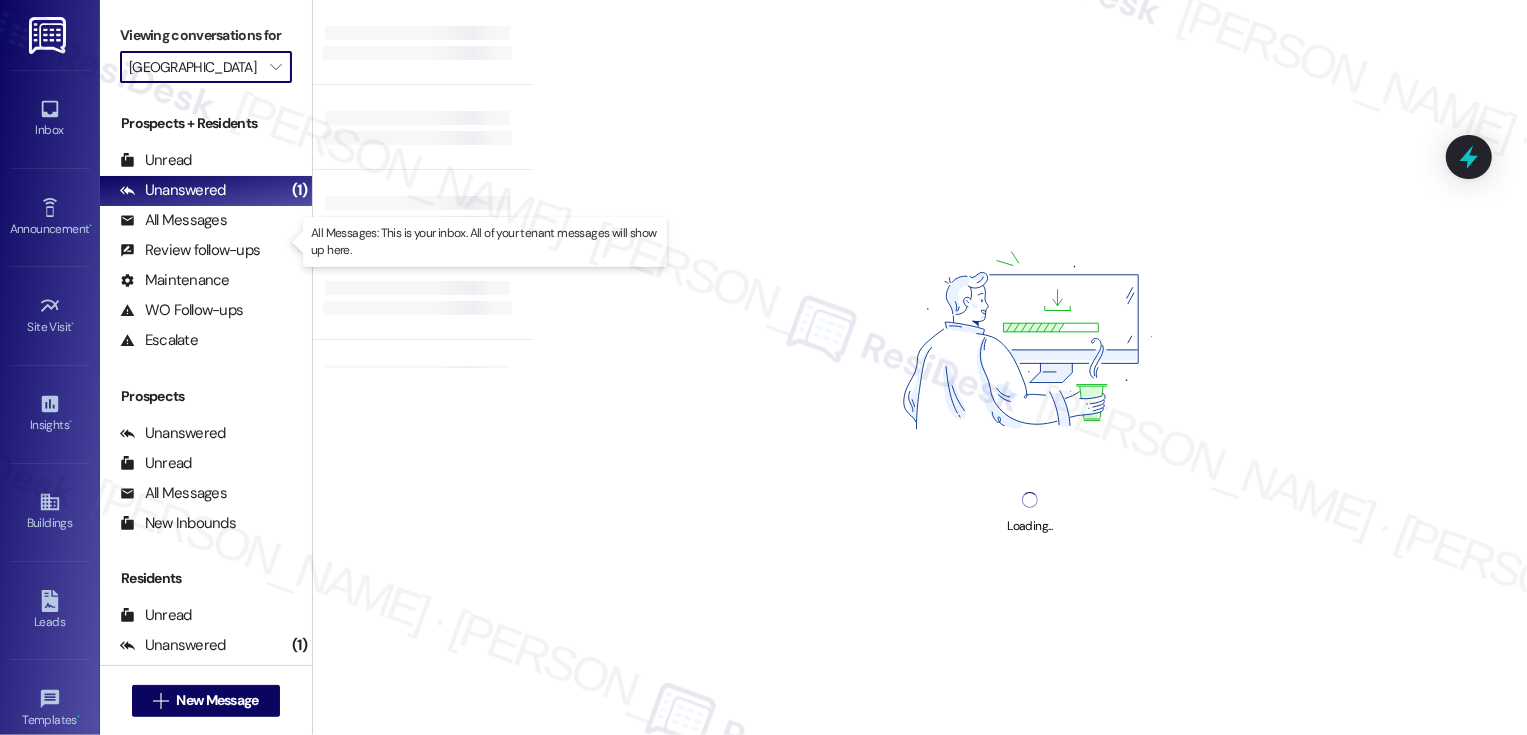 type on "[GEOGRAPHIC_DATA]" 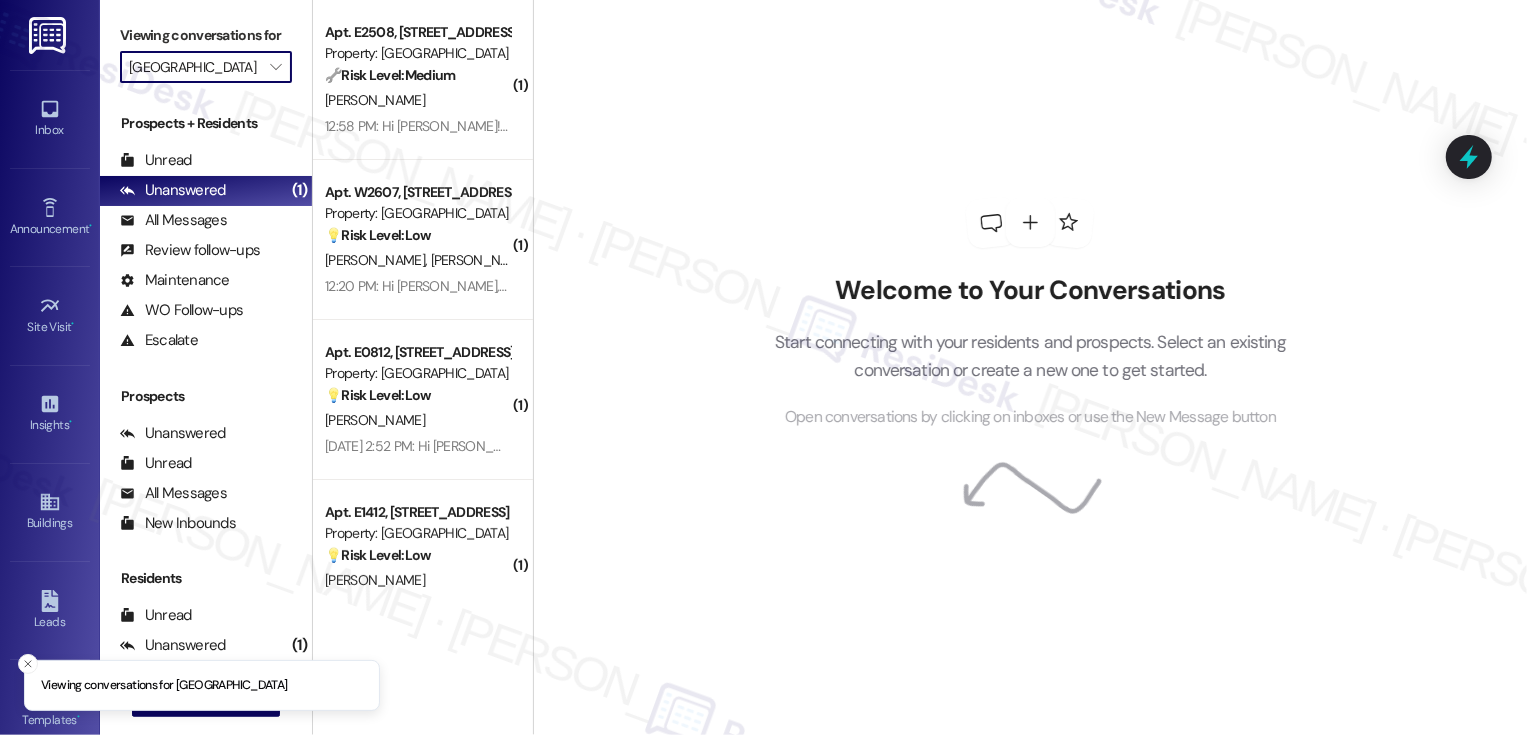 scroll, scrollTop: 0, scrollLeft: 4, axis: horizontal 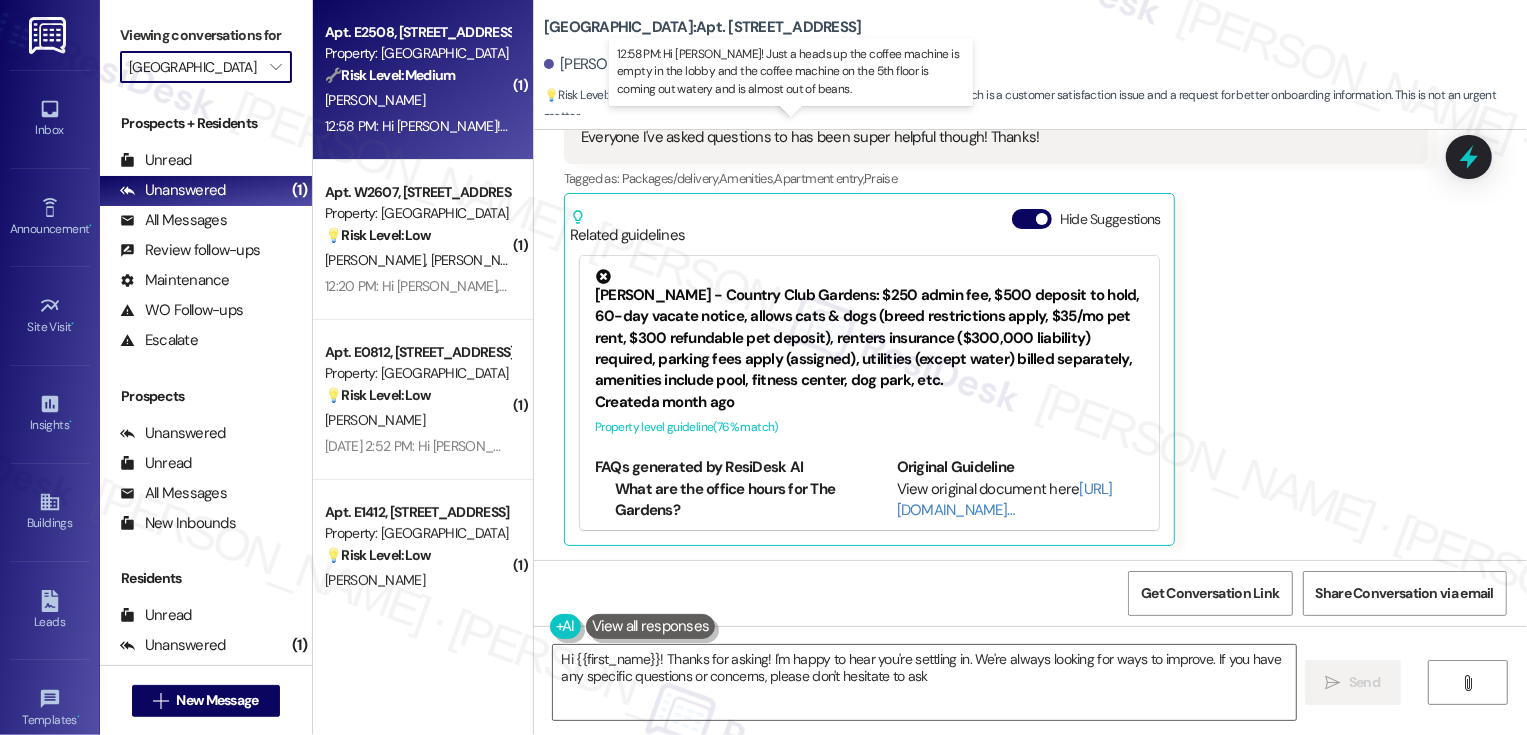 type on "Hi {{first_name}}! Thanks for asking! I'm happy to hear you're settling in. We're always looking for ways to improve. If you have any specific questions or concerns, please don't hesitate to ask!" 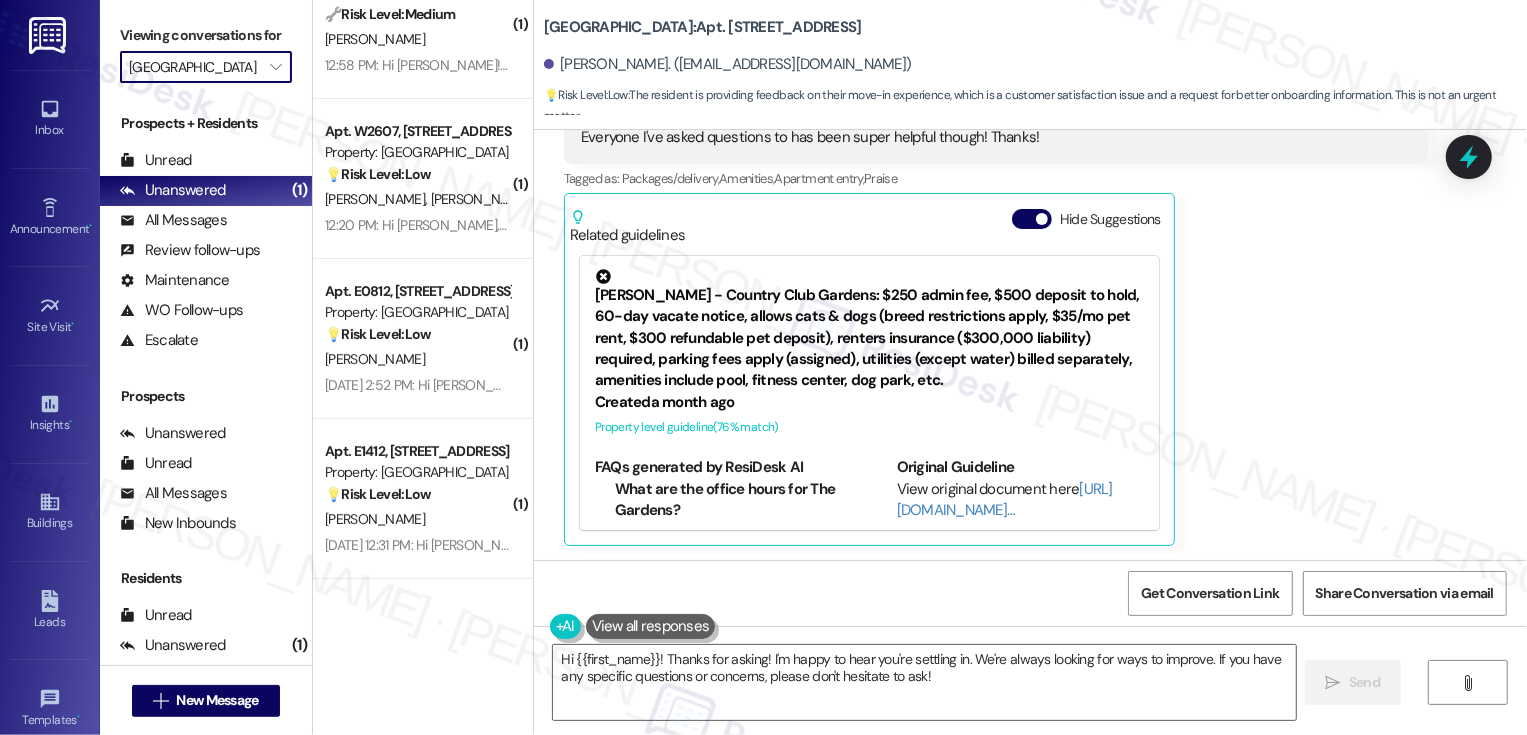 scroll, scrollTop: 72, scrollLeft: 0, axis: vertical 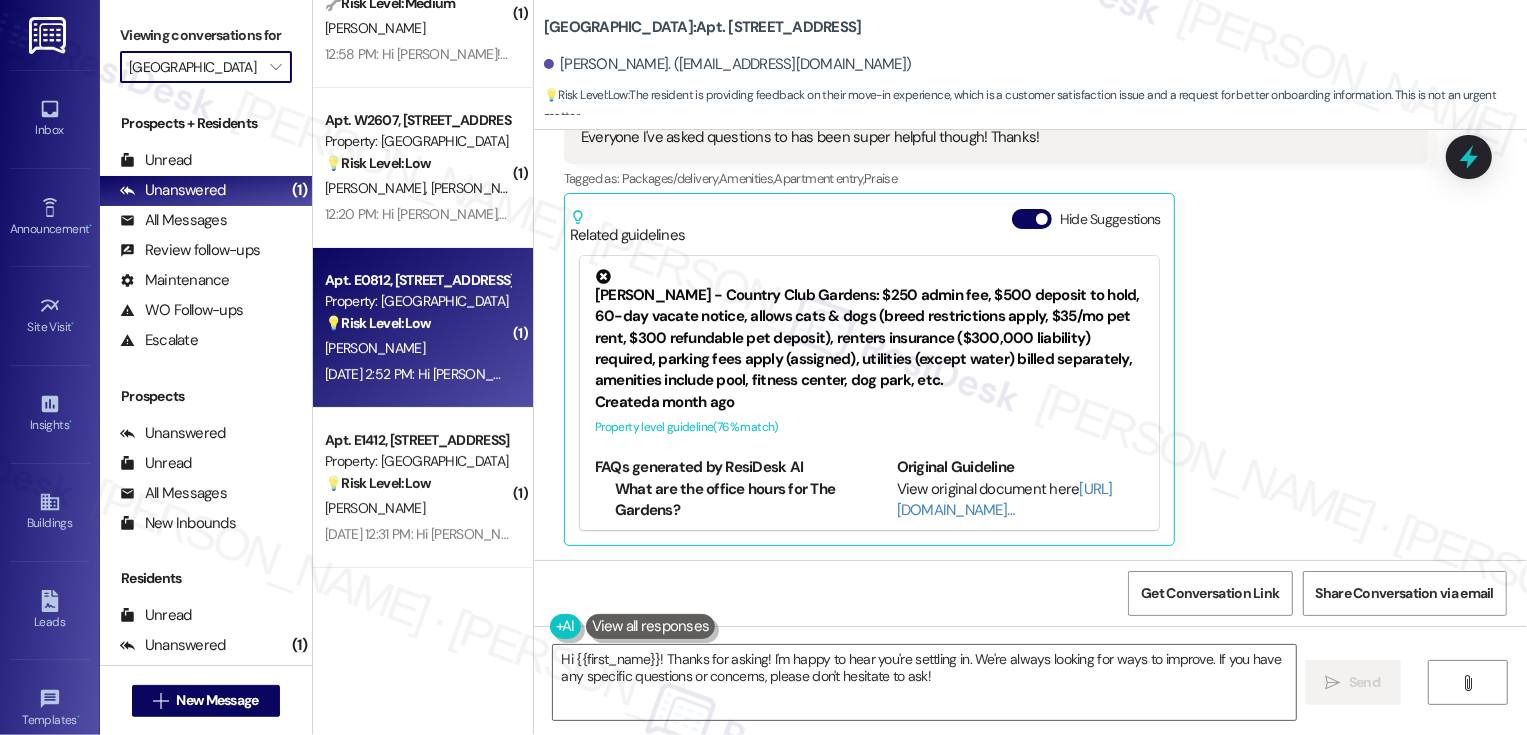 click on "💡  Risk Level:  Low The resident is asking for help with posting emails on the classifieds, which is a non-essential request and falls under customer satisfaction." at bounding box center [417, 323] 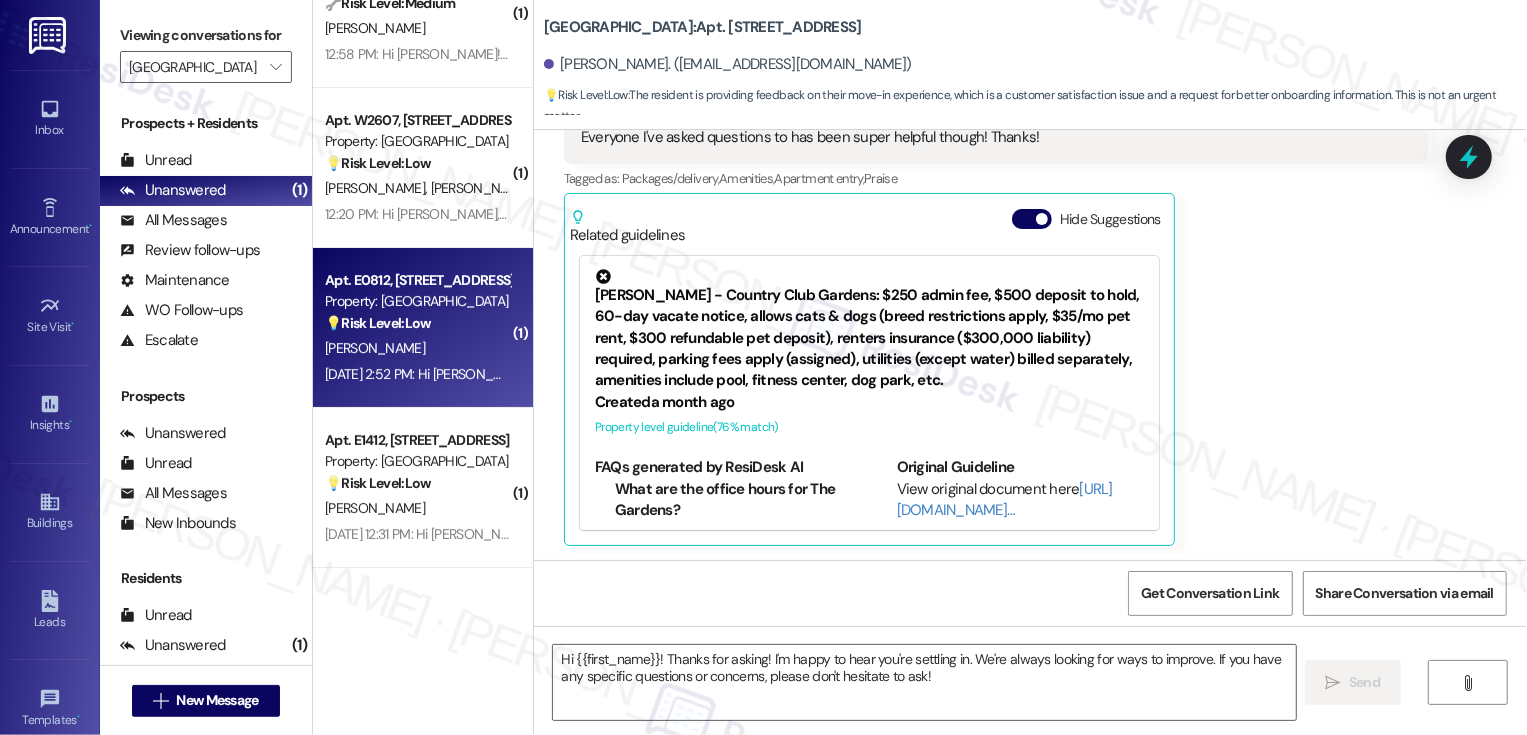 scroll, scrollTop: 0, scrollLeft: 0, axis: both 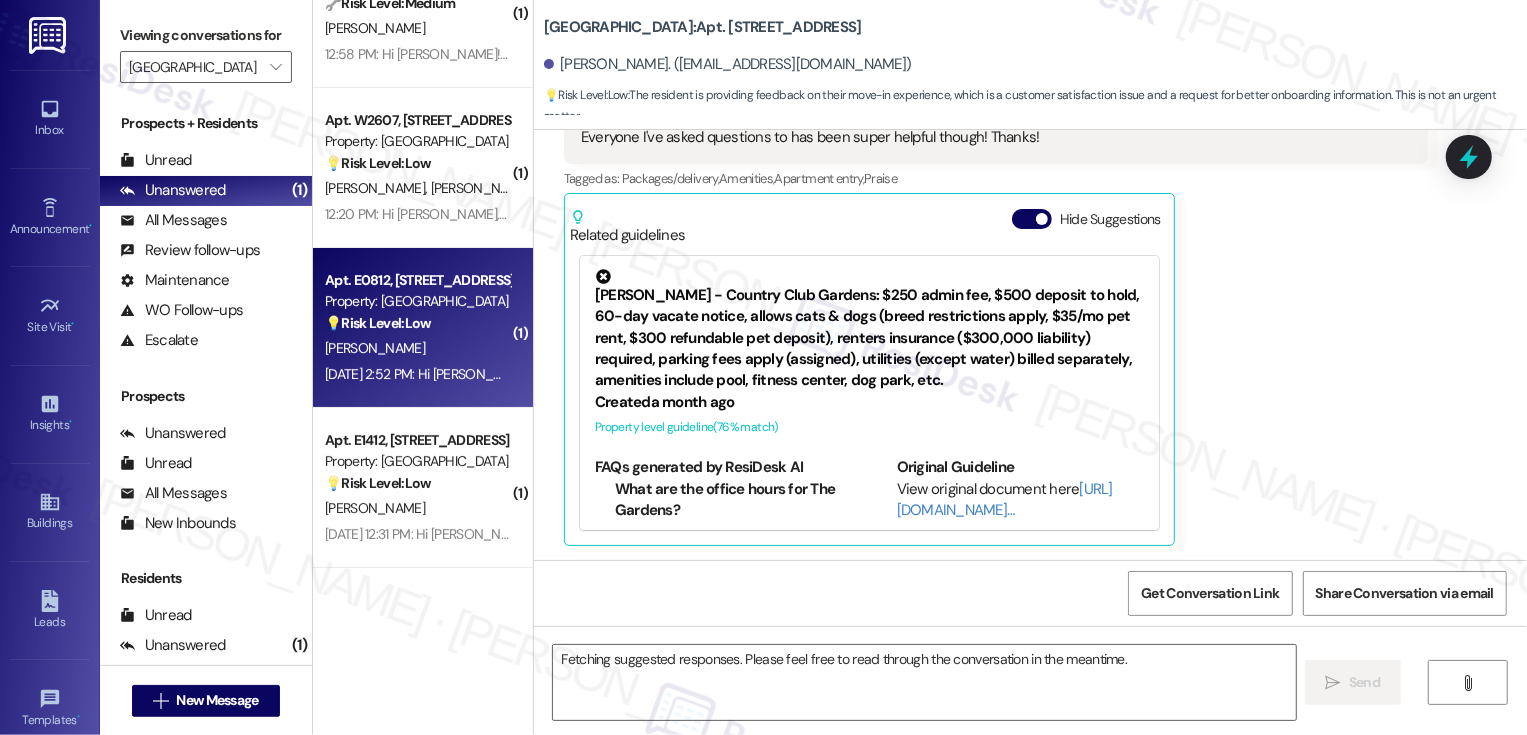 click on "💡  Risk Level:  Low The resident is asking for help with posting emails on the classifieds, which is a non-essential request and falls under customer satisfaction." at bounding box center (417, 323) 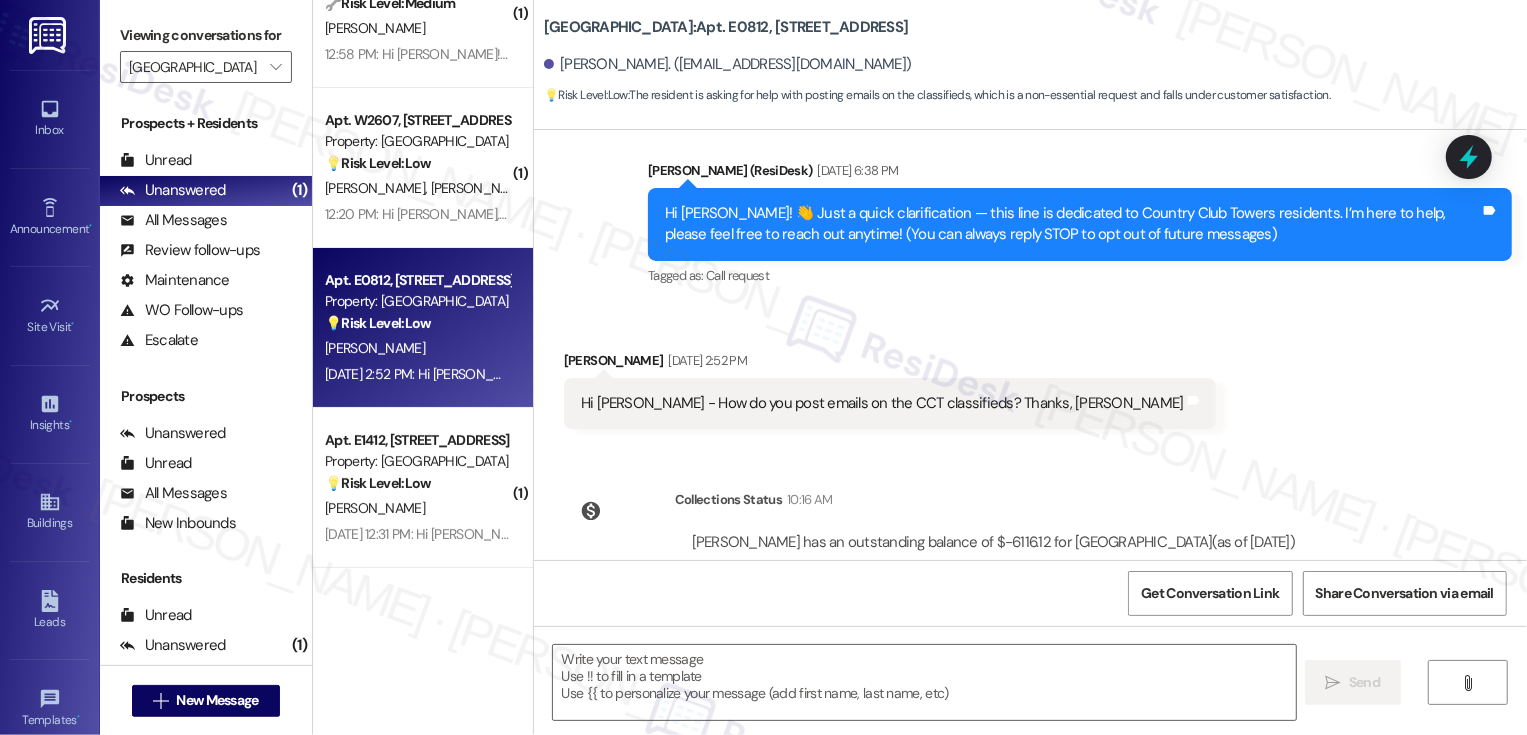scroll, scrollTop: 96, scrollLeft: 0, axis: vertical 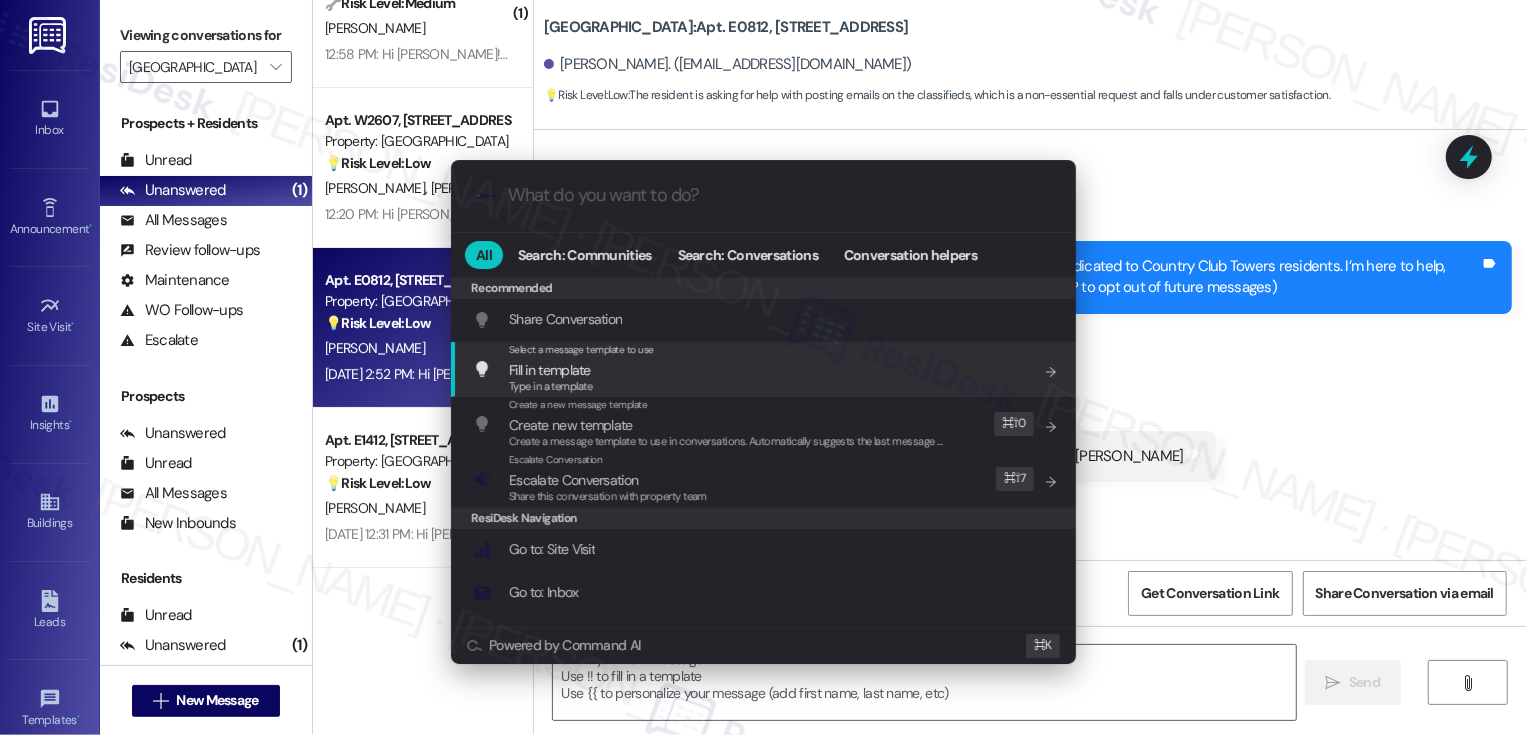 click on ".cls-1{fill:#0a055f;}.cls-2{fill:#0cc4c4;} resideskLogoBlueOrange All Search: Communities Search: Conversations Conversation helpers Recommended Recommended Share Conversation Add shortcut Select a message template to use Fill in template Type in a template Add shortcut Create a new message template Create new template Create a message template to use in conversations. Automatically suggests the last message you sent. Edit ⌘ ⇧ 0 Escalate Conversation Escalate Conversation Share this conversation with property team Edit ⌘ ⇧ 7 ResiDesk Navigation Go to: Site Visit Add shortcut Go to: Inbox Add shortcut Go to: Settings Add shortcut Go to: Message Templates Add shortcut Go to: Buildings Add shortcut Help Getting Started: What you can do with ResiDesk How to message a tenant
How to send an announcement
How to attach a file on messages and announcements
How to message a prospect
How to message an inbound prospect
How to send an internal message
How to use the ResiDesk Outlook Add-in Add shortcut ⌘ K" at bounding box center [763, 367] 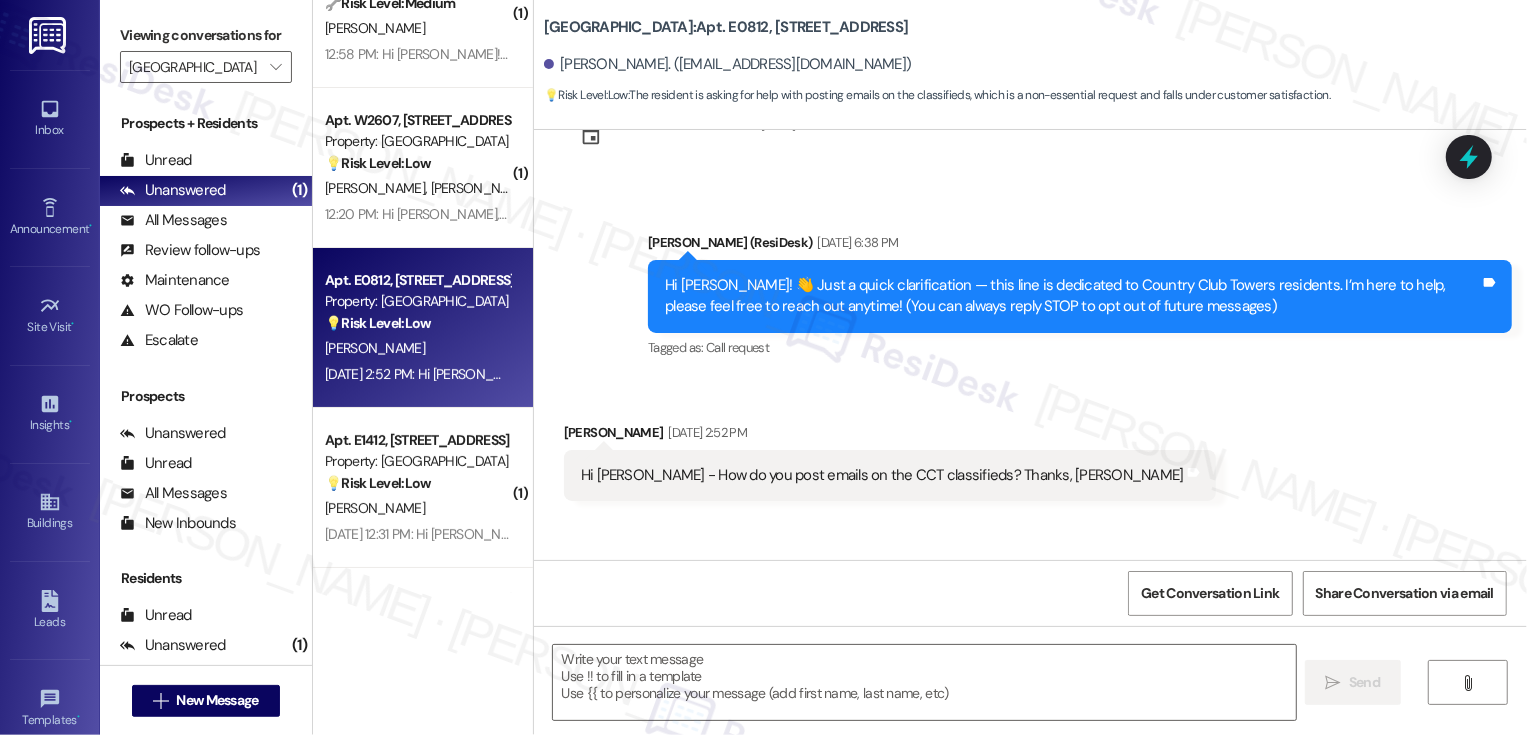 scroll, scrollTop: 170, scrollLeft: 0, axis: vertical 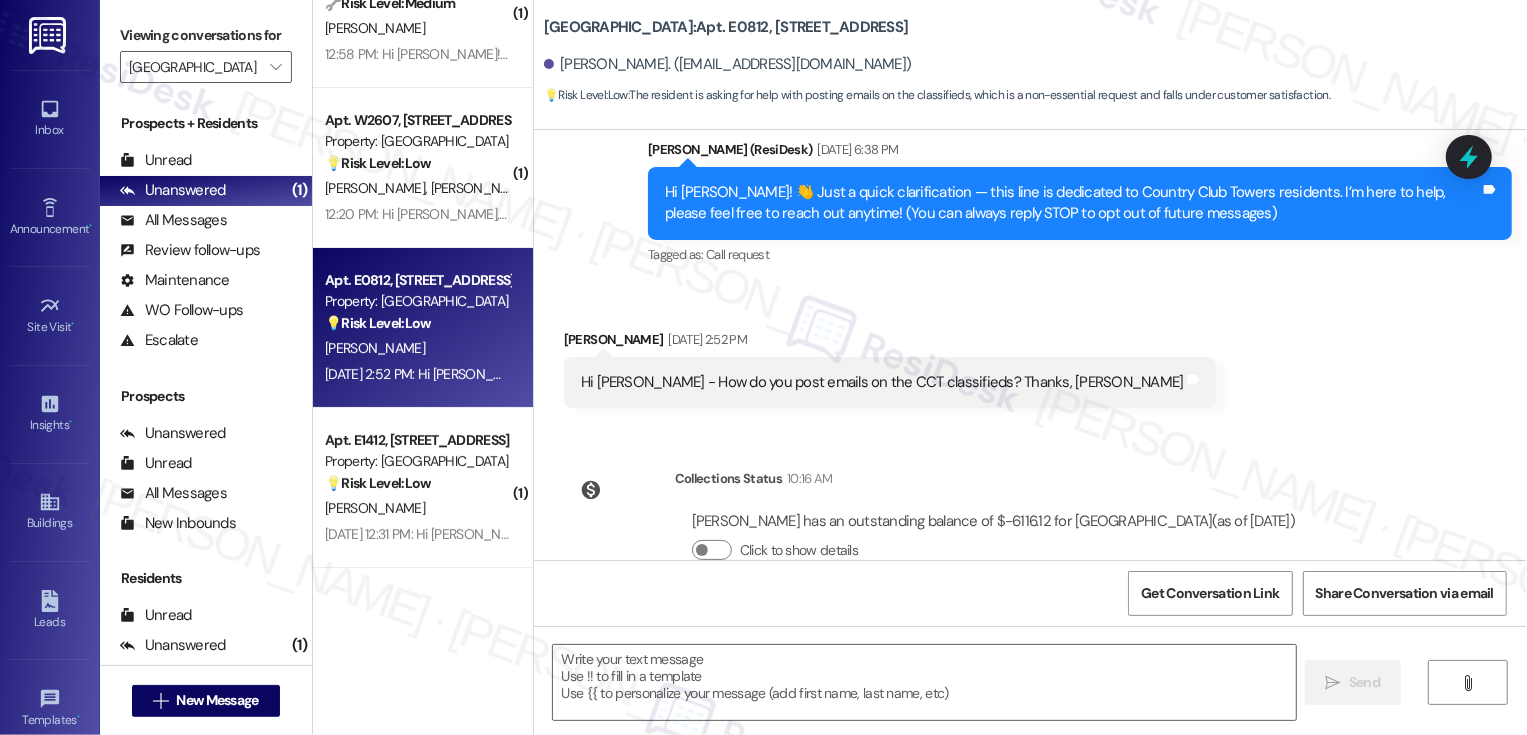 click on "Margaret Kirk Jul 25, 2025 at 2:52 PM" at bounding box center [890, 343] 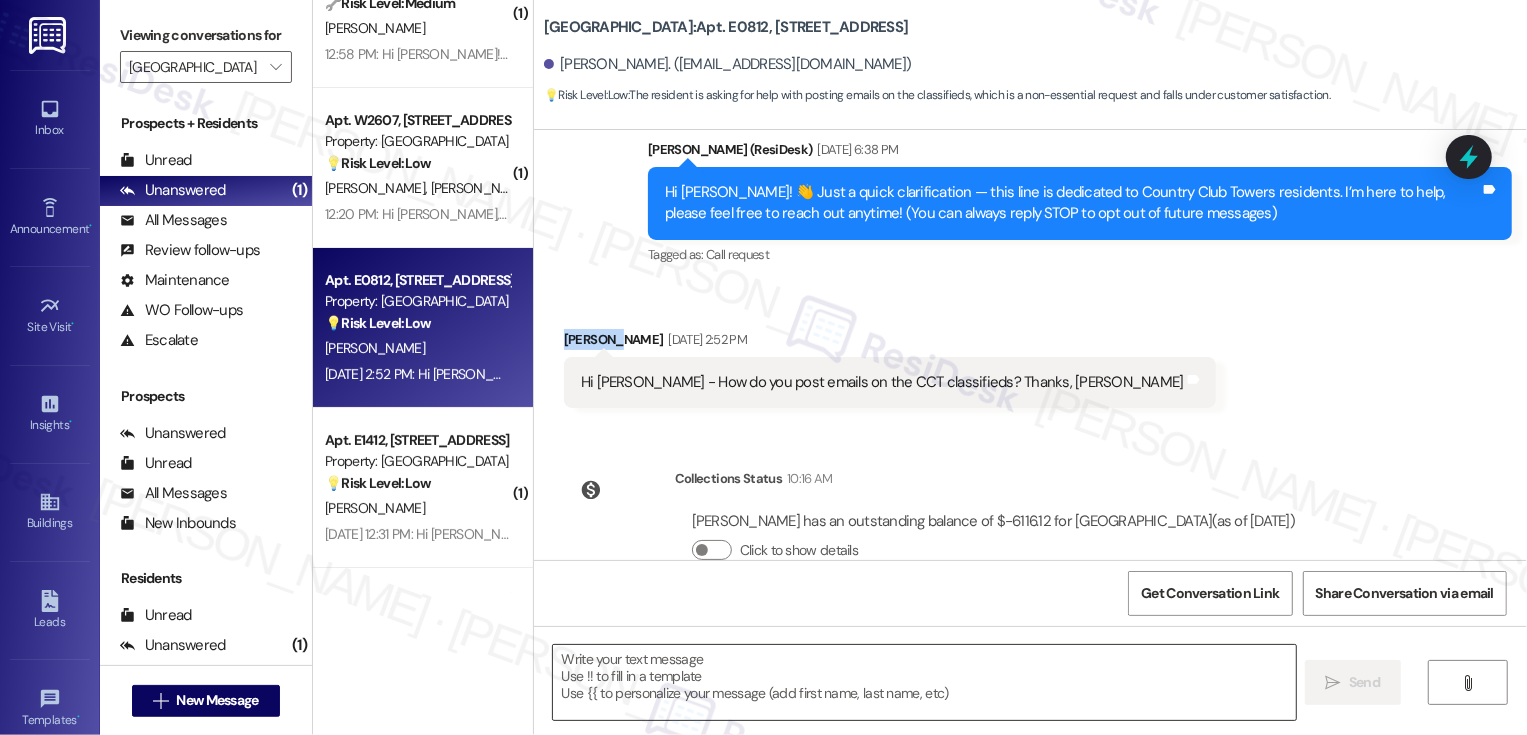 click at bounding box center [924, 682] 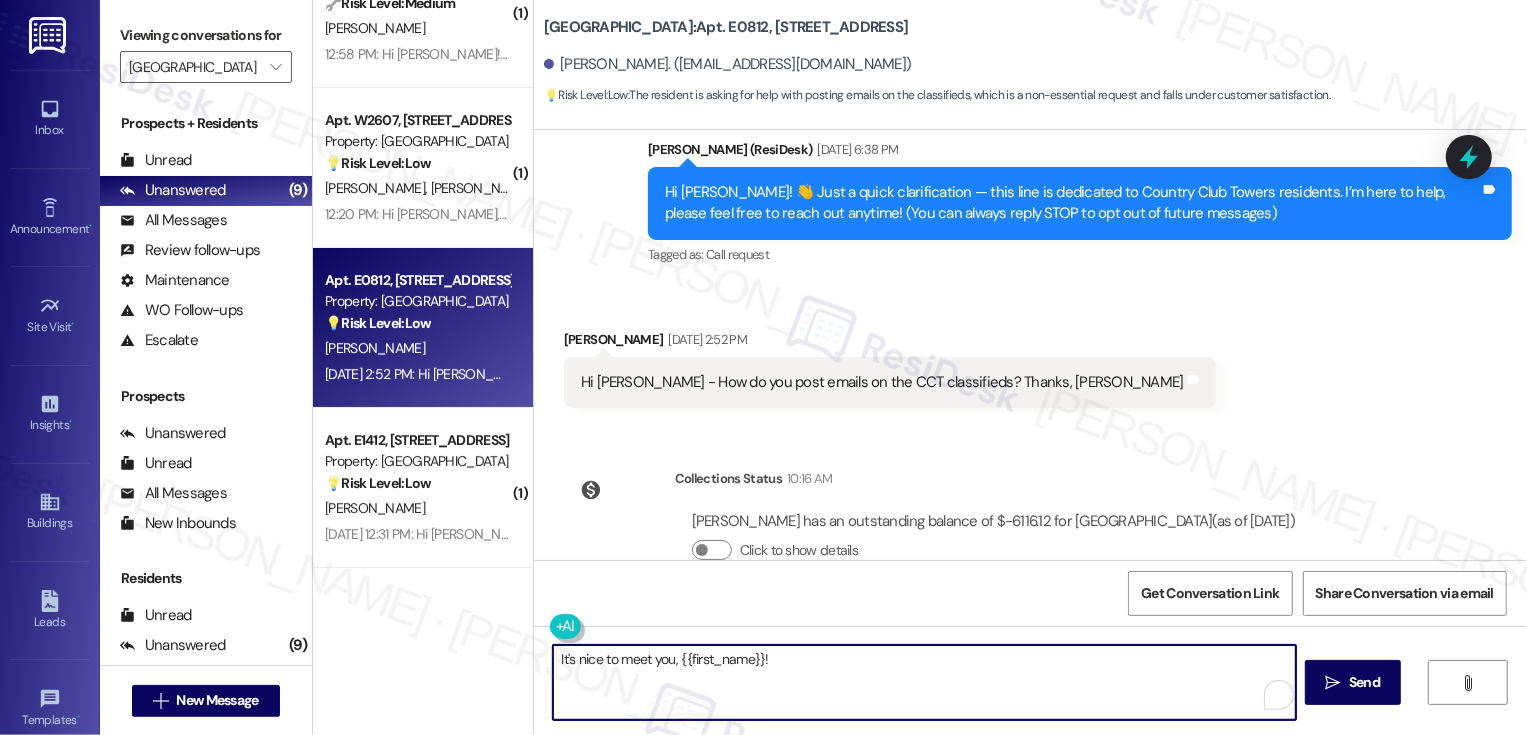 type on "It's nice to meet you, {{first_name}}!" 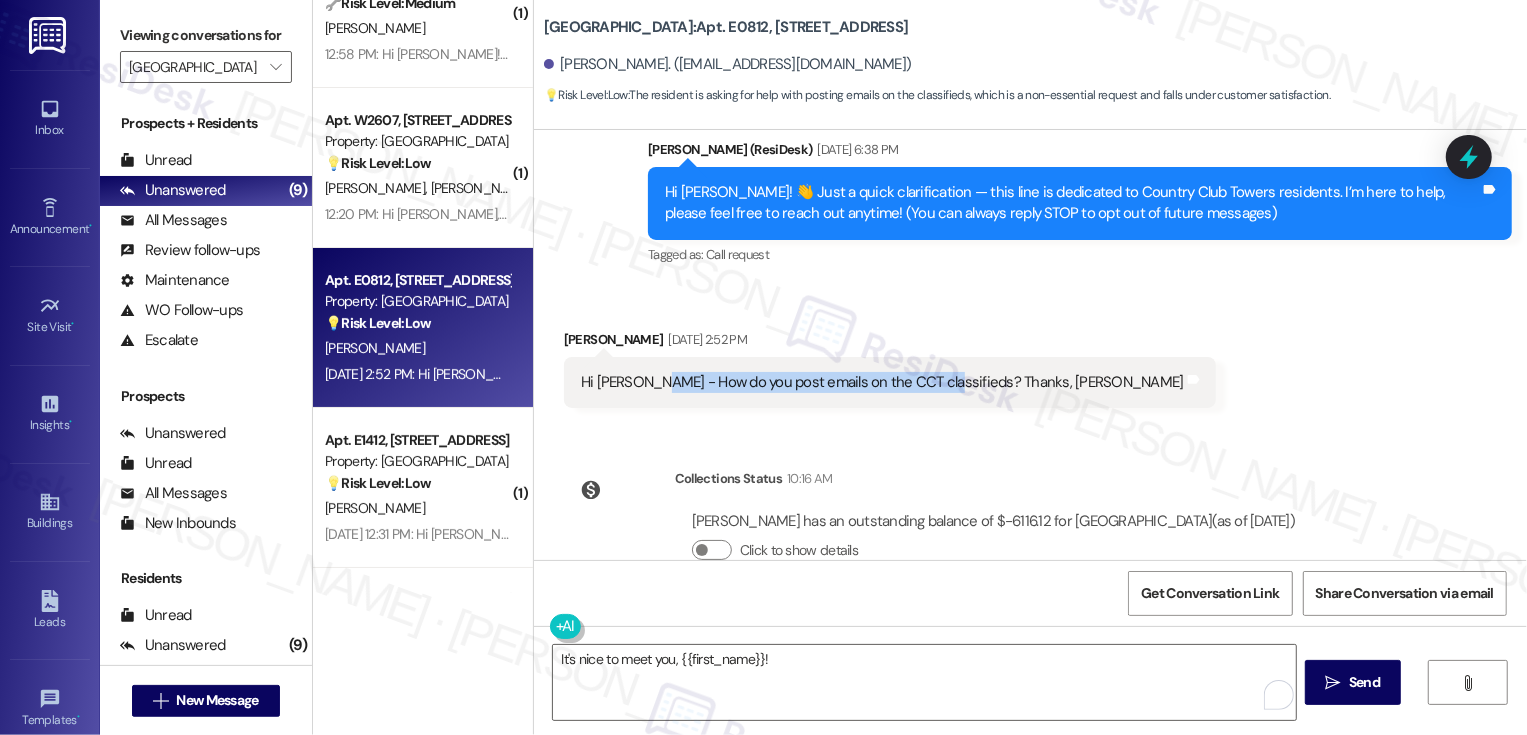 drag, startPoint x: 636, startPoint y: 381, endPoint x: 925, endPoint y: 378, distance: 289.01556 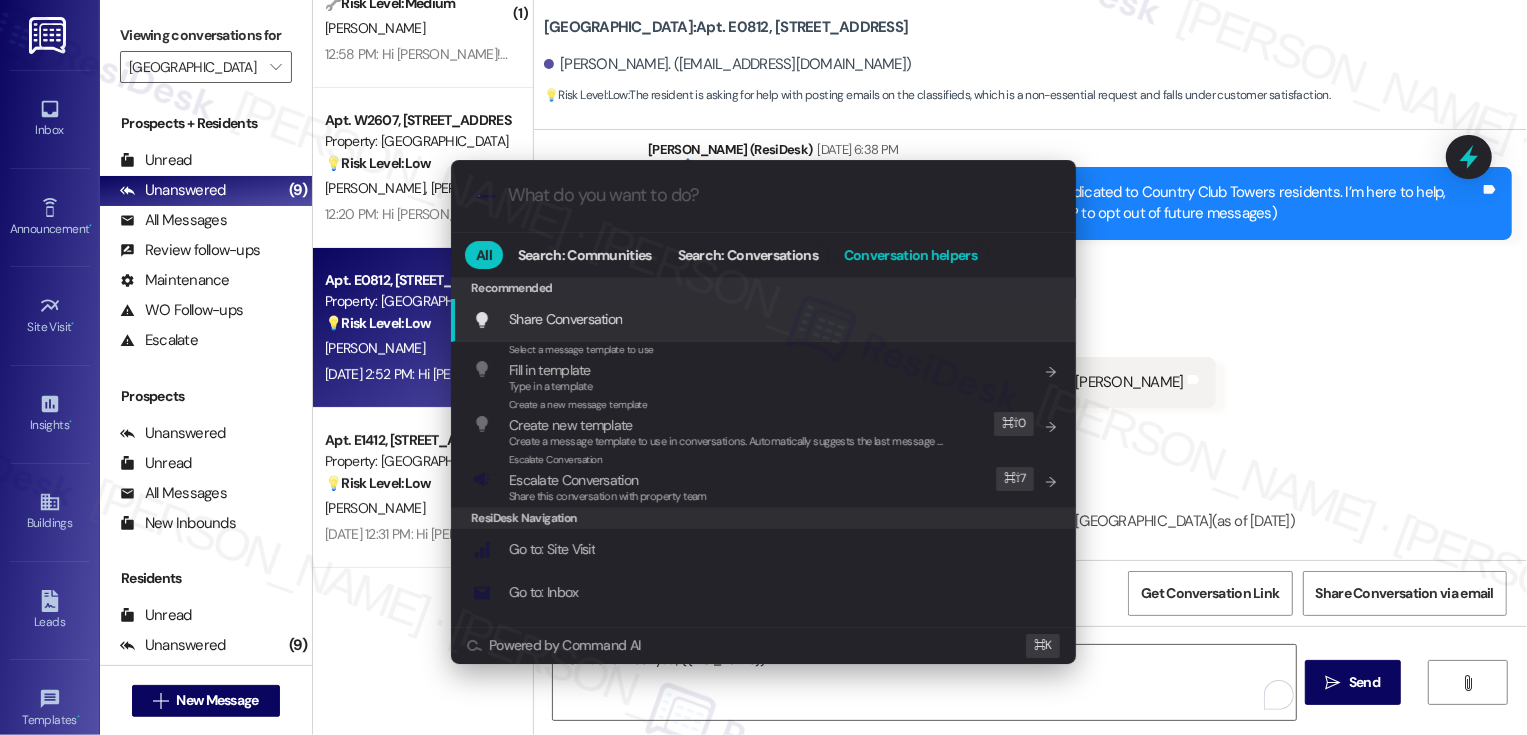 click on "Conversation helpers" at bounding box center [910, 255] 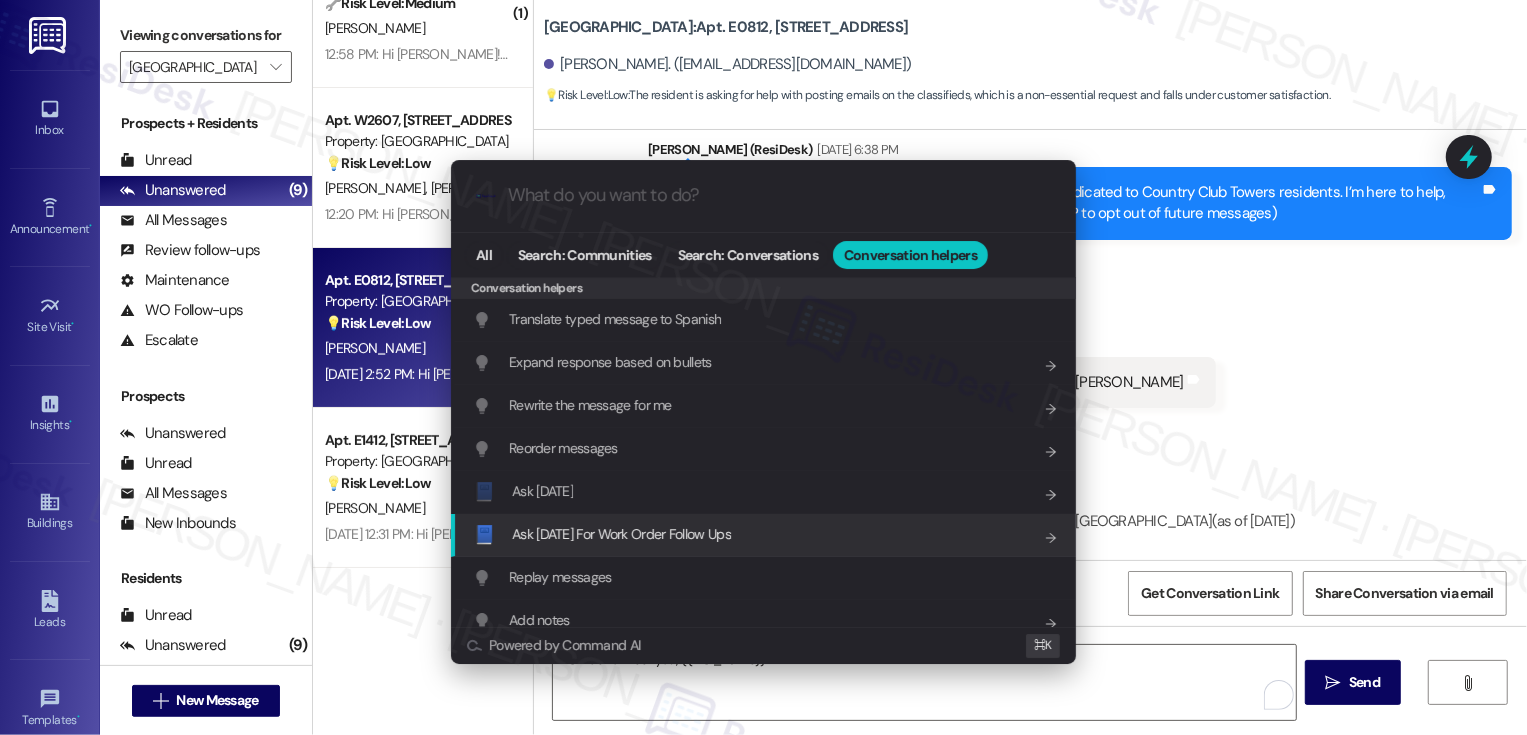click on "Ask Friday For Work Order Follow Ups" at bounding box center [621, 534] 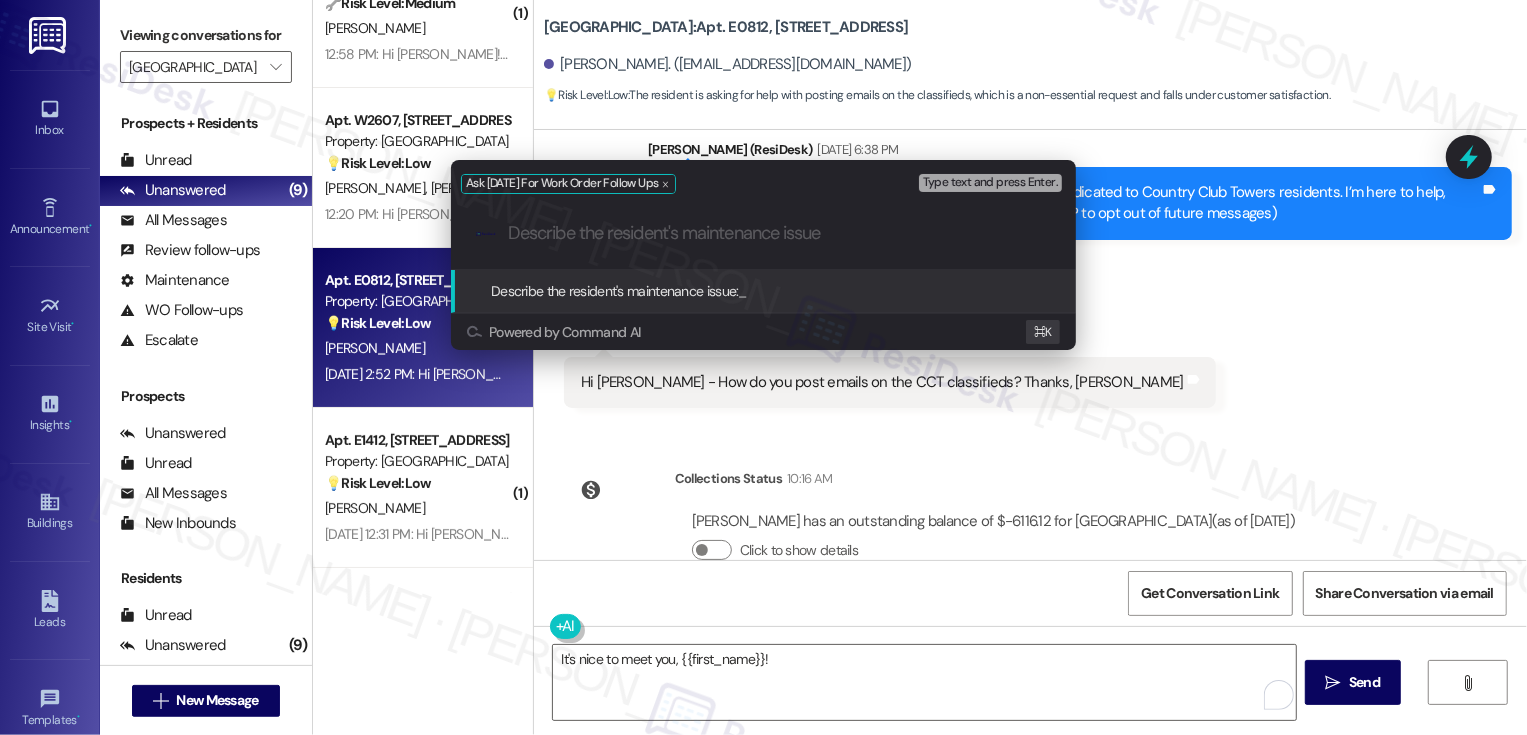 paste on "How do you post emails on the CCT classifieds" 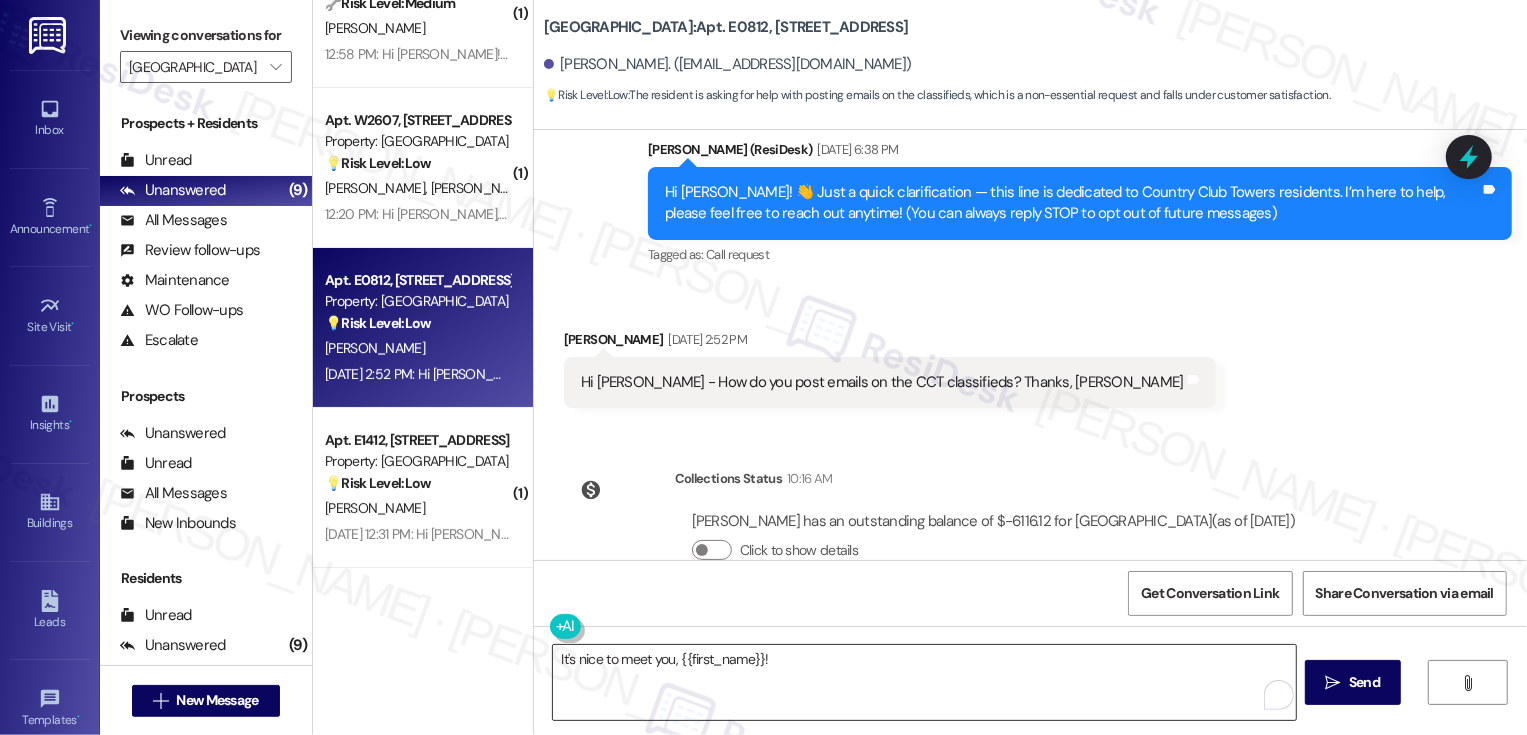 click on "It's nice to meet you, {{first_name}}!" at bounding box center (924, 682) 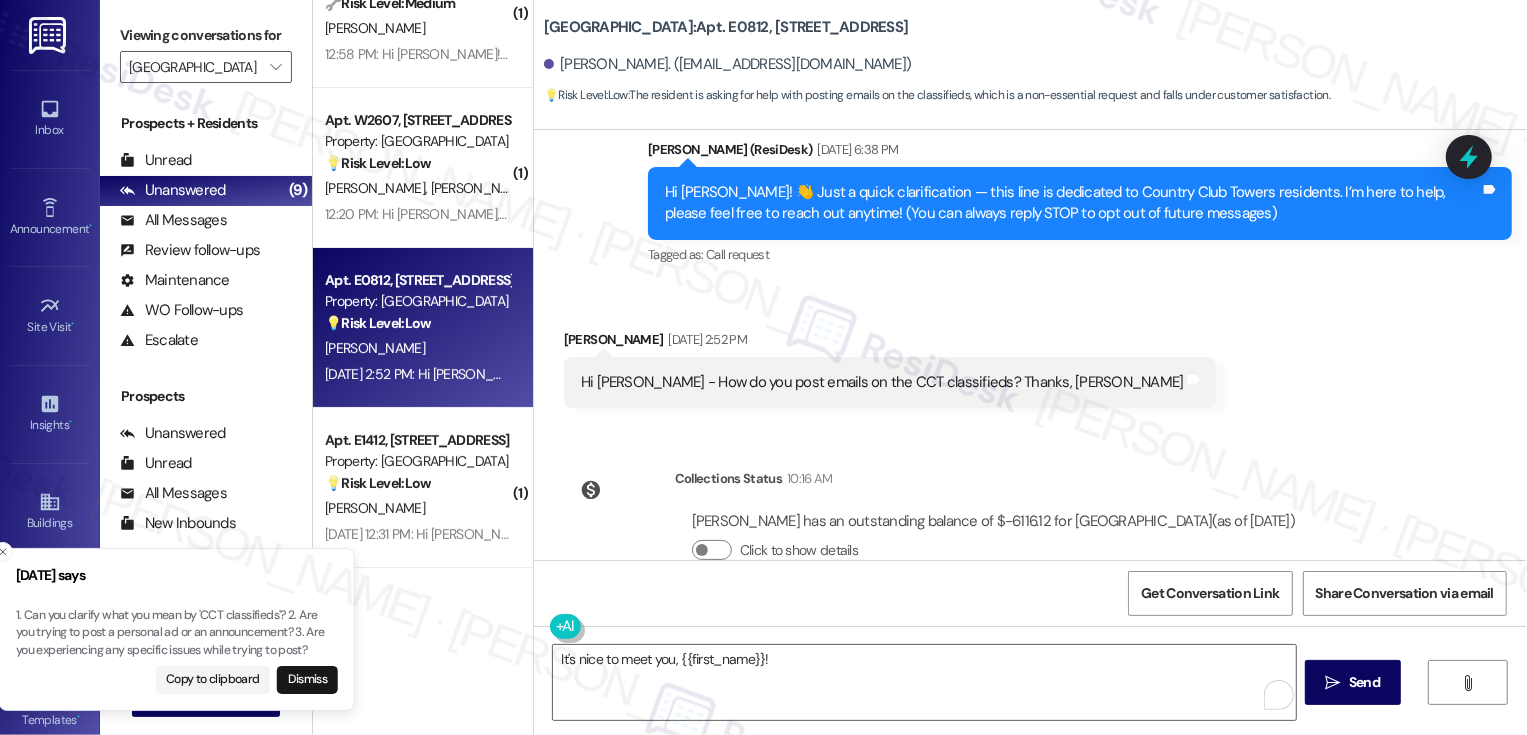 drag, startPoint x: 330, startPoint y: 614, endPoint x: 305, endPoint y: 630, distance: 29.681644 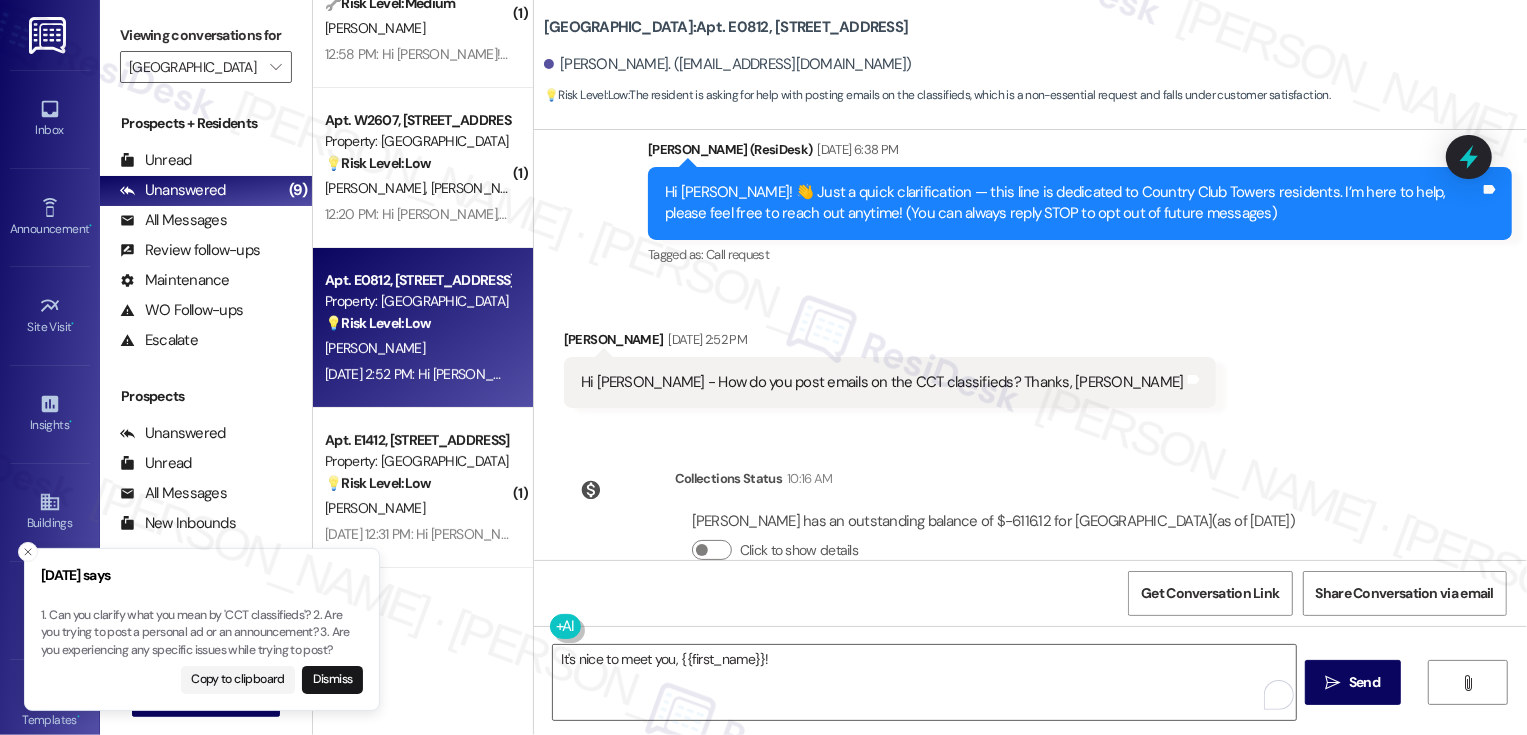 click on "1. Can you clarify what you mean by 'CCT classifieds'?
2. Are you trying to post a personal ad or an announcement?
3. Are you experiencing any specific issues while trying to post?" at bounding box center [202, 633] 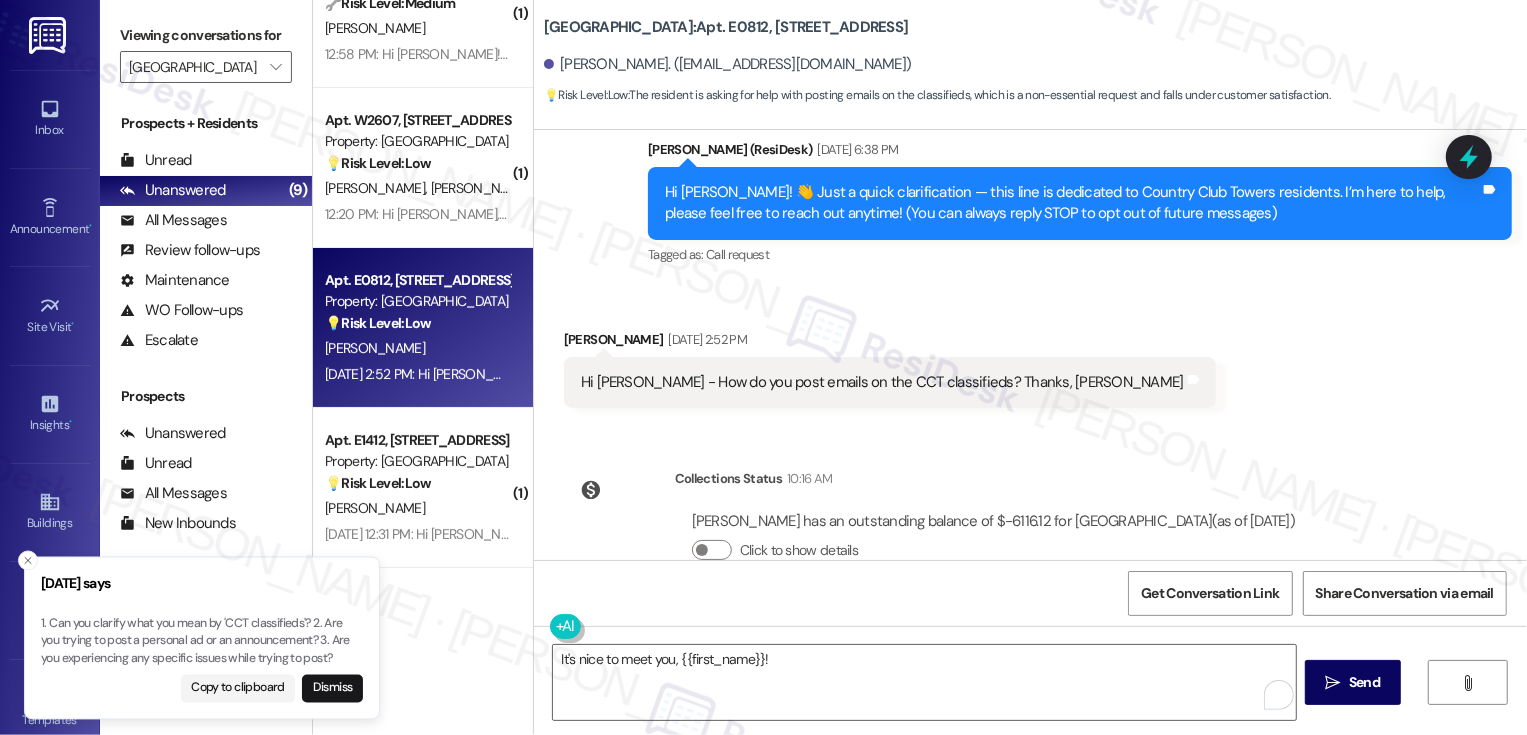 click on "1. Can you clarify what you mean by 'CCT classifieds'?
2. Are you trying to post a personal ad or an announcement?
3. Are you experiencing any specific issues while trying to post?" at bounding box center [202, 641] 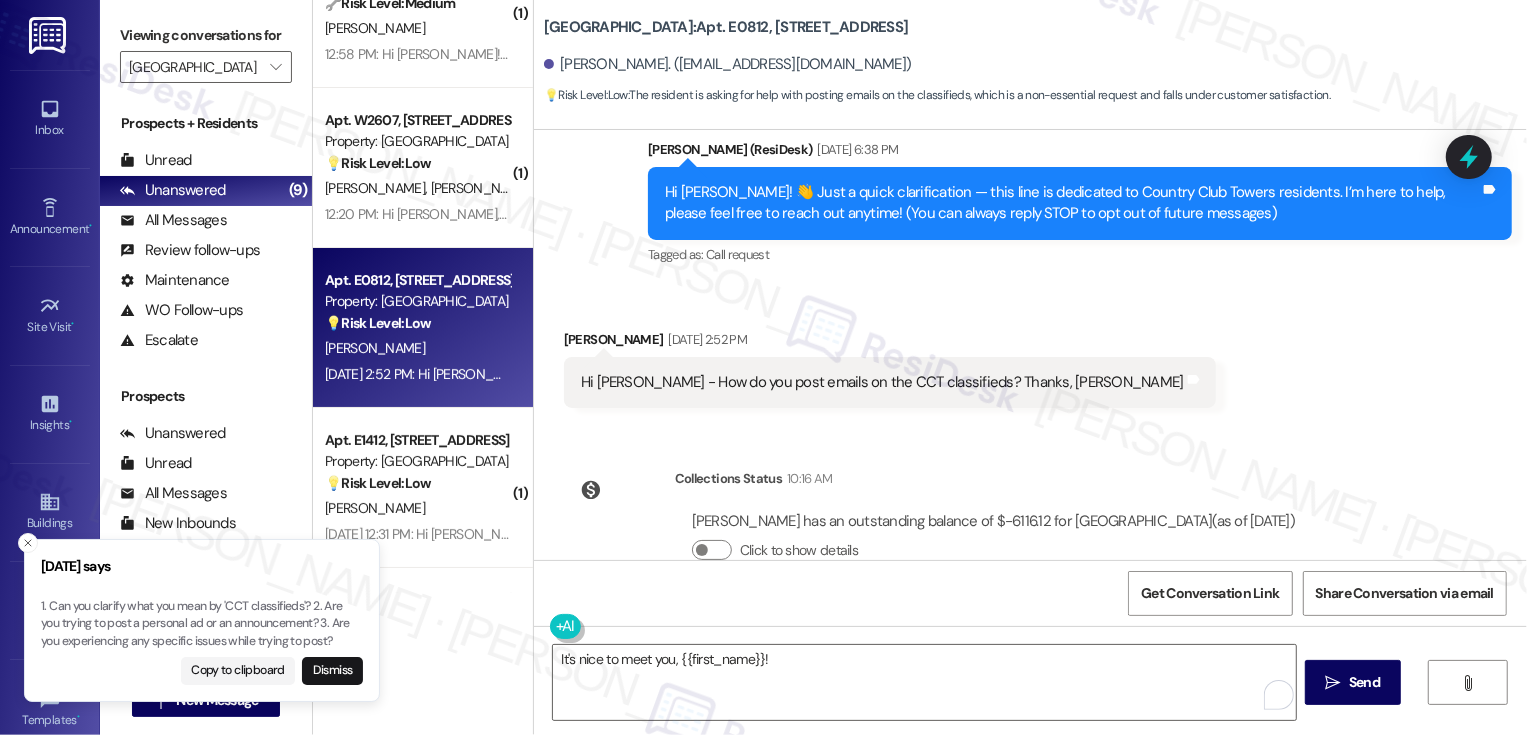 drag, startPoint x: 319, startPoint y: 636, endPoint x: 334, endPoint y: 612, distance: 28.301943 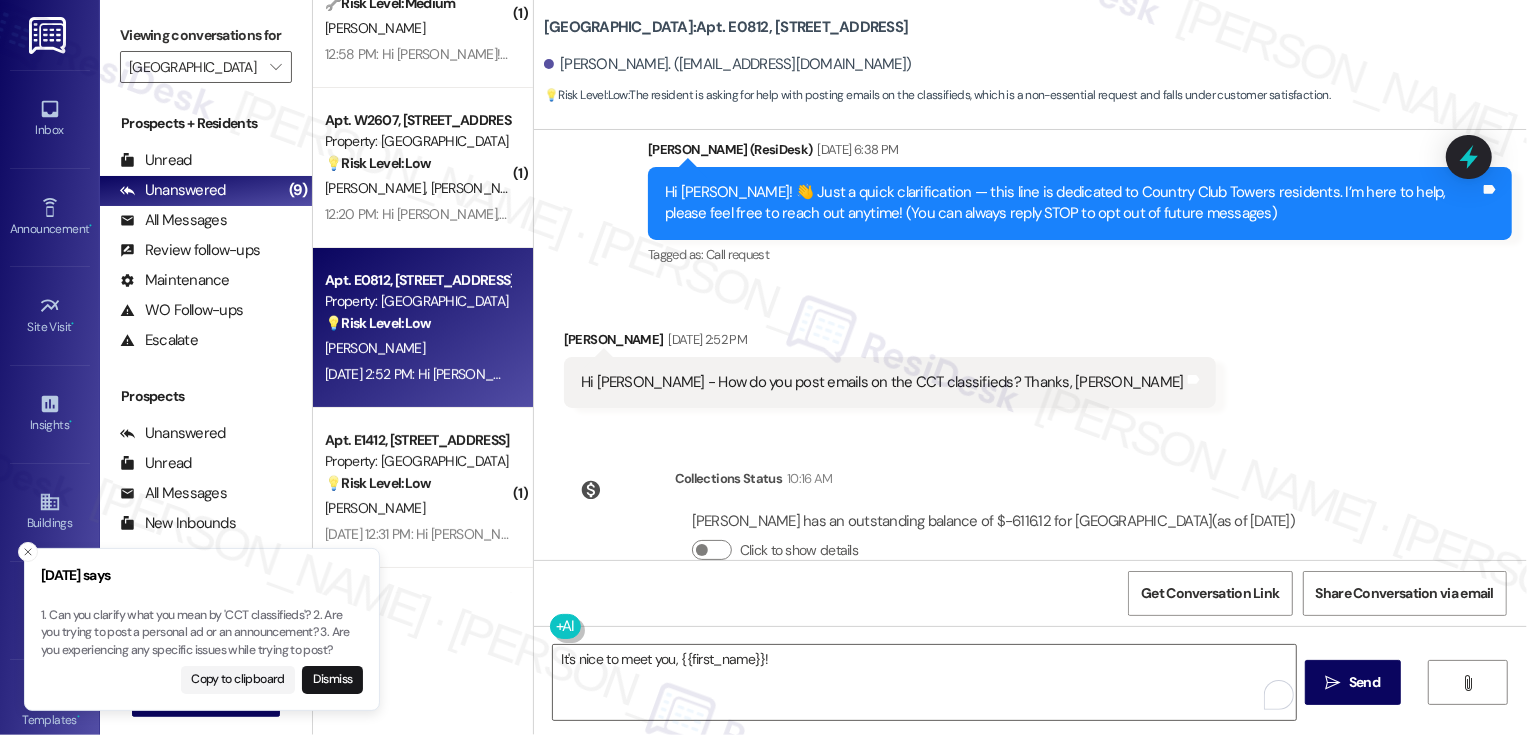 click on "1. Can you clarify what you mean by 'CCT classifieds'?
2. Are you trying to post a personal ad or an announcement?
3. Are you experiencing any specific issues while trying to post?" at bounding box center (202, 633) 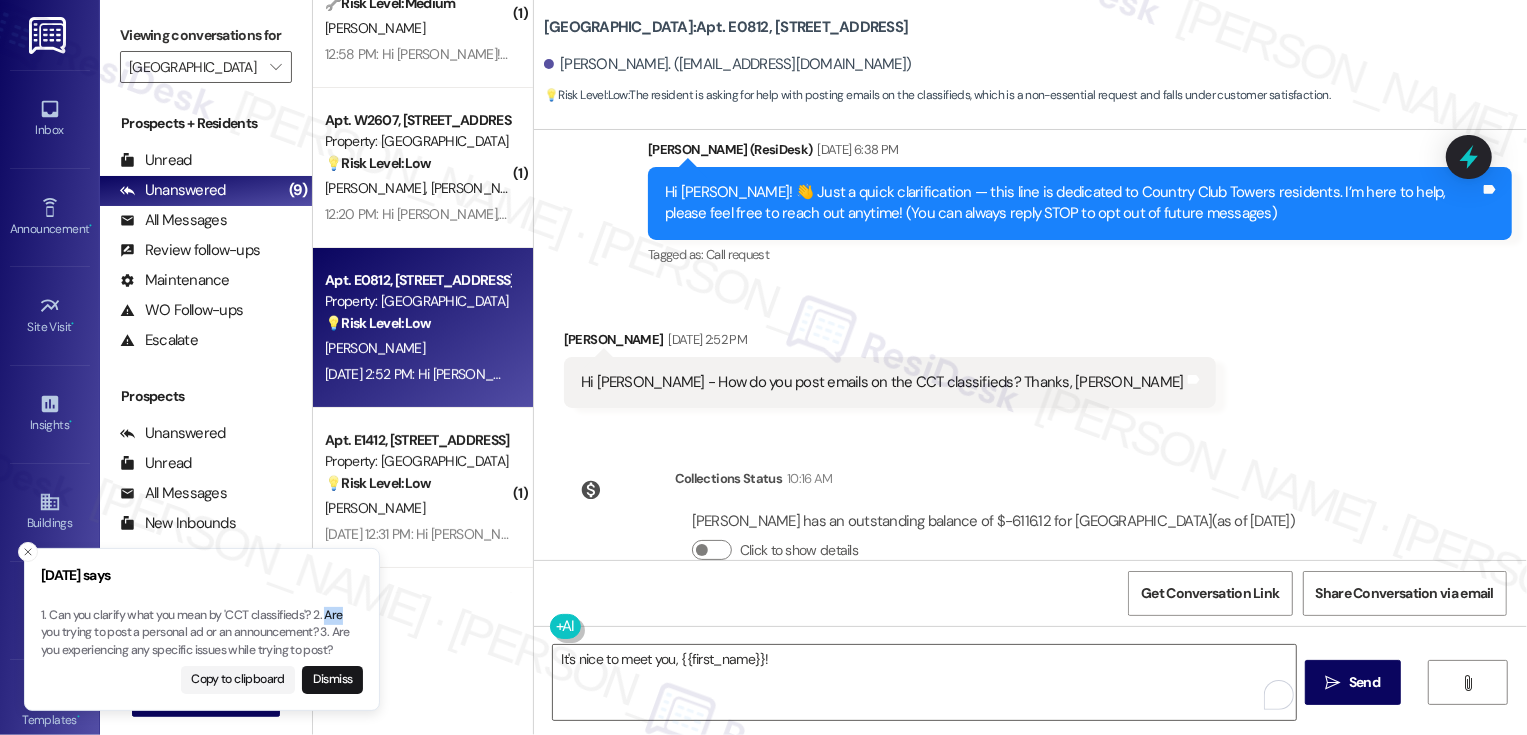 type 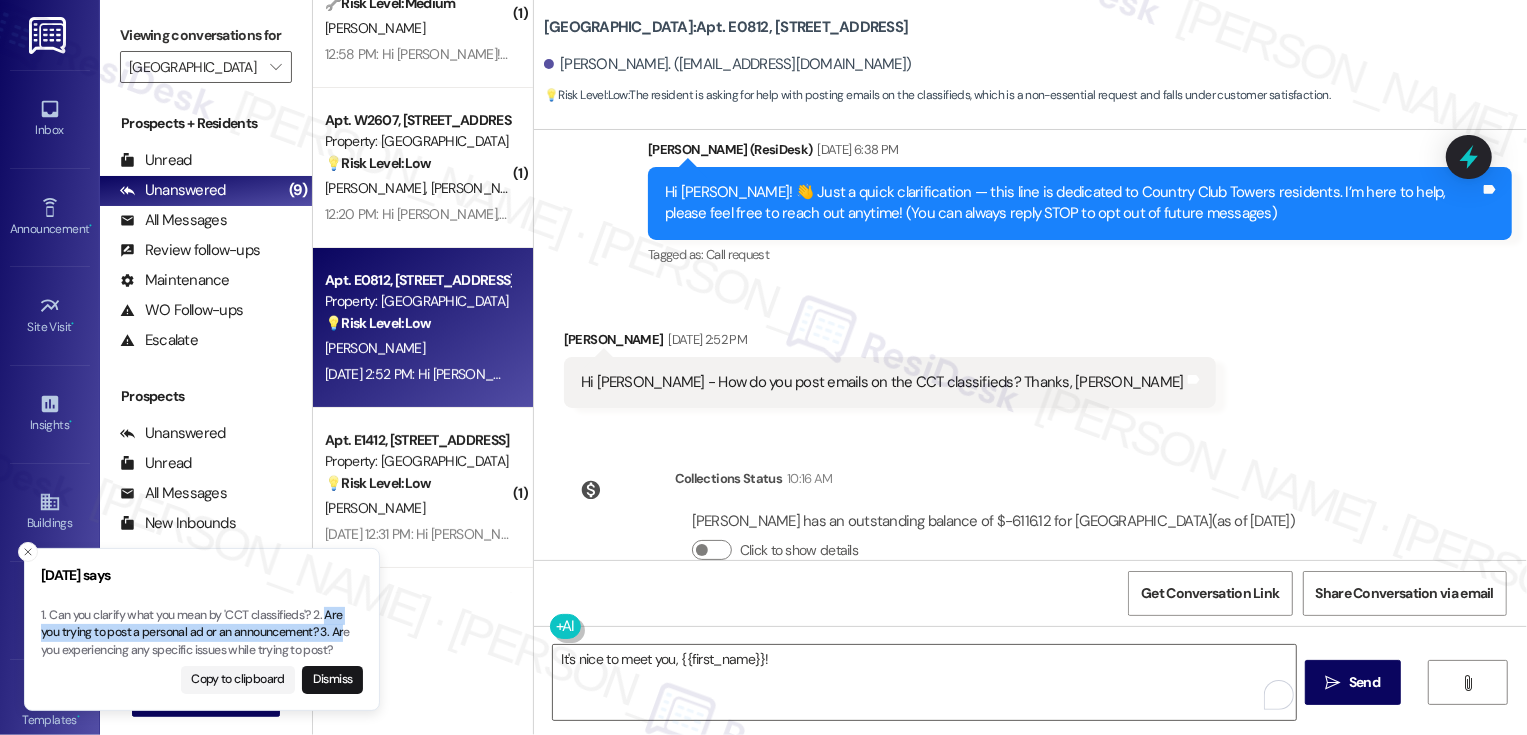 copy on "Are you trying to post a personal ad or an announcement?
3. Ar" 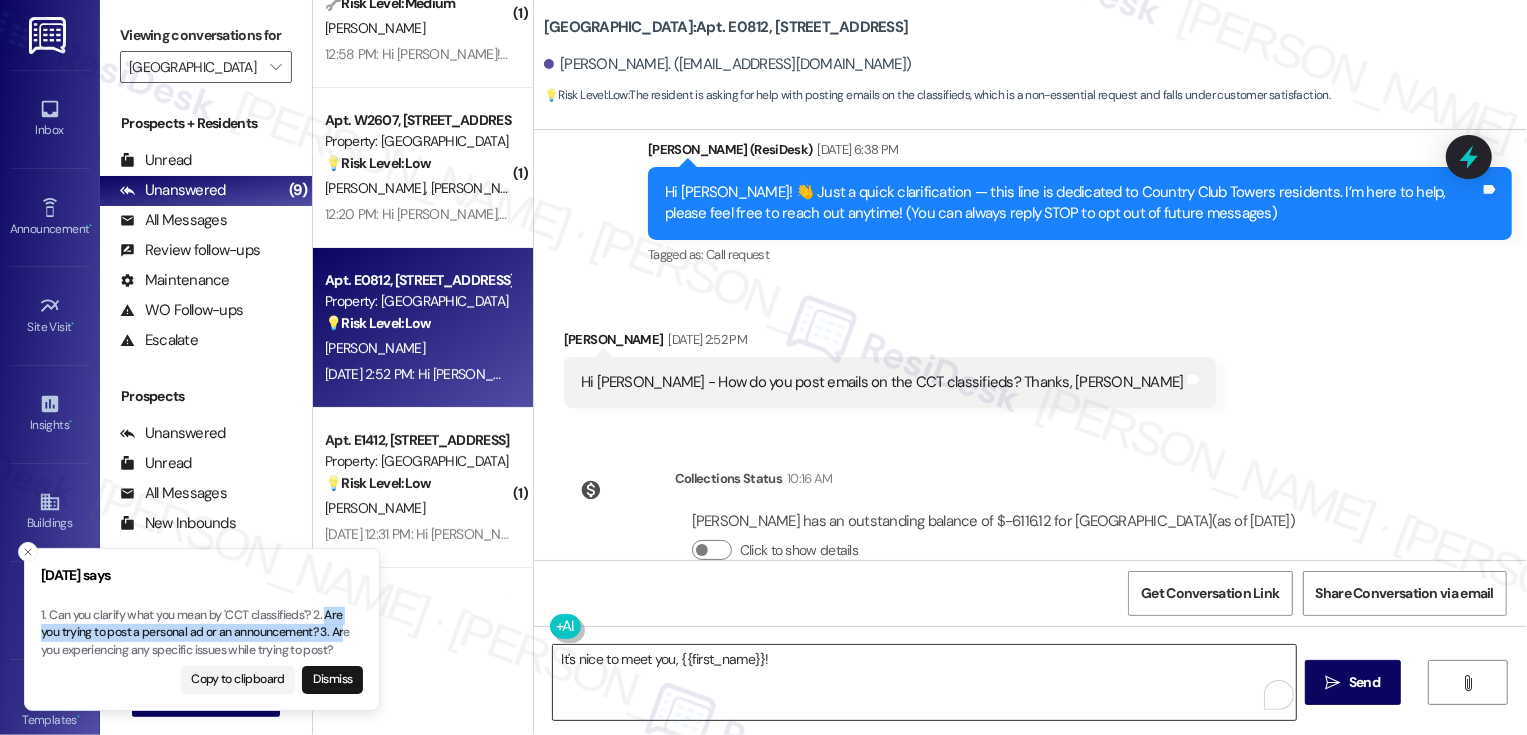 click on "It's nice to meet you, {{first_name}}!" at bounding box center [924, 682] 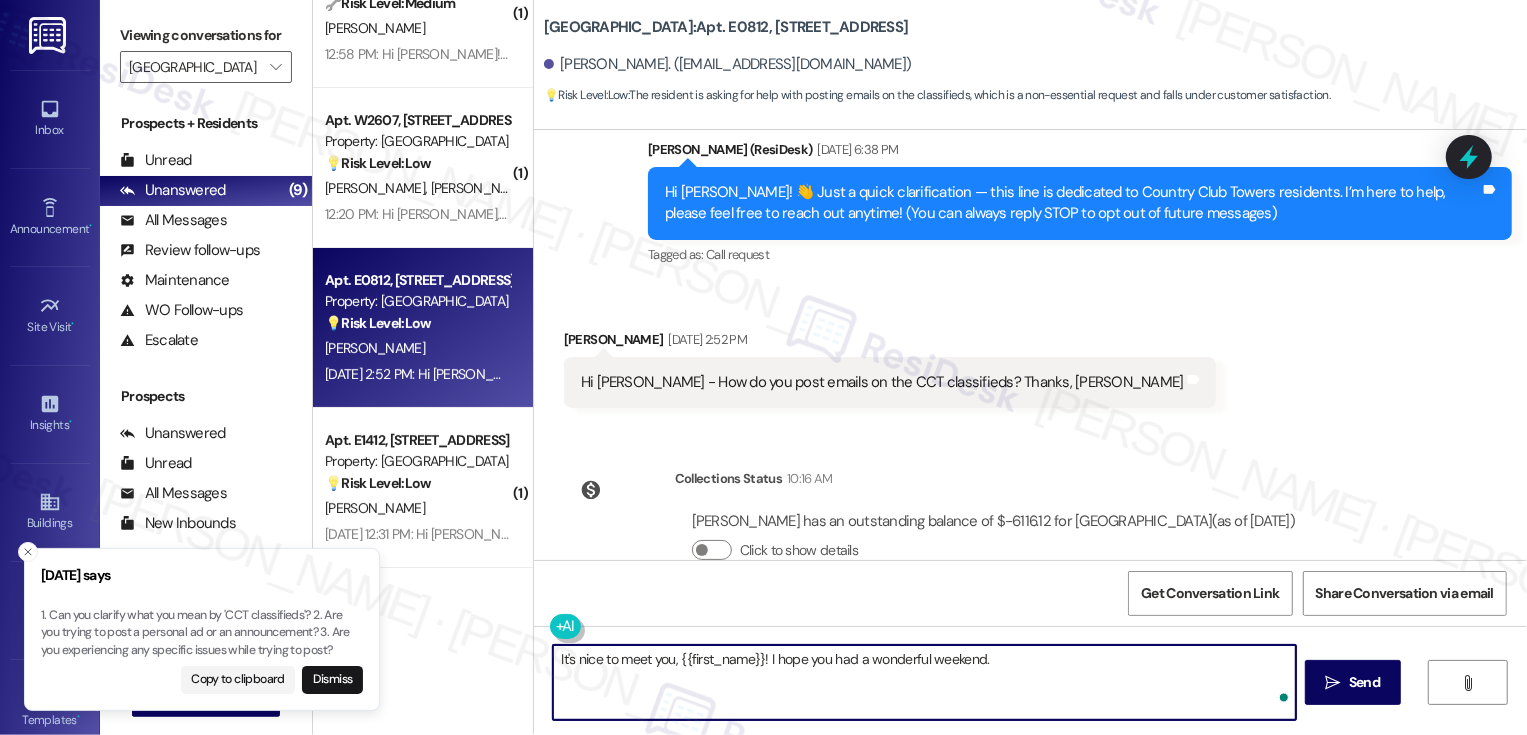 paste on "Are you trying to post a personal ad or an announcement? 3. Ar" 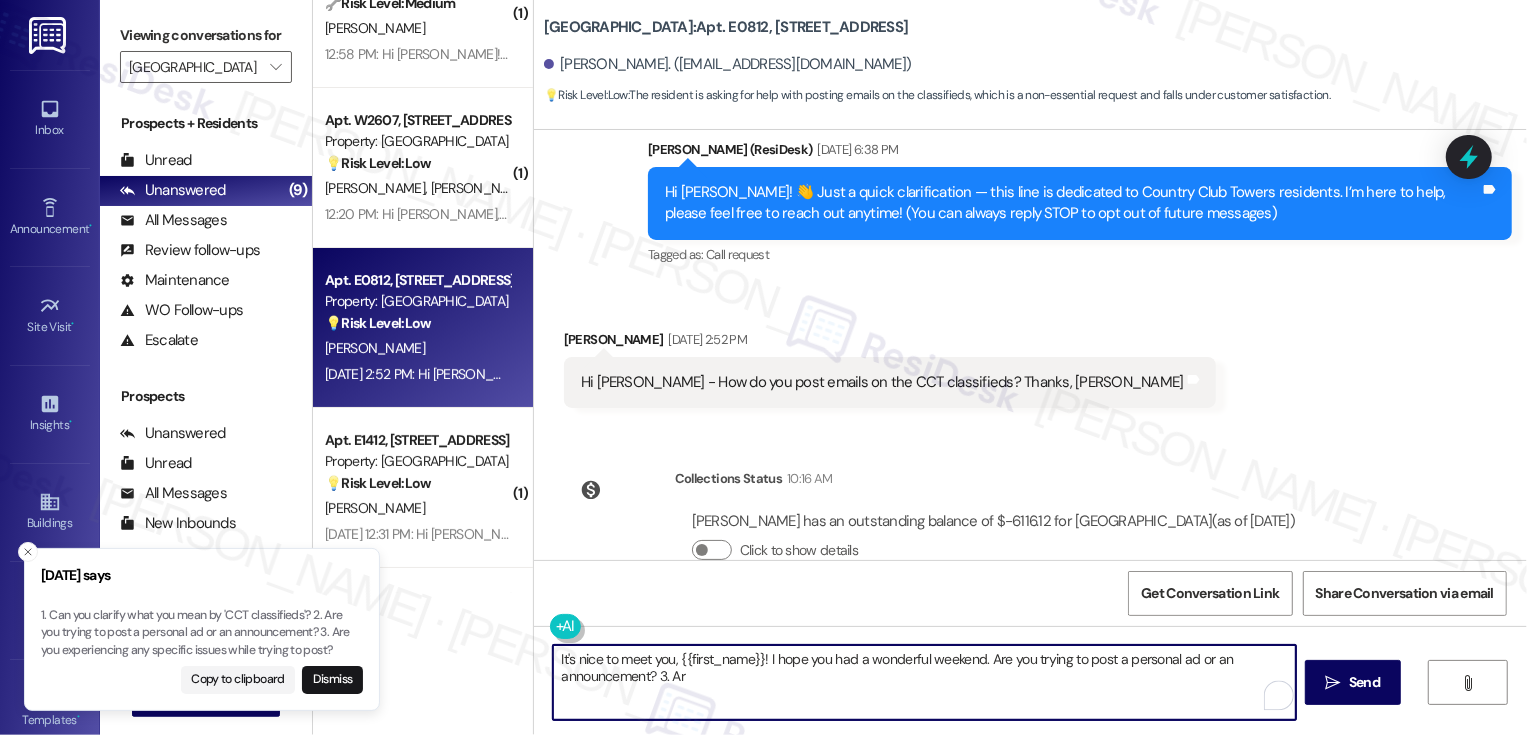 click on "It's nice to meet you, {{first_name}}! I hope you had a wonderful weekend. Are you trying to post a personal ad or an announcement? 3. Ar" at bounding box center [924, 682] 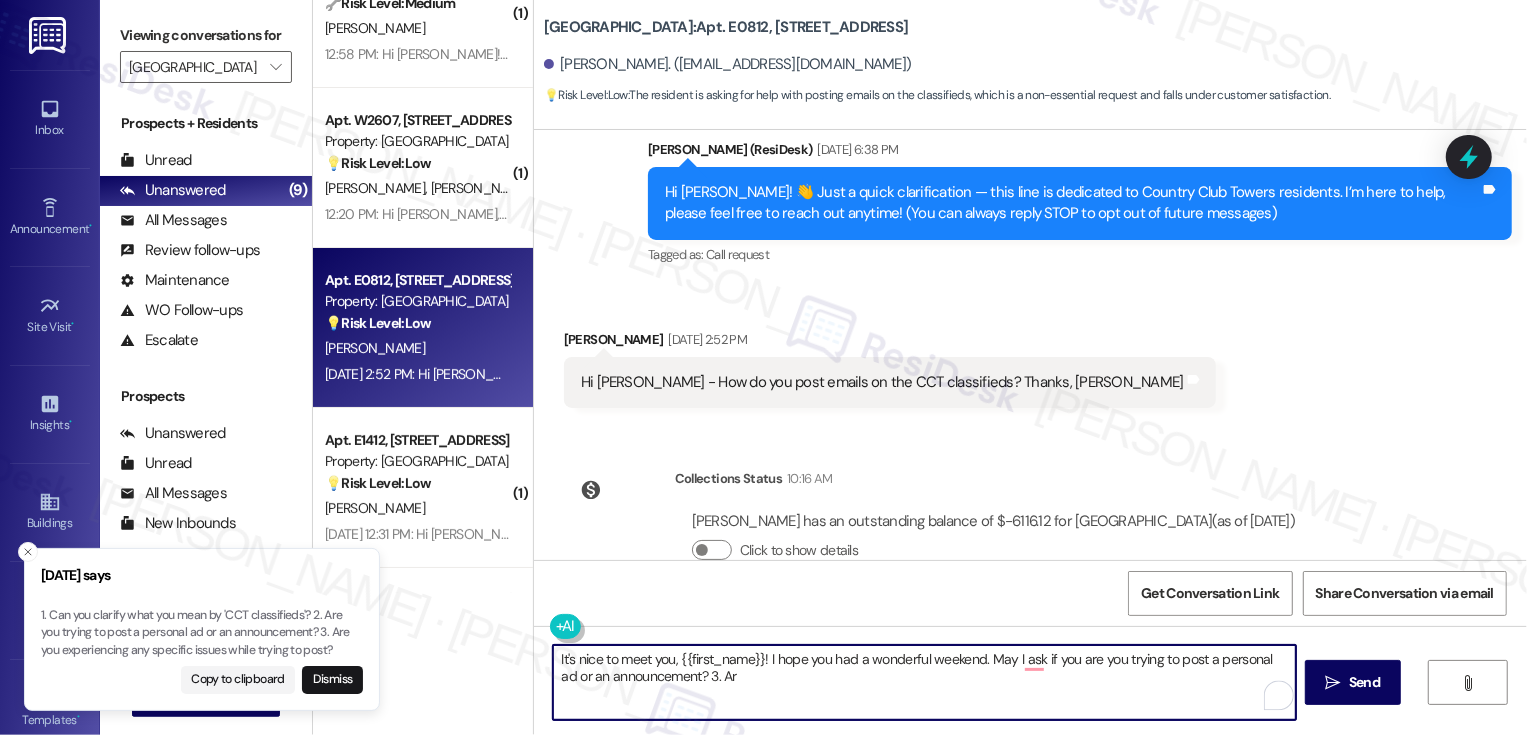 click on "It's nice to meet you, {{first_name}}! I hope you had a wonderful weekend. May I ask if you are you trying to post a personal ad or an announcement? 3. Ar" at bounding box center (924, 682) 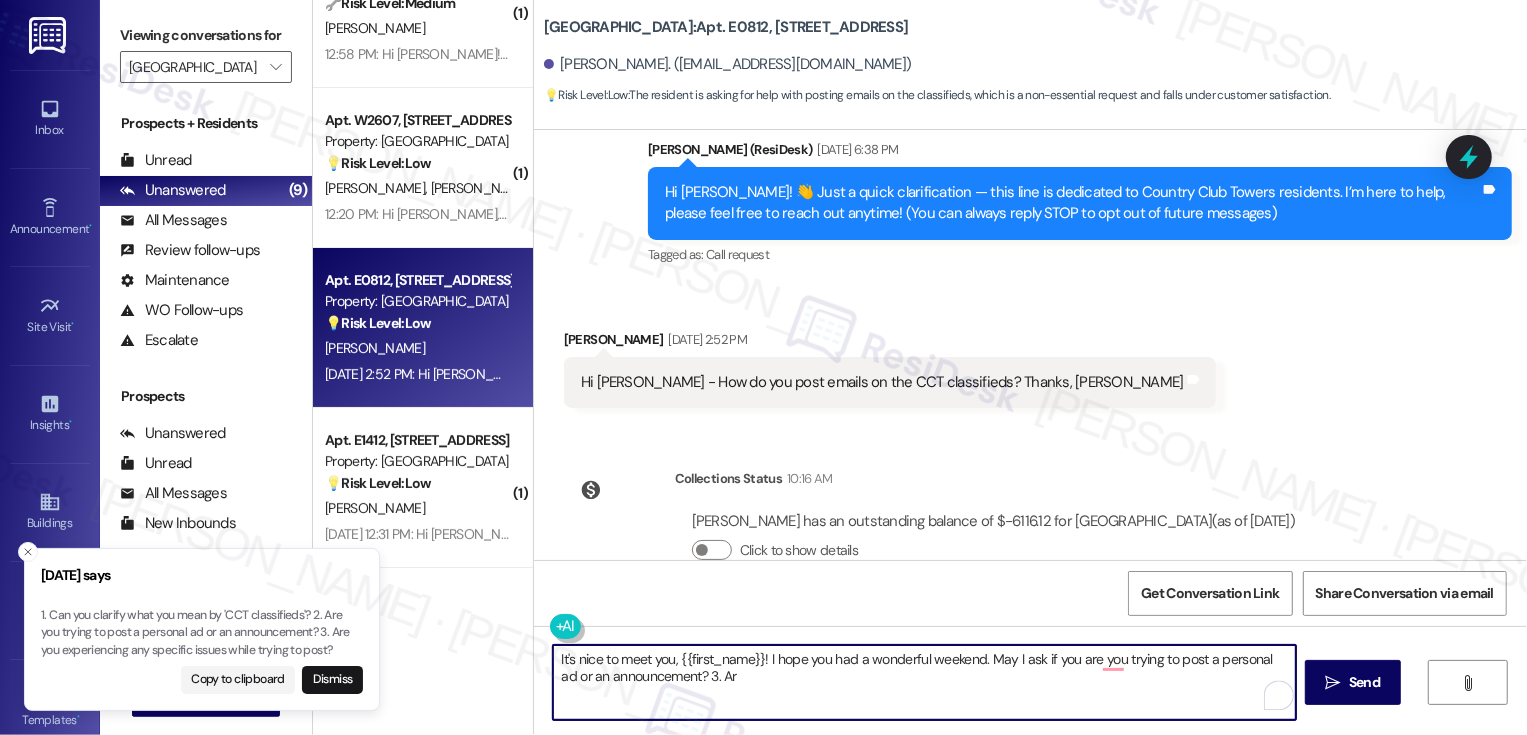 click on "It's nice to meet you, {{first_name}}! I hope you had a wonderful weekend. May I ask if you are you trying to post a personal ad or an announcement? 3. Ar" at bounding box center [924, 682] 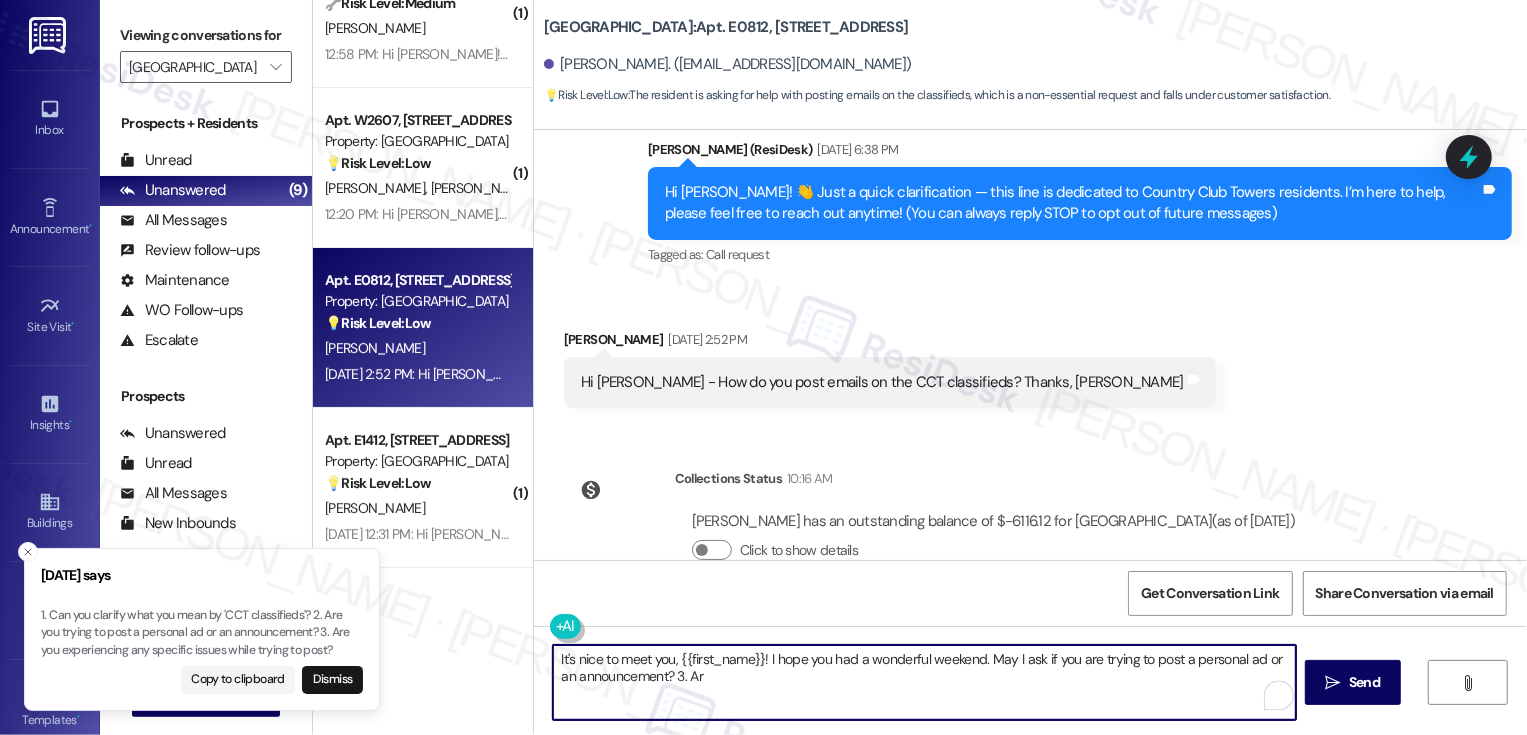 drag, startPoint x: 650, startPoint y: 679, endPoint x: 698, endPoint y: 678, distance: 48.010414 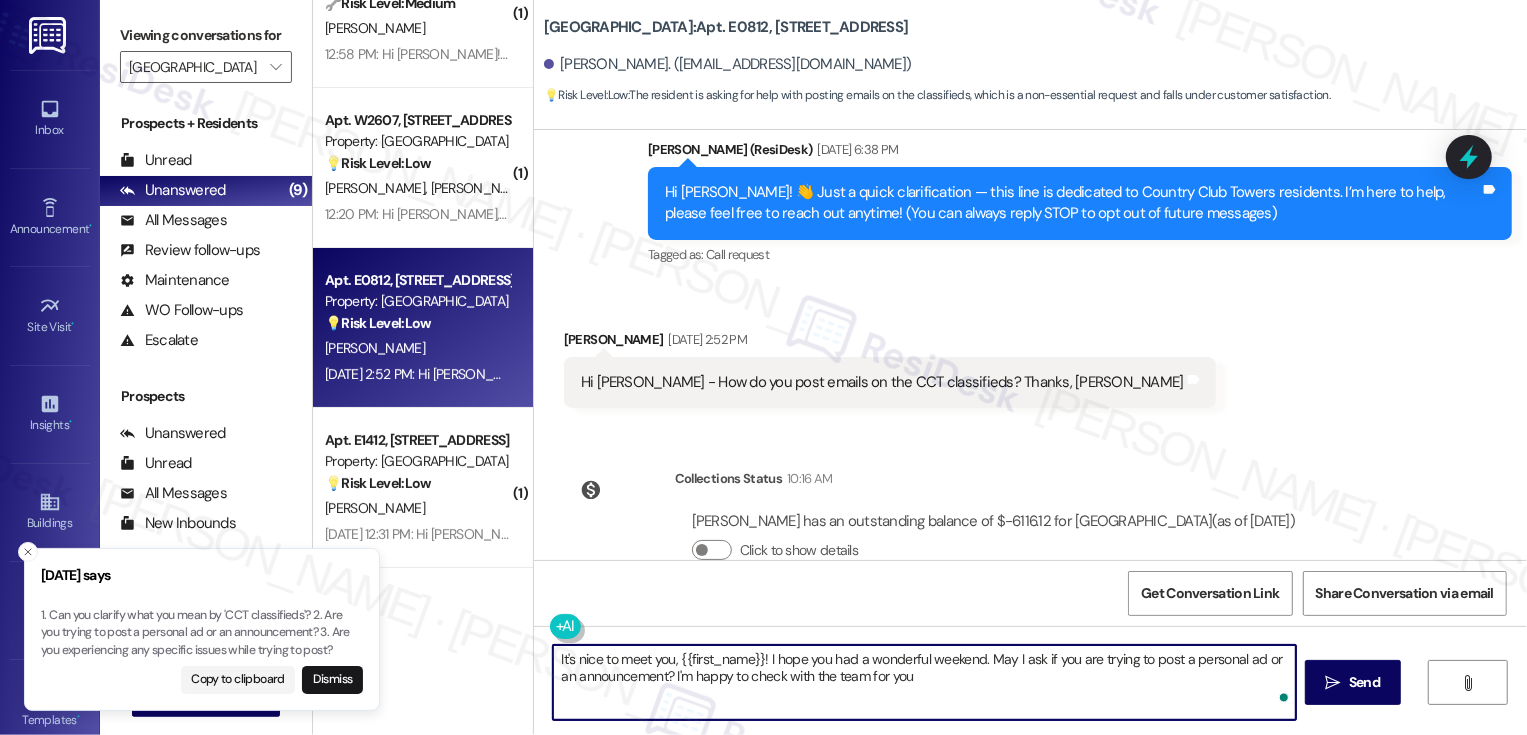 type on "It's nice to meet you, {{first_name}}! I hope you had a wonderful weekend. May I ask if you are trying to post a personal ad or an announcement? I'm happy to check with the team for you!" 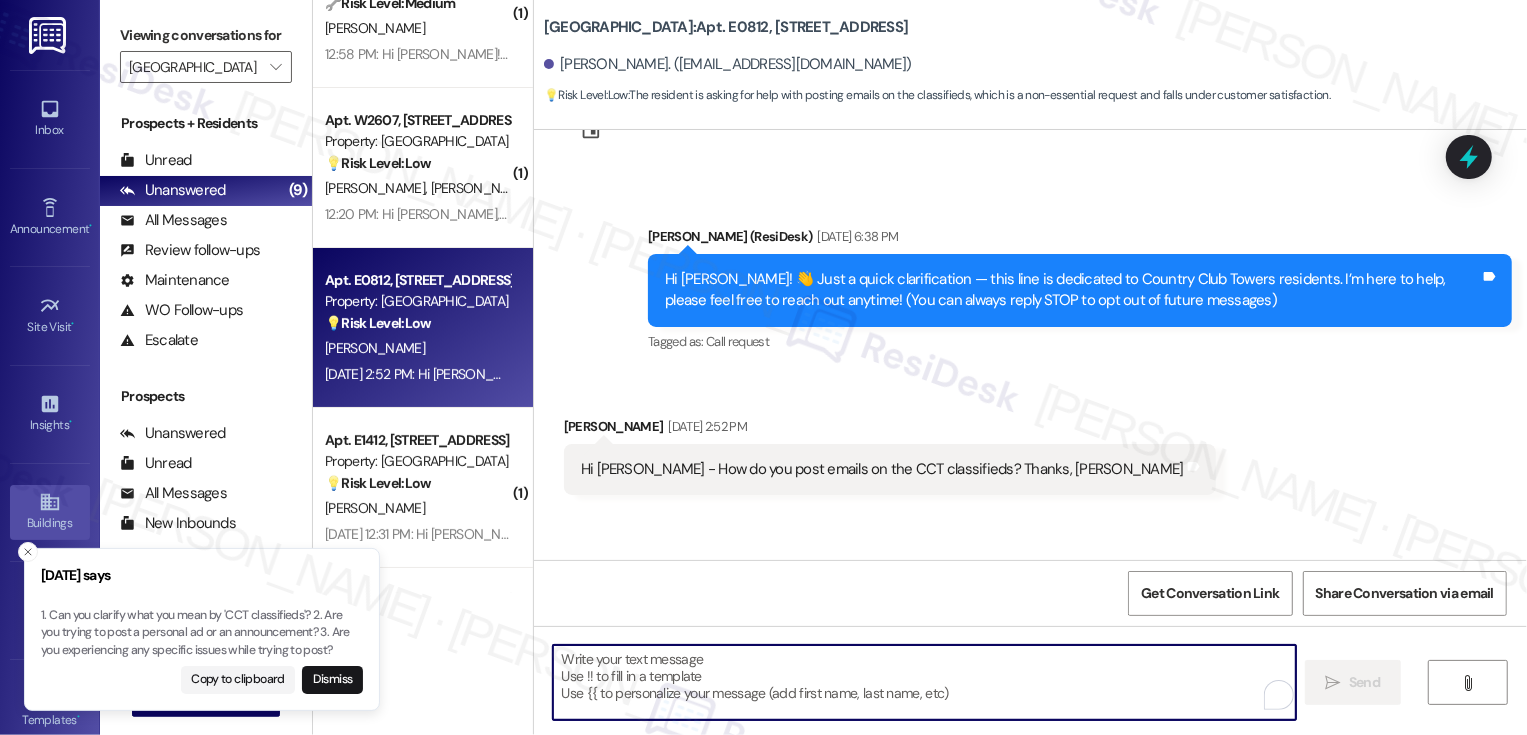 scroll, scrollTop: 33, scrollLeft: 0, axis: vertical 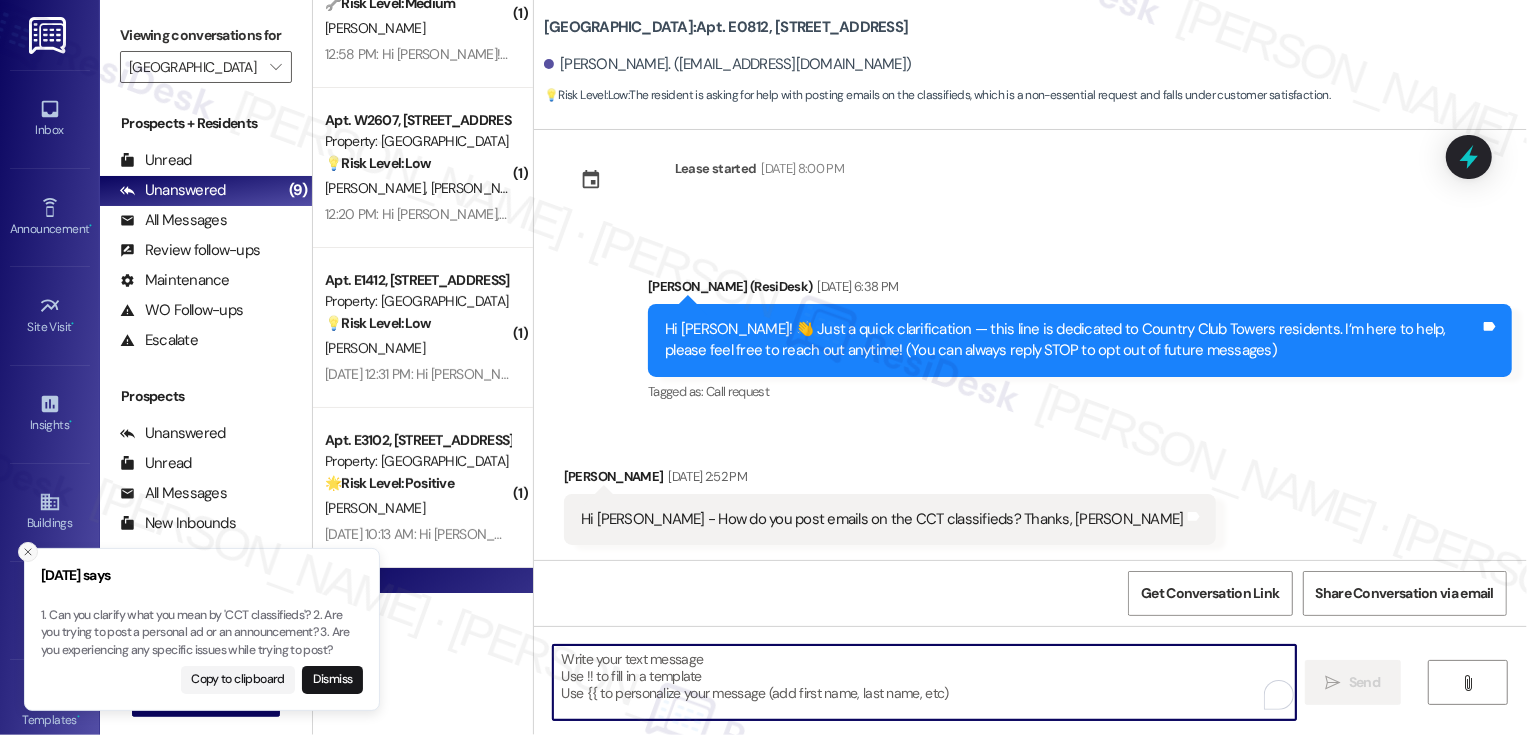 type 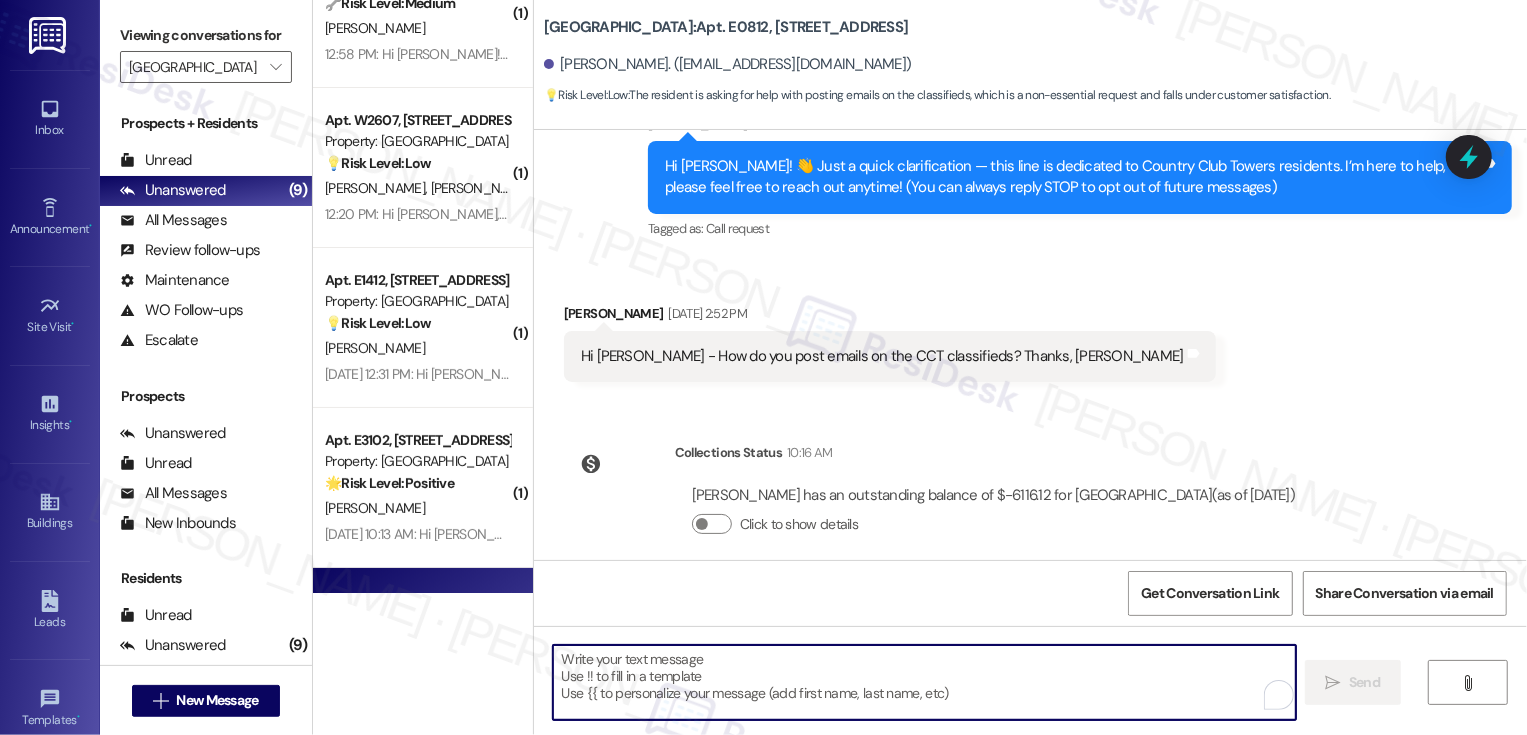 scroll, scrollTop: 362, scrollLeft: 0, axis: vertical 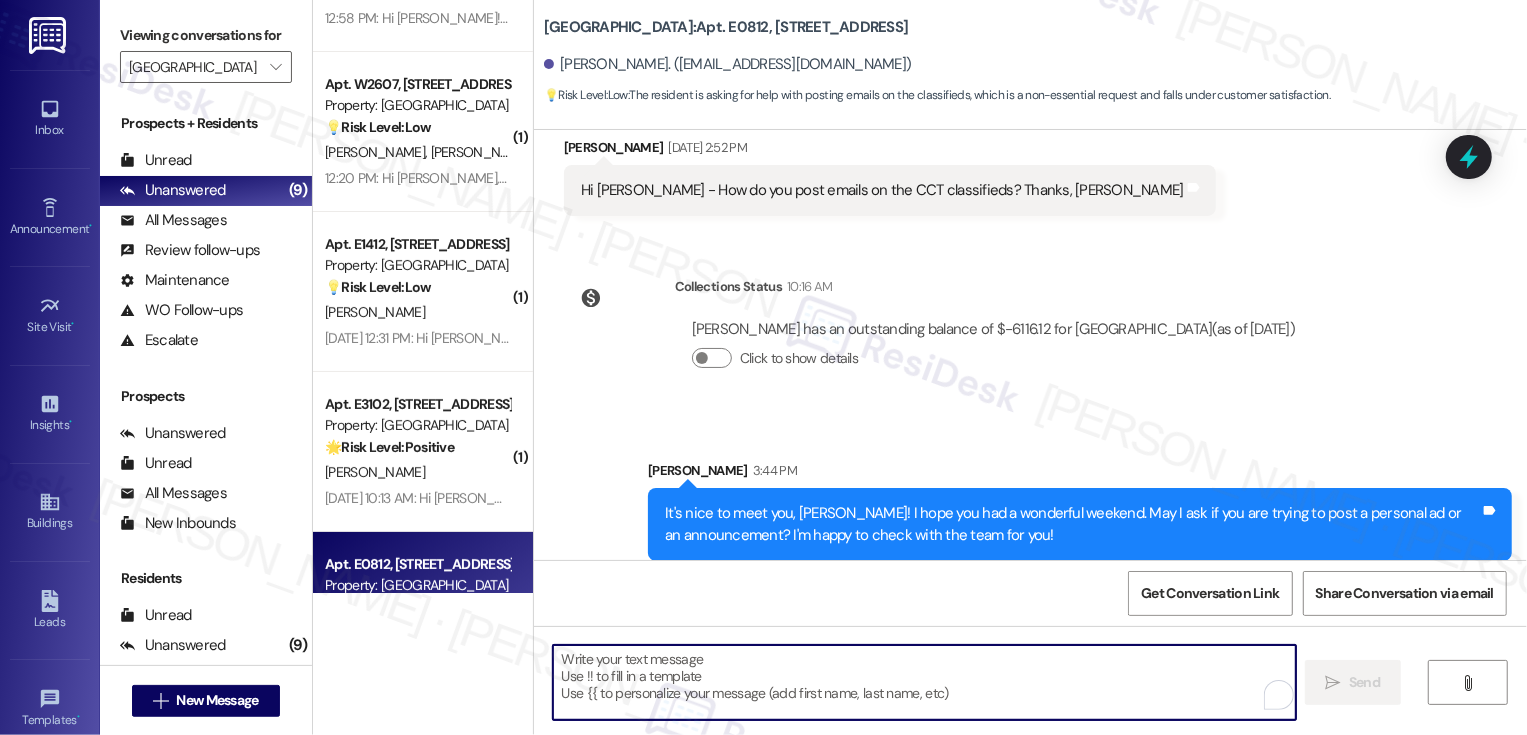 click on "💡  Risk Level:  Low" at bounding box center [378, 287] 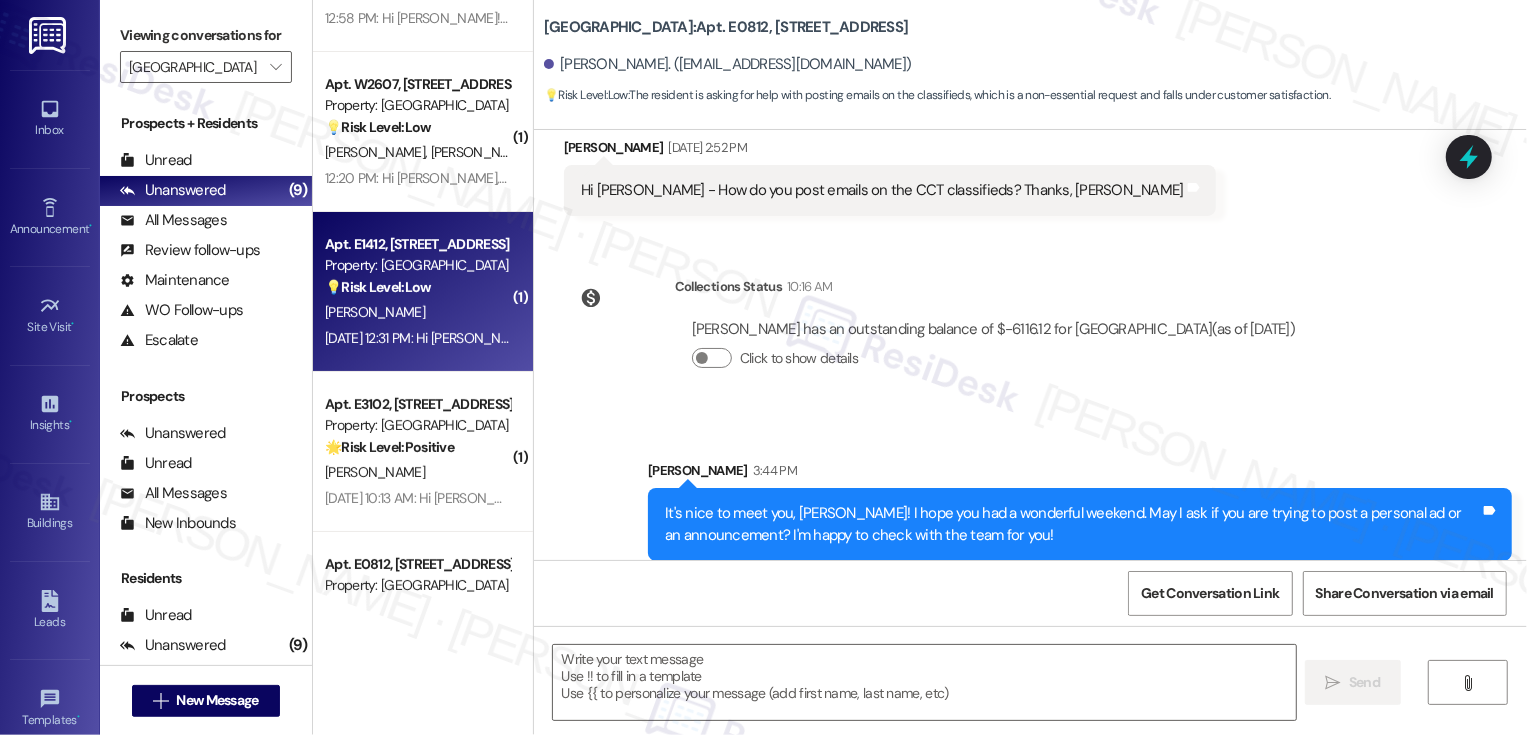 click on "💡  Risk Level:  Low" at bounding box center [378, 287] 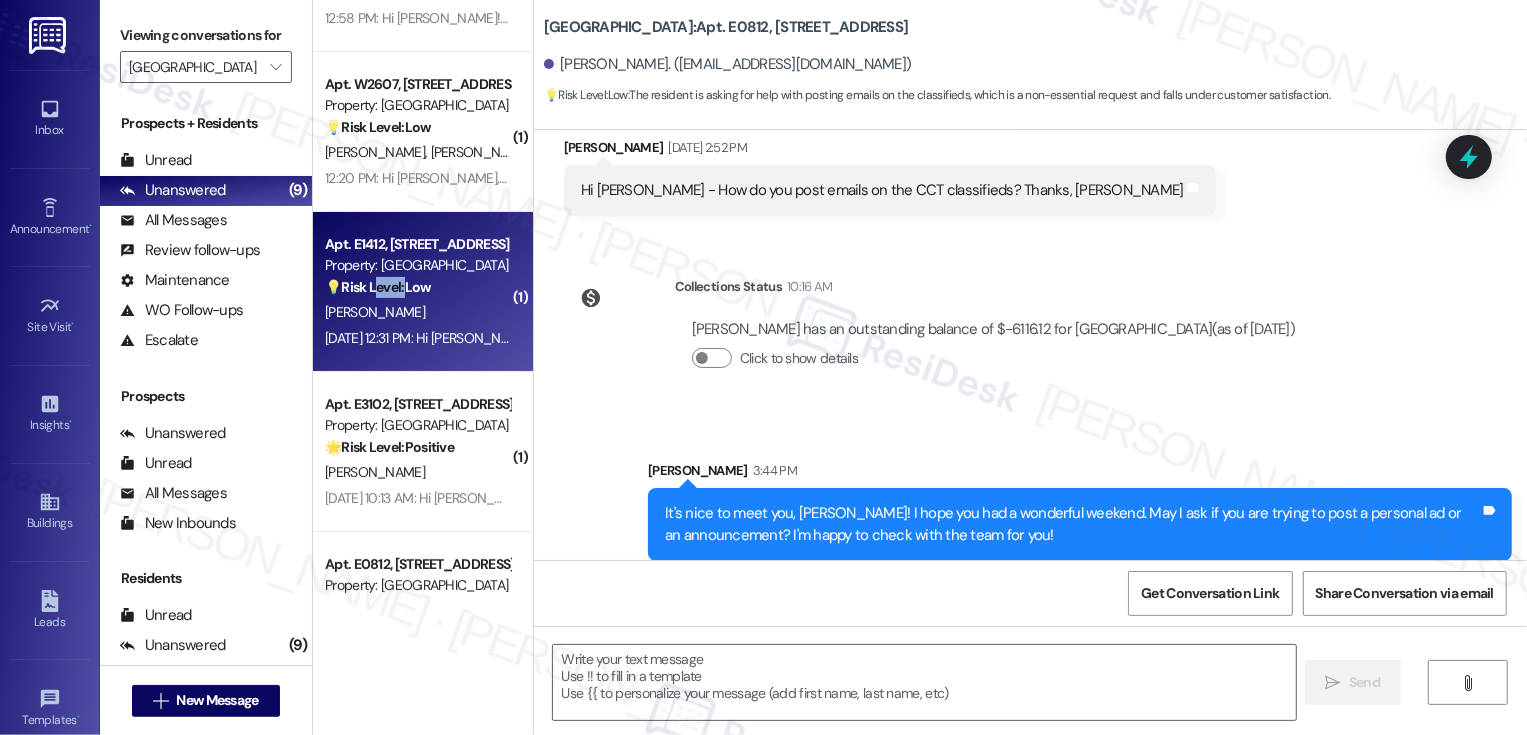 type on "Fetching suggested responses. Please feel free to read through the conversation in the meantime." 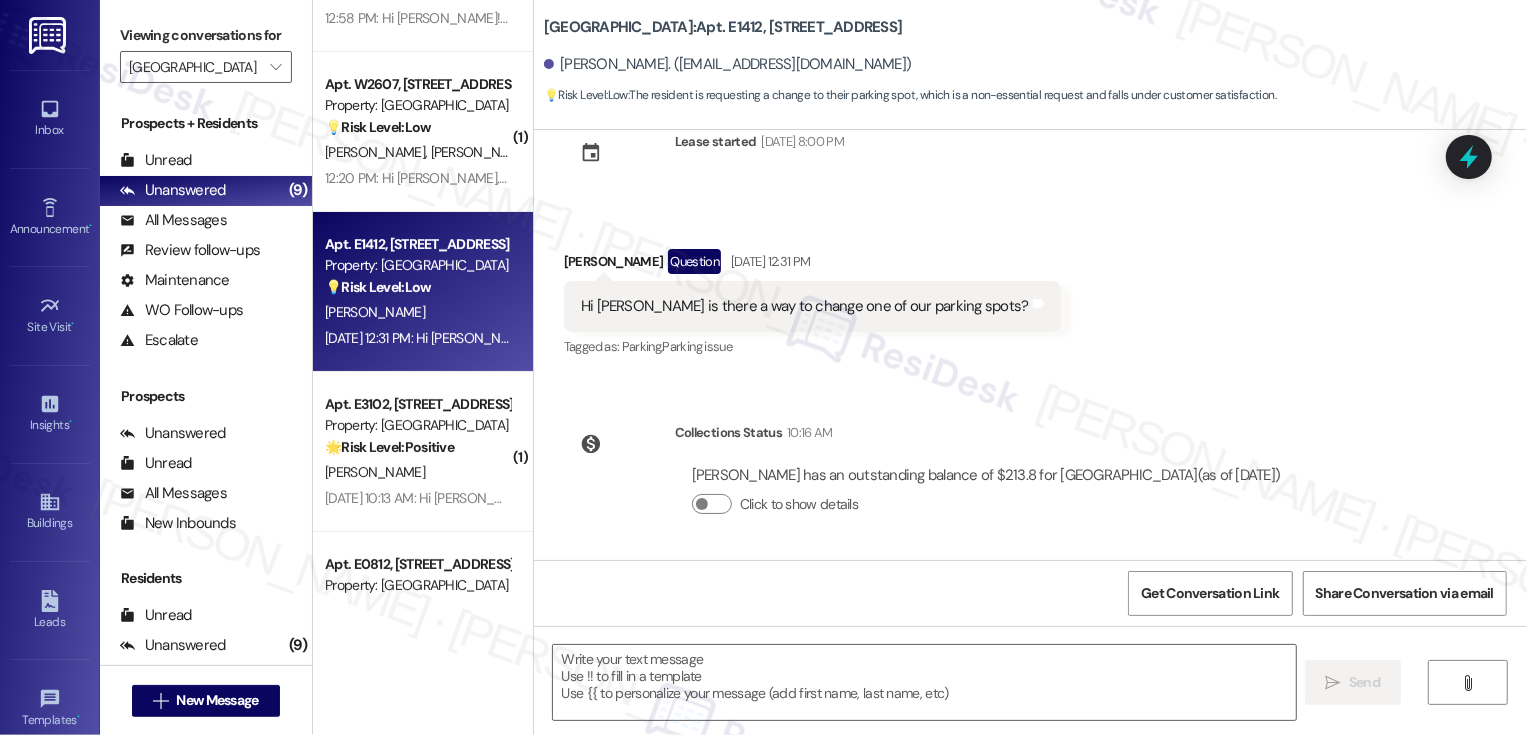 scroll, scrollTop: 0, scrollLeft: 0, axis: both 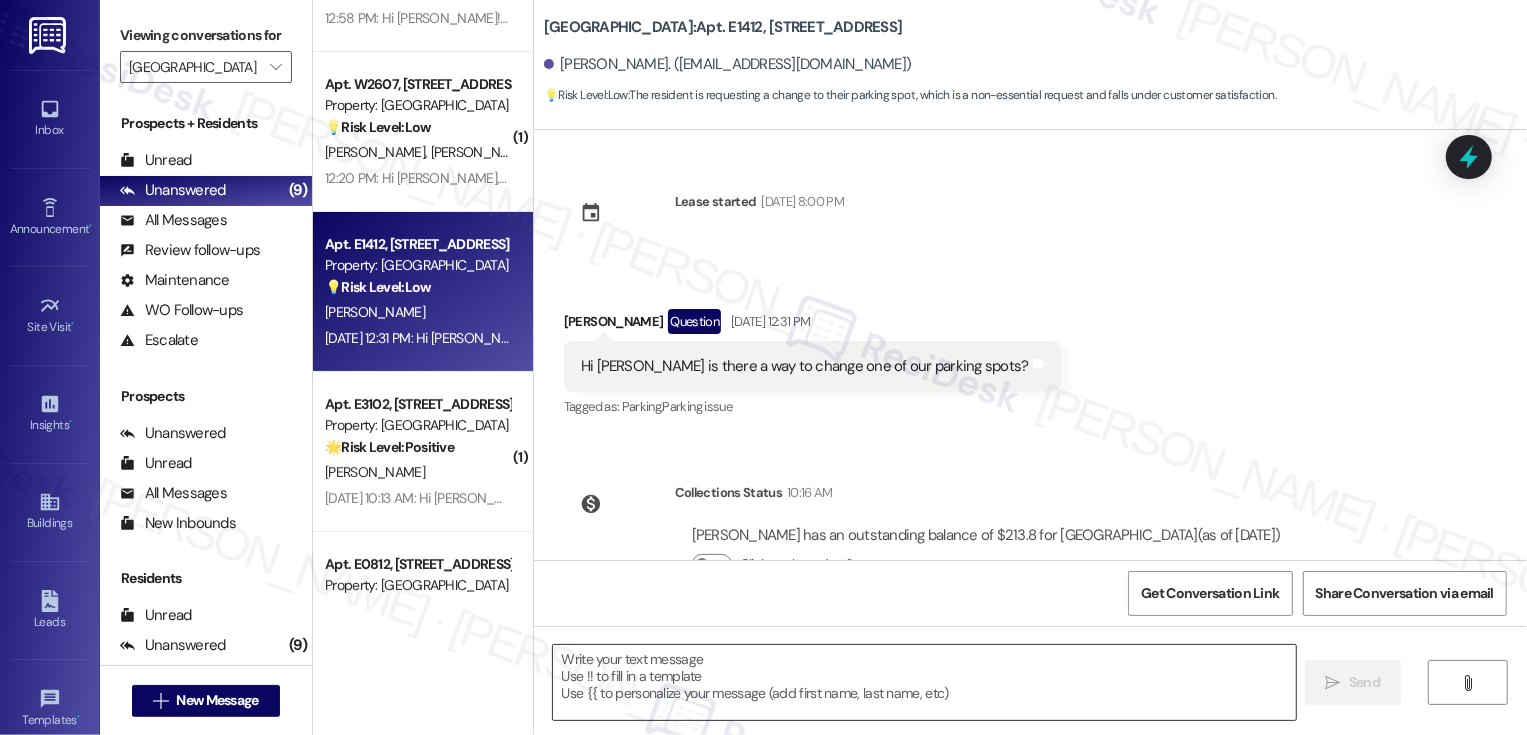 click at bounding box center (924, 682) 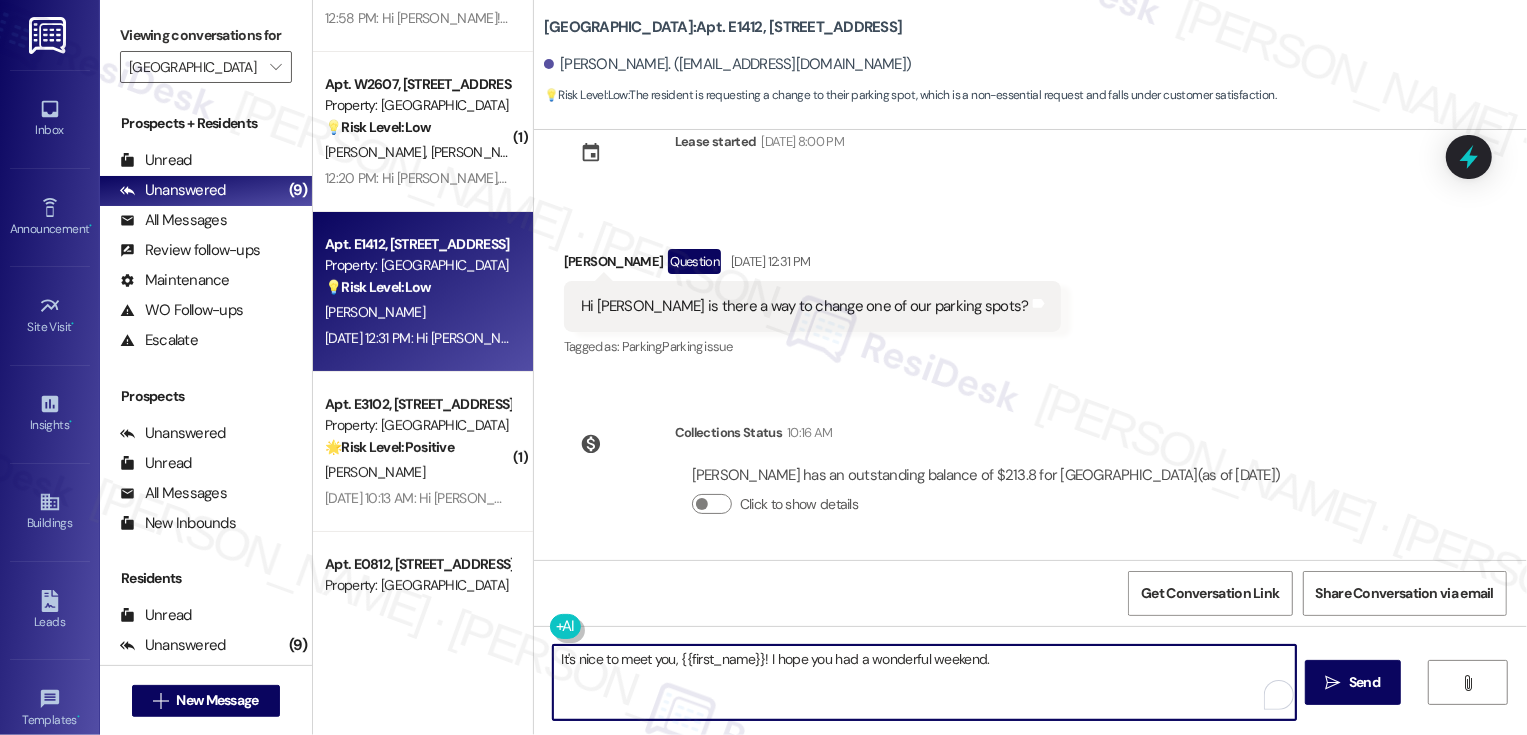 scroll, scrollTop: 0, scrollLeft: 0, axis: both 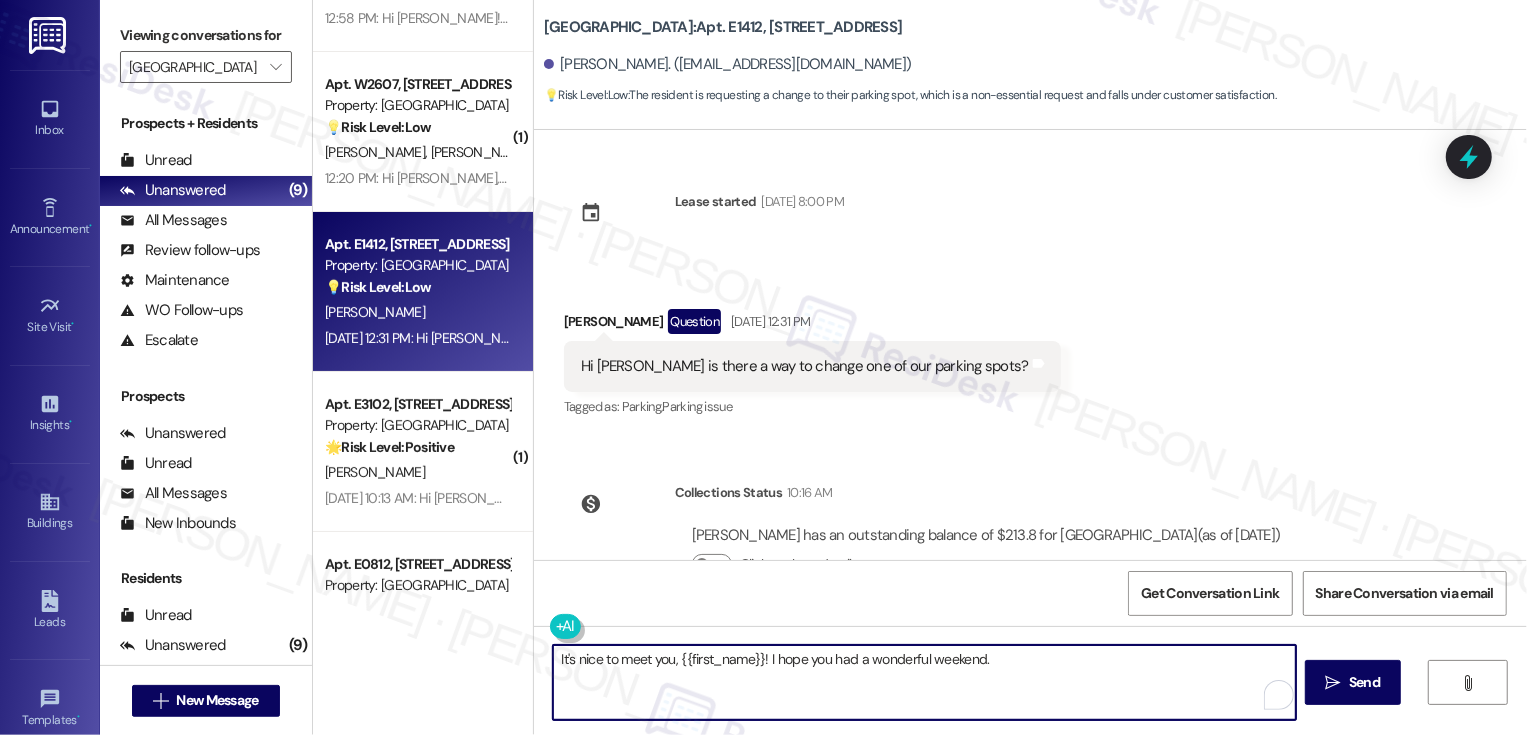 type on "It's nice to meet you, {{first_name}}! I hope you had a wonderful weekend." 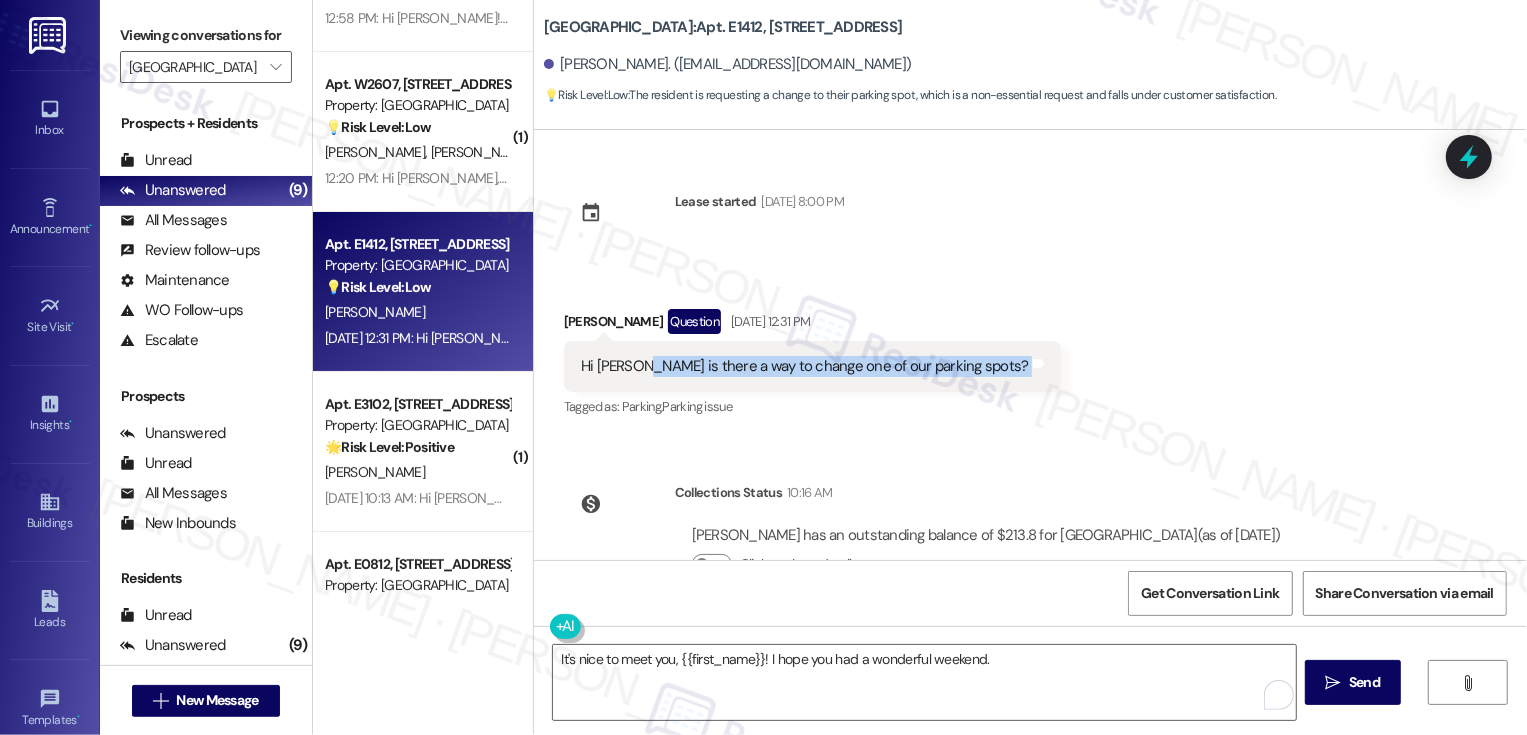 drag, startPoint x: 626, startPoint y: 365, endPoint x: 896, endPoint y: 383, distance: 270.59933 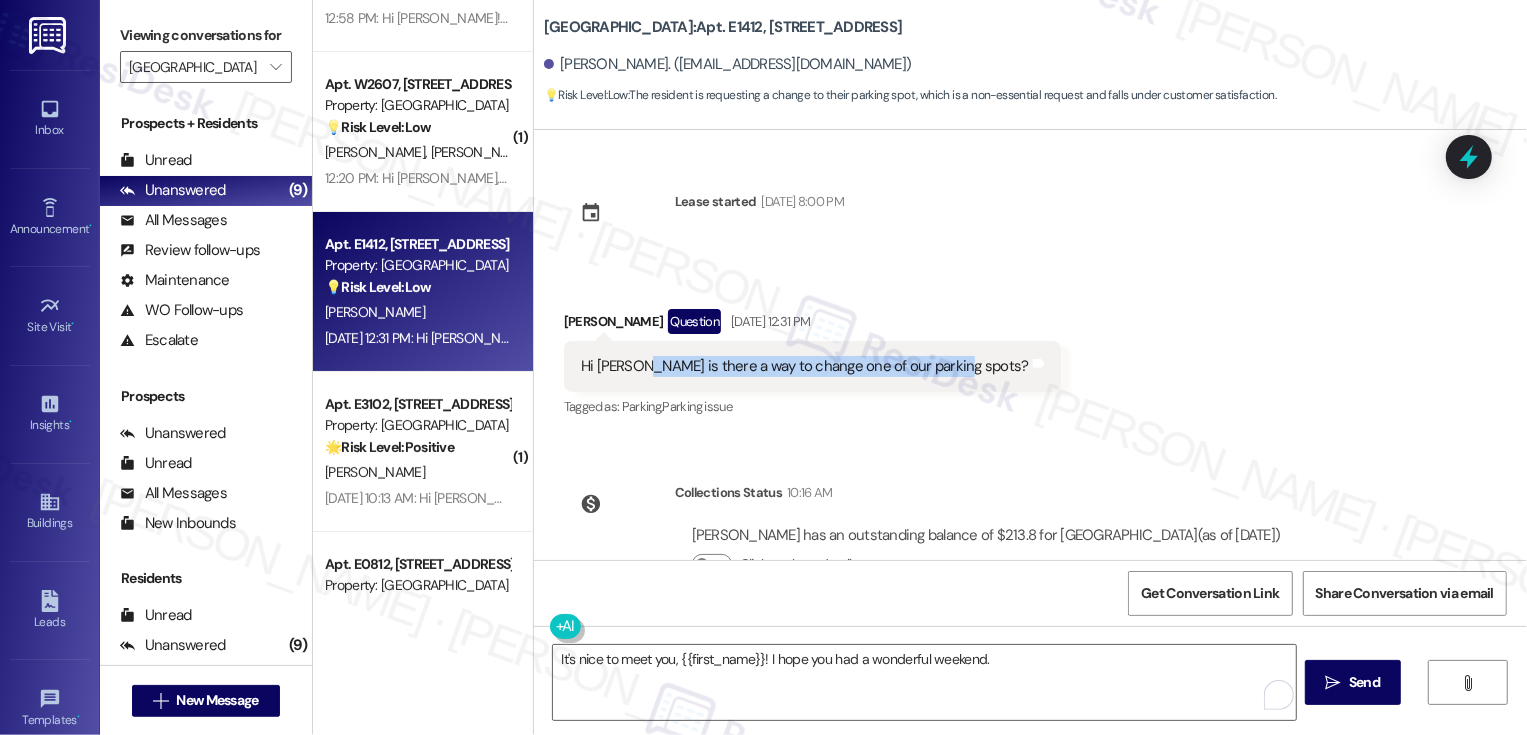 click on "Received via SMS Alexander Magee Question Jul 25, 2025 at 12:31 PM Hi Sarah is there a way to change one of our parking spots? Tags and notes Tagged as:   Parking ,  Click to highlight conversations about Parking Parking issue Click to highlight conversations about Parking issue" at bounding box center (812, 365) 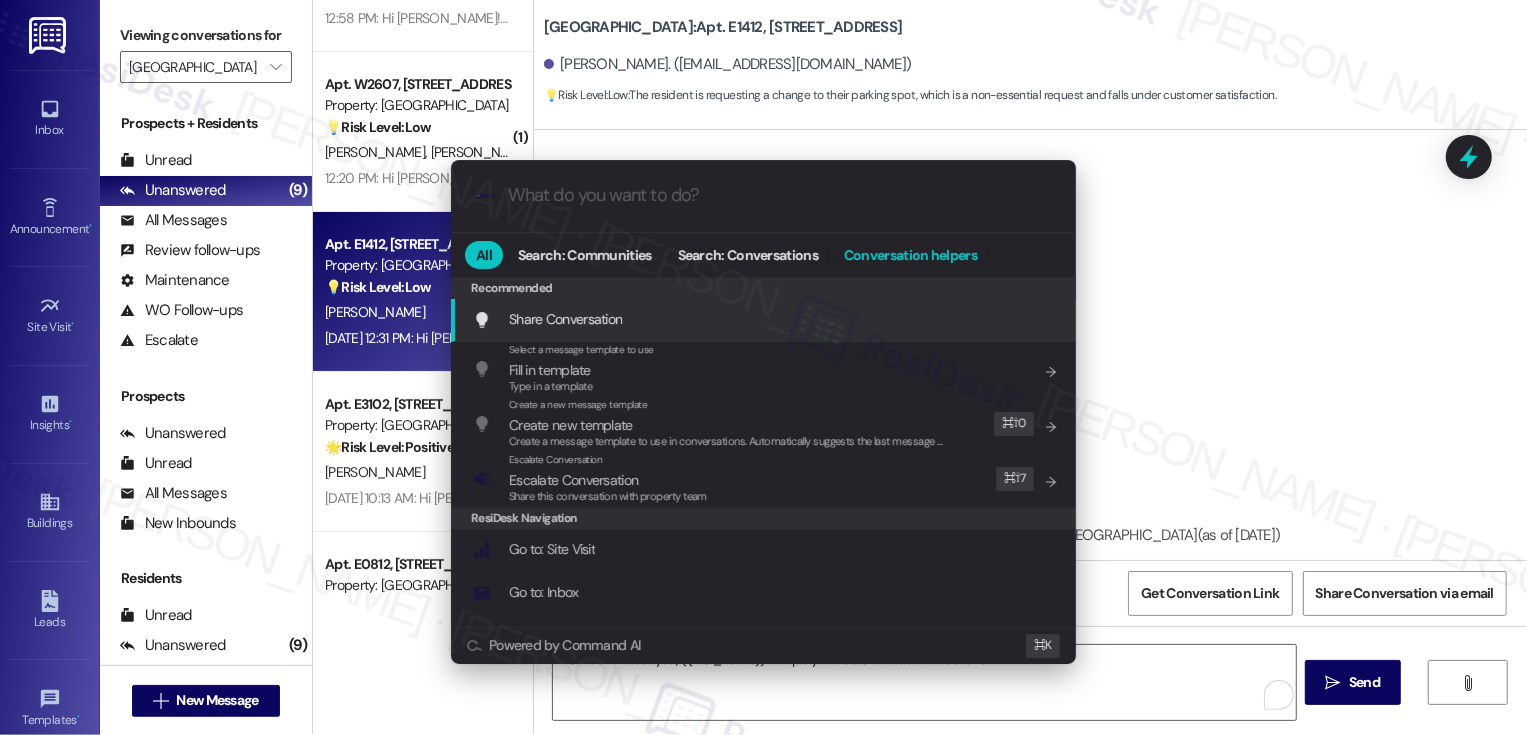 click on "Conversation helpers" at bounding box center (910, 255) 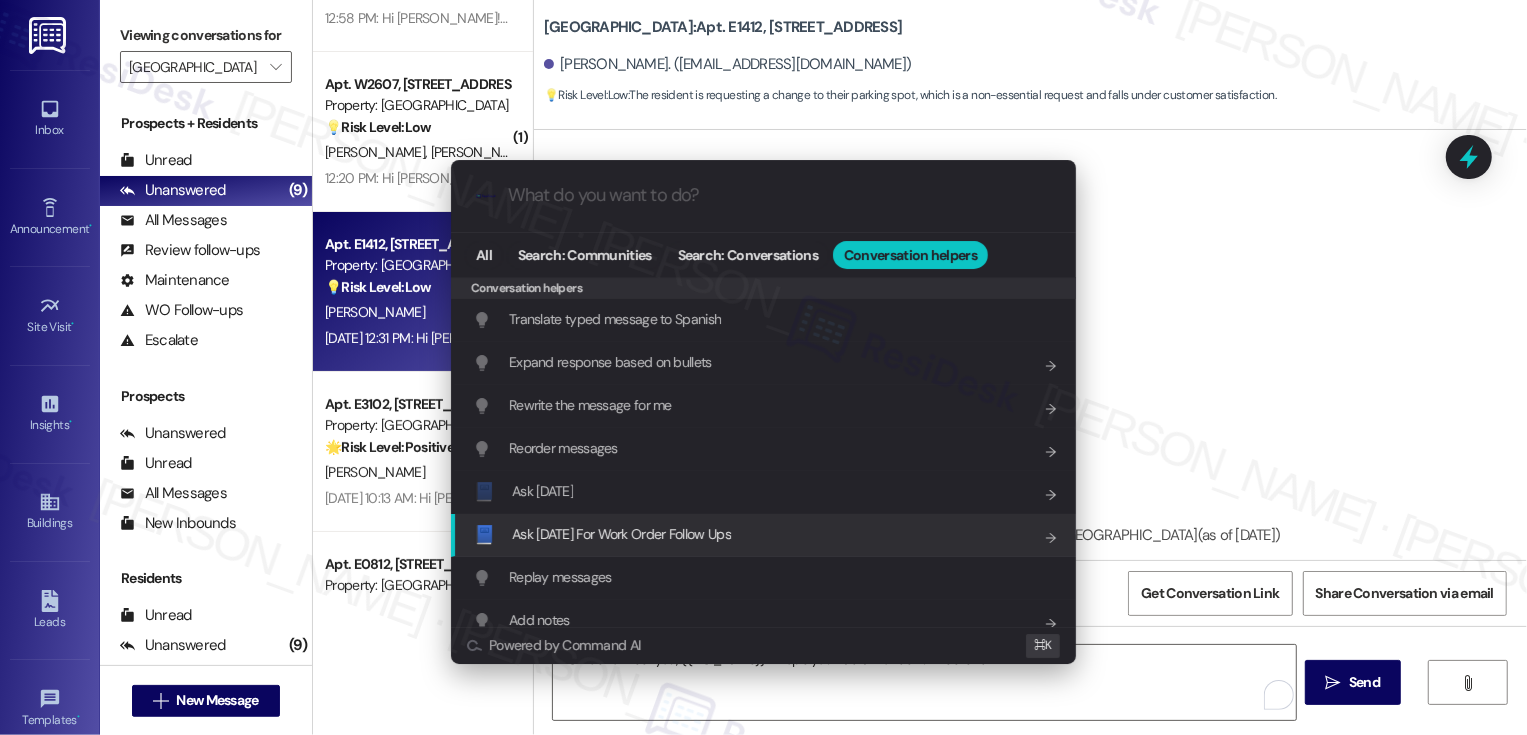 click on "Ask Friday For Work Order Follow Ups" at bounding box center (621, 534) 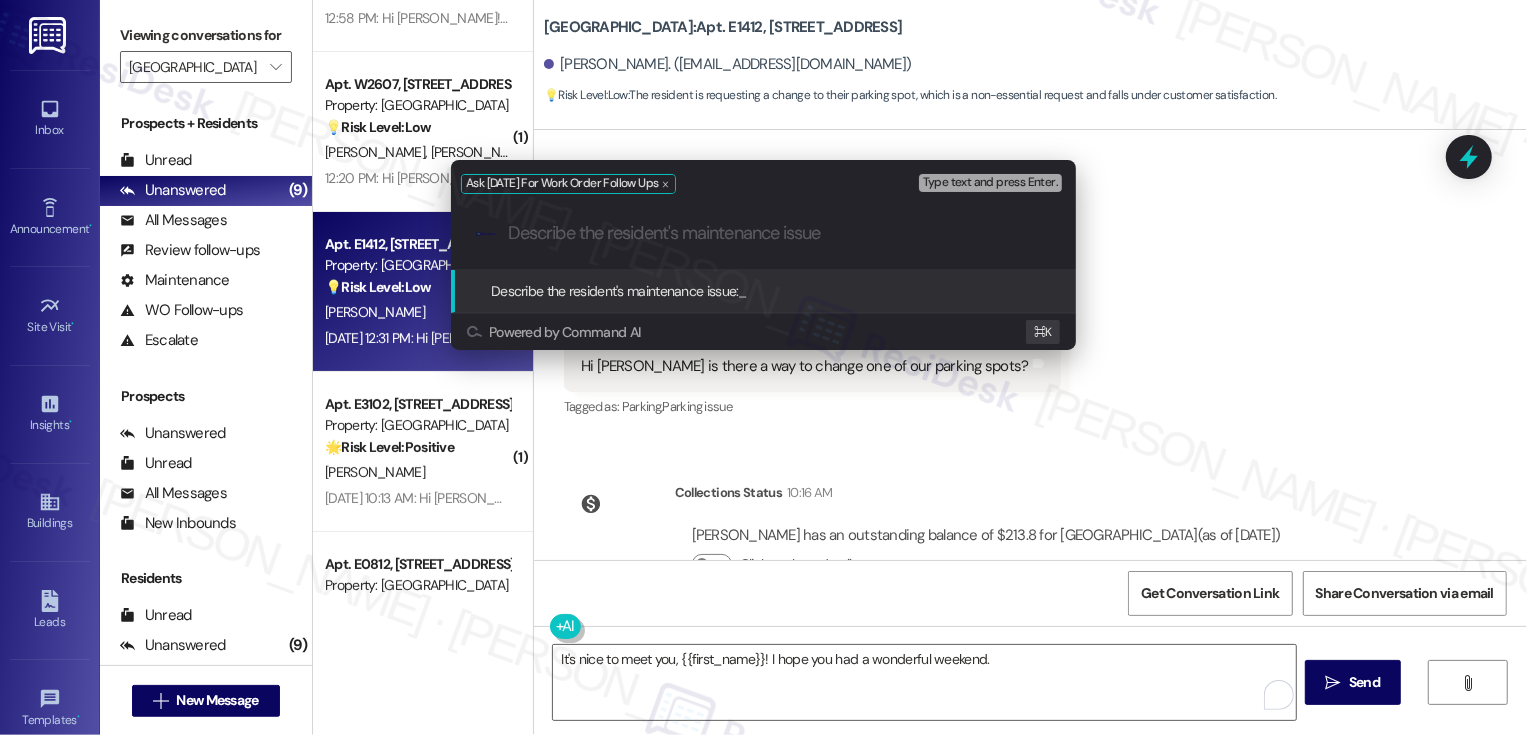 paste on "s there a way to change one of our parking spots?" 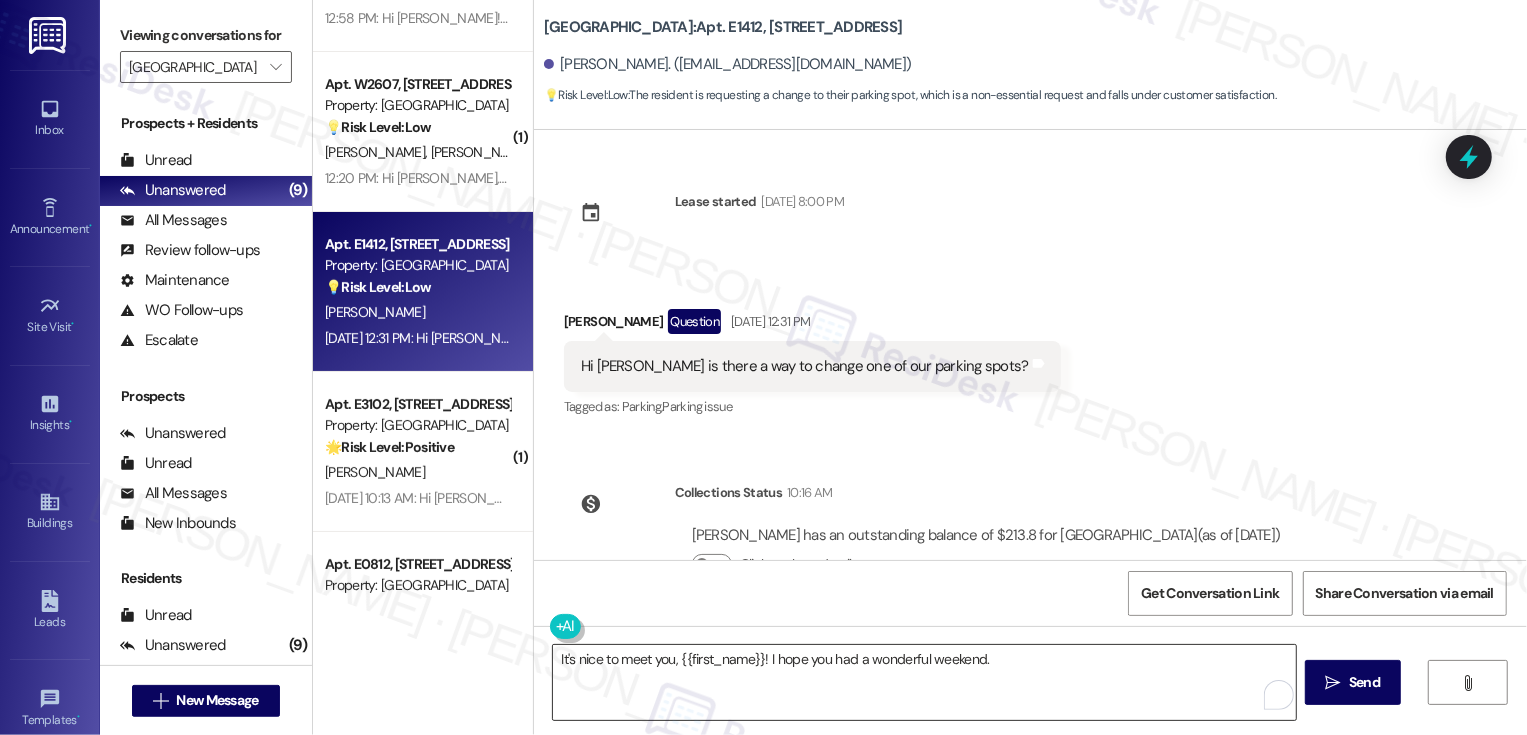 click on "It's nice to meet you, {{first_name}}! I hope you had a wonderful weekend." at bounding box center [924, 682] 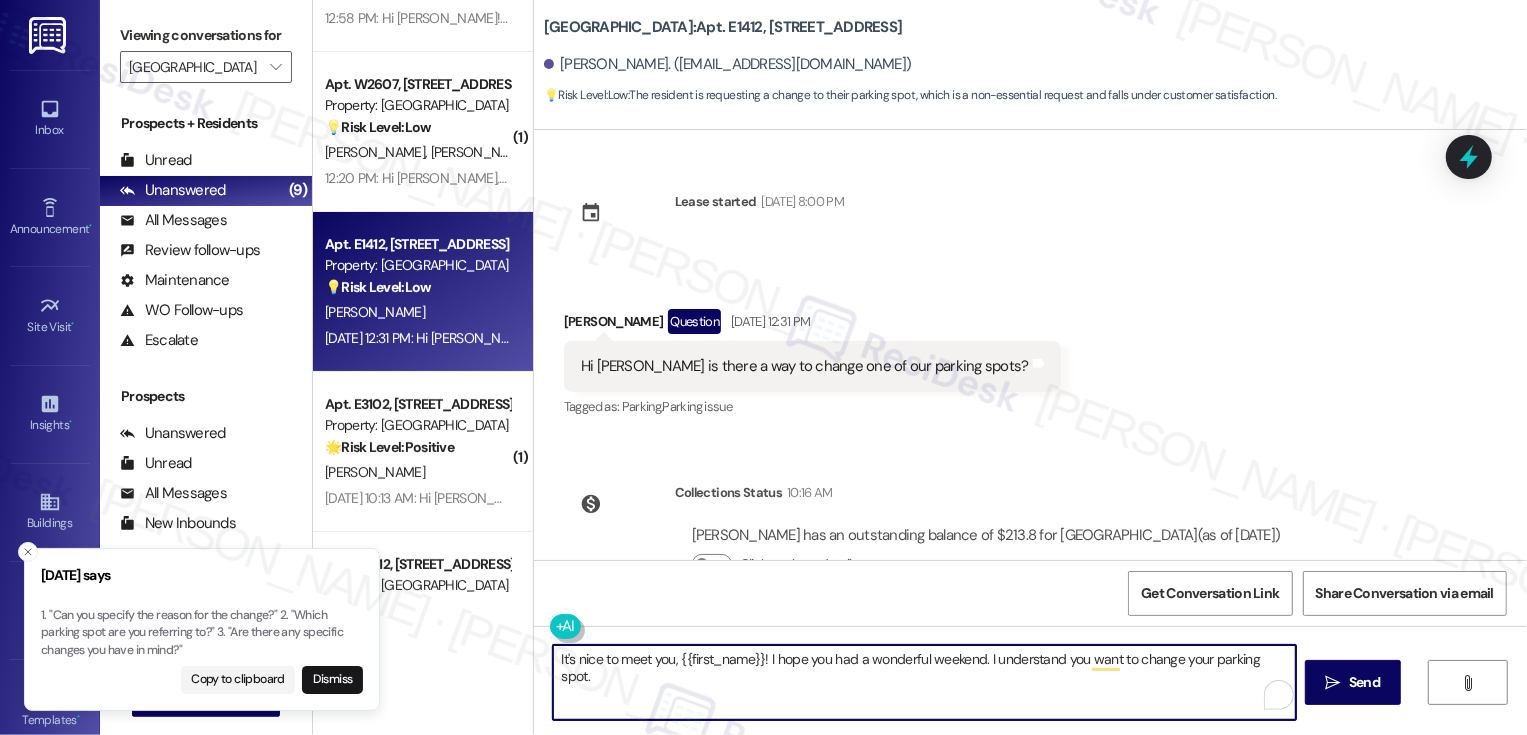 type on "It's nice to meet you, {{first_name}}! I hope you had a wonderful weekend. I understand you want to change your parking spot." 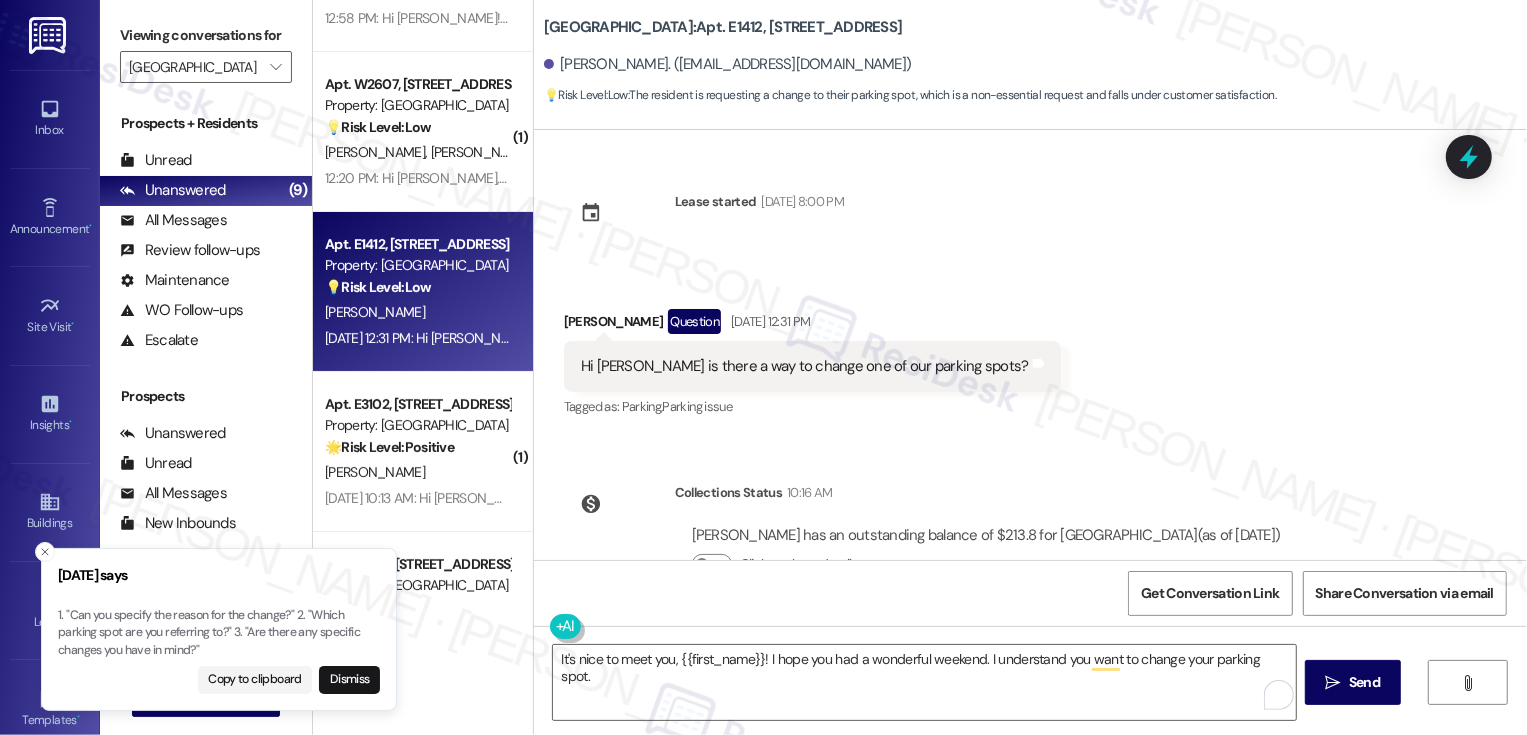 drag, startPoint x: 52, startPoint y: 612, endPoint x: 223, endPoint y: 605, distance: 171.14322 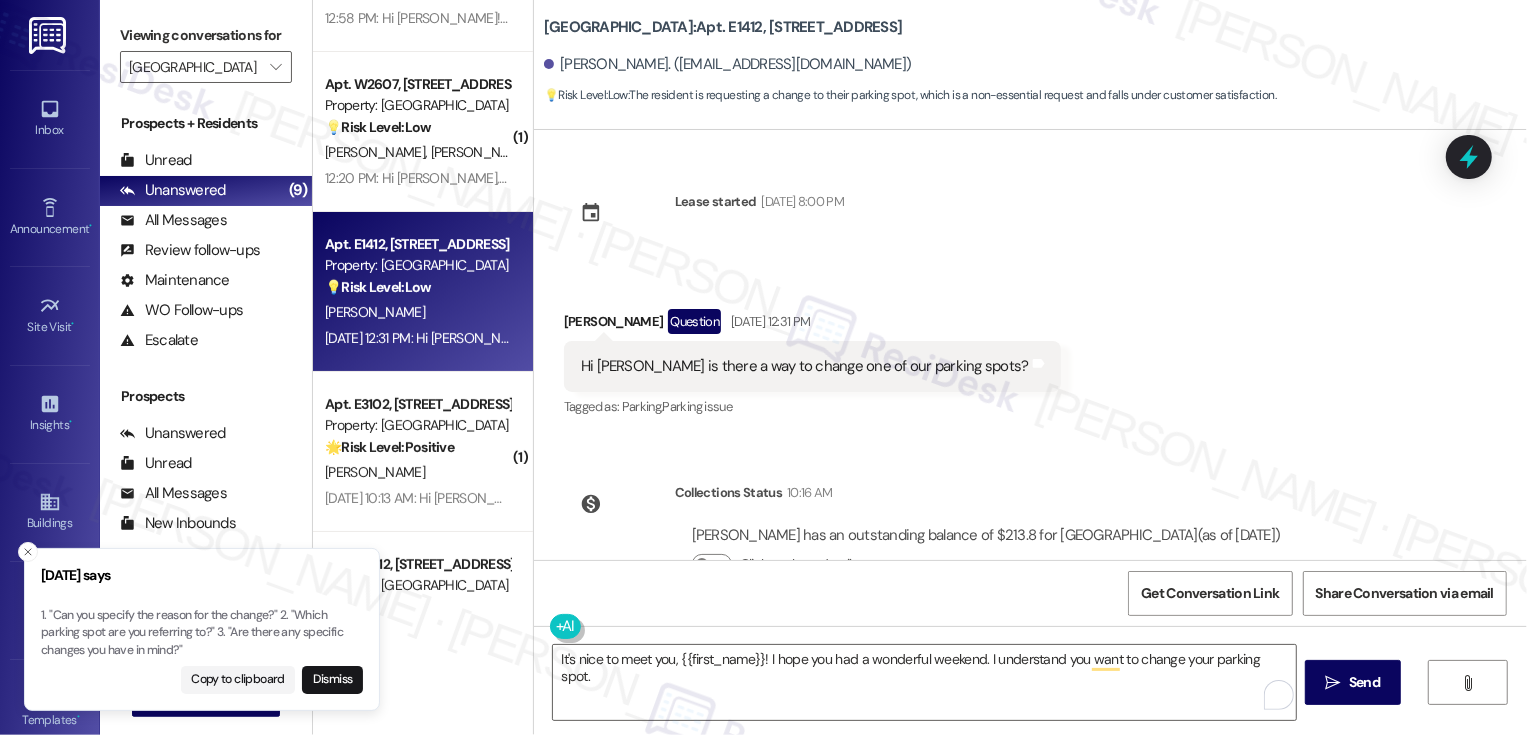click on "1. "Can you specify the reason for the change?"
2. "Which parking spot are you referring to?"
3. "Are there any specific changes you have in mind?"" at bounding box center (202, 633) 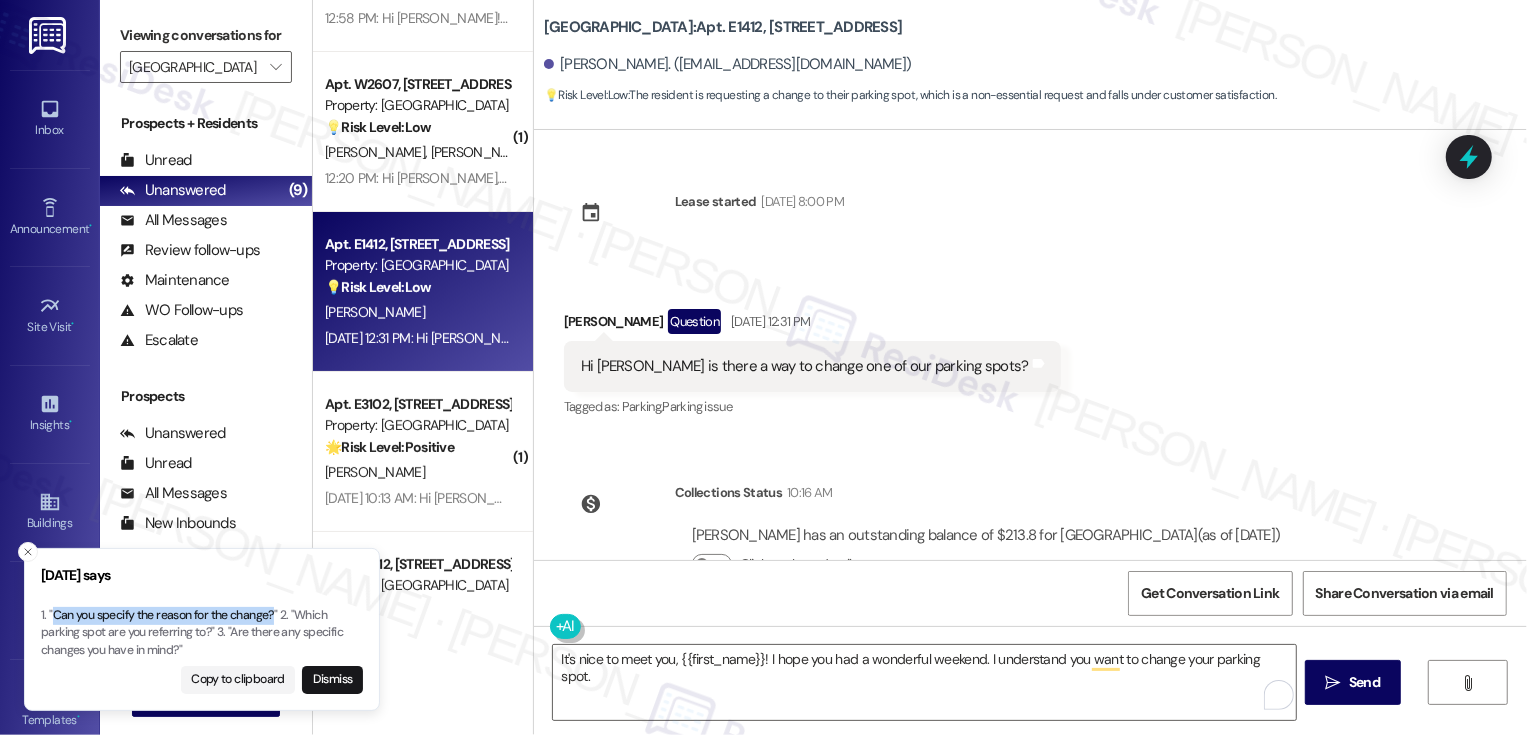 drag, startPoint x: 52, startPoint y: 616, endPoint x: 276, endPoint y: 618, distance: 224.00893 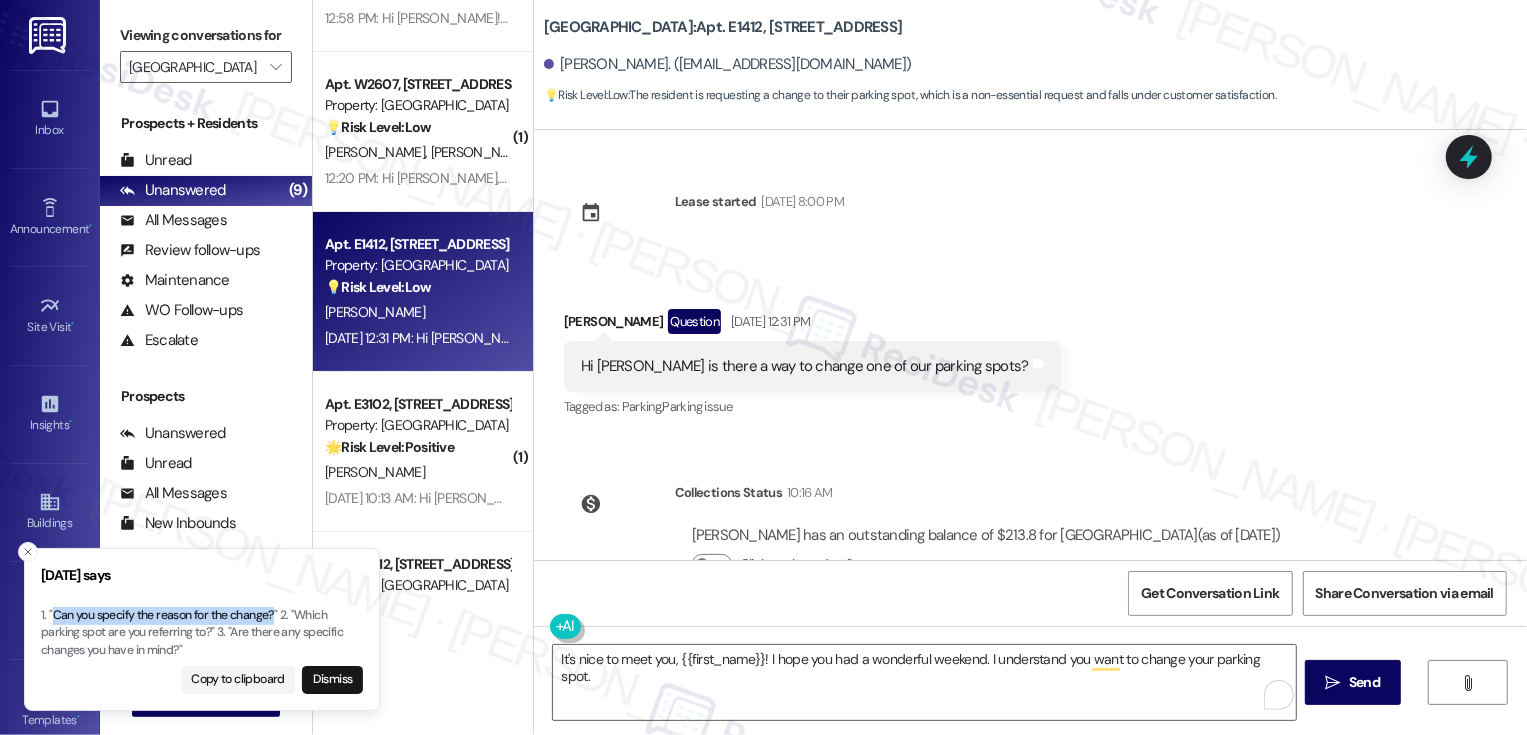 type 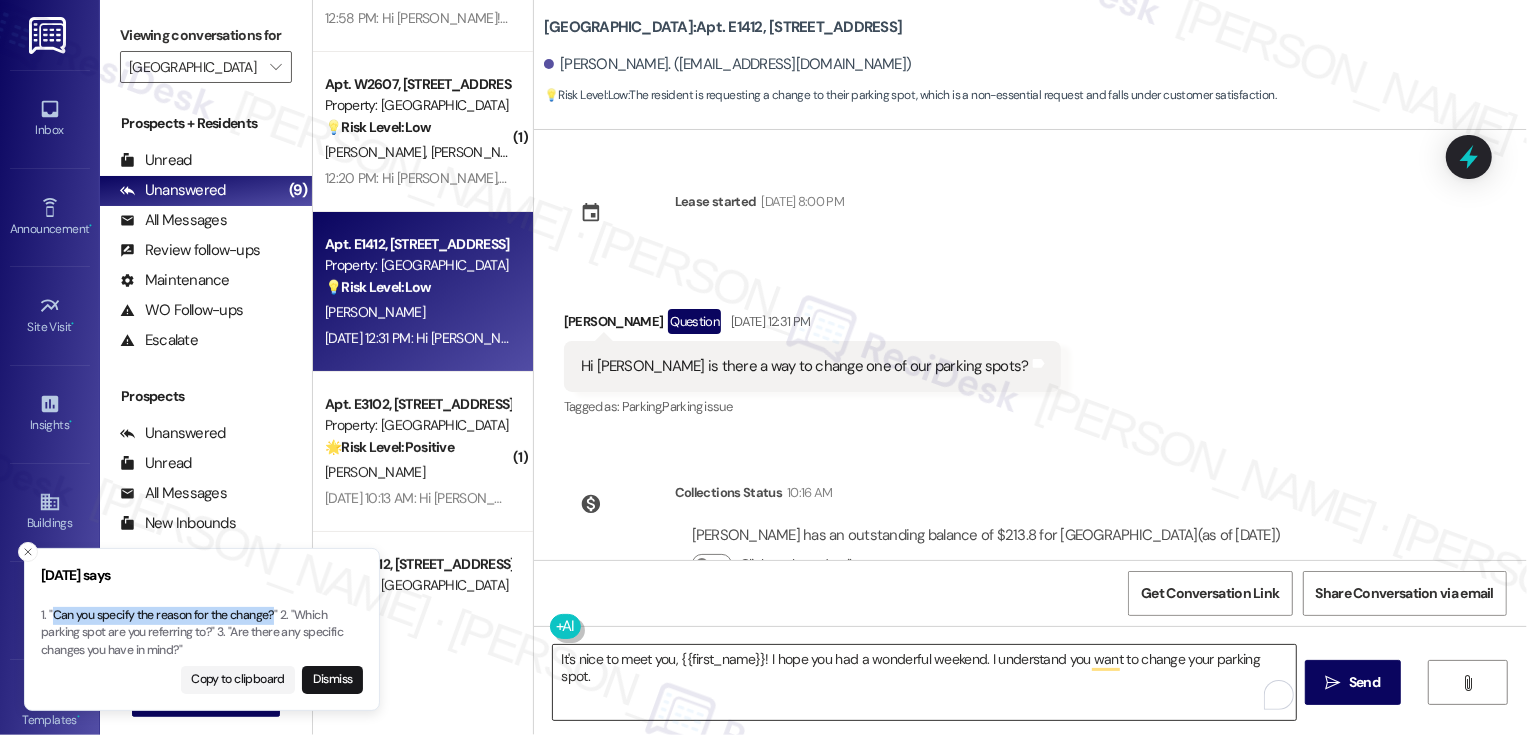 click on "It's nice to meet you, {{first_name}}! I hope you had a wonderful weekend. I understand you want to change your parking spot." at bounding box center [924, 682] 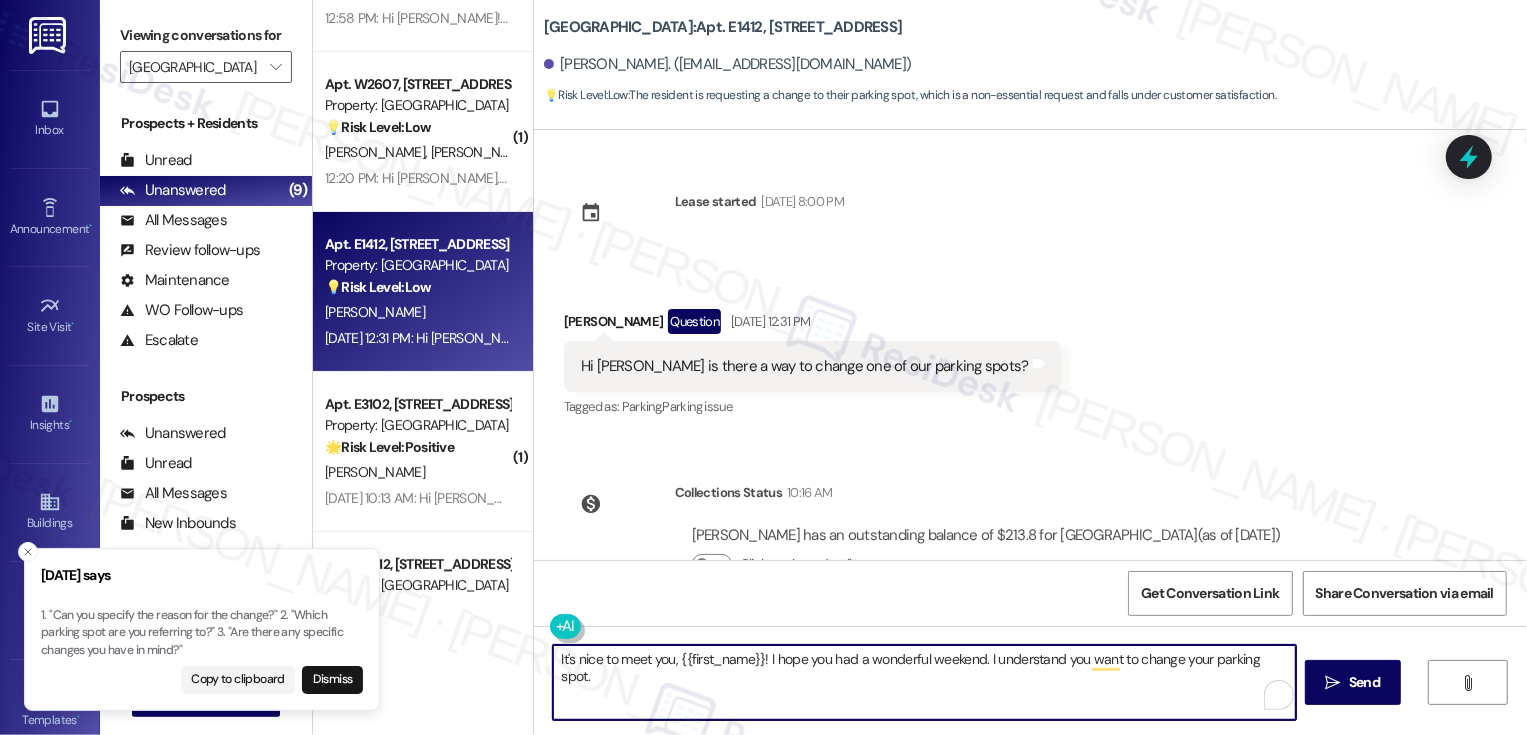 paste on "Can you specify the reason for the change?" 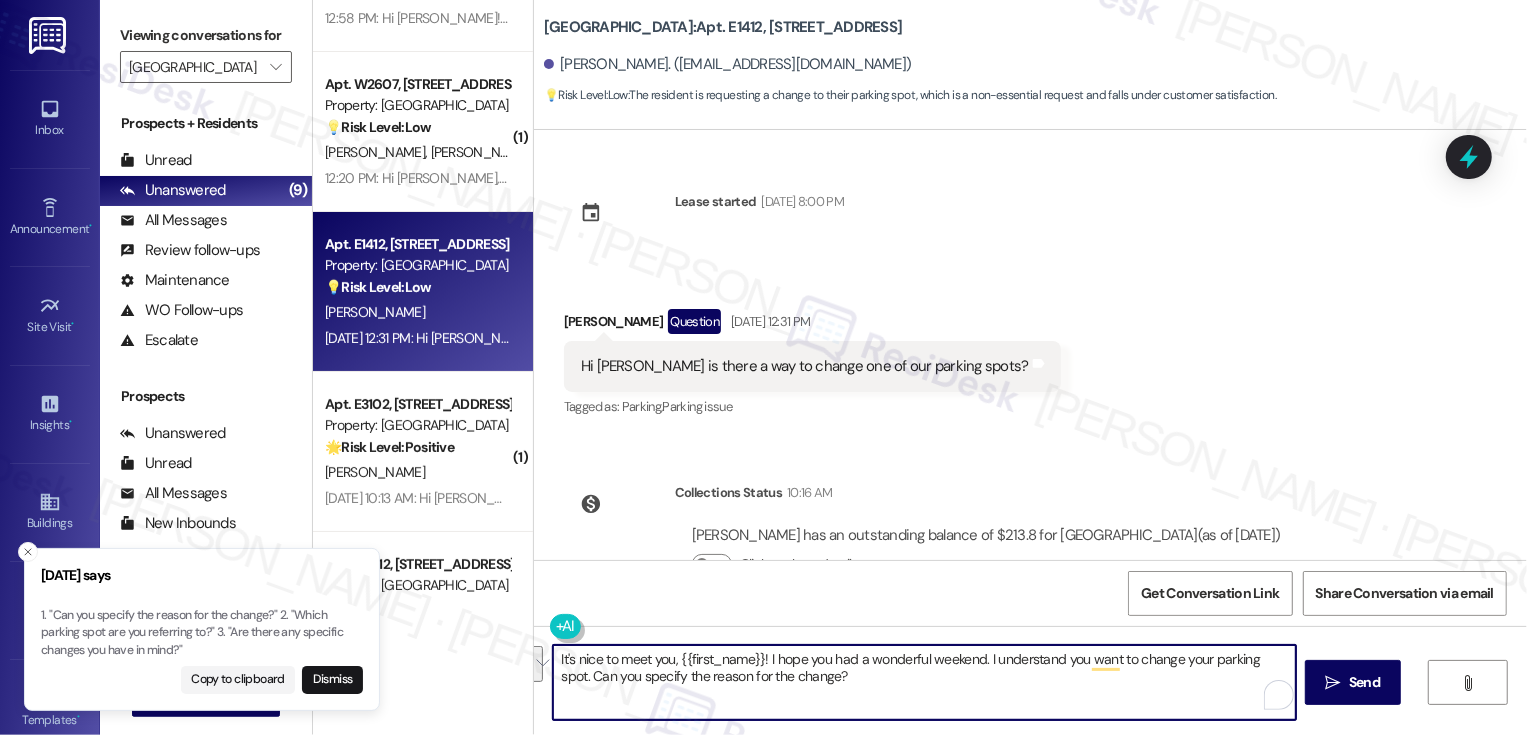 paste on "’s nice to meet you, {{first_name}}! I hope you had a wonderful weekend. I understand you’d like to change your parking spot—could you share a bit more about the reason for the change? That will help me check in with the team for you." 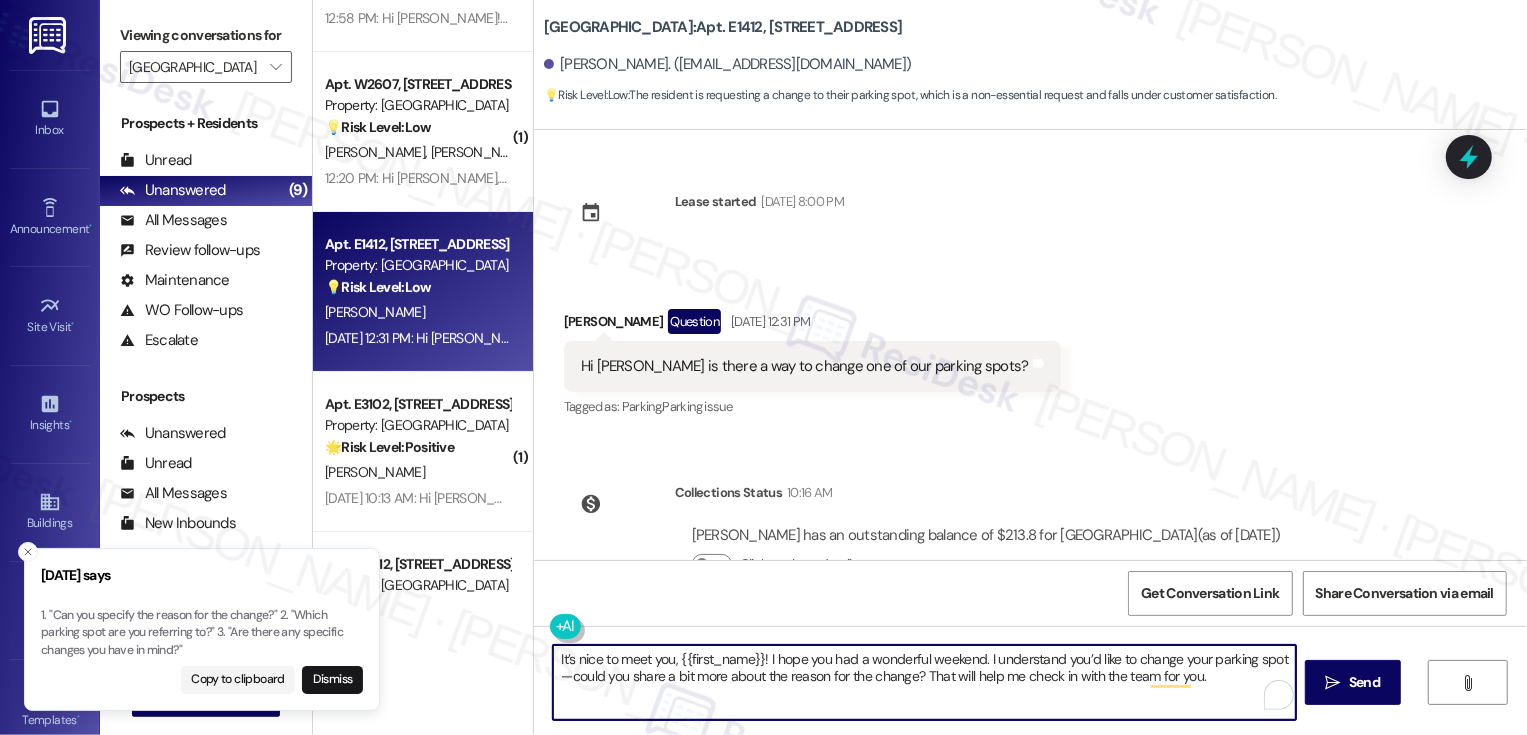 click on "It’s nice to meet you, {{first_name}}! I hope you had a wonderful weekend. I understand you’d like to change your parking spot—could you share a bit more about the reason for the change? That will help me check in with the team for you." at bounding box center [924, 682] 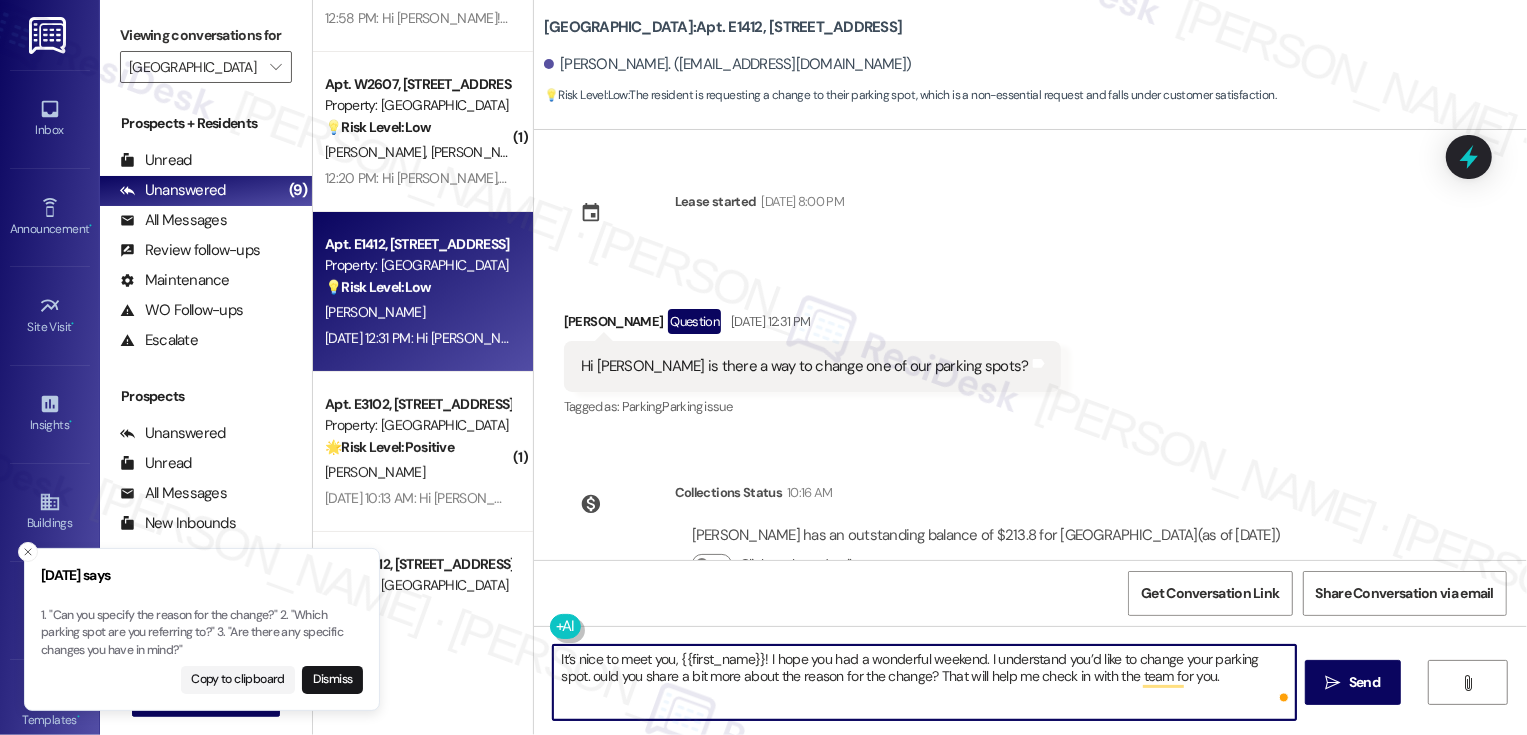 type on "It’s nice to meet you, {{first_name}}! I hope you had a wonderful weekend. I understand you’d like to change your parking spot. Could you share a bit more about the reason for the change? That will help me check in with the team for you." 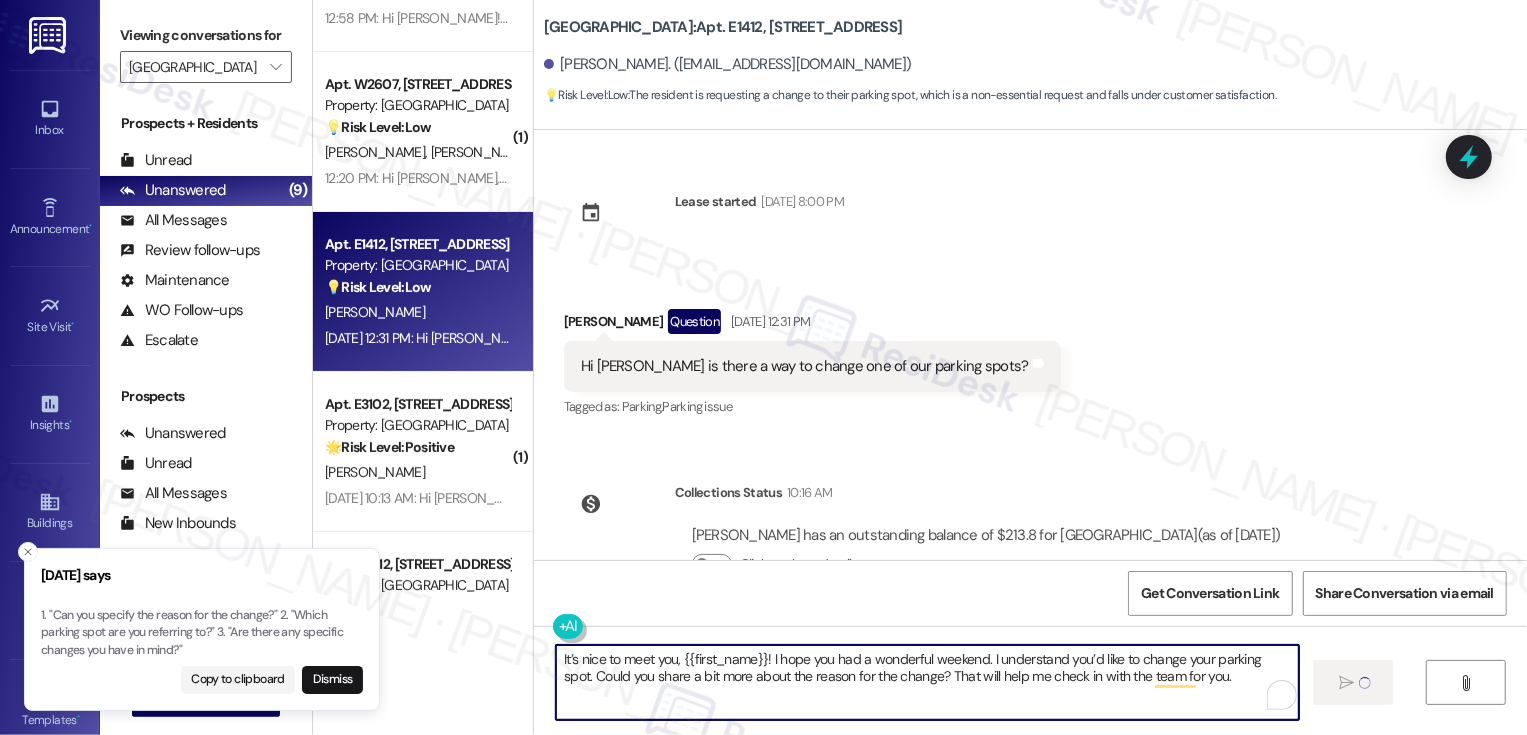 type 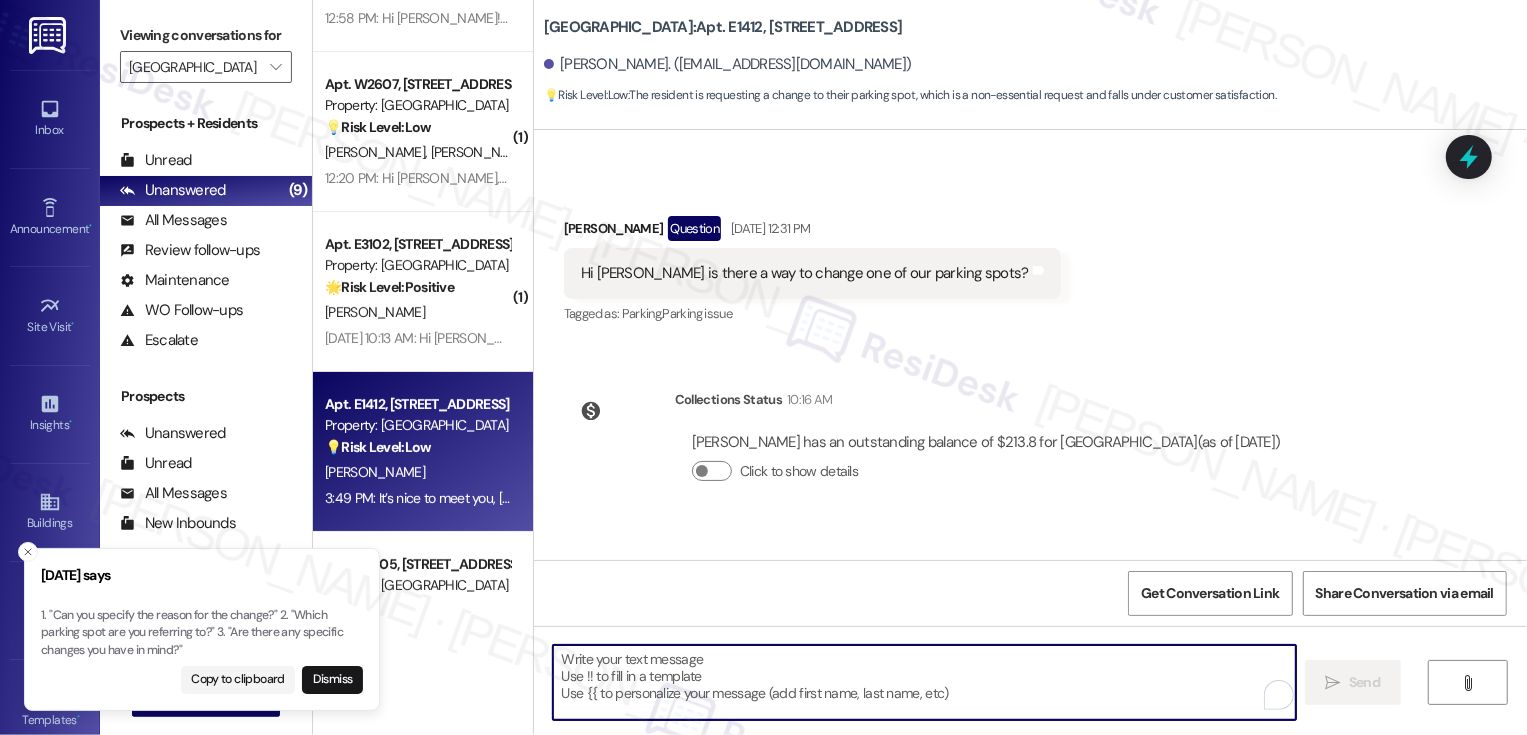 scroll, scrollTop: 114, scrollLeft: 0, axis: vertical 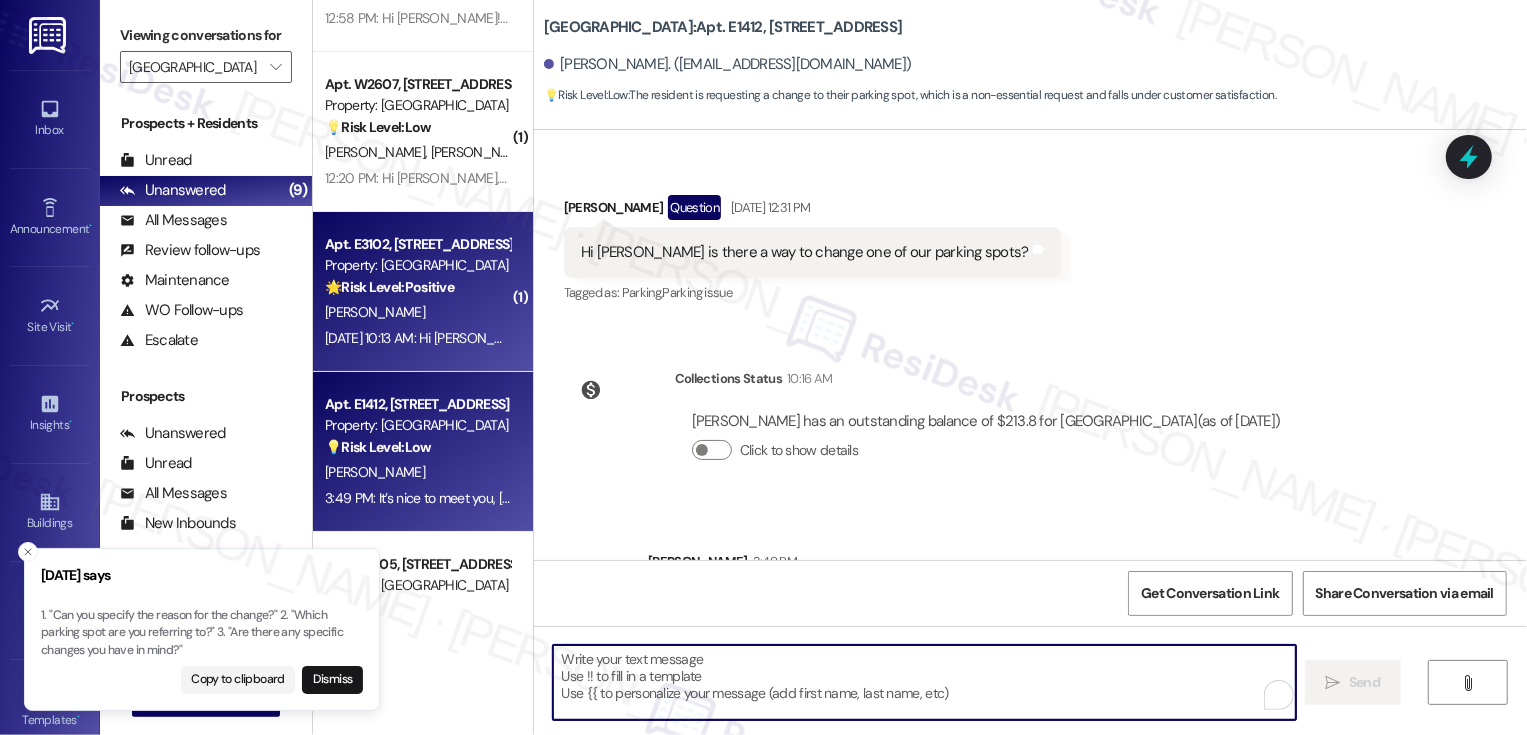click on "🌟  Risk Level:  Positive This is a simple introductory message. It does not indicate any issues or requests." at bounding box center (417, 287) 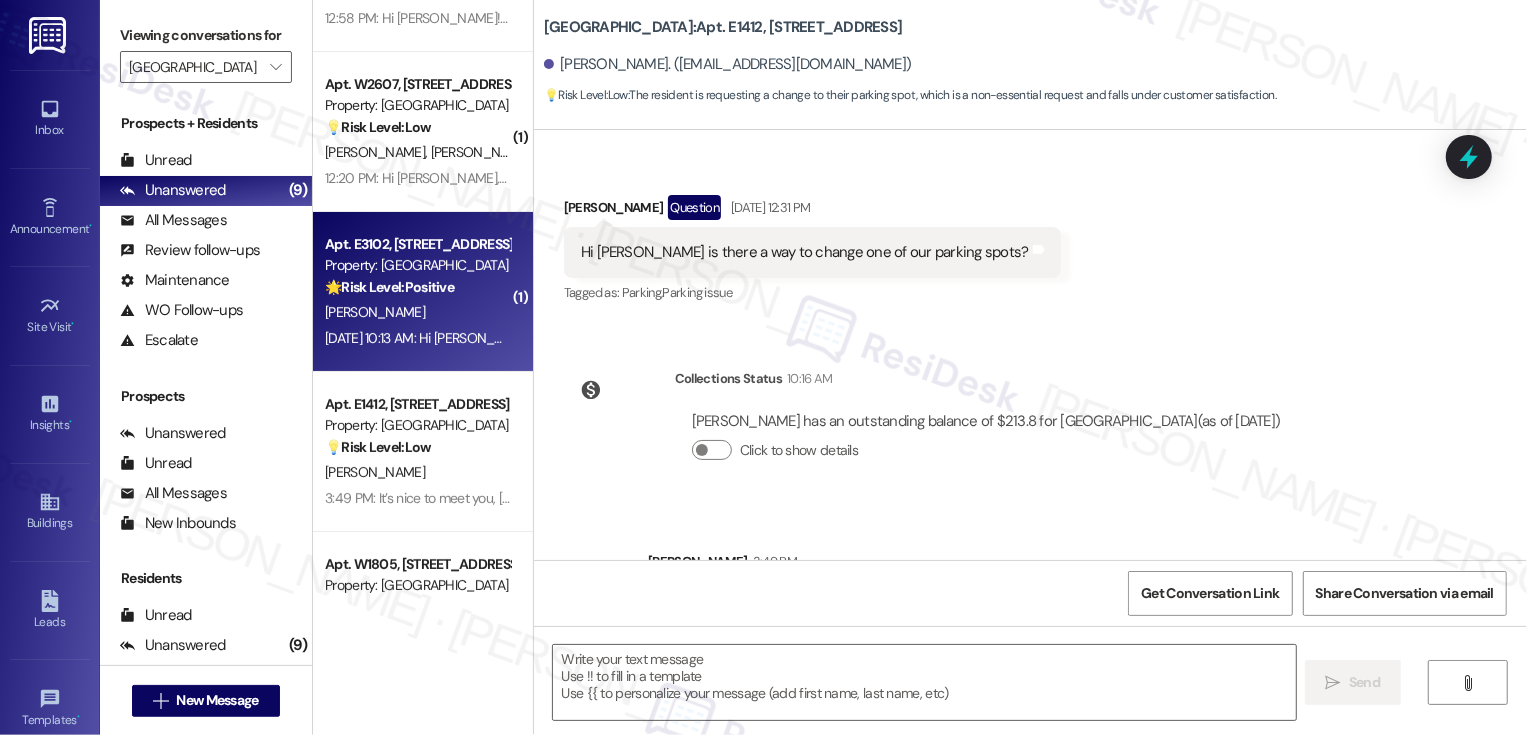 click on "🌟  Risk Level:  Positive This is a simple introductory message. It does not indicate any issues or requests." at bounding box center [417, 287] 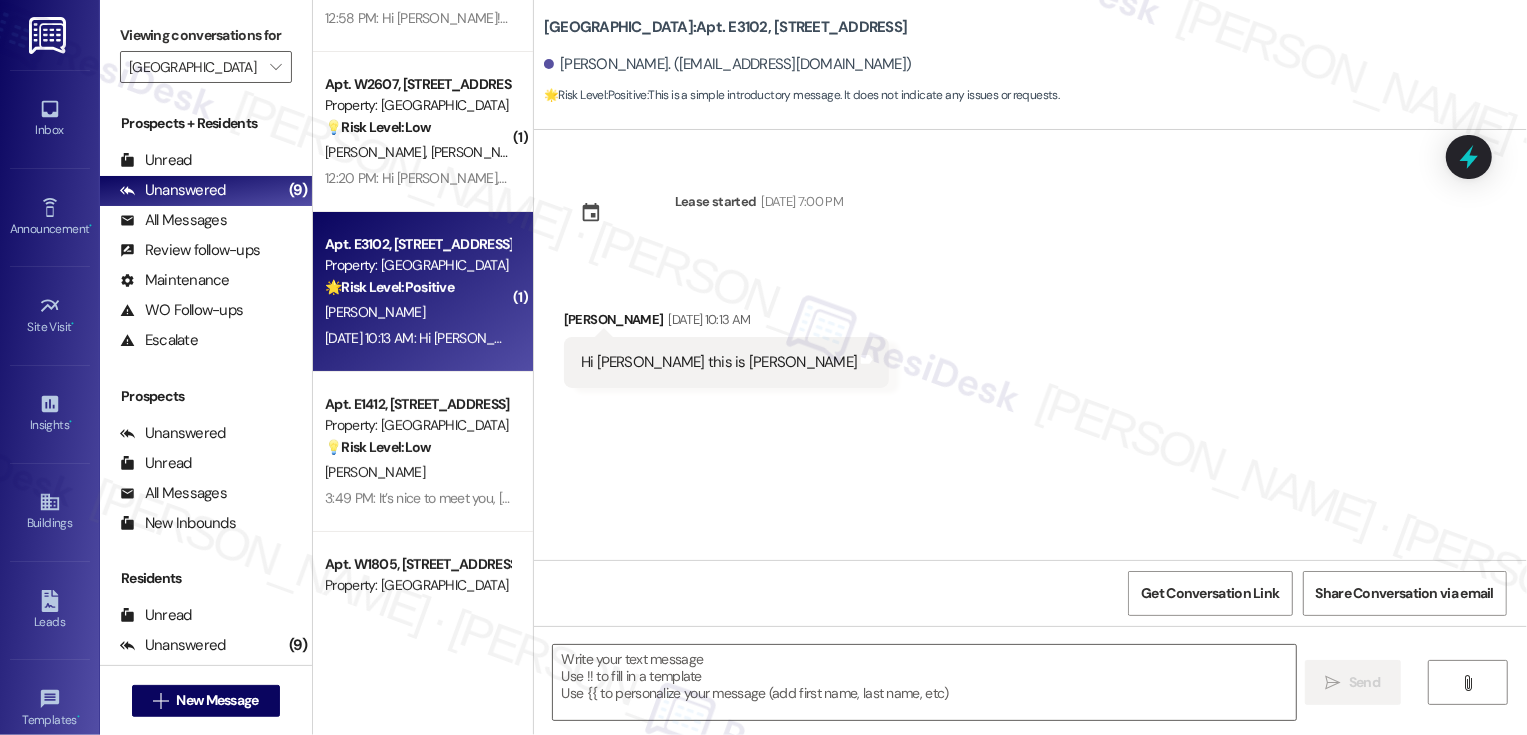 type on "Fetching suggested responses. Please feel free to read through the conversation in the meantime." 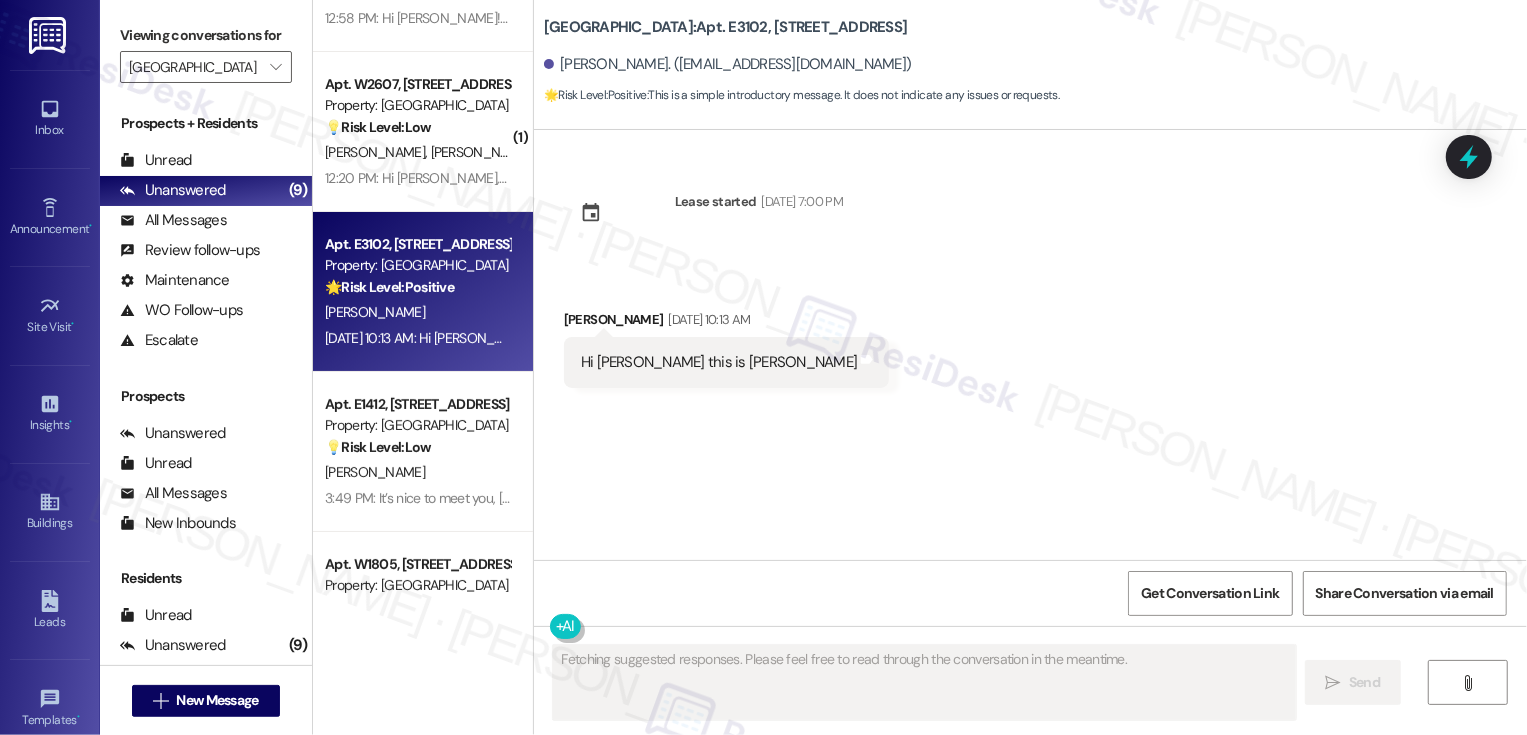 type 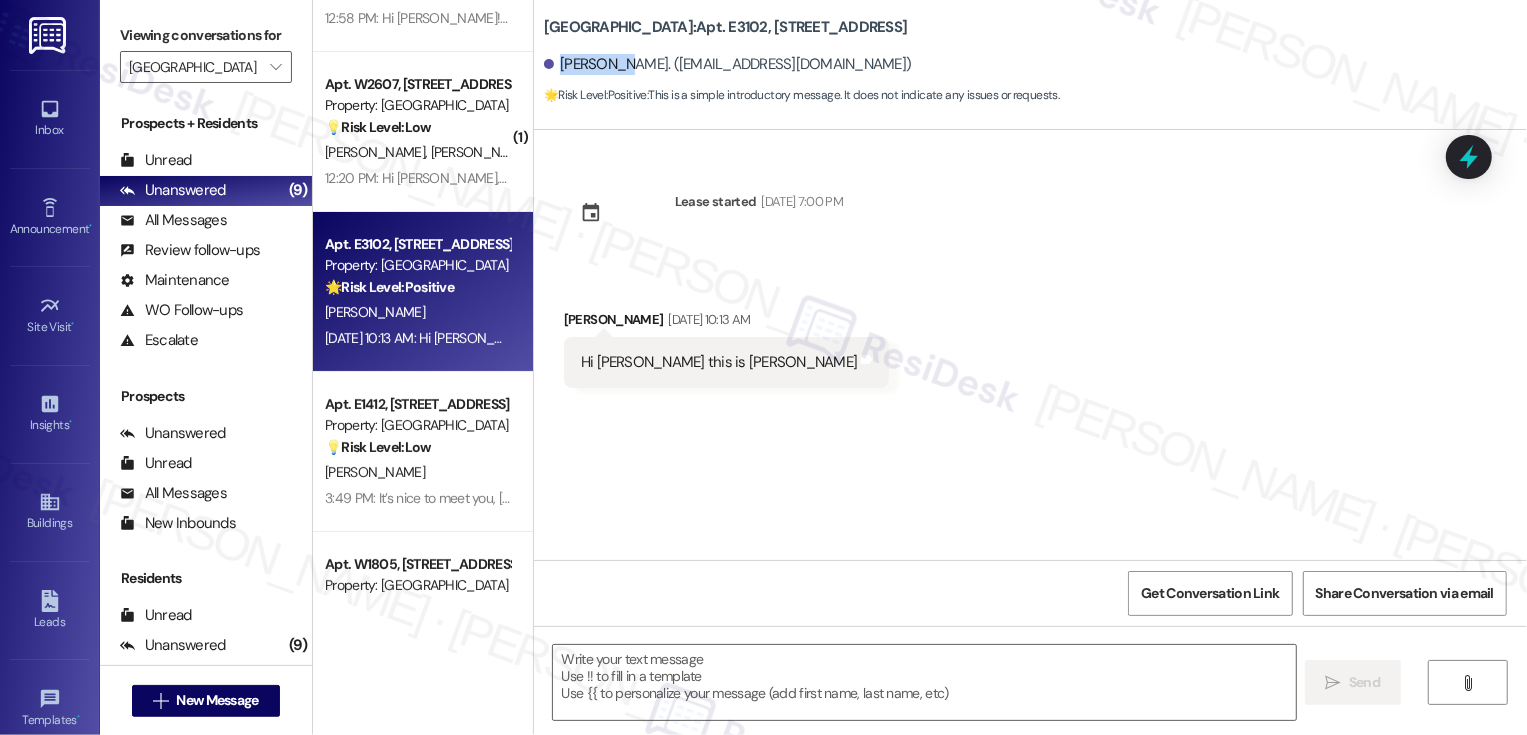 drag, startPoint x: 550, startPoint y: 66, endPoint x: 599, endPoint y: 66, distance: 49 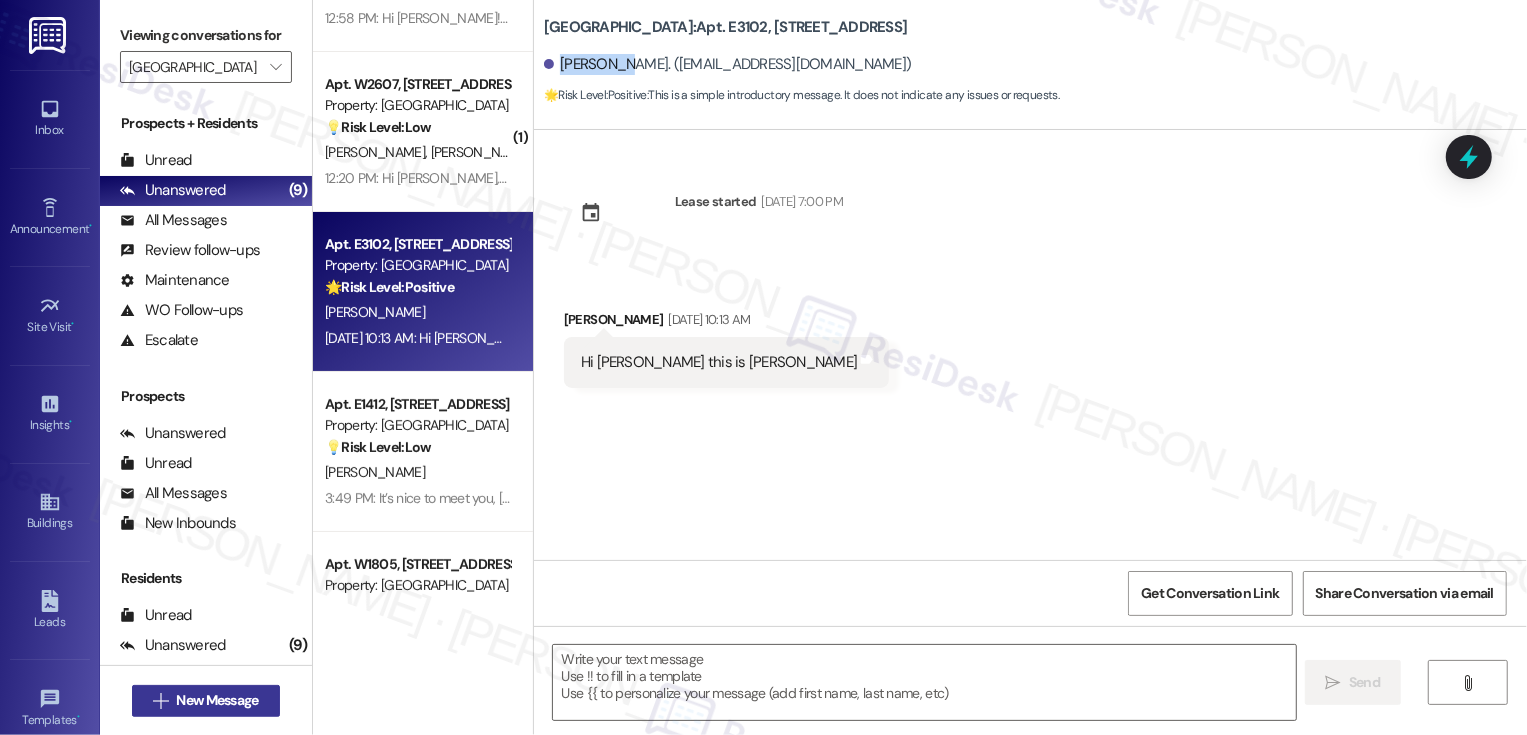 click on "New Message" at bounding box center [217, 700] 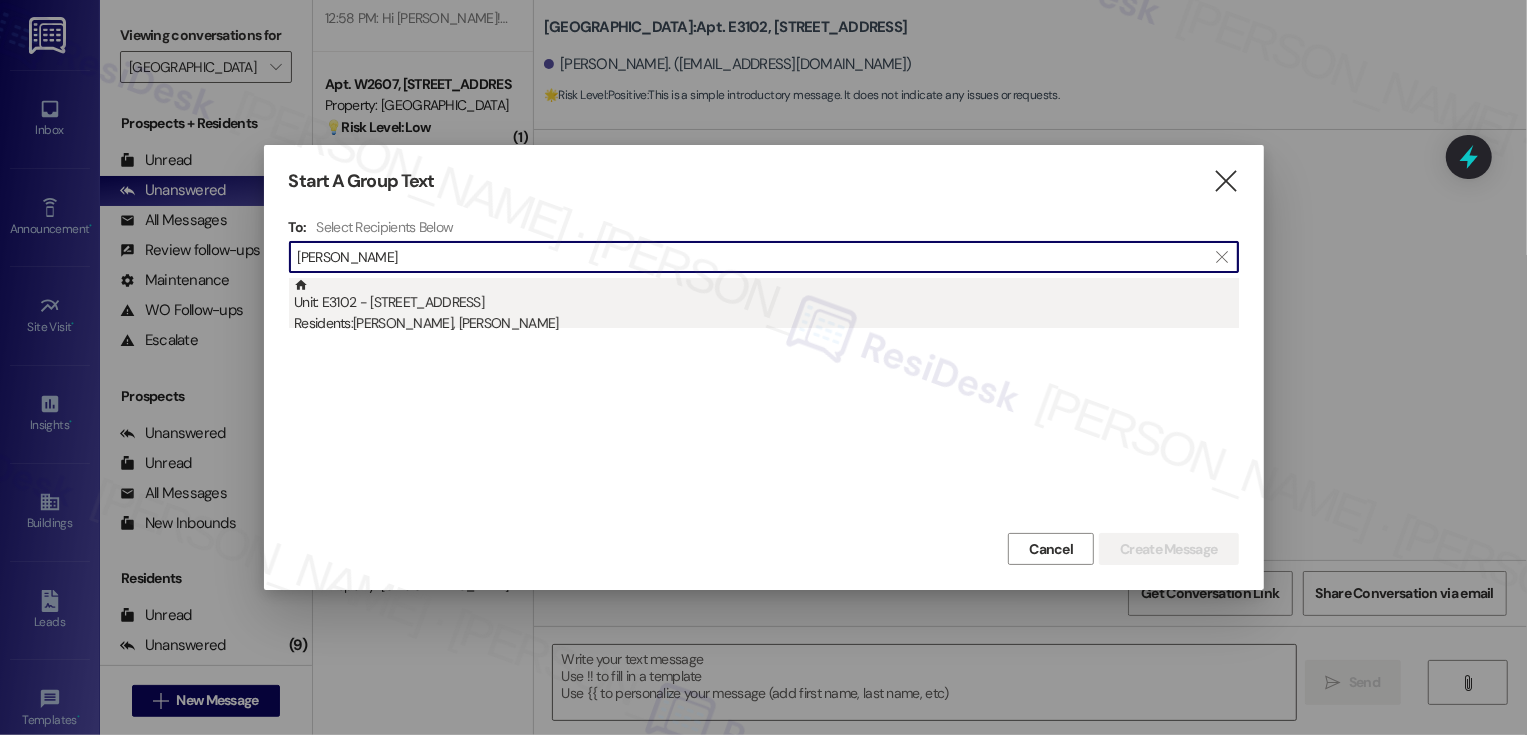 type on "Raul Rios" 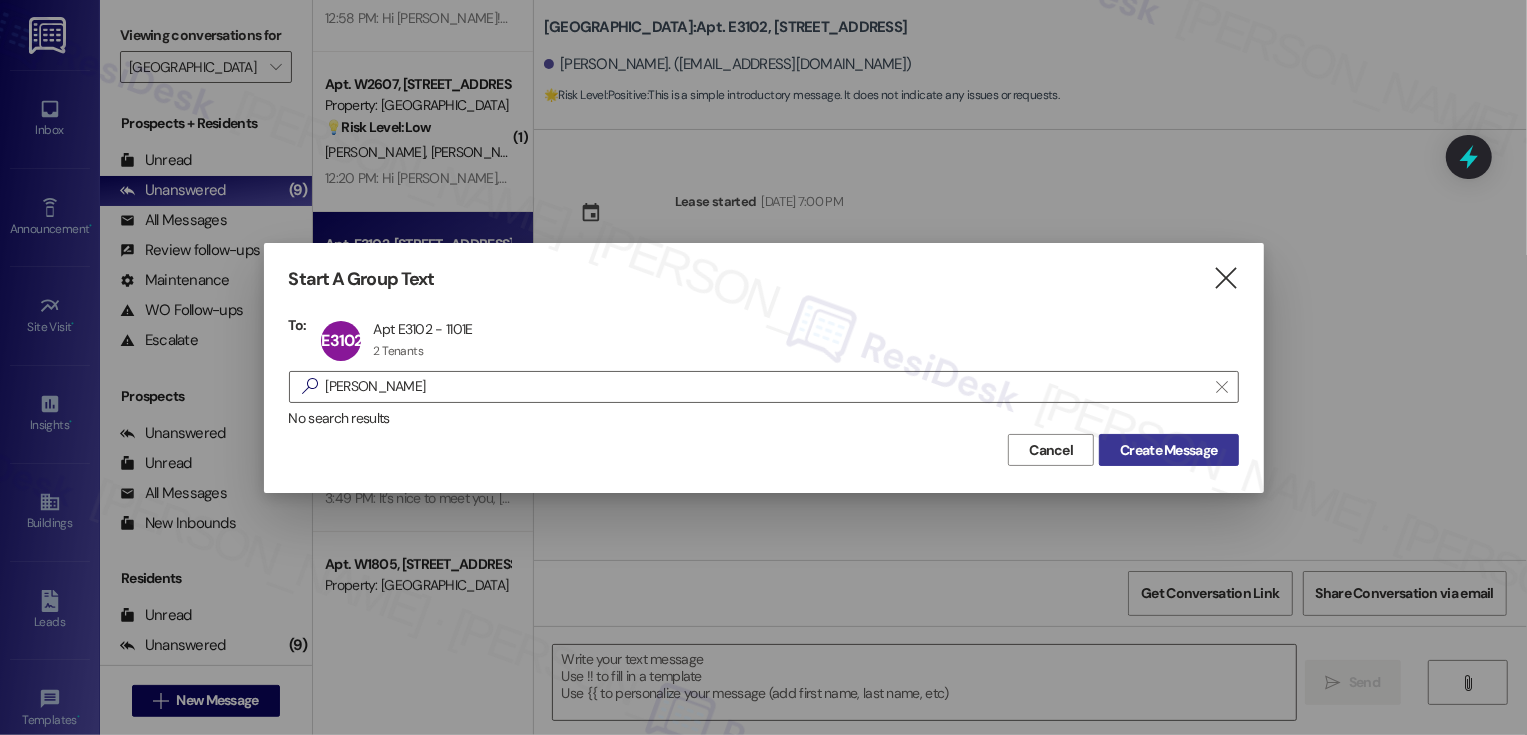 click on "Create Message" at bounding box center (1168, 450) 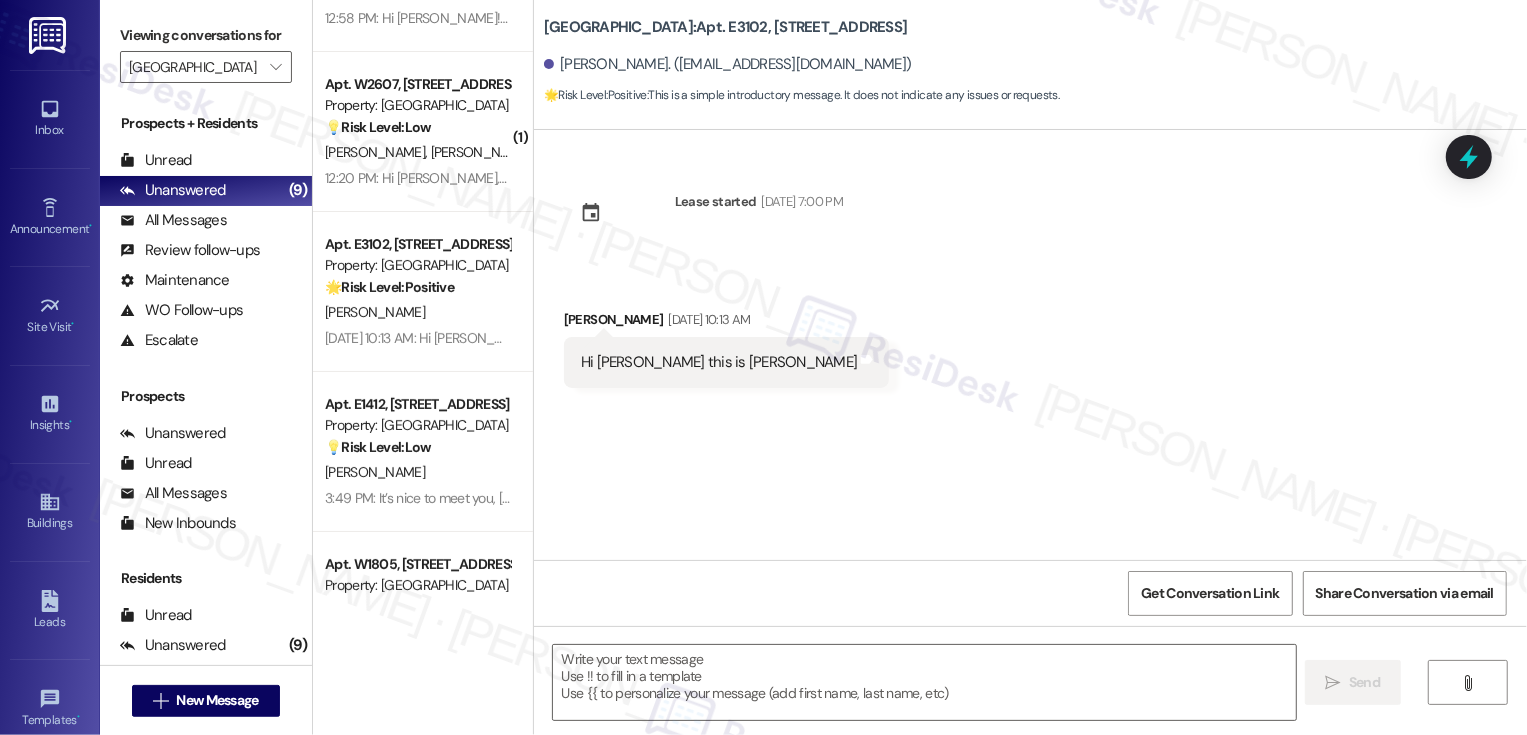 type on "Fetching suggested responses. Please feel free to read through the conversation in the meantime." 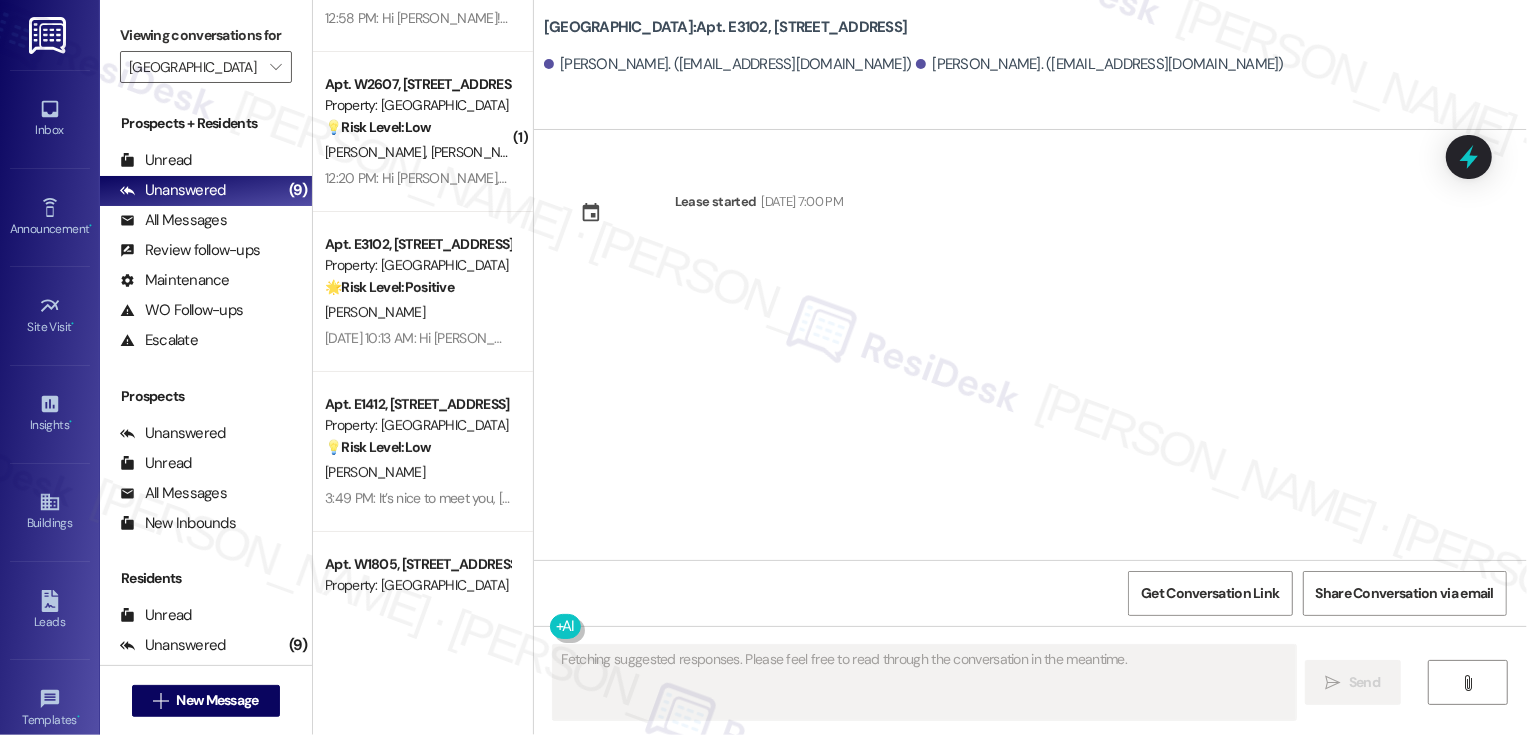 type 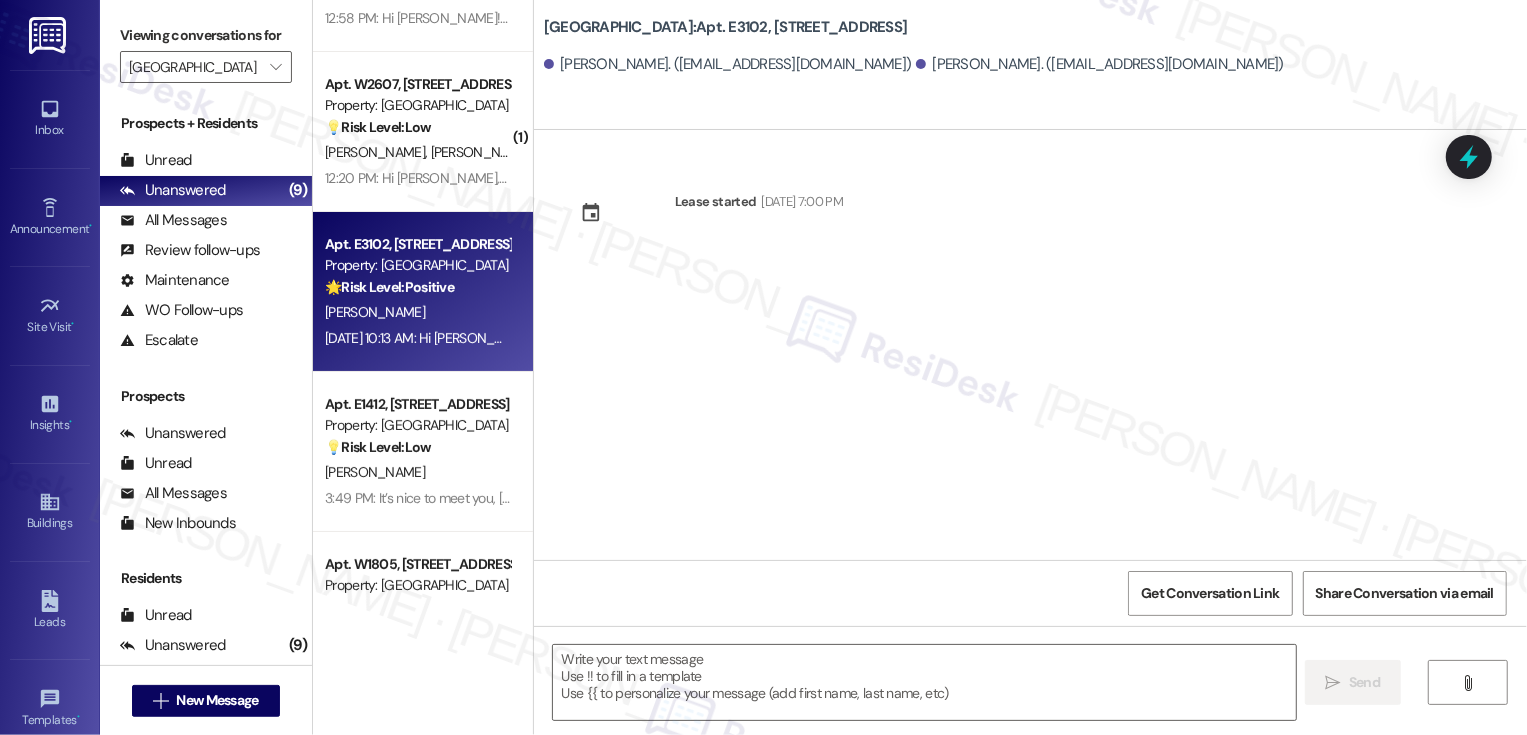 click on "[PERSON_NAME]" at bounding box center (417, 312) 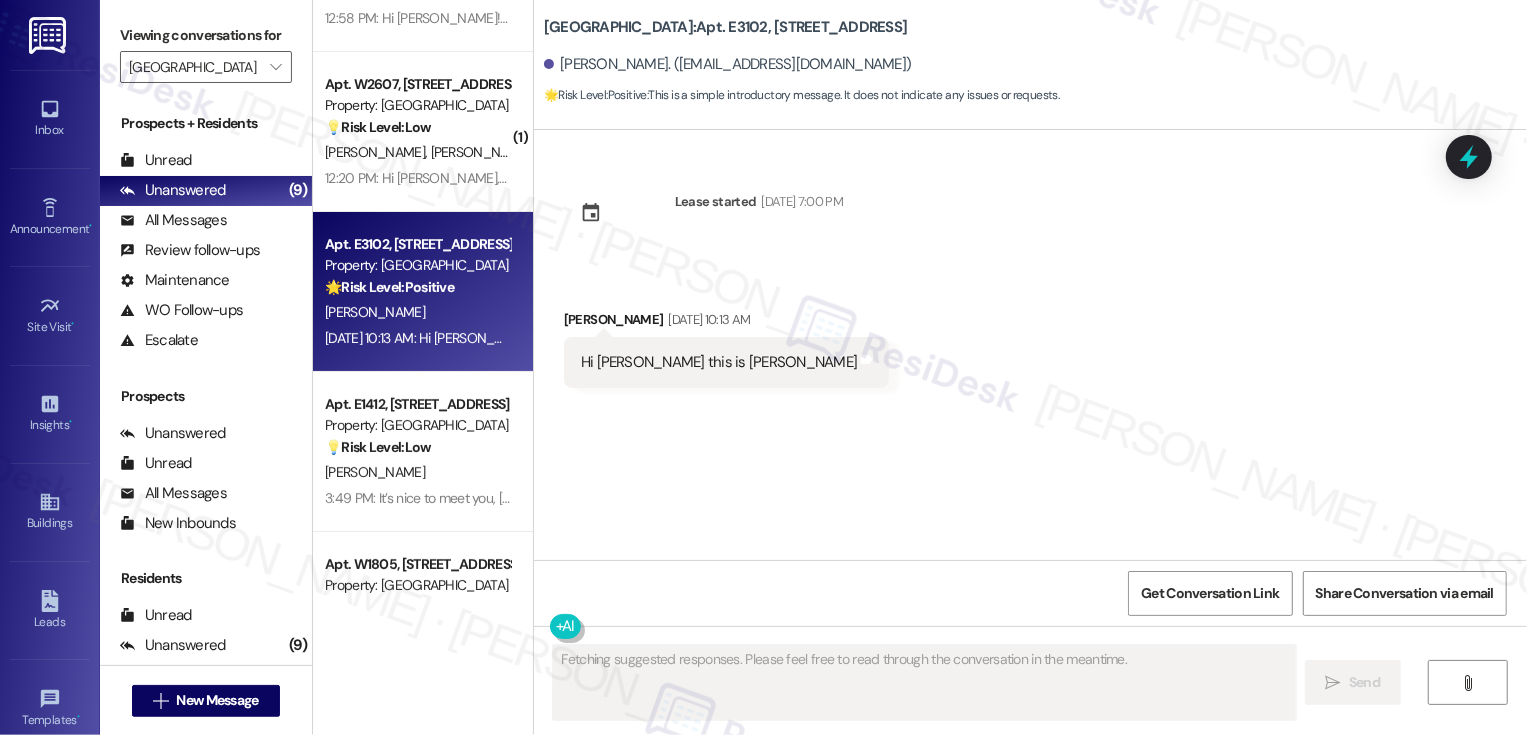 click on "[PERSON_NAME]" at bounding box center [417, 312] 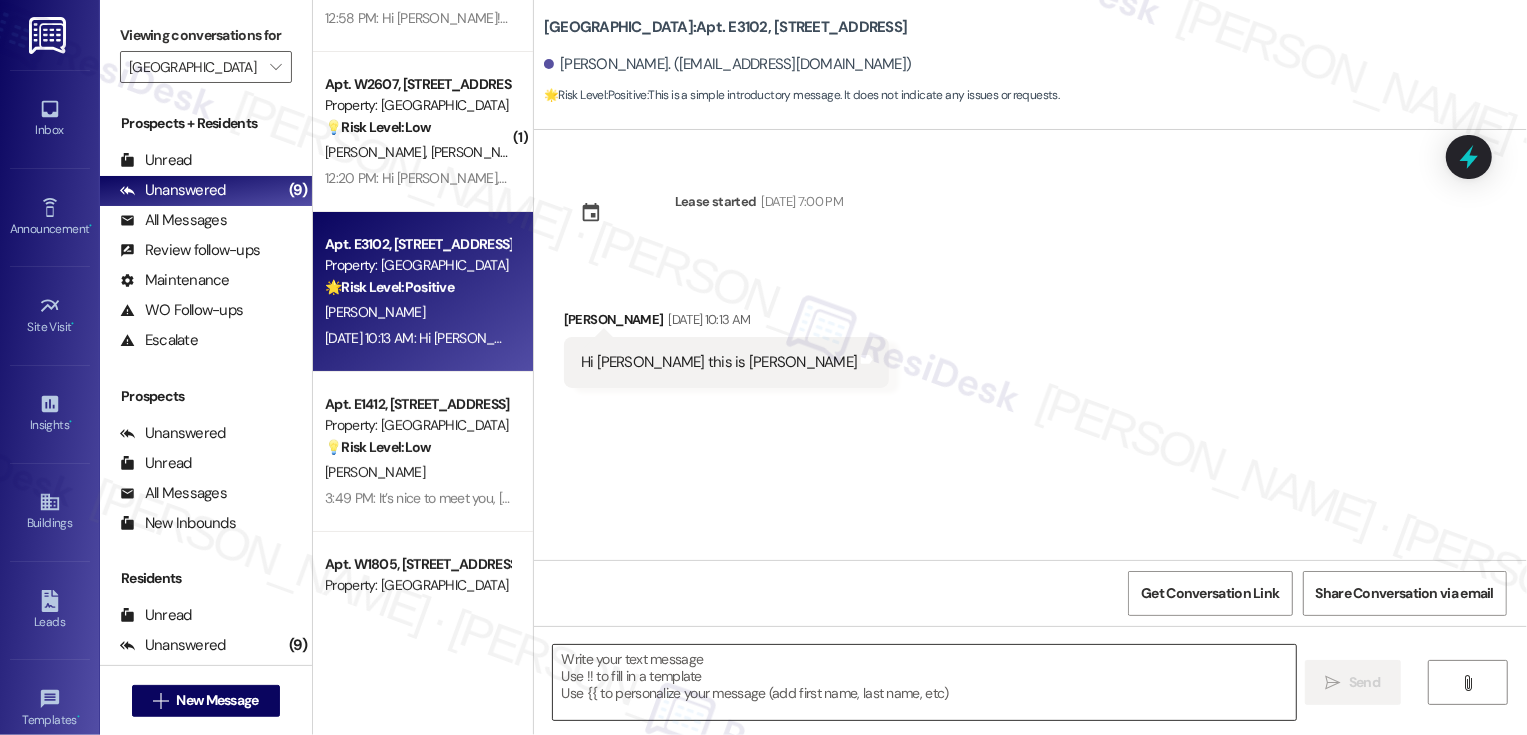 click at bounding box center (924, 682) 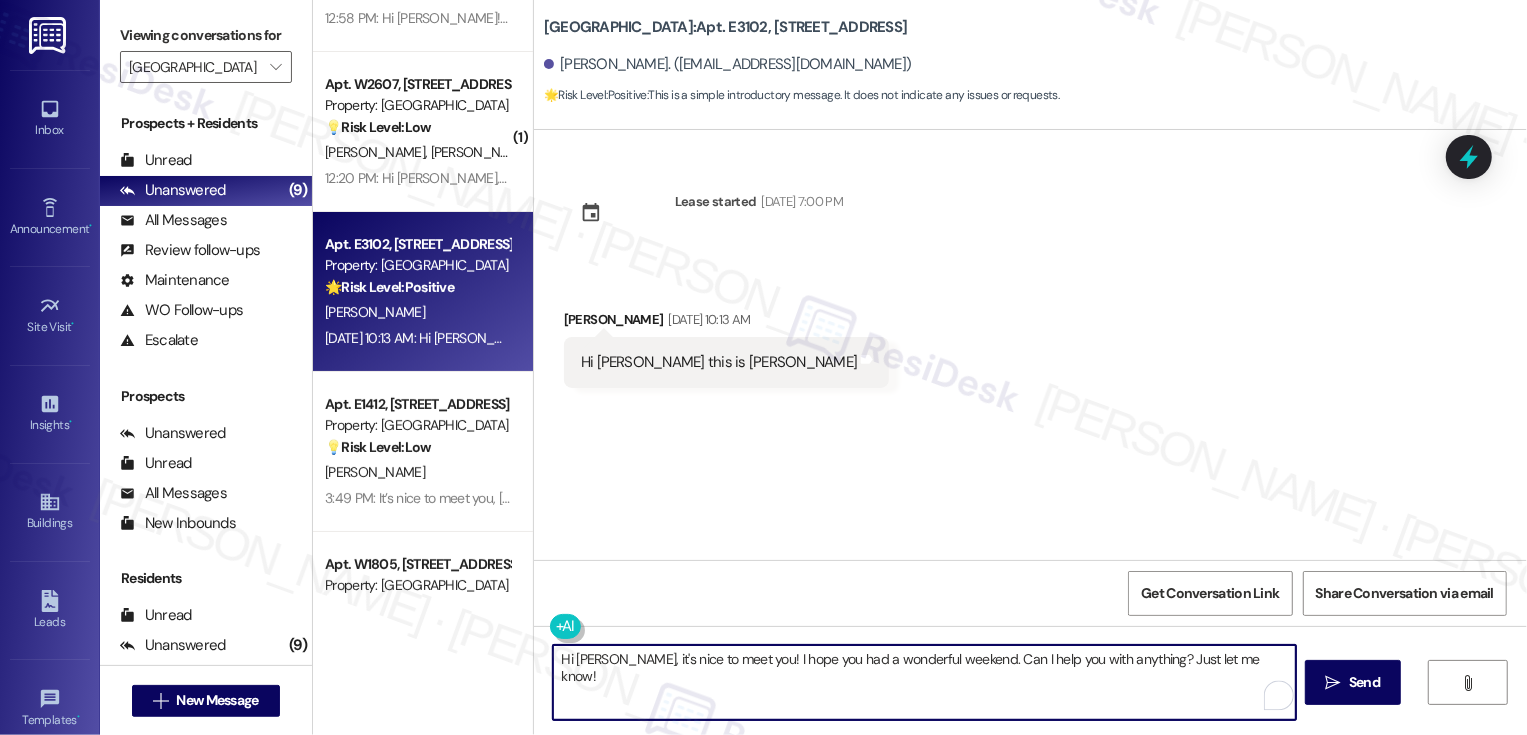 drag, startPoint x: 1099, startPoint y: 660, endPoint x: 1247, endPoint y: 661, distance: 148.00337 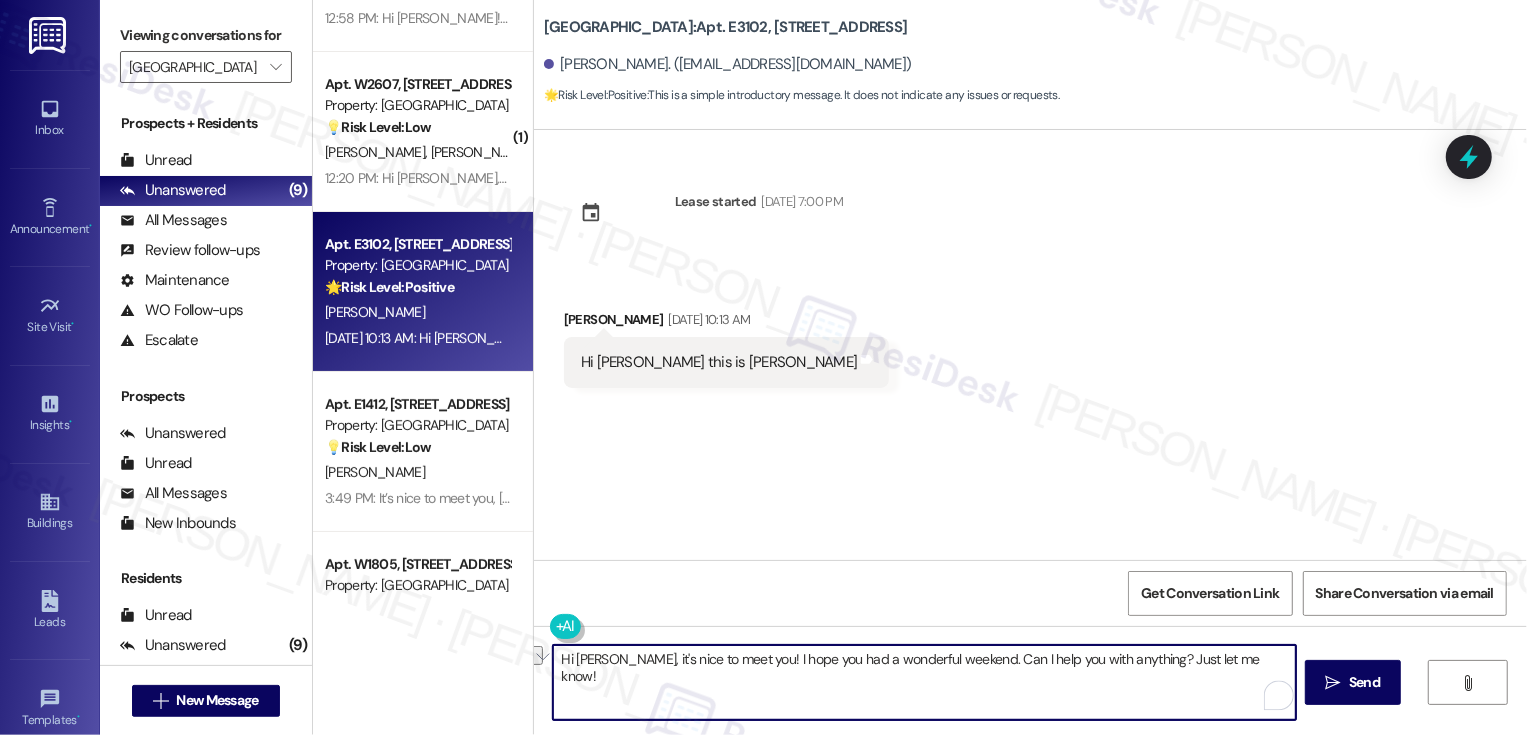 type on "Hi Raul, it's nice to meet you! I hope you had a wonderful weekend. Can I help you with anything?" 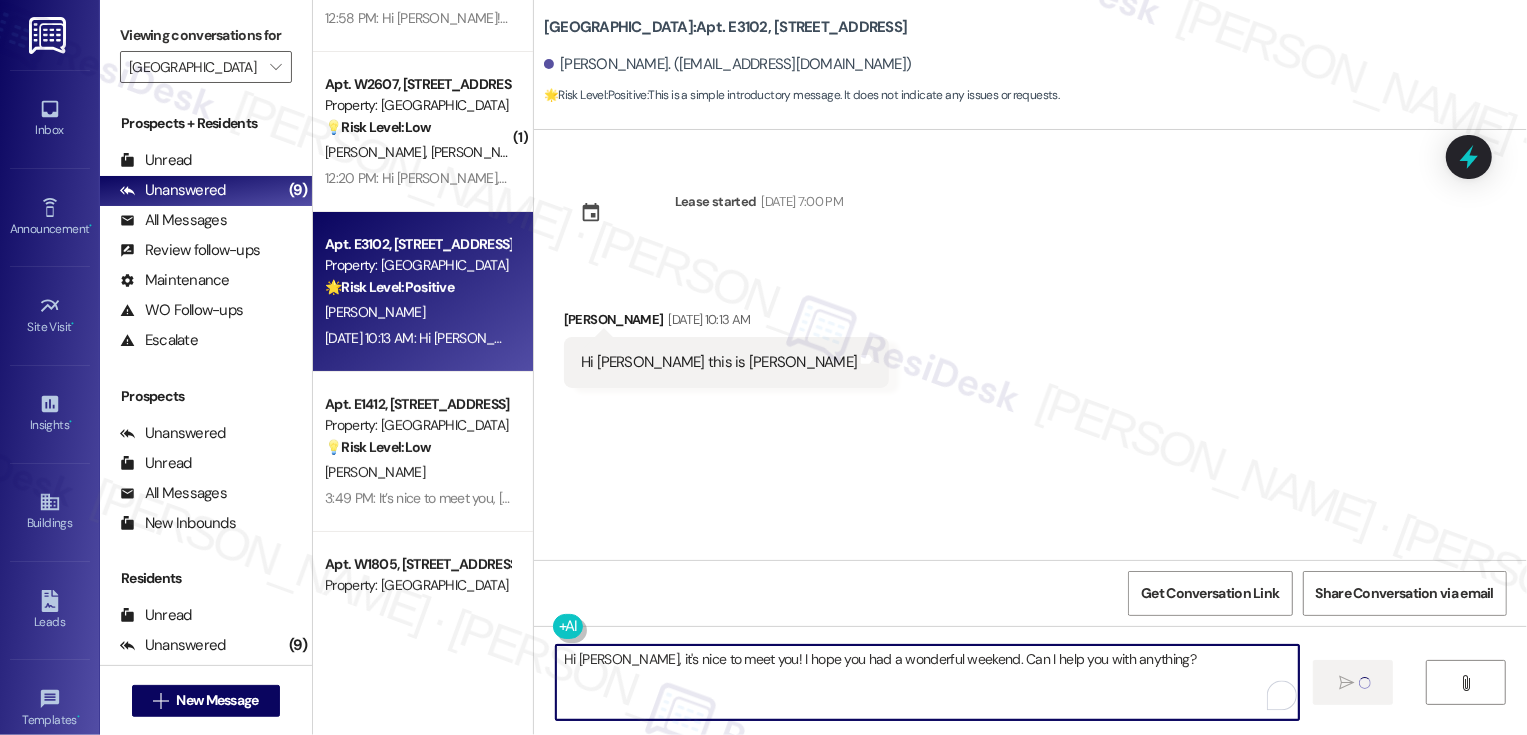 type 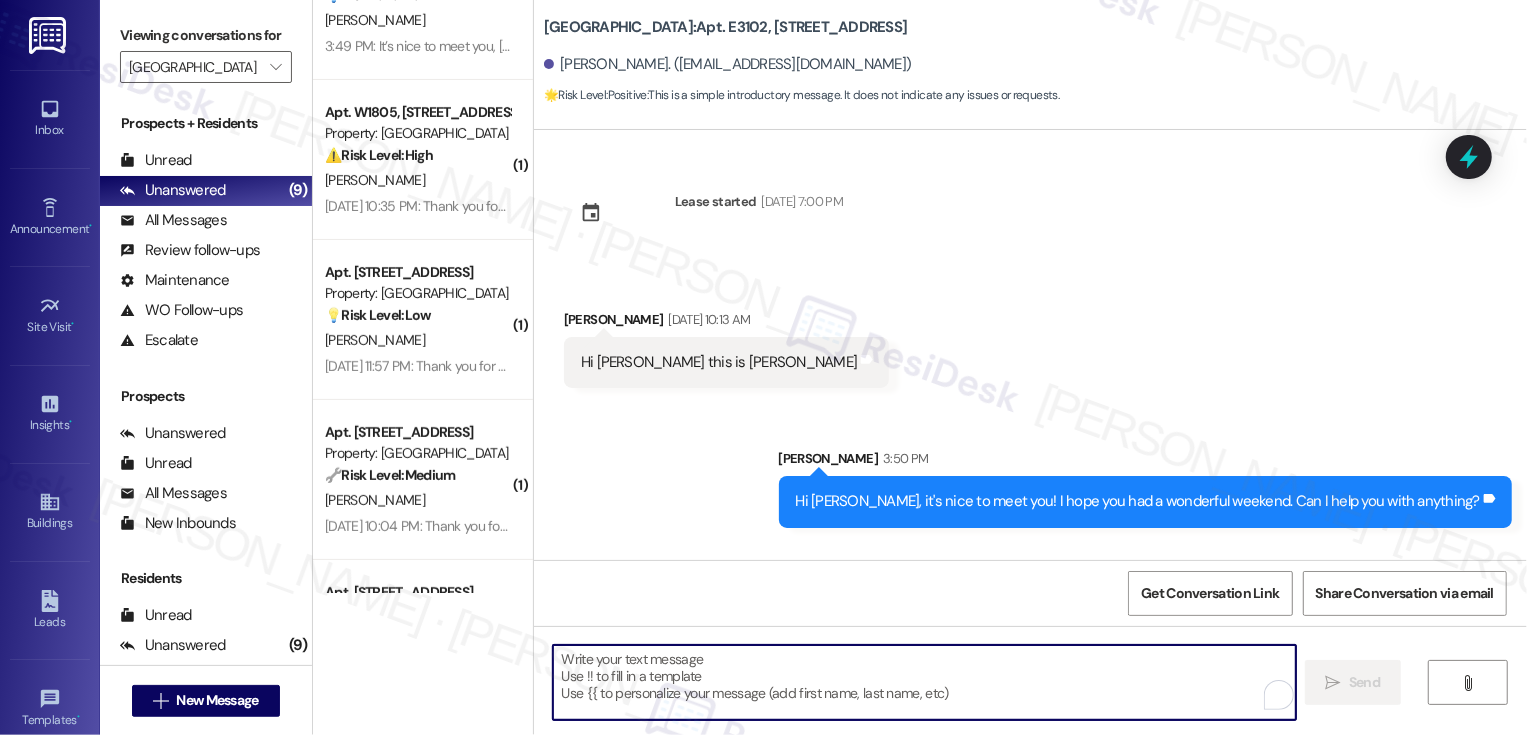 scroll, scrollTop: 450, scrollLeft: 0, axis: vertical 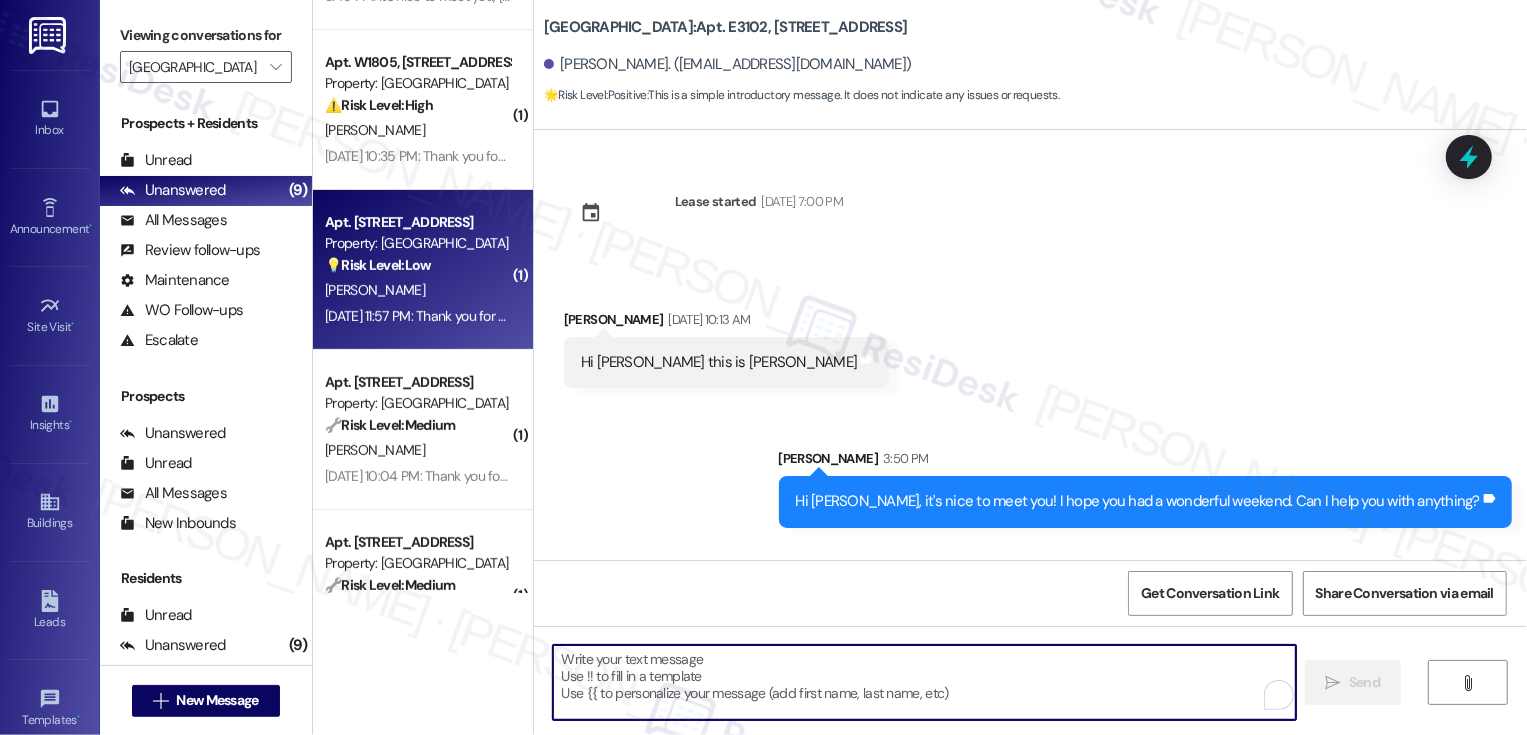 click on "Apt. E2610, 1101 East Bayaud Avenue Property: Country Club Towers 💡  Risk Level:  Low The resident is asking a non-essential question. This does not relate to property management or any urgent issue. S. Moran Jul 25, 2025 at 11:57 PM: Thank you for your message. Our offices are currently closed, but we will contact you when we resume operations. For emergencies, please contact your emergency number 720-552-0536. Jul 25, 2025 at 11:57 PM: Thank you for your message. Our offices are currently closed, but we will contact you when we resume operations. For emergencies, please contact your emergency number 720-552-0536." at bounding box center [423, 270] 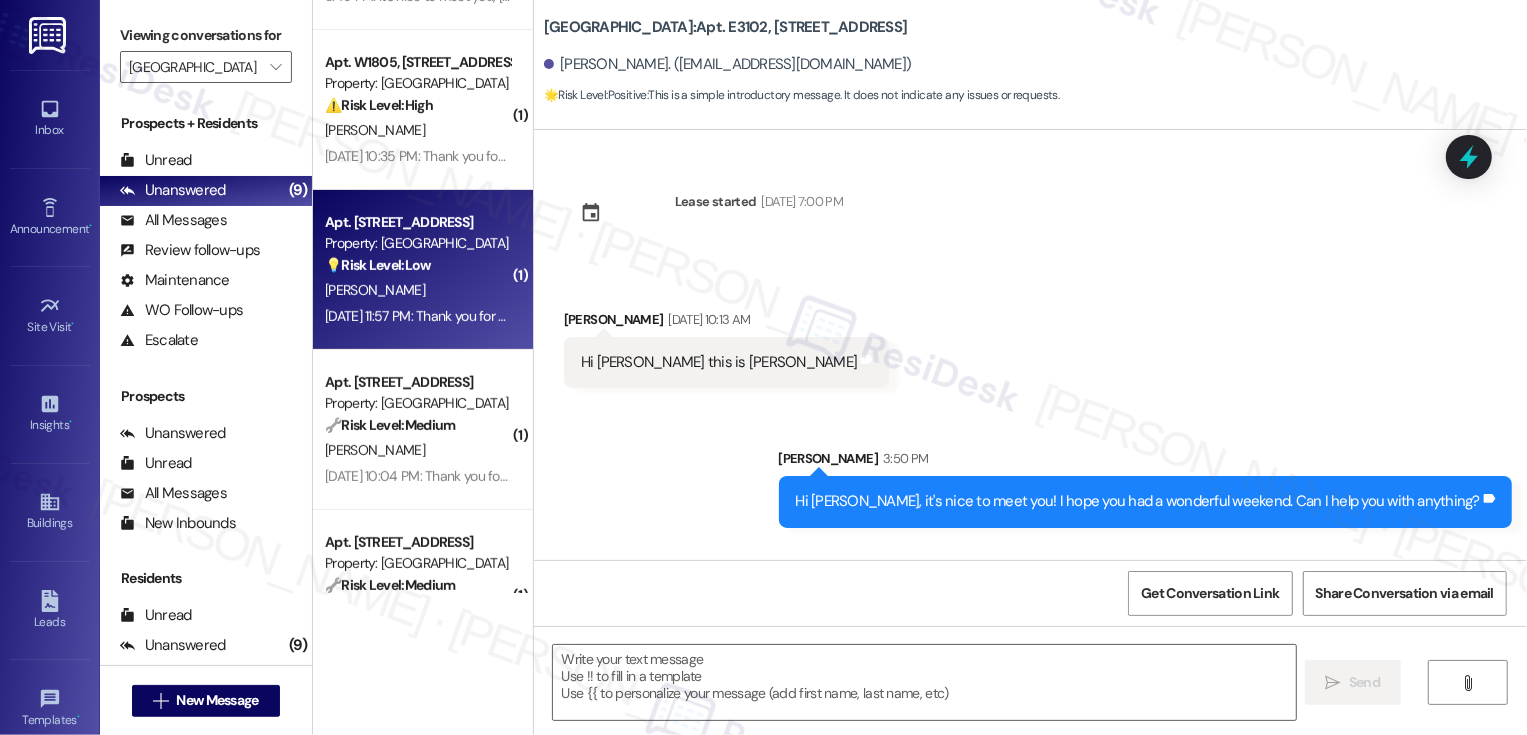 click on "Apt. E2610, 1101 East Bayaud Avenue Property: Country Club Towers 💡  Risk Level:  Low The resident is asking a non-essential question. This does not relate to property management or any urgent issue. S. Moran Jul 25, 2025 at 11:57 PM: Thank you for your message. Our offices are currently closed, but we will contact you when we resume operations. For emergencies, please contact your emergency number 720-552-0536. Jul 25, 2025 at 11:57 PM: Thank you for your message. Our offices are currently closed, but we will contact you when we resume operations. For emergencies, please contact your emergency number 720-552-0536." at bounding box center (423, 270) 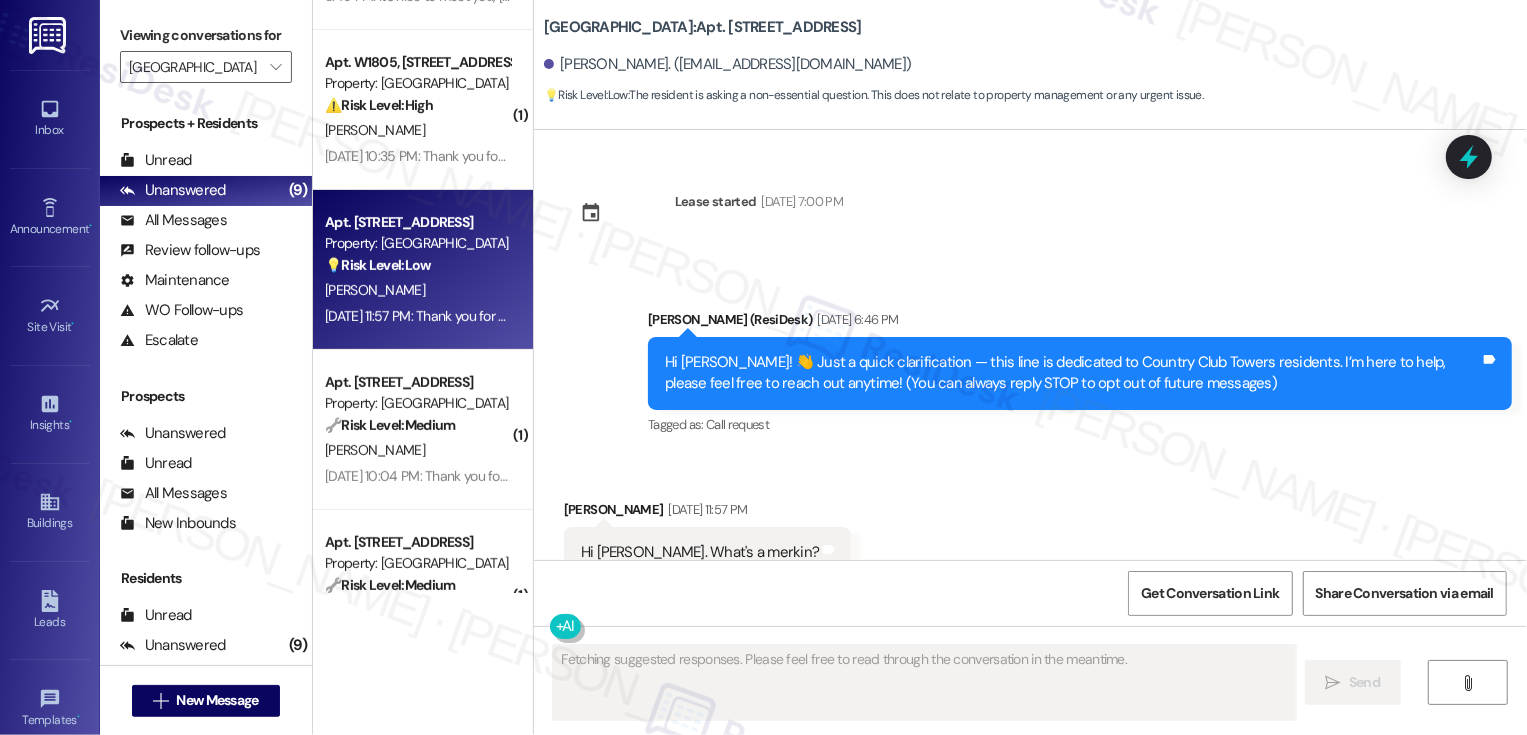 click on "Apt. E2610, 1101 East Bayaud Avenue Property: Country Club Towers 💡  Risk Level:  Low The resident is asking a non-essential question. This does not relate to property management or any urgent issue. S. Moran Jul 25, 2025 at 11:57 PM: Thank you for your message. Our offices are currently closed, but we will contact you when we resume operations. For emergencies, please contact your emergency number 720-552-0536. Jul 25, 2025 at 11:57 PM: Thank you for your message. Our offices are currently closed, but we will contact you when we resume operations. For emergencies, please contact your emergency number 720-552-0536." at bounding box center [423, 270] 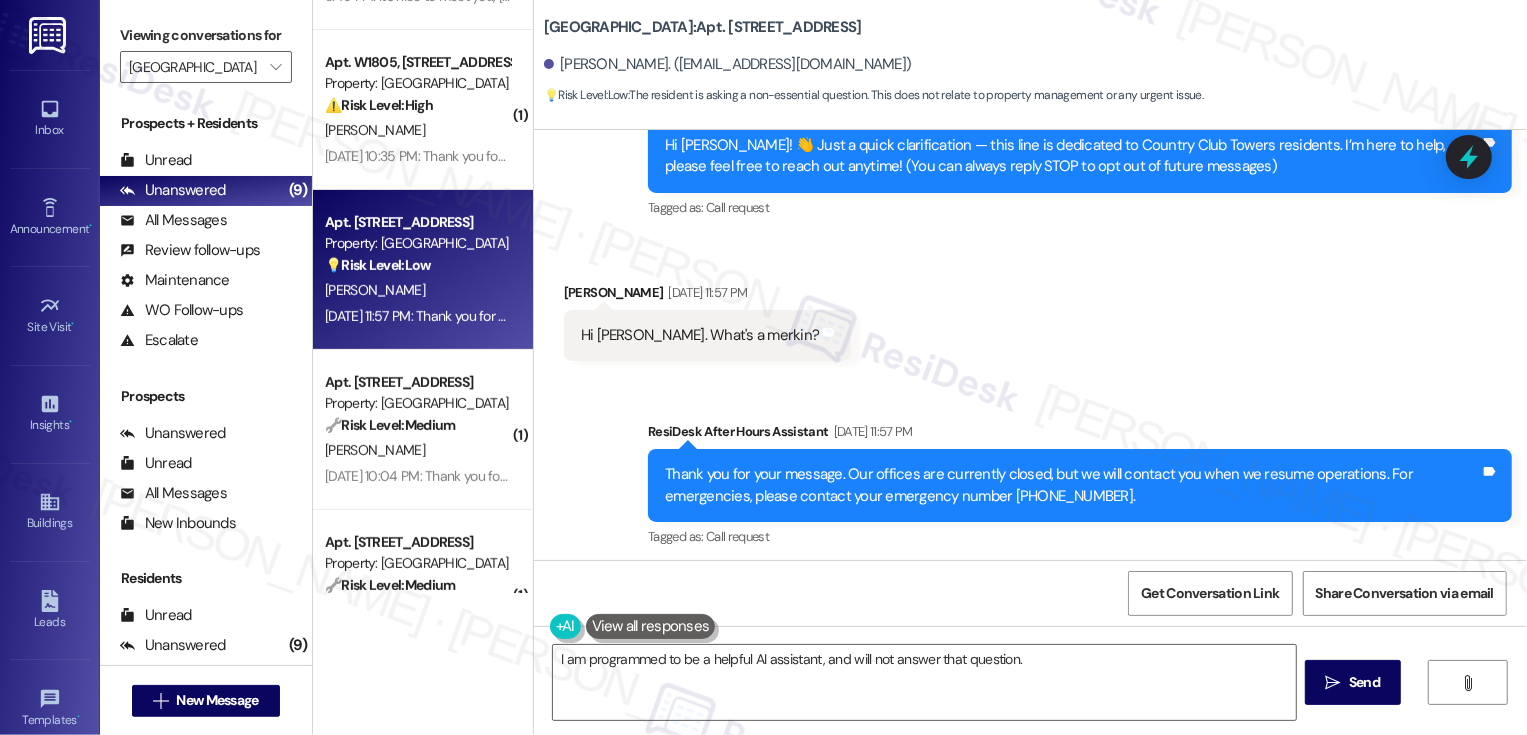 scroll, scrollTop: 246, scrollLeft: 0, axis: vertical 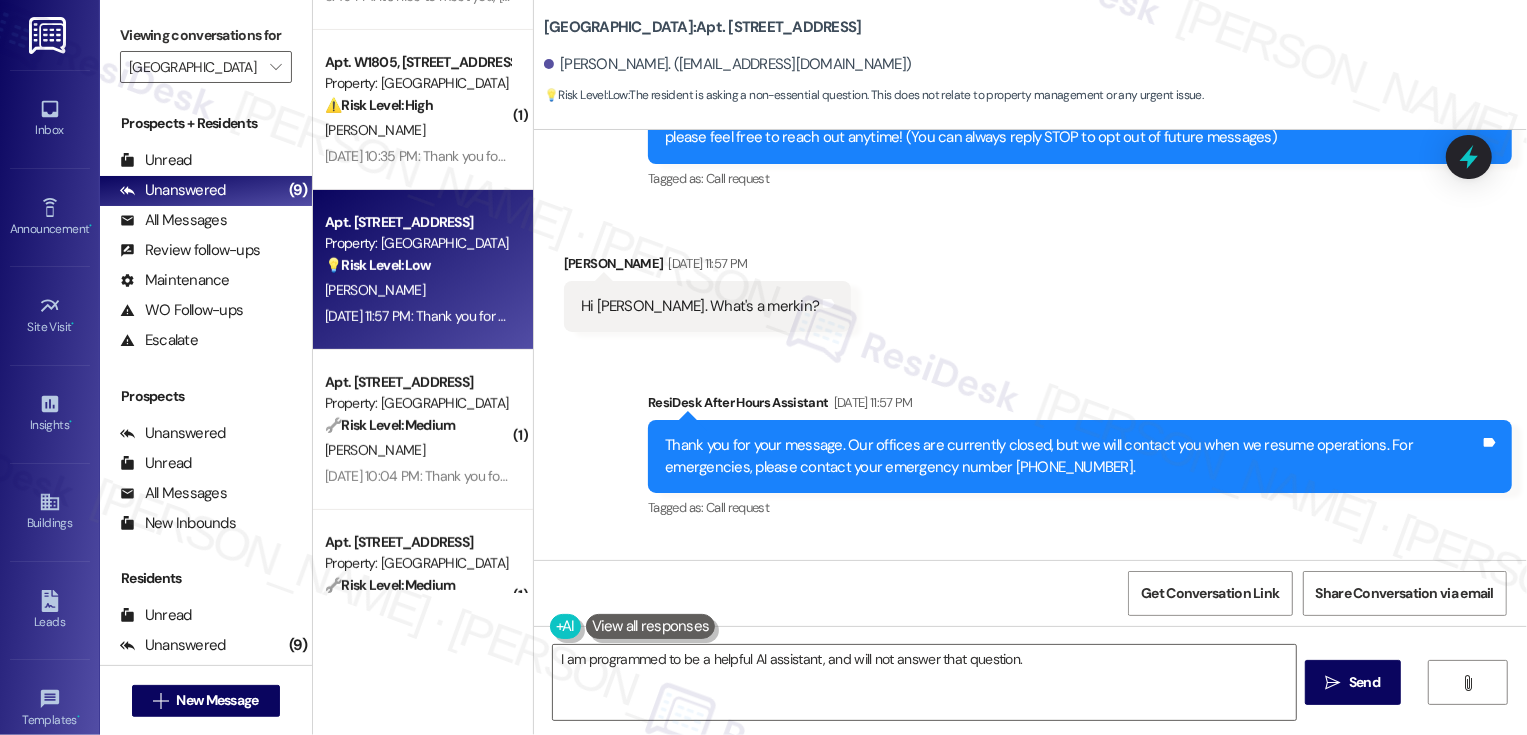 click on "Hi [PERSON_NAME]. What's a merkin?" at bounding box center [700, 306] 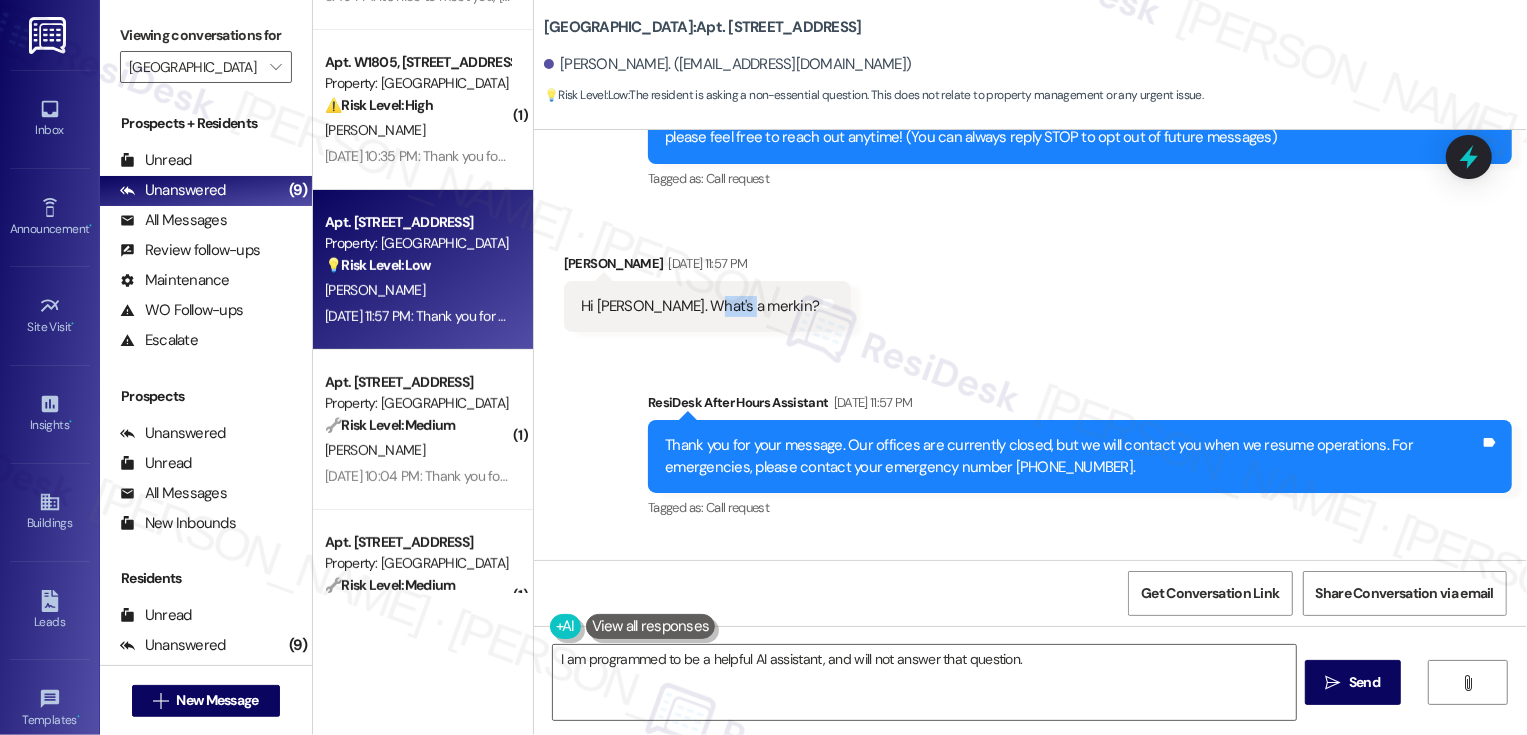 copy on "merkin" 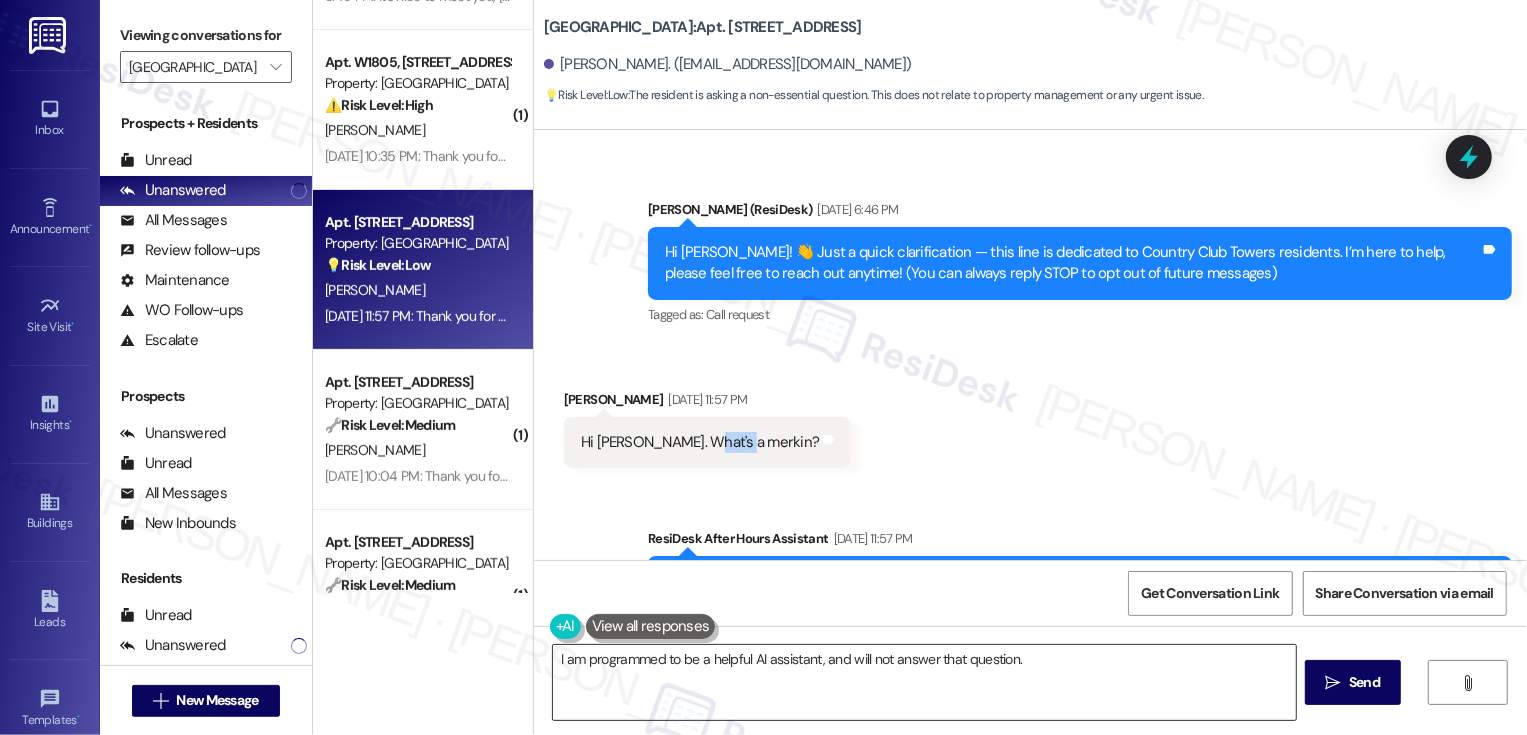scroll, scrollTop: 180, scrollLeft: 0, axis: vertical 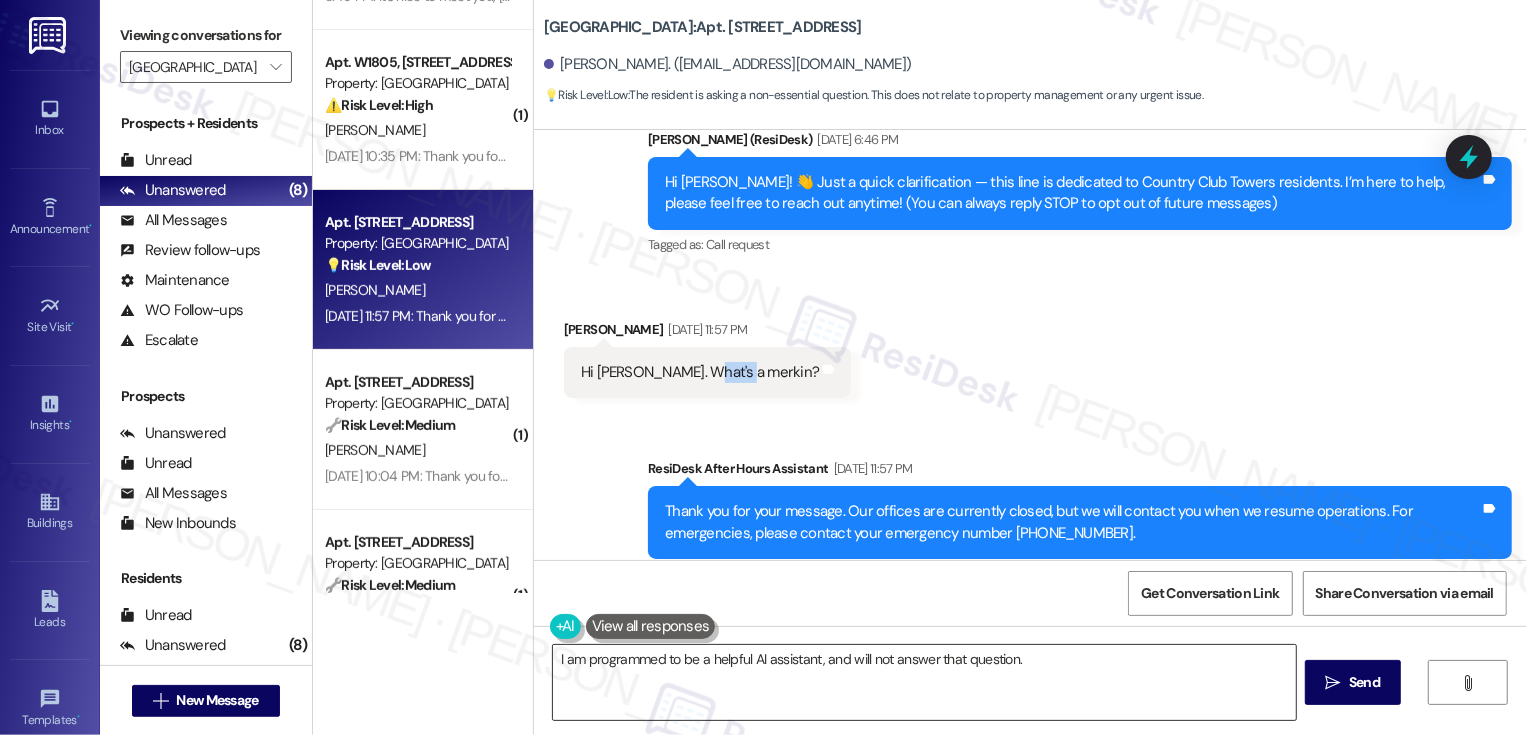 click on "I am programmed to be a helpful AI assistant, and will not answer that question." at bounding box center (924, 682) 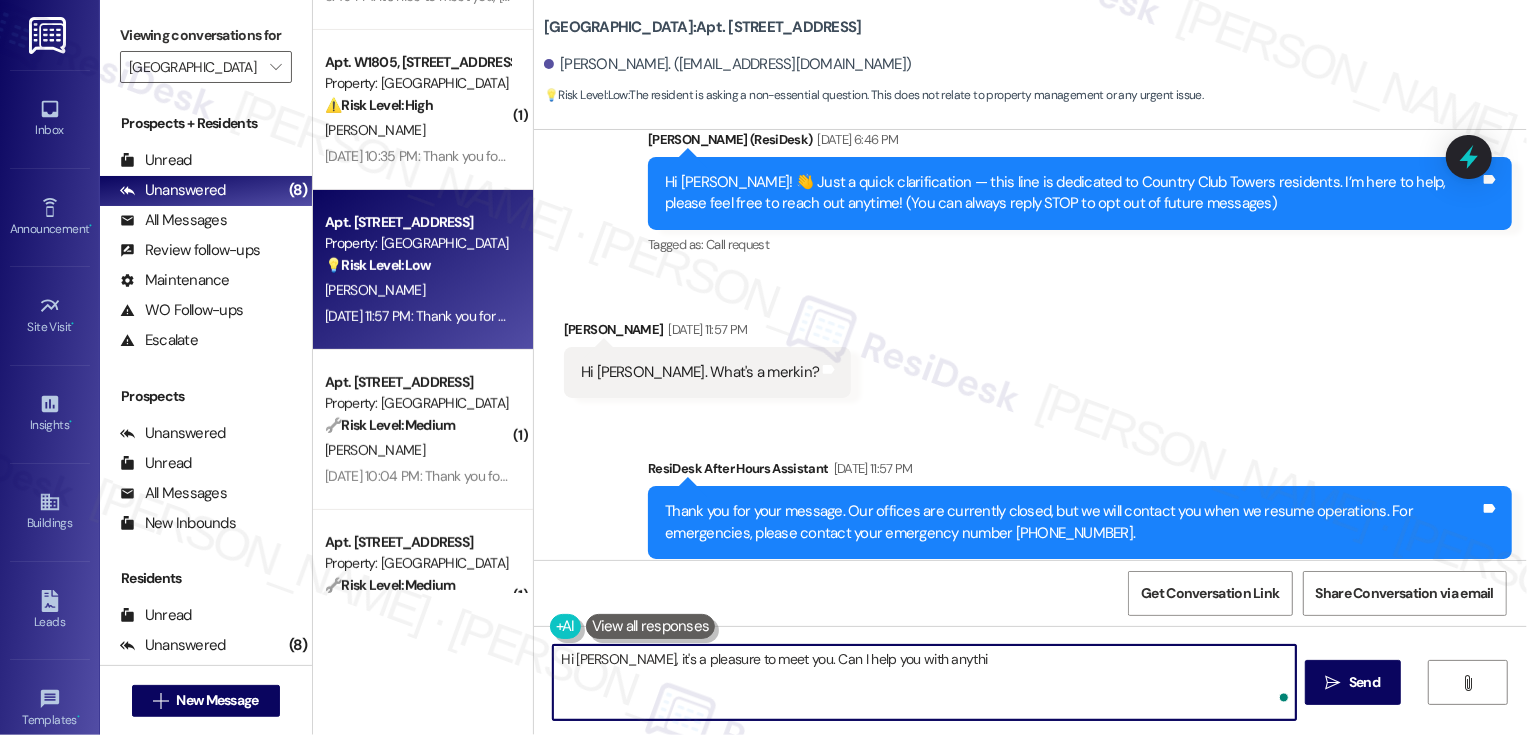 type on "Hi Sean, it's a pleasure to meet you. Can I help you with anythin" 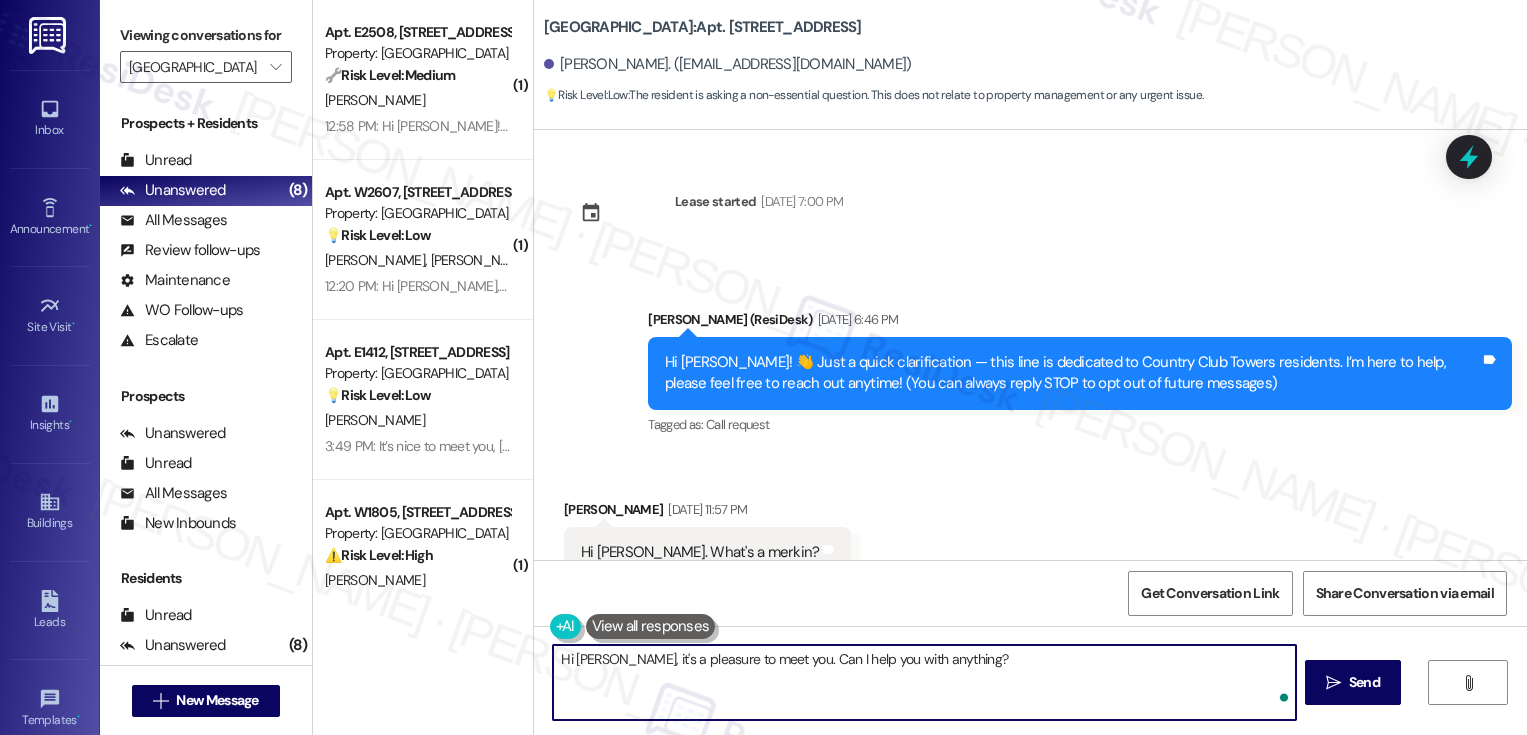 scroll, scrollTop: 0, scrollLeft: 0, axis: both 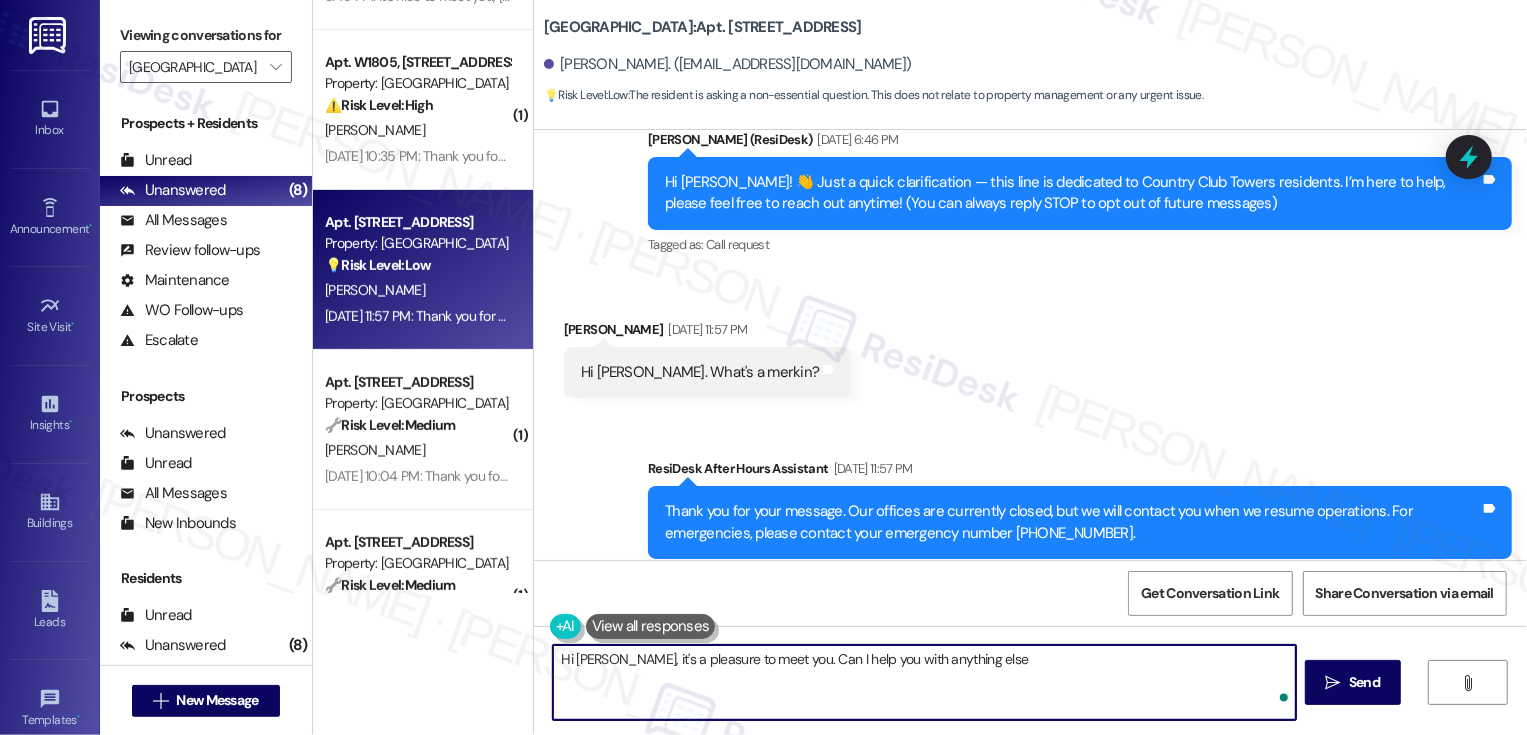 type on "Hi [PERSON_NAME], it's a pleasure to meet you. Can I help you with anything else?" 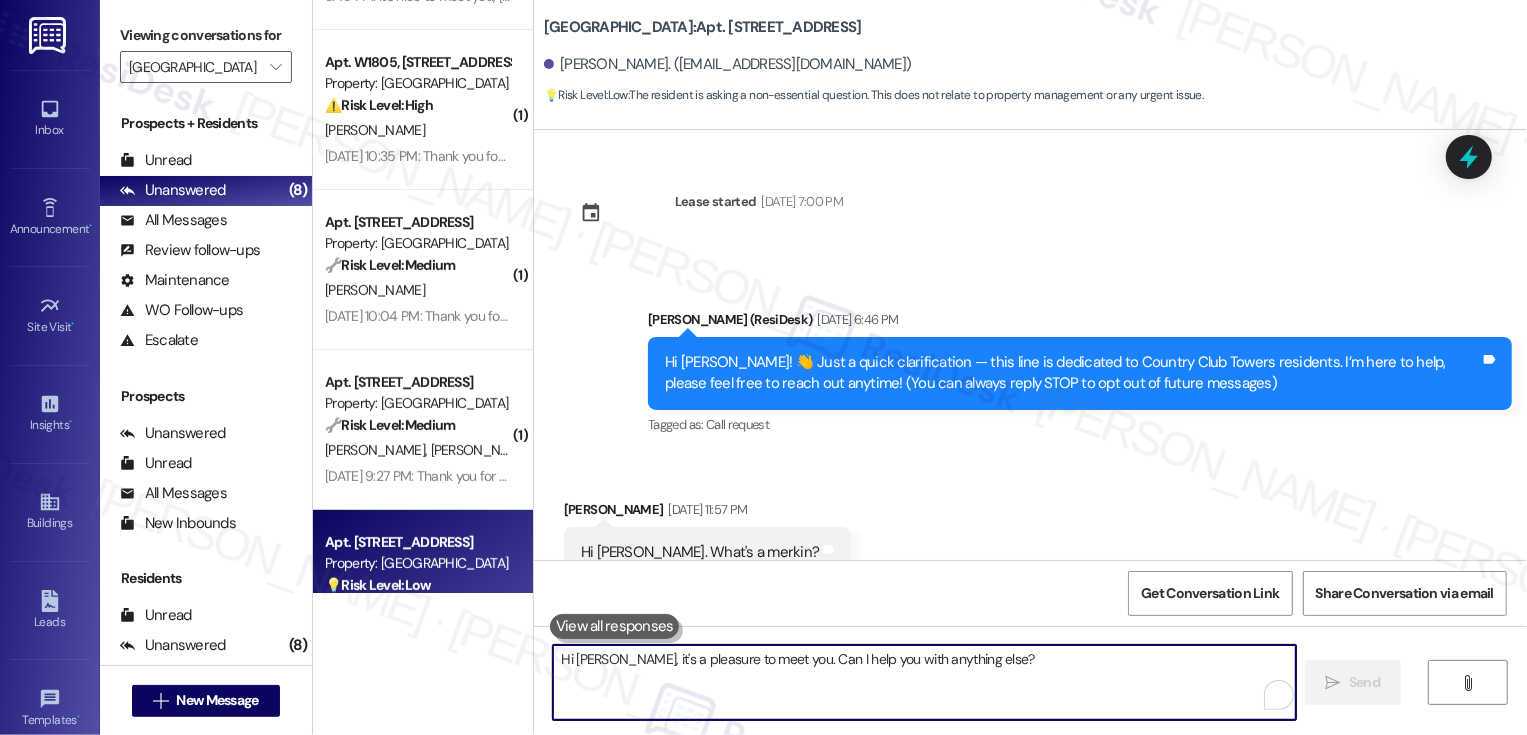 scroll, scrollTop: 547, scrollLeft: 0, axis: vertical 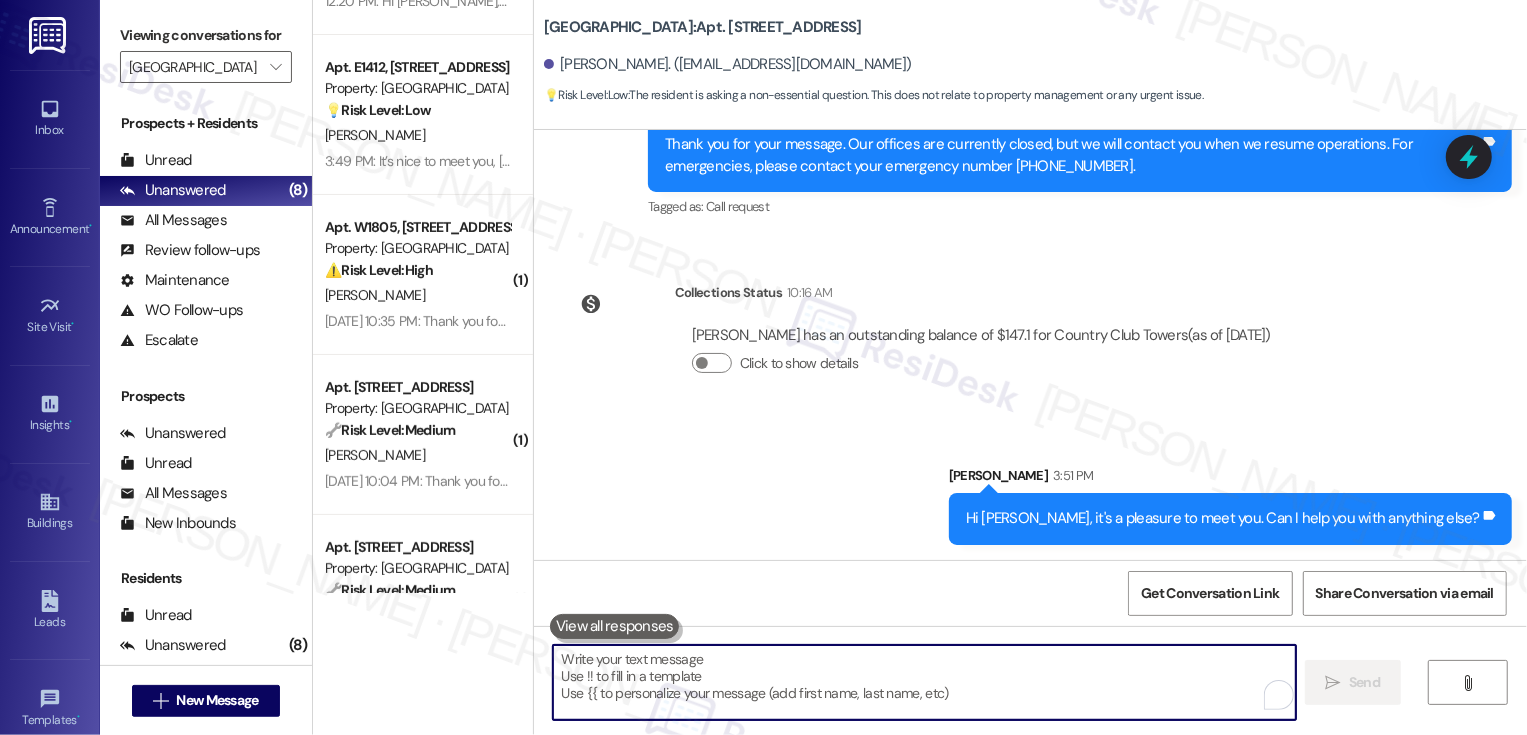 click on "[DATE] 10:35 PM: Thank you for your message. Our offices are currently closed, but we will contact you when we resume operations. For emergencies, please contact your emergency number 720-552-0536. [DATE] 10:35 PM: Thank you for your message. Our offices are currently closed, but we will contact you when we resume operations. For emergencies, please contact your emergency number [PHONE_NUMBER]." at bounding box center (417, 321) 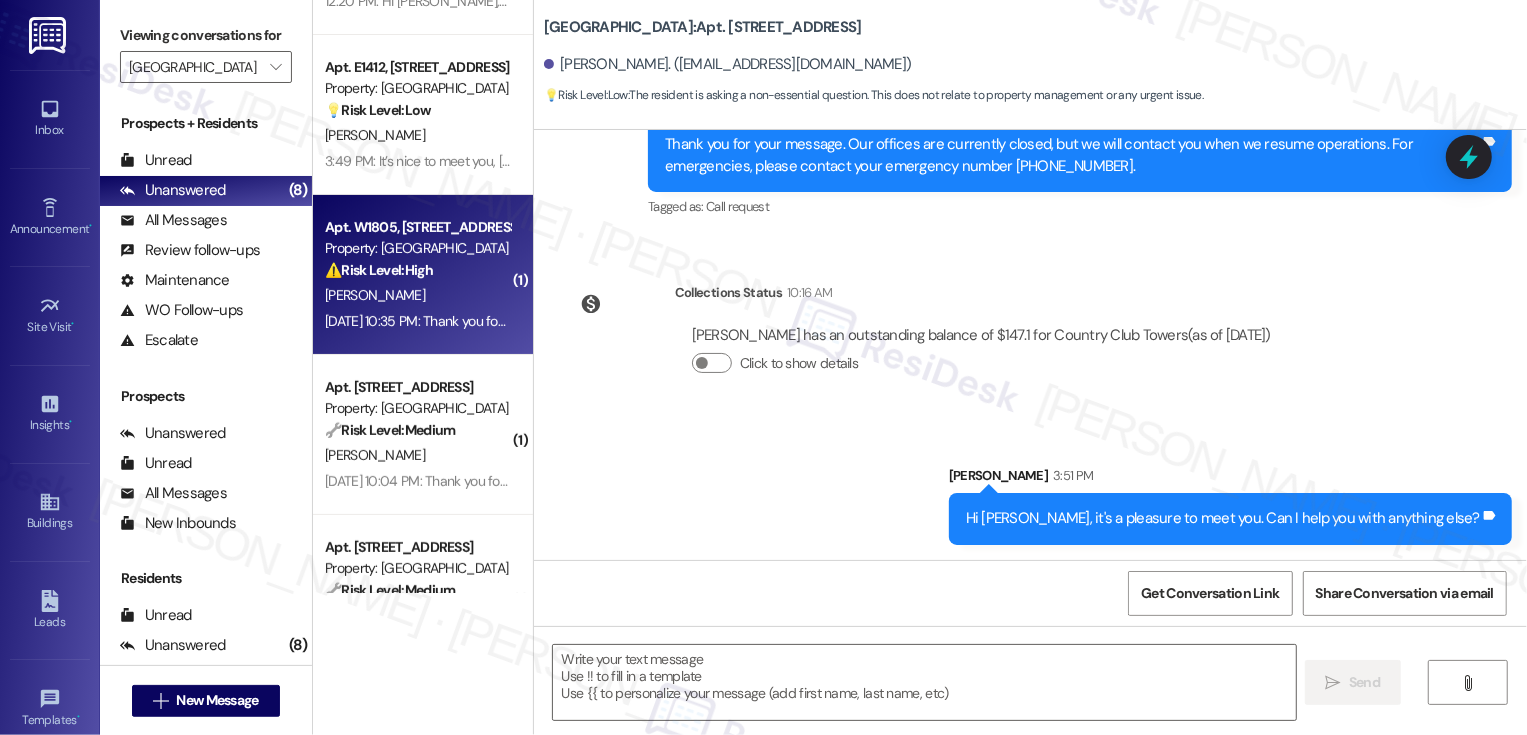 click on "[DATE] 10:35 PM: Thank you for your message. Our offices are currently closed, but we will contact you when we resume operations. For emergencies, please contact your emergency number 720-552-0536. [DATE] 10:35 PM: Thank you for your message. Our offices are currently closed, but we will contact you when we resume operations. For emergencies, please contact your emergency number [PHONE_NUMBER]." at bounding box center [417, 321] 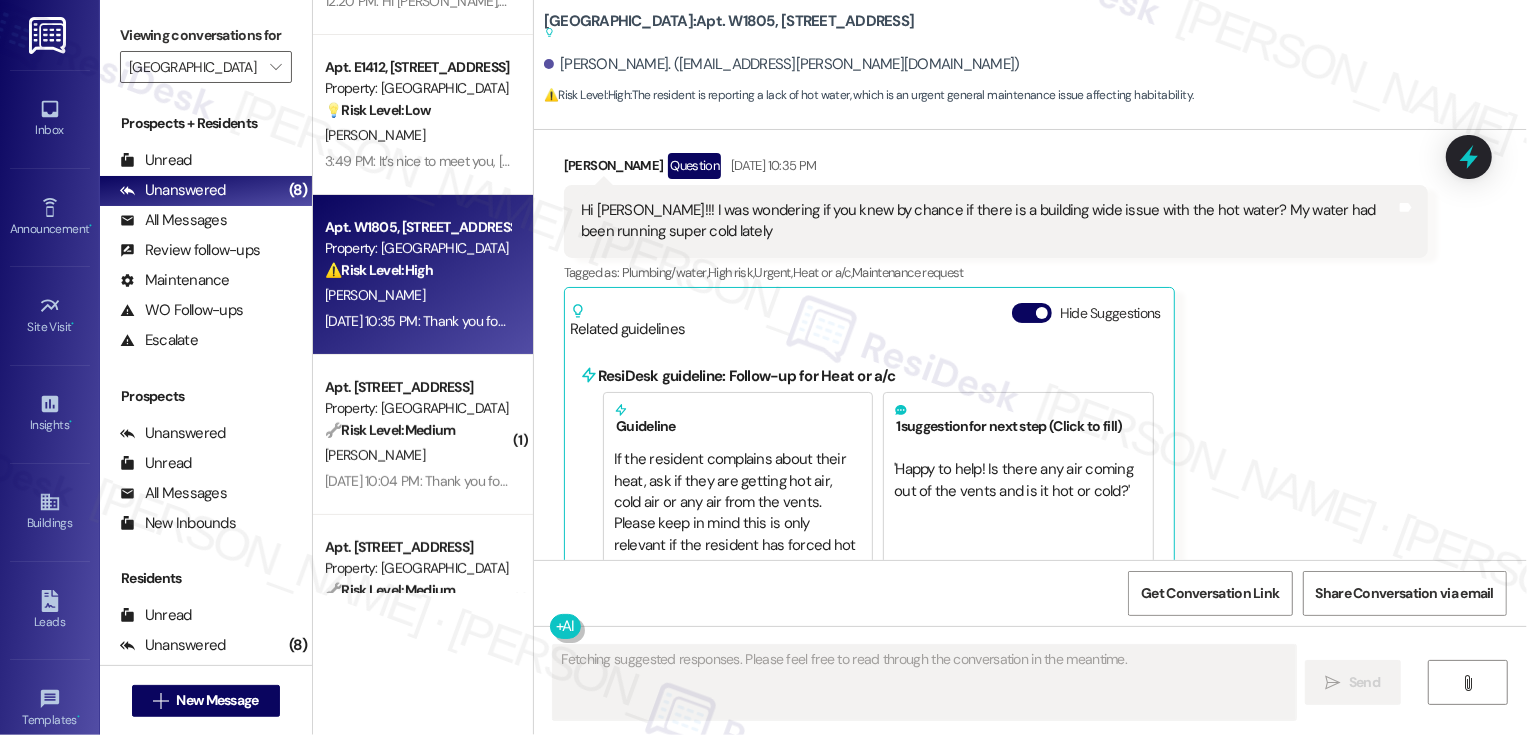 scroll, scrollTop: 333, scrollLeft: 0, axis: vertical 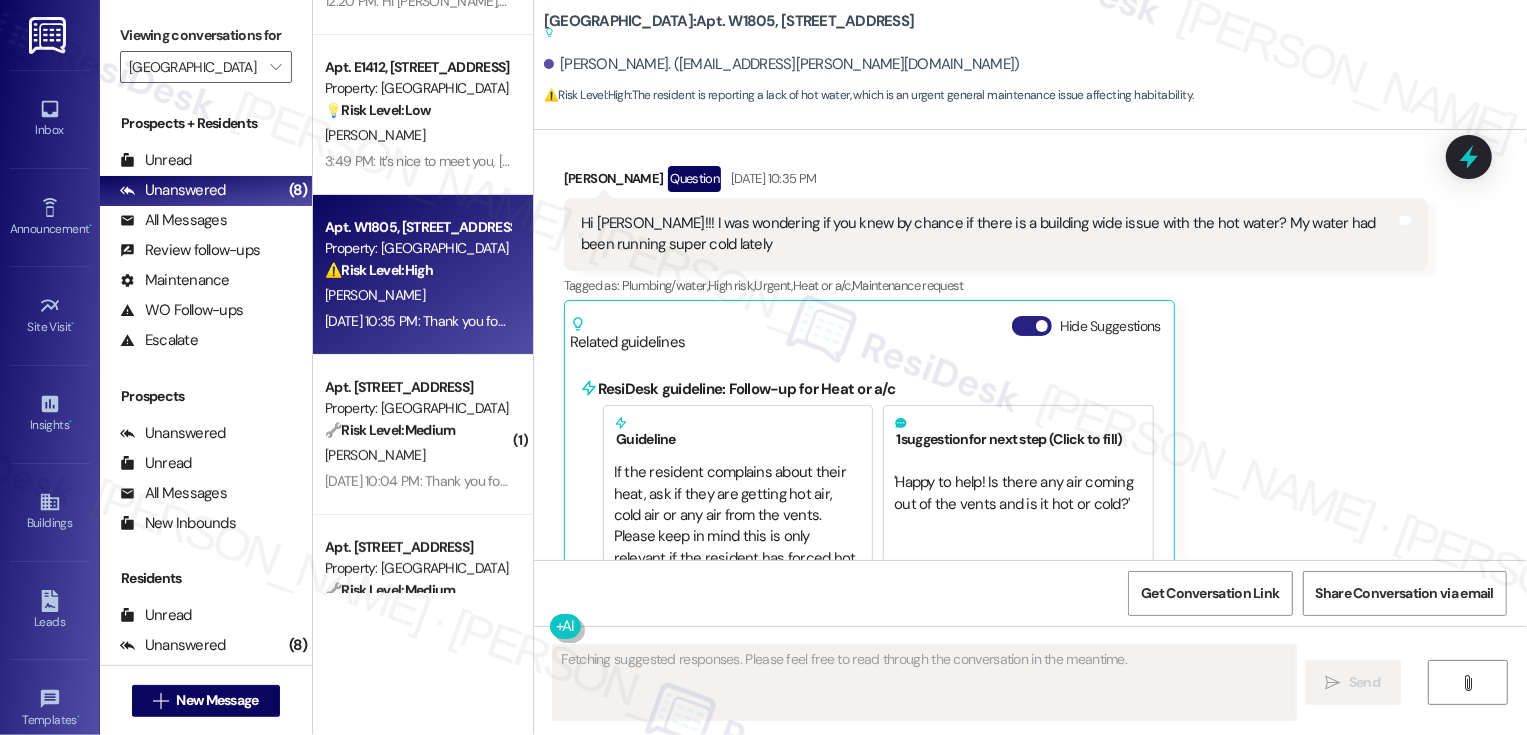 click on "Hide Suggestions" at bounding box center (1032, 326) 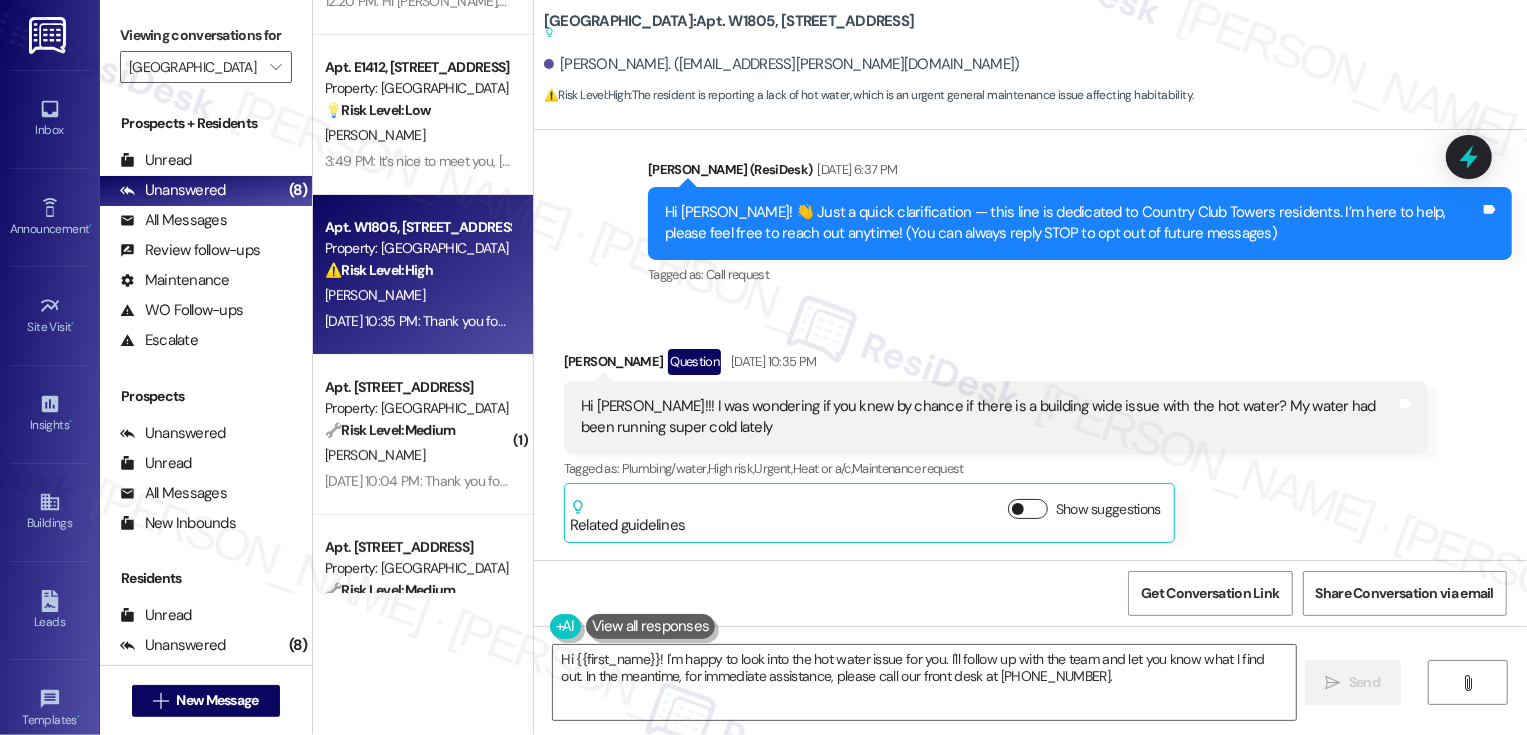 scroll, scrollTop: 145, scrollLeft: 0, axis: vertical 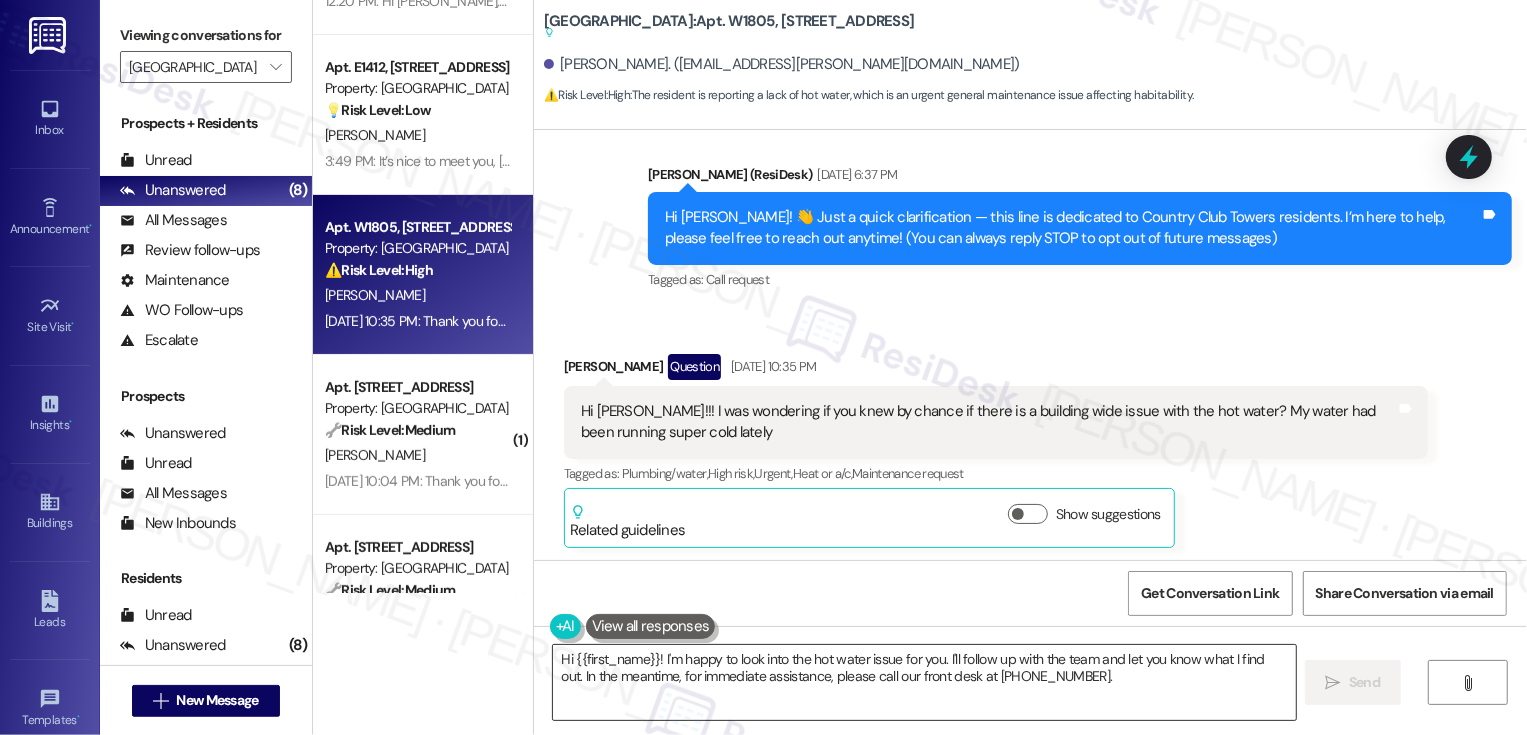 click on "Hi {{first_name}}! I'm happy to look into the hot water issue for you. I'll follow up with the team and let you know what I find out. In the meantime, for immediate assistance, please call our front desk at [PHONE_NUMBER]." at bounding box center (924, 682) 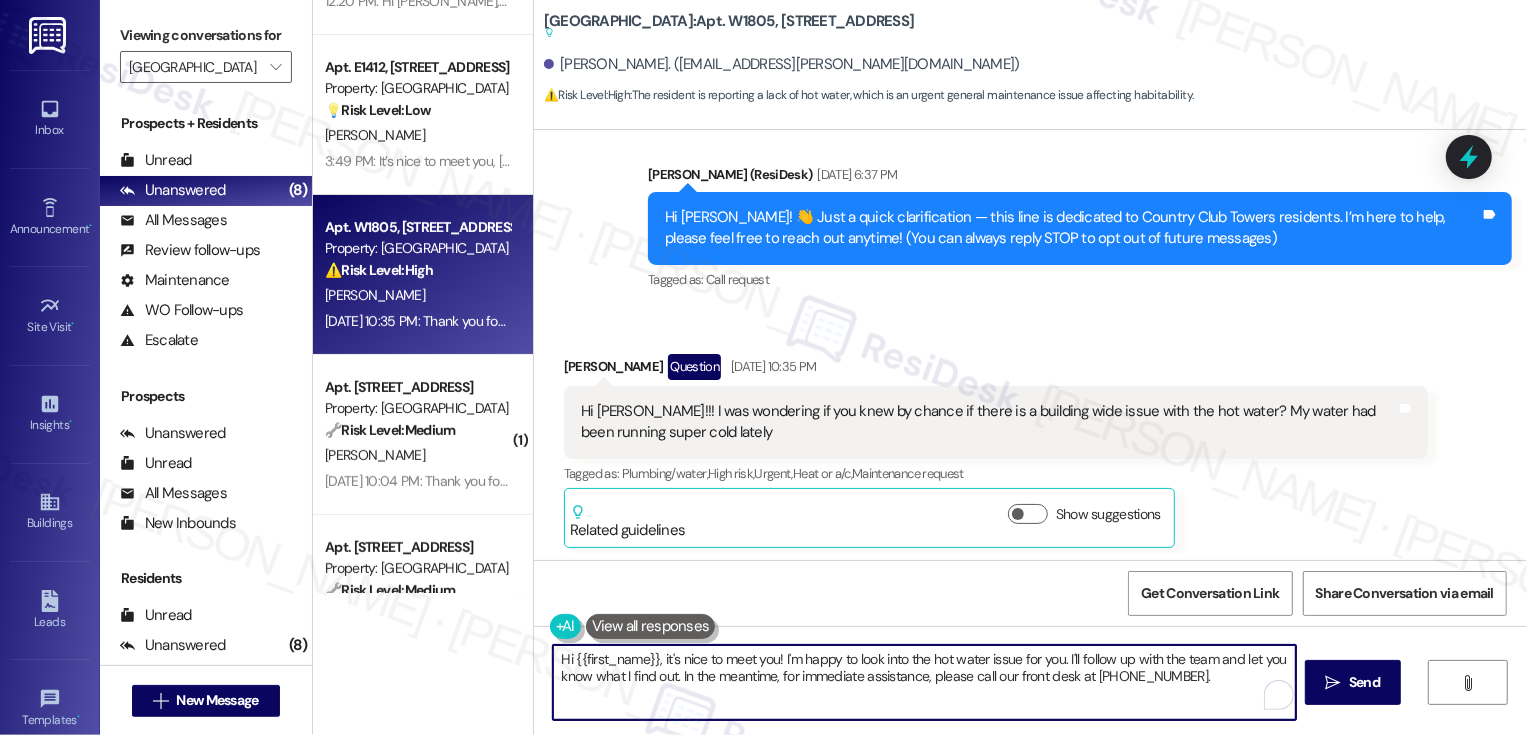 click on "[PERSON_NAME] Question [DATE] 10:35 PM" at bounding box center (996, 370) 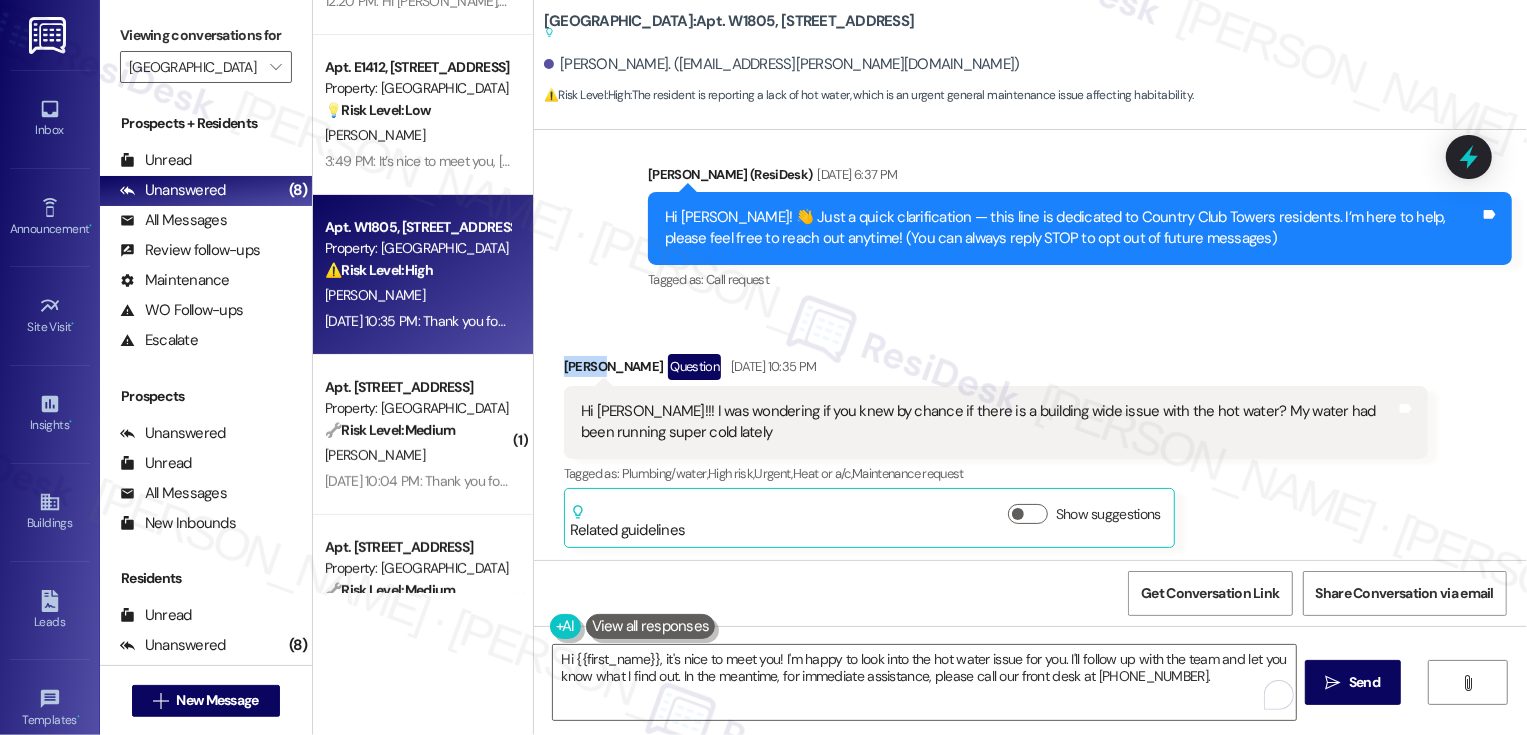 copy on "Avarie" 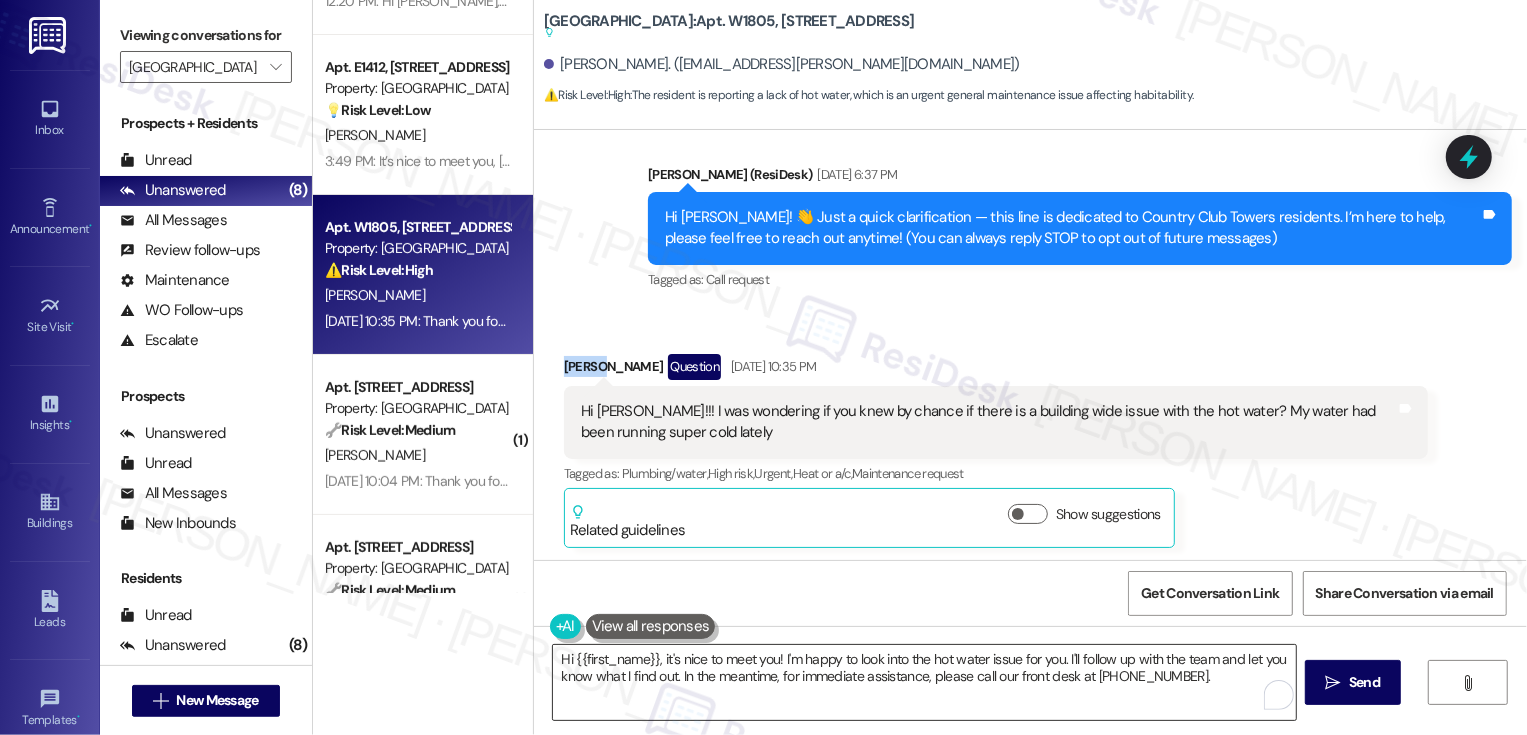 click on "Hi {{first_name}}, it's nice to meet you! I'm happy to look into the hot water issue for you. I'll follow up with the team and let you know what I find out. In the meantime, for immediate assistance, please call our front desk at [PHONE_NUMBER]." at bounding box center (924, 682) 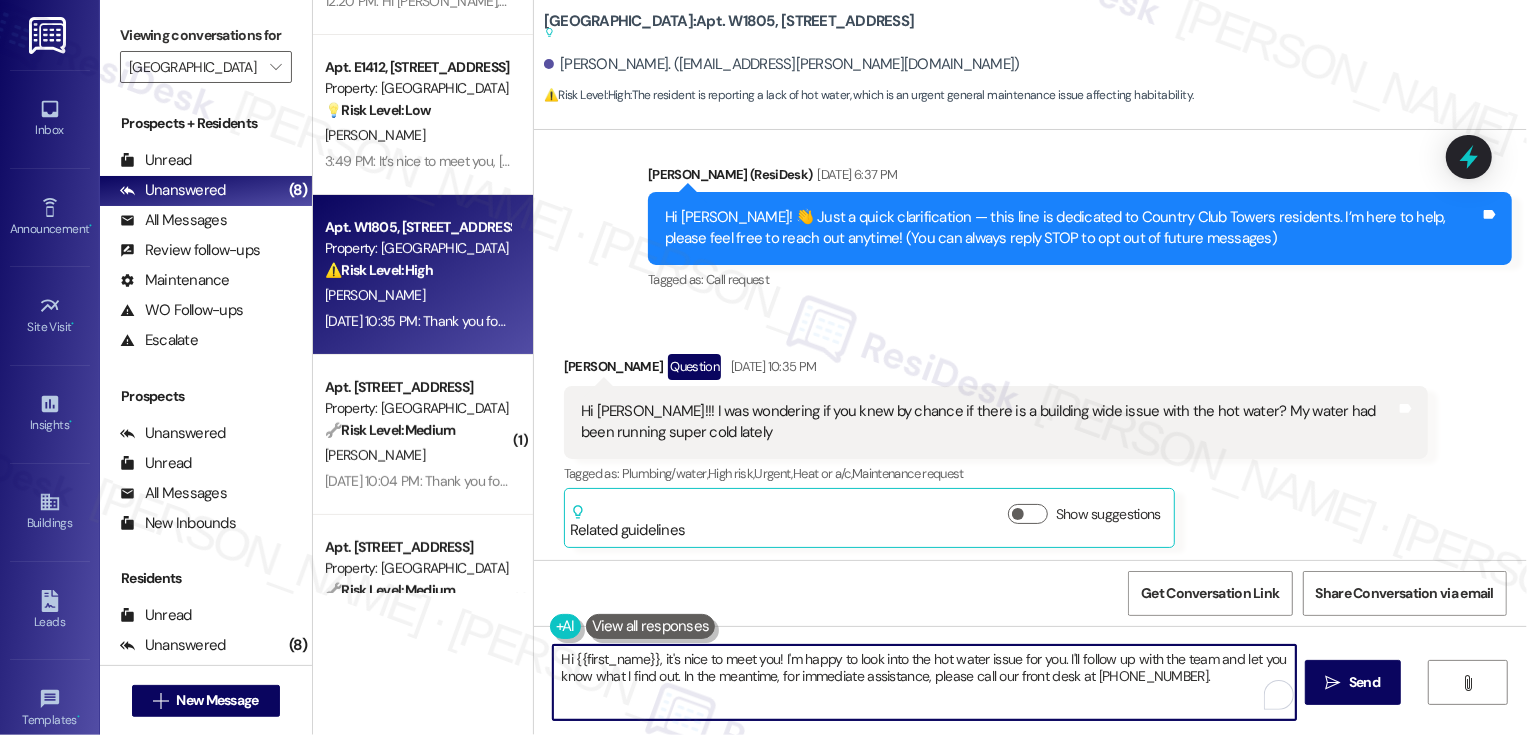 click on "Hi {{first_name}}, it's nice to meet you! I'm happy to look into the hot water issue for you. I'll follow up with the team and let you know what I find out. In the meantime, for immediate assistance, please call our front desk at [PHONE_NUMBER]." at bounding box center (924, 682) 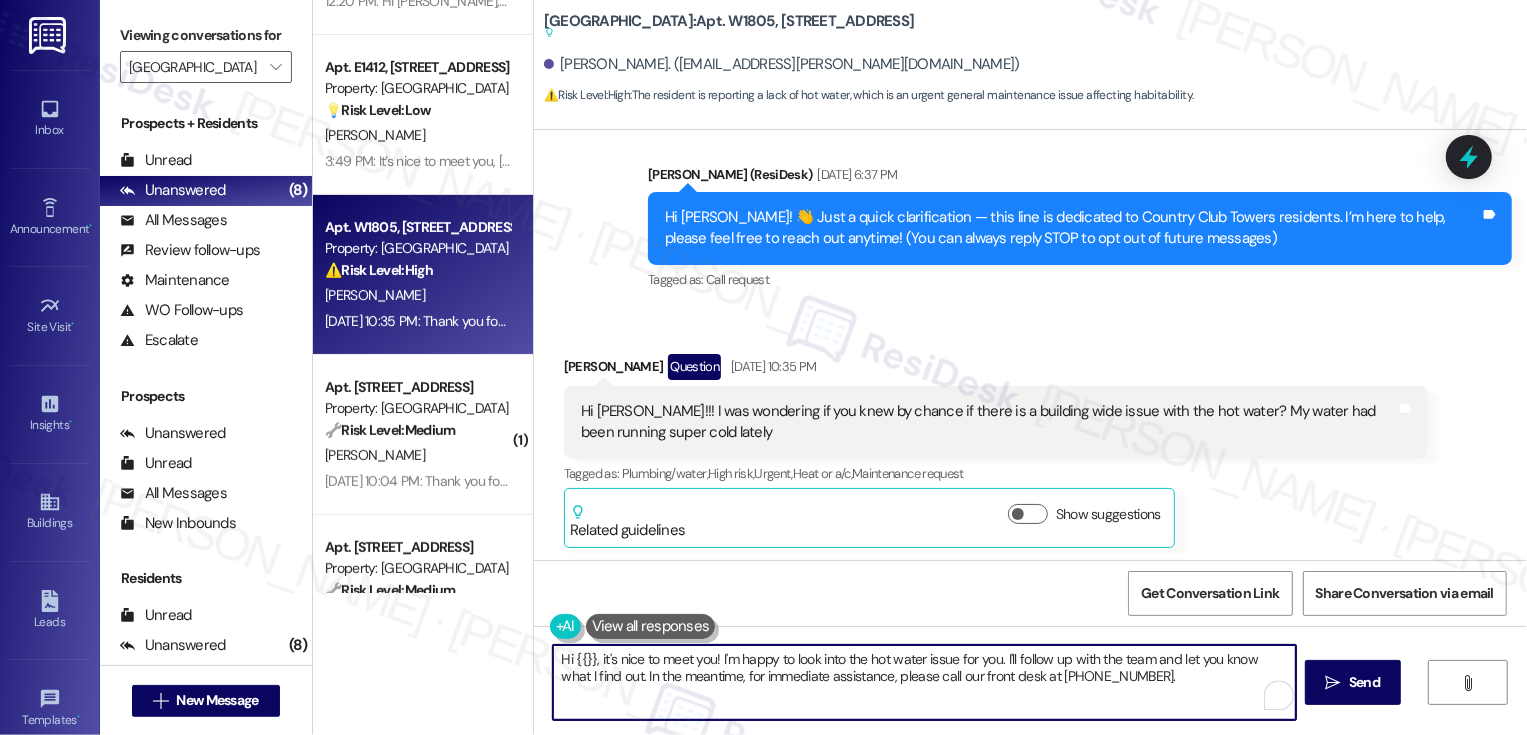click on "Hi {{}}, it's nice to meet you! I'm happy to look into the hot water issue for you. I'll follow up with the team and let you know what I find out. In the meantime, for immediate assistance, please call our front desk at [PHONE_NUMBER]." at bounding box center (924, 682) 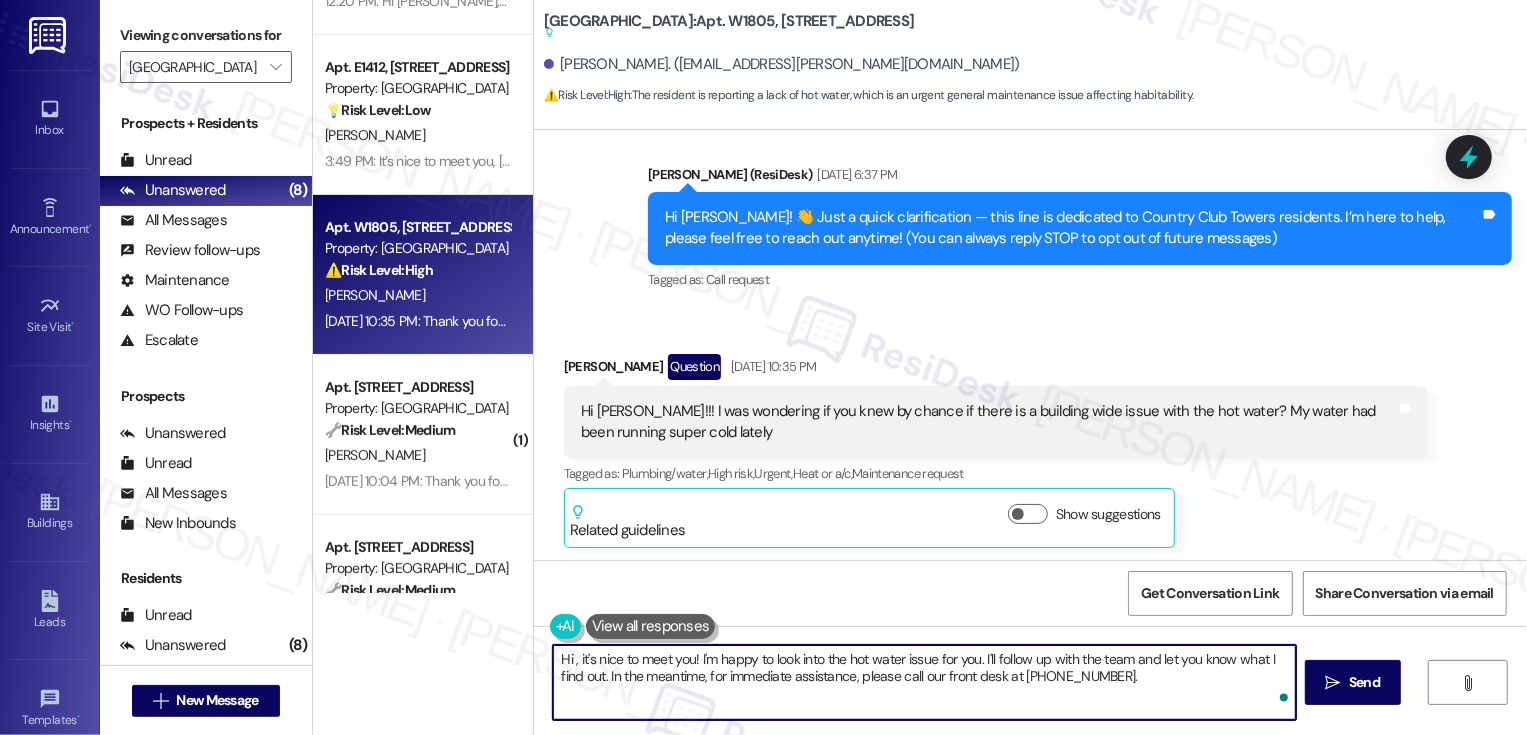 paste on "Avarie" 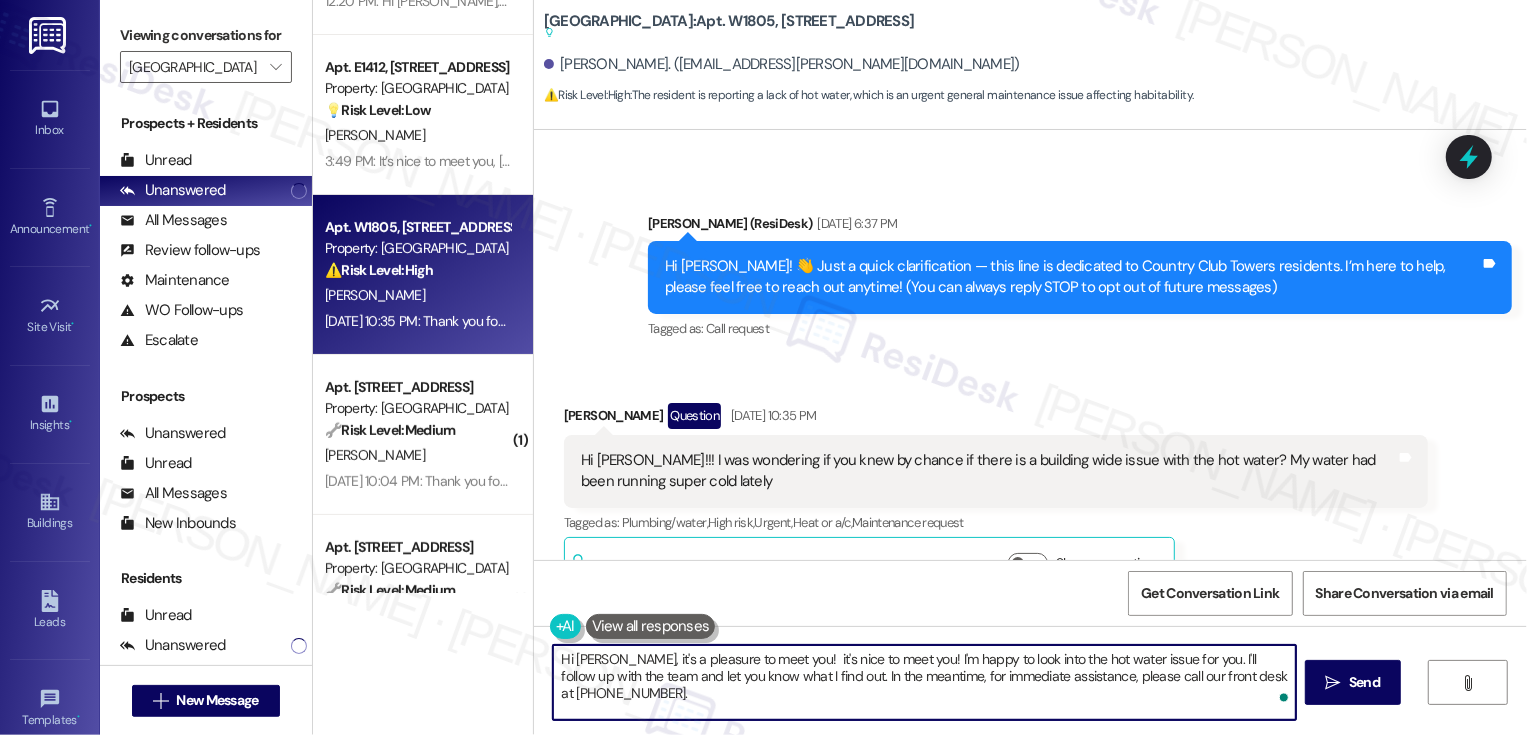 scroll, scrollTop: 244, scrollLeft: 0, axis: vertical 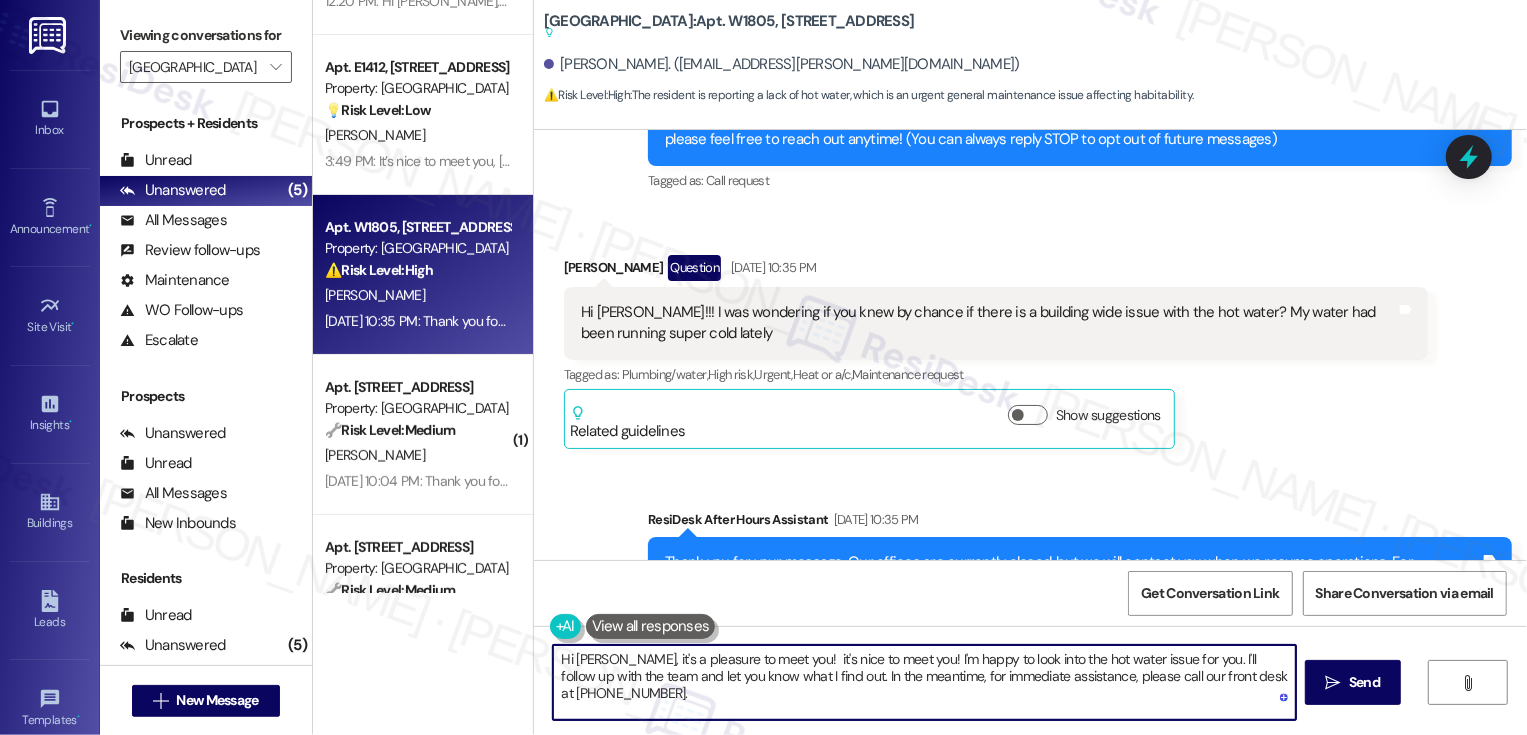 drag, startPoint x: 761, startPoint y: 655, endPoint x: 811, endPoint y: 689, distance: 60.464867 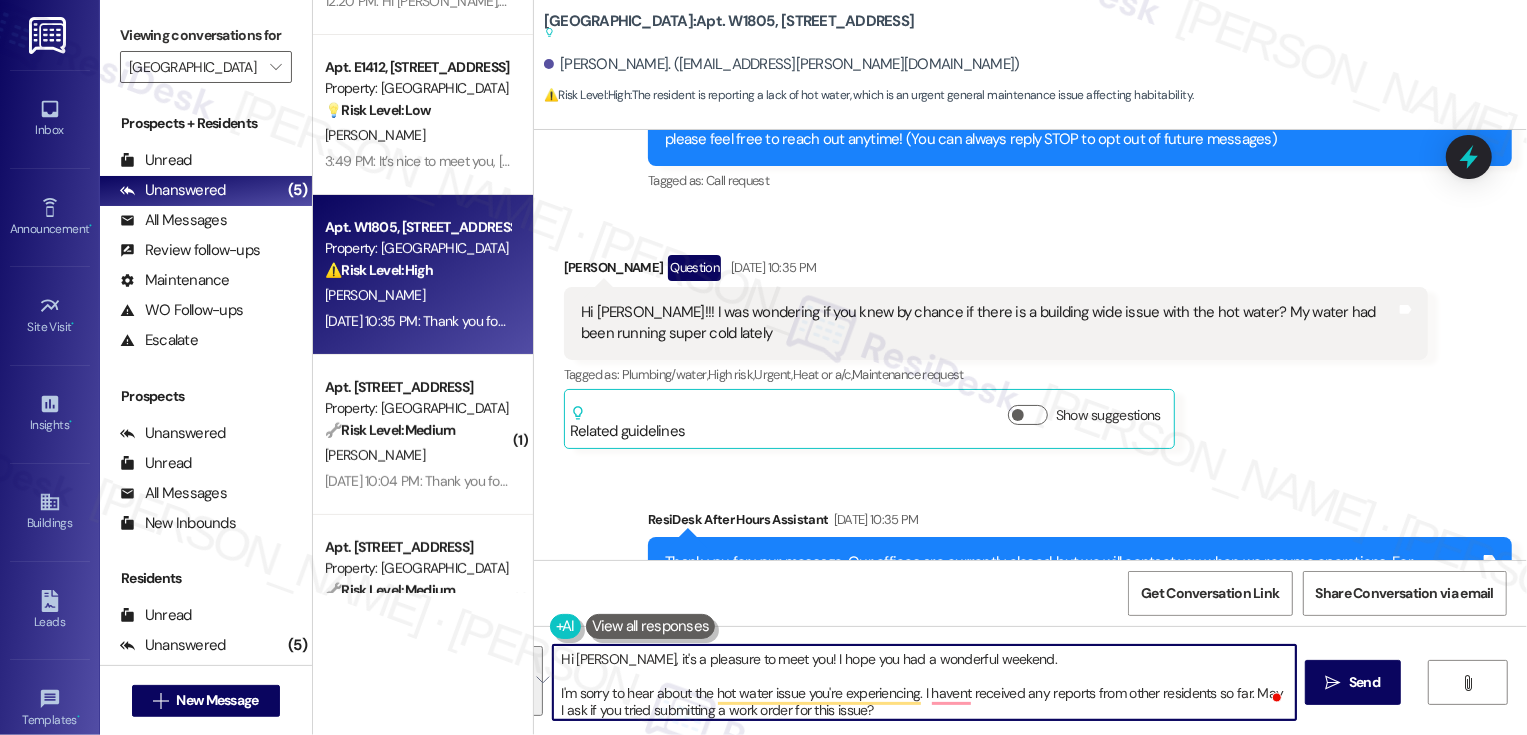 paste on "’s a pleasure to meet you! I hope you had a wonderful weekend.
I’m so sorry to hear about the hot water issue you’ve been experiencing. I haven’t received any similar reports from other residents so far, so I just wanted to check—have you had a chance to submit a work order for this yet" 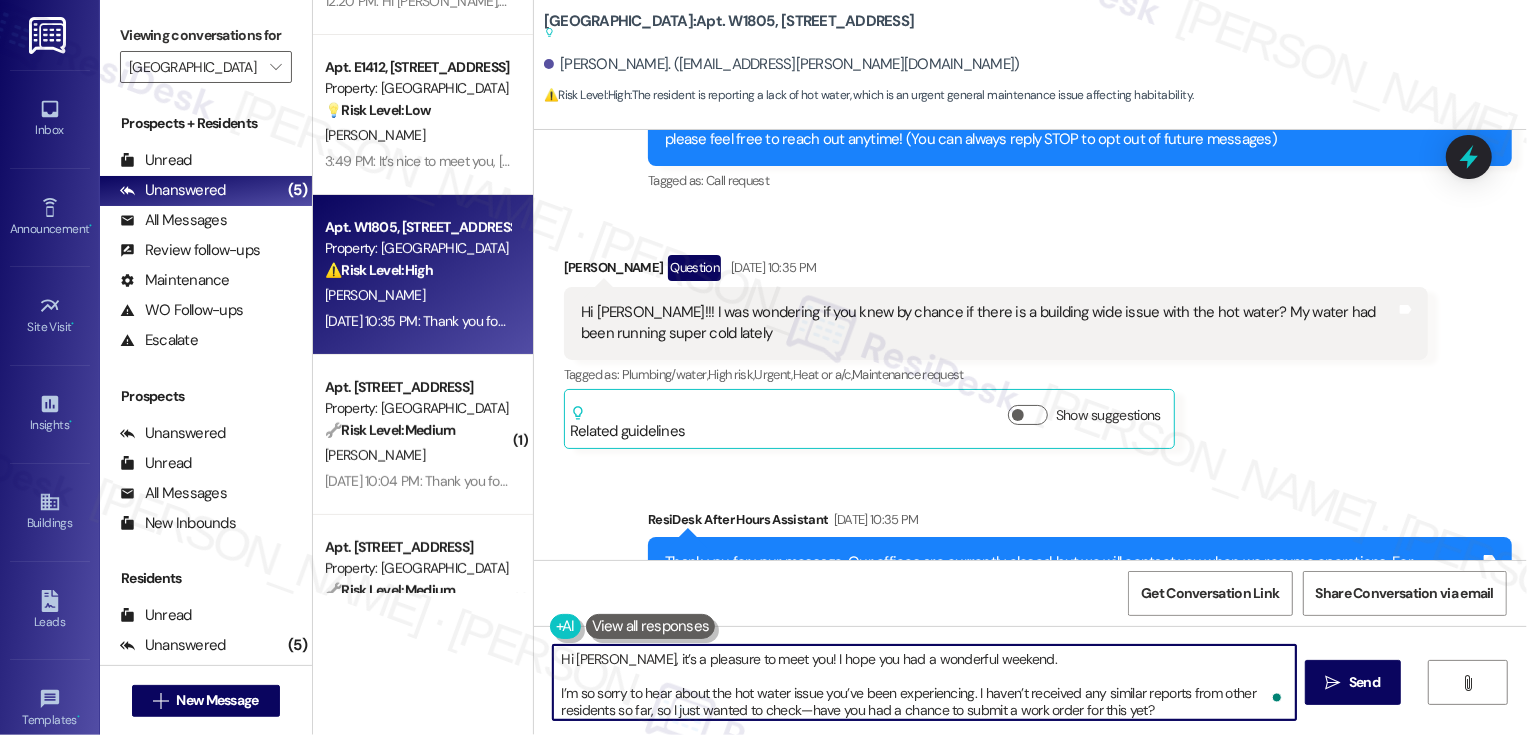 scroll, scrollTop: 5, scrollLeft: 0, axis: vertical 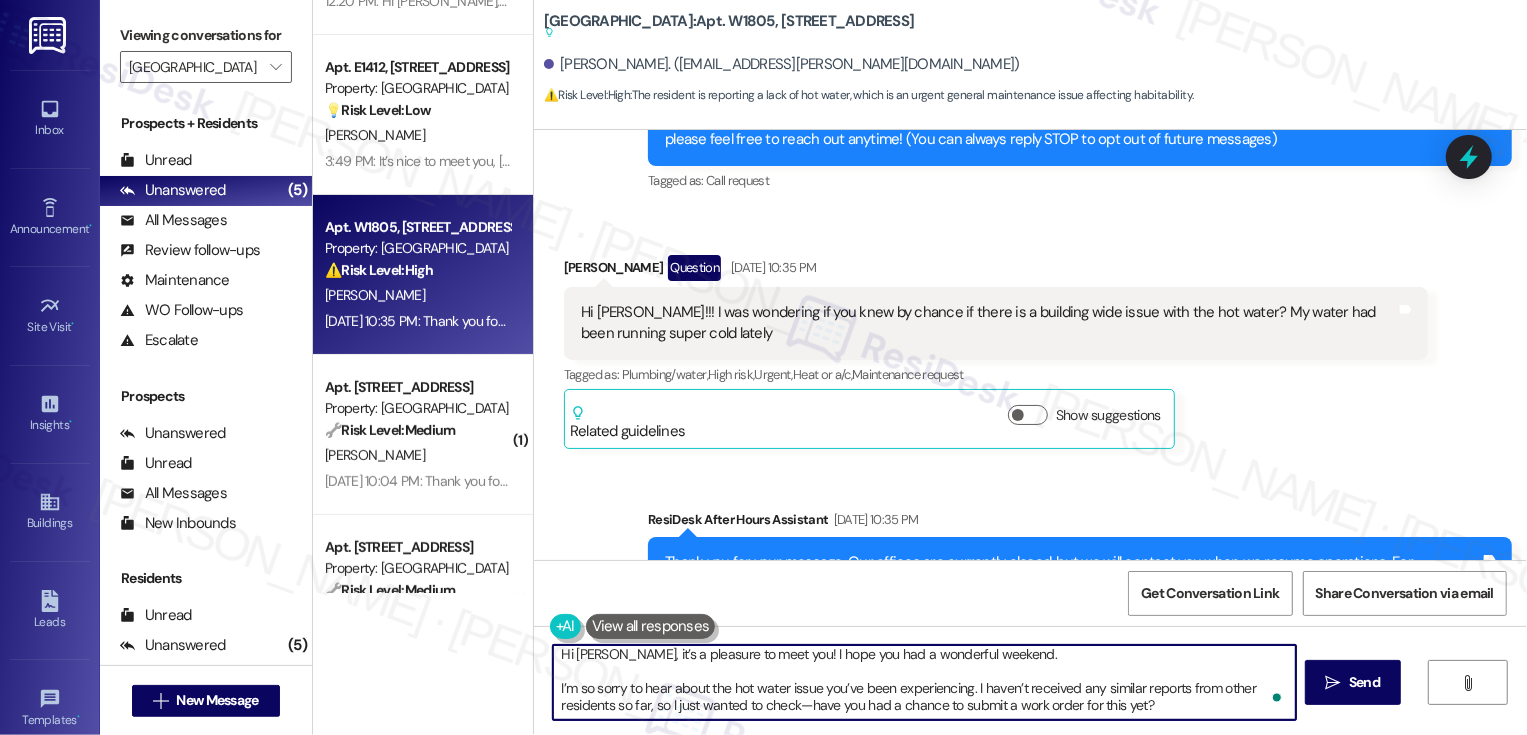 click on "Hi [PERSON_NAME], it’s a pleasure to meet you! I hope you had a wonderful weekend.
I’m so sorry to hear about the hot water issue you’ve been experiencing. I haven’t received any similar reports from other residents so far, so I just wanted to check—have you had a chance to submit a work order for this yet?" at bounding box center (924, 682) 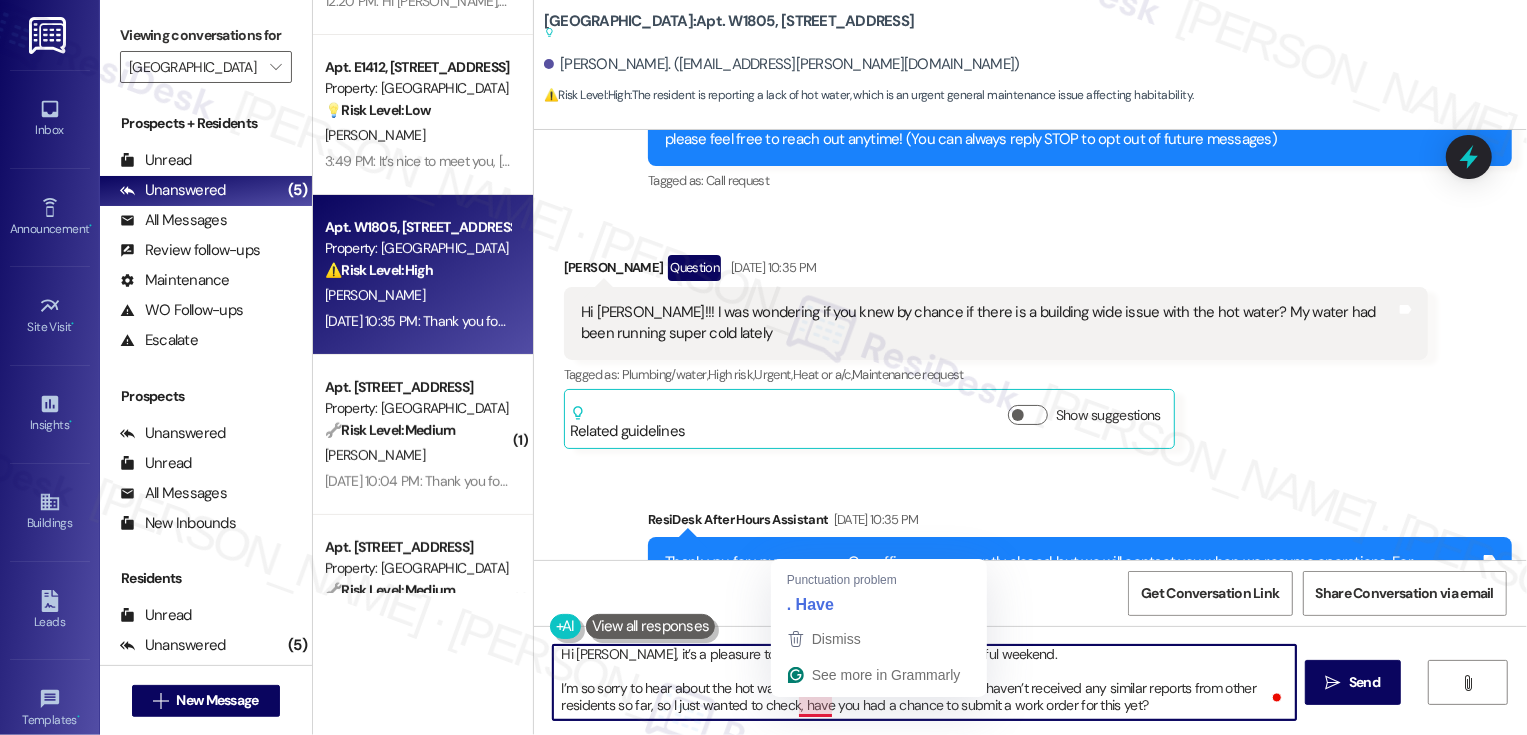 click on "Hi [PERSON_NAME], it’s a pleasure to meet you! I hope you had a wonderful weekend.
I’m so sorry to hear about the hot water issue you’ve been experiencing. I haven’t received any similar reports from other residents so far, so I just wanted to check, have you had a chance to submit a work order for this yet?" at bounding box center [924, 682] 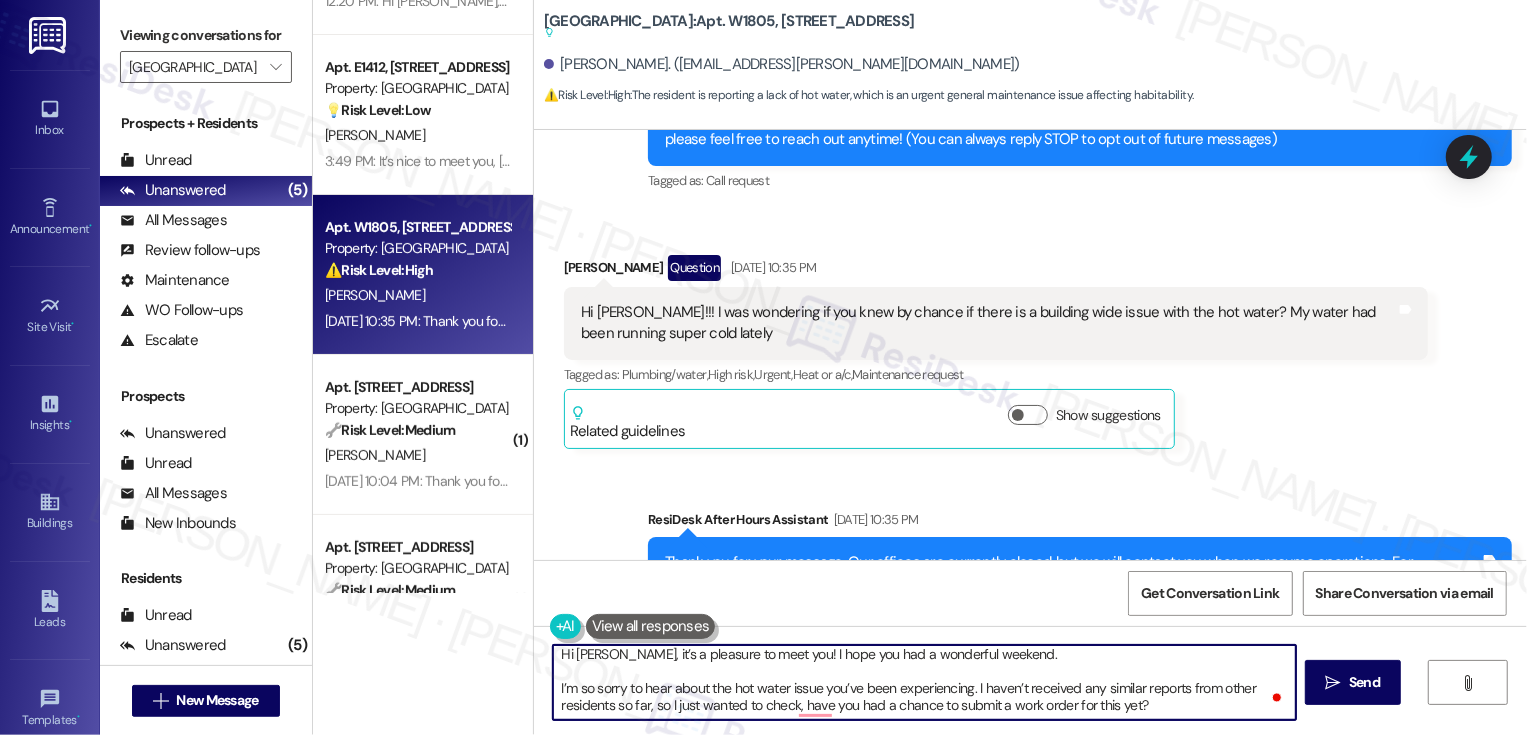 click on "Hi [PERSON_NAME], it’s a pleasure to meet you! I hope you had a wonderful weekend.
I’m so sorry to hear about the hot water issue you’ve been experiencing. I haven’t received any similar reports from other residents so far, so I just wanted to check, have you had a chance to submit a work order for this yet?" at bounding box center [924, 682] 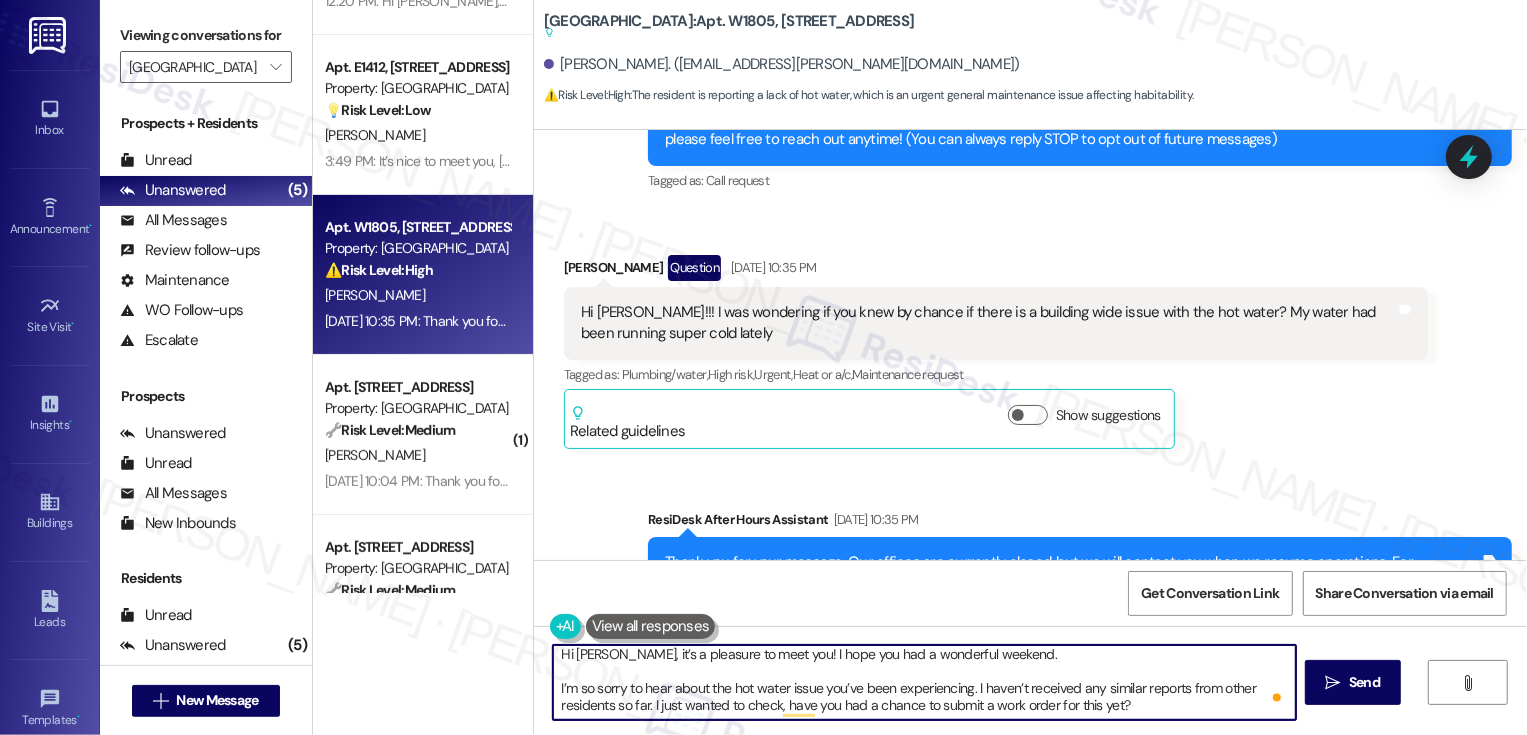 scroll, scrollTop: 0, scrollLeft: 0, axis: both 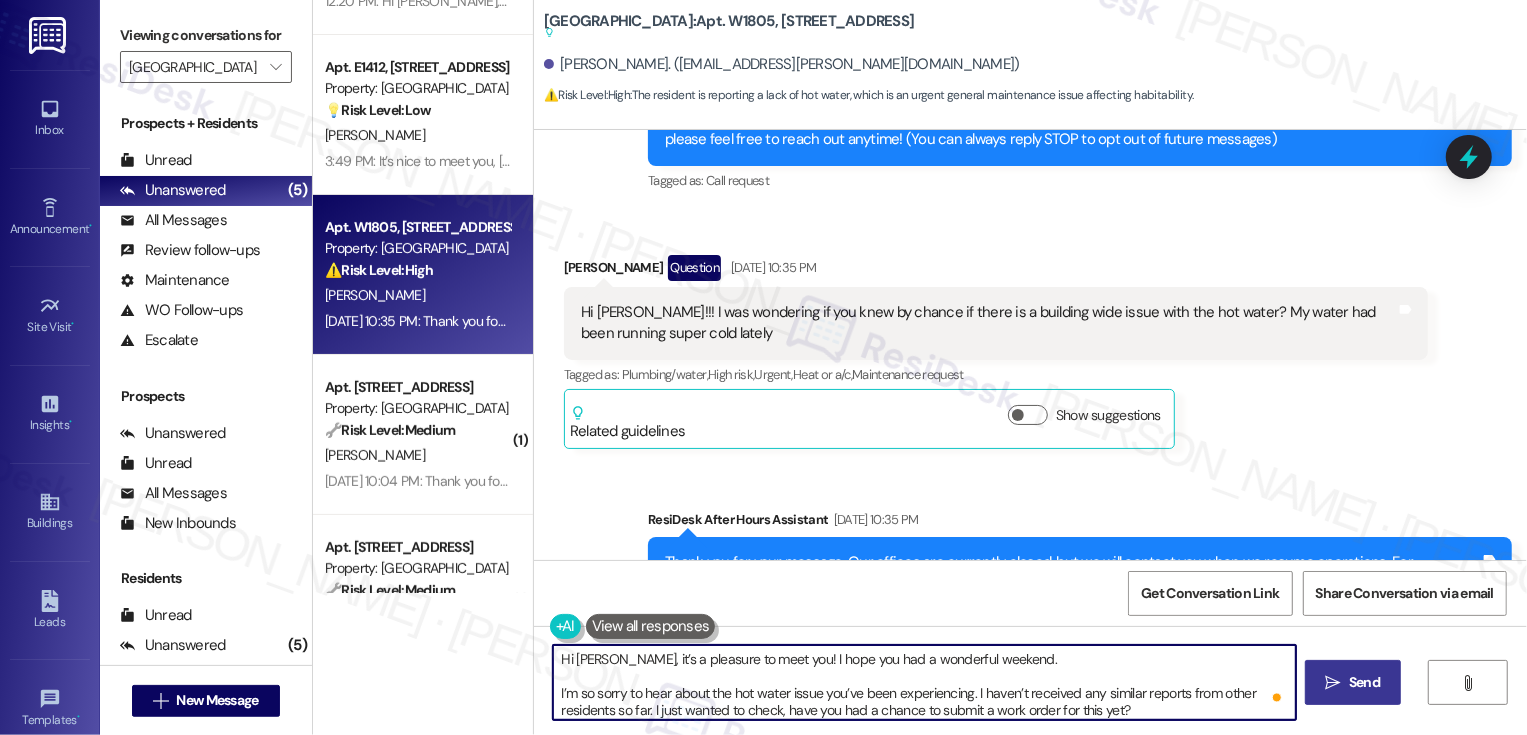 type on "Hi [PERSON_NAME], it’s a pleasure to meet you! I hope you had a wonderful weekend.
I’m so sorry to hear about the hot water issue you’ve been experiencing. I haven’t received any similar reports from other residents so far. I just wanted to check, have you had a chance to submit a work order for this yet?" 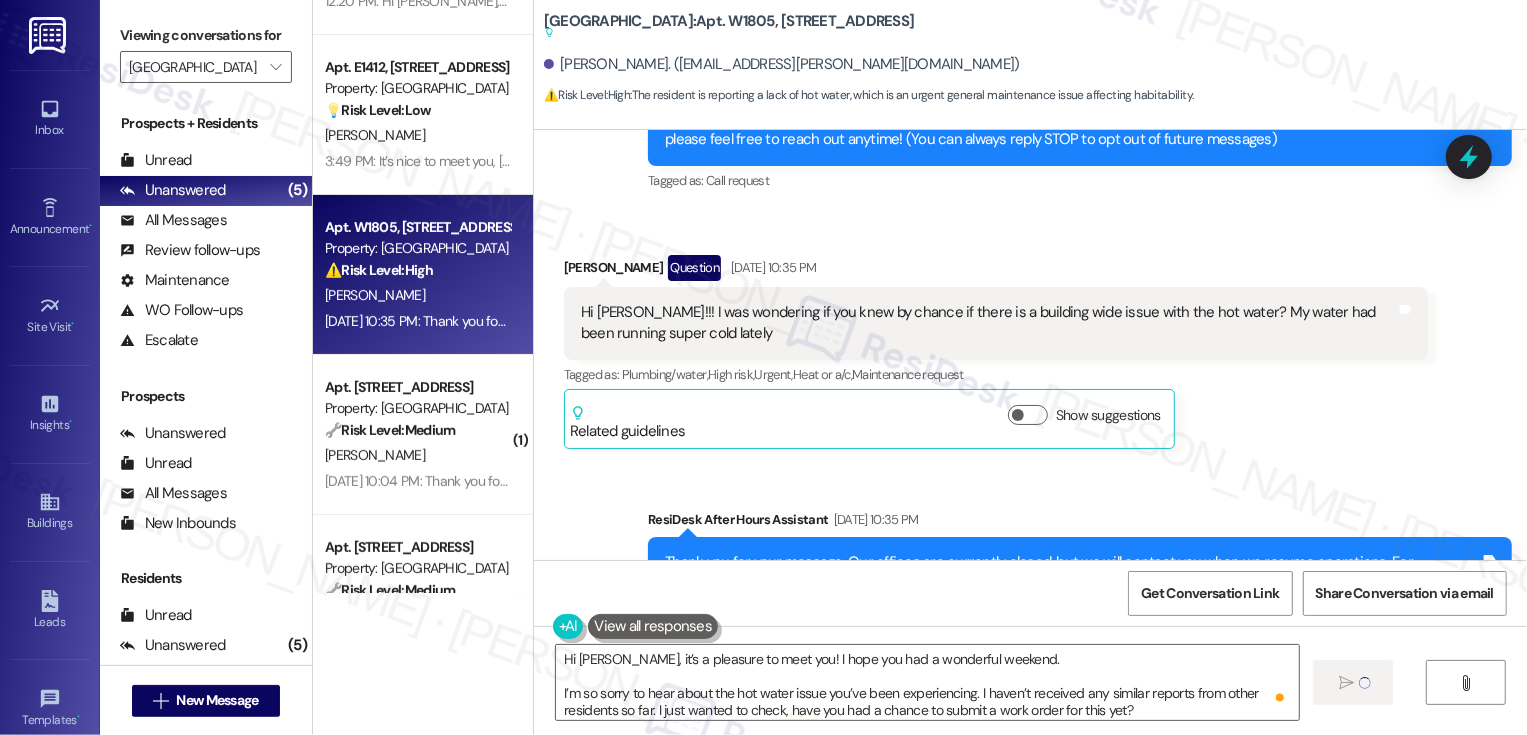 type 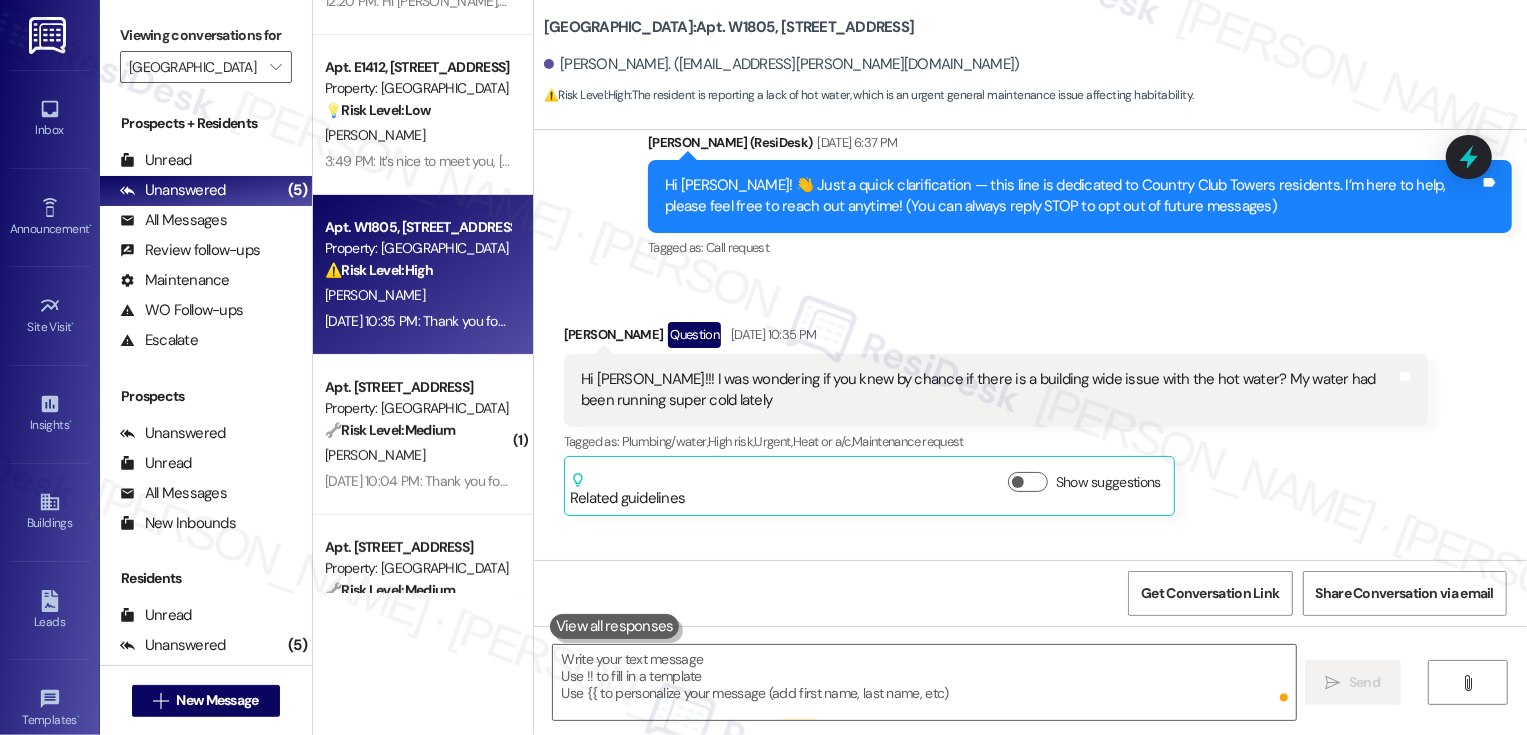 scroll, scrollTop: 147, scrollLeft: 0, axis: vertical 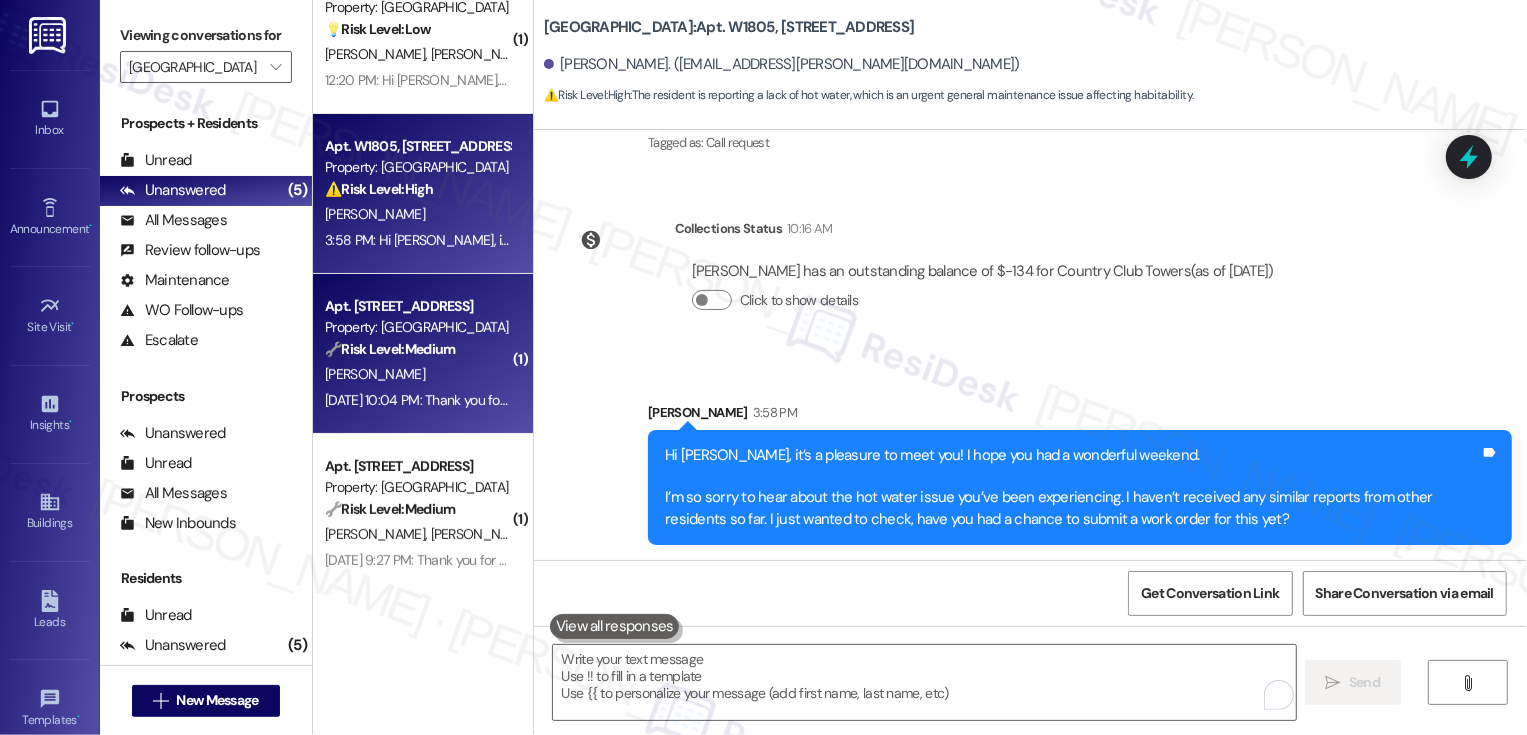 click on "🔧  Risk Level:  Medium" at bounding box center (390, 349) 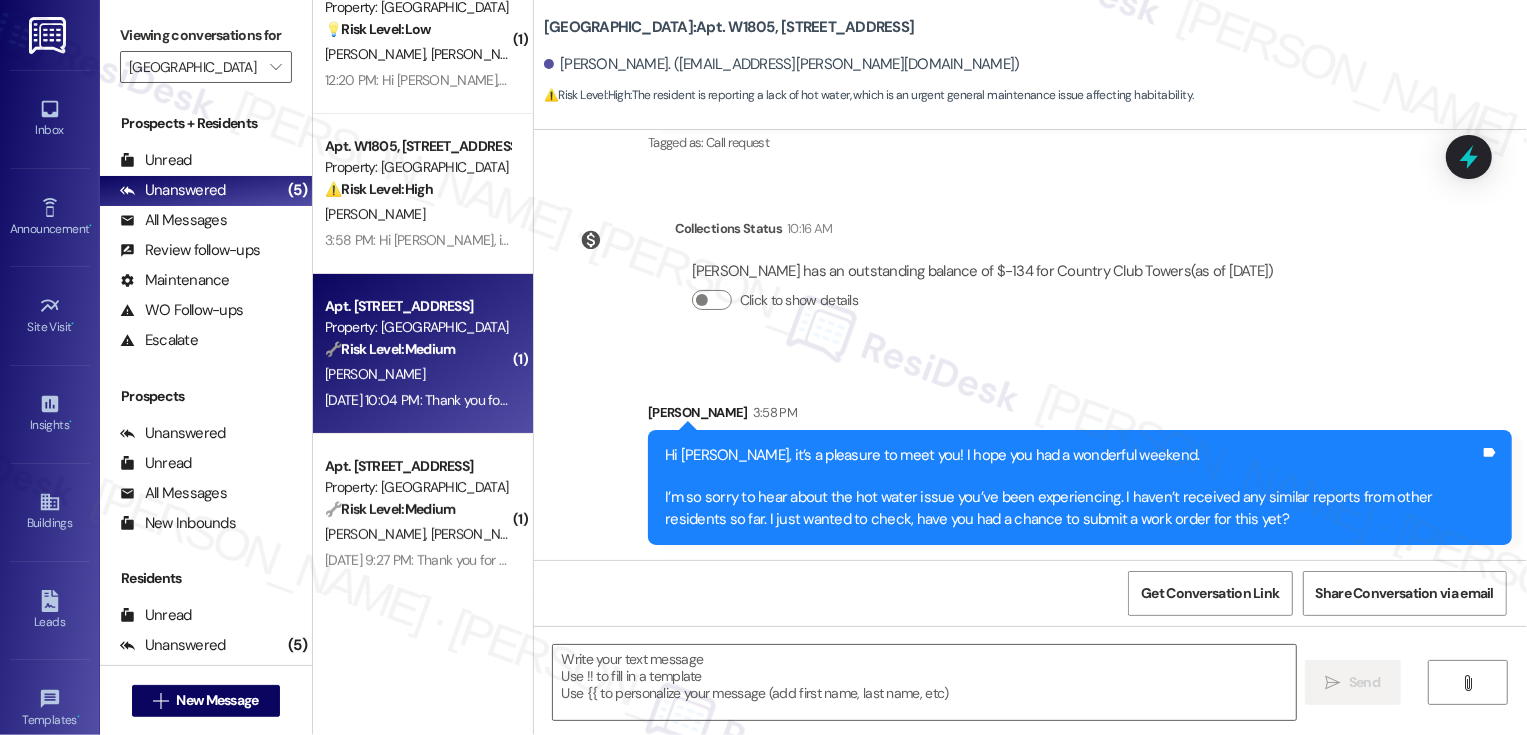 click on "🔧  Risk Level:  Medium" at bounding box center (390, 349) 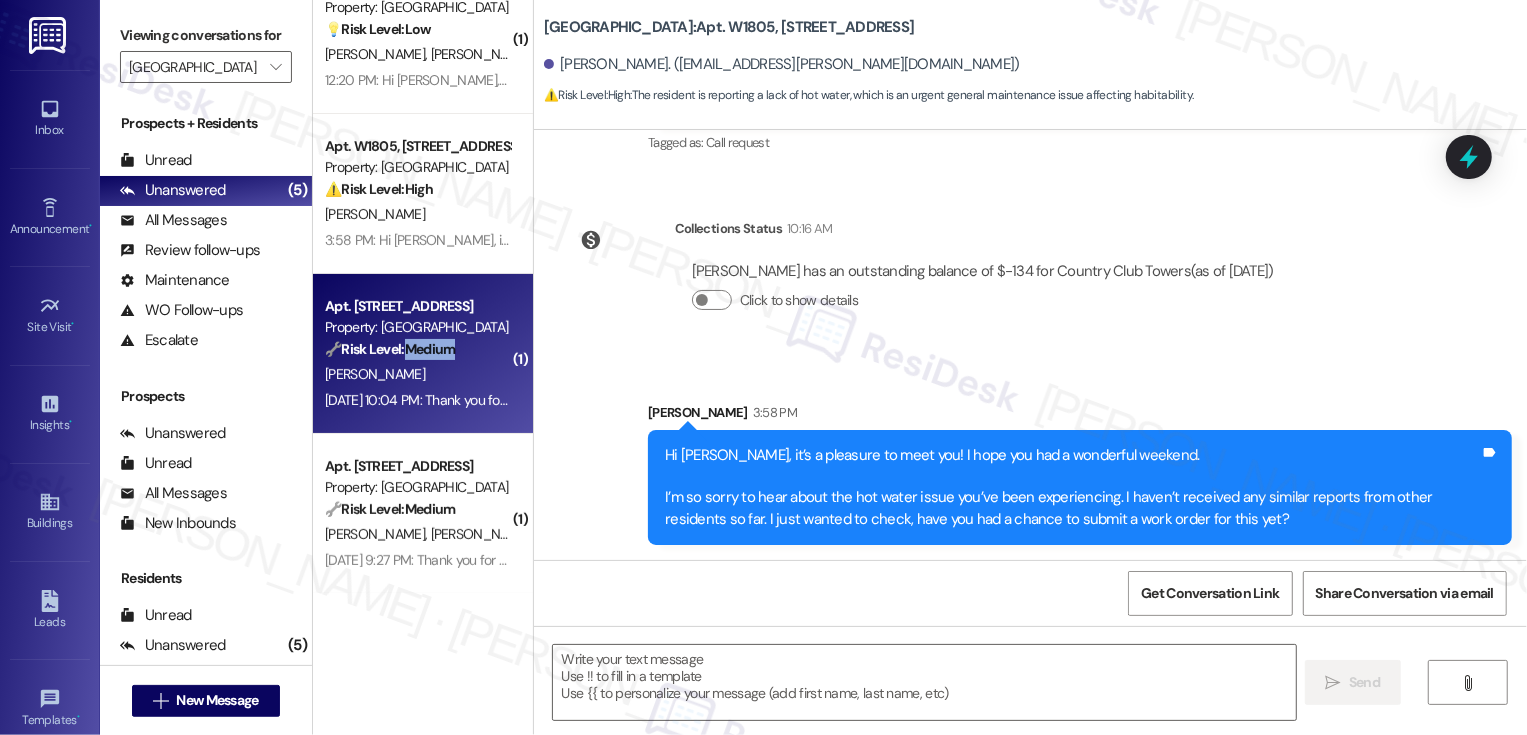 type on "Fetching suggested responses. Please feel free to read through the conversation in the meantime." 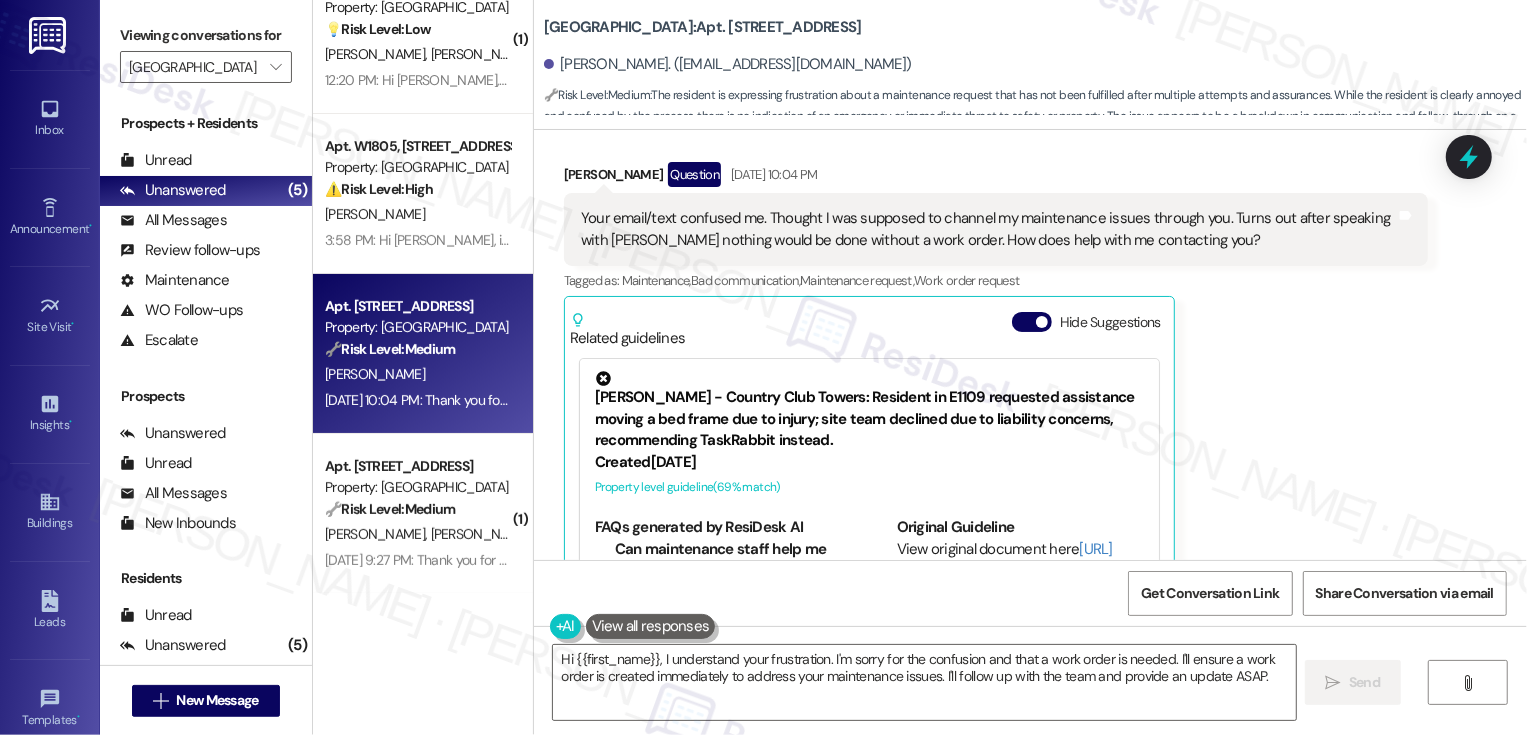 scroll, scrollTop: 3852, scrollLeft: 0, axis: vertical 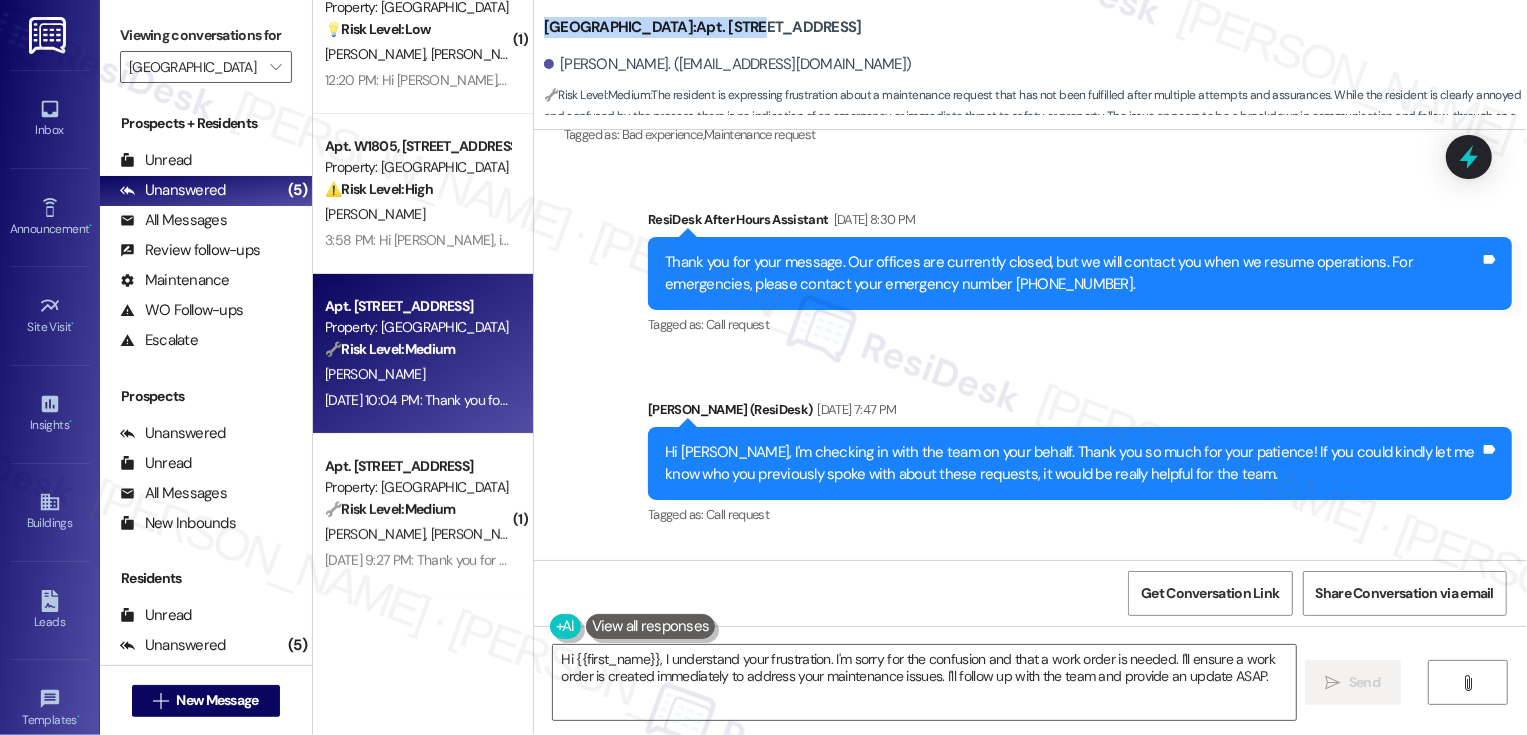 drag, startPoint x: 533, startPoint y: 26, endPoint x: 741, endPoint y: 22, distance: 208.03845 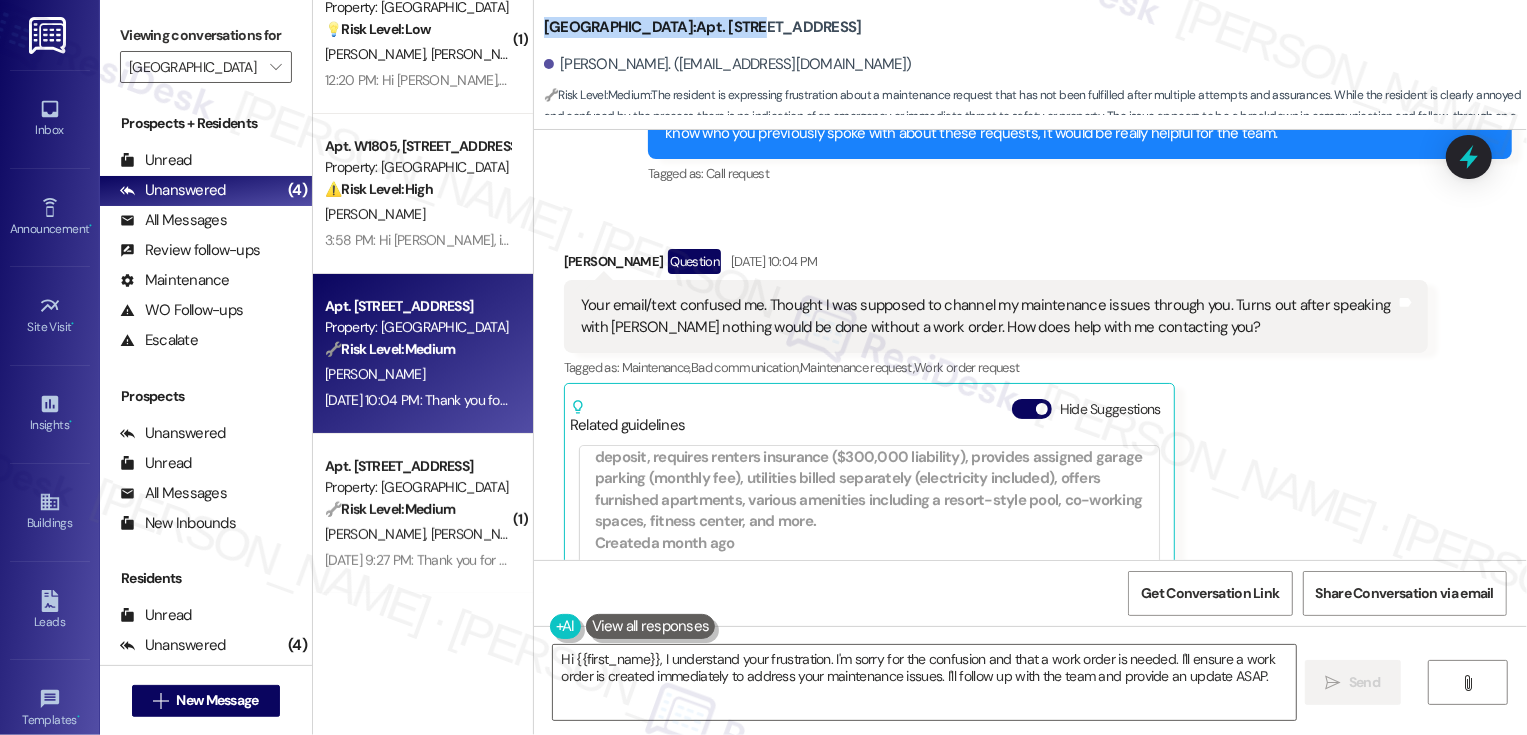 scroll, scrollTop: 4135, scrollLeft: 0, axis: vertical 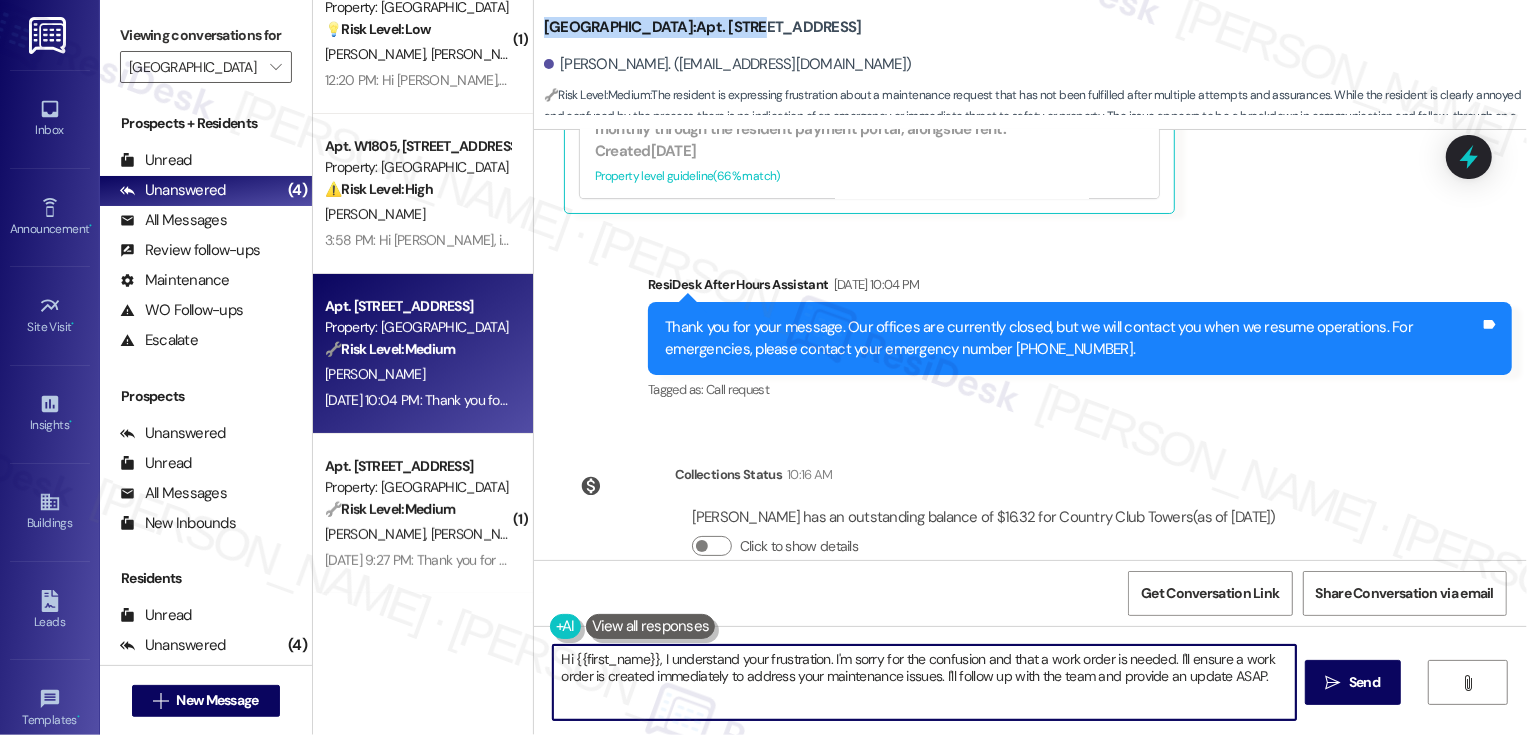 drag, startPoint x: 656, startPoint y: 657, endPoint x: 806, endPoint y: 669, distance: 150.47923 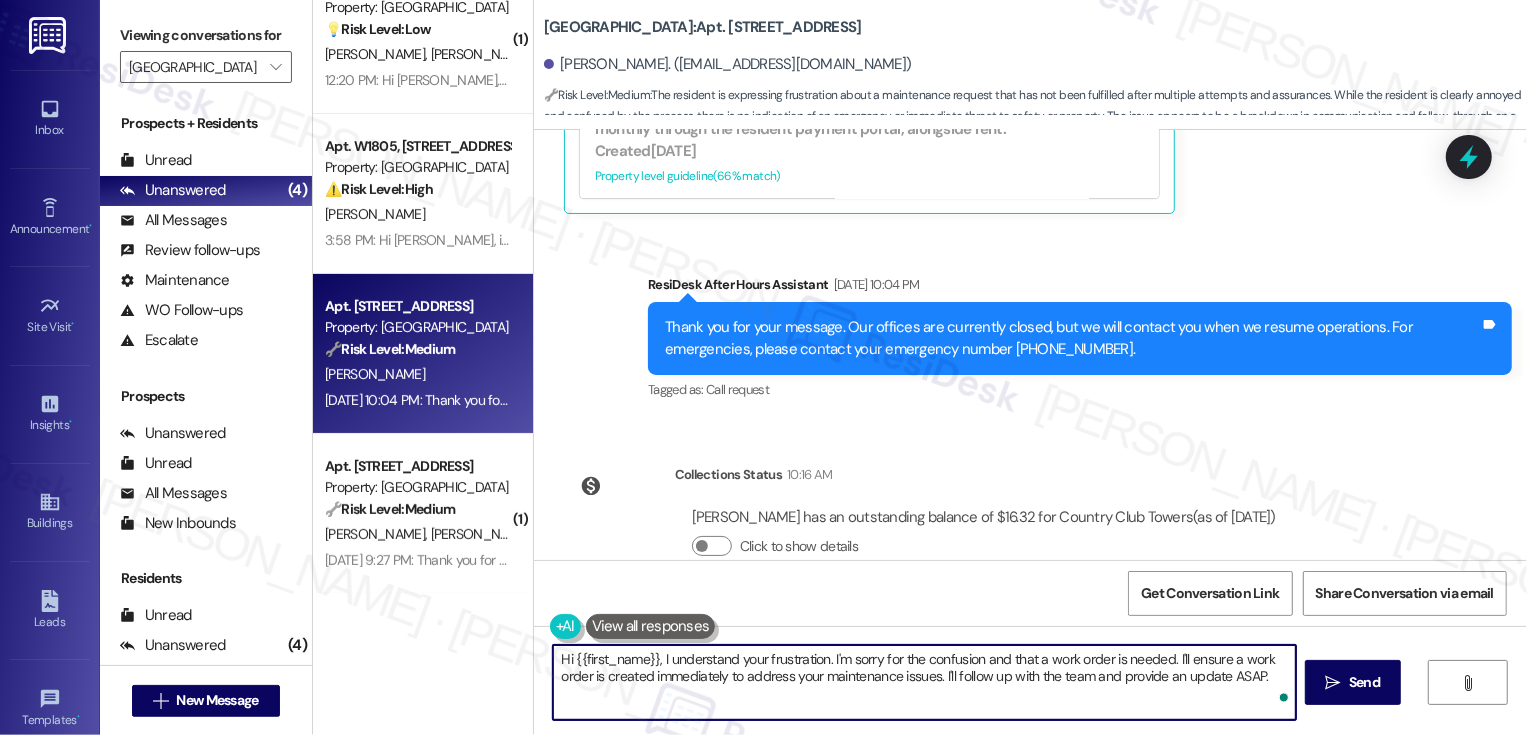 drag, startPoint x: 797, startPoint y: 659, endPoint x: 663, endPoint y: 662, distance: 134.03358 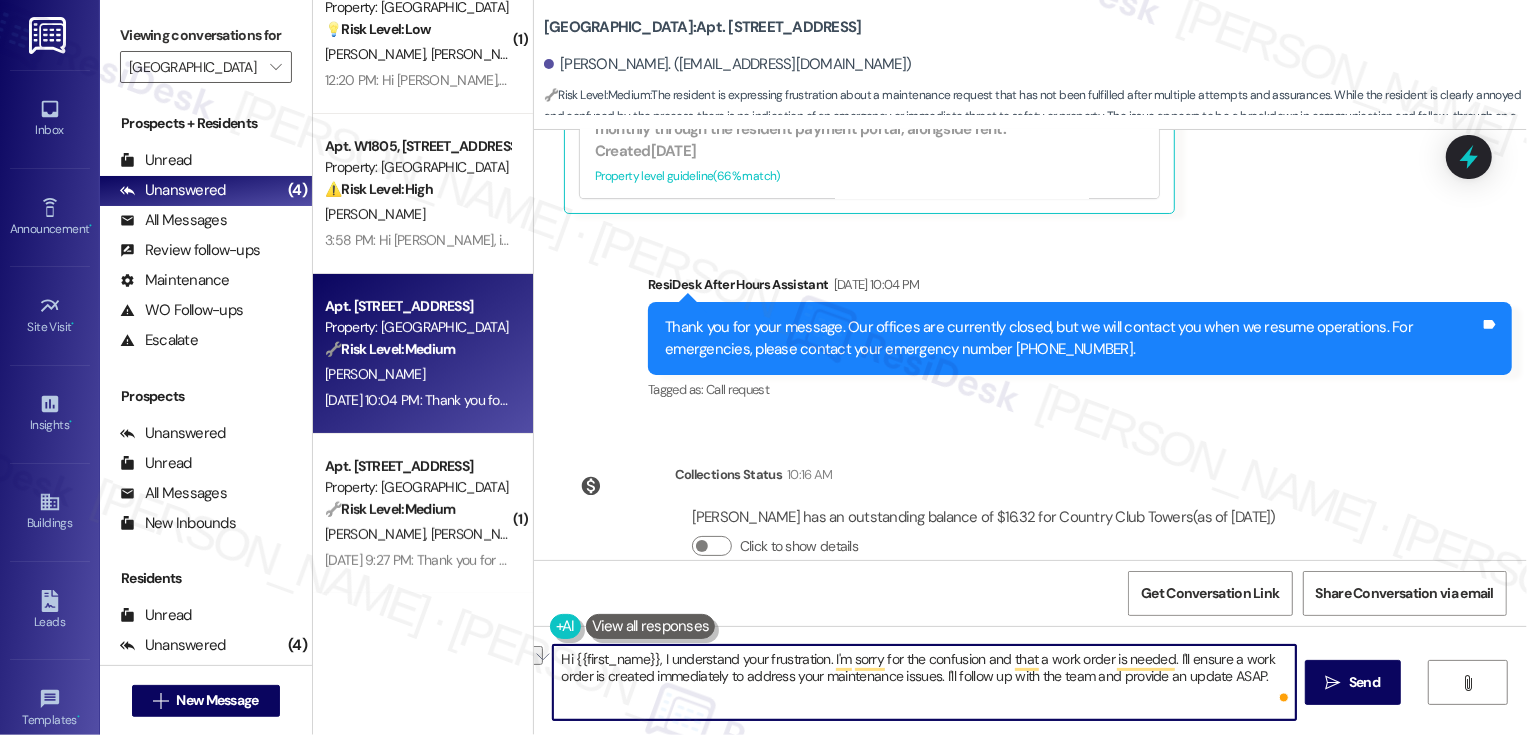 drag, startPoint x: 657, startPoint y: 660, endPoint x: 817, endPoint y: 668, distance: 160.19987 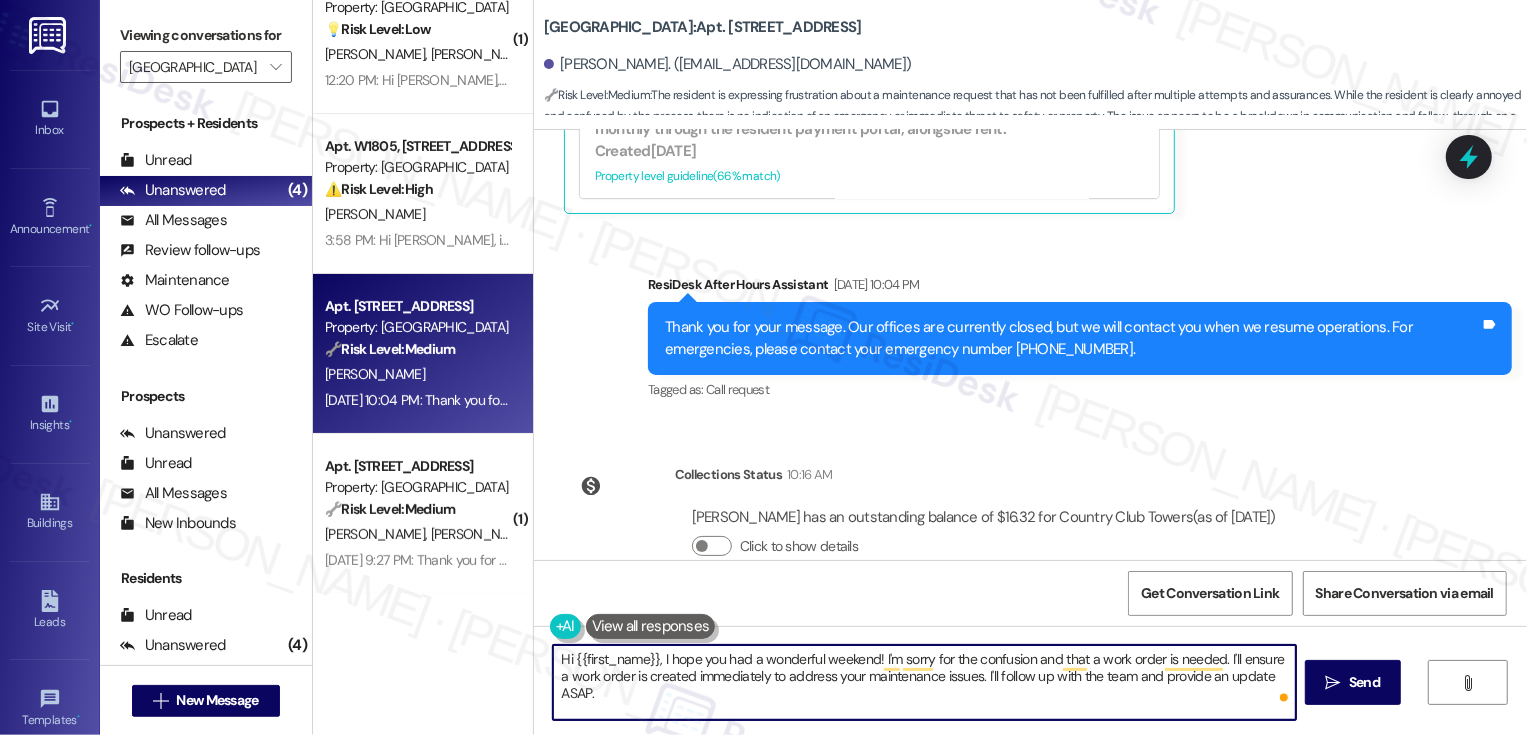 click on "Hi {{first_name}}, I hope you had a wonderful weekend! I'm sorry for the confusion and that a work order is needed. I'll ensure a work order is created immediately to address your maintenance issues. I'll follow up with the team and provide an update ASAP." at bounding box center (924, 682) 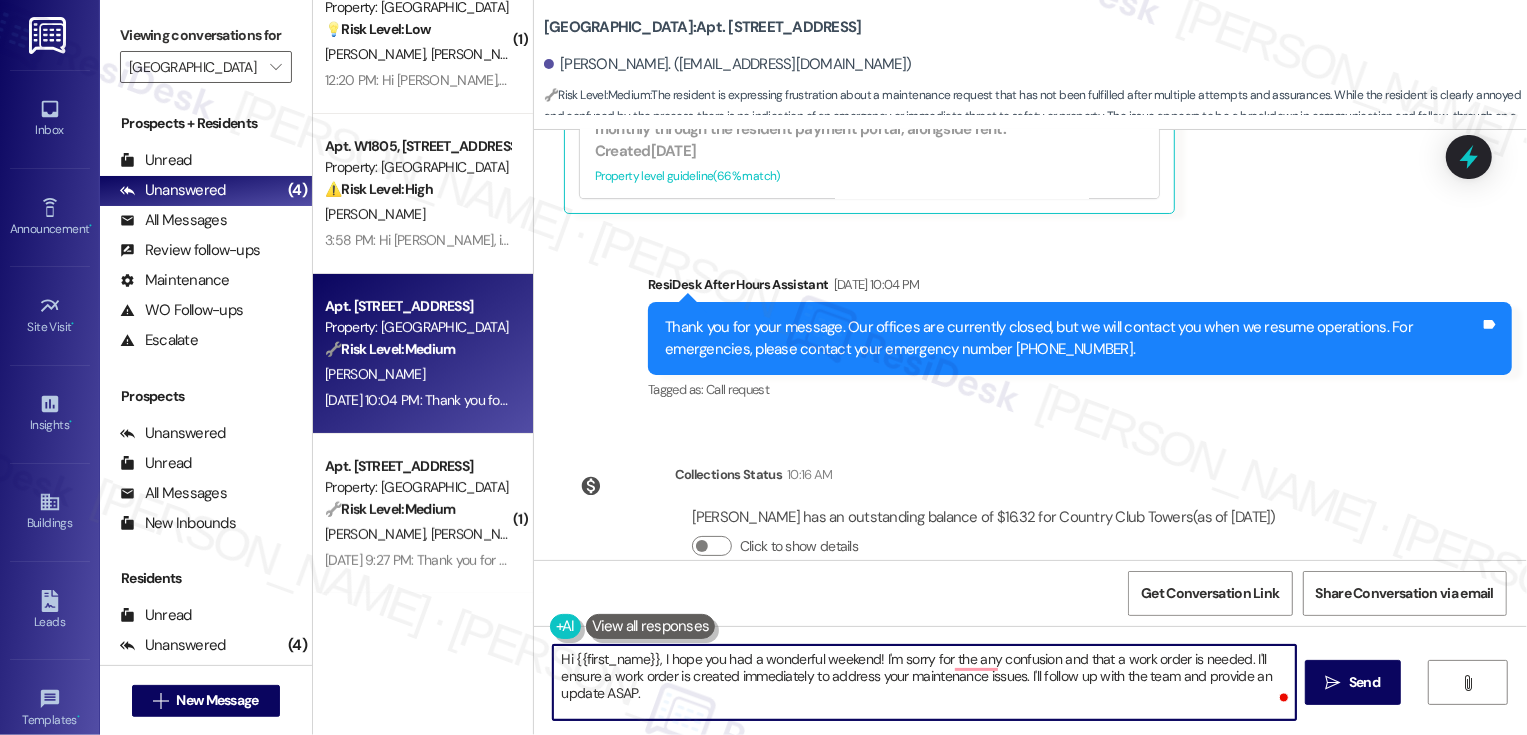 drag, startPoint x: 1049, startPoint y: 656, endPoint x: 1071, endPoint y: 713, distance: 61.09828 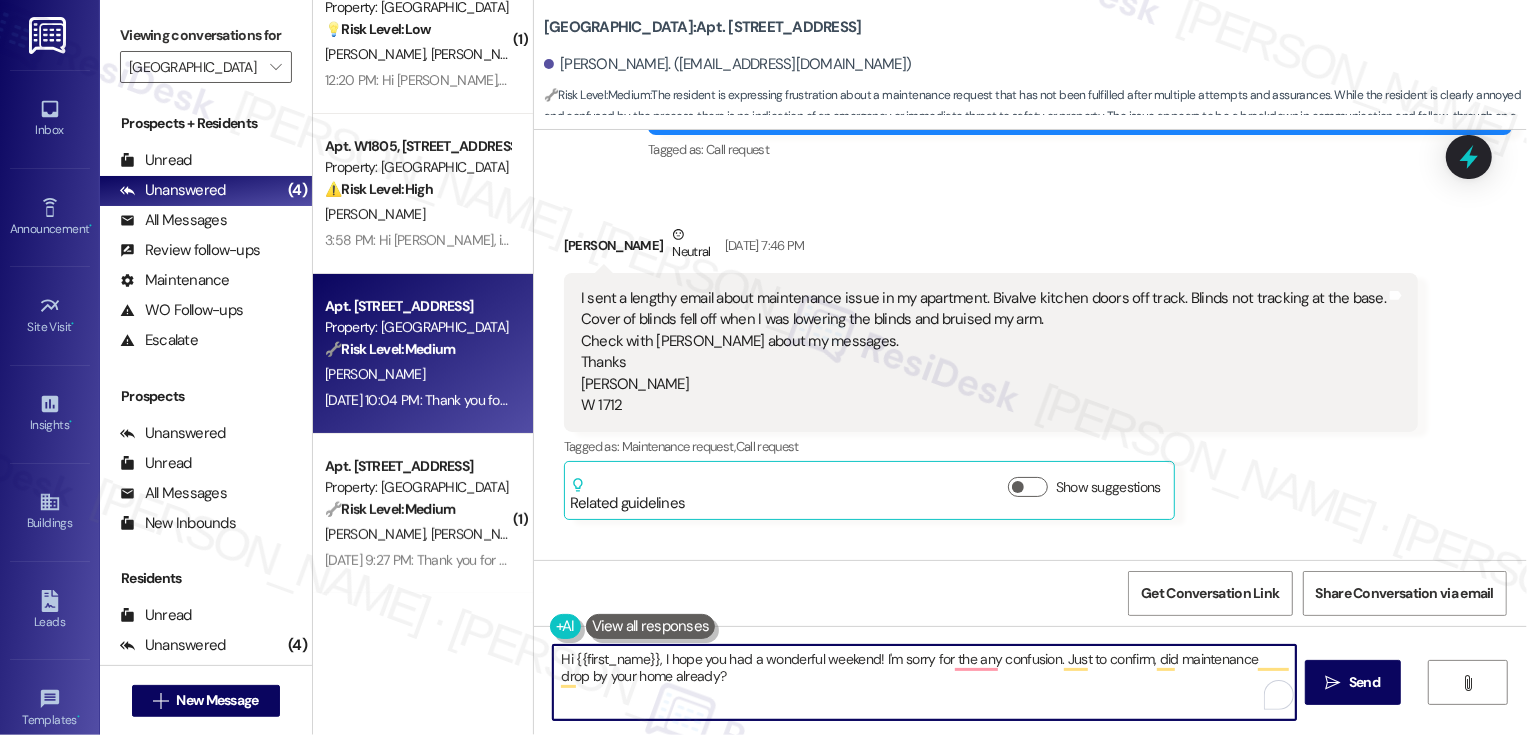 scroll, scrollTop: 337, scrollLeft: 0, axis: vertical 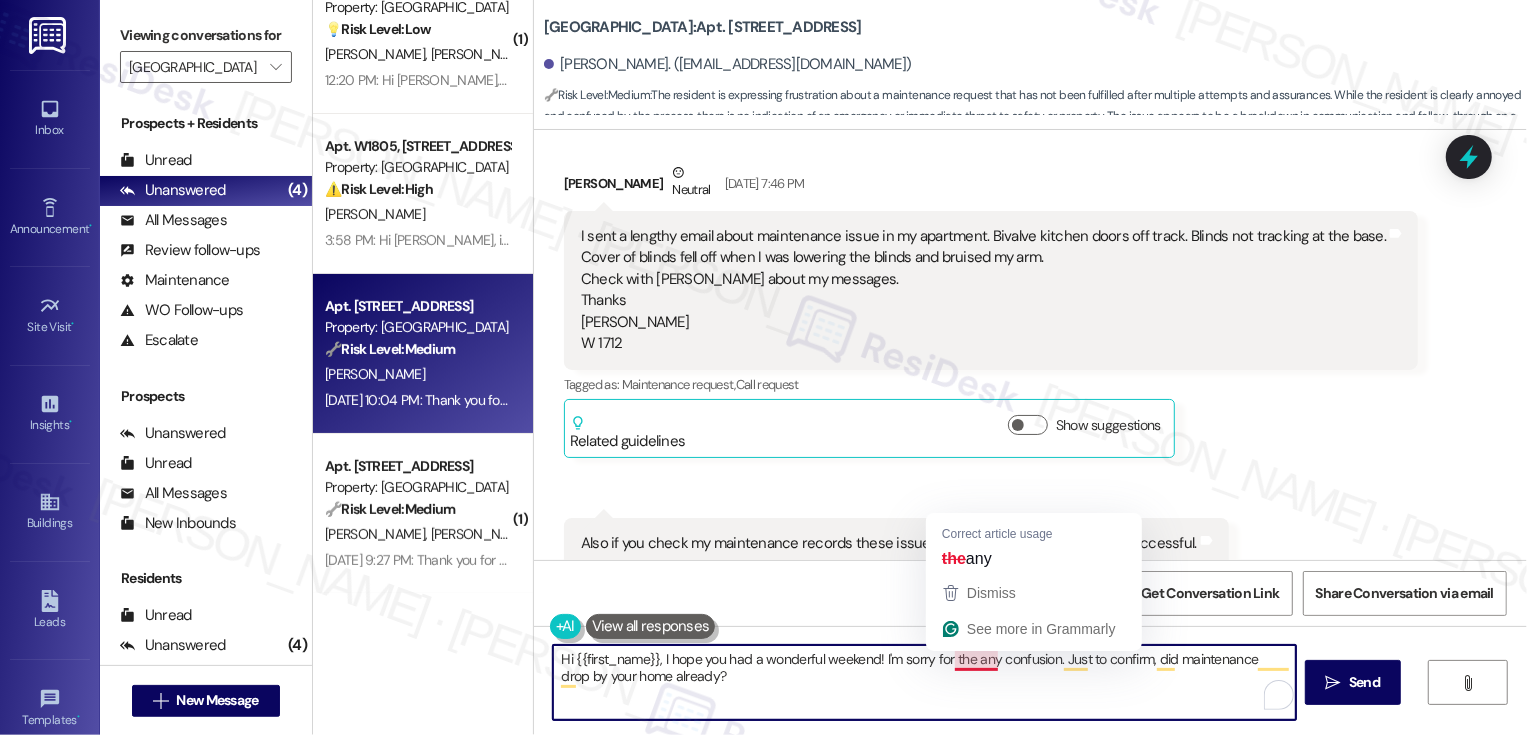 click on "Hi {{first_name}}, I hope you had a wonderful weekend! I'm sorry for the any confusion. Just to confirm, did maintenance drop by your home already?" at bounding box center (924, 682) 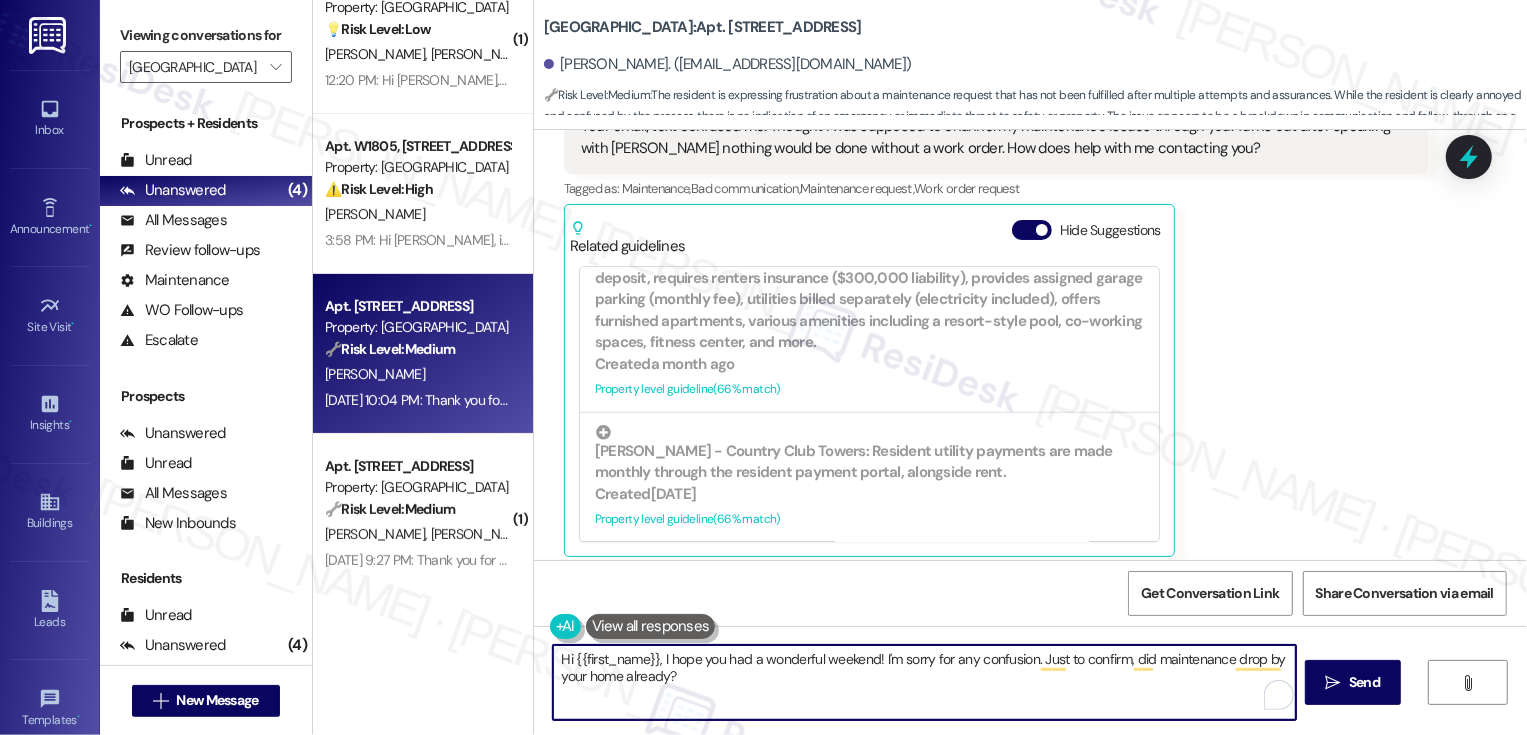 scroll, scrollTop: 3737, scrollLeft: 0, axis: vertical 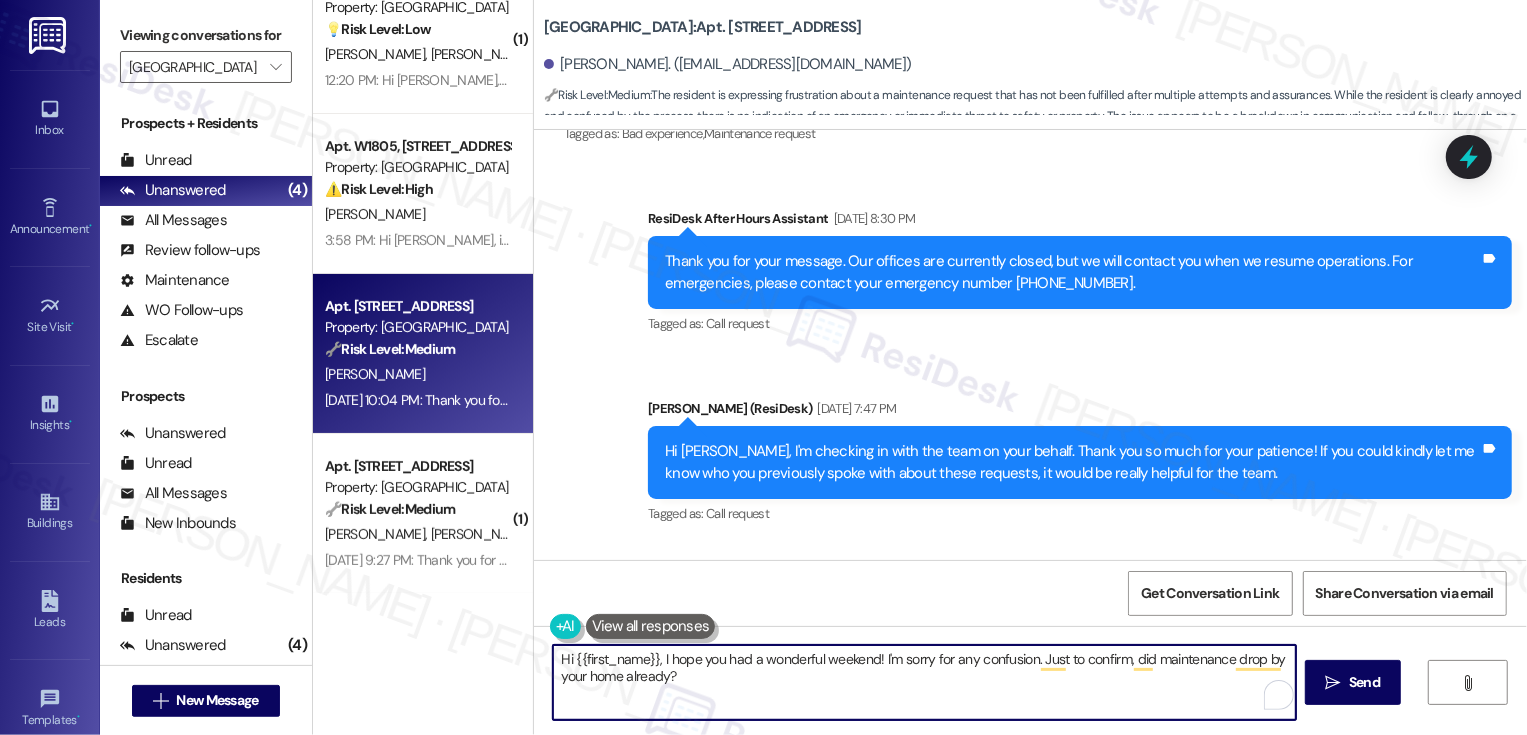 click on "Hi {{first_name}}, I hope you had a wonderful weekend! I'm sorry for any confusion. Just to confirm, did maintenance drop by your home already?" at bounding box center (924, 682) 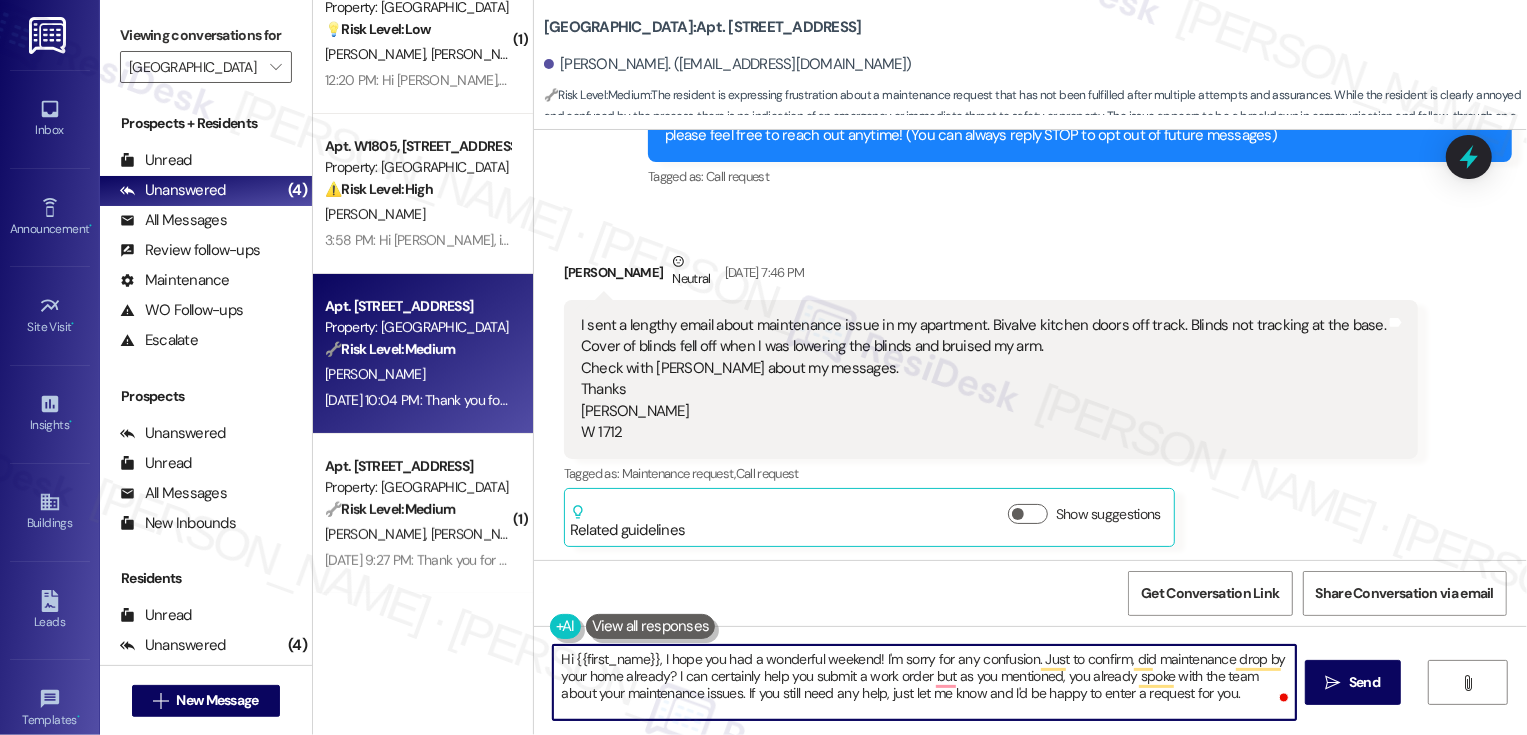 scroll, scrollTop: 294, scrollLeft: 0, axis: vertical 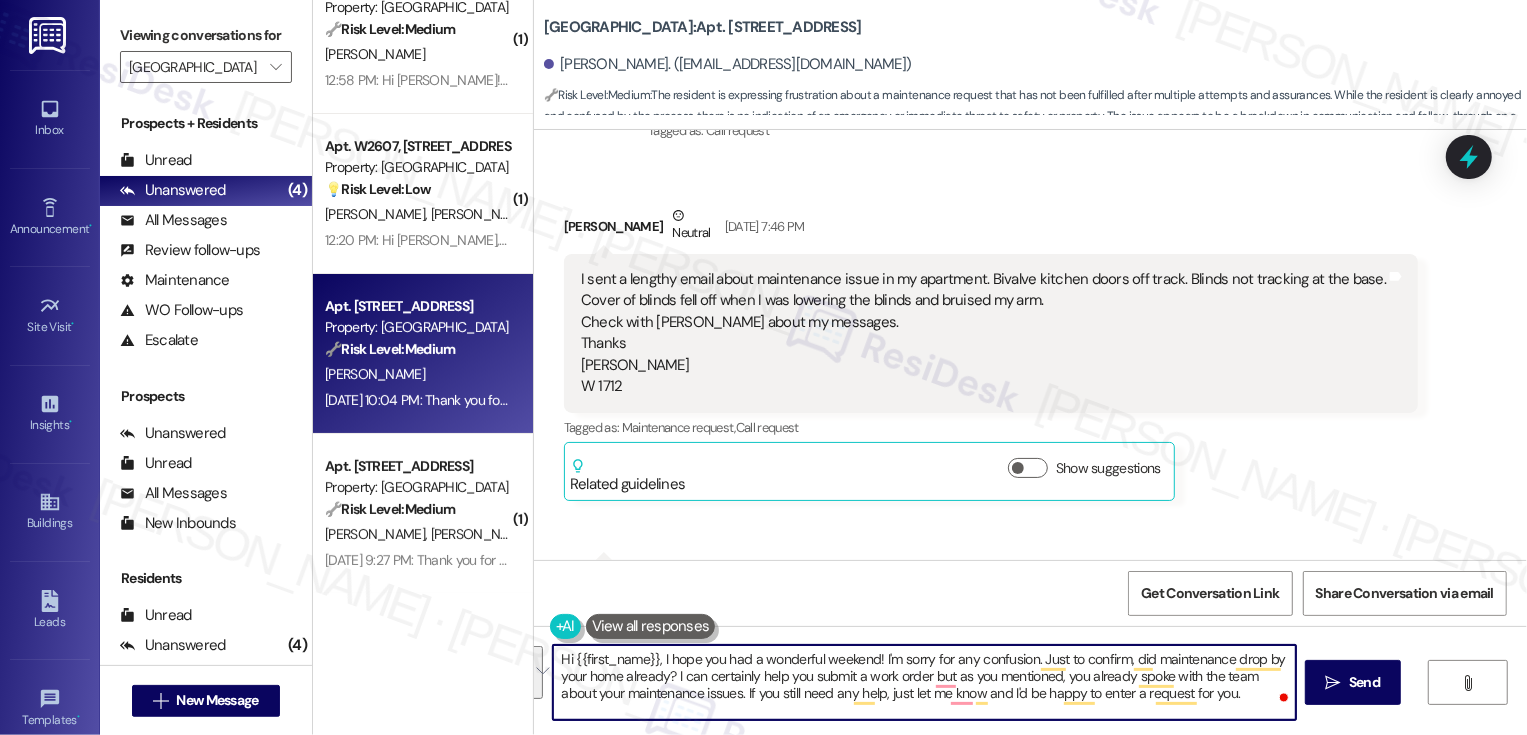 paste on "’m sorry for any confusion. I haven’t submitted a work order yet because you mentioned that you already spoke with someone from the team about your maintenance issues, and I wanted to avoid creating a duplicate request.
Just to confirm—has maintenance already stopped by your home? If not, or if you still need assistance, let me know and I’ll be happy to submit a work order for you." 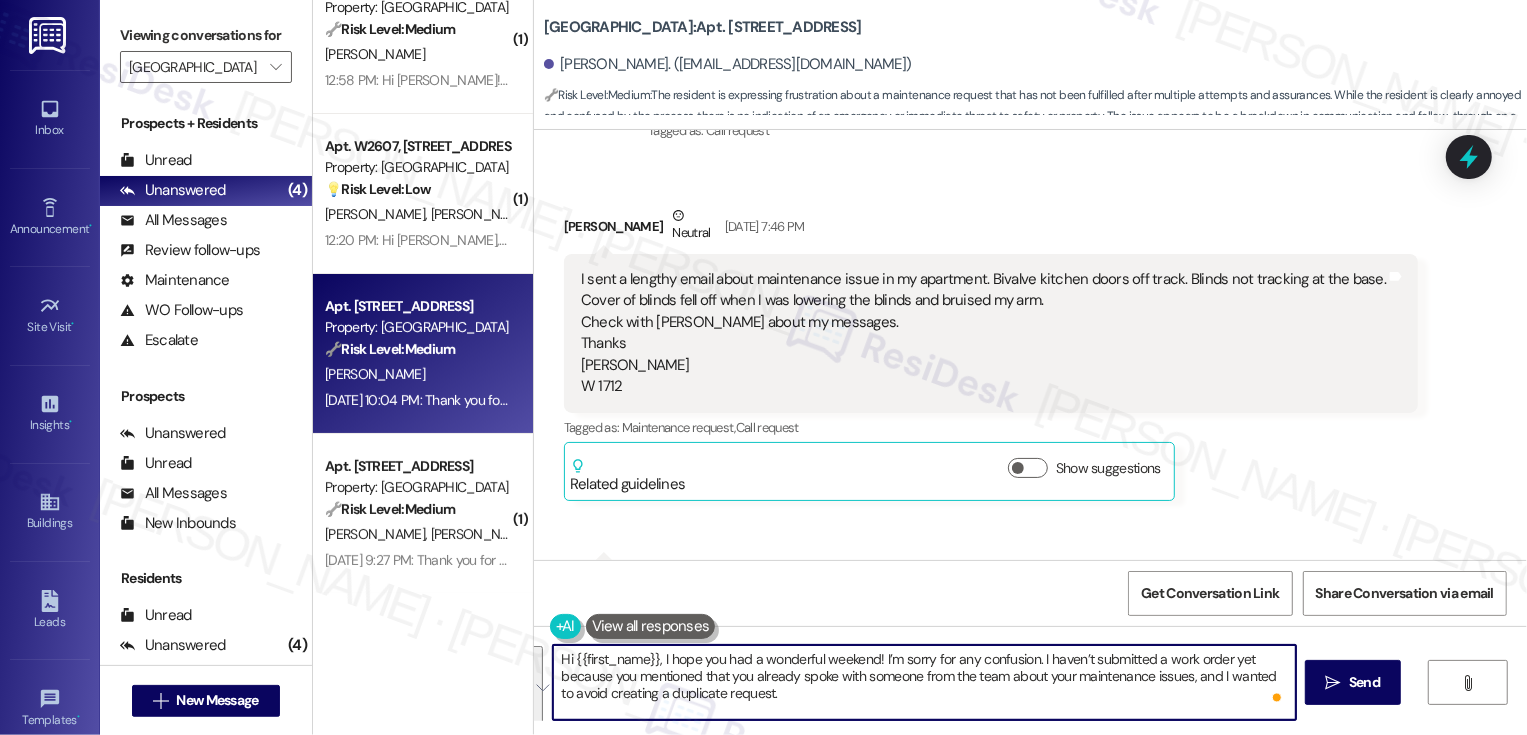 scroll, scrollTop: 0, scrollLeft: 0, axis: both 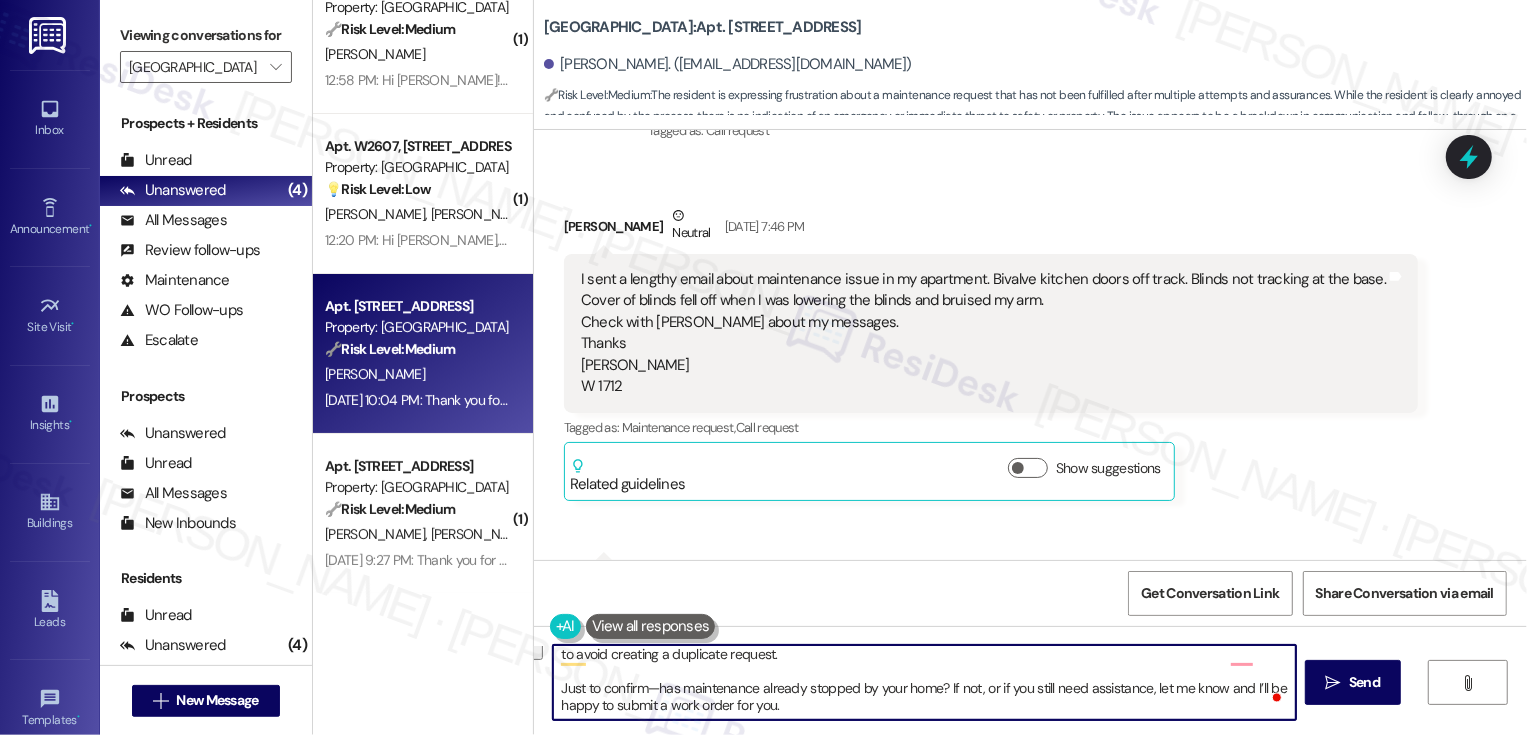 click on "Hi {{first_name}}, I hope you had a wonderful weekend! I’m sorry for any confusion. I haven’t submitted a work order yet because you mentioned that you already spoke with someone from the team about your maintenance issues, and I wanted to avoid creating a duplicate request.
Just to confirm—has maintenance already stopped by your home? If not, or if you still need assistance, let me know and I’ll be happy to submit a work order for you." at bounding box center (924, 682) 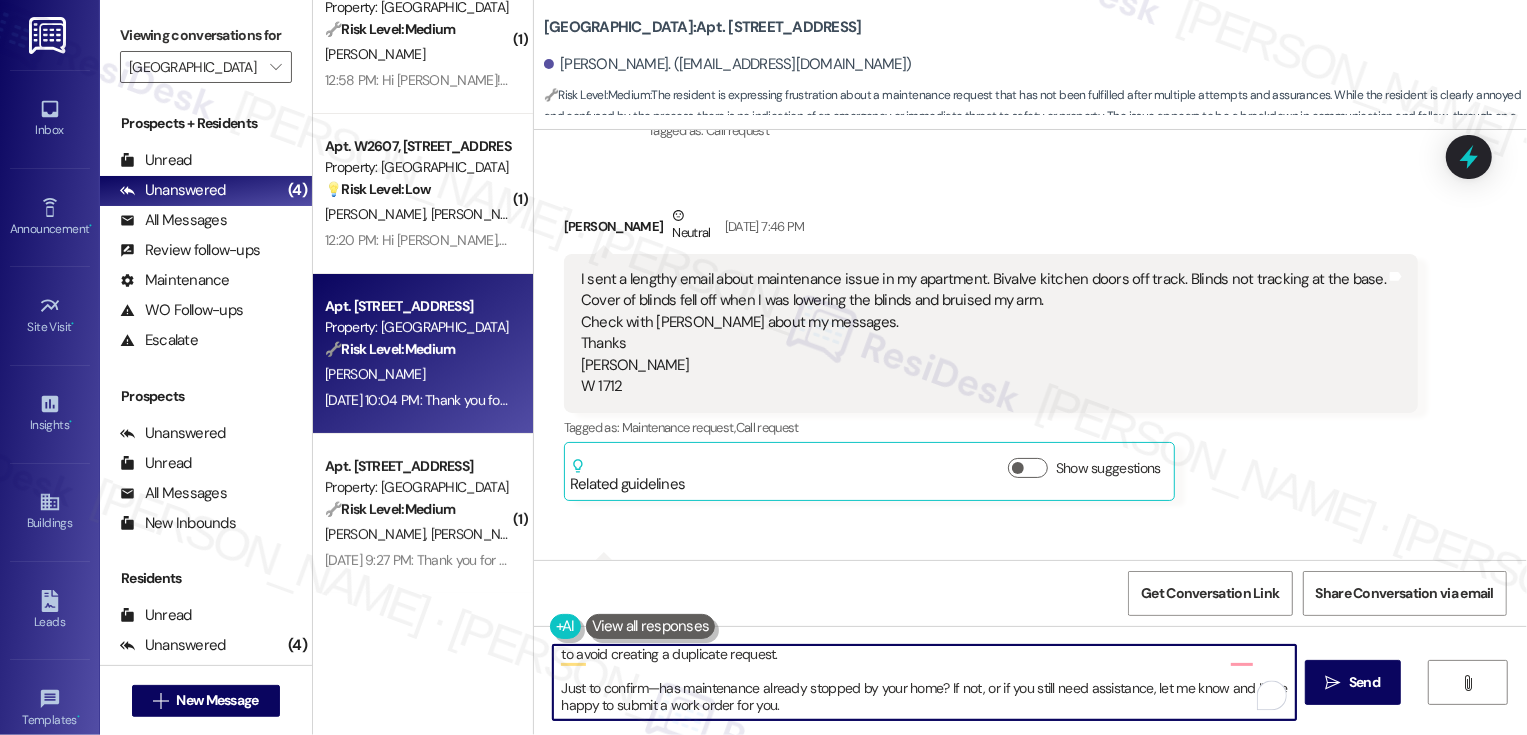 click on "Hi {{first_name}}, I hope you had a wonderful weekend! I’m sorry for any confusion. I haven’t submitted a work order yet because you mentioned that you already spoke with someone from the team about your maintenance issues, and I wanted to avoid creating a duplicate request.
Just to confirm—has maintenance already stopped by your home? If not, or if you still need assistance, let me know and I’ll be happy to submit a work order for you." at bounding box center (924, 682) 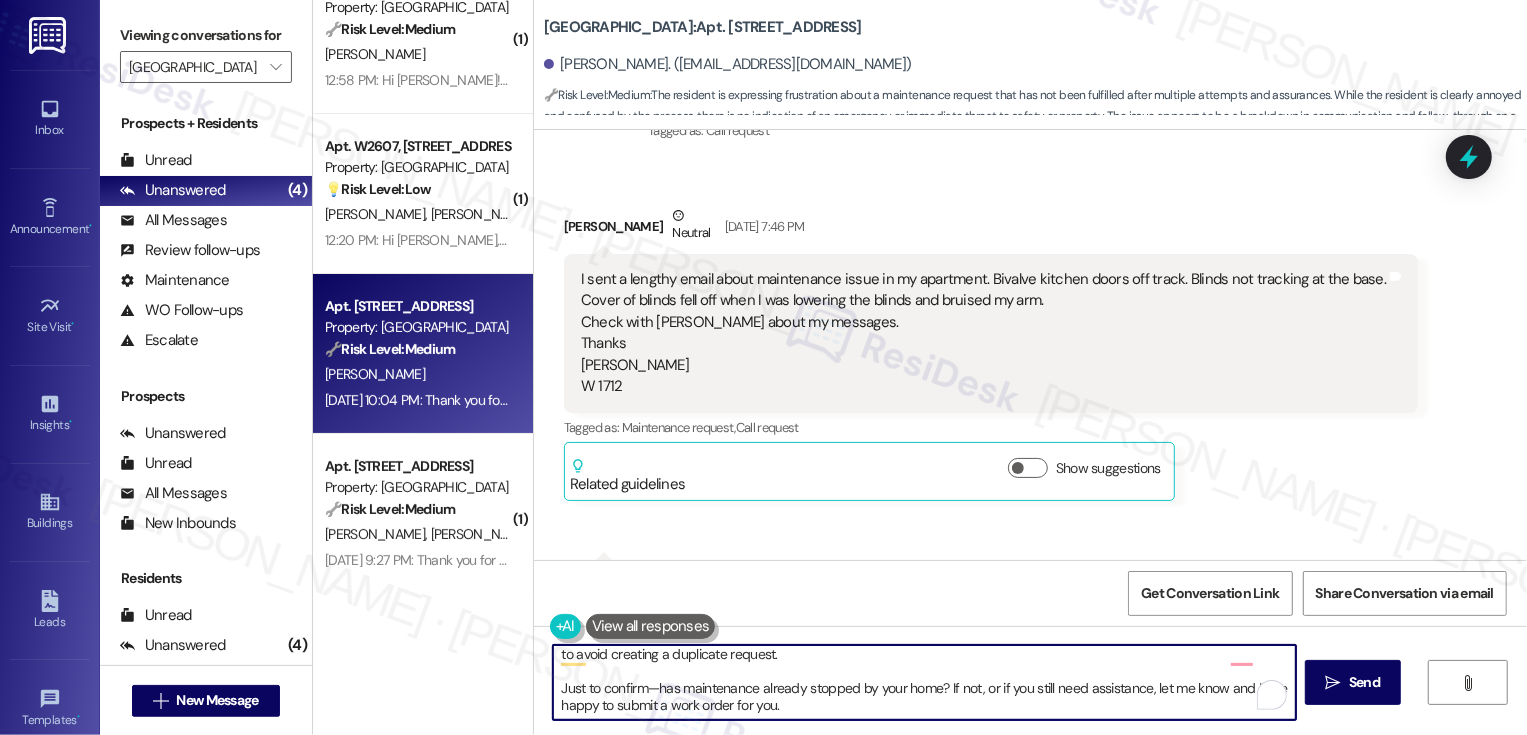 scroll, scrollTop: 55, scrollLeft: 0, axis: vertical 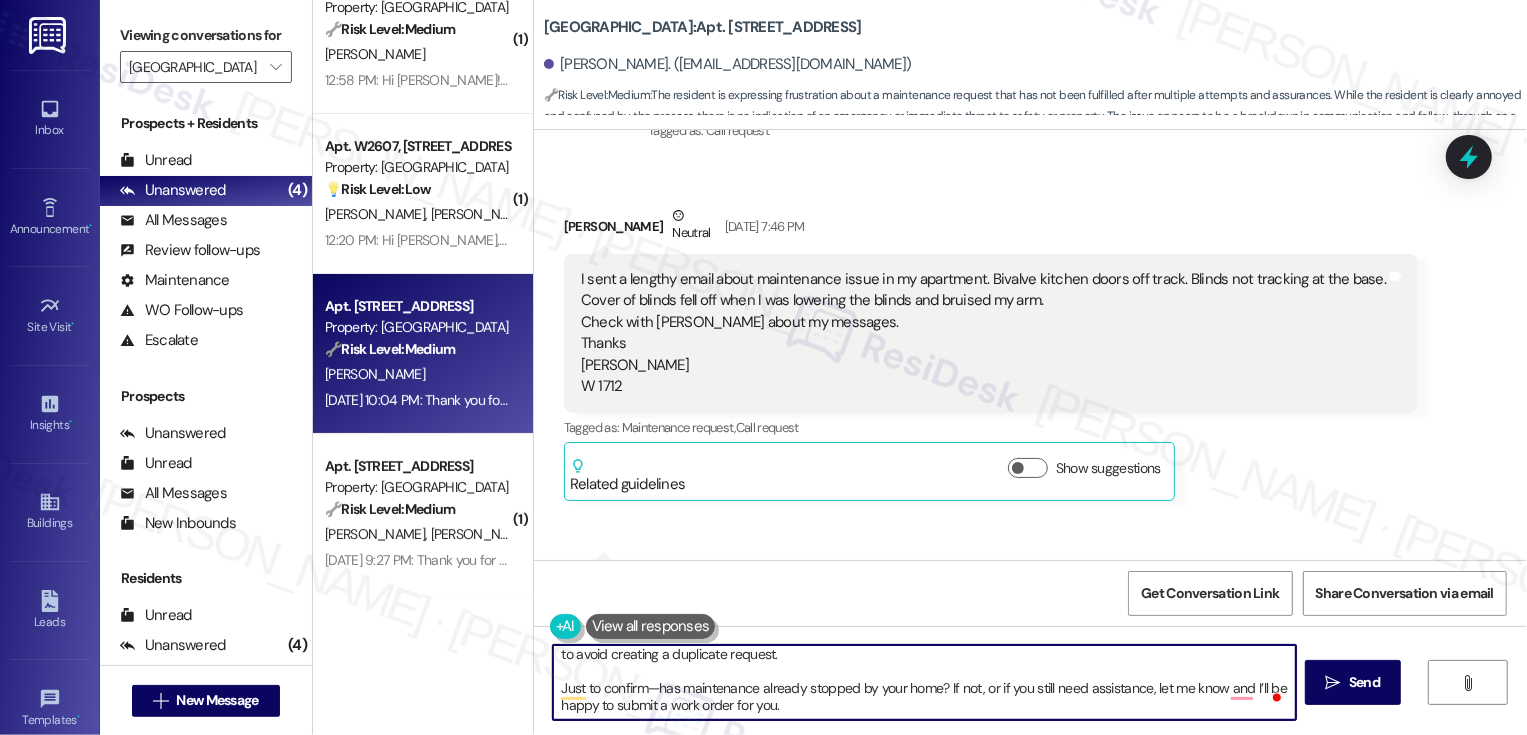 click on "Hi {{first_name}}, I hope you had a wonderful weekend! I’m sorry for any confusion. I haven’t submitted a work order yet because you mentioned that you already spoke with someone from the team about your maintenance issues, and I wanted to avoid creating a duplicate request.
Just to confirm—has maintenance already stopped by your home? If not, or if you still need assistance, let me know and I’ll be happy to submit a work order for you." at bounding box center (924, 682) 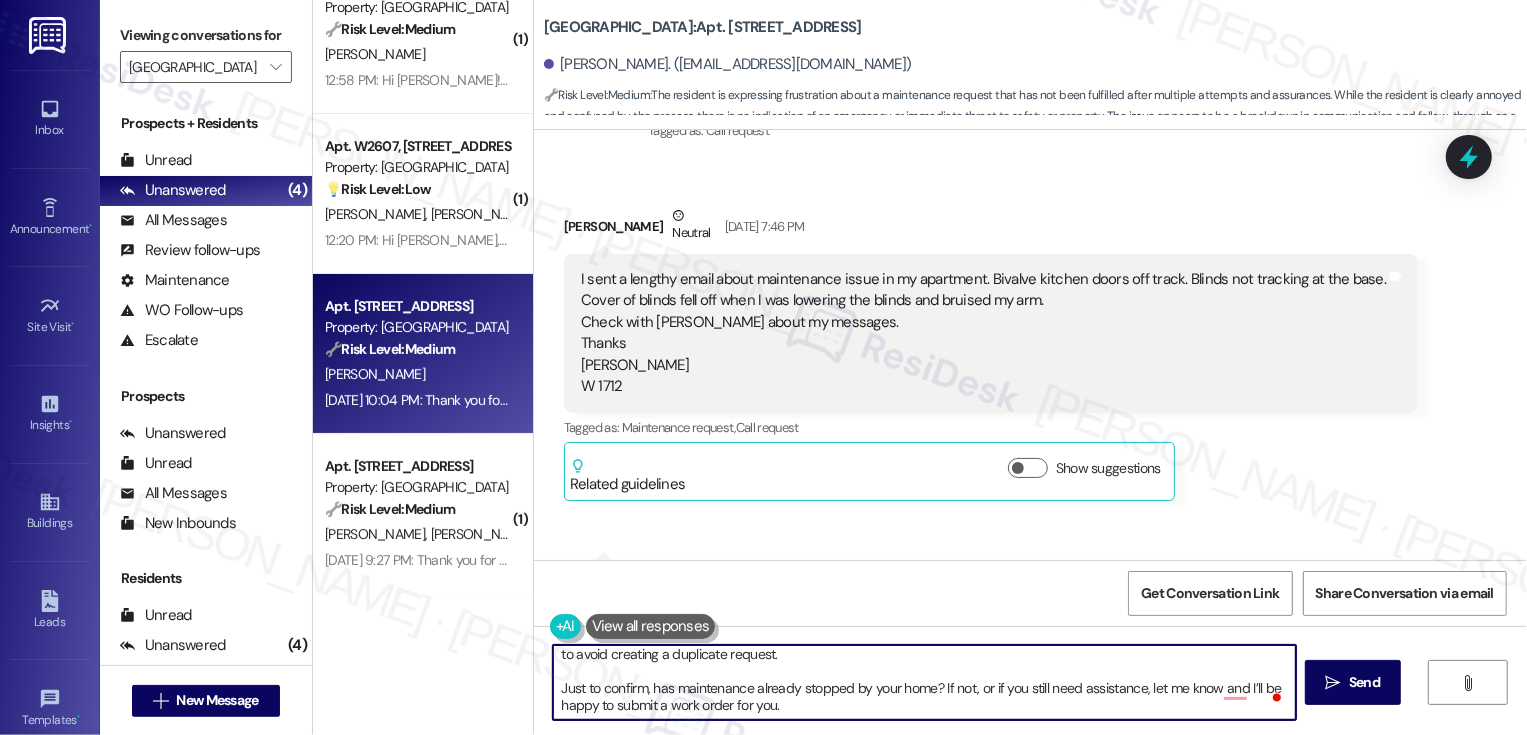 scroll, scrollTop: 0, scrollLeft: 0, axis: both 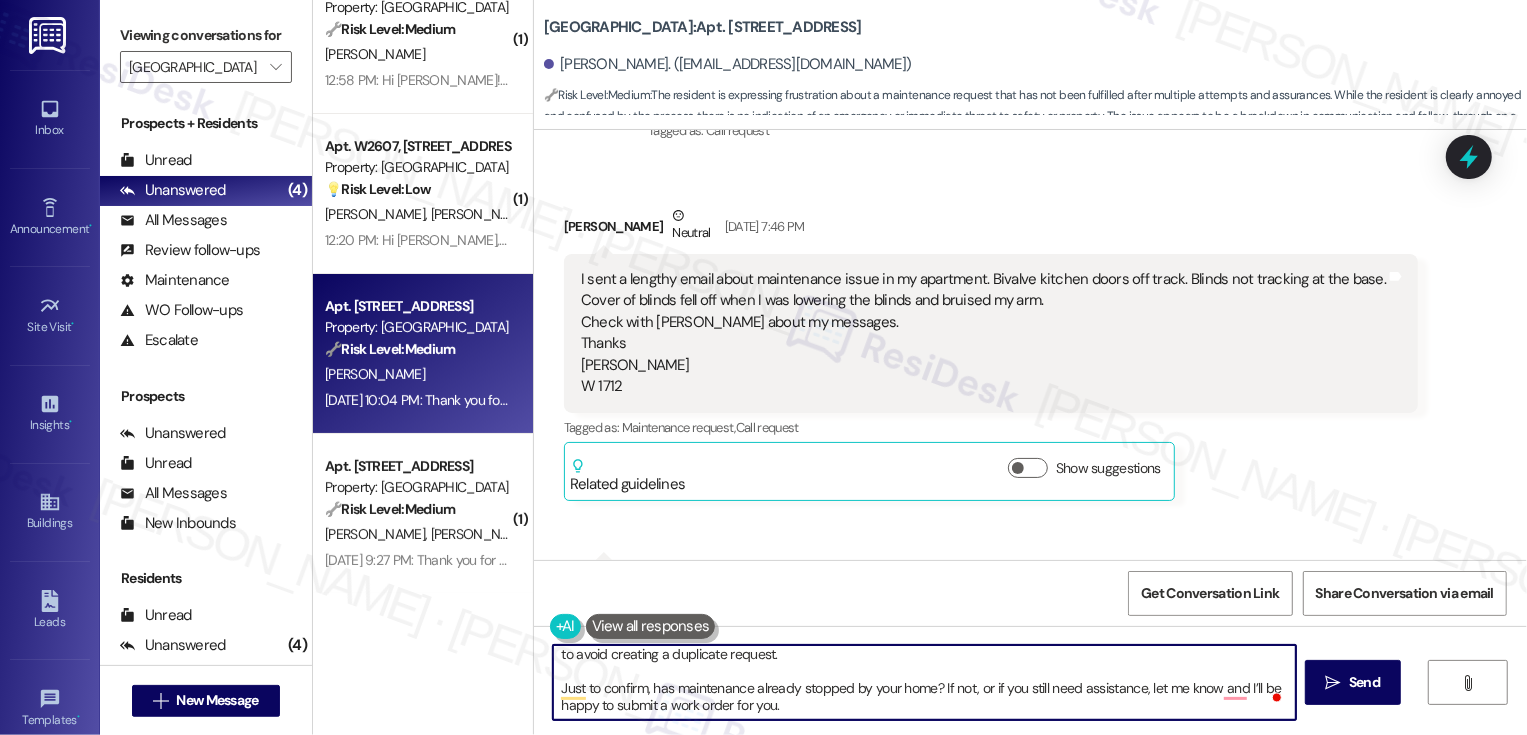 click on "Hi {{first_name}}, I hope you had a wonderful weekend! I’m sorry for any confusion. I haven’t submitted a work order yet because you mentioned that you already spoke with someone from the team about your maintenance issues, and I wanted to avoid creating a duplicate request.
Just to confirm, has maintenance already stopped by your home? If not, or if you still need assistance, let me know and I’ll be happy to submit a work order for you." at bounding box center [924, 682] 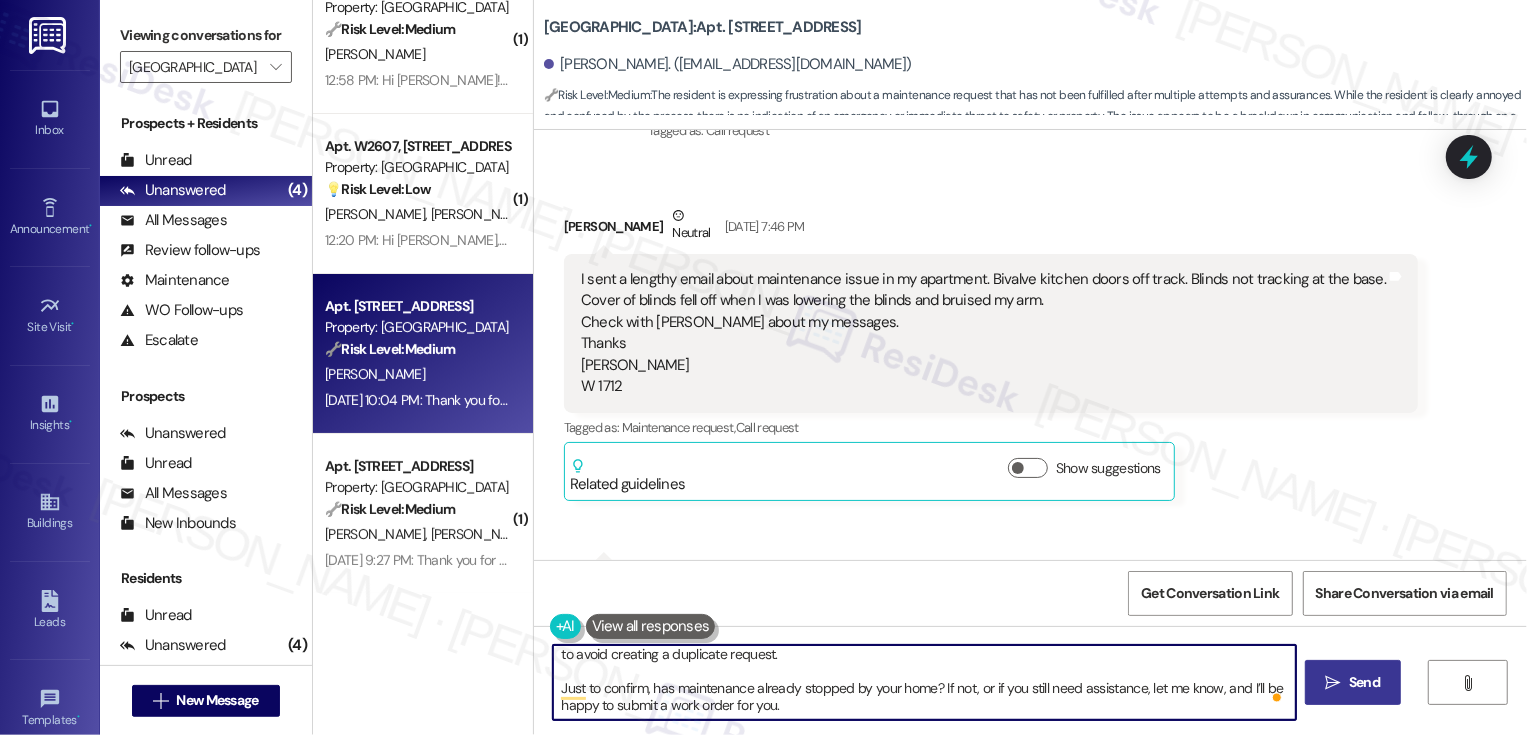type on "Hi {{first_name}}, I hope you had a wonderful weekend! I’m sorry for any confusion. I haven’t submitted a work order yet because you mentioned that you already spoke with someone from the team about your maintenance issues, and I wanted to avoid creating a duplicate request.
Just to confirm, has maintenance already stopped by your home? If not, or if you still need assistance, let me know, and I’ll be happy to submit a work order for you." 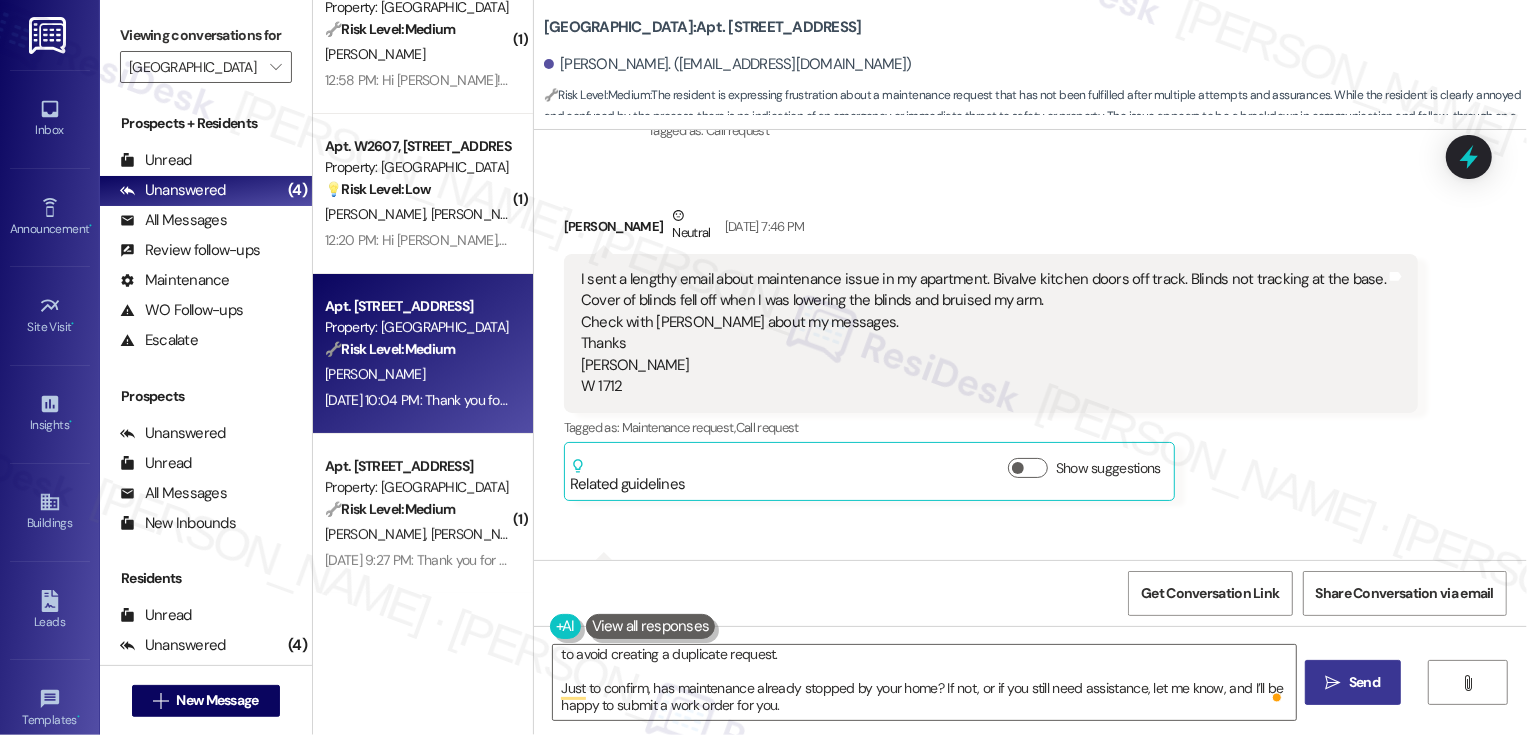 click on "Send" at bounding box center [1364, 682] 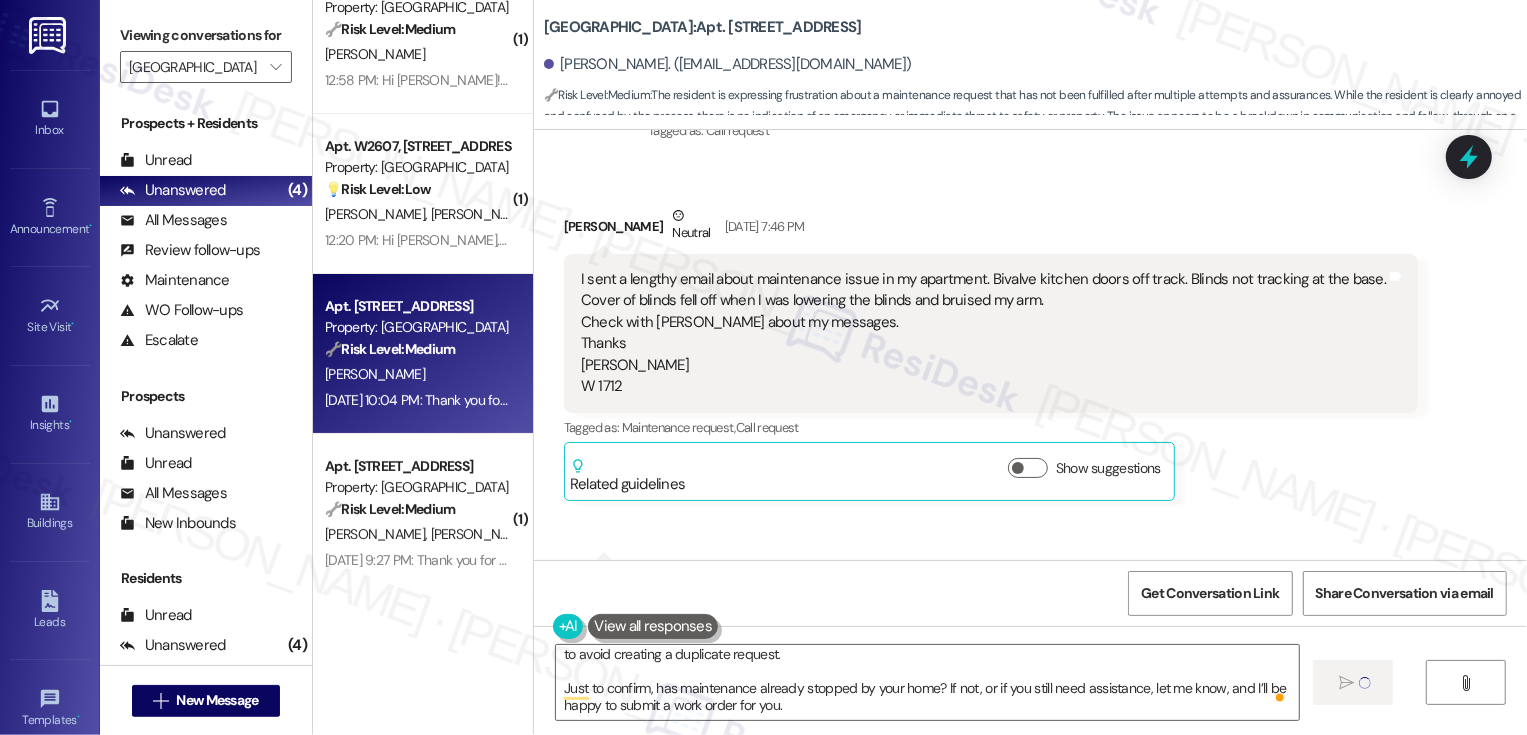 type 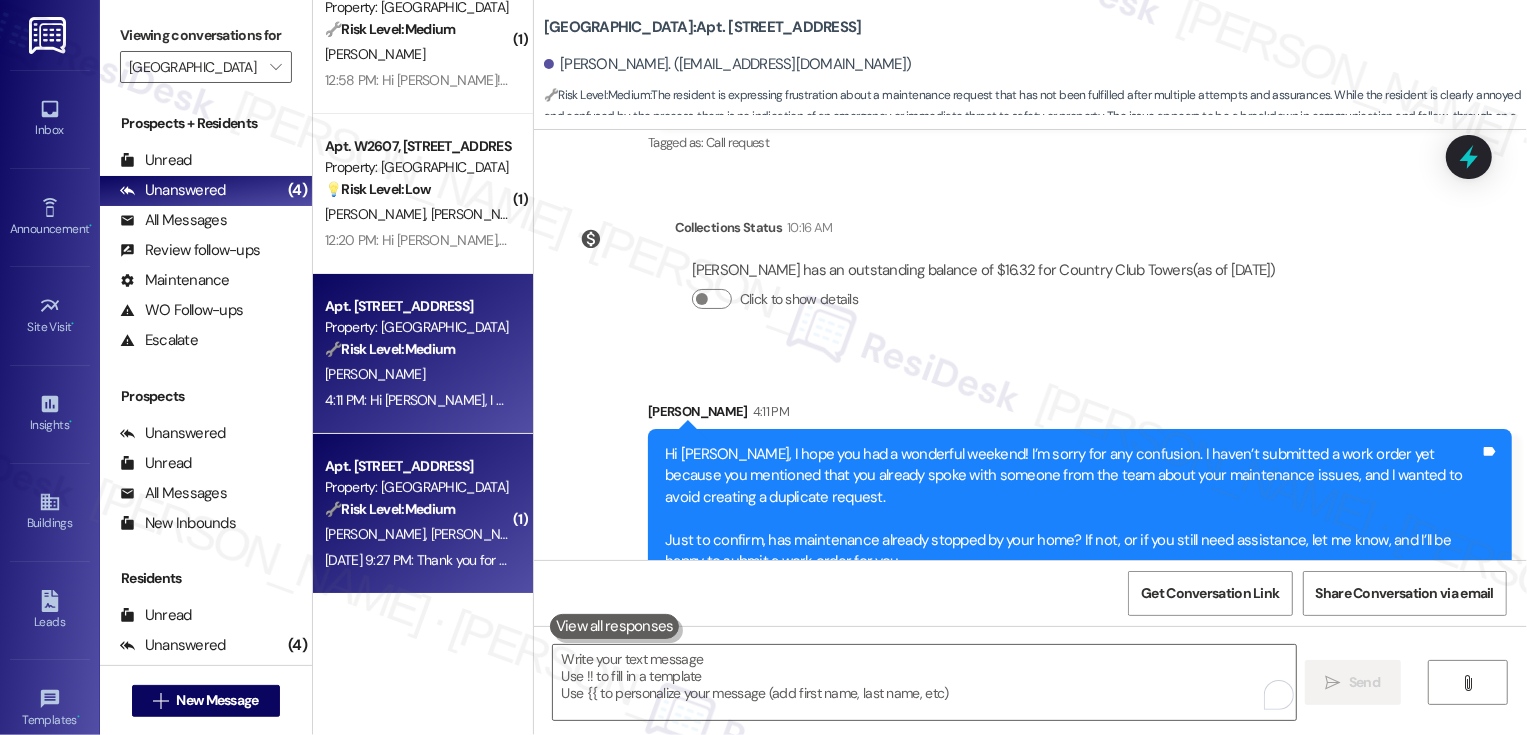 click on "Property: [GEOGRAPHIC_DATA]" at bounding box center [417, 487] 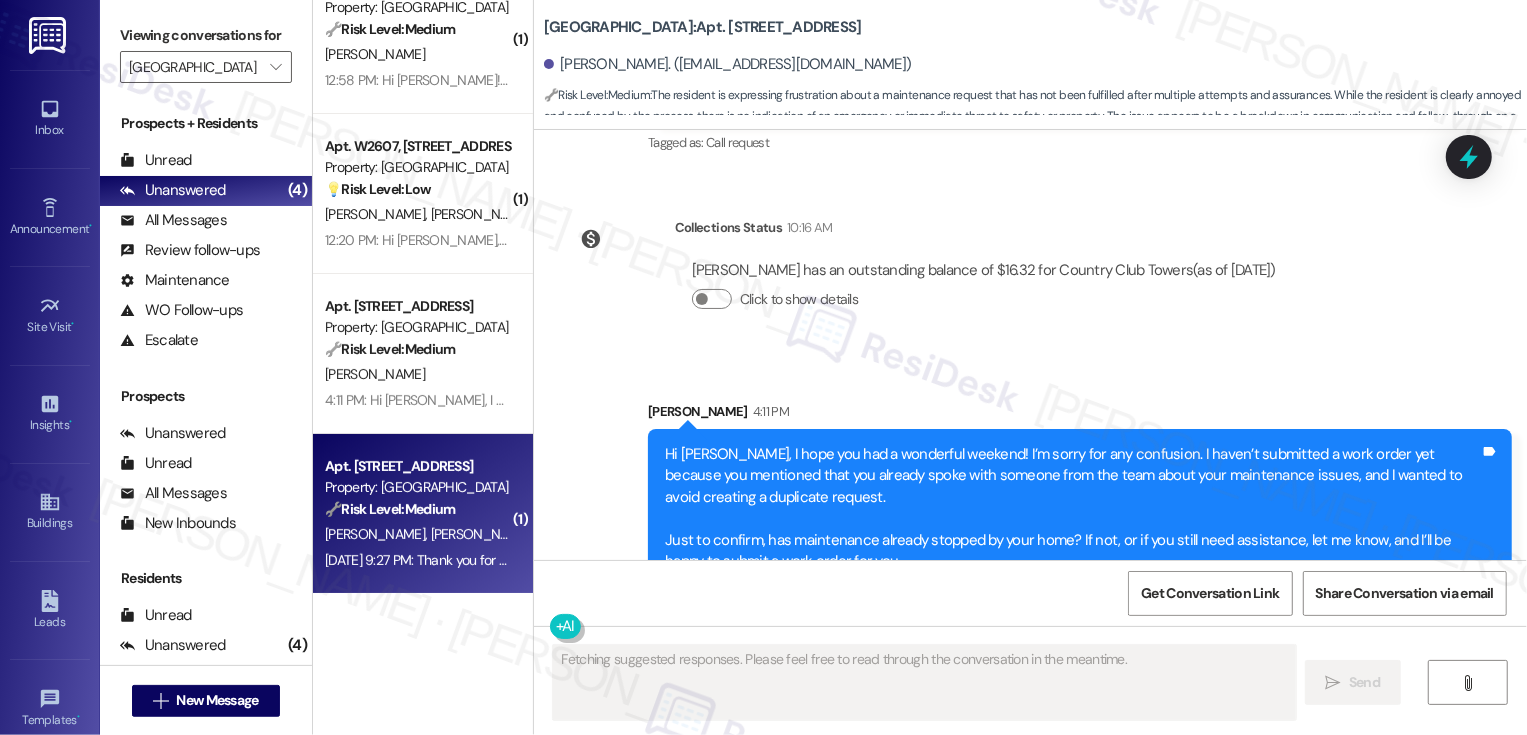 type on "Fetching suggested responses. Please feel free to read through the conversation in the meantime." 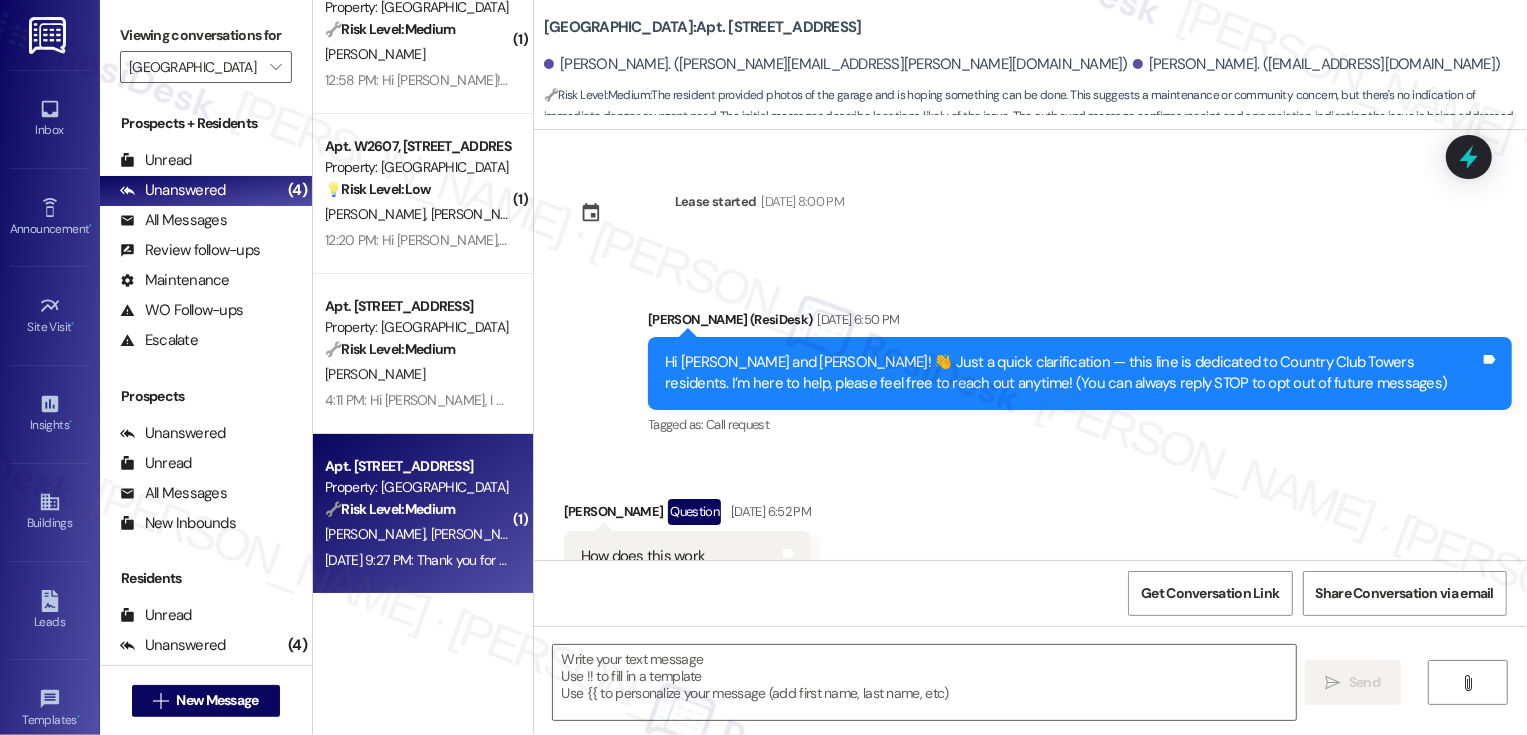 click on "Property: [GEOGRAPHIC_DATA]" at bounding box center [417, 487] 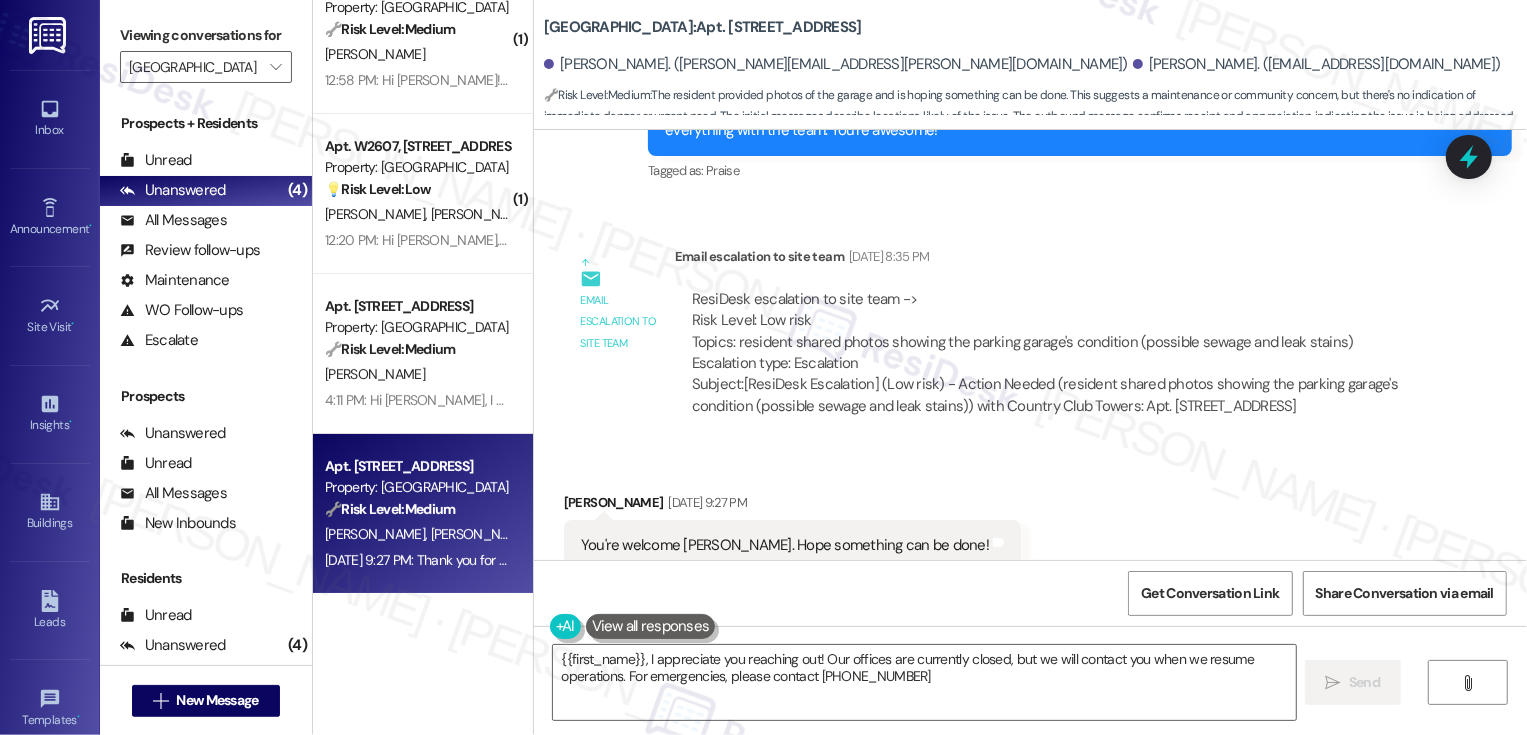 type on "{{first_name}}, I appreciate you reaching out! Our offices are currently closed, but we will contact you when we resume operations. For emergencies, please contact [PHONE_NUMBER]." 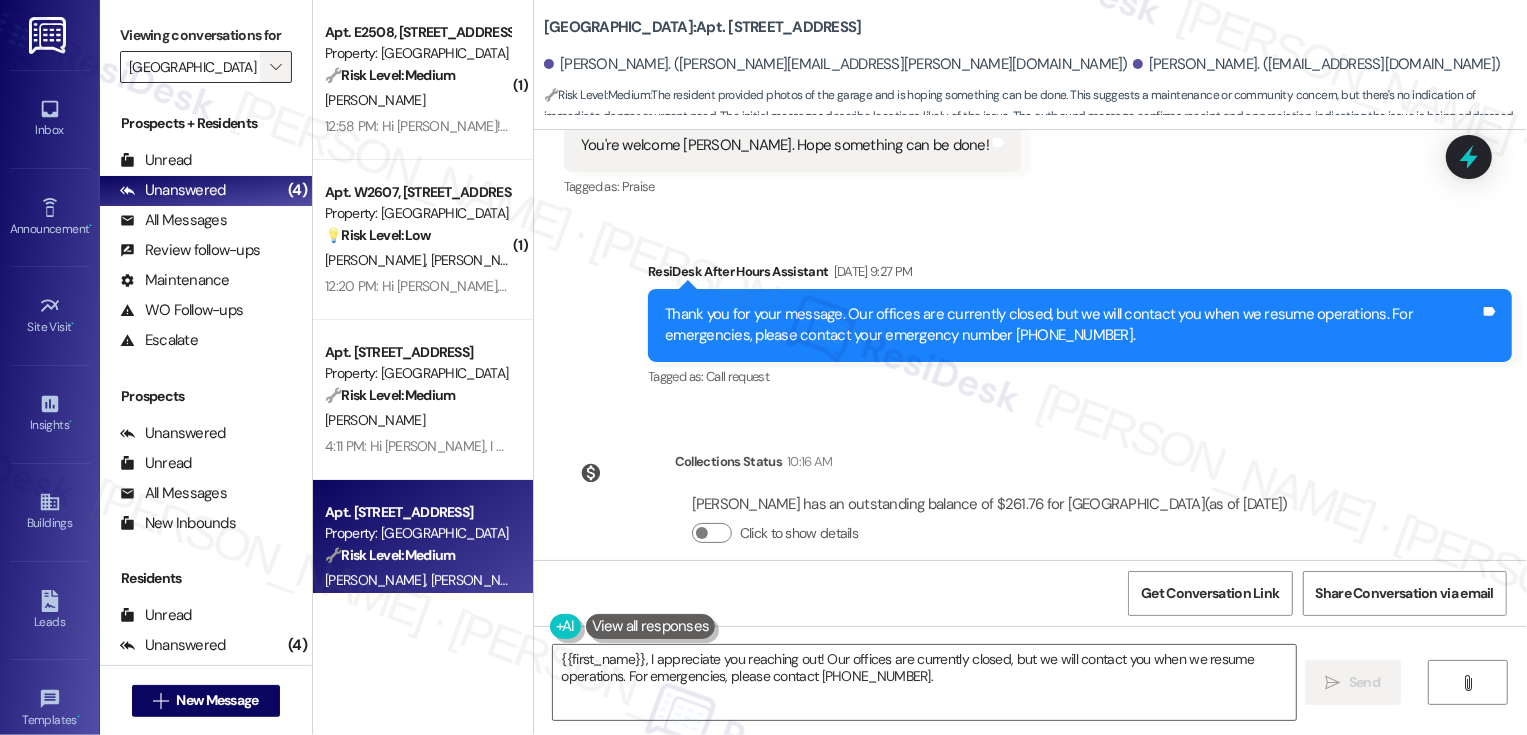 click on "" at bounding box center [275, 67] 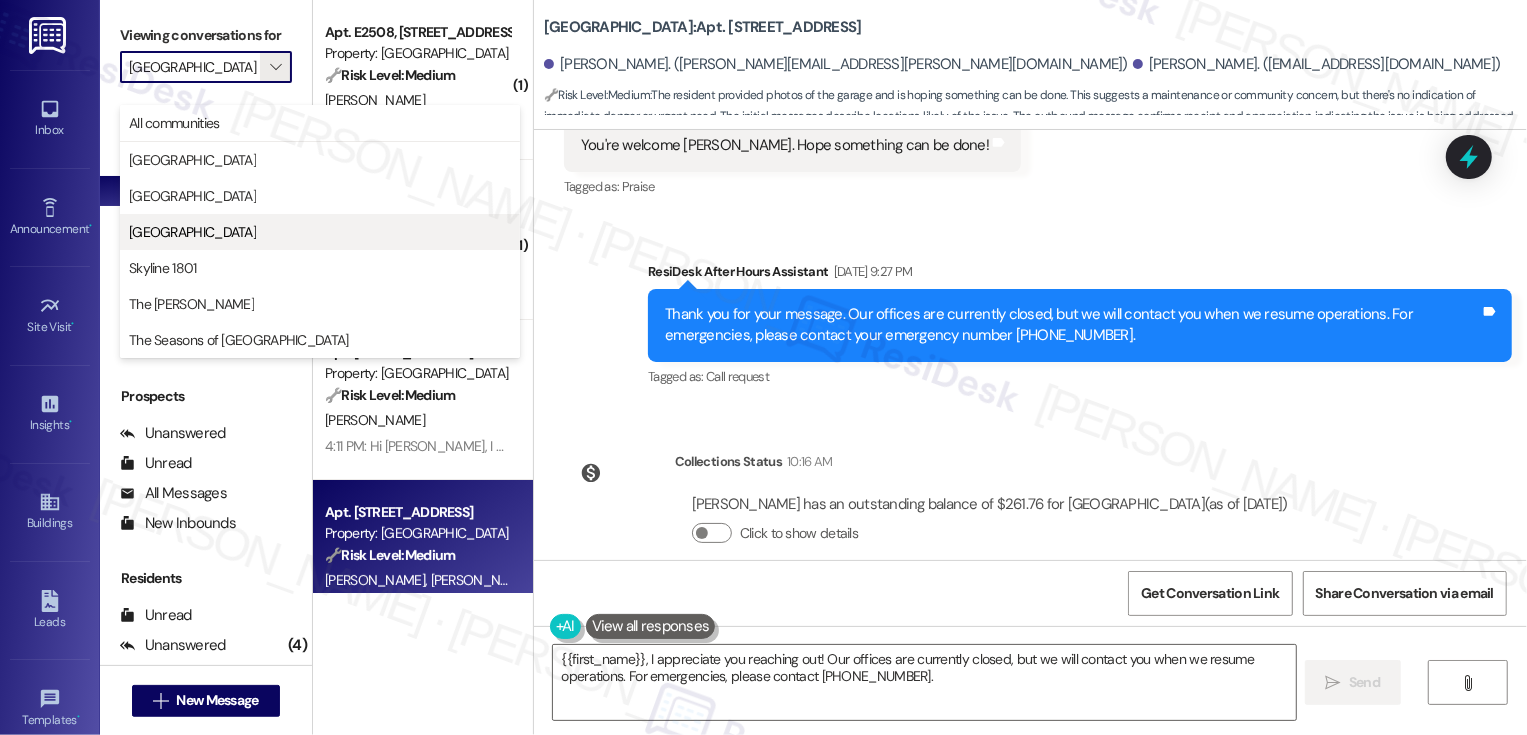click on "[GEOGRAPHIC_DATA]" at bounding box center (192, 232) 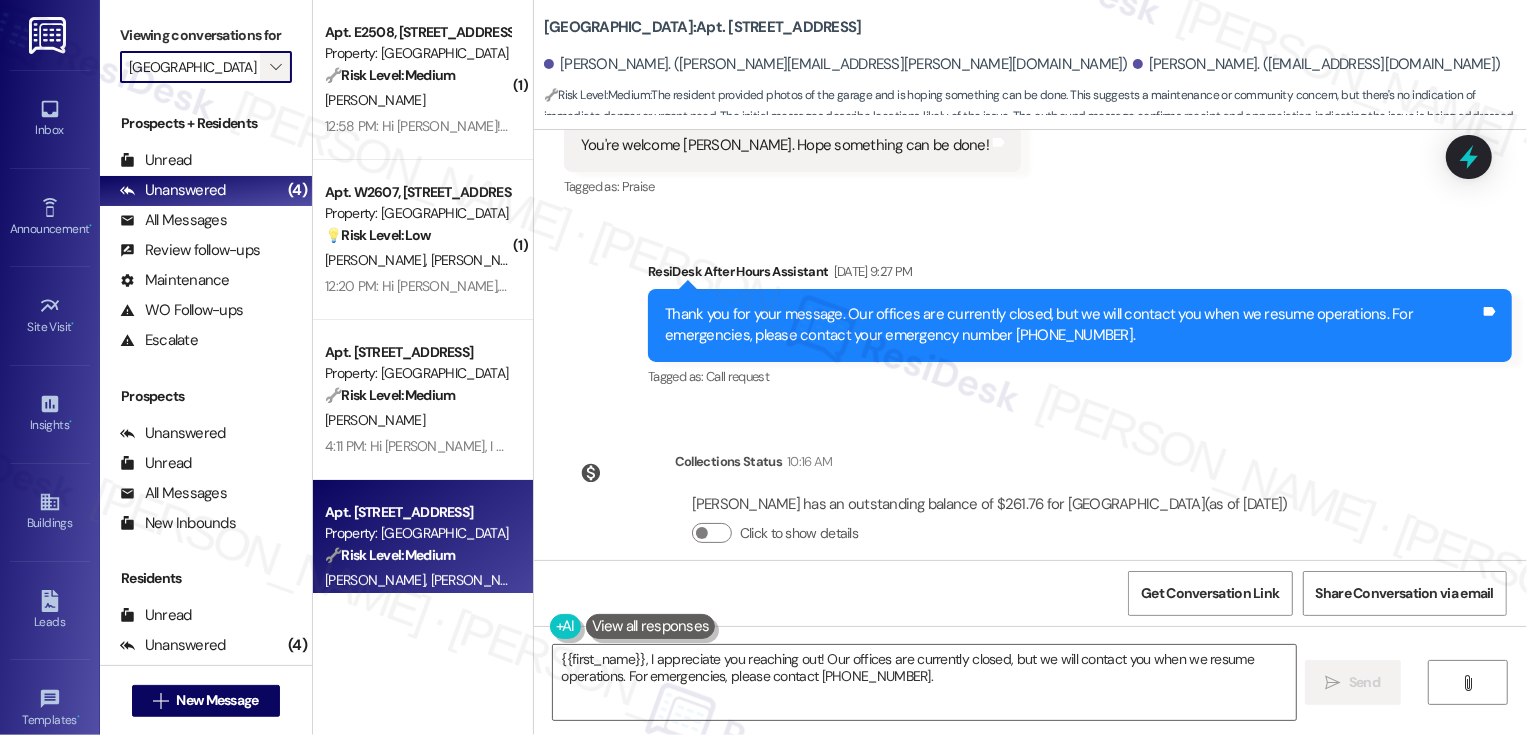 click on "" at bounding box center (275, 67) 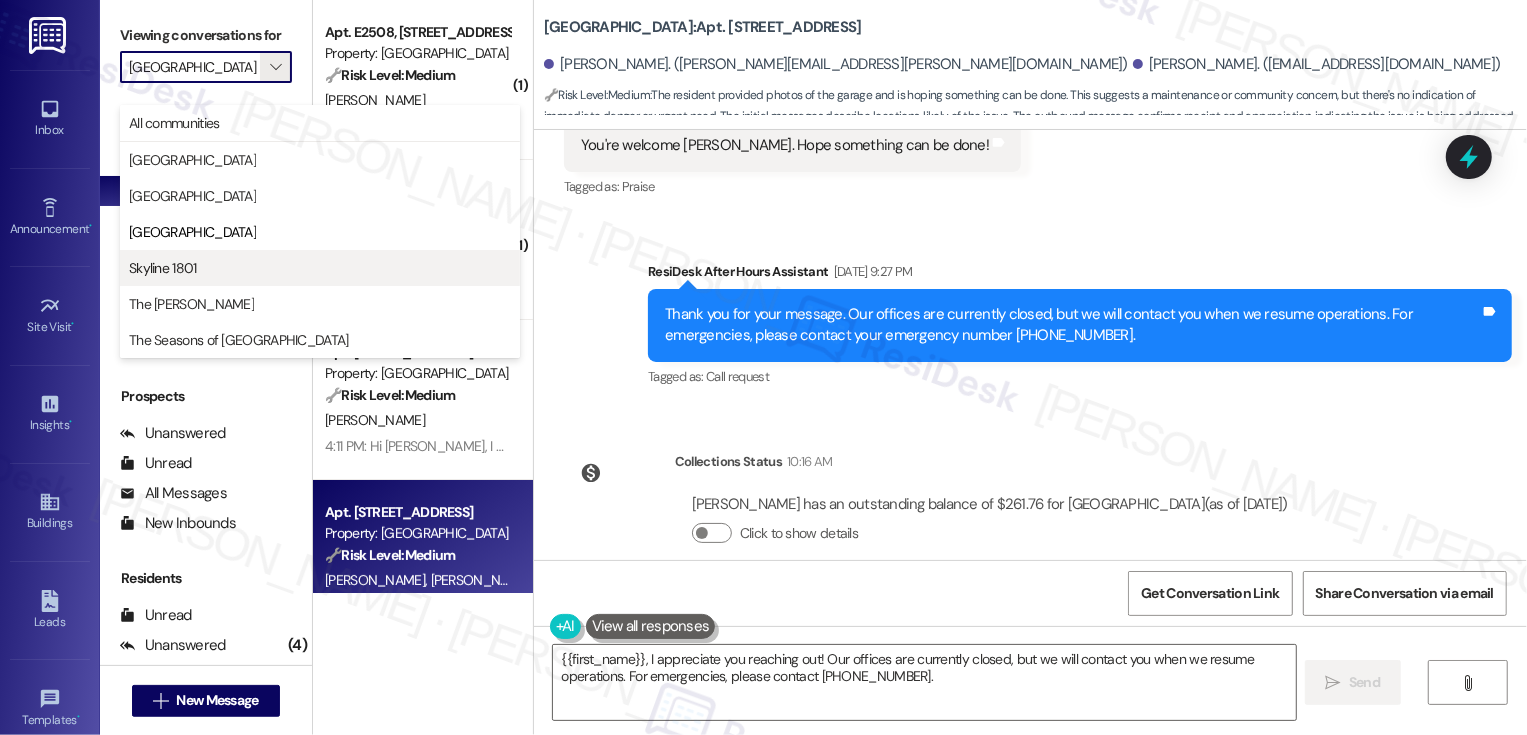 click on "Skyline 1801" at bounding box center (320, 268) 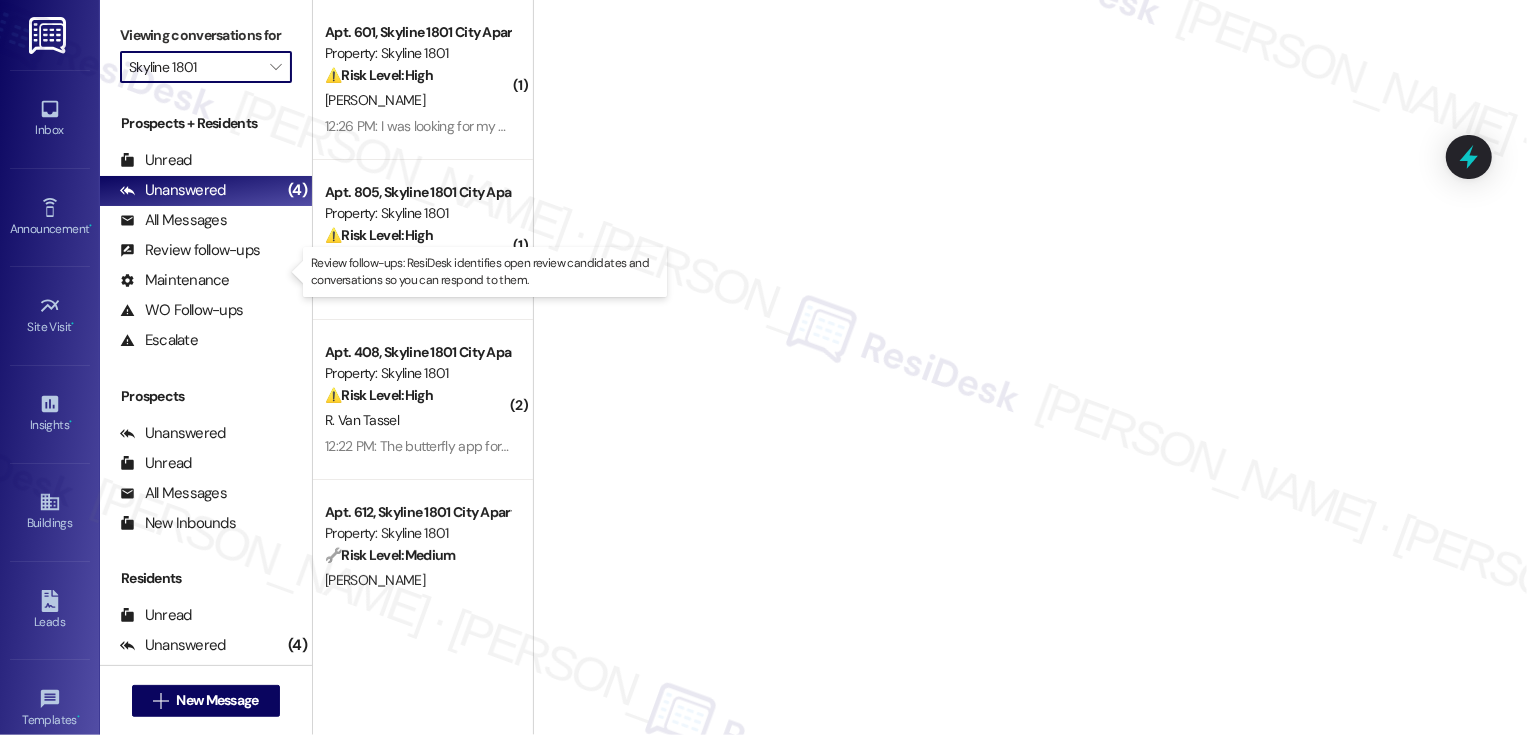 type on "Skyline 1801" 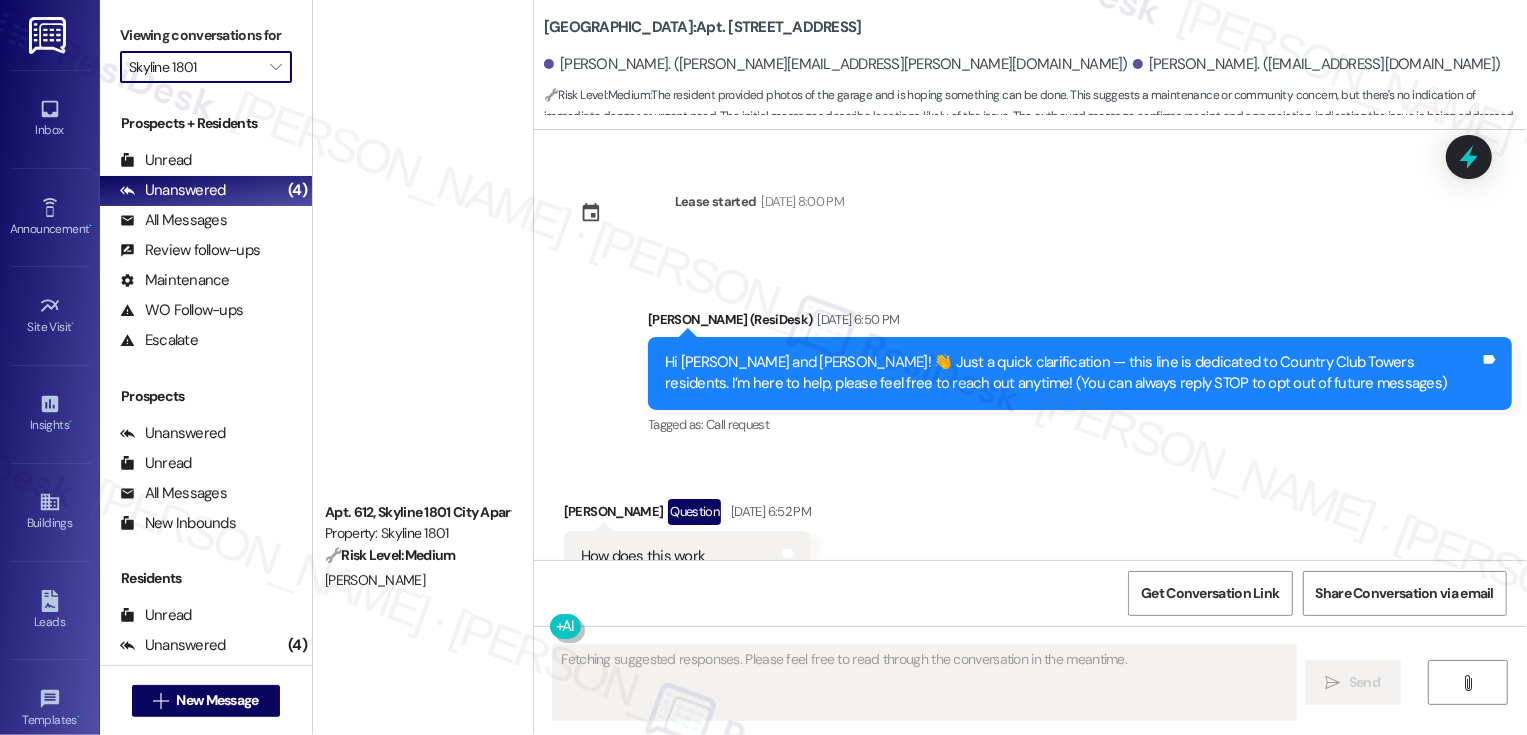 type on "Fetching suggested responses. Please feel free to read through the conversation in the meantime." 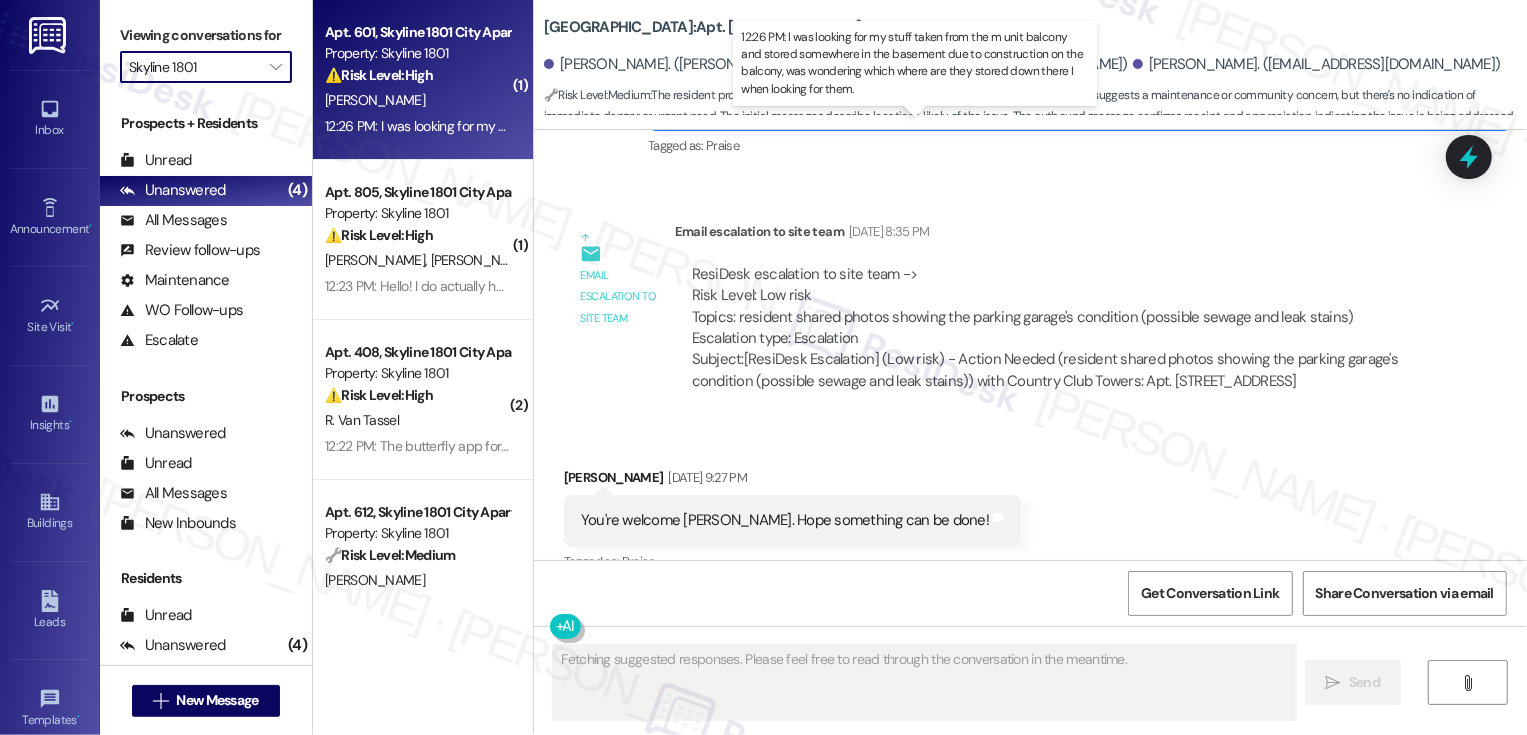 click on "12:26 PM: I was looking for my stuff taken from the m unit balcony and stored somewhere in the basement due to construction on the balcony, was wondering which where are they stored down there I when looking for them.  12:26 PM: I was looking for my stuff taken from the m unit balcony and stored somewhere in the basement due to construction on the balcony, was wondering which where are they stored down there I when looking for them." at bounding box center [972, 126] 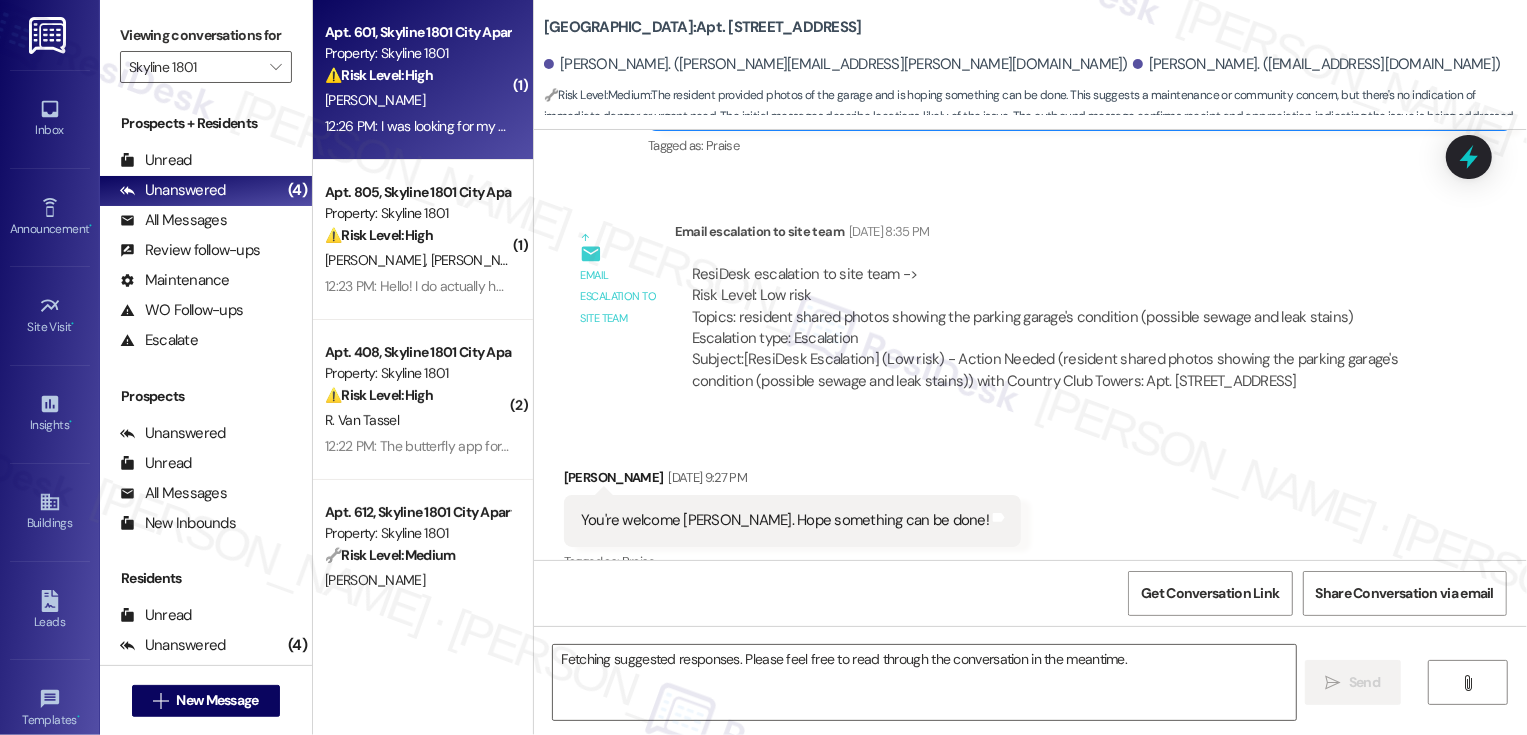 click on "12:26 PM: I was looking for my stuff taken from the m unit balcony and stored somewhere in the basement due to construction on the balcony, was wondering which where are they stored down there I when looking for them.  12:26 PM: I was looking for my stuff taken from the m unit balcony and stored somewhere in the basement due to construction on the balcony, was wondering which where are they stored down there I when looking for them." at bounding box center (972, 126) 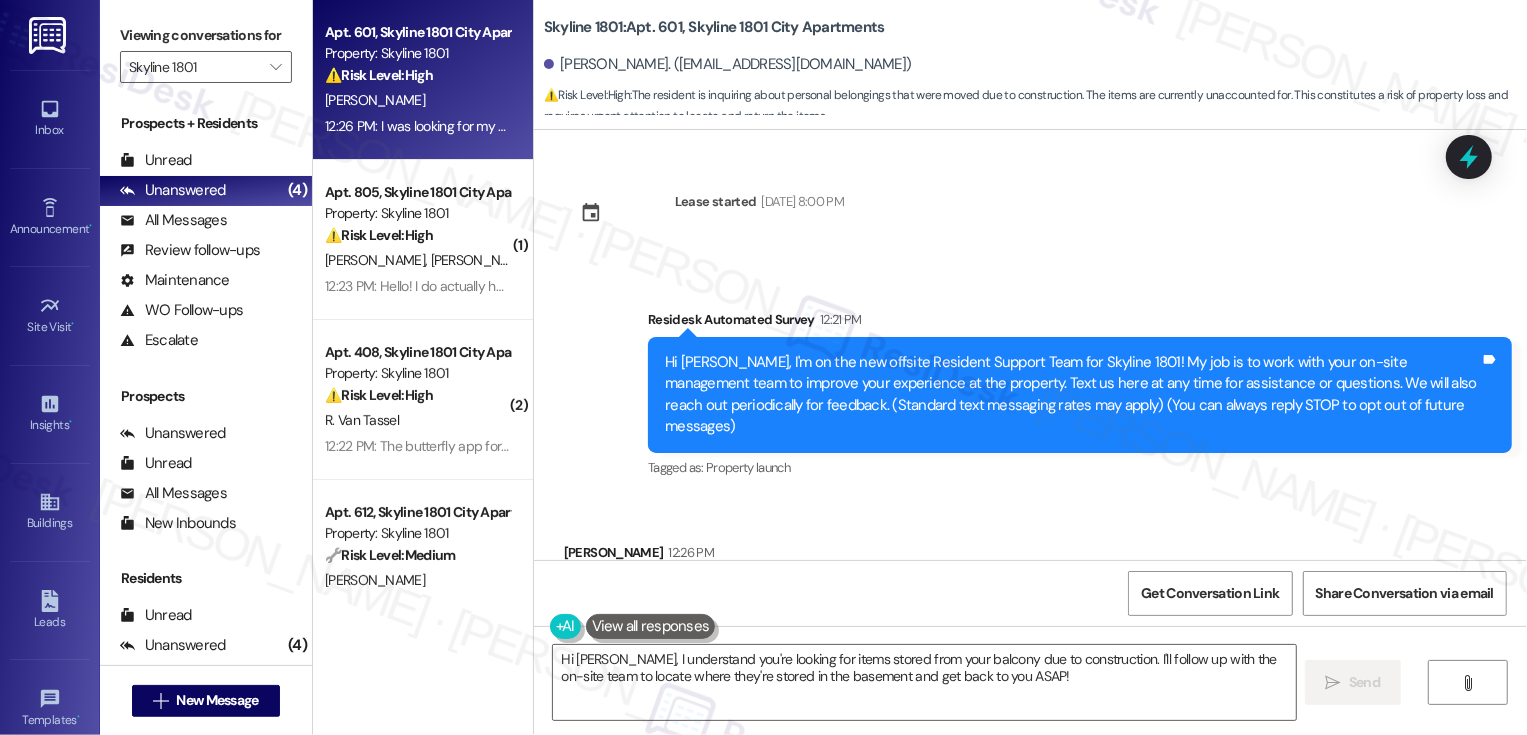scroll, scrollTop: 157, scrollLeft: 0, axis: vertical 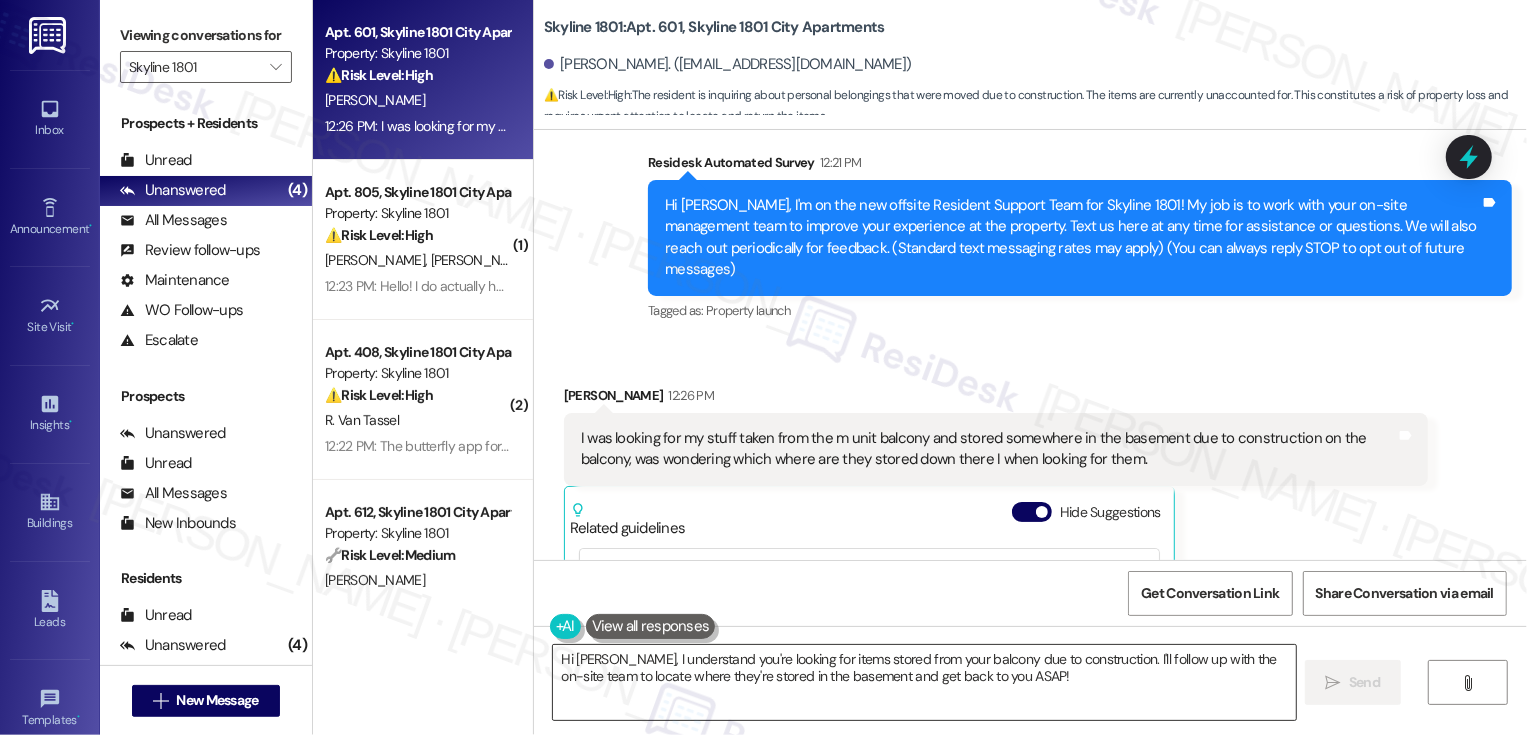 click on "Hi [PERSON_NAME], I understand you're looking for items stored from your balcony due to construction. I'll follow up with the on-site team to locate where they're stored in the basement and get back to you ASAP!" at bounding box center (924, 682) 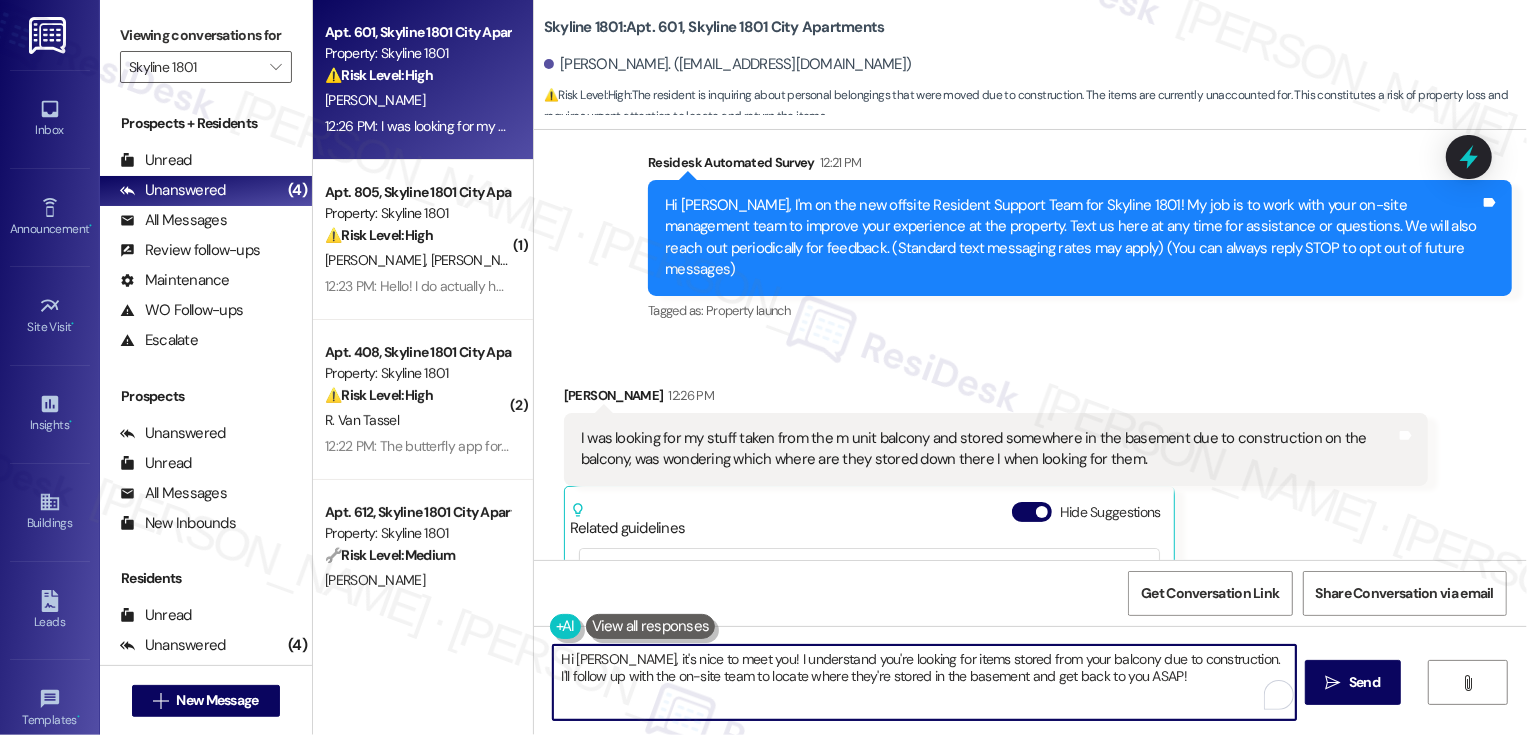 drag, startPoint x: 1207, startPoint y: 657, endPoint x: 1224, endPoint y: 698, distance: 44.38468 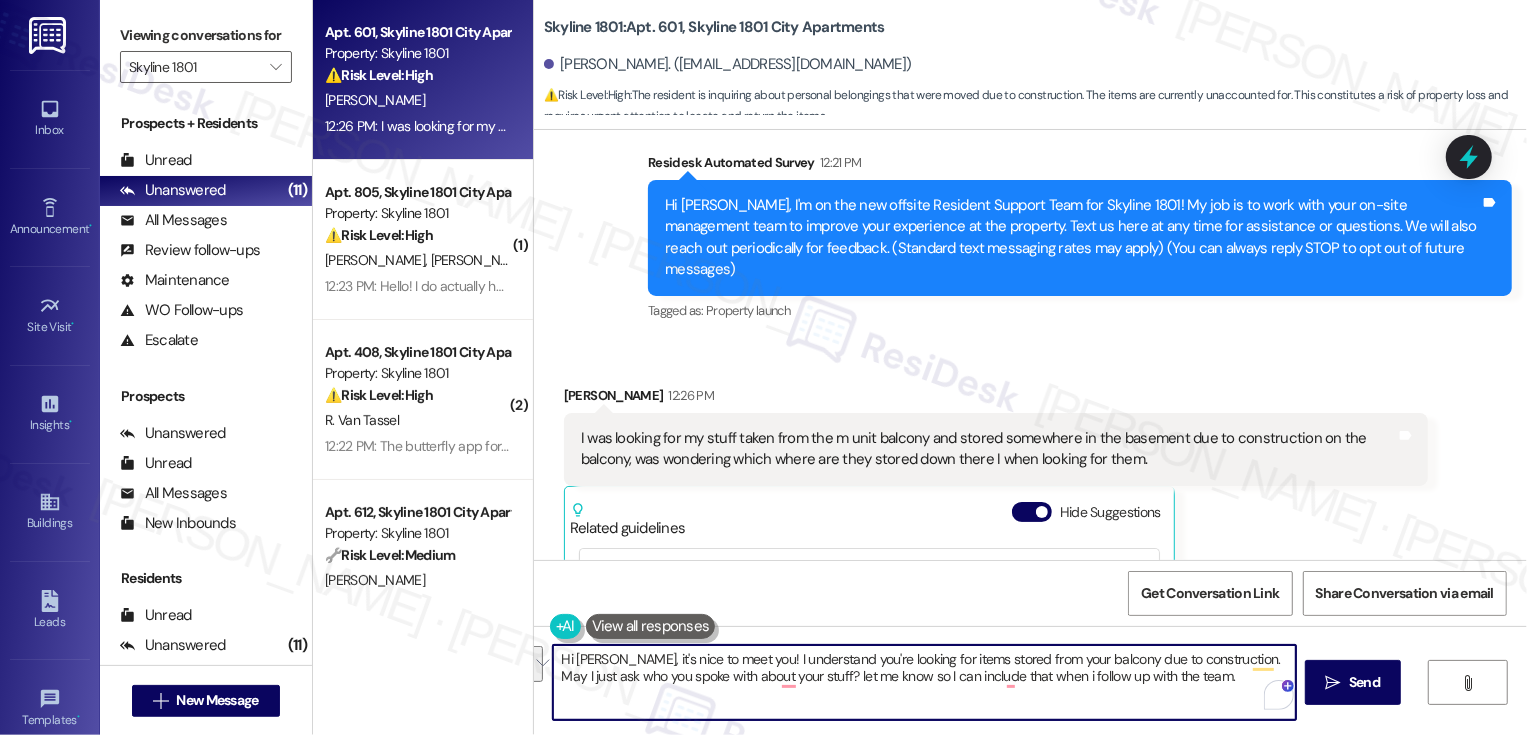 click on "Hi [PERSON_NAME], it's nice to meet you! I understand you're looking for items stored from your balcony due to construction. May I just ask who you spoke with about your stuff? let me know so I can include that when i follow up with the team." at bounding box center (924, 682) 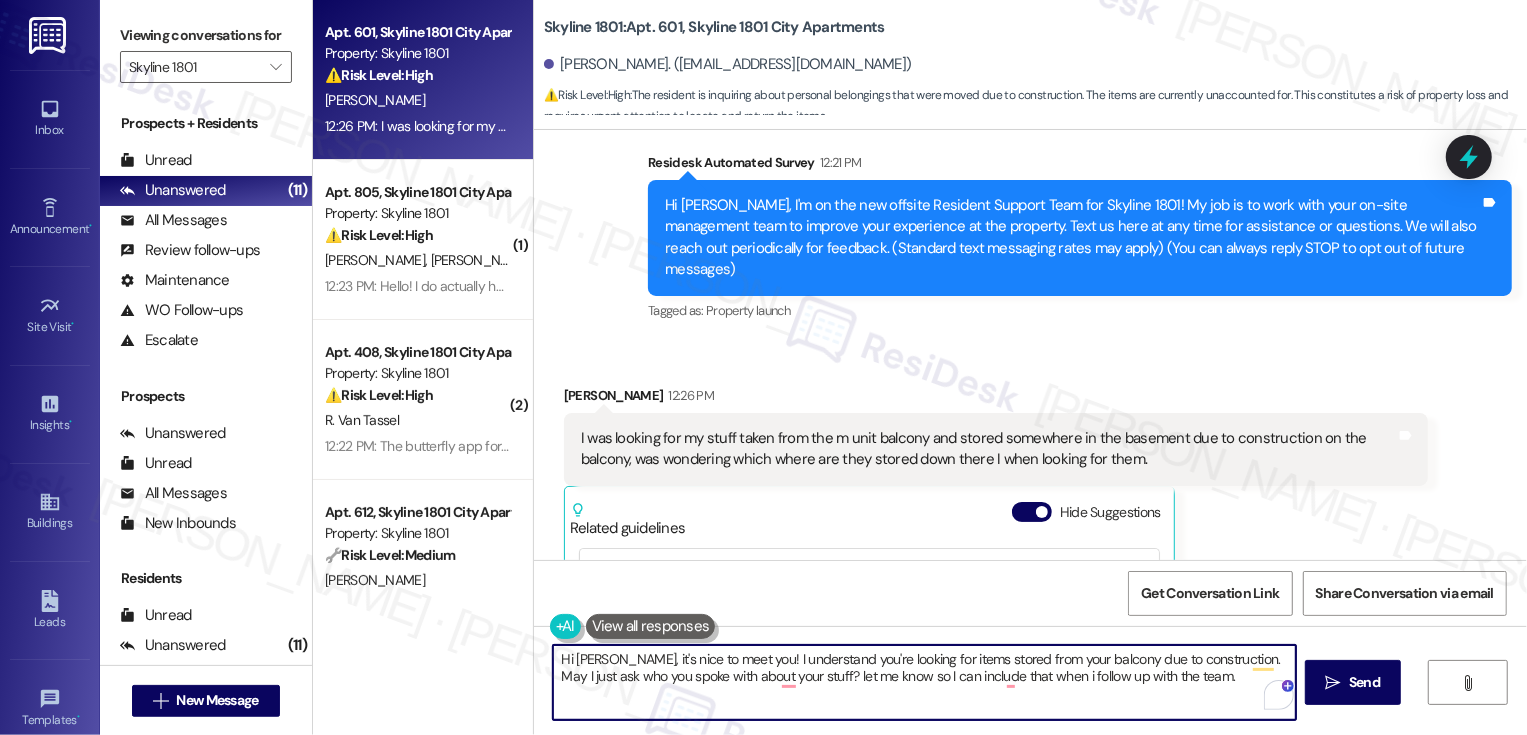 click on "Hi [PERSON_NAME], it's nice to meet you! I understand you're looking for items stored from your balcony due to construction. May I just ask who you spoke with about your stuff? let me know so I can include that when i follow up with the team." at bounding box center (924, 682) 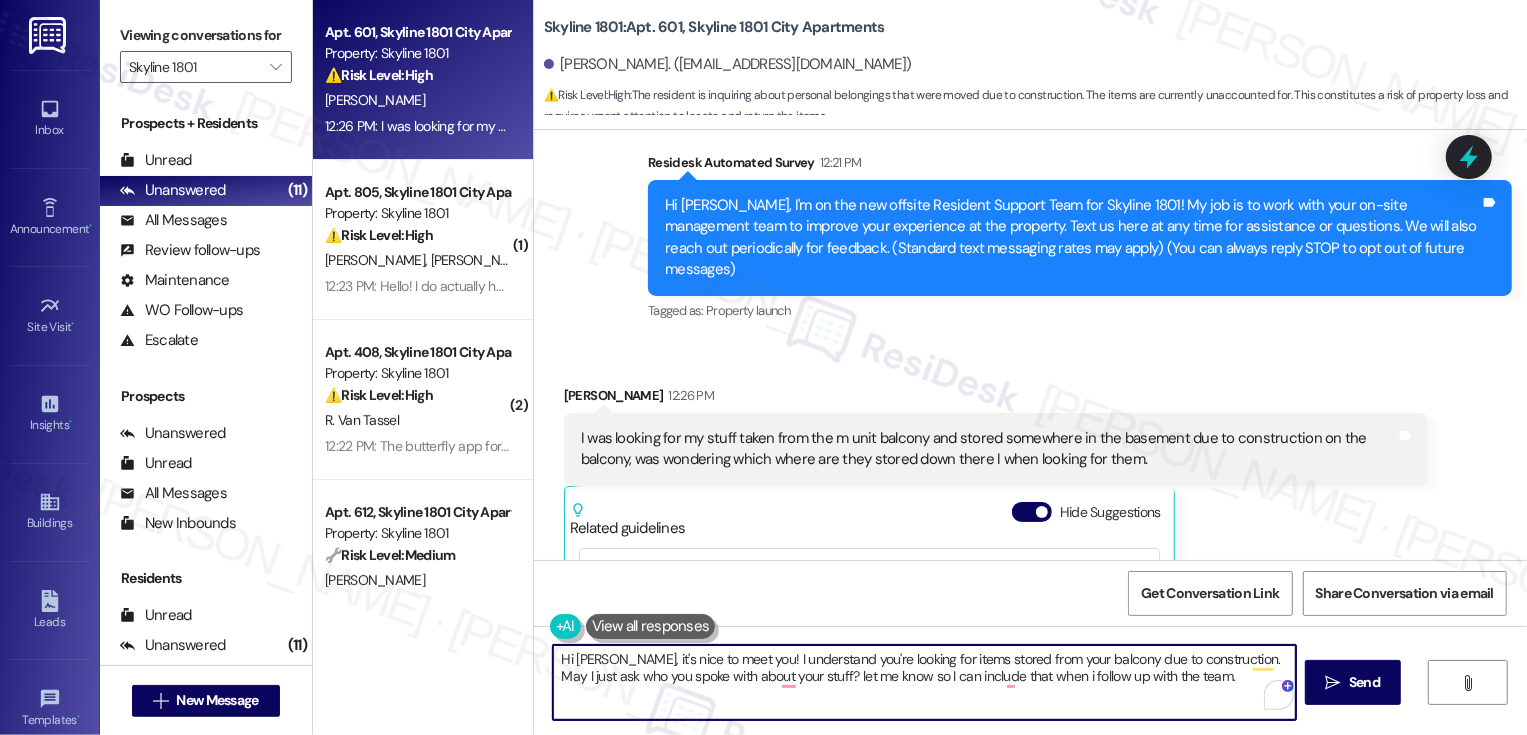 drag, startPoint x: 1210, startPoint y: 659, endPoint x: 1231, endPoint y: 704, distance: 49.658836 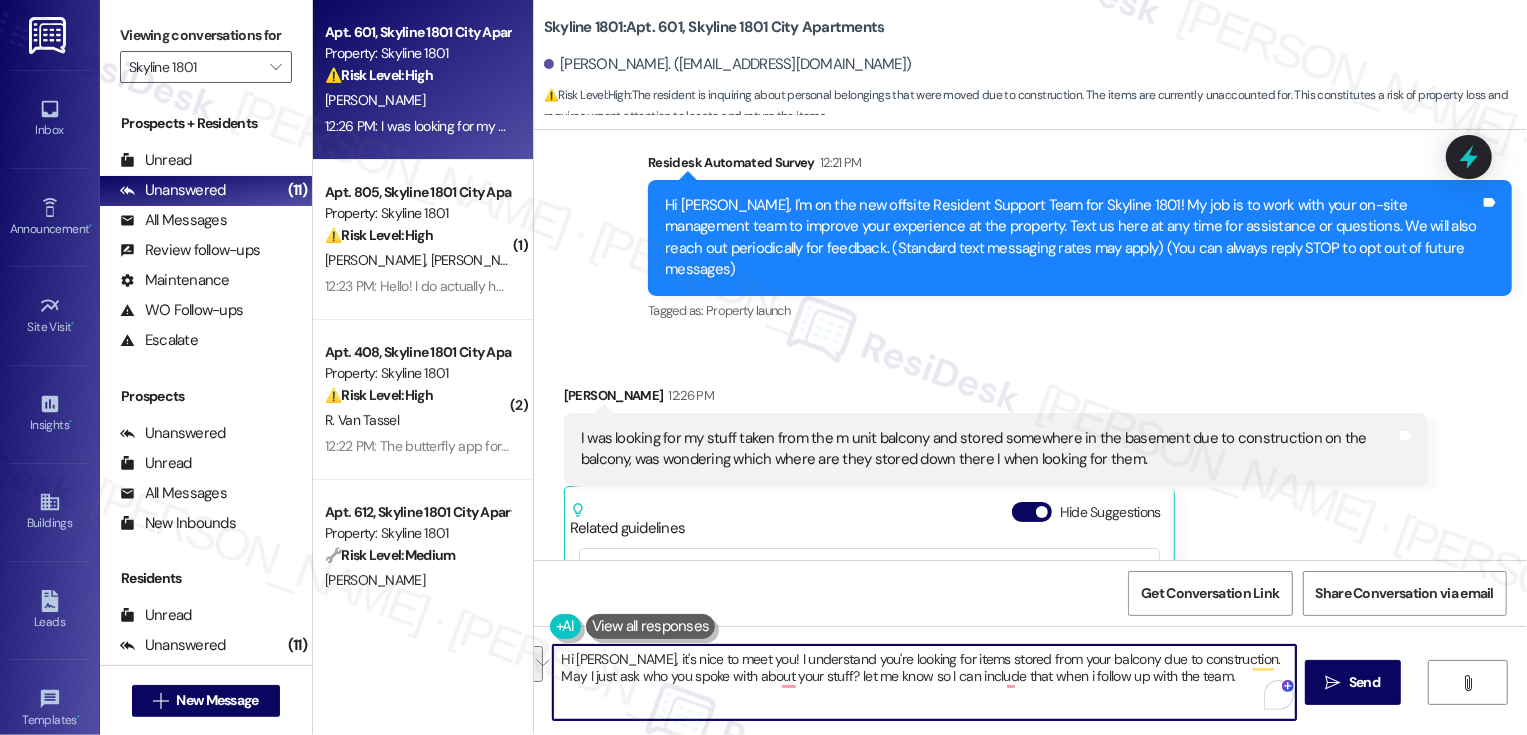 paste on ". Could you let me know who you spoke with about your belongings? I’ll include that detail when I" 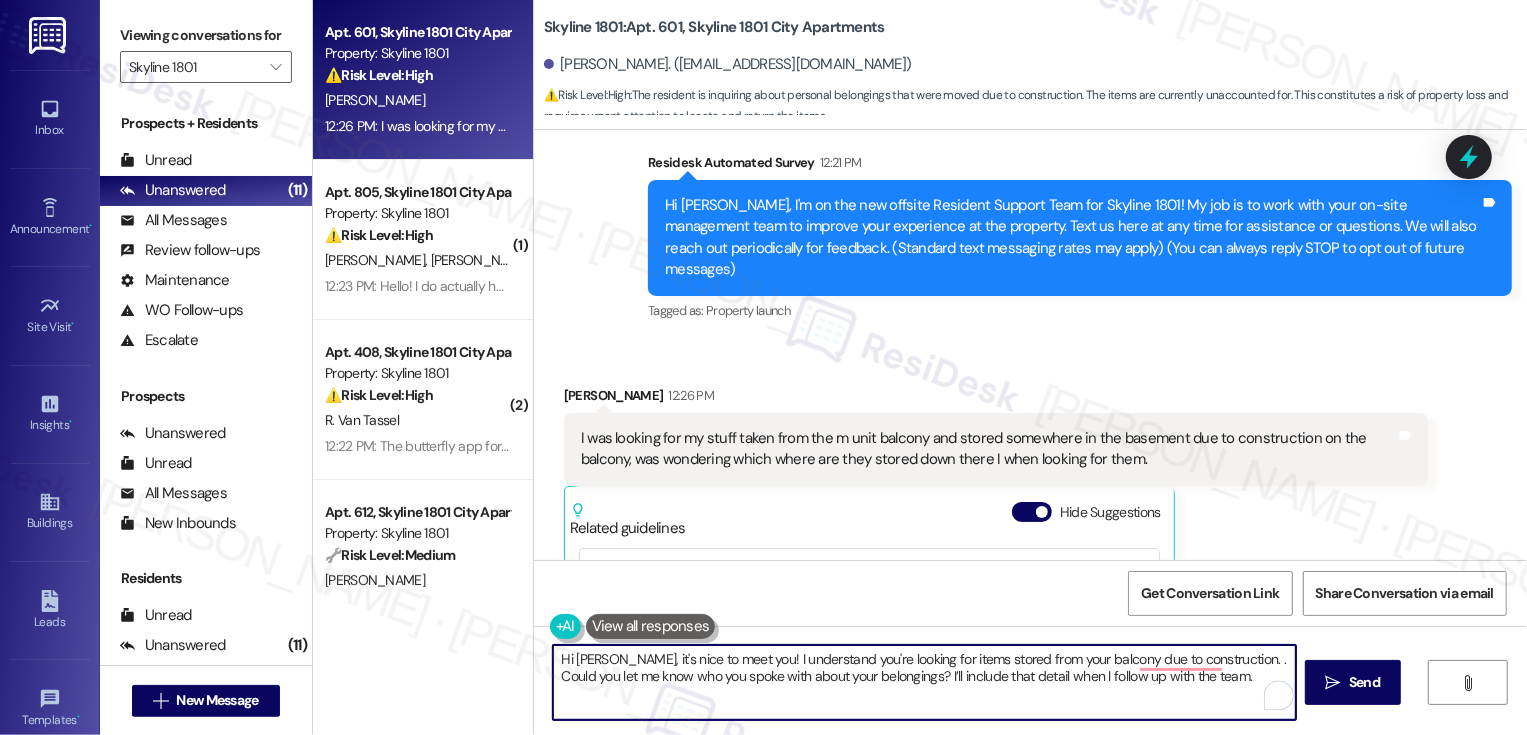 drag, startPoint x: 1214, startPoint y: 657, endPoint x: 1214, endPoint y: 696, distance: 39 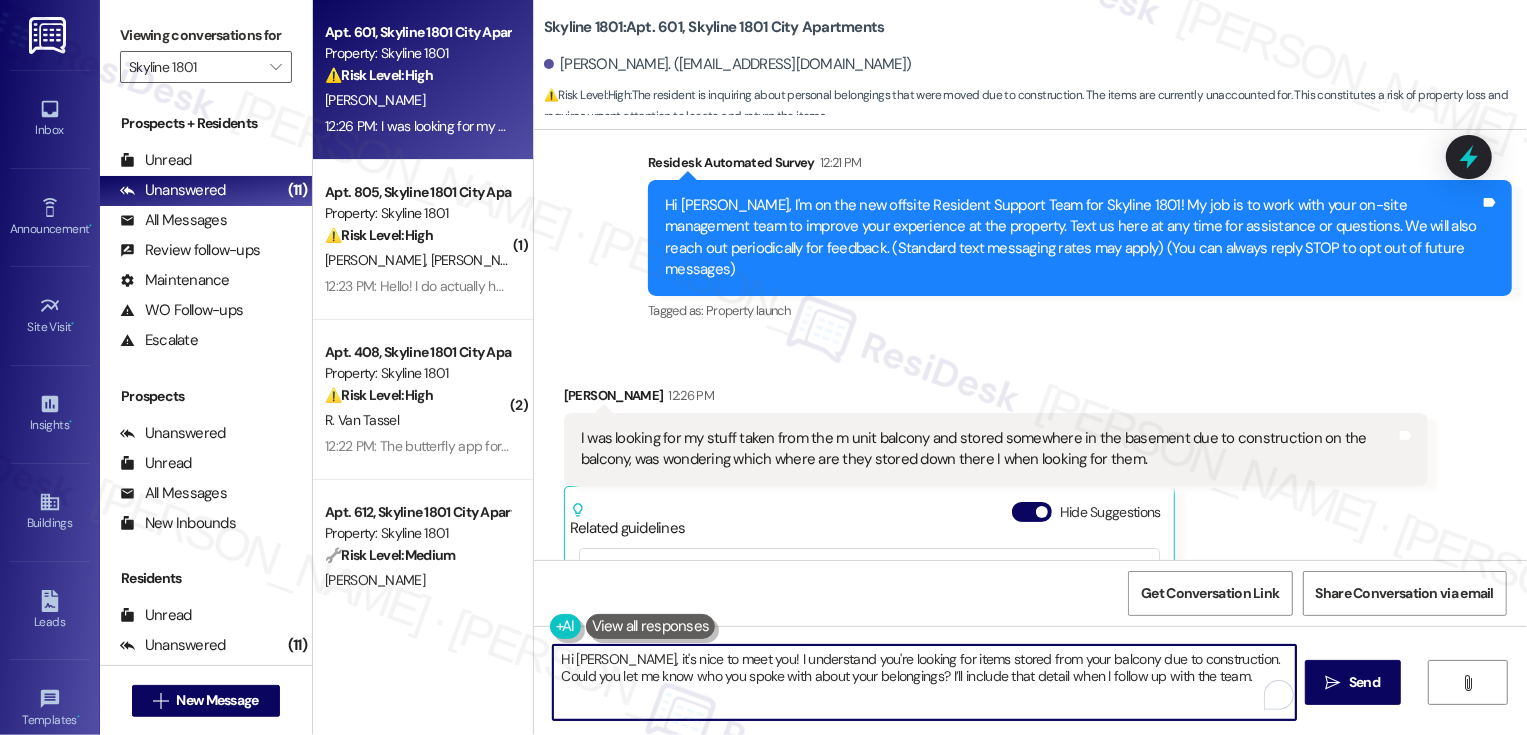 click on "Hi [PERSON_NAME], it's nice to meet you! I understand you're looking for items stored from your balcony due to construction. Could you let me know who you spoke with about your belongings? I’ll include that detail when I follow up with the team." at bounding box center [924, 682] 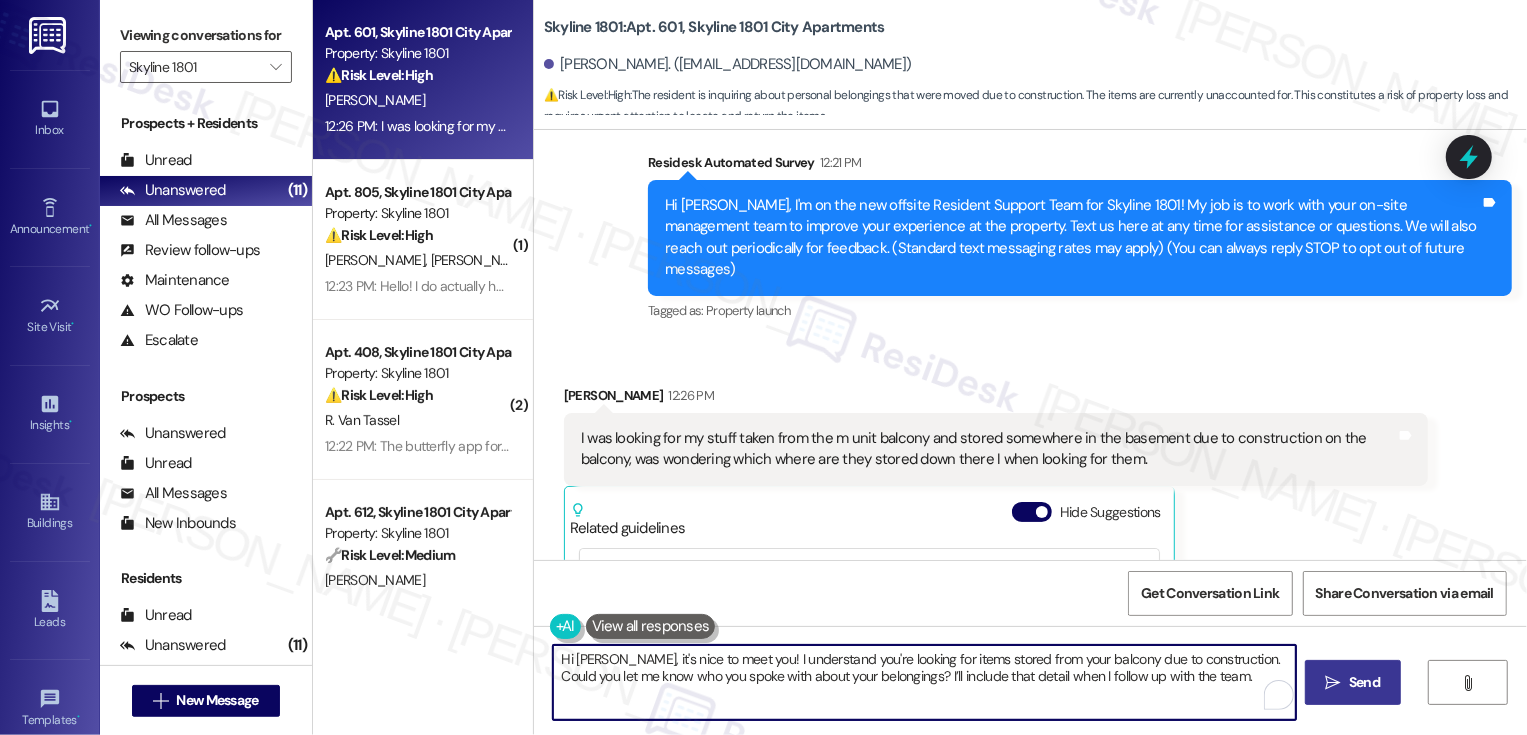 click on "Send" at bounding box center (1364, 682) 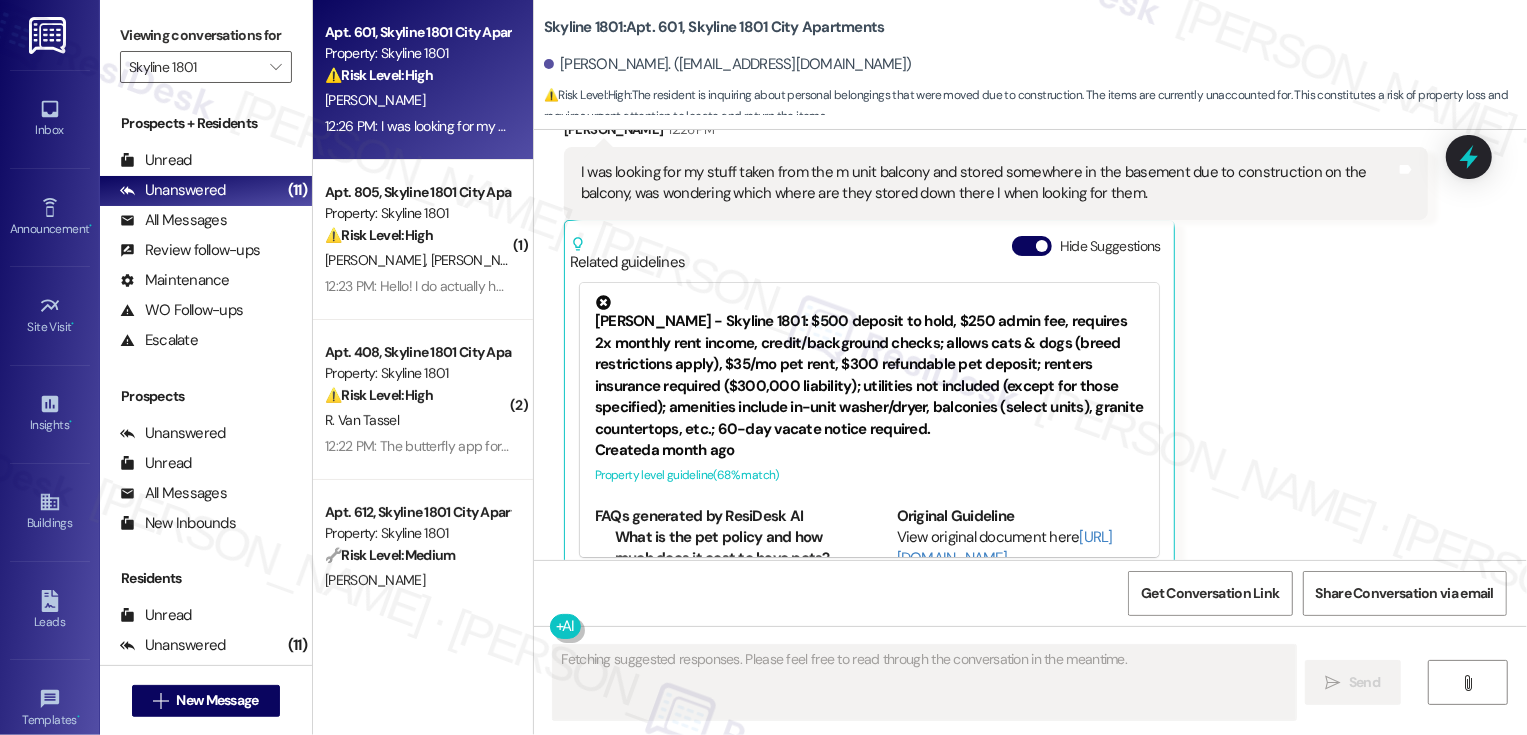 scroll, scrollTop: 429, scrollLeft: 0, axis: vertical 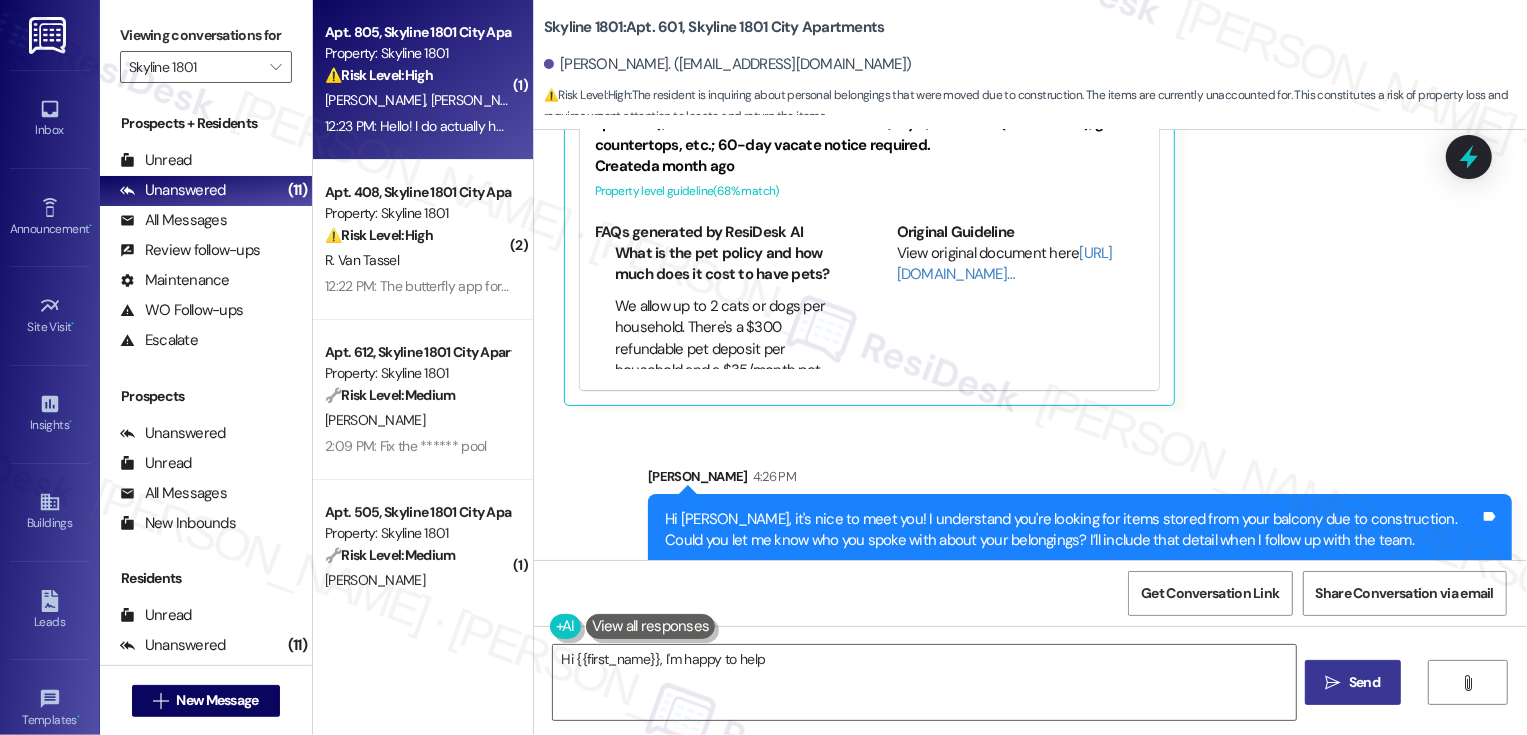 type on "Hi {{first_name}}, I'm happy to help!" 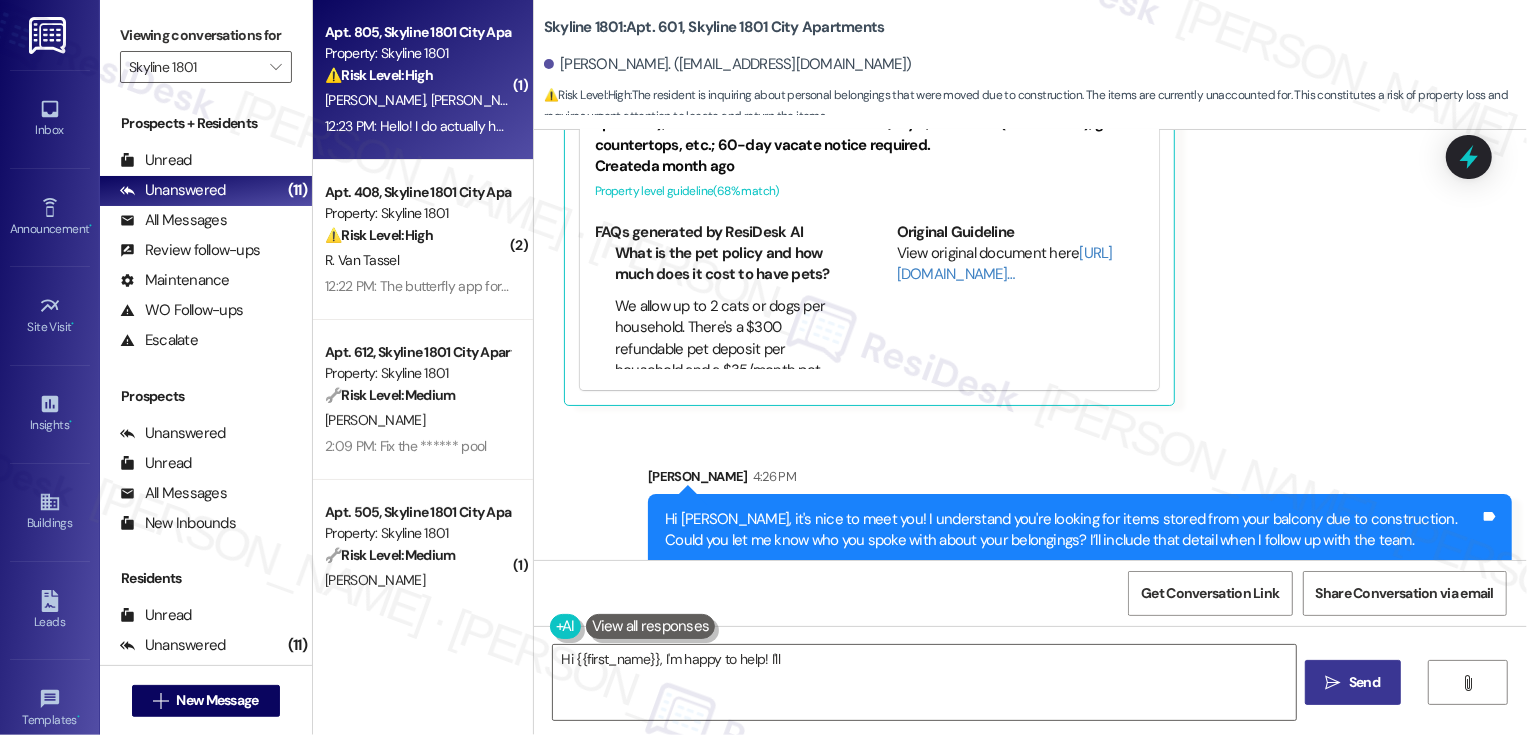 click on "12:23 PM: Hello! I do actually have two questions
- What happened to the front door which is all boarded up?
- When will the construction on our stack be finished? We'd like to know when we can expect to use our balcony again  12:23 PM: Hello! I do actually have two questions
- What happened to the front door which is all boarded up?
- When will the construction on our stack be finished? We'd like to know when we can expect to use our balcony again" at bounding box center (985, 126) 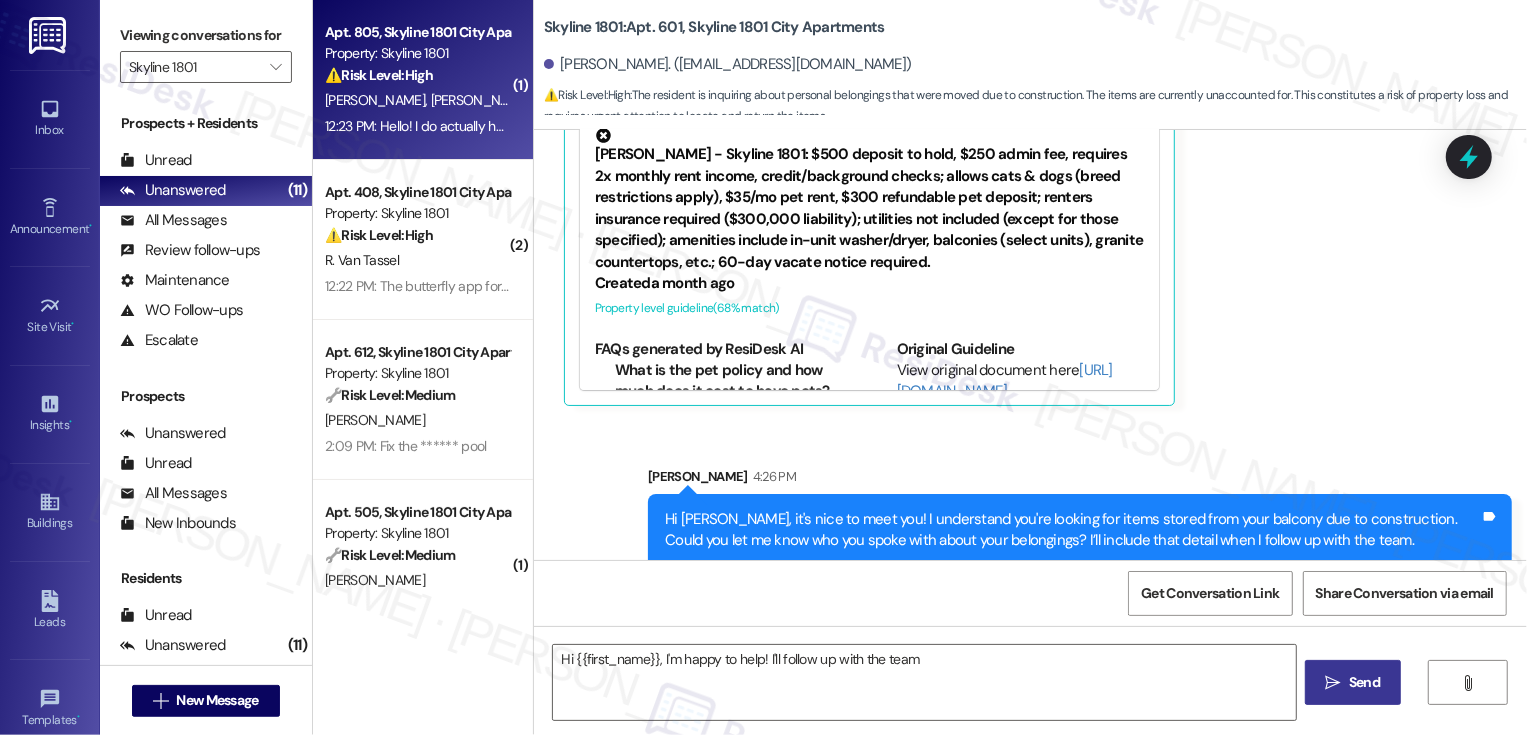 click on "12:23 PM: Hello! I do actually have two questions
- What happened to the front door which is all boarded up?
- When will the construction on our stack be finished? We'd like to know when we can expect to use our balcony again  12:23 PM: Hello! I do actually have two questions
- What happened to the front door which is all boarded up?
- When will the construction on our stack be finished? We'd like to know when we can expect to use our balcony again" at bounding box center (985, 126) 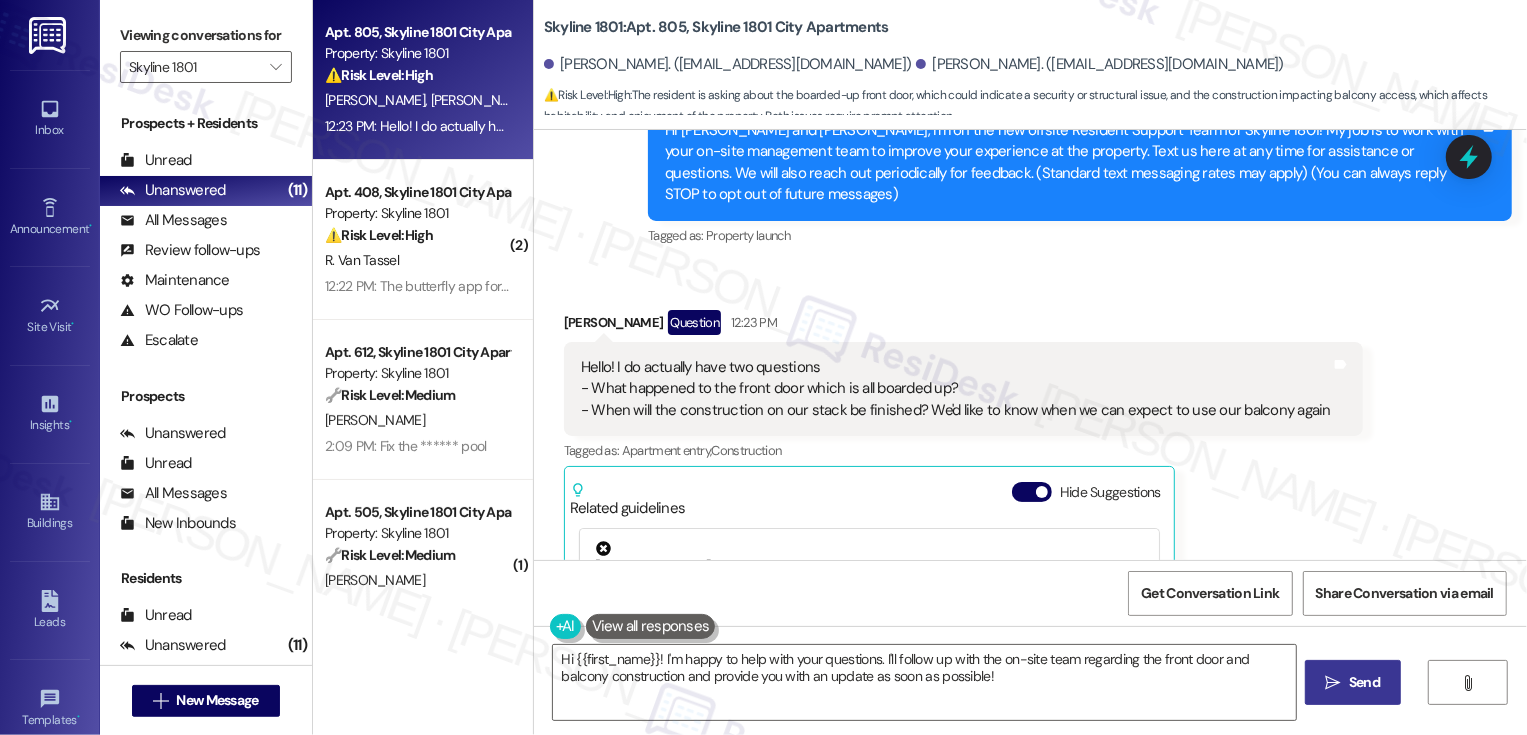 scroll, scrollTop: 204, scrollLeft: 0, axis: vertical 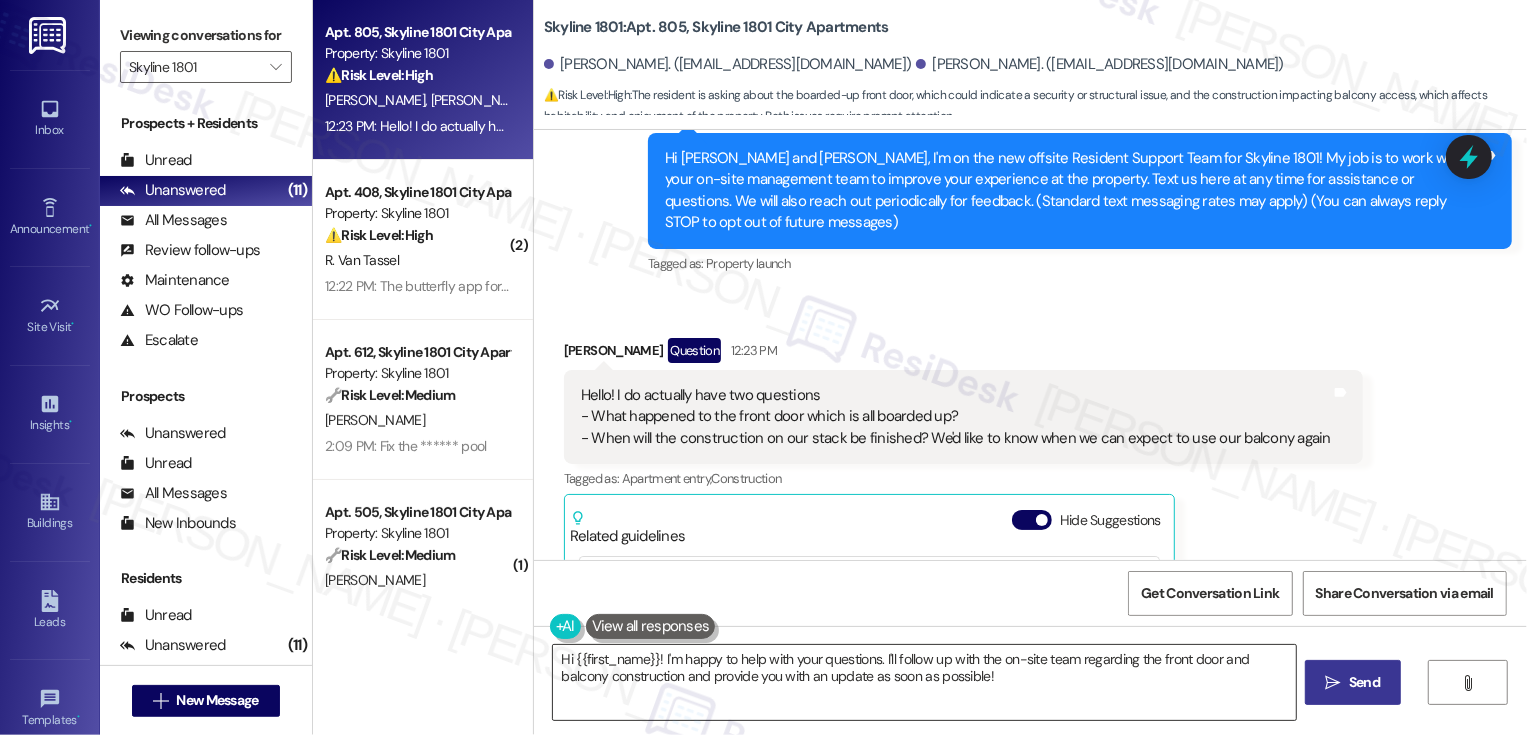 click on "Hi {{first_name}}! I'm happy to help with your questions. I'll follow up with the on-site team regarding the front door and balcony construction and provide you with an update as soon as possible!" at bounding box center (924, 682) 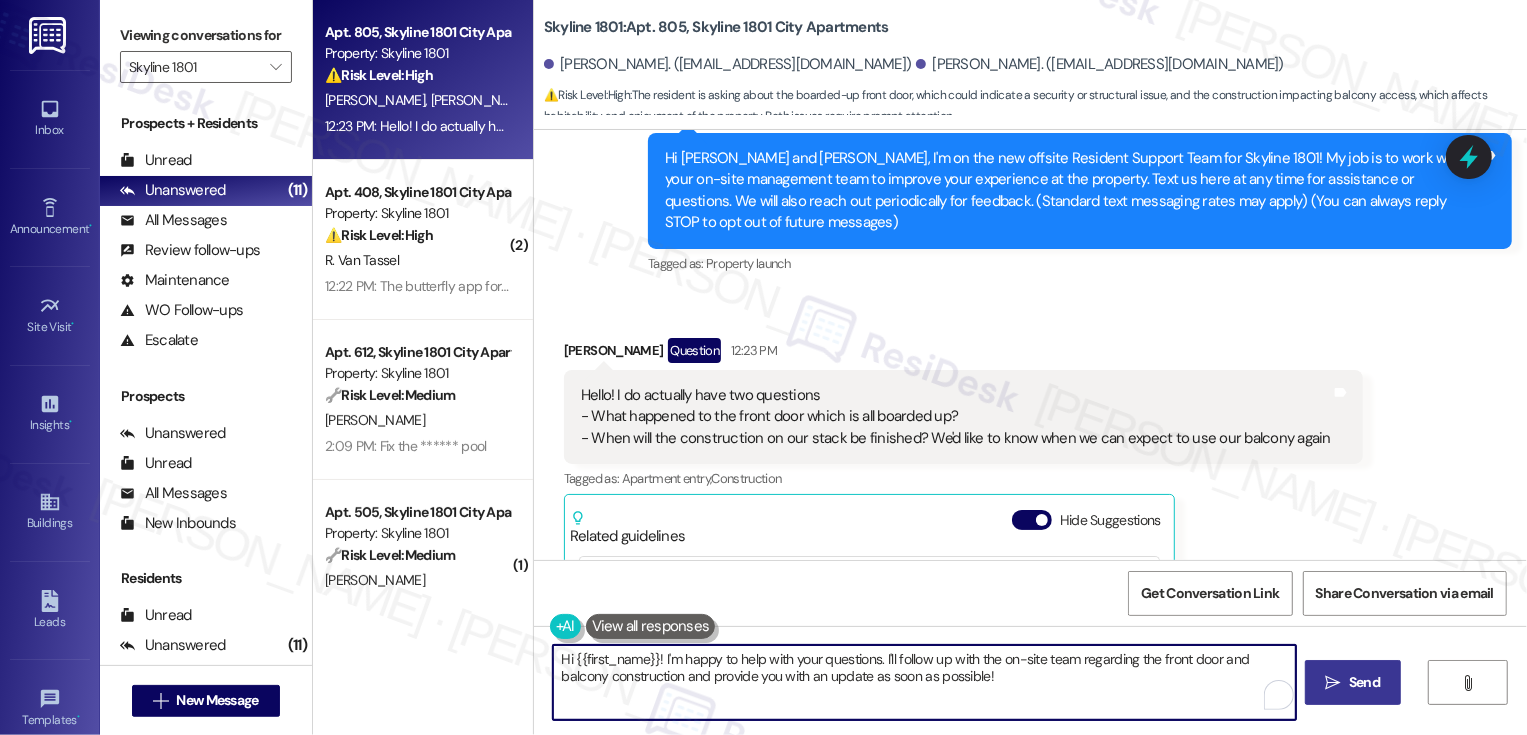 drag, startPoint x: 1035, startPoint y: 659, endPoint x: 991, endPoint y: 655, distance: 44.181442 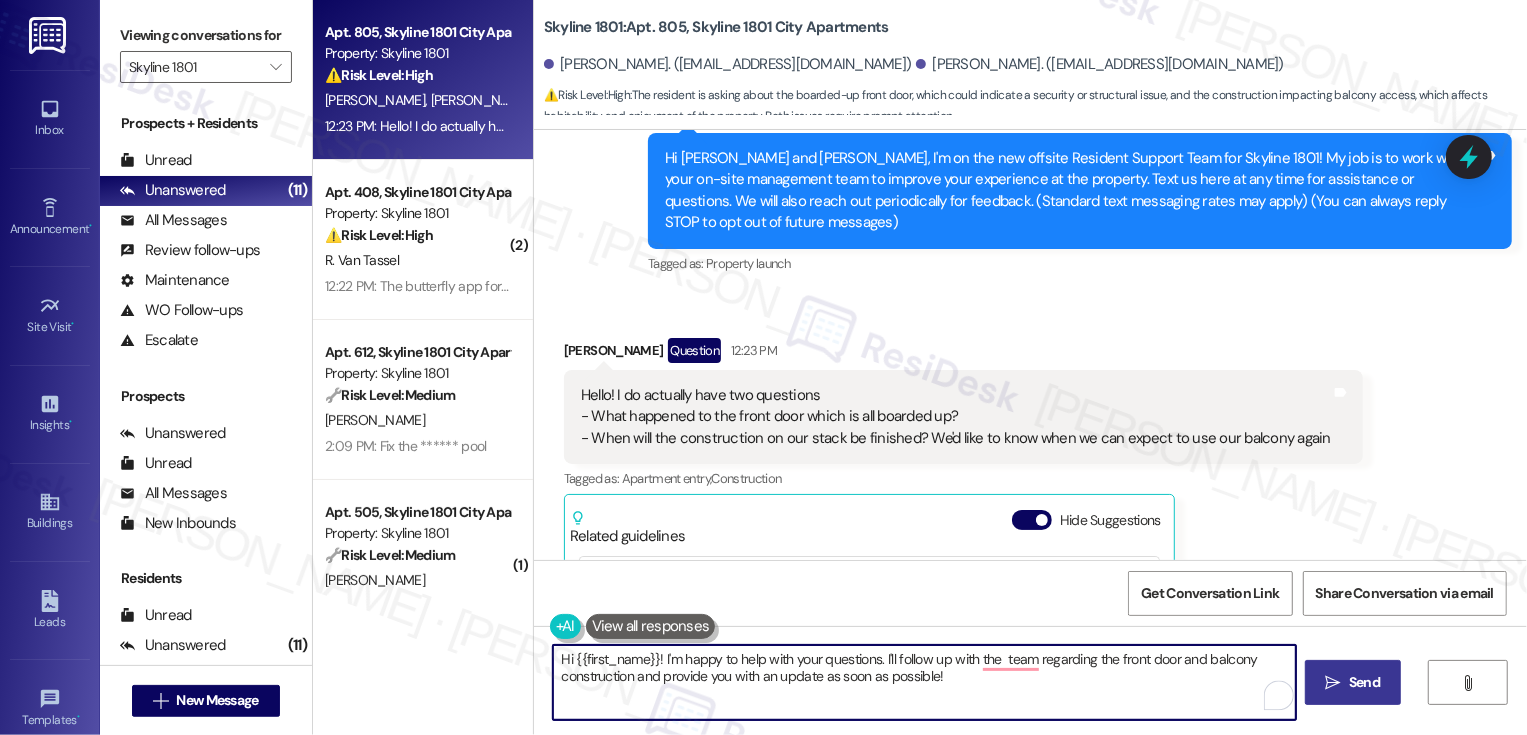 click on "Hi {{first_name}}! I'm happy to help with your questions. I'll follow up with the  team regarding the front door and balcony construction and provide you with an update as soon as possible!" at bounding box center (924, 682) 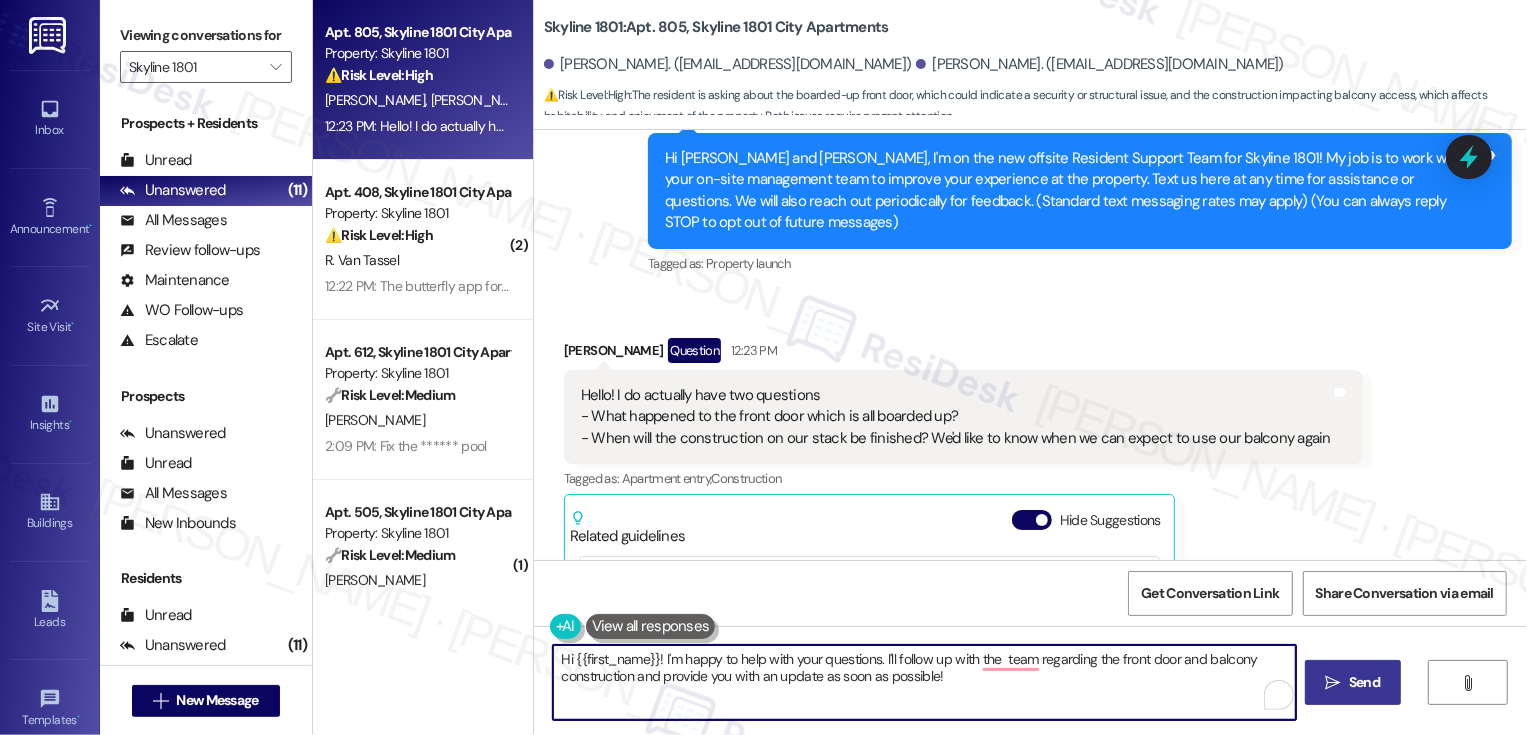 click on "Hi {{first_name}}! I'm happy to help with your questions. I'll follow up with the  team regarding the front door and balcony construction and provide you with an update as soon as possible!" at bounding box center (924, 682) 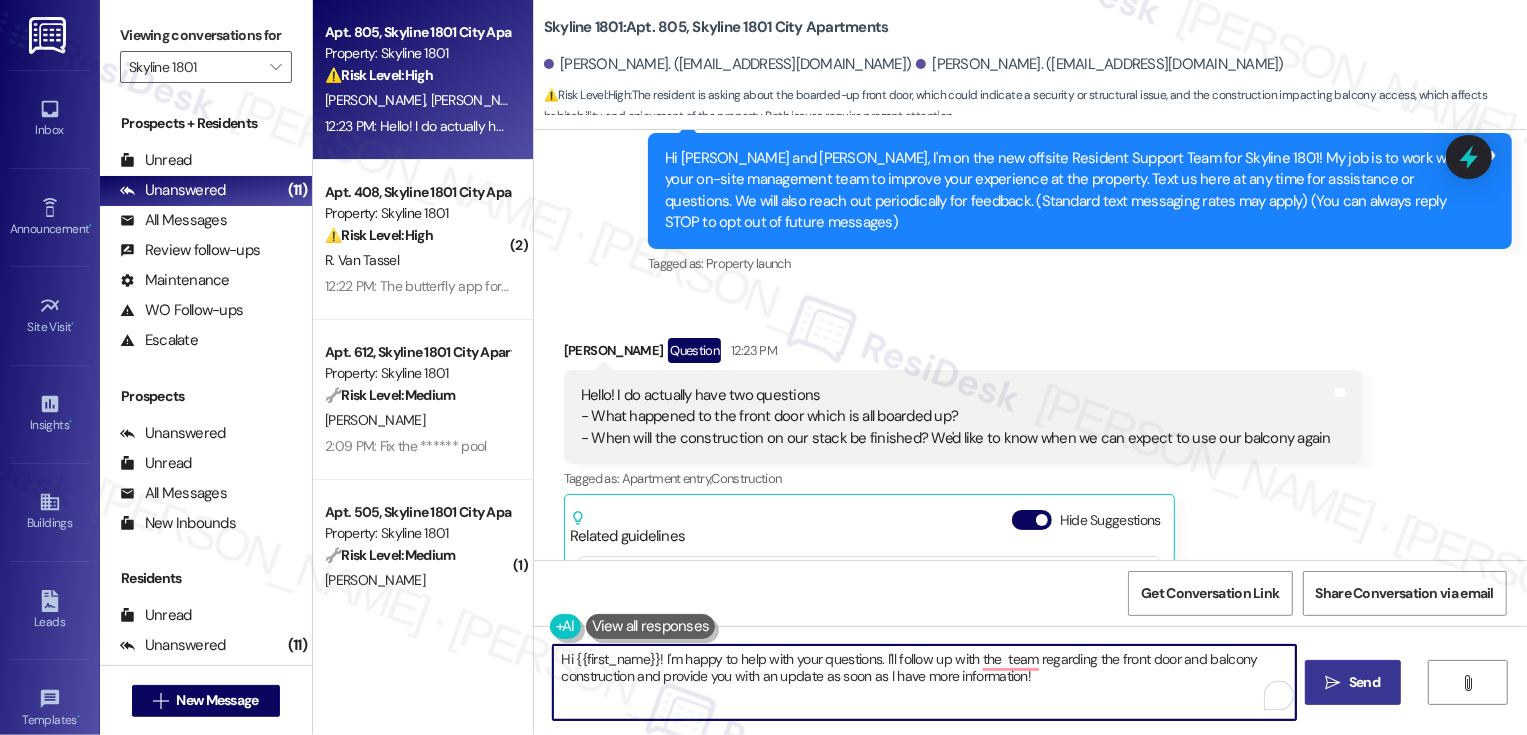 click on "[PERSON_NAME] Question 12:23 PM" at bounding box center [963, 354] 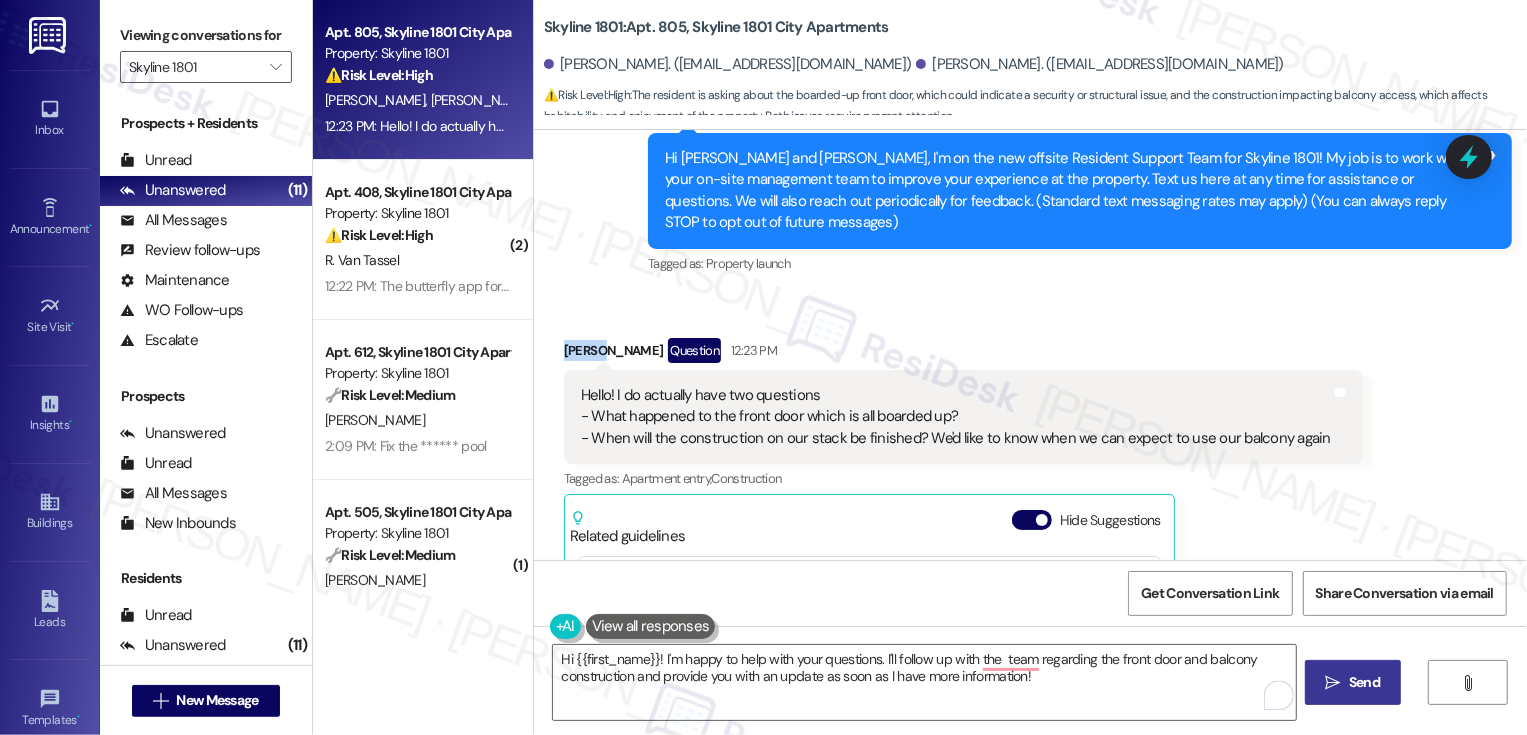 copy on "[PERSON_NAME]" 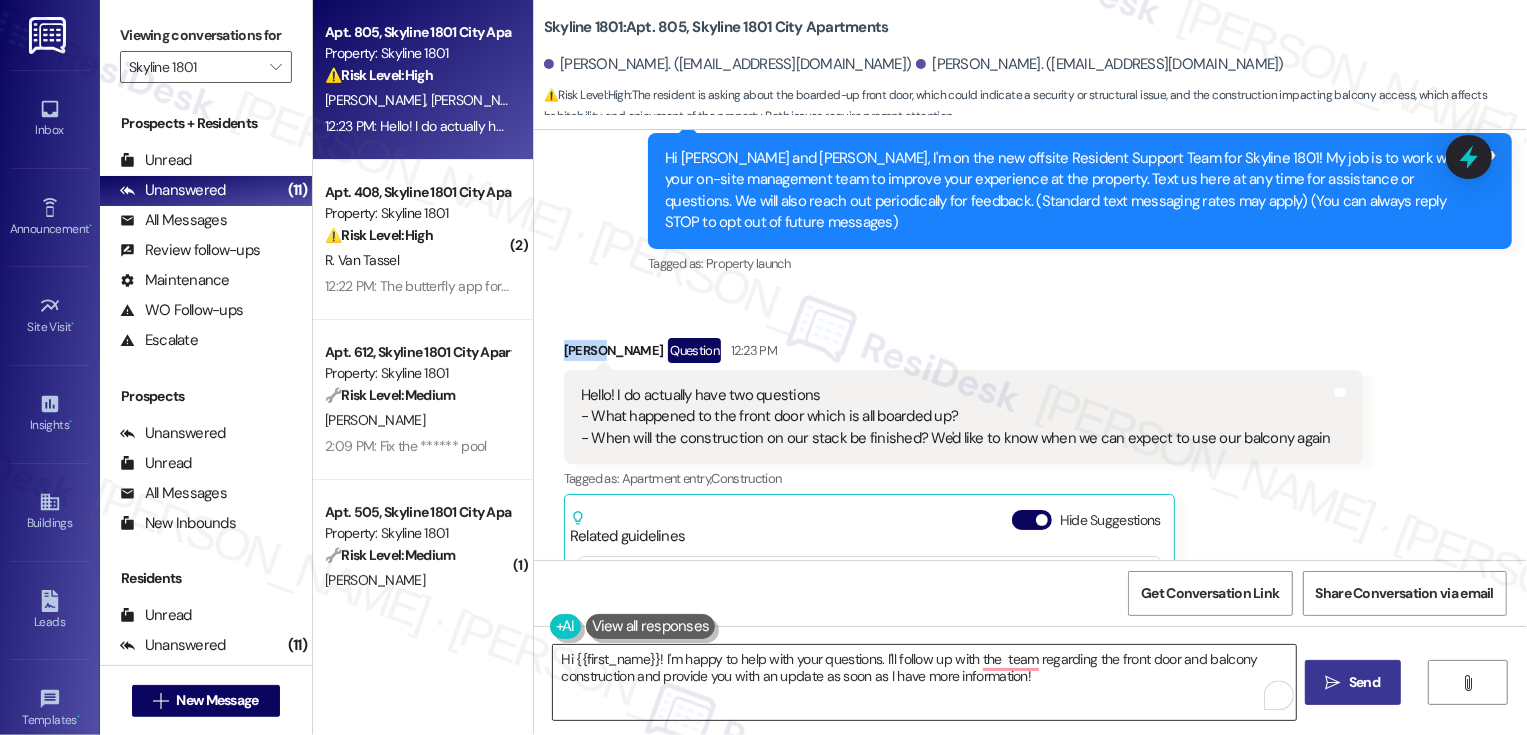 click on "Hi {{first_name}}! I'm happy to help with your questions. I'll follow up with the  team regarding the front door and balcony construction and provide you with an update as soon as I have more information!" at bounding box center [924, 682] 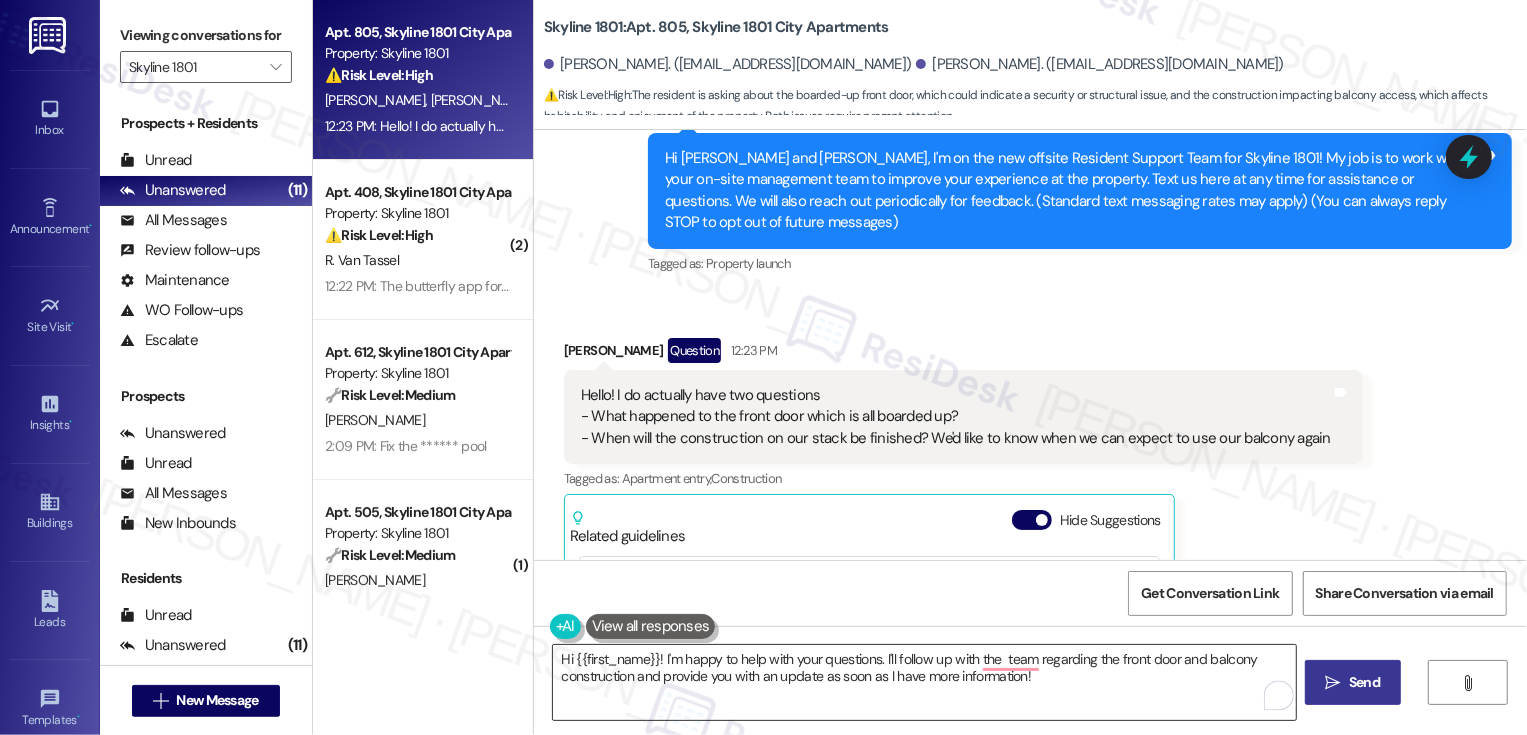 click on "Hi {{first_name}}! I'm happy to help with your questions. I'll follow up with the  team regarding the front door and balcony construction and provide you with an update as soon as I have more information!" at bounding box center [924, 682] 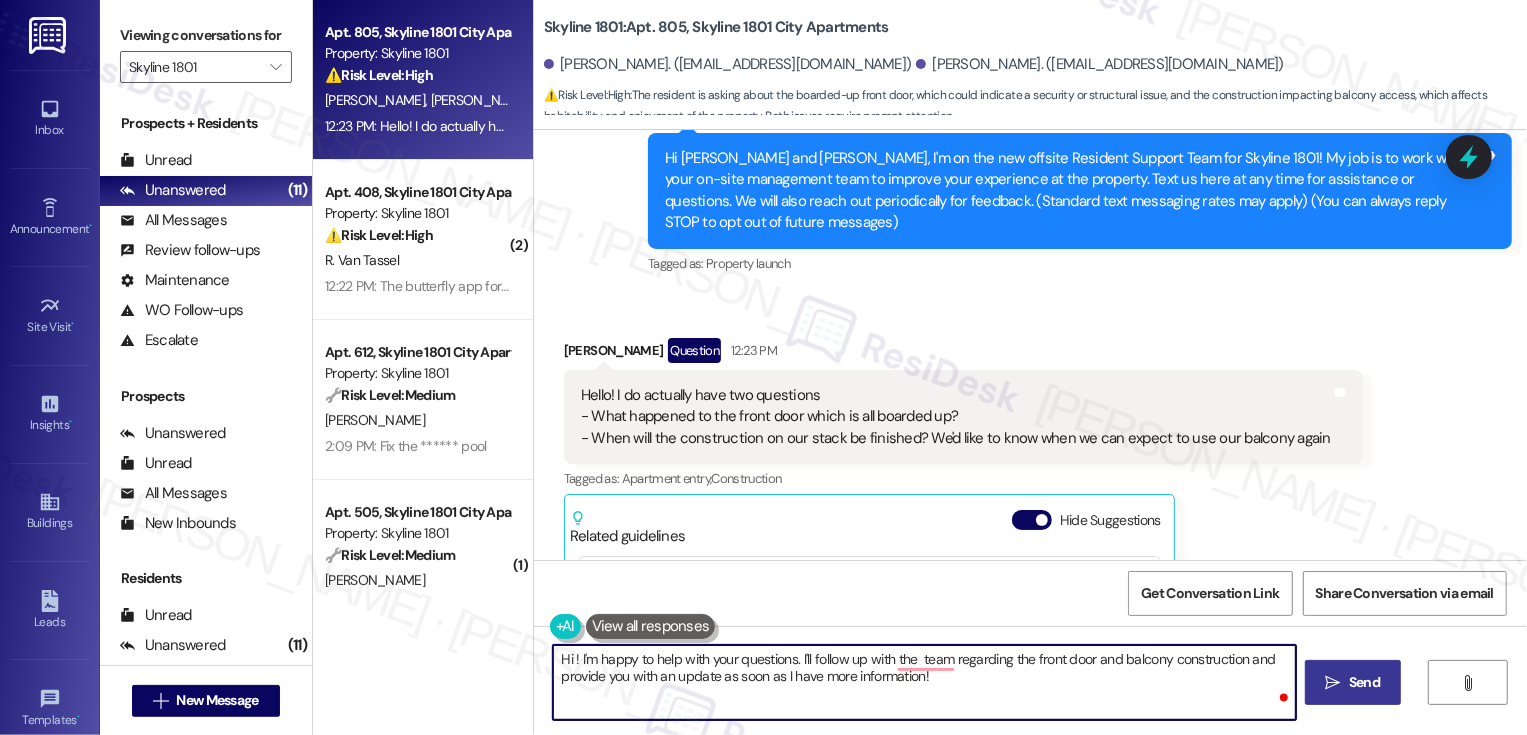 paste on "[PERSON_NAME]" 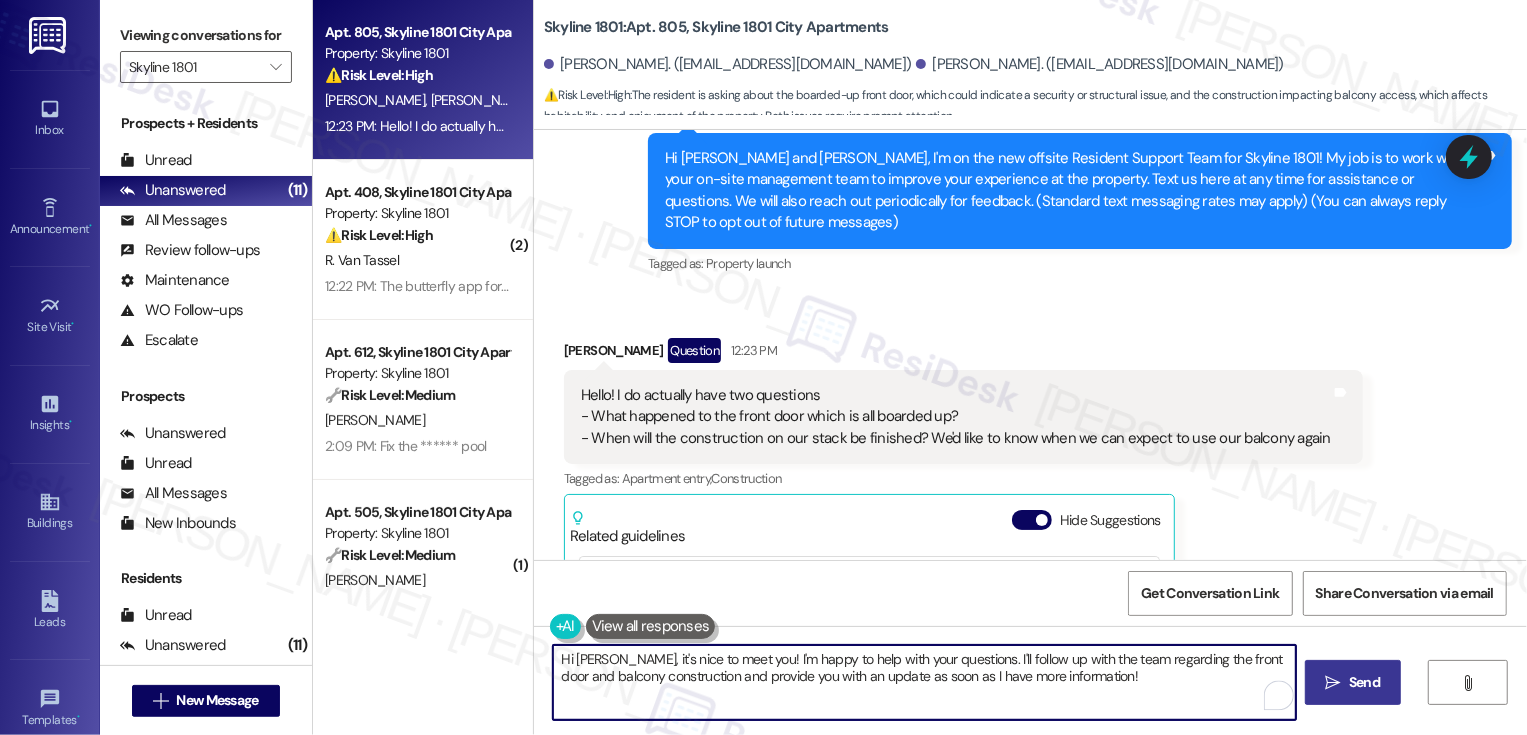 click on "Hi [PERSON_NAME], it's nice to meet you! I'm happy to help with your questions. I'll follow up with the team regarding the front door and balcony construction and provide you with an update as soon as I have more information!" at bounding box center [924, 682] 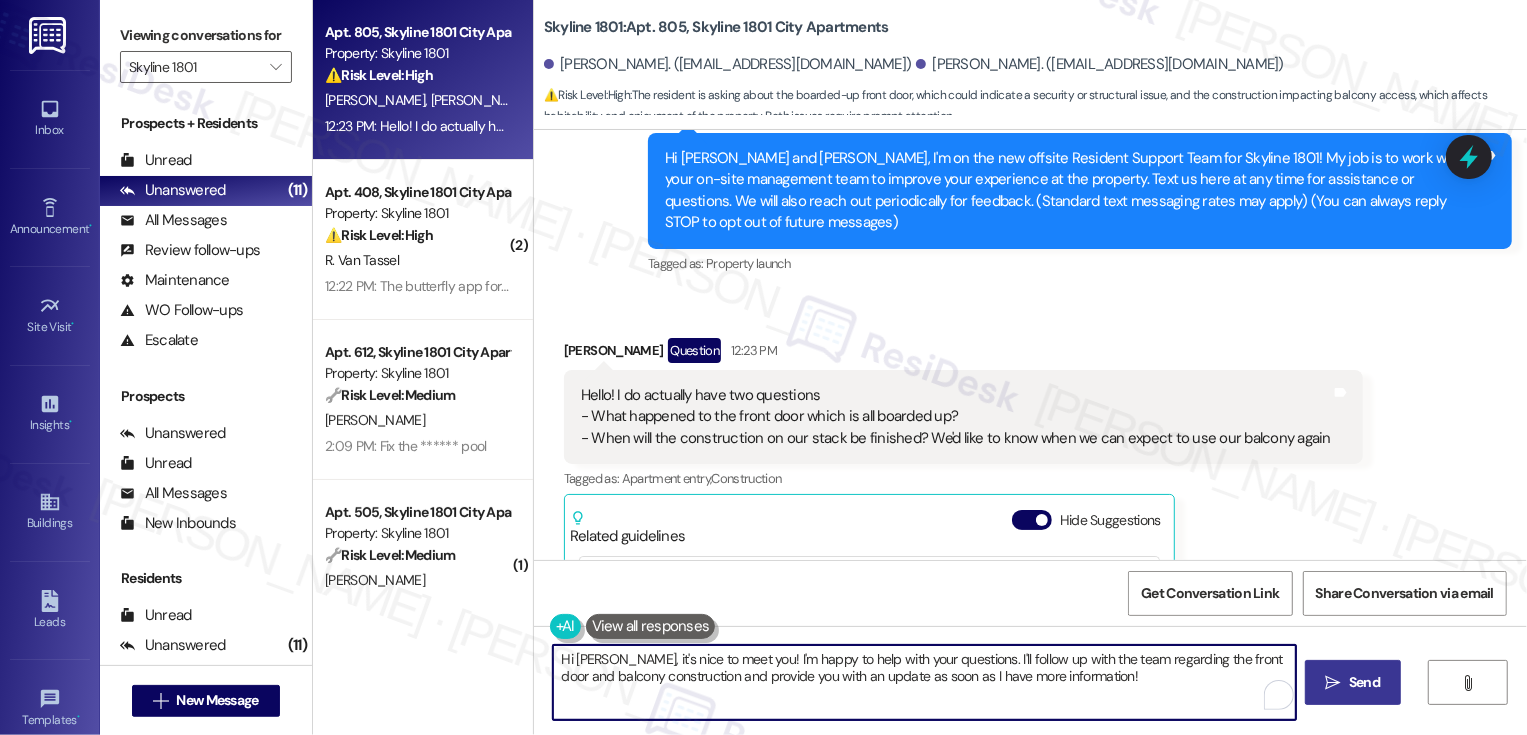 click on " Send" at bounding box center (1353, 682) 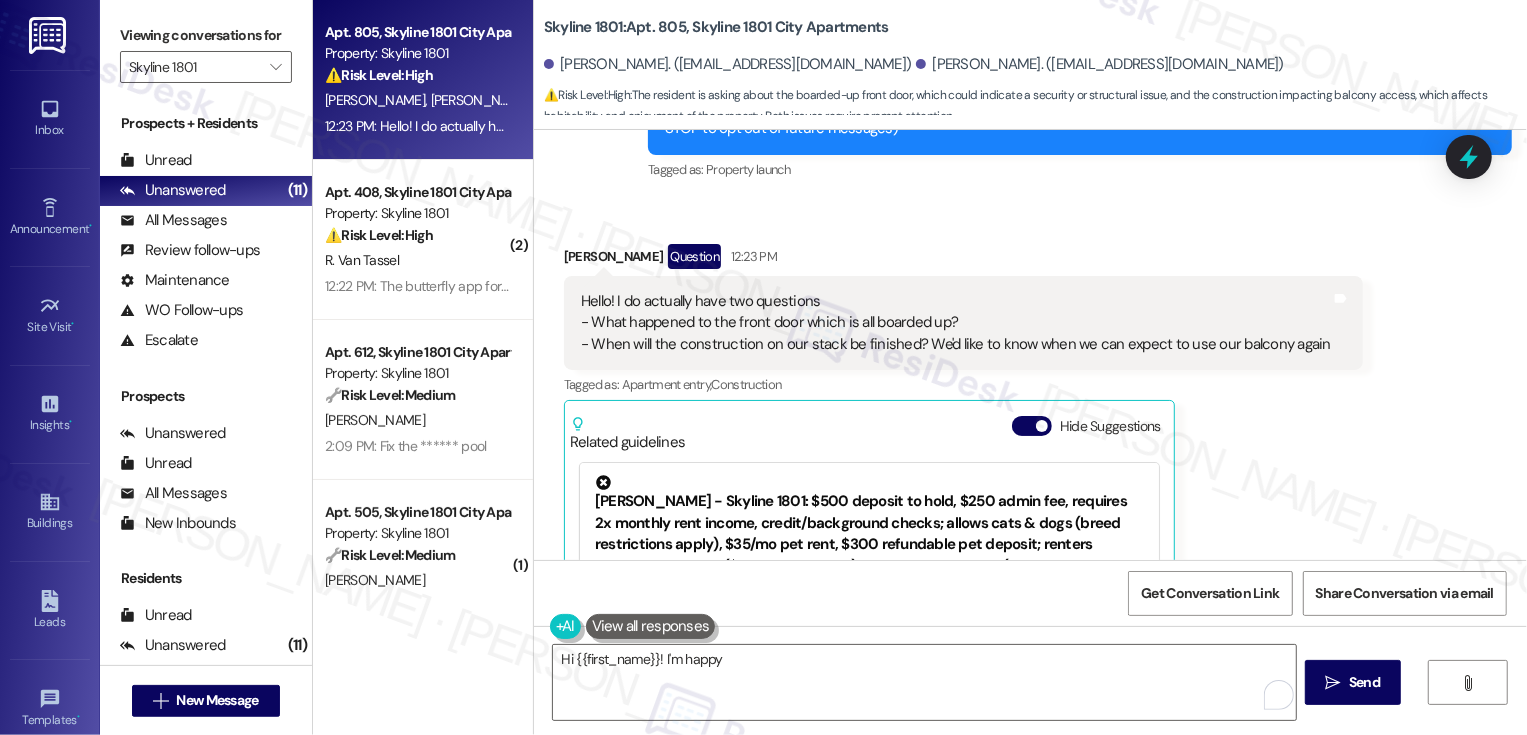 scroll, scrollTop: 484, scrollLeft: 0, axis: vertical 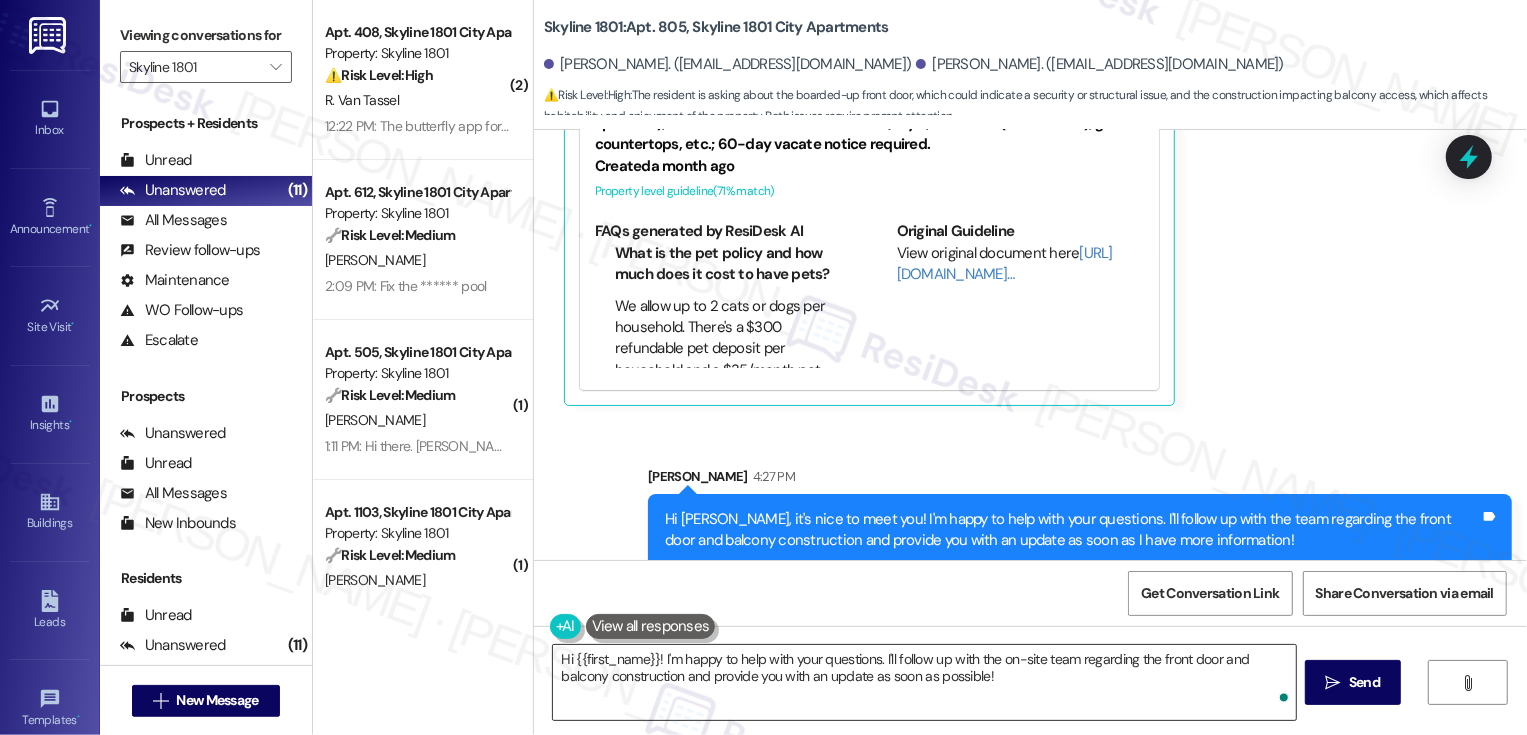 click on "Hi {{first_name}}! I'm happy to help with your questions. I'll follow up with the on-site team regarding the front door and balcony construction and provide you with an update as soon as possible!" at bounding box center (924, 682) 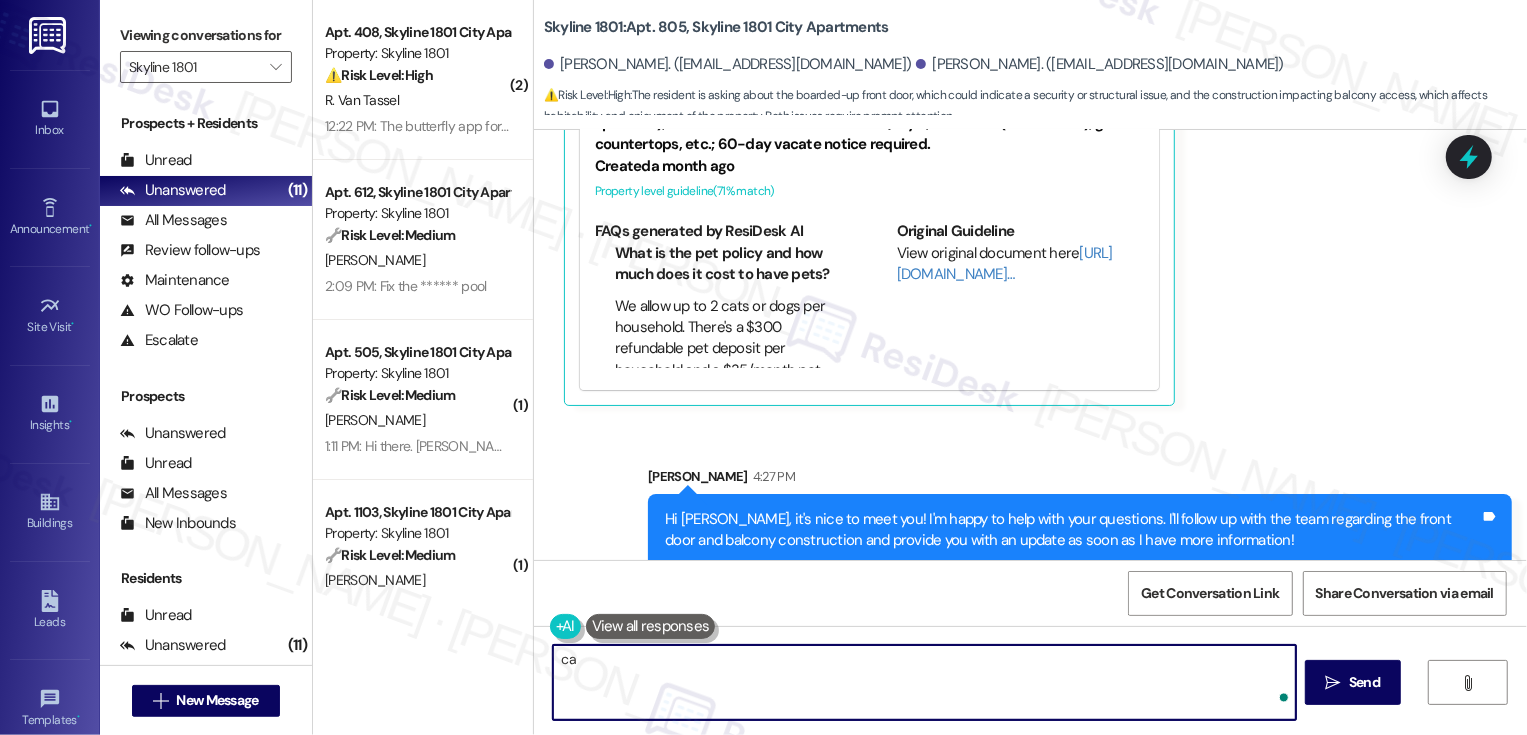 type on "c" 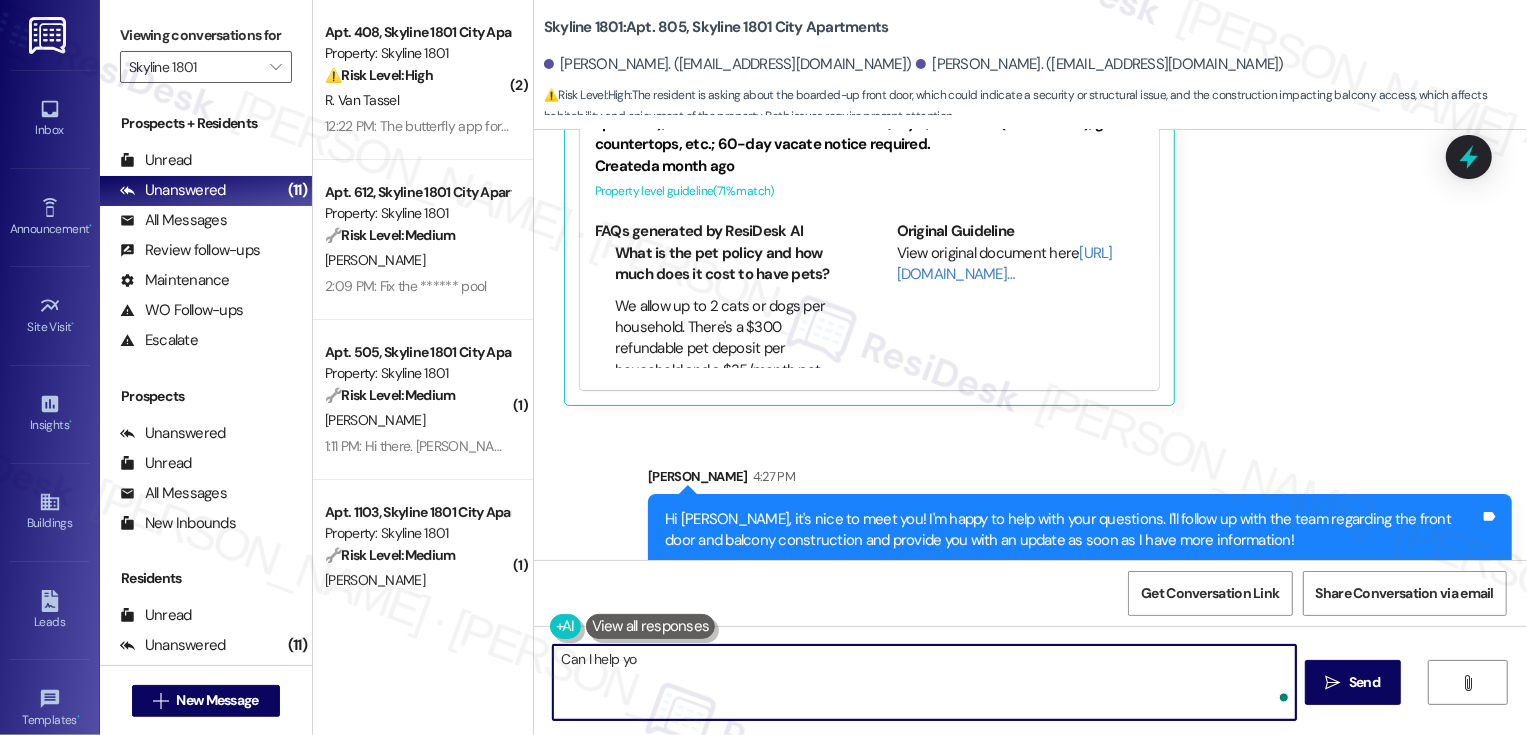 type on "Can I help yo w" 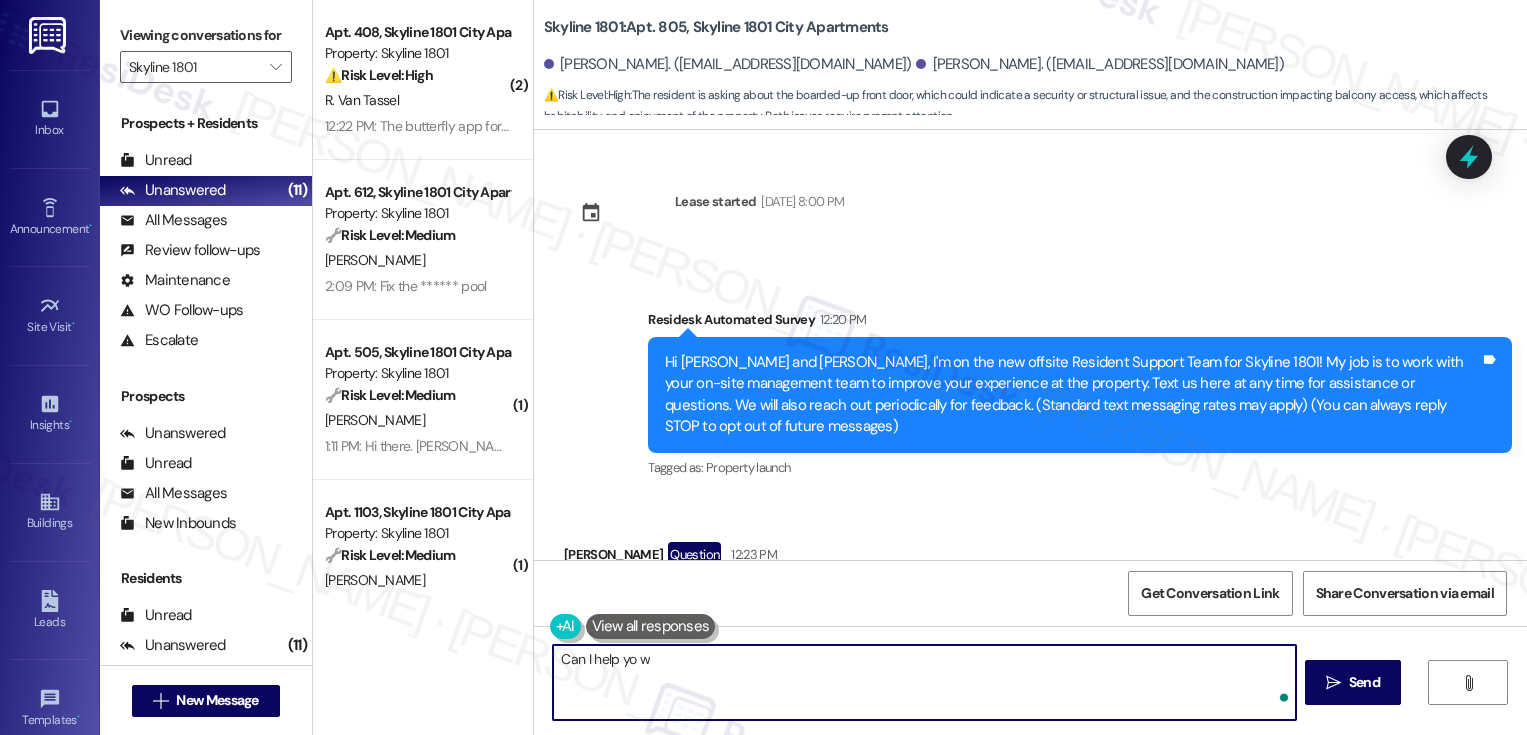 scroll, scrollTop: 0, scrollLeft: 0, axis: both 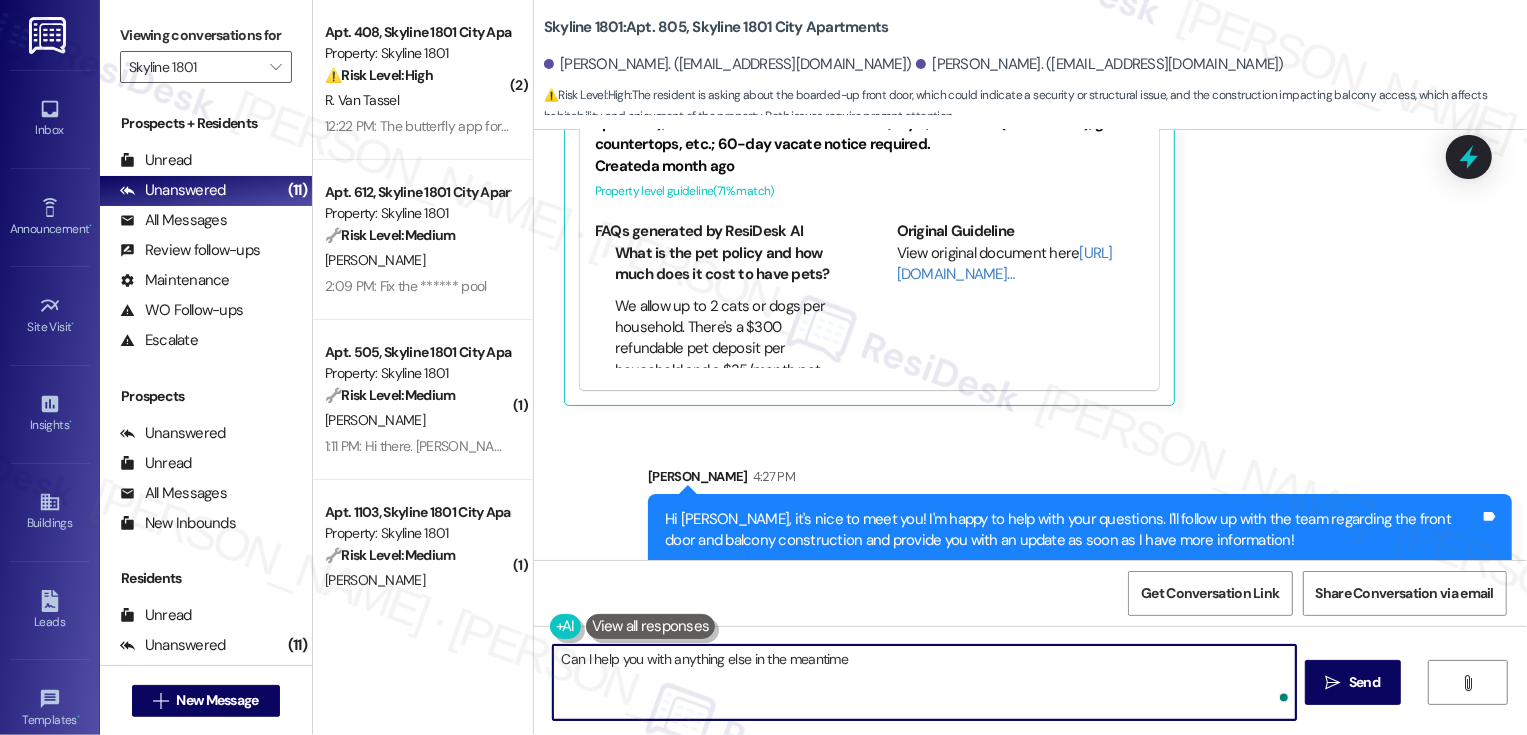 type on "Can I help you with anything else in the meantime?" 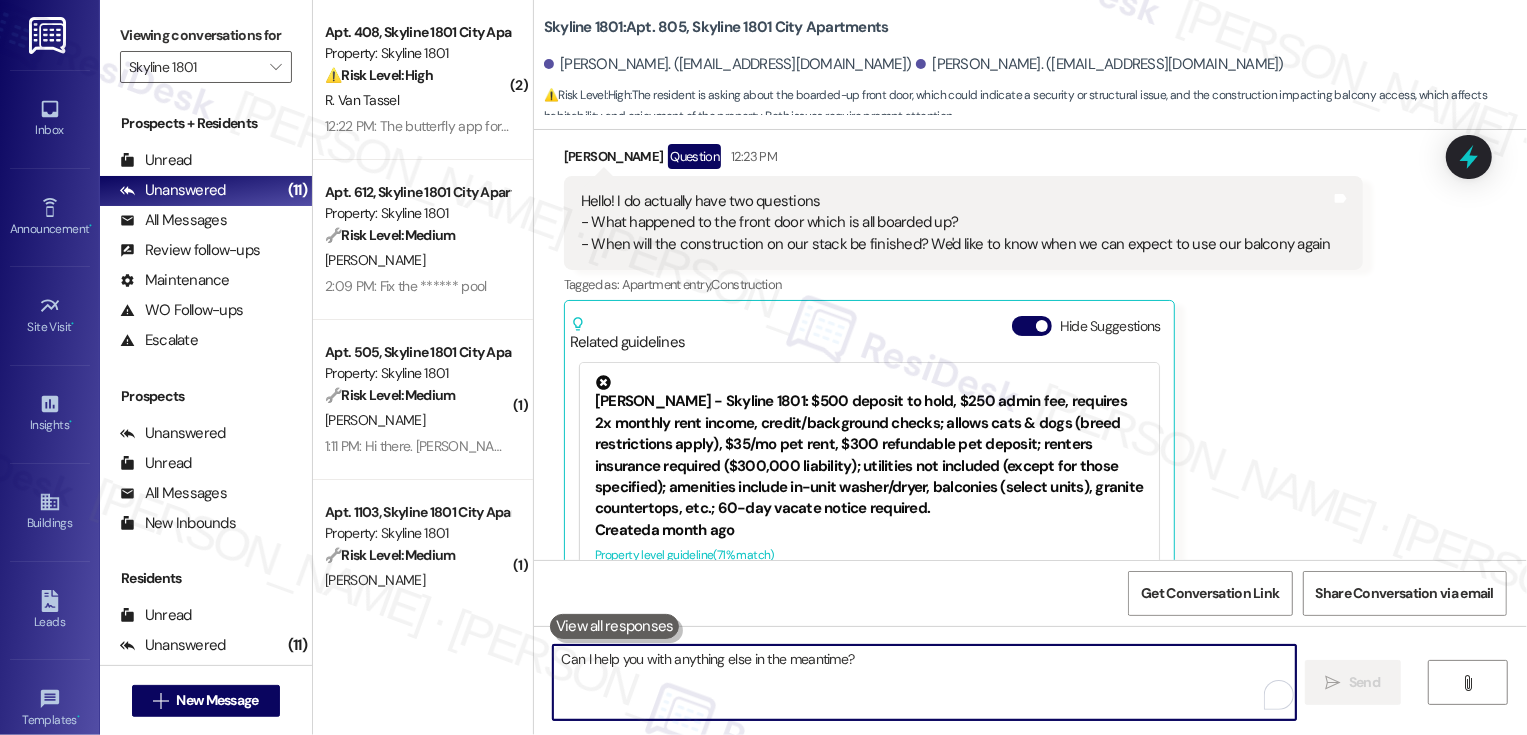 scroll, scrollTop: 352, scrollLeft: 0, axis: vertical 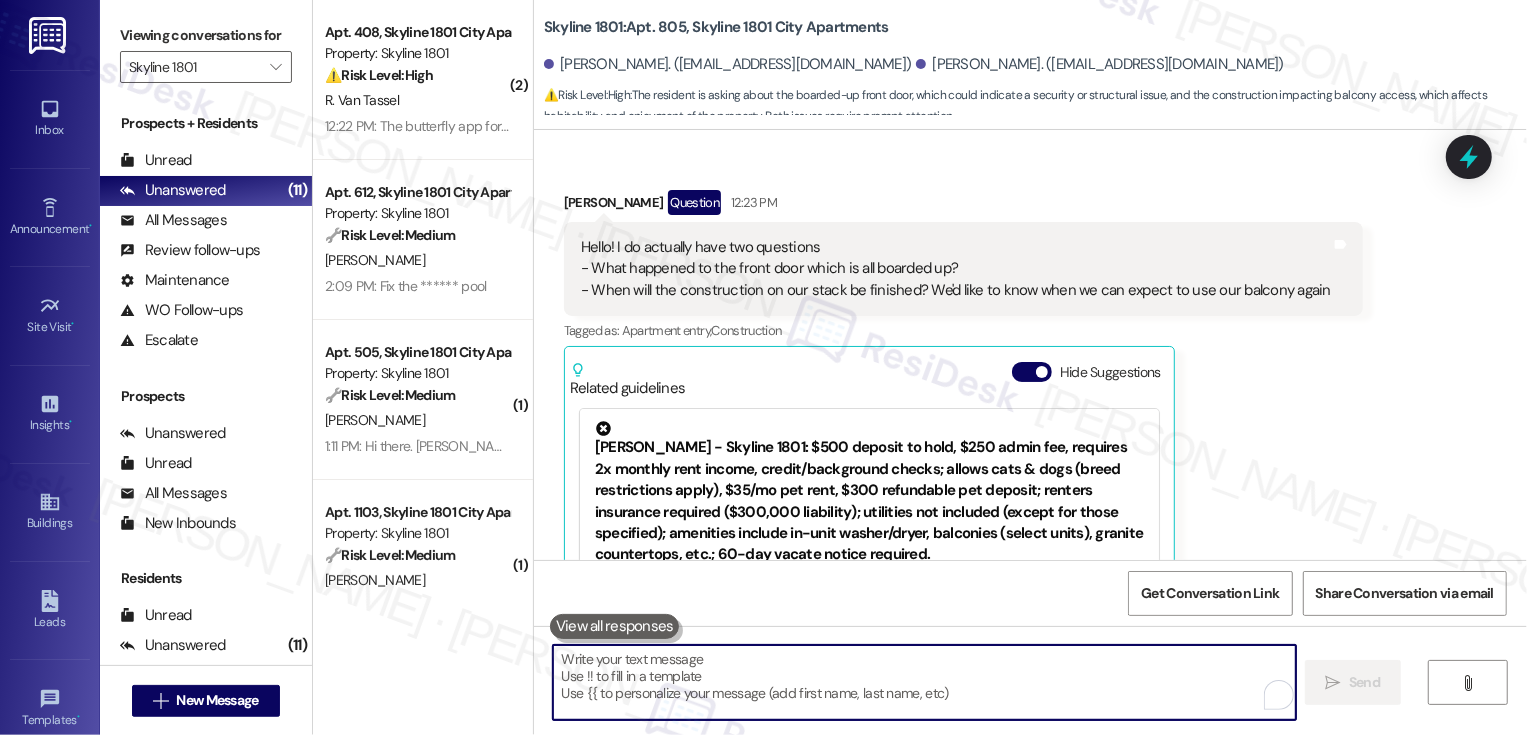 type 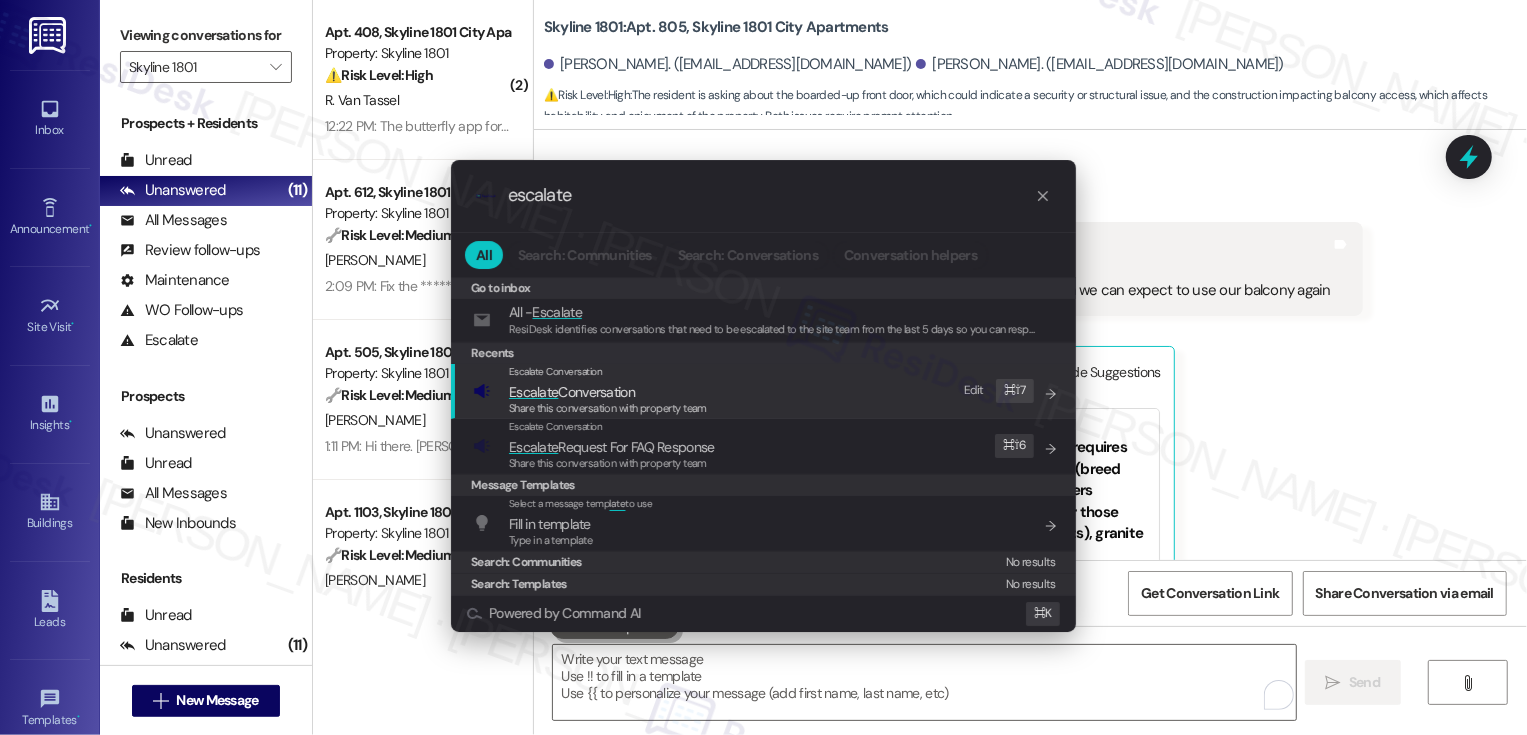 type on "escalate" 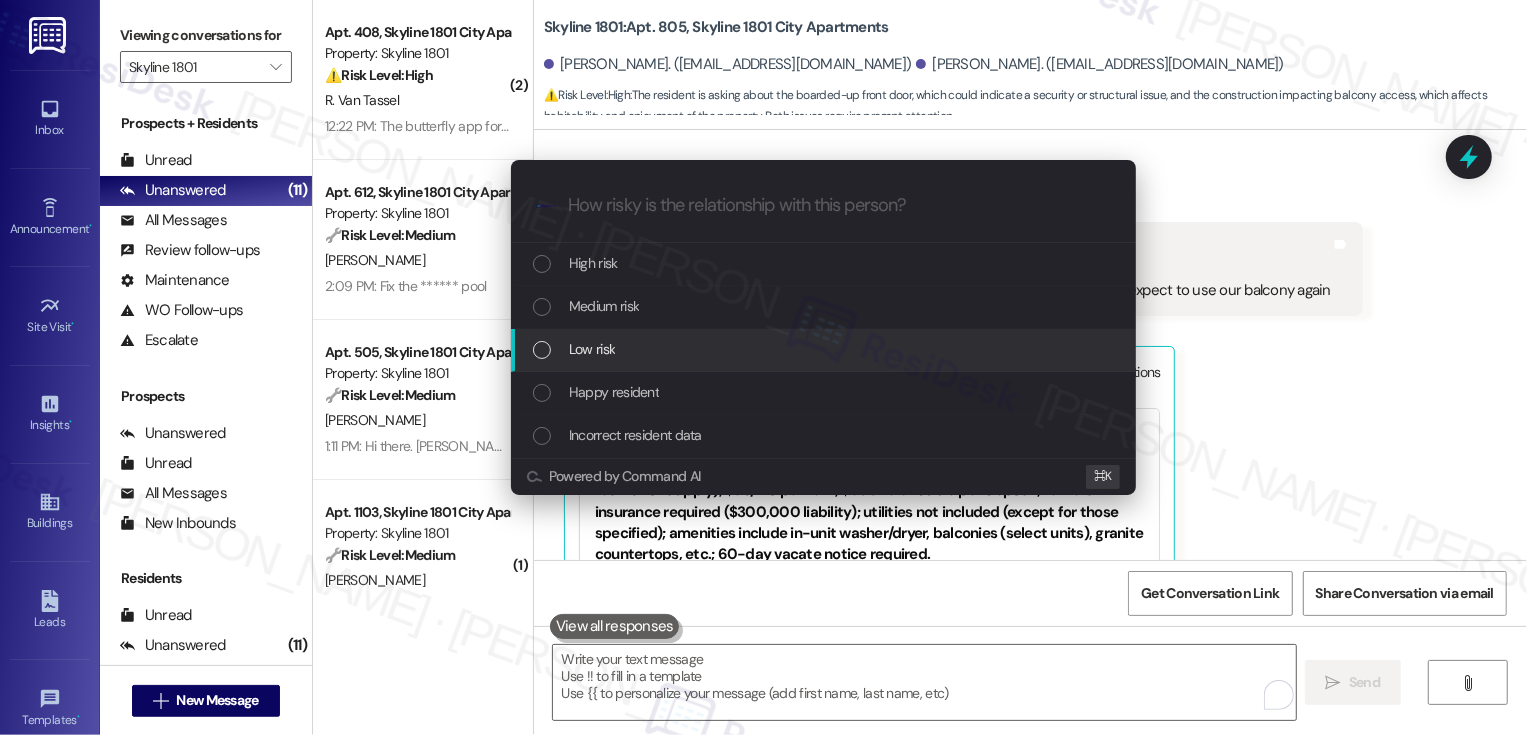 click on "Low risk" at bounding box center [823, 350] 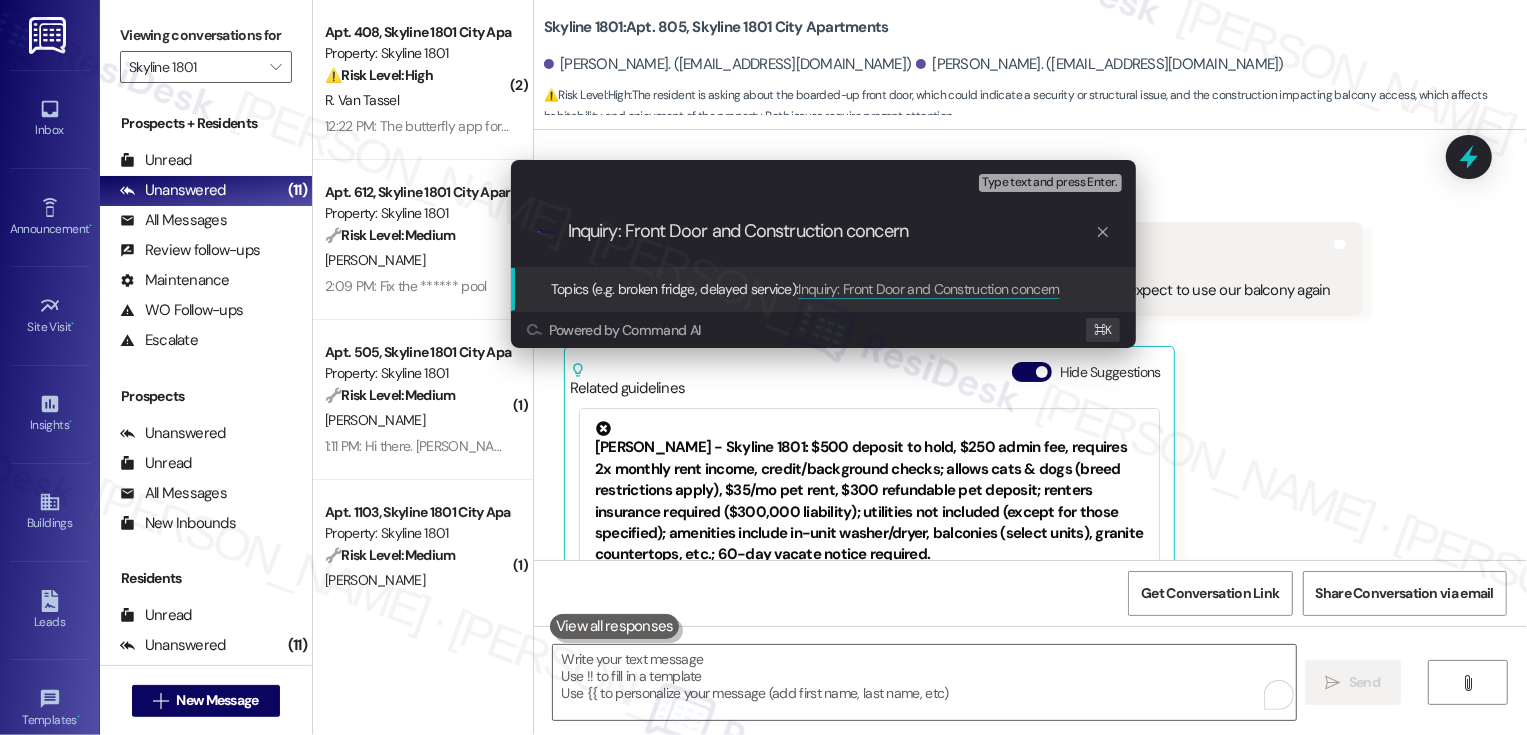 type on "Inquiry: Front Door and Construction concerns" 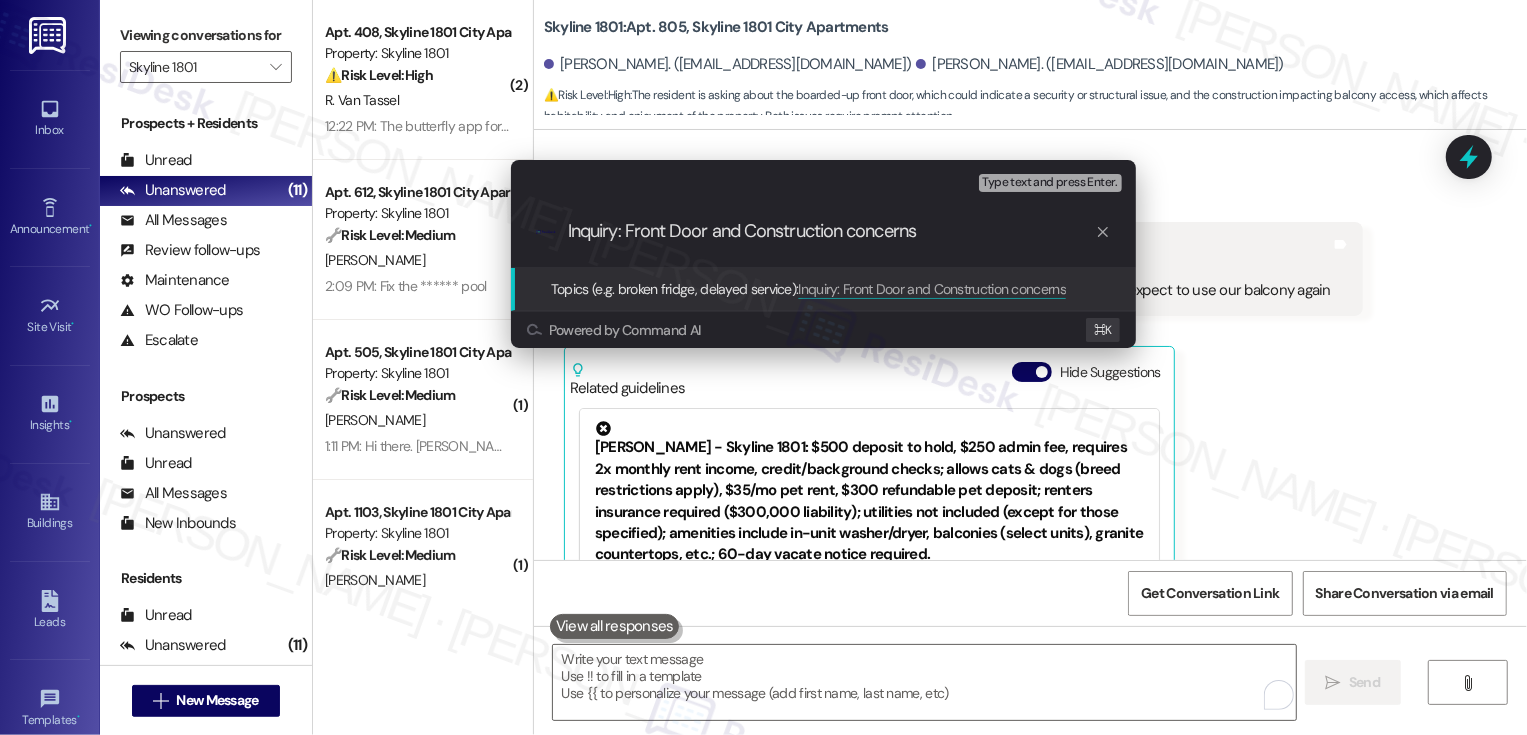 type 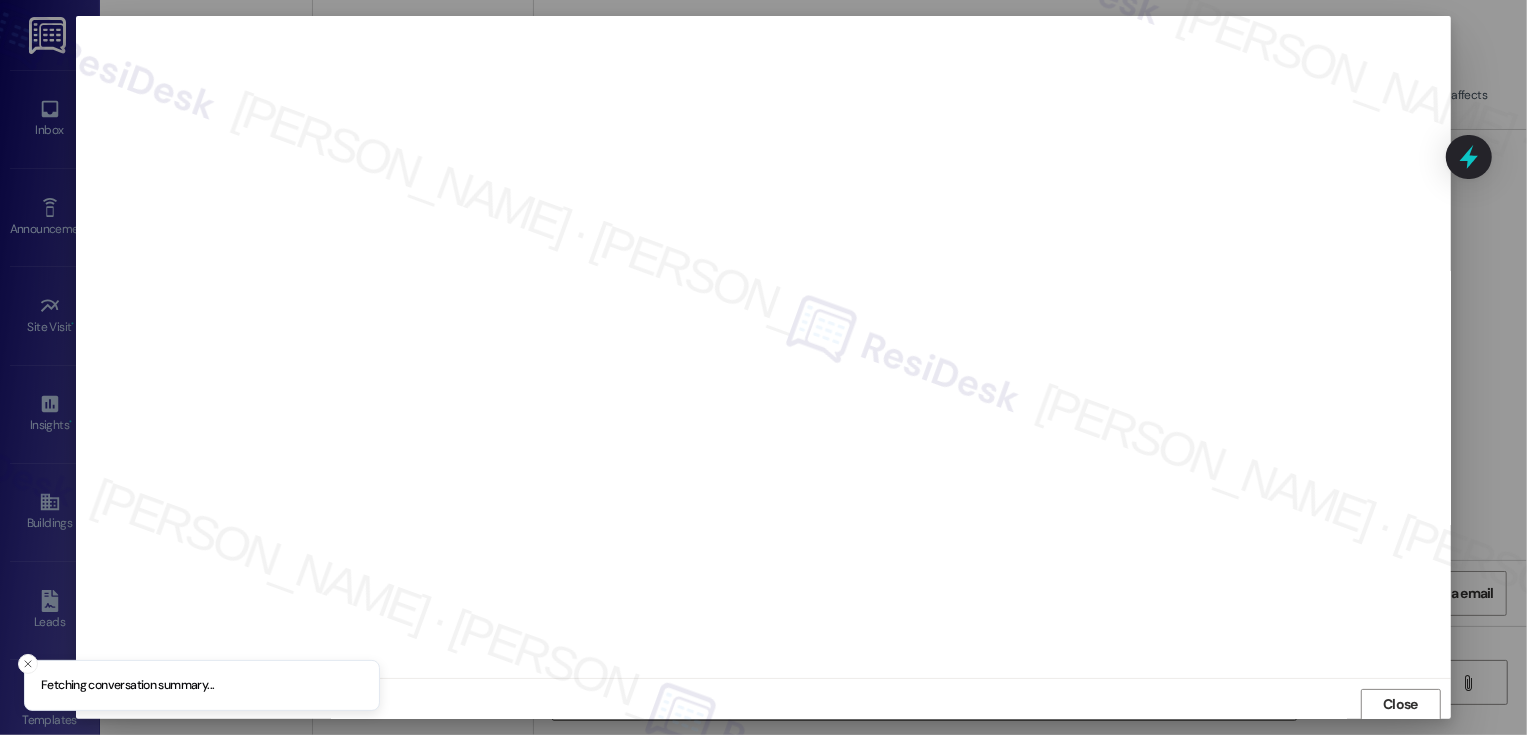 scroll, scrollTop: 1, scrollLeft: 0, axis: vertical 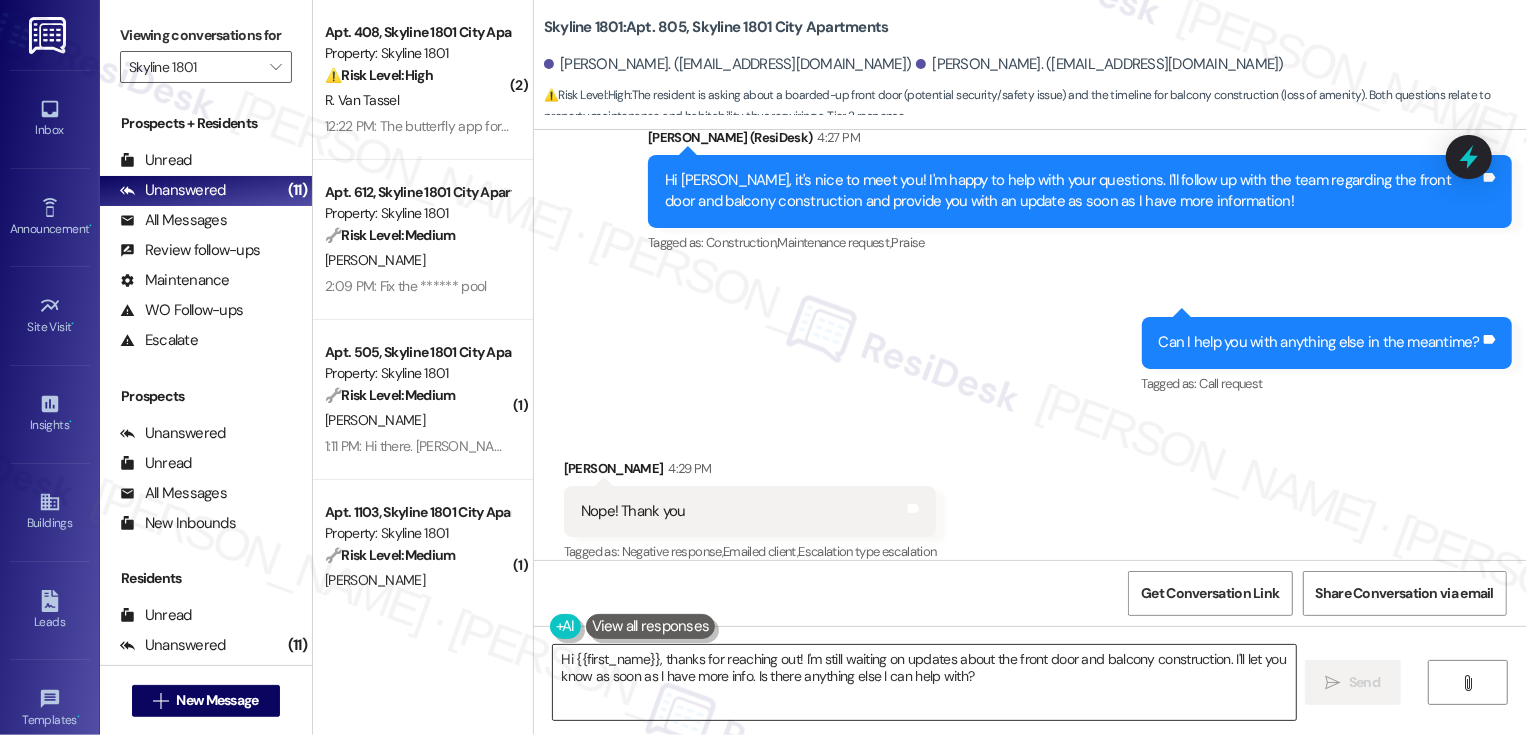click on "Hi {{first_name}}, thanks for reaching out! I'm still waiting on updates about the front door and balcony construction. I'll let you know as soon as I have more info. Is there anything else I can help with?" at bounding box center [924, 682] 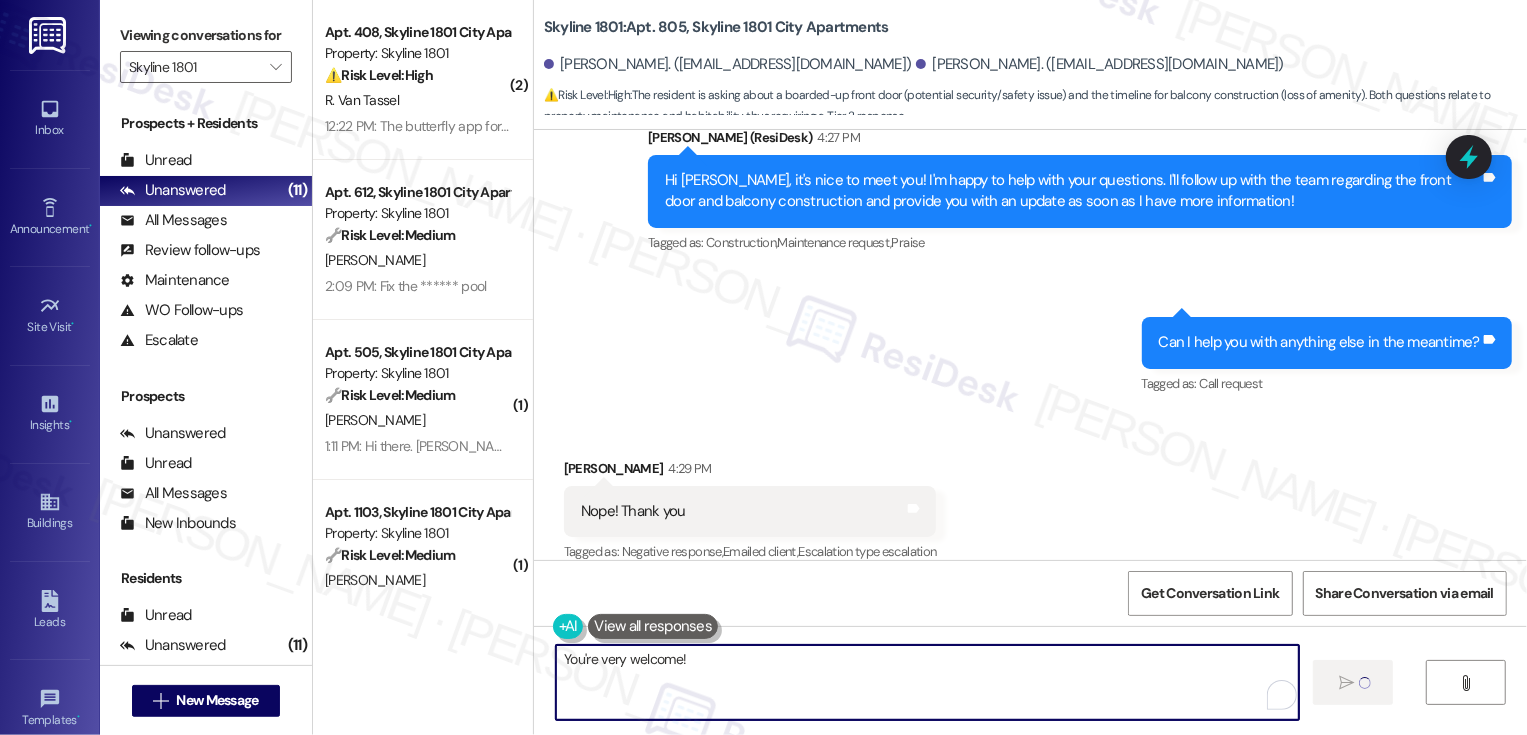 type on "Fetching suggested responses. Please feel free to read through the conversation in the meantime." 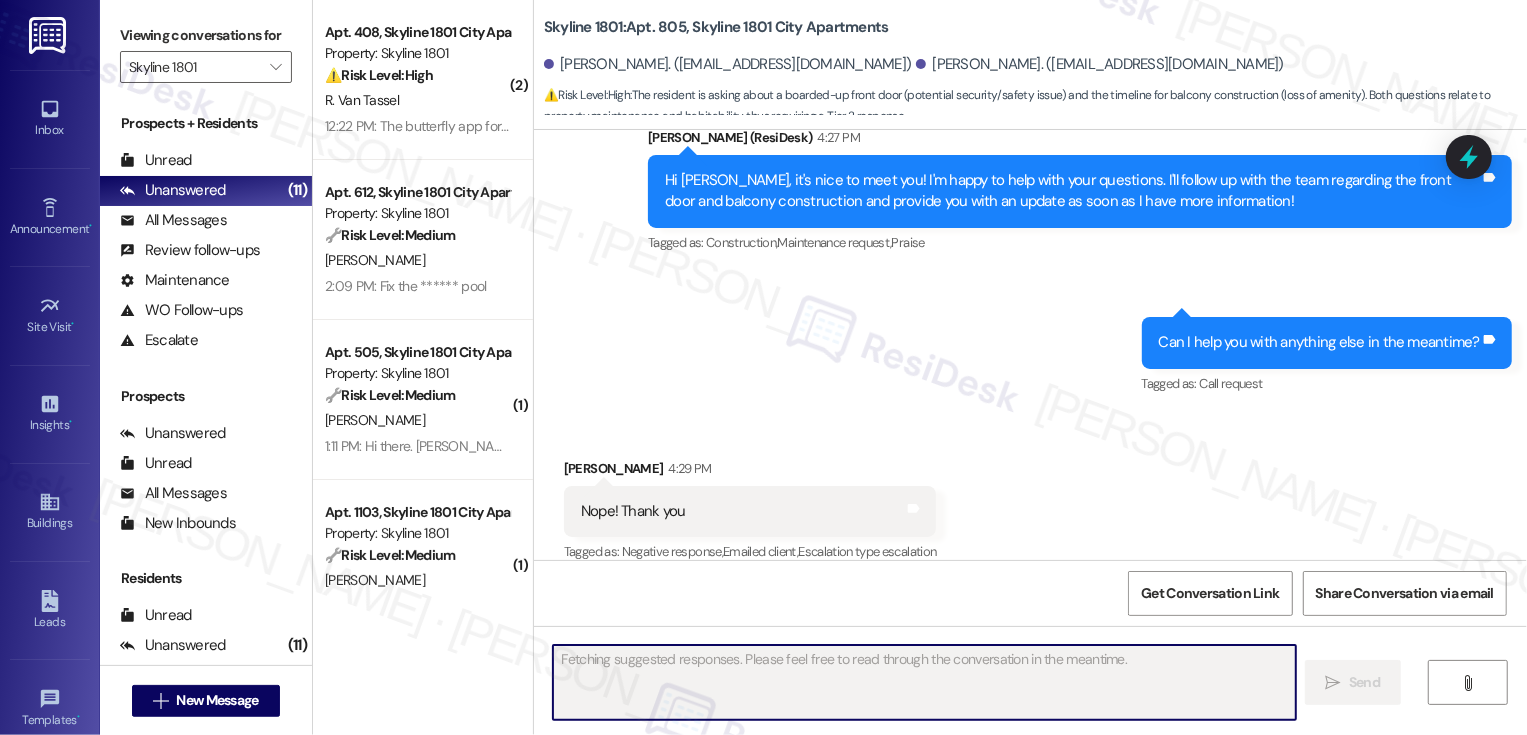 type 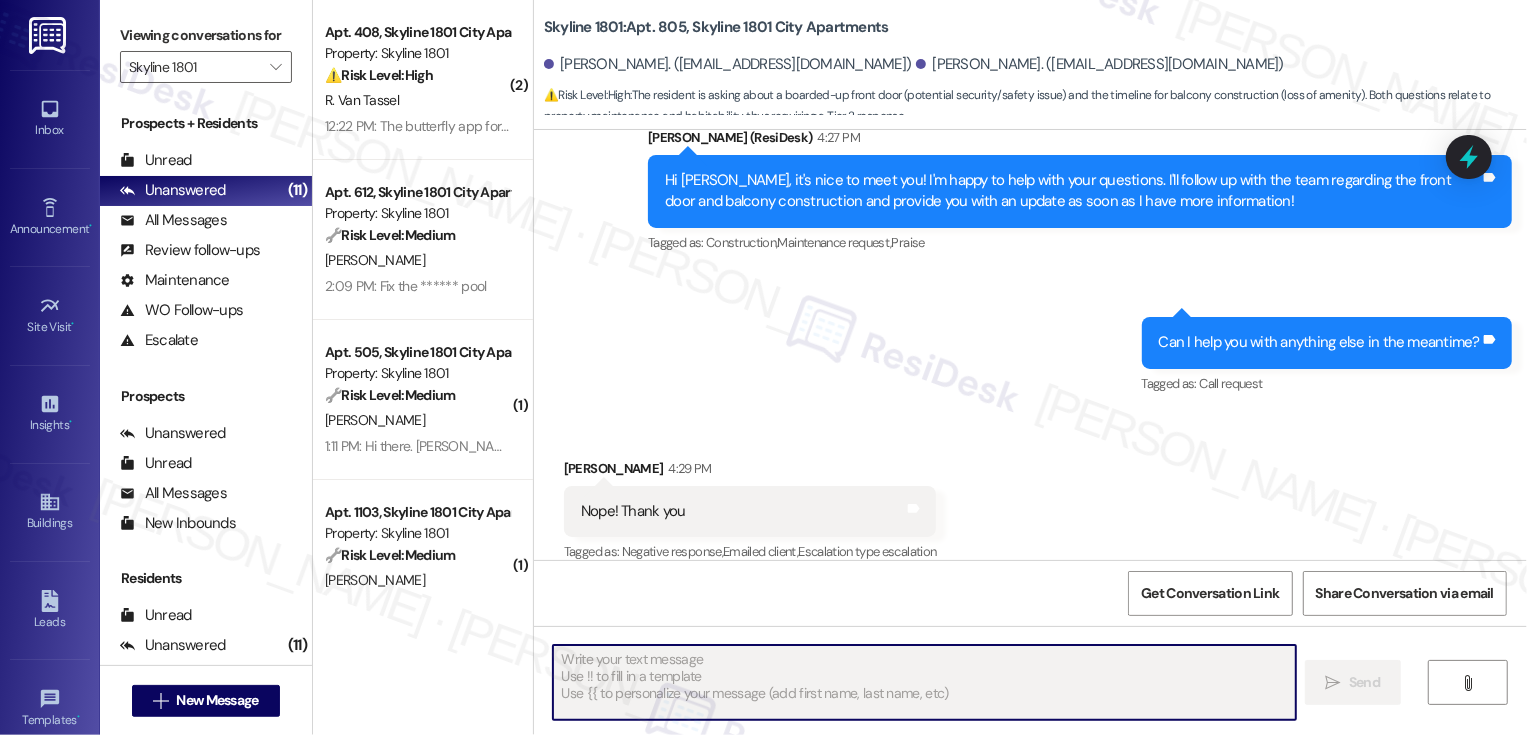 scroll, scrollTop: 690, scrollLeft: 0, axis: vertical 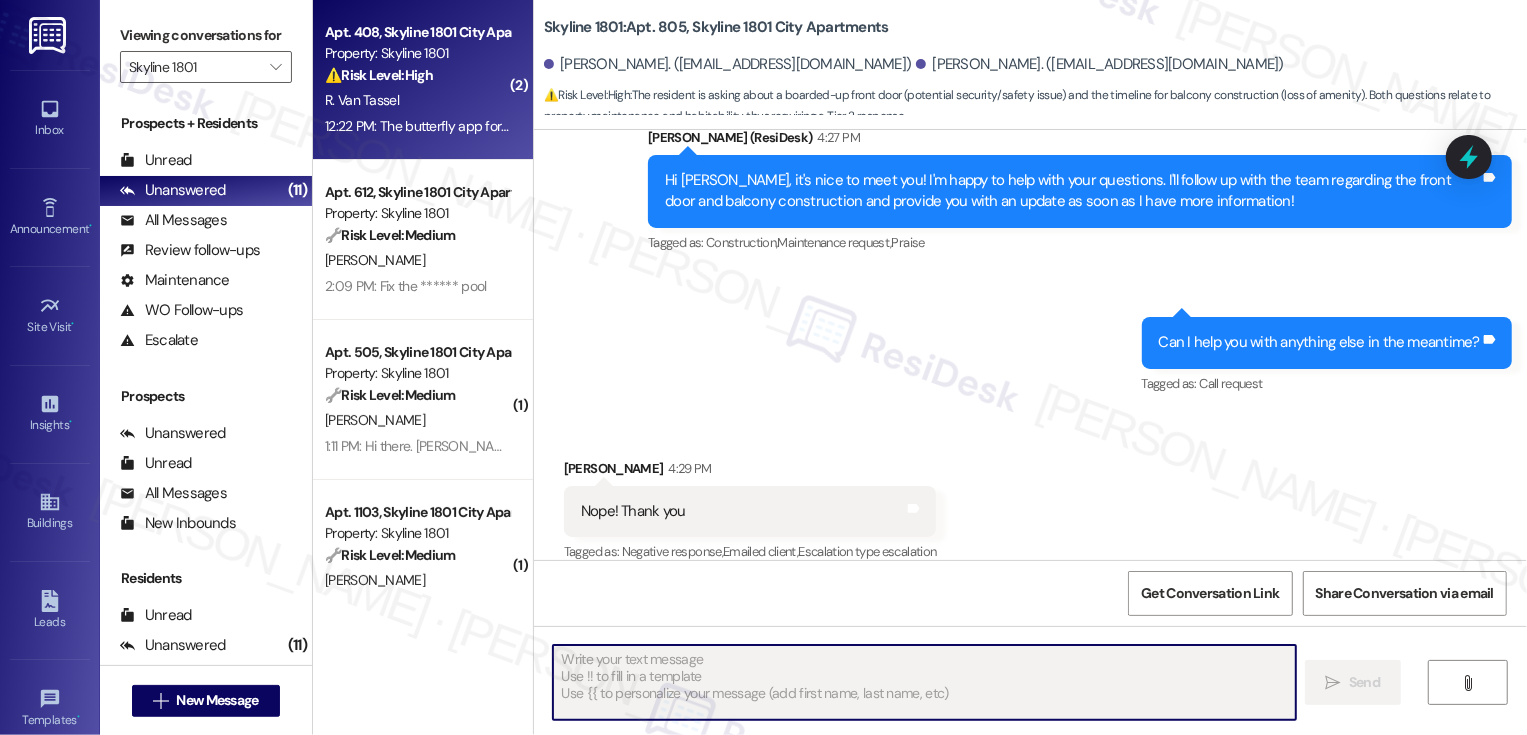 click on "12:22 PM: The butterfly app for the building entrance hasn't worked for a while, any idea what's going on with that? 12:22 PM: The butterfly app for the building entrance hasn't worked for a while, any idea what's going on with that?" at bounding box center [653, 126] 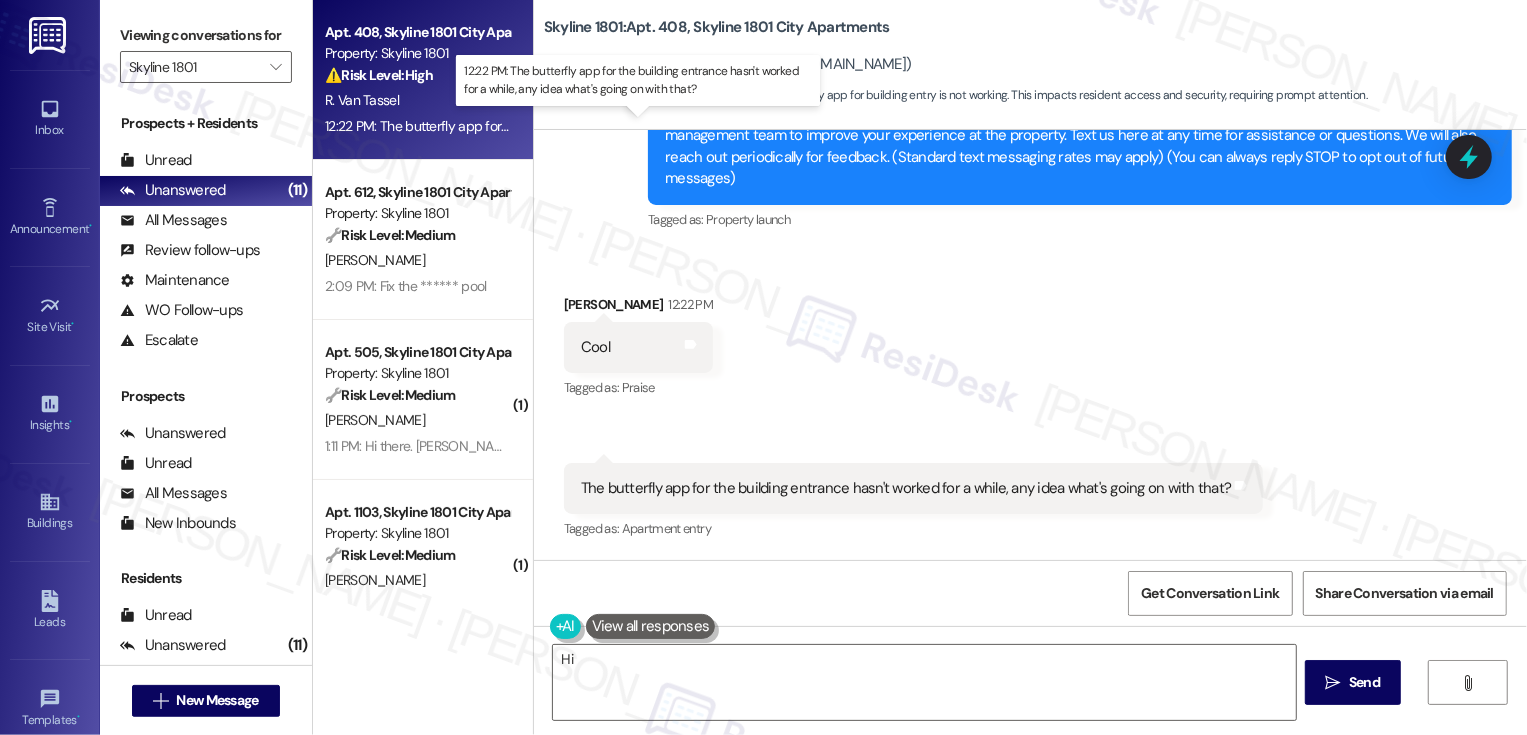scroll, scrollTop: 225, scrollLeft: 0, axis: vertical 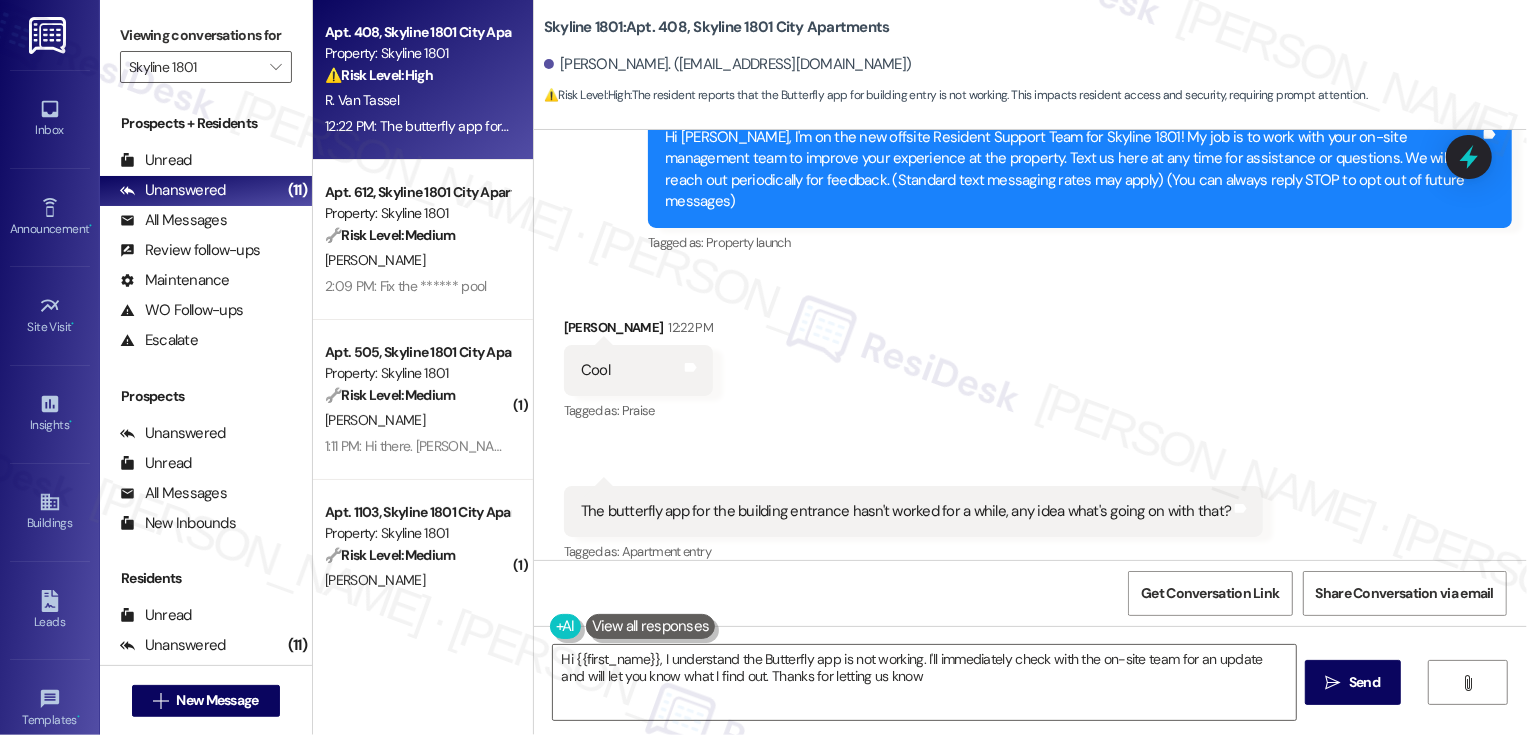 type on "Hi {{first_name}}, I understand the Butterfly app is not working. I'll immediately check with the on-site team for an update and will let you know what I find out. Thanks for letting us know!" 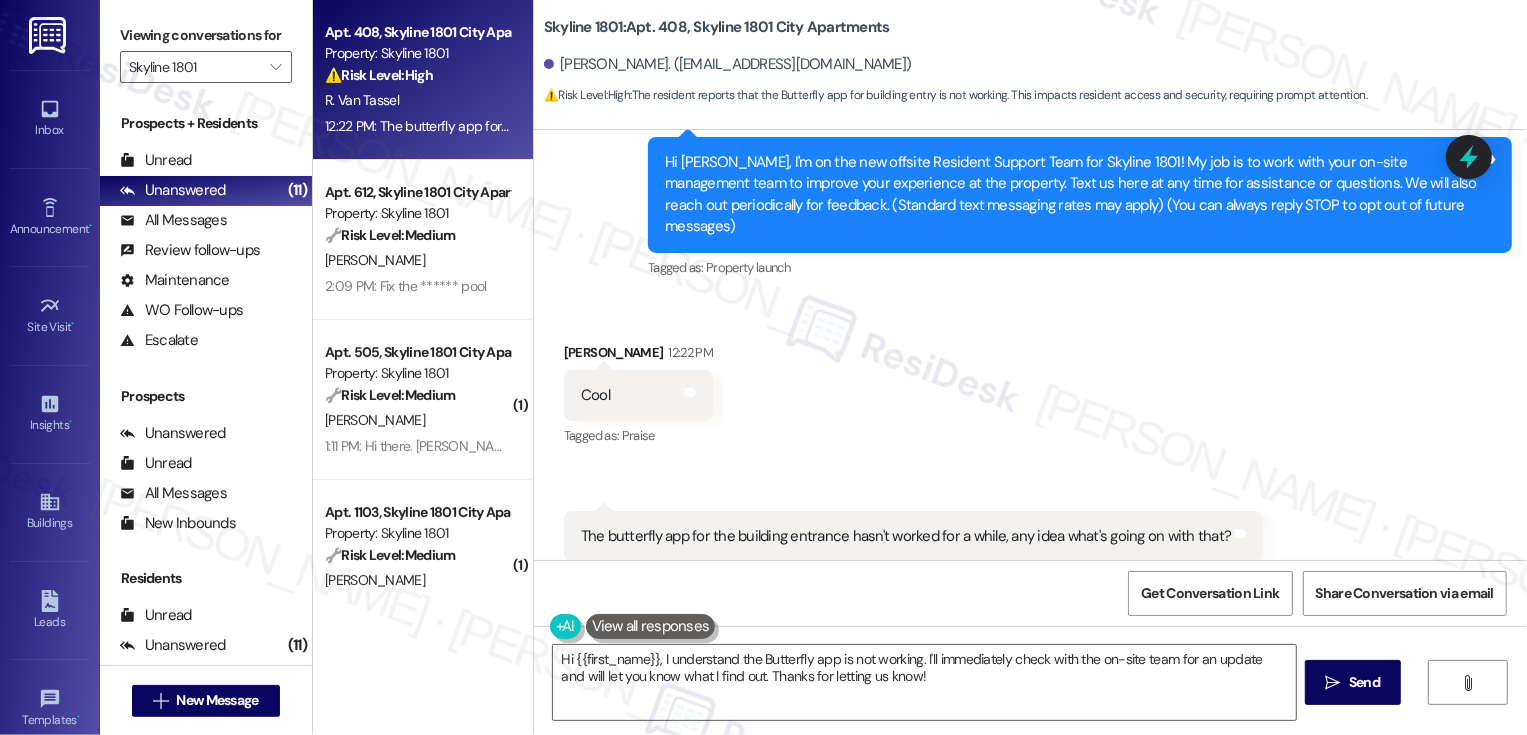 scroll, scrollTop: 225, scrollLeft: 0, axis: vertical 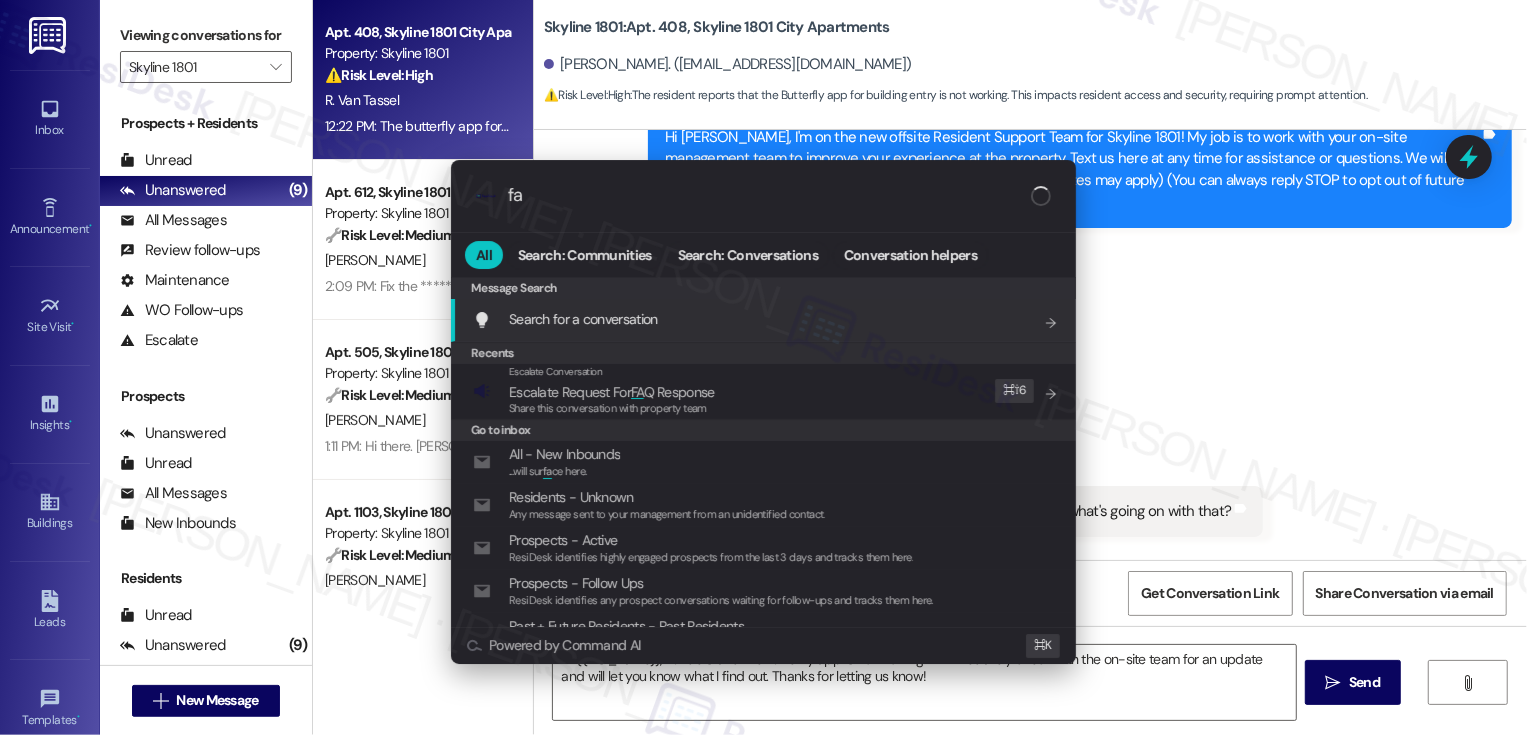 type on "faq" 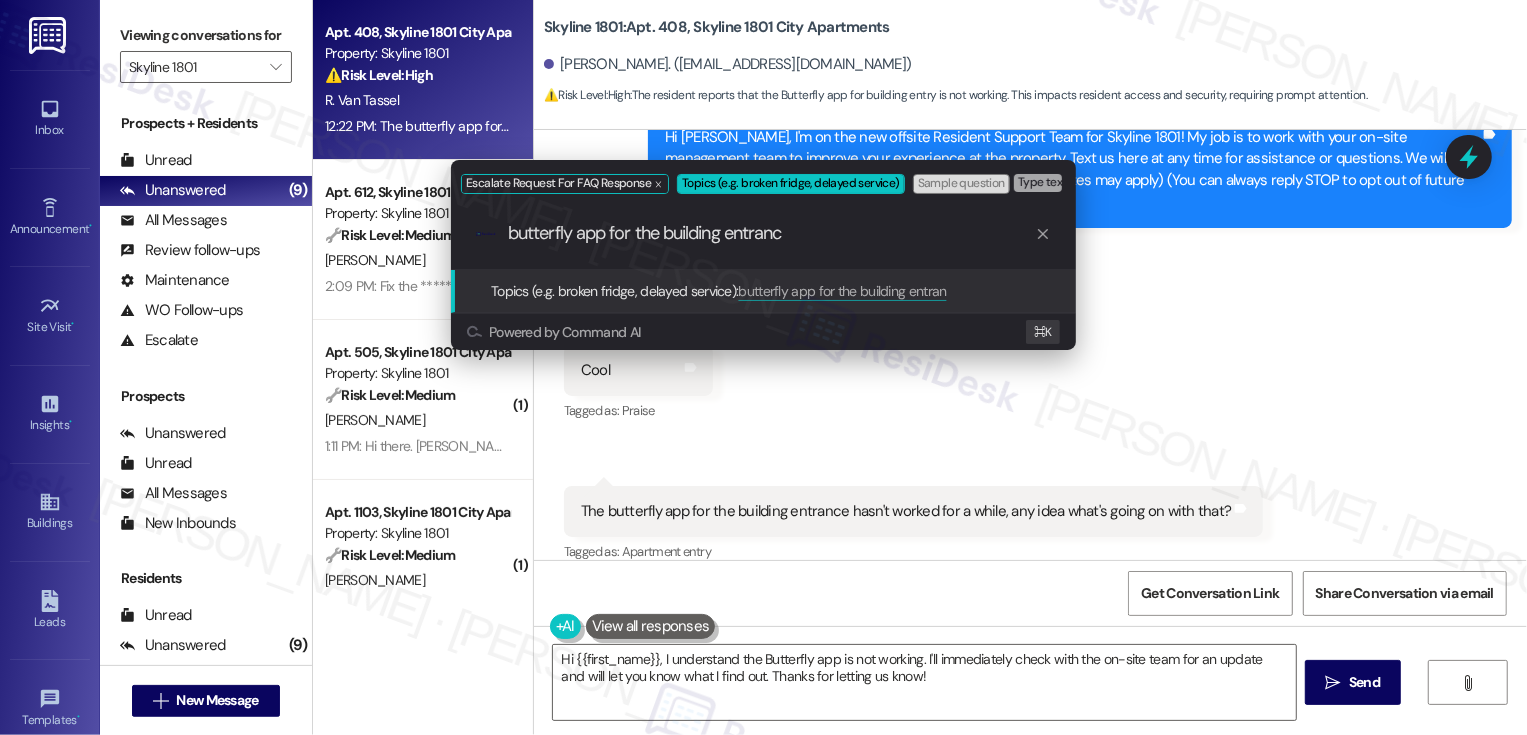 type on "butterfly app for the building entrance" 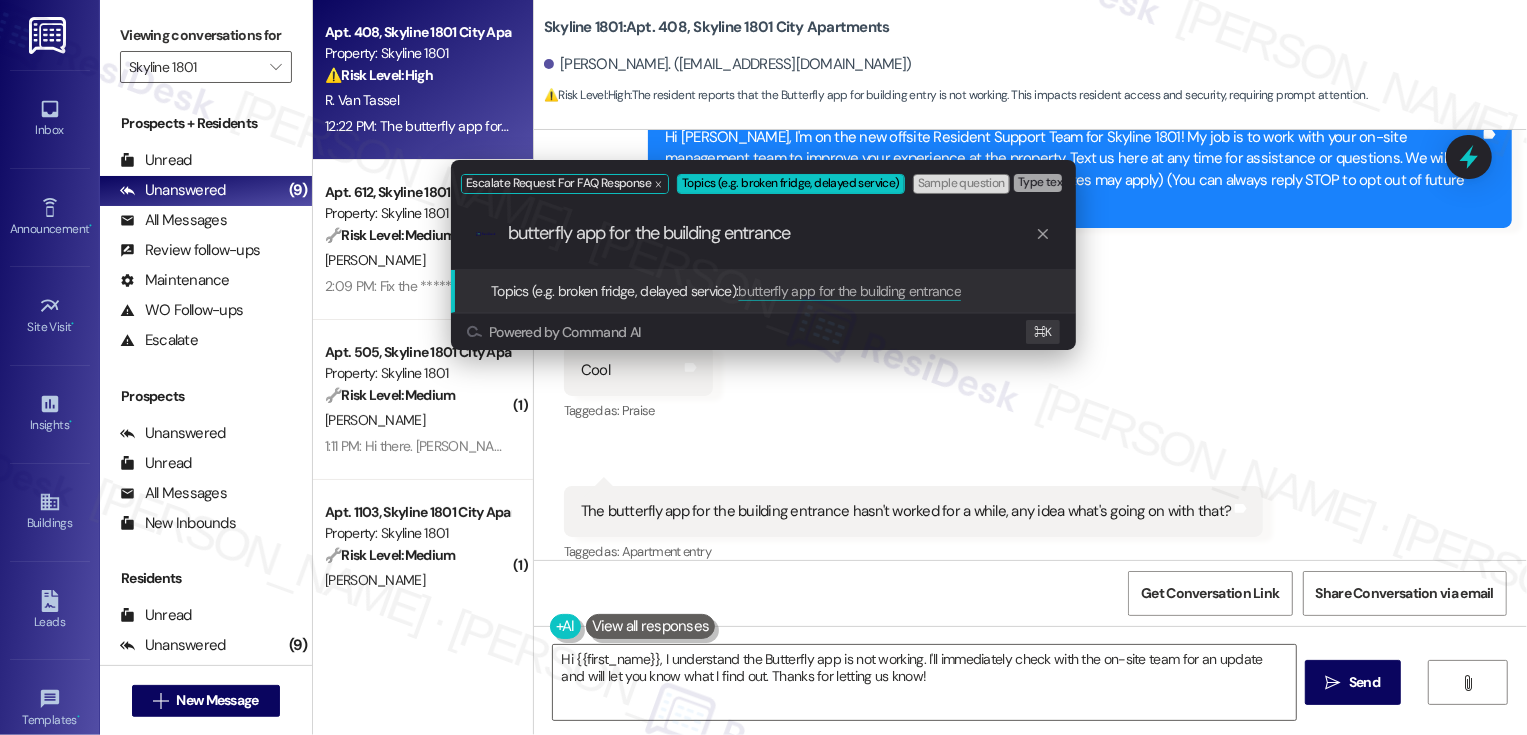 type 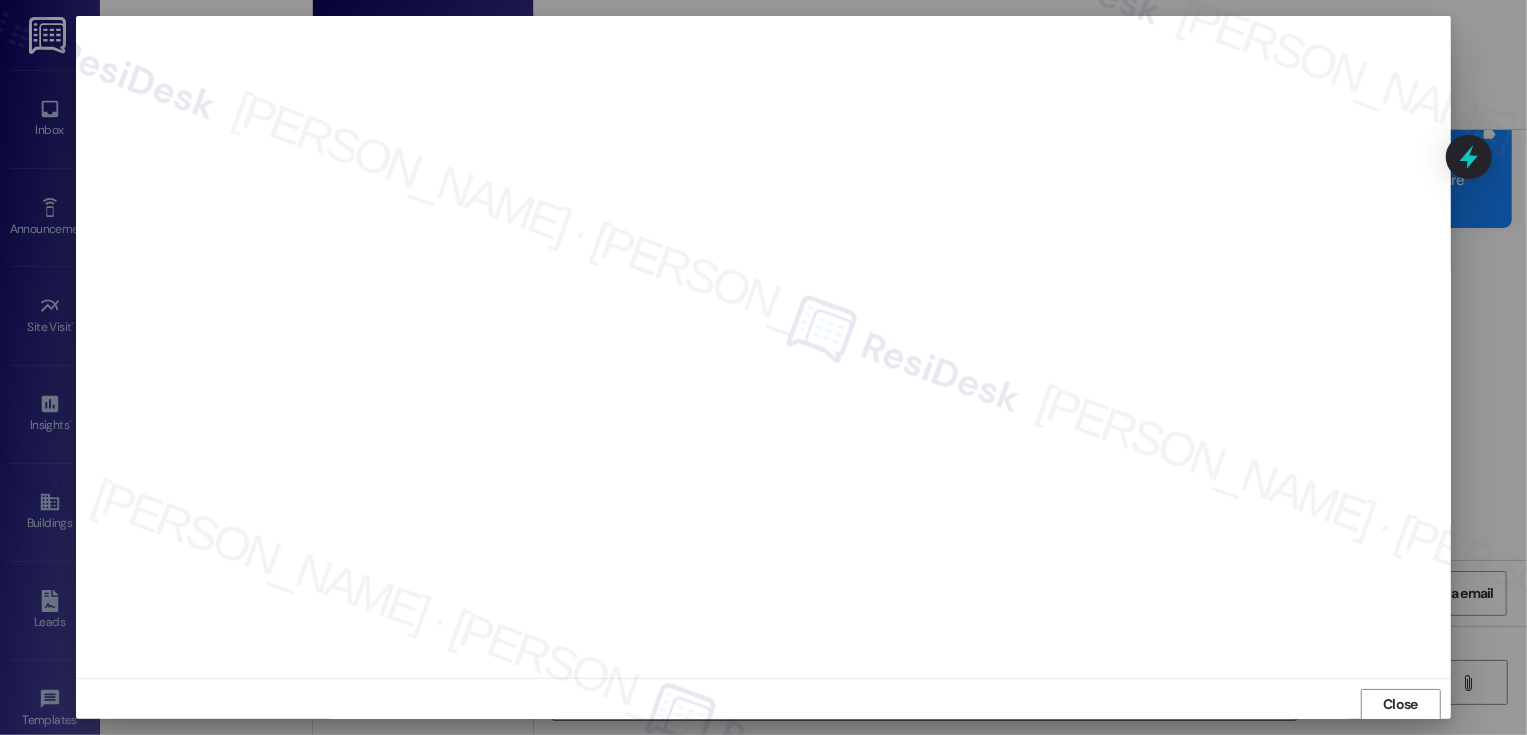scroll, scrollTop: 1, scrollLeft: 0, axis: vertical 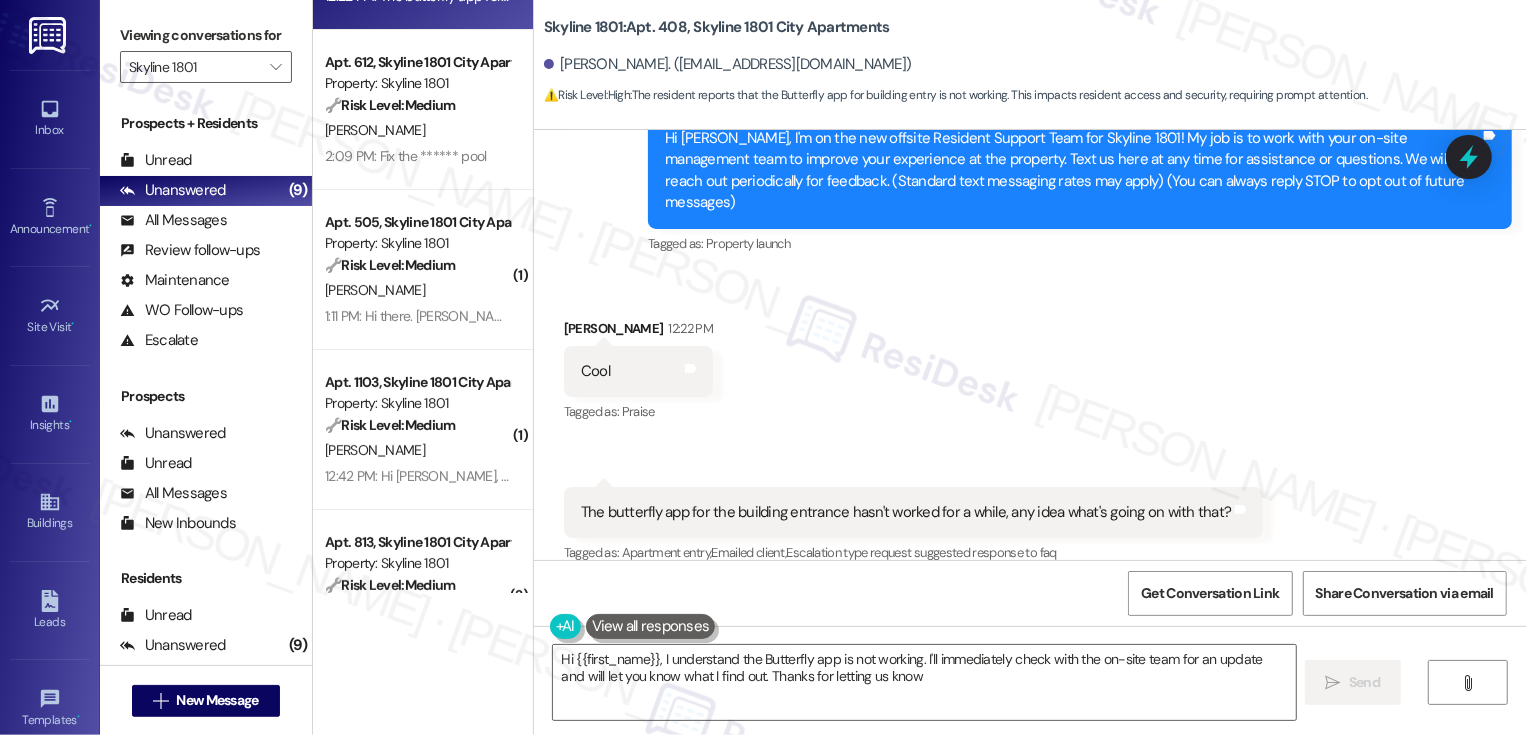 type on "Hi {{first_name}}, I understand the Butterfly app is not working. I'll immediately check with the on-site team for an update and will let you know what I find out. Thanks for letting us know!" 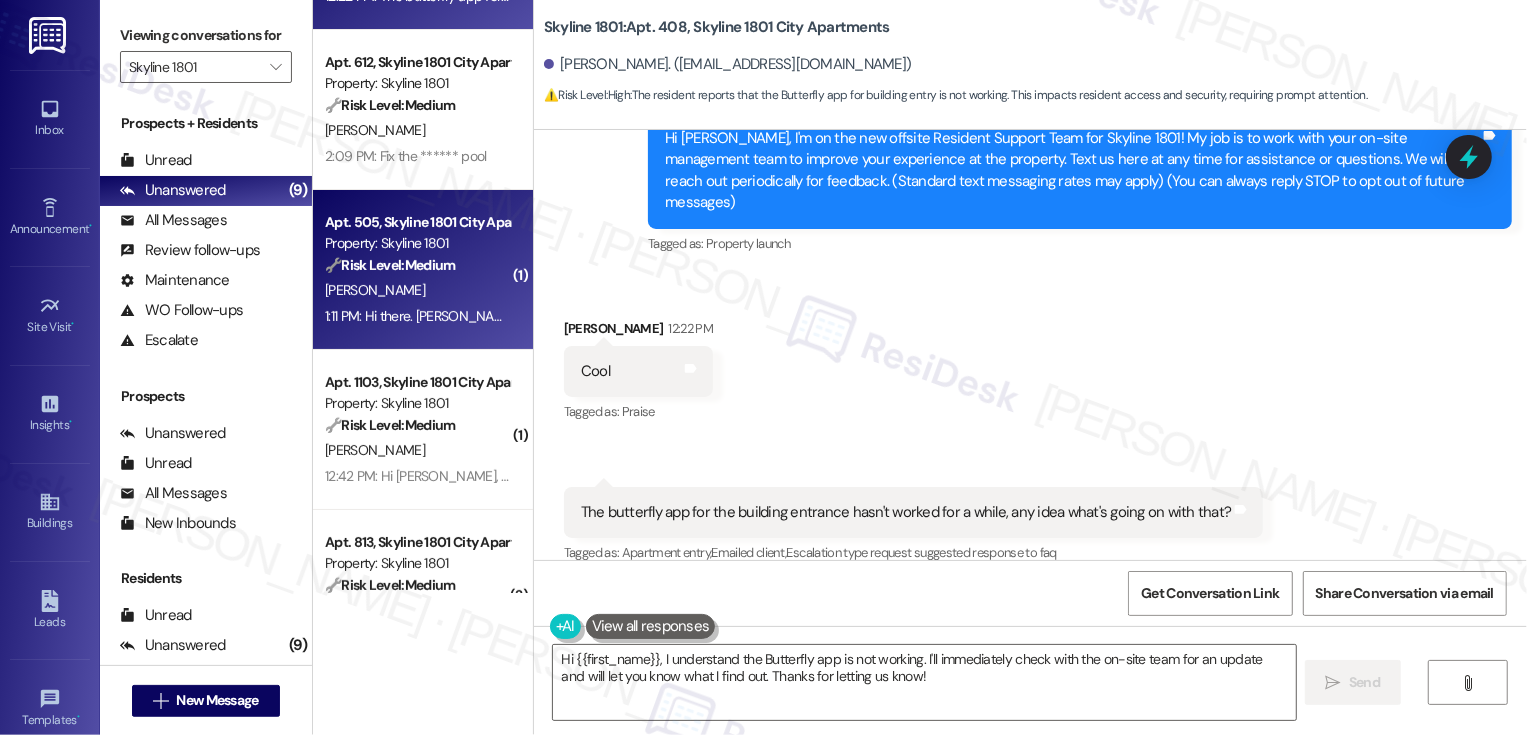 click on "1:11 PM: Hi there. Maxwell King, apartment 505. Can you confirm that me and Beckett Fryback paid our last months rent (august) when we first moved in? So we won't be charge for August rent? Thank you.  1:11 PM: Hi there. Maxwell King, apartment 505. Can you confirm that me and Beckett Fryback paid our last months rent (august) when we first moved in? So we won't be charge for August rent? Thank you." at bounding box center (928, 316) 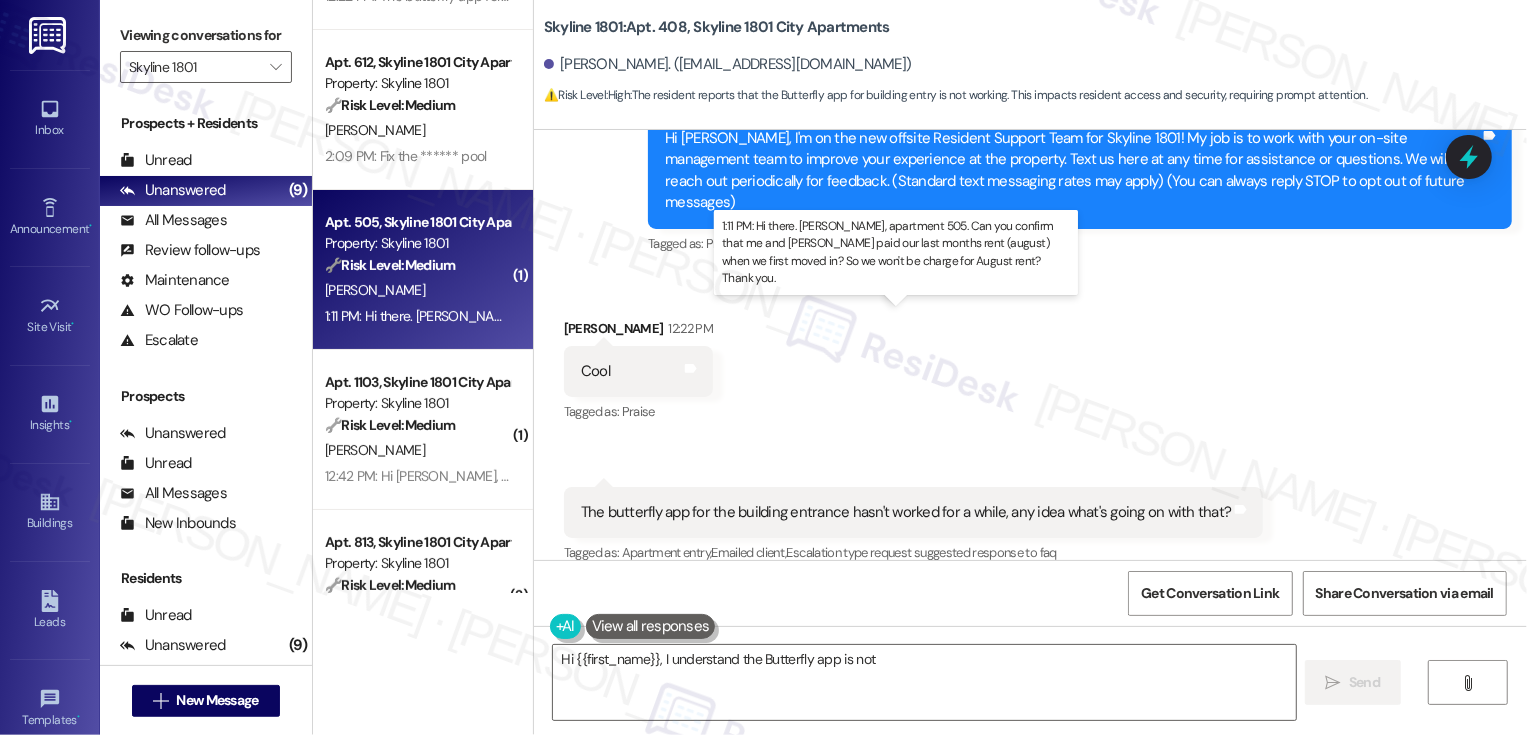 click on "1:11 PM: Hi there. Maxwell King, apartment 505. Can you confirm that me and Beckett Fryback paid our last months rent (august) when we first moved in? So we won't be charge for August rent? Thank you.  1:11 PM: Hi there. Maxwell King, apartment 505. Can you confirm that me and Beckett Fryback paid our last months rent (august) when we first moved in? So we won't be charge for August rent? Thank you." at bounding box center [928, 316] 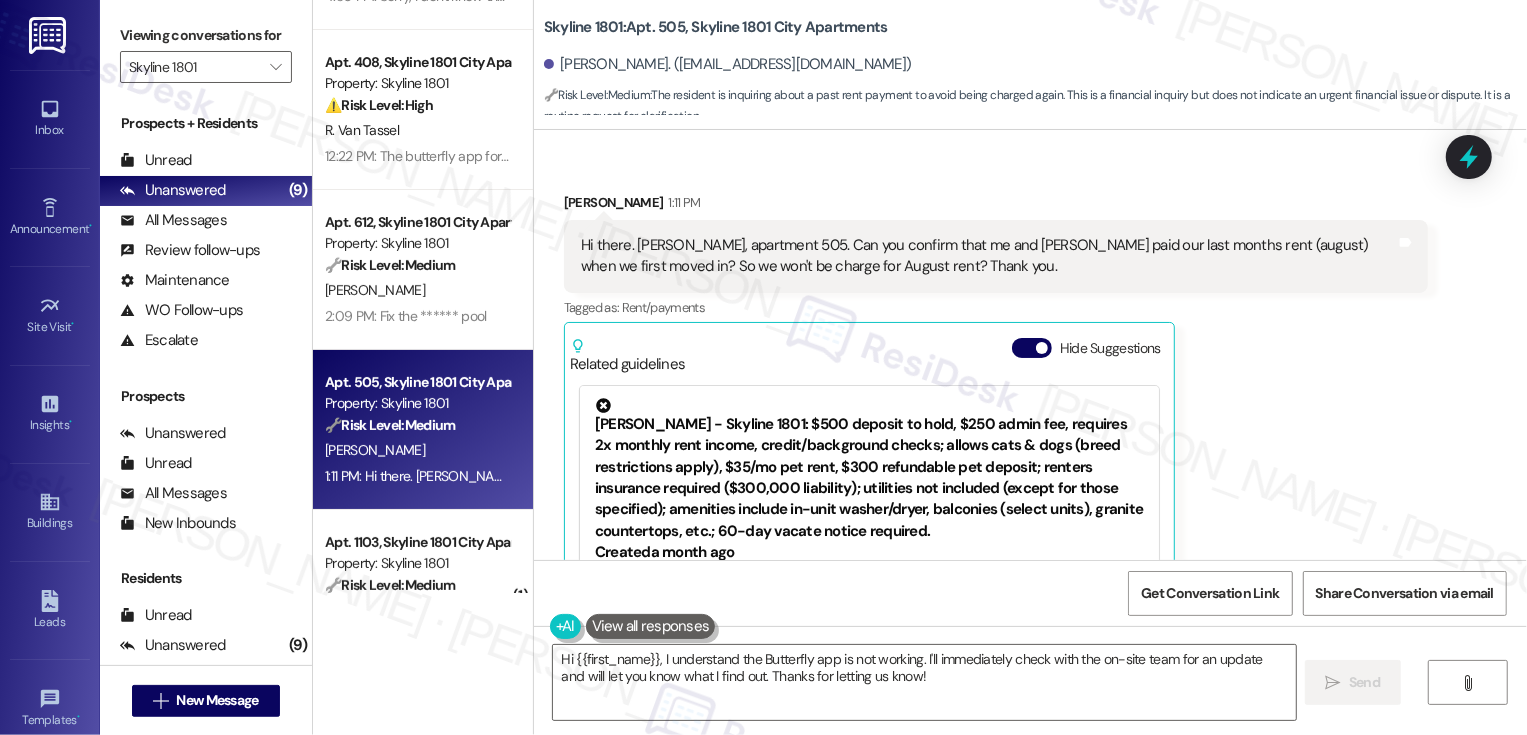 scroll, scrollTop: 0, scrollLeft: 0, axis: both 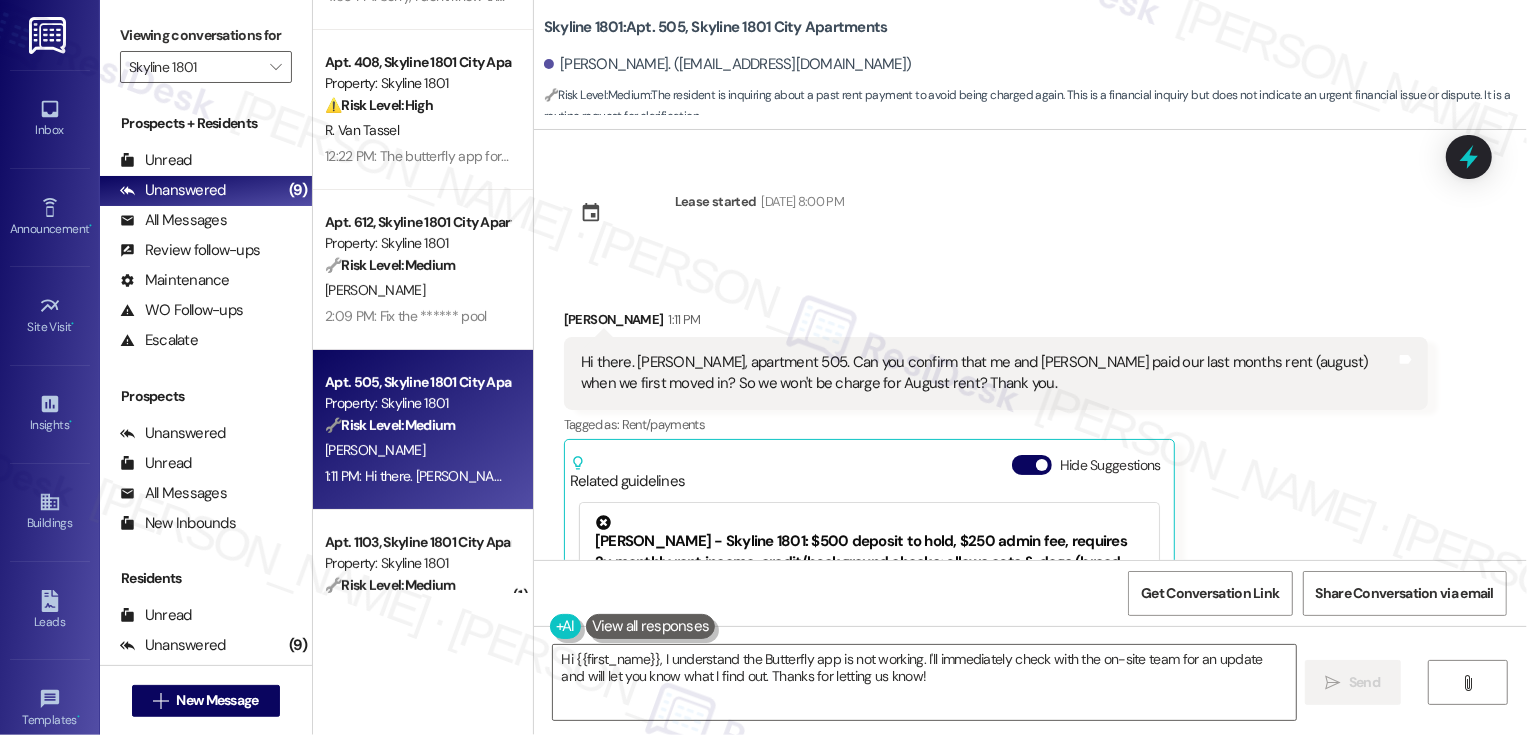 click on "Maxwell King 1:11 PM" at bounding box center (996, 323) 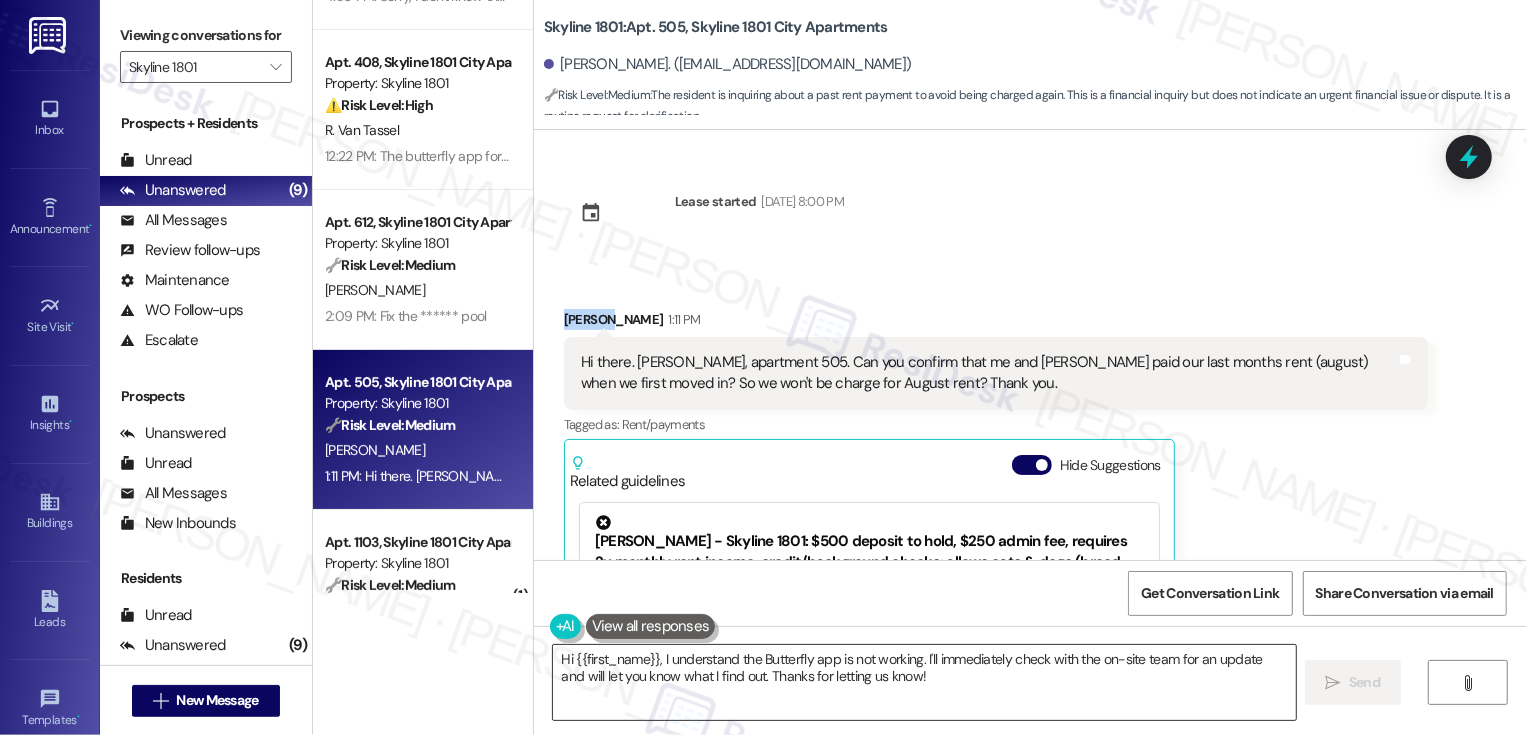 click on "Hi {{first_name}}, I understand the Butterfly app is not working. I'll immediately check with the on-site team for an update and will let you know what I find out. Thanks for letting us know!" at bounding box center (924, 682) 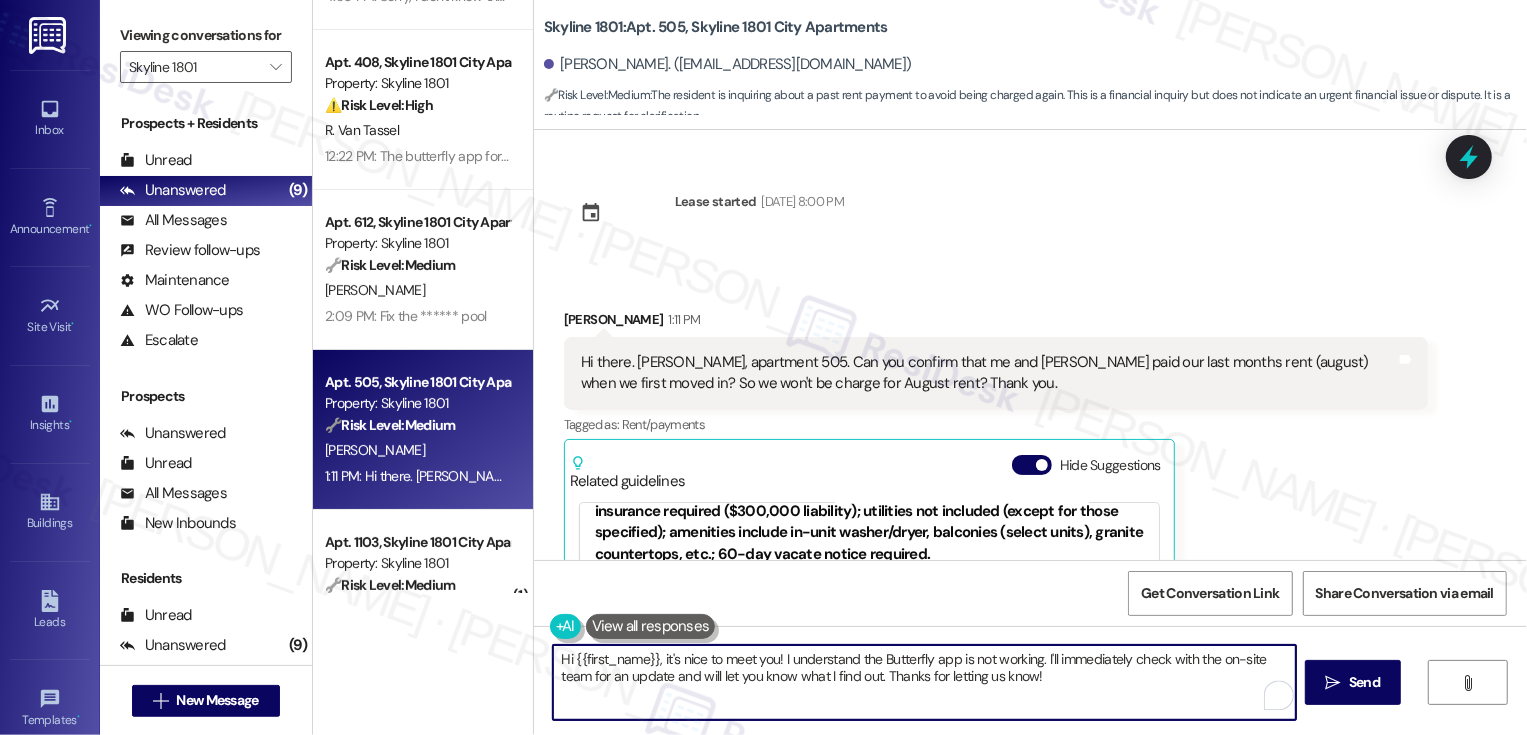scroll, scrollTop: 66, scrollLeft: 0, axis: vertical 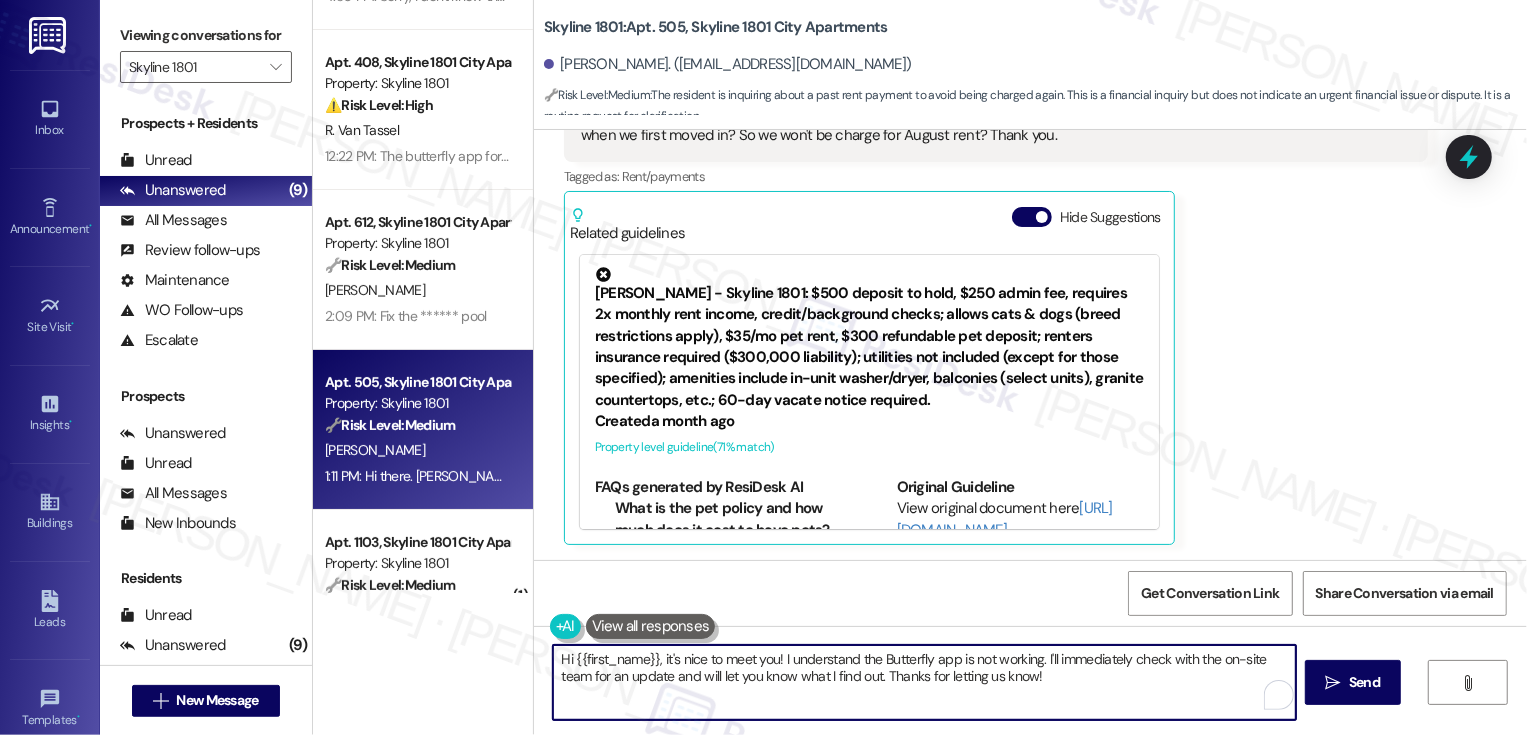 type on "Hi {{first_name}}, it's nice to meet you! I understand the Butterfly app is not working. I'll immediately check with the on-site team for an update and will let you know what I find out. Thanks for letting us know!" 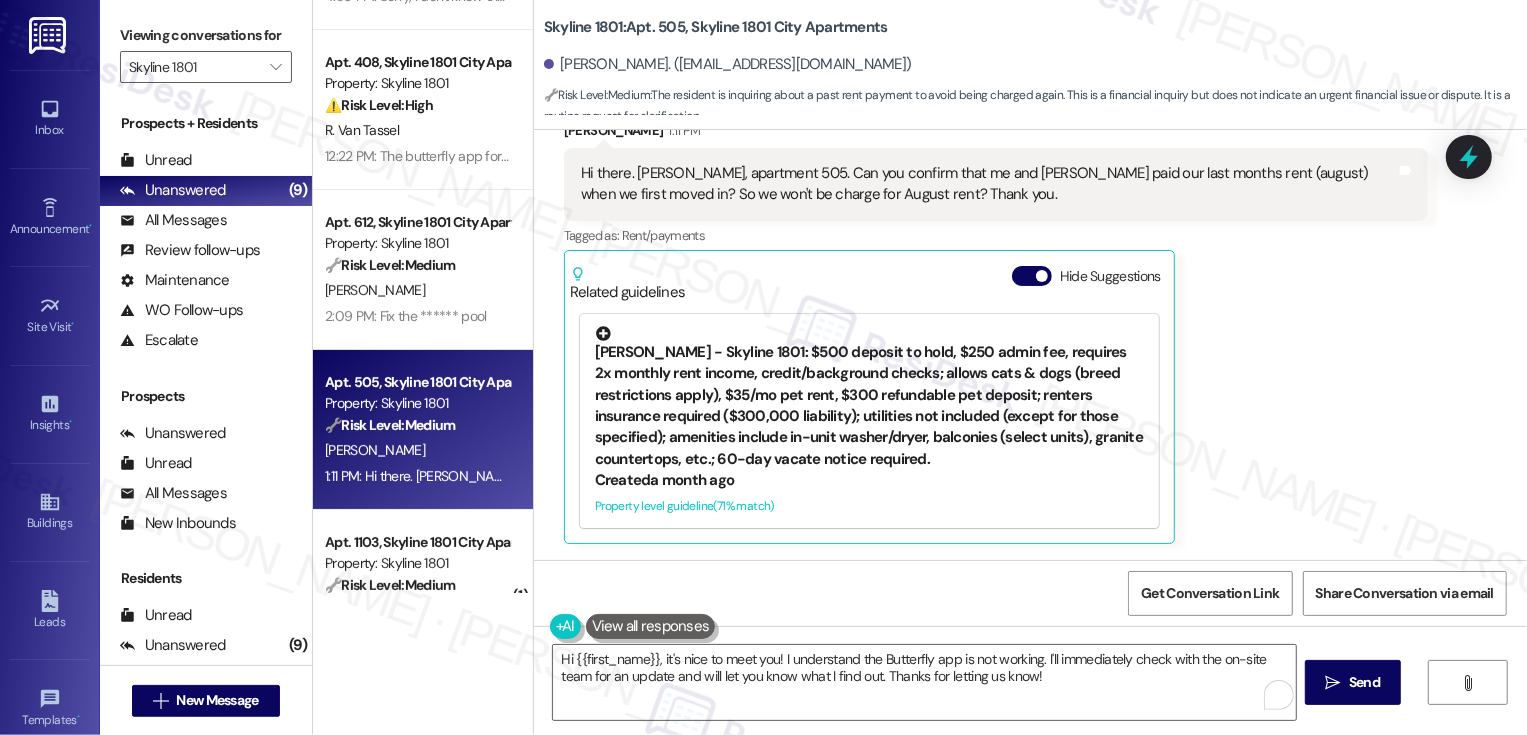 scroll, scrollTop: 188, scrollLeft: 0, axis: vertical 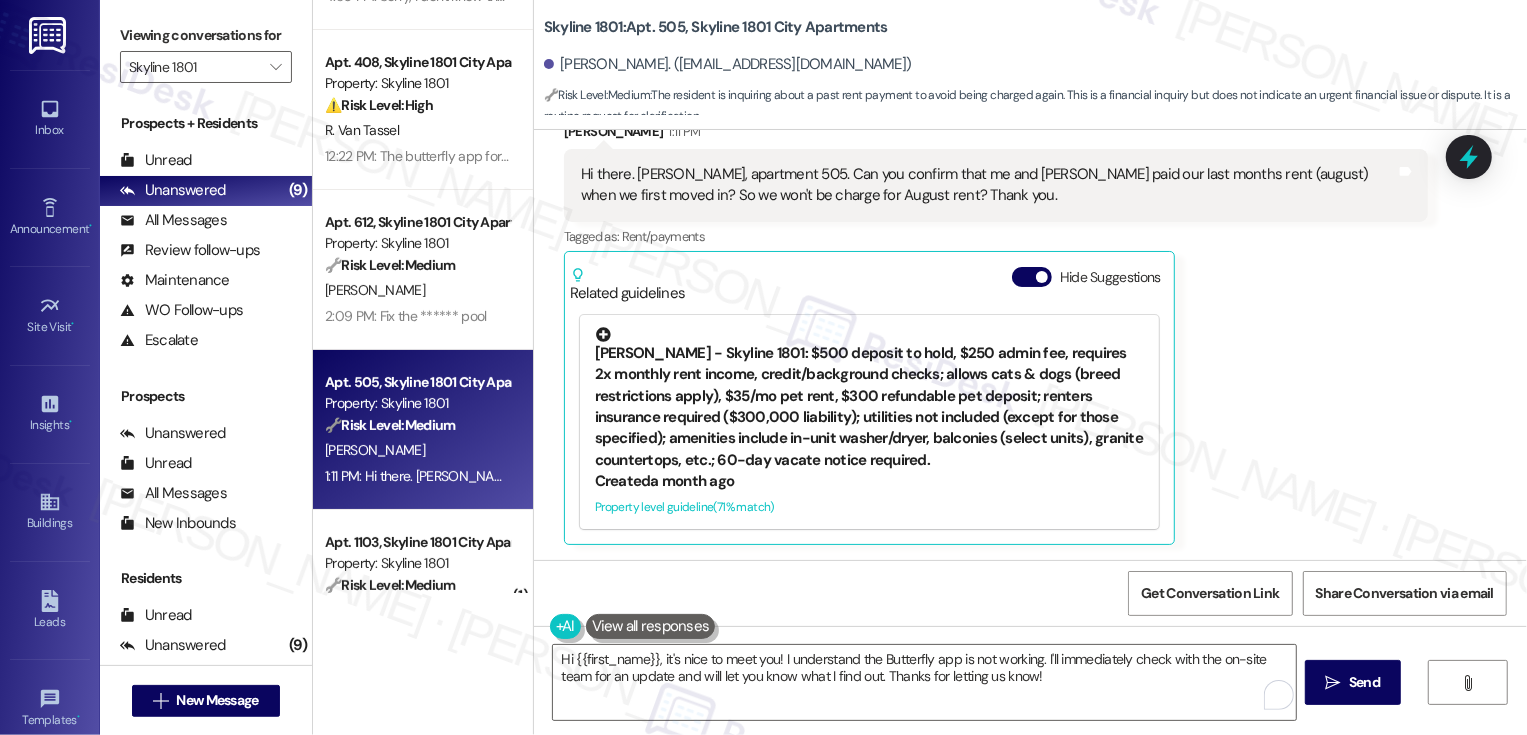 click on "Broe - Skyline 1801:  $500 deposit to hold, $250 admin fee, requires 2x monthly rent income, credit/background checks; allows cats & dogs (breed restrictions apply), $35/mo pet rent, $300 refundable pet deposit;  renters insurance required ($300,000 liability); utilities not included (except for those specified);  amenities include in-unit washer/dryer, balconies (select units), granite countertops, etc.;  60-day vacate notice required.
Created  a month ago Property level guideline  ( 71 % match)" at bounding box center (869, 422) 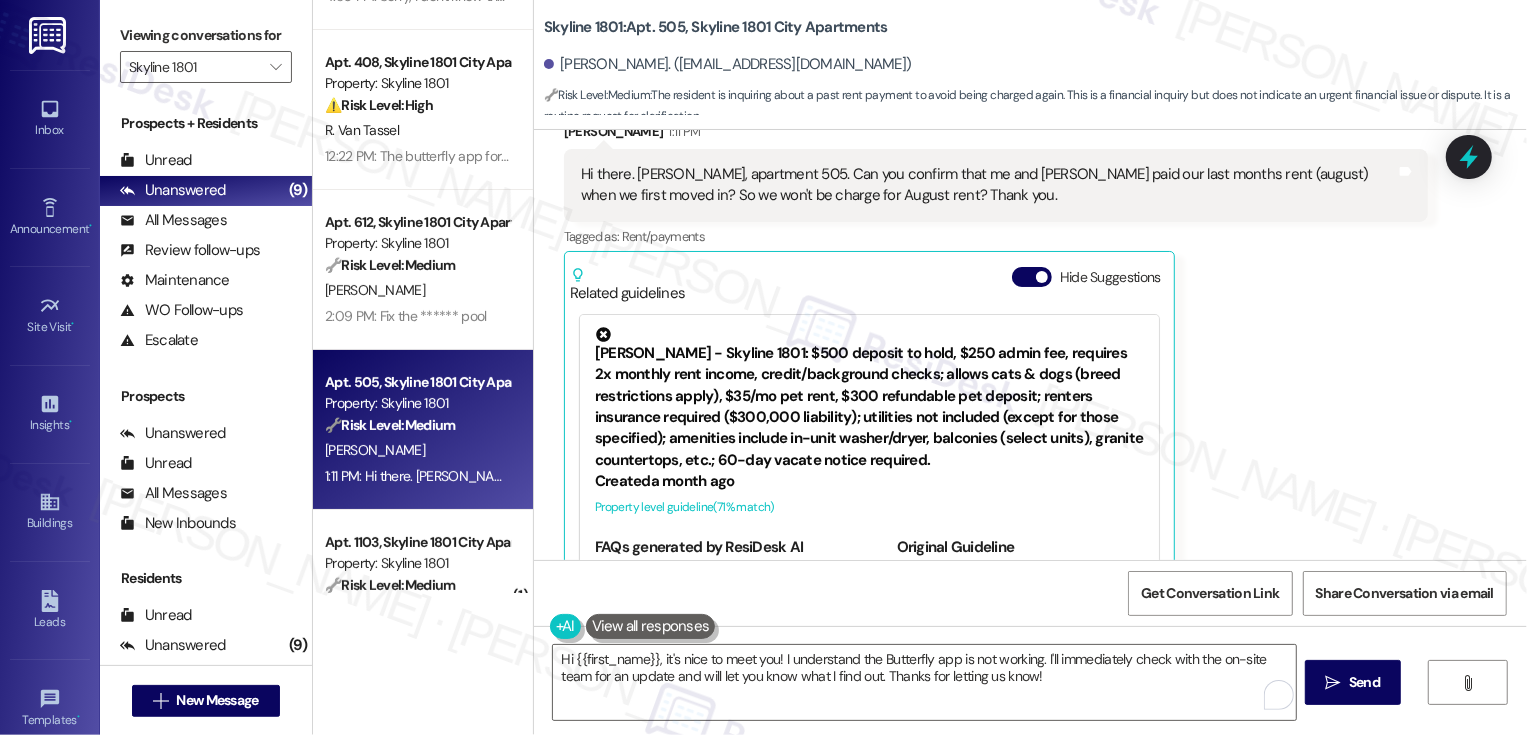 scroll, scrollTop: 248, scrollLeft: 0, axis: vertical 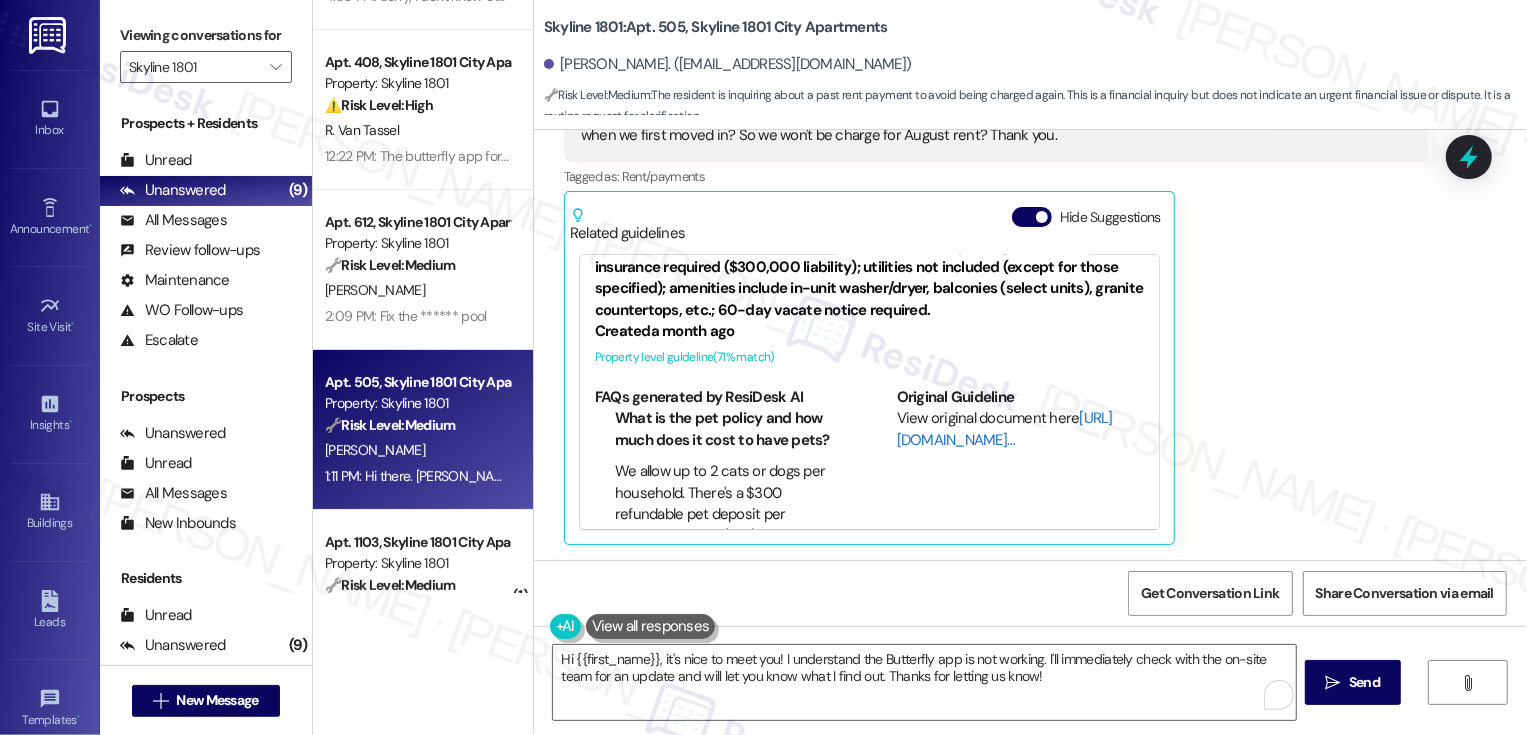 click on "[URL][DOMAIN_NAME]…" at bounding box center [1005, 428] 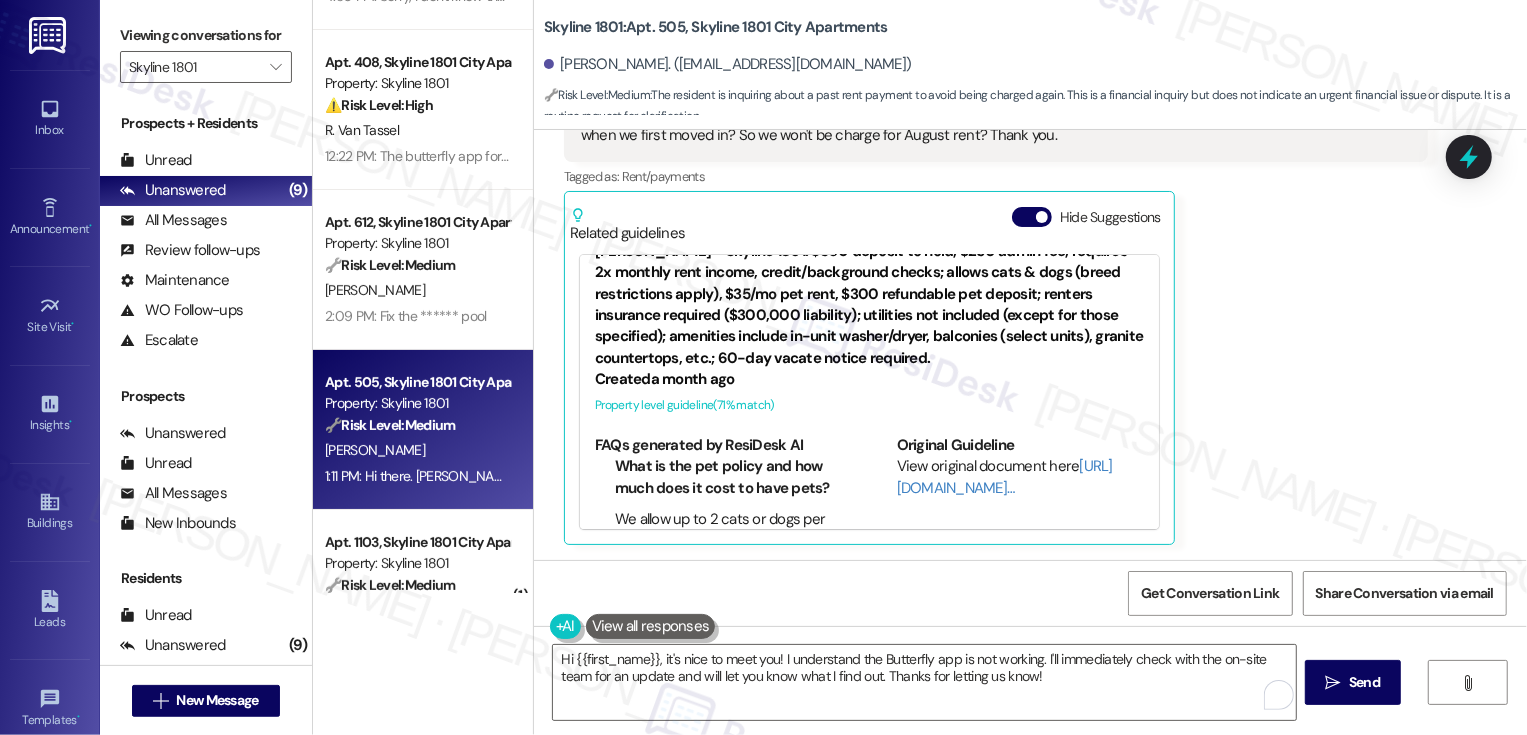 scroll, scrollTop: 18, scrollLeft: 0, axis: vertical 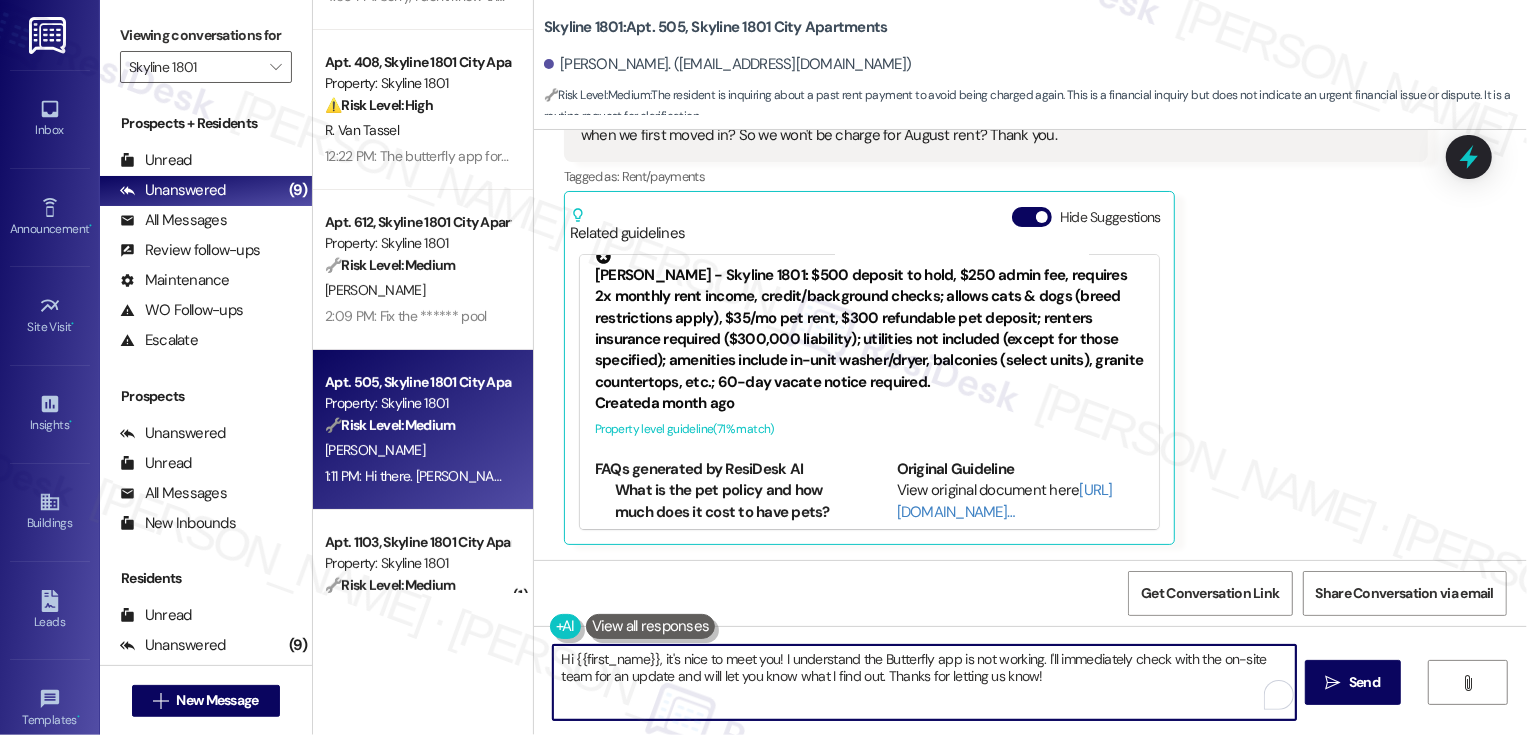 click on "Hi {{first_name}}, it's nice to meet you! I understand the Butterfly app is not working. I'll immediately check with the on-site team for an update and will let you know what I find out. Thanks for letting us know!" at bounding box center [924, 682] 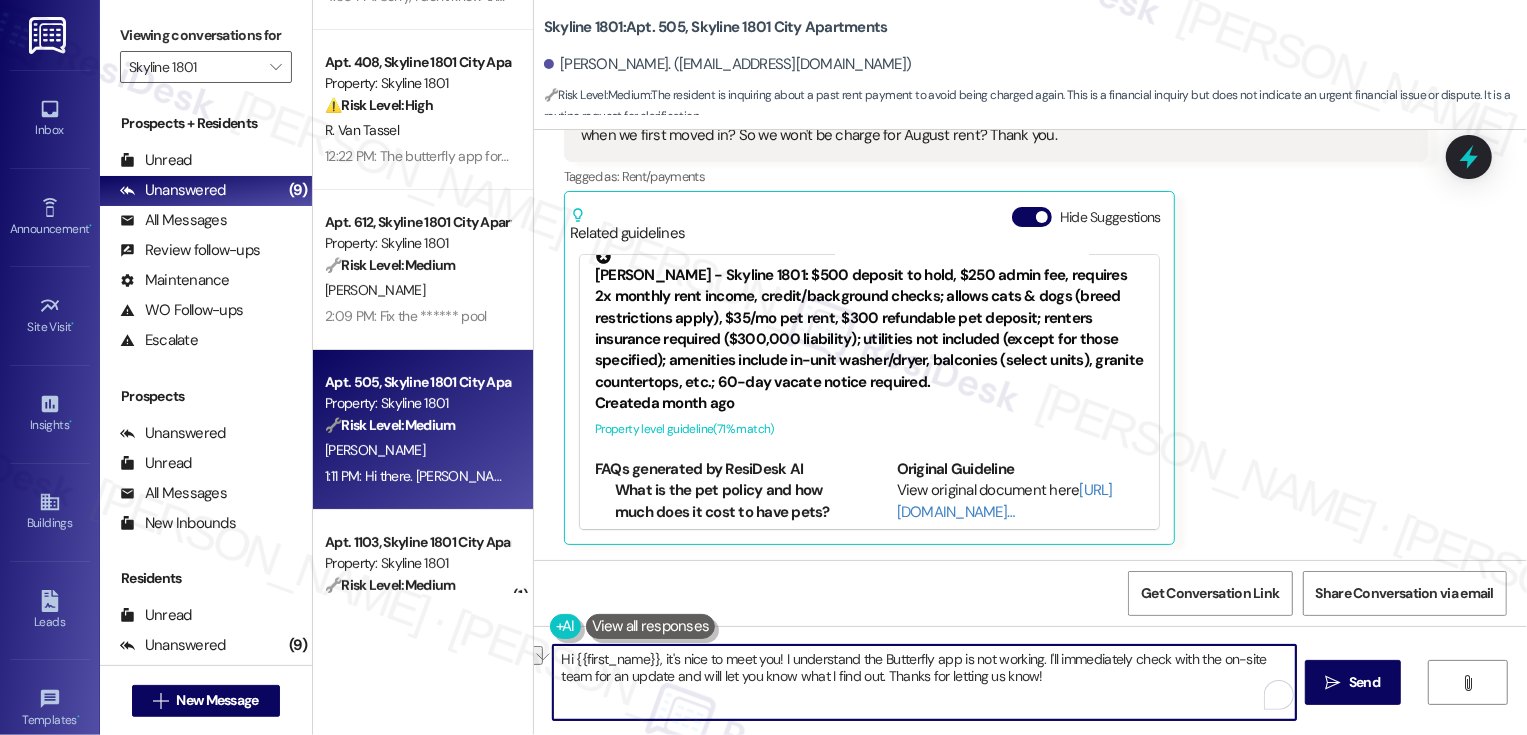 drag, startPoint x: 774, startPoint y: 658, endPoint x: 483, endPoint y: 665, distance: 291.08417 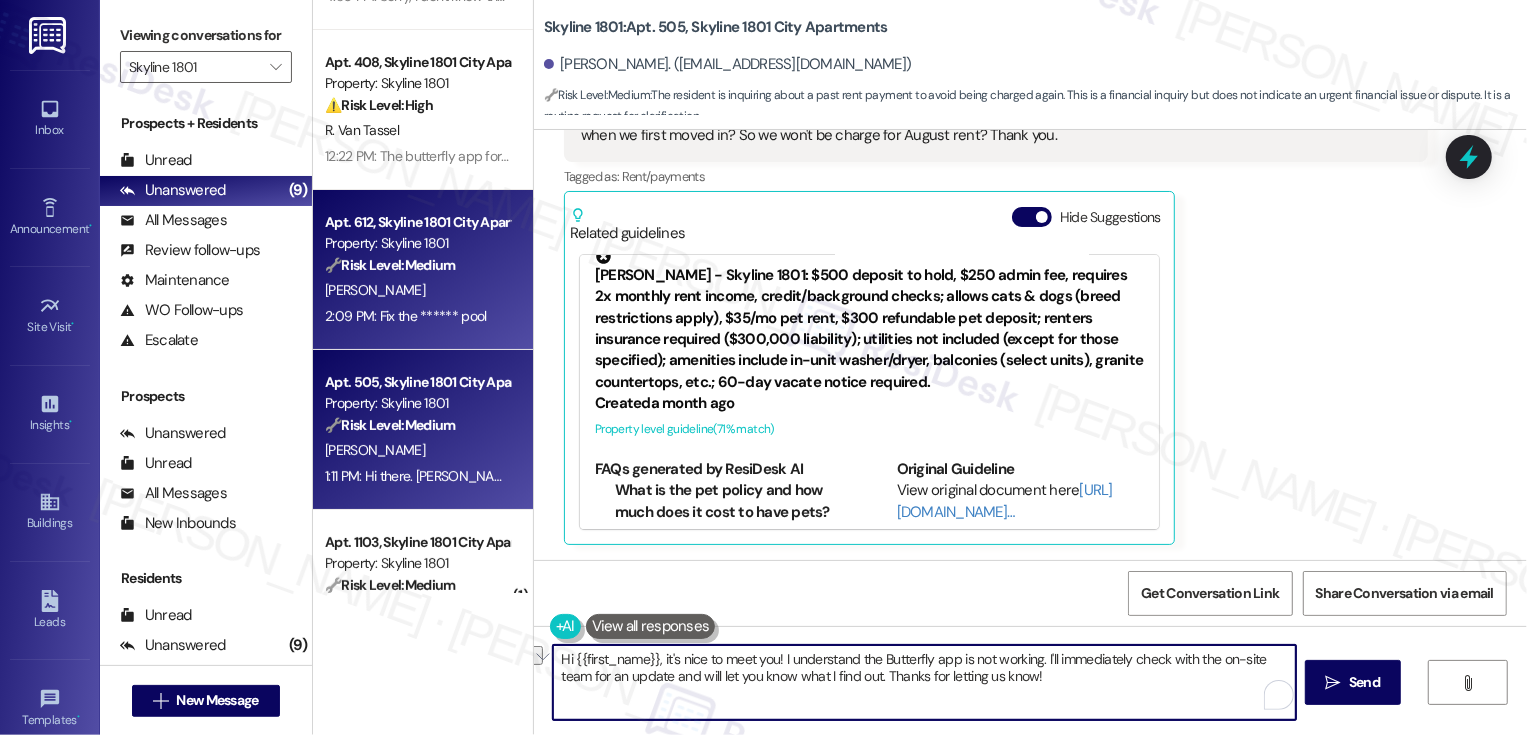 click on "[PERSON_NAME]" at bounding box center (417, 290) 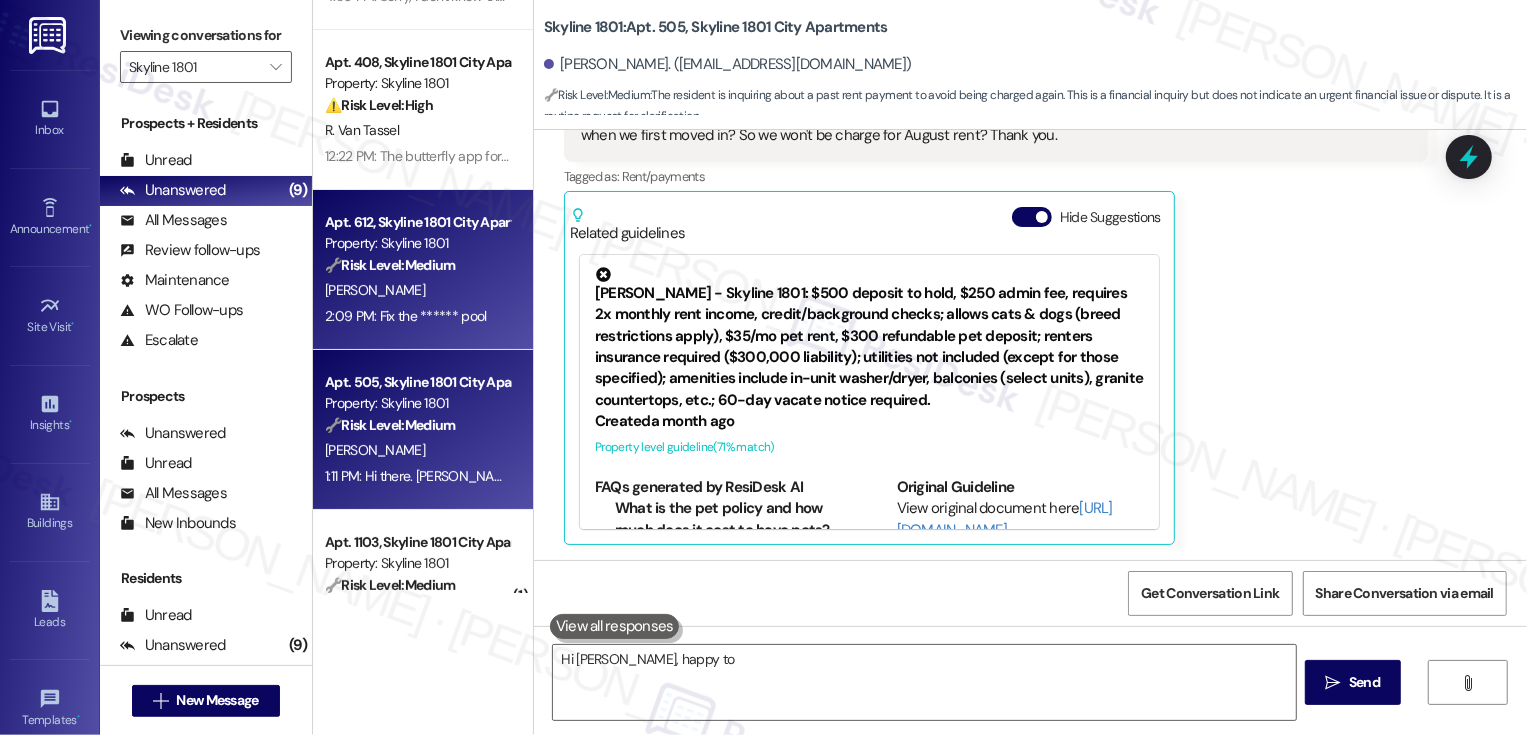 type on "Hi Maxwell, happy to" 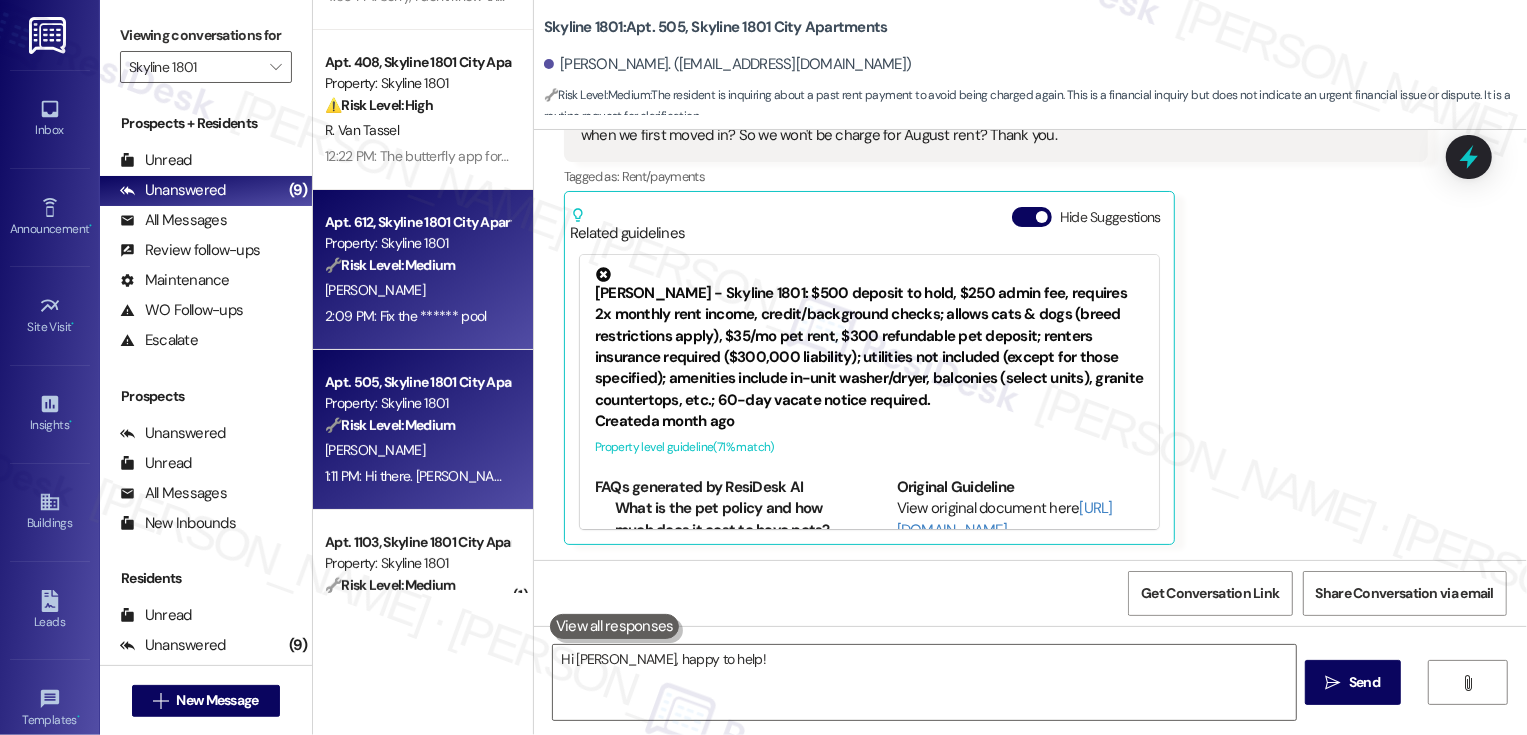 click on "[PERSON_NAME]" at bounding box center (417, 450) 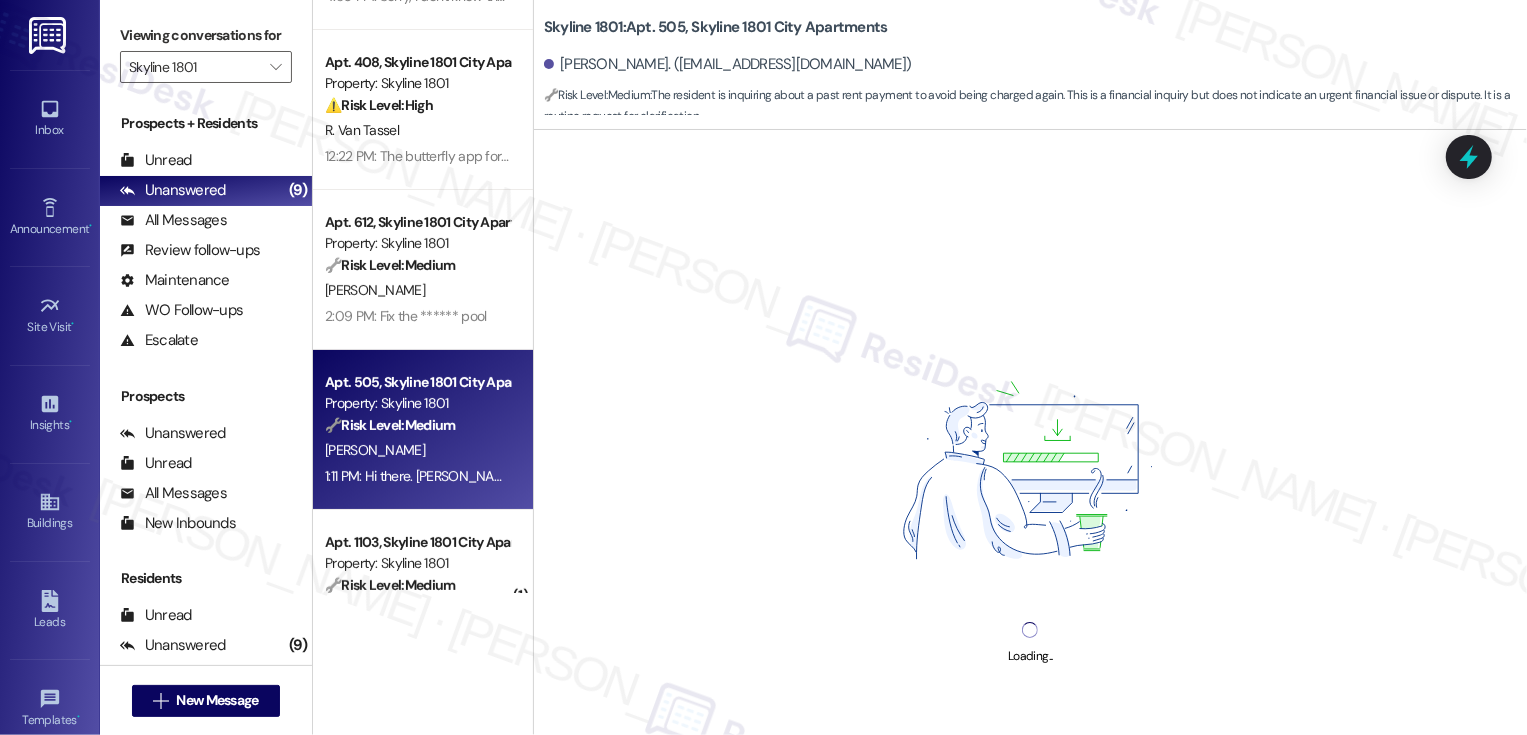 click on "[PERSON_NAME]" at bounding box center (417, 450) 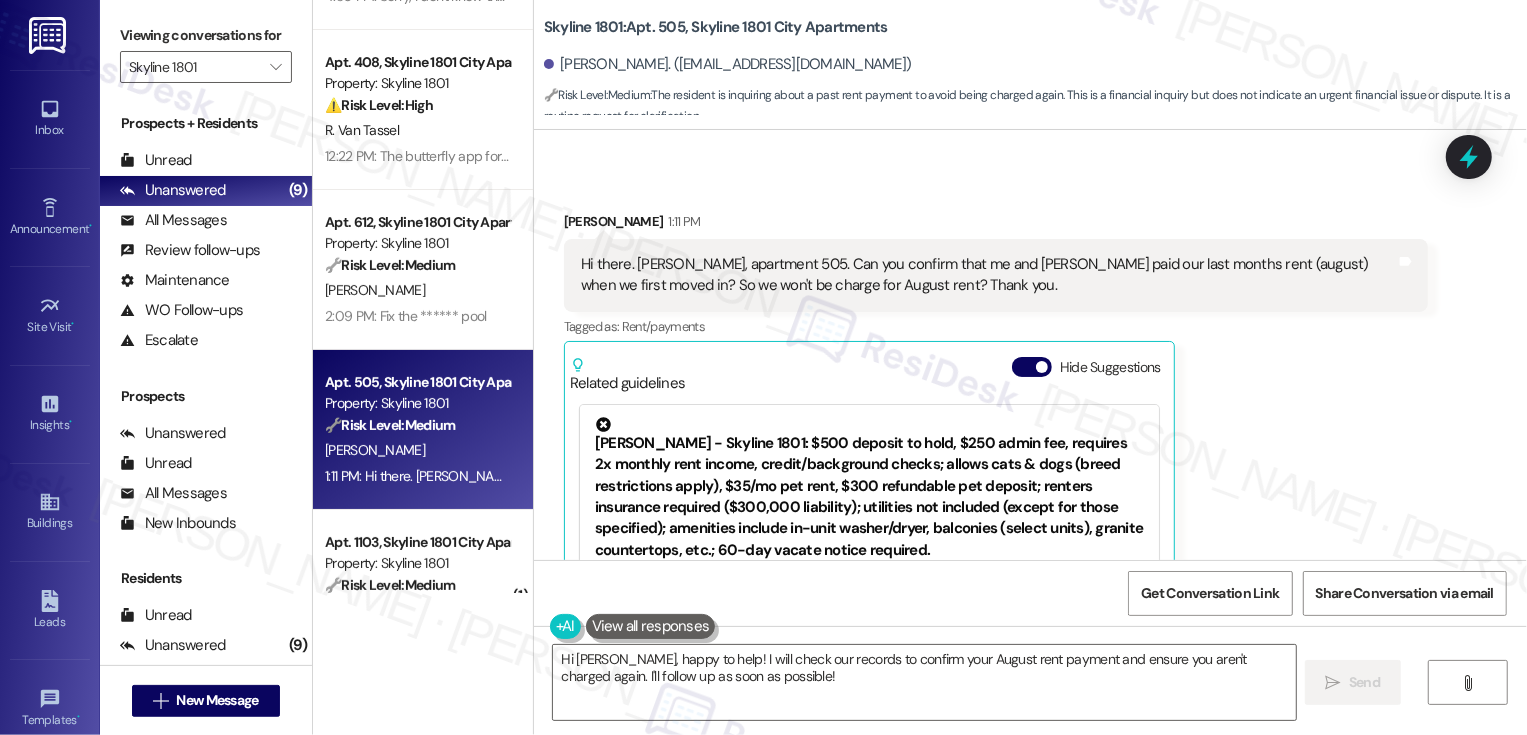 scroll, scrollTop: 248, scrollLeft: 0, axis: vertical 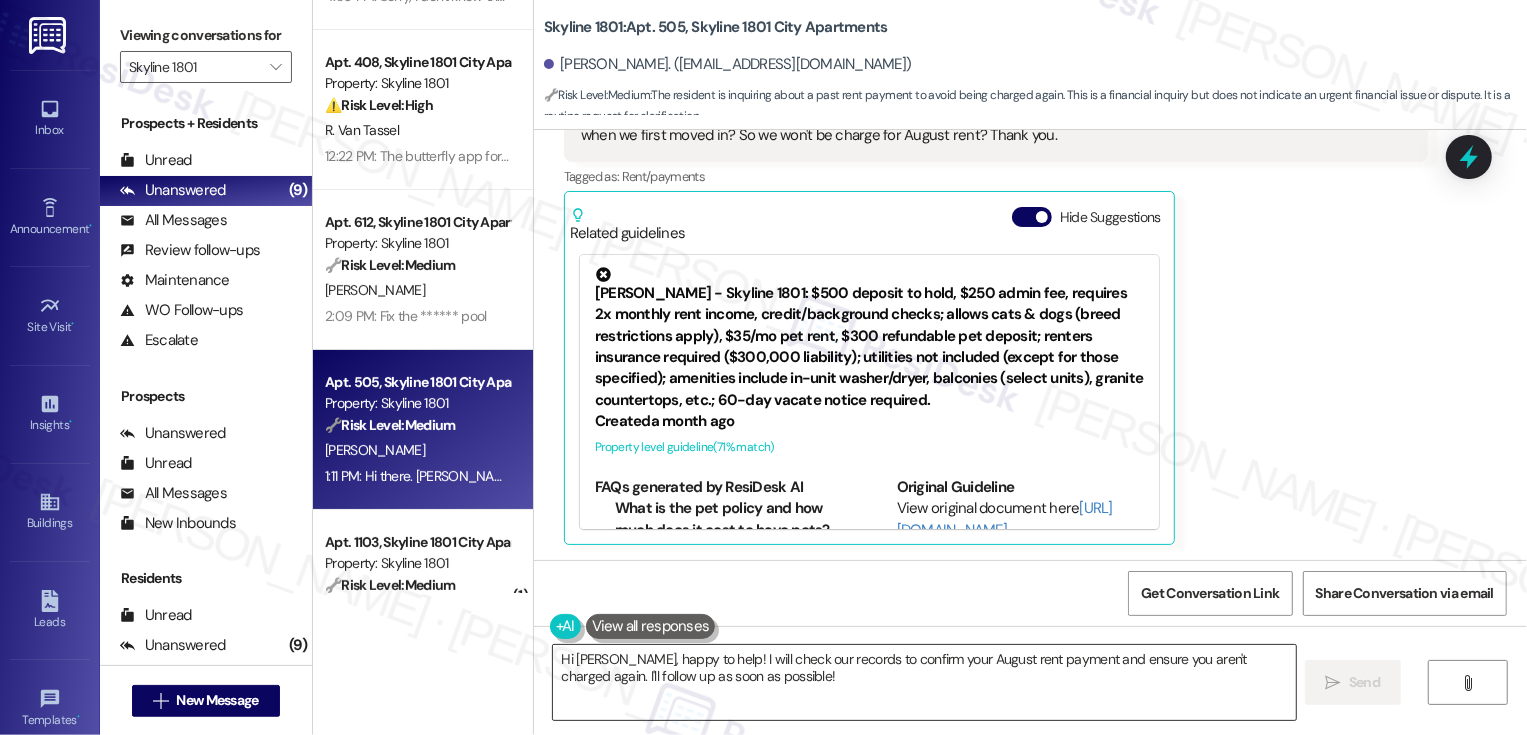 click on "Hi Maxwell, happy to help! I will check our records to confirm your August rent payment and ensure you aren't charged again. I'll follow up as soon as possible!" at bounding box center (924, 682) 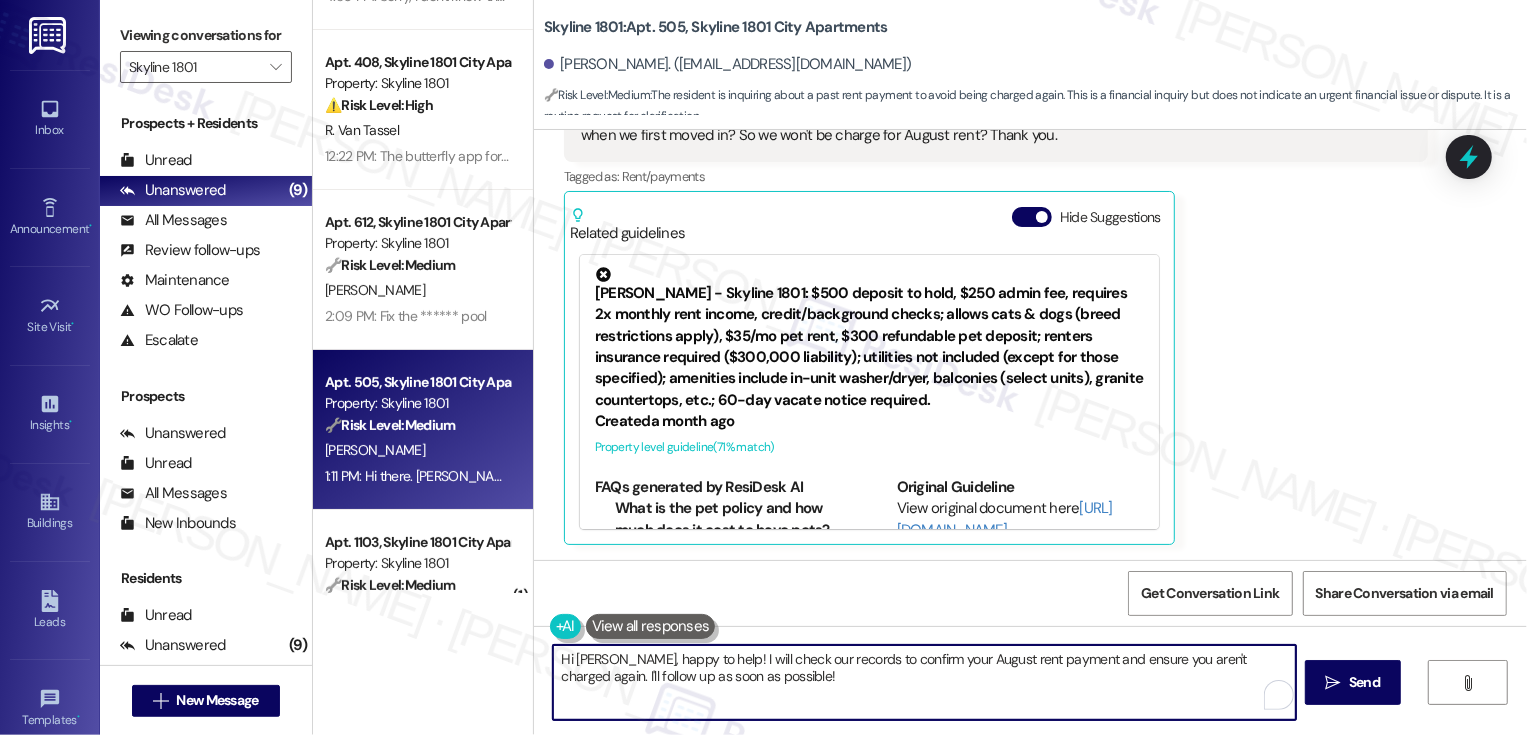 click on "Hi Maxwell, happy to help! I will check our records to confirm your August rent payment and ensure you aren't charged again. I'll follow up as soon as possible!" at bounding box center [924, 682] 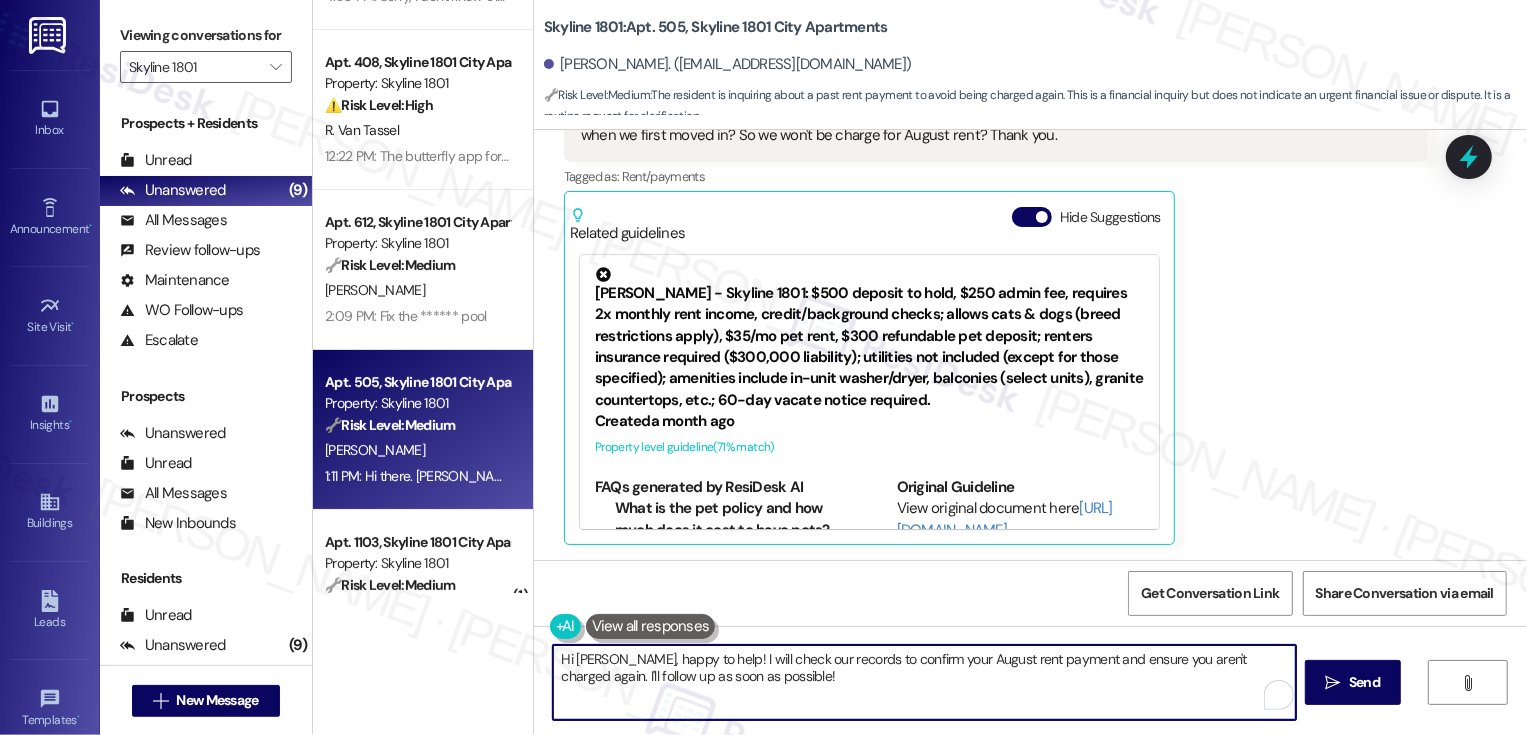 drag, startPoint x: 702, startPoint y: 658, endPoint x: 496, endPoint y: 660, distance: 206.0097 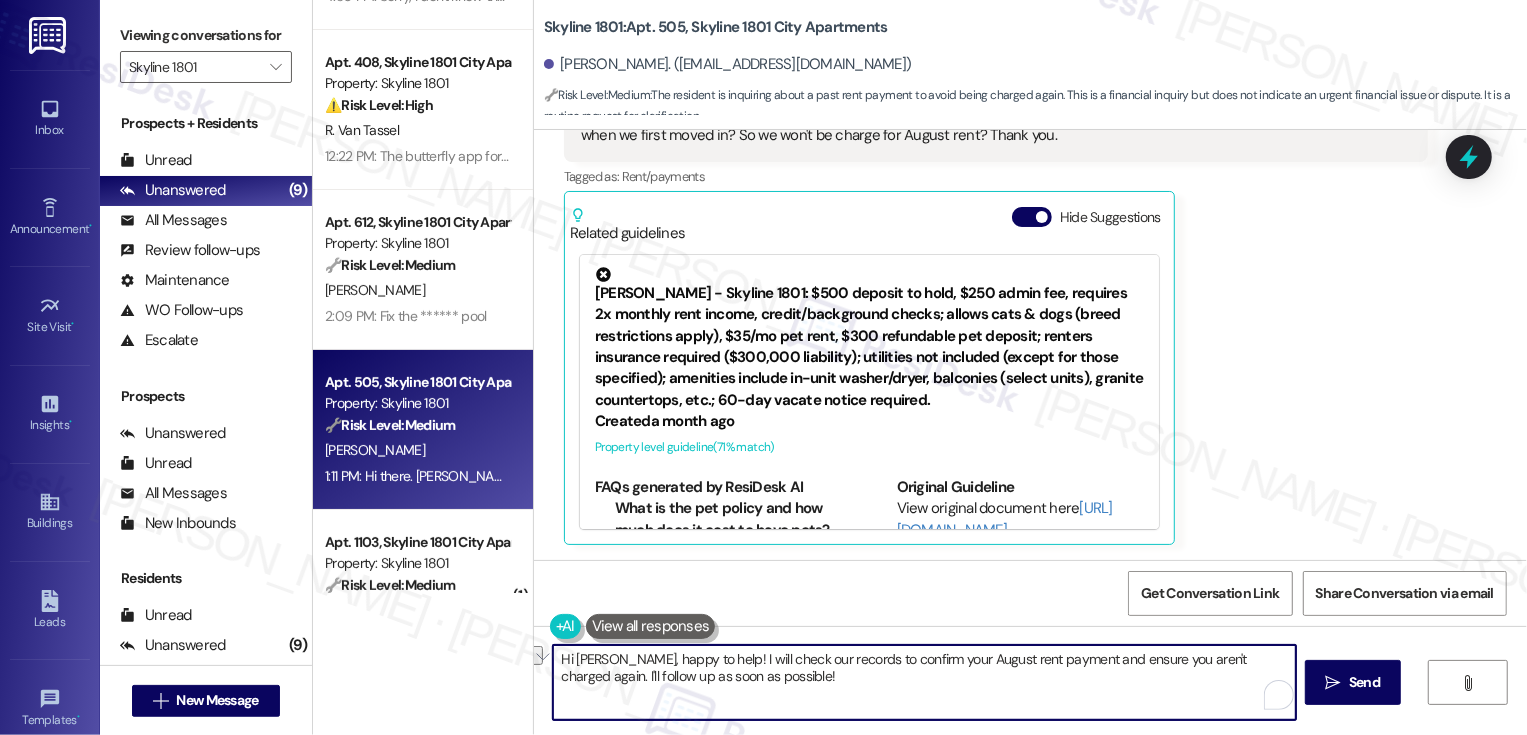 paste on "{{first_name}}, it's nice to meet you!" 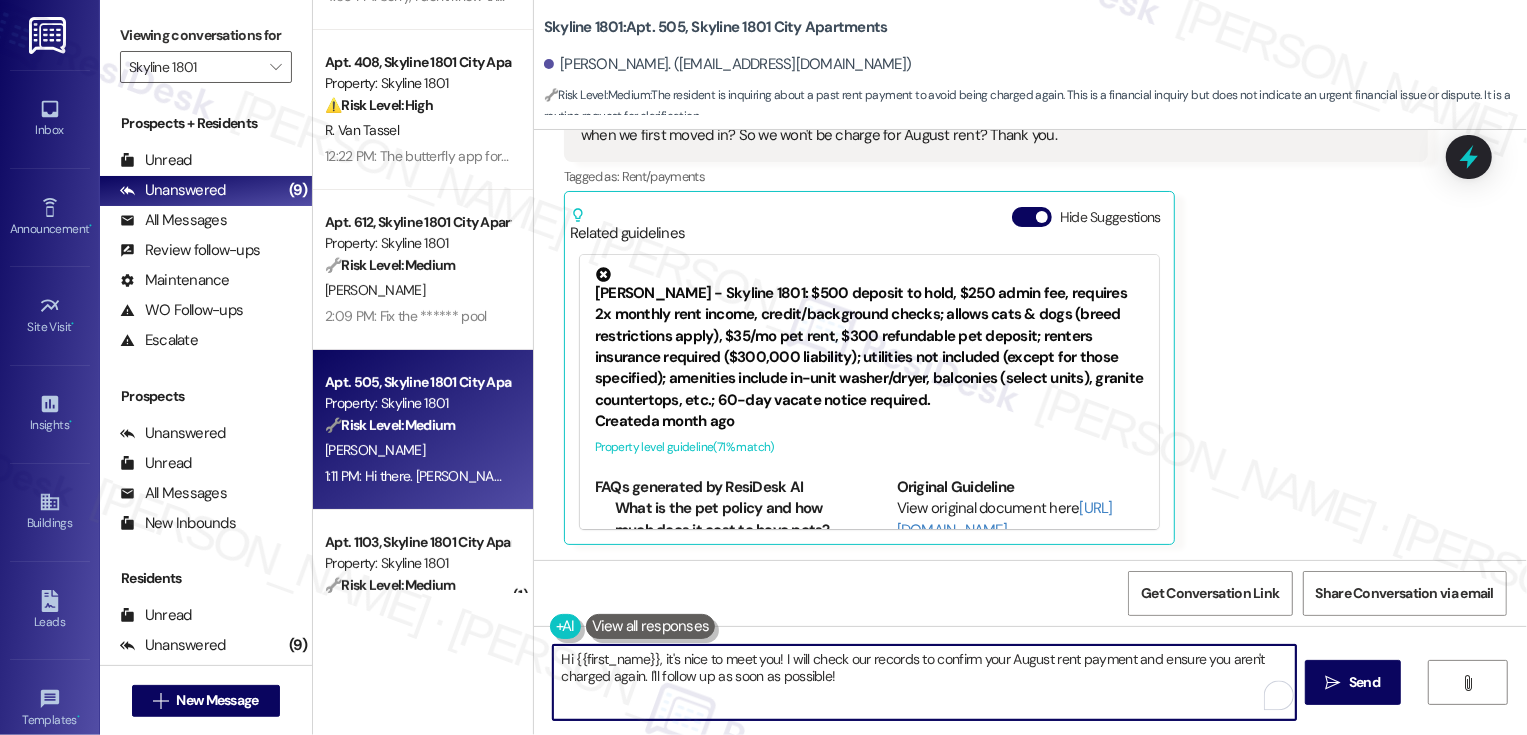 click at bounding box center (651, 626) 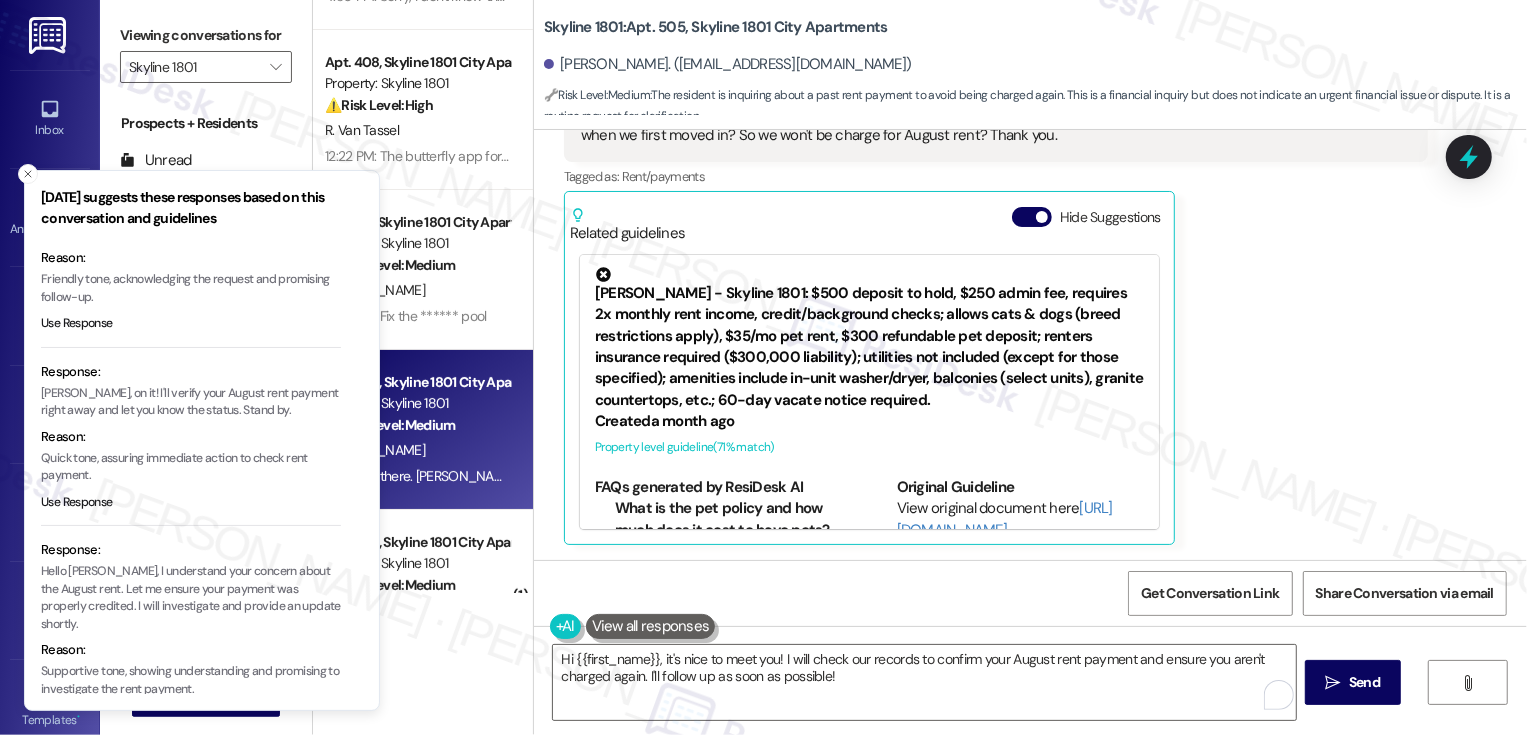 scroll, scrollTop: 138, scrollLeft: 0, axis: vertical 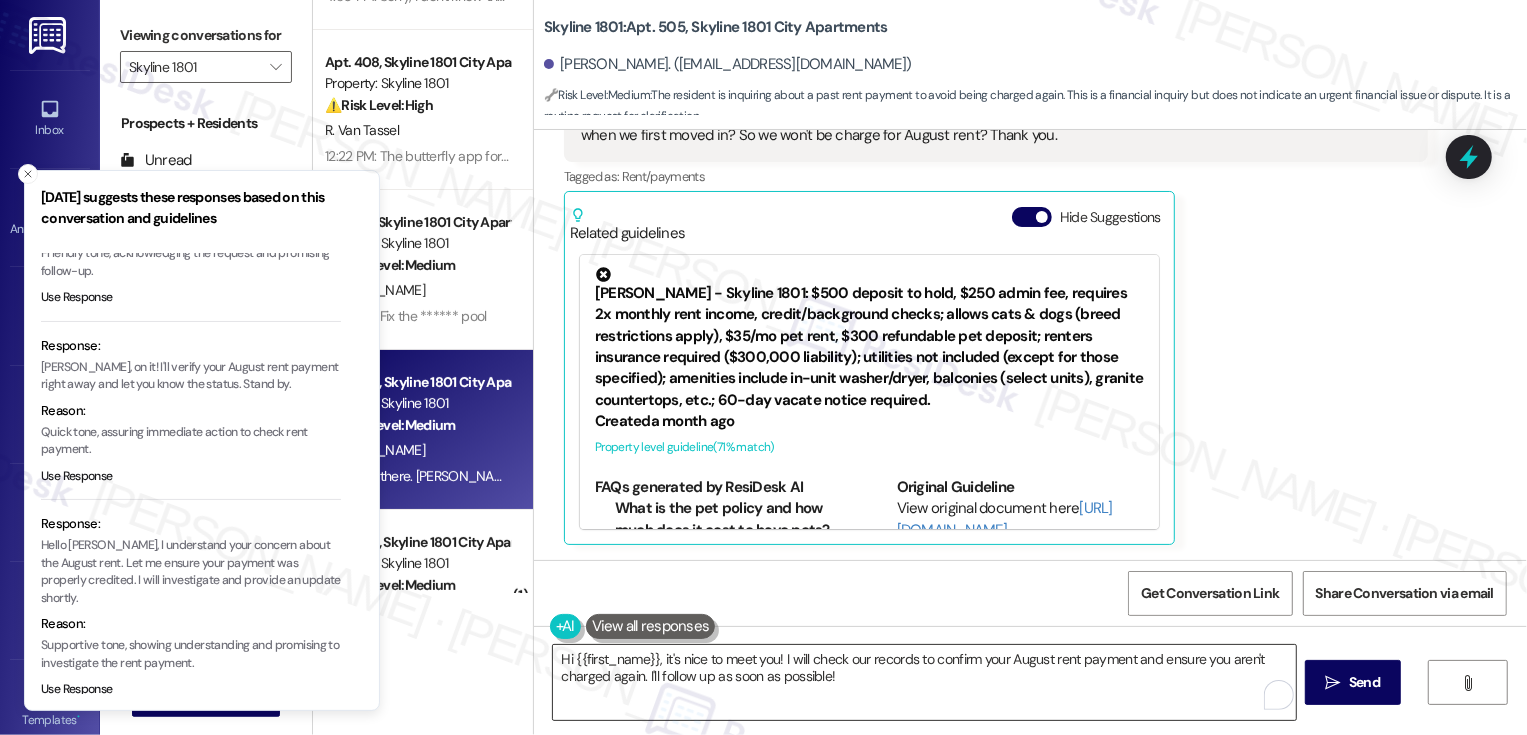 click on "Hi {{first_name}}, it's nice to meet you! I will check our records to confirm your August rent payment and ensure you aren't charged again. I'll follow up as soon as possible!" at bounding box center [924, 682] 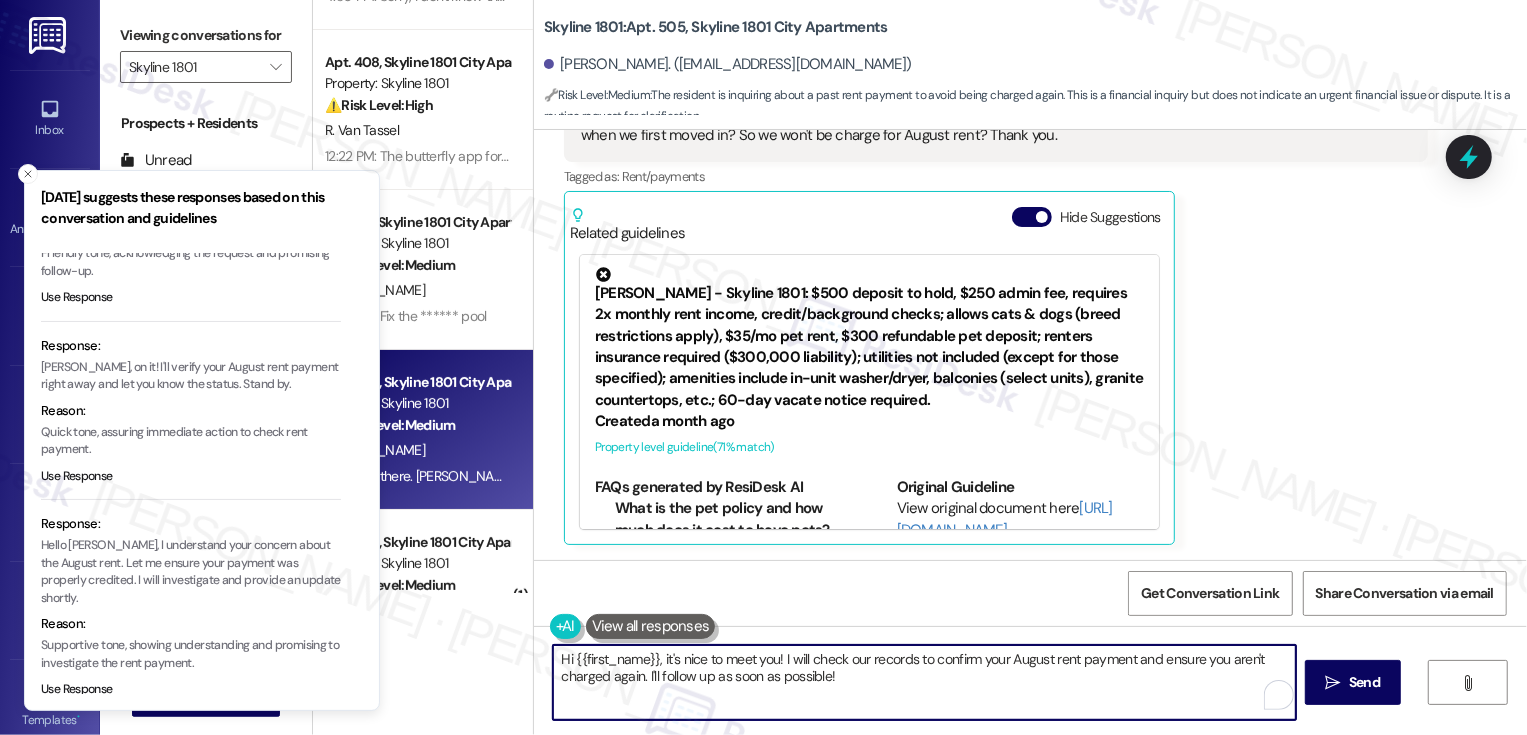 drag, startPoint x: 844, startPoint y: 659, endPoint x: 896, endPoint y: 710, distance: 72.835434 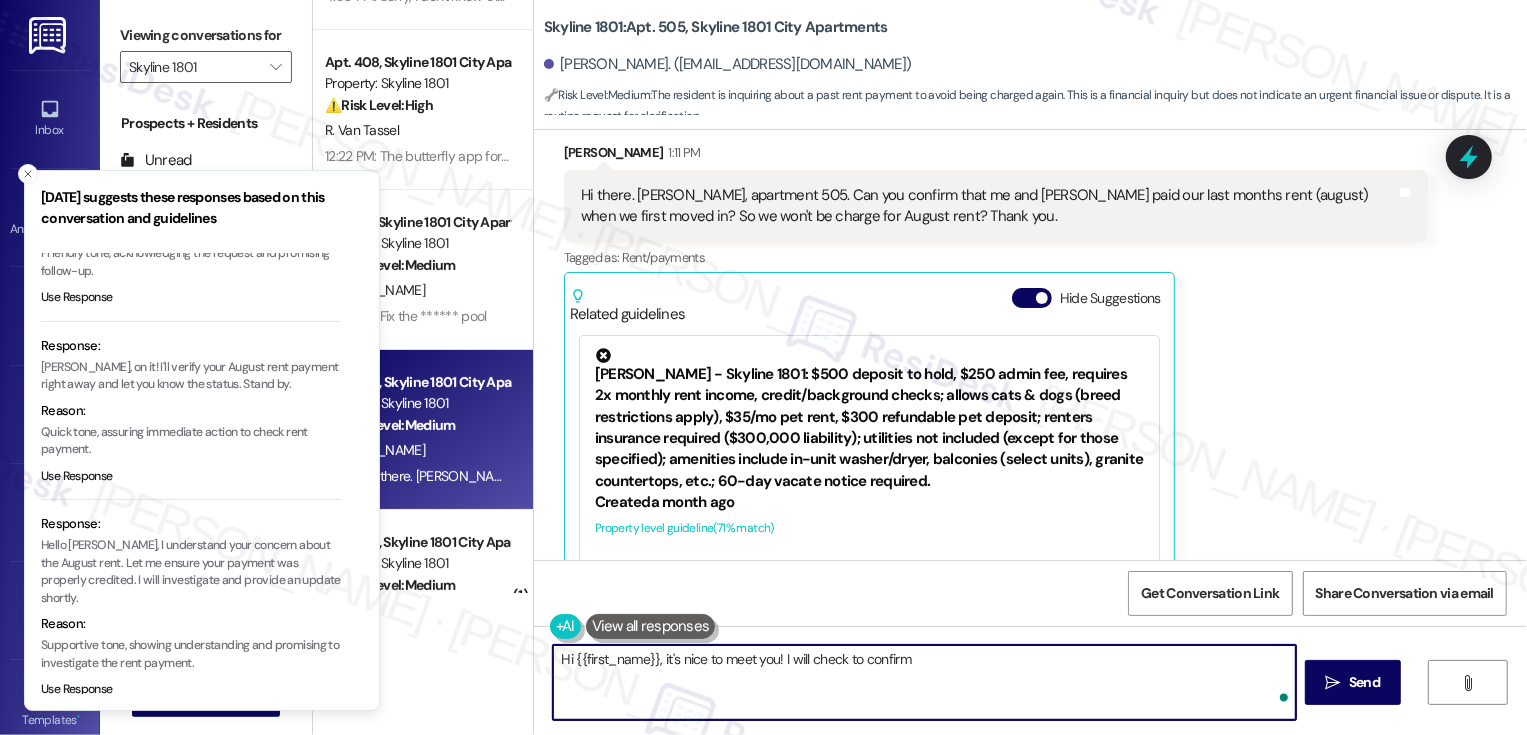 scroll, scrollTop: 104, scrollLeft: 0, axis: vertical 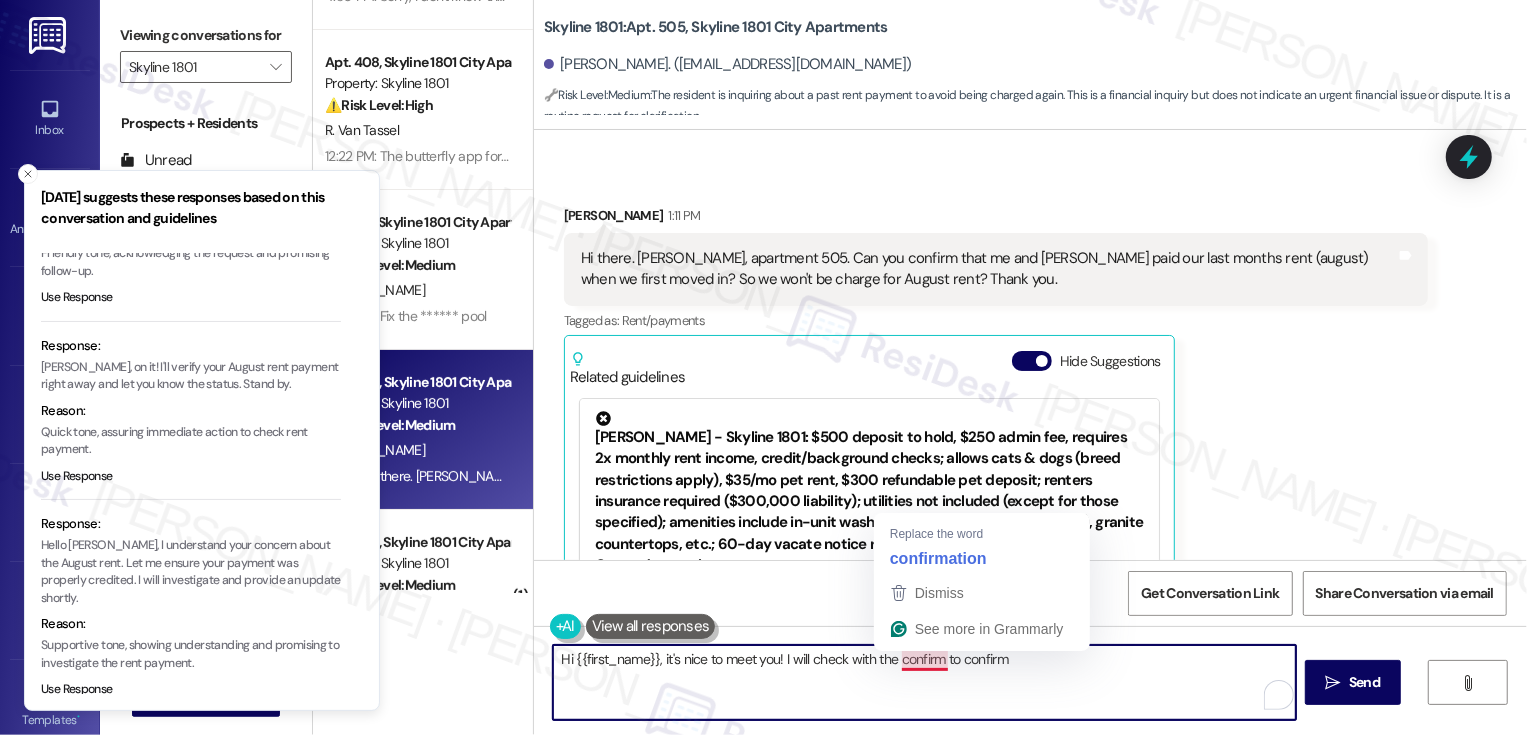 click on "Hi {{first_name}}, it's nice to meet you! I will check with the confirm to confirm" at bounding box center [924, 682] 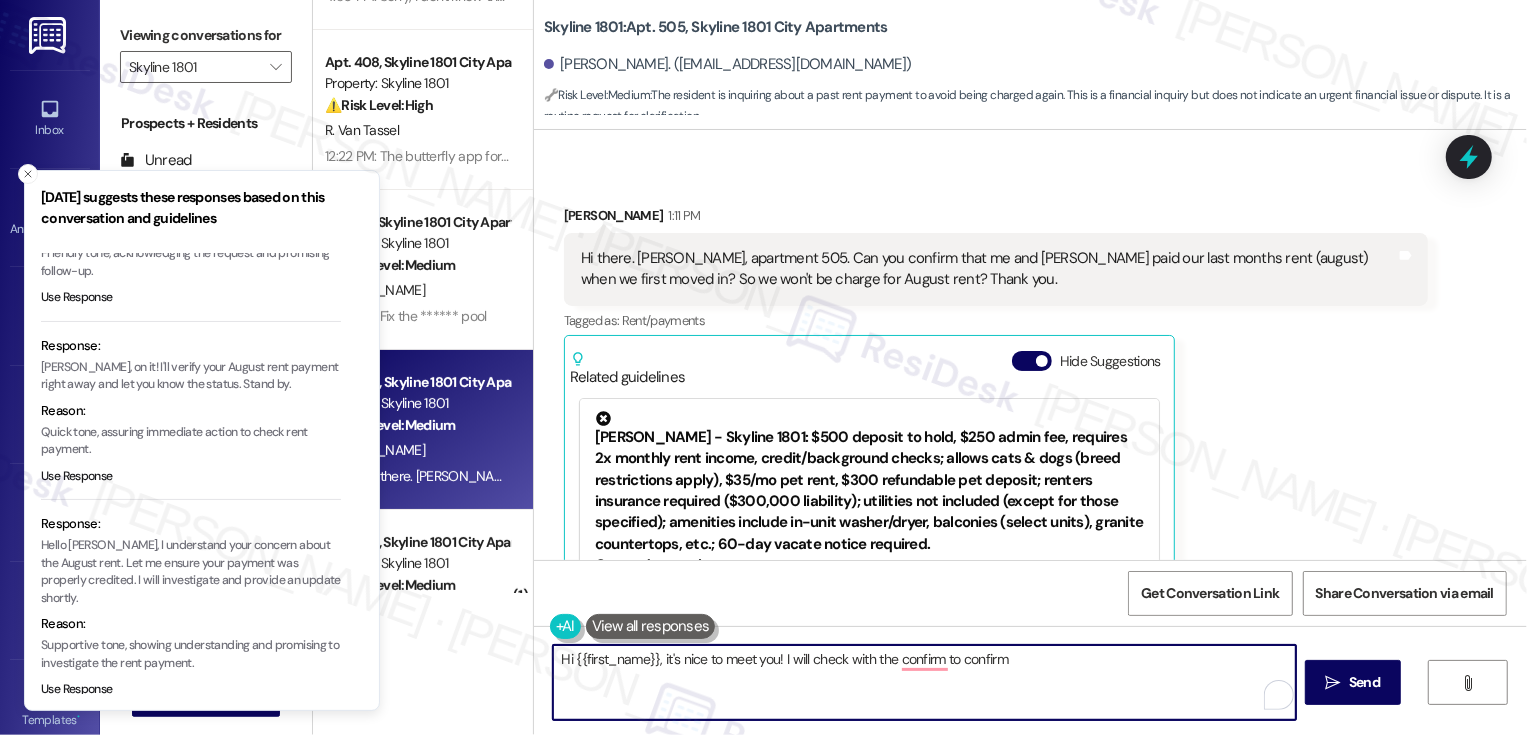 click on "Hi {{first_name}}, it's nice to meet you! I will check with the confirm to confirm" at bounding box center (924, 682) 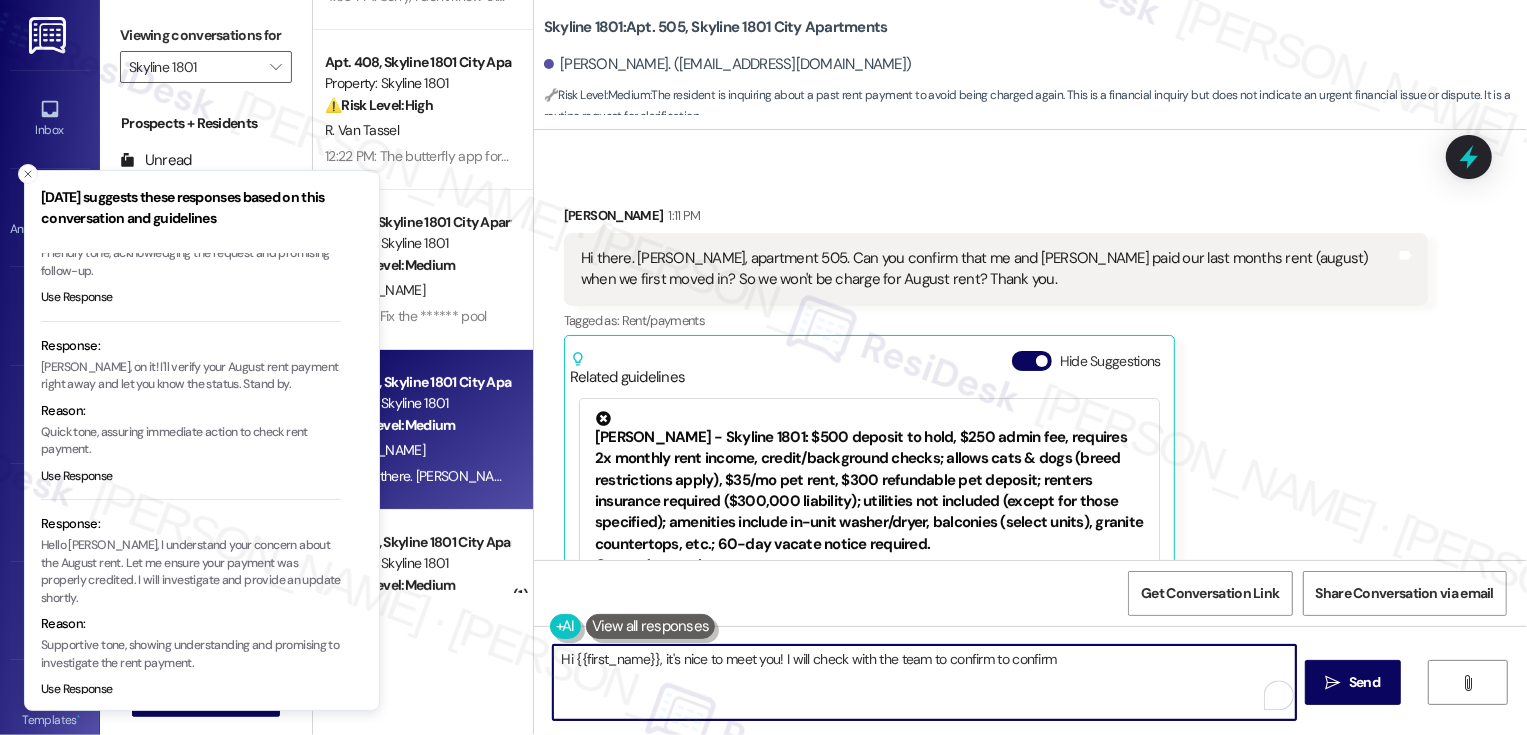 drag, startPoint x: 986, startPoint y: 662, endPoint x: 1153, endPoint y: 667, distance: 167.07483 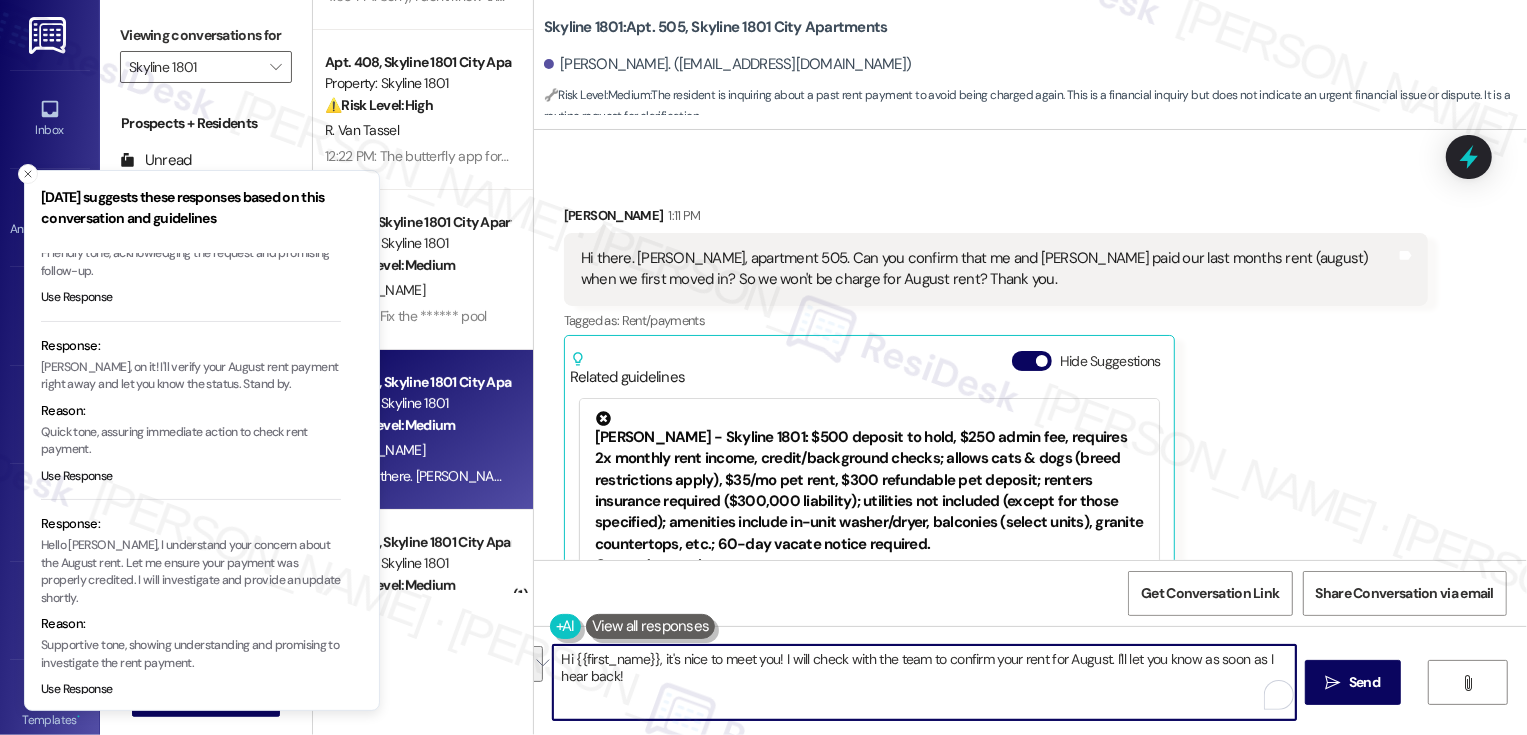 paste on "’s so nice to meet you! I’ll check in with the team to confirm your rent for August and let you know as soon as I hear back. Thanks for your patience" 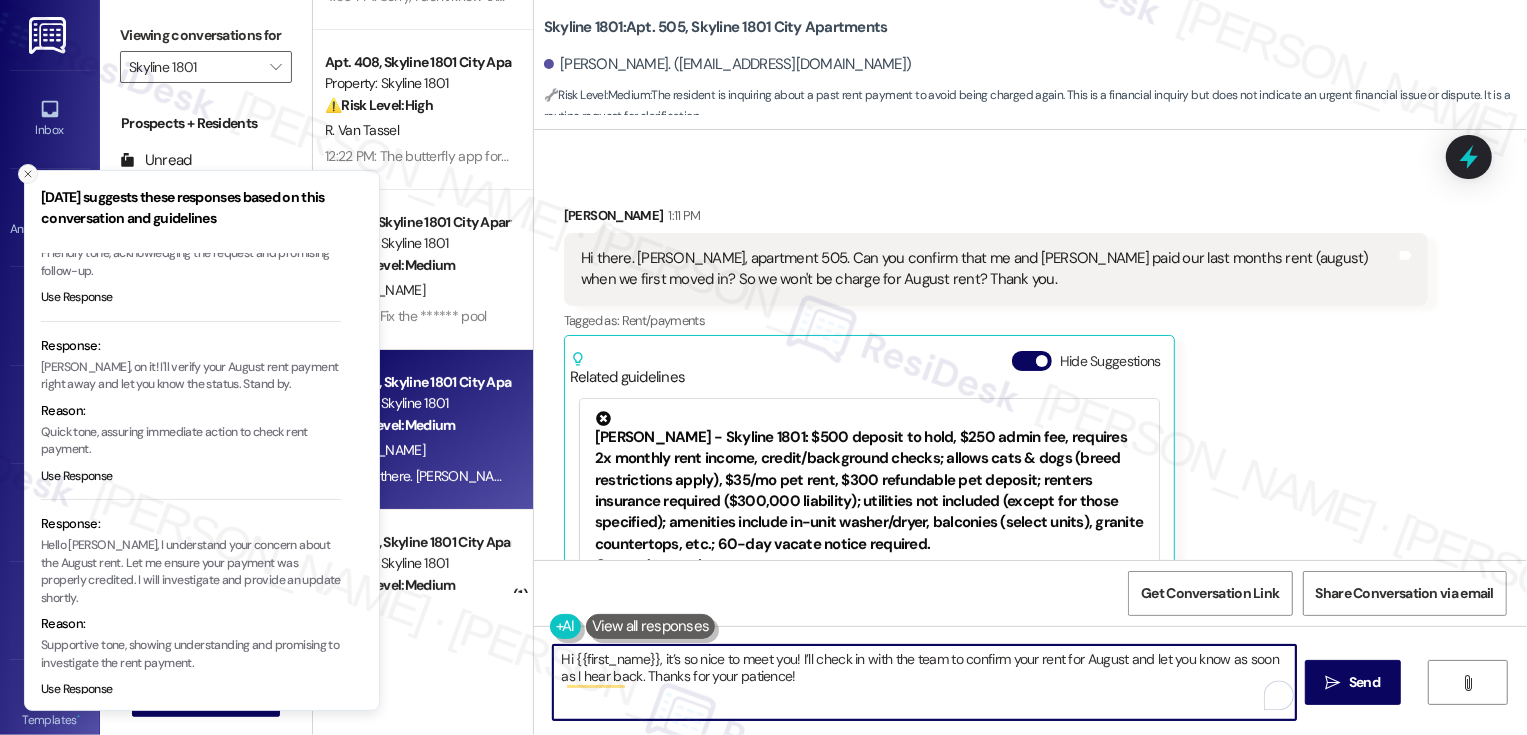 type on "Hi {{first_name}}, it’s so nice to meet you! I’ll check in with the team to confirm your rent for August and let you know as soon as I hear back. Thanks for your patience!" 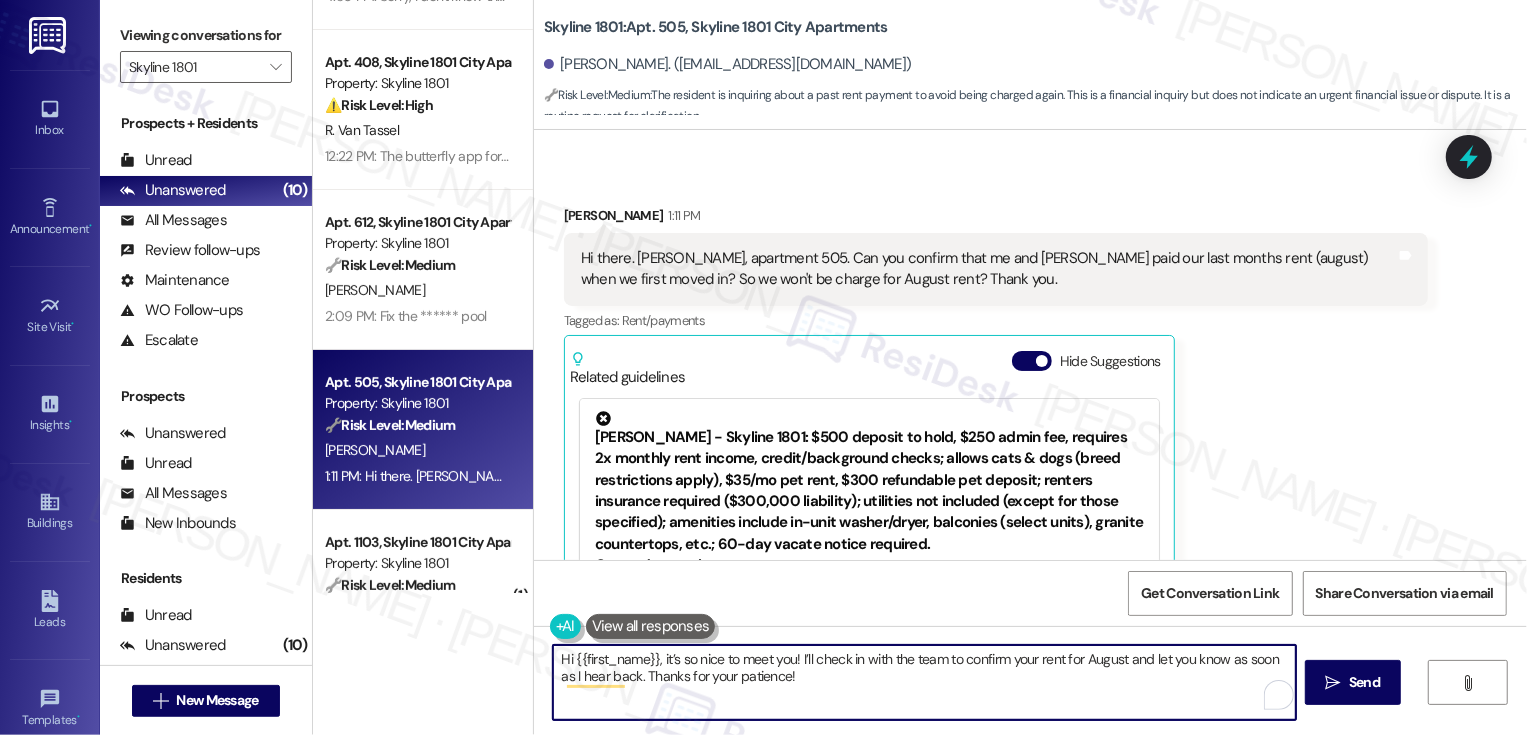 click on "Hi {{first_name}}, it’s so nice to meet you! I’ll check in with the team to confirm your rent for August and let you know as soon as I hear back. Thanks for your patience!" at bounding box center [924, 682] 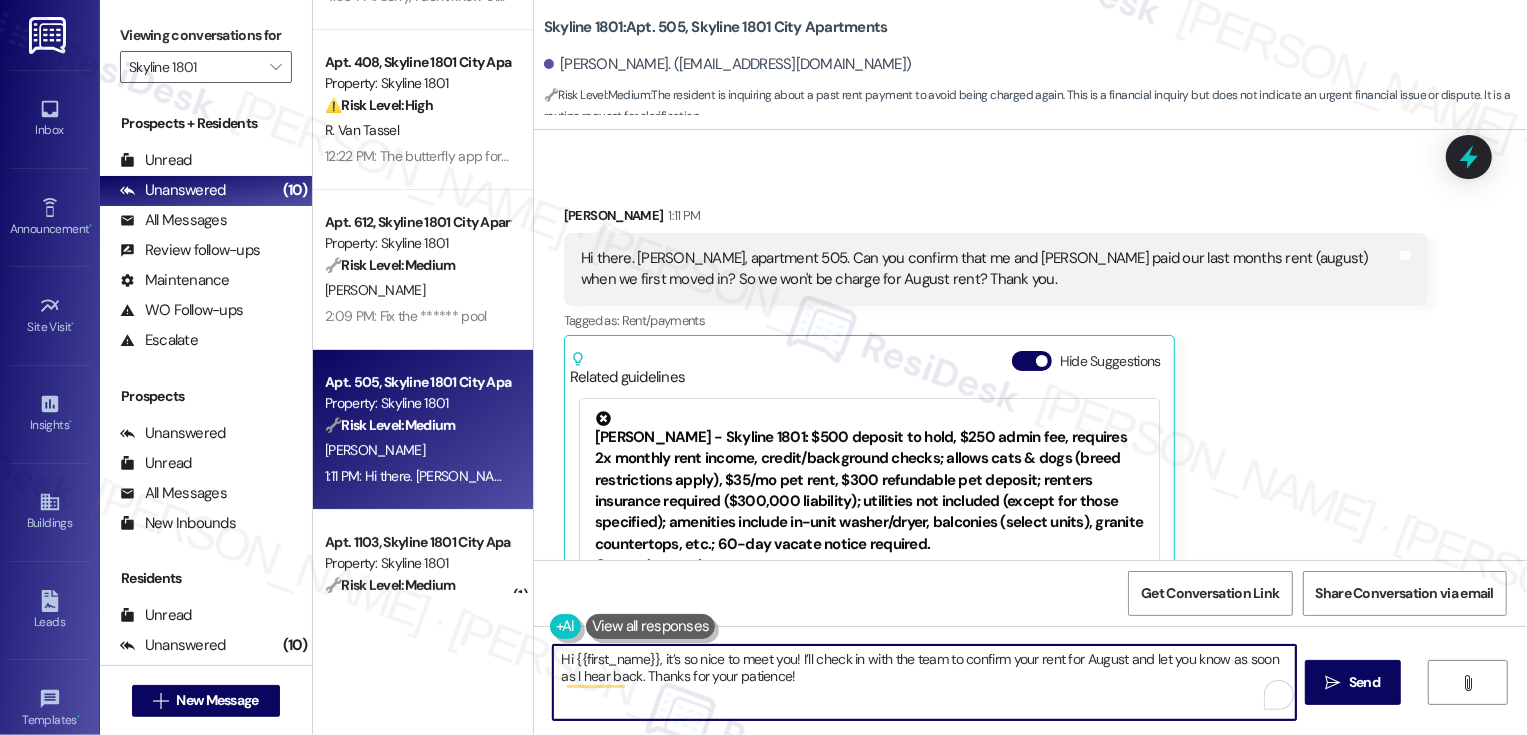 click on "Hi {{first_name}}, it’s so nice to meet you! I’ll check in with the team to confirm your rent for August and let you know as soon as I hear back. Thanks for your patience!" at bounding box center (924, 682) 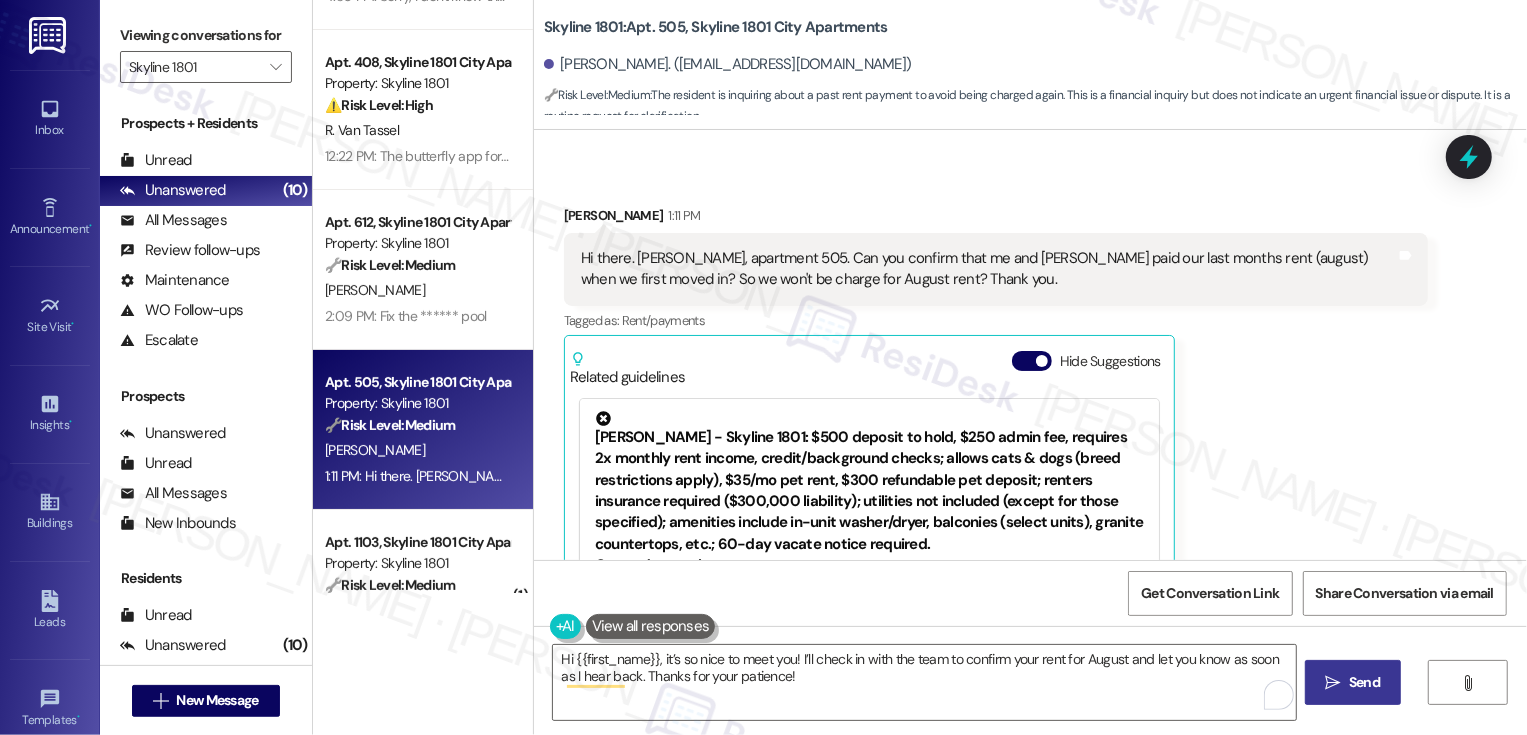 click on "Send" at bounding box center [1364, 682] 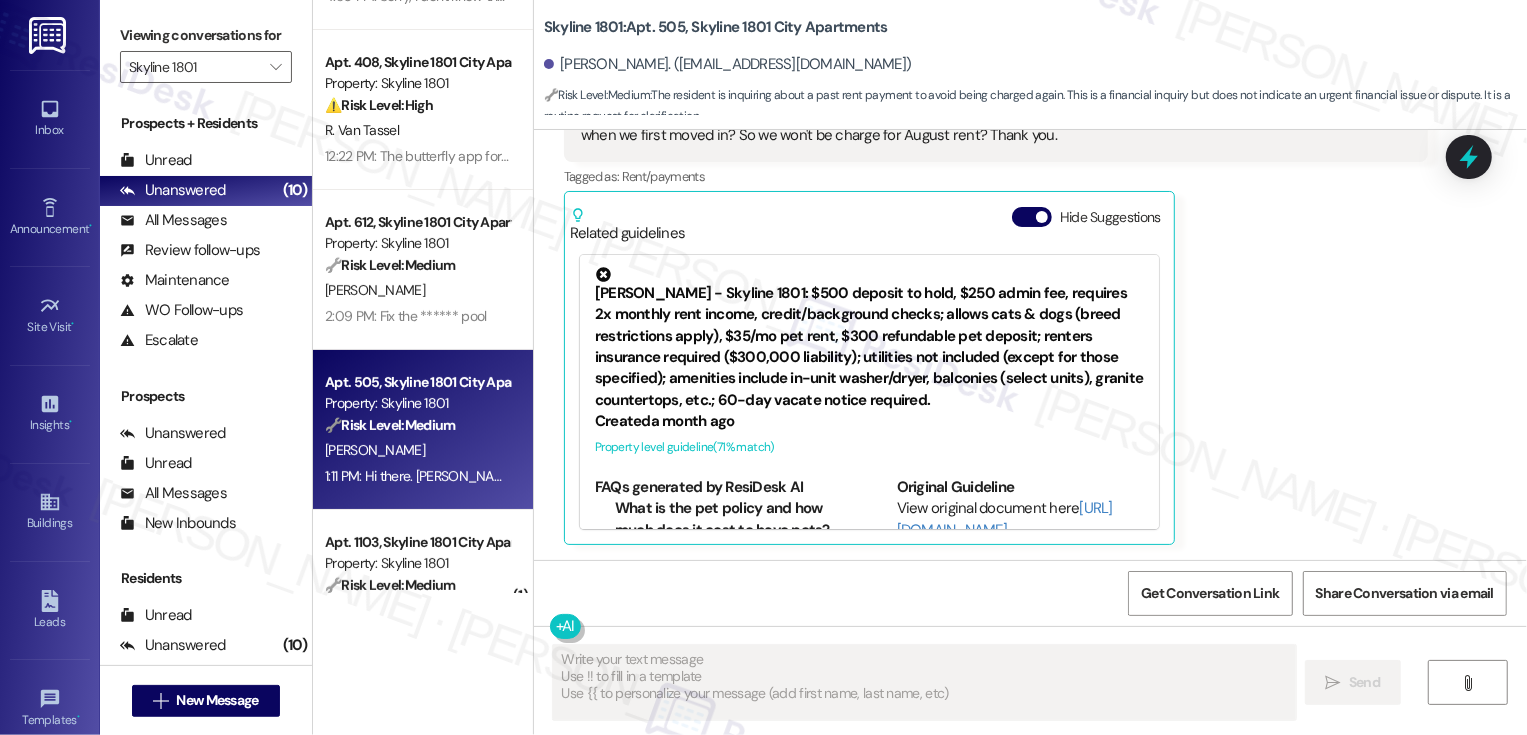 type on "Fetching suggested responses. Please feel free to read through the conversation in the meantime." 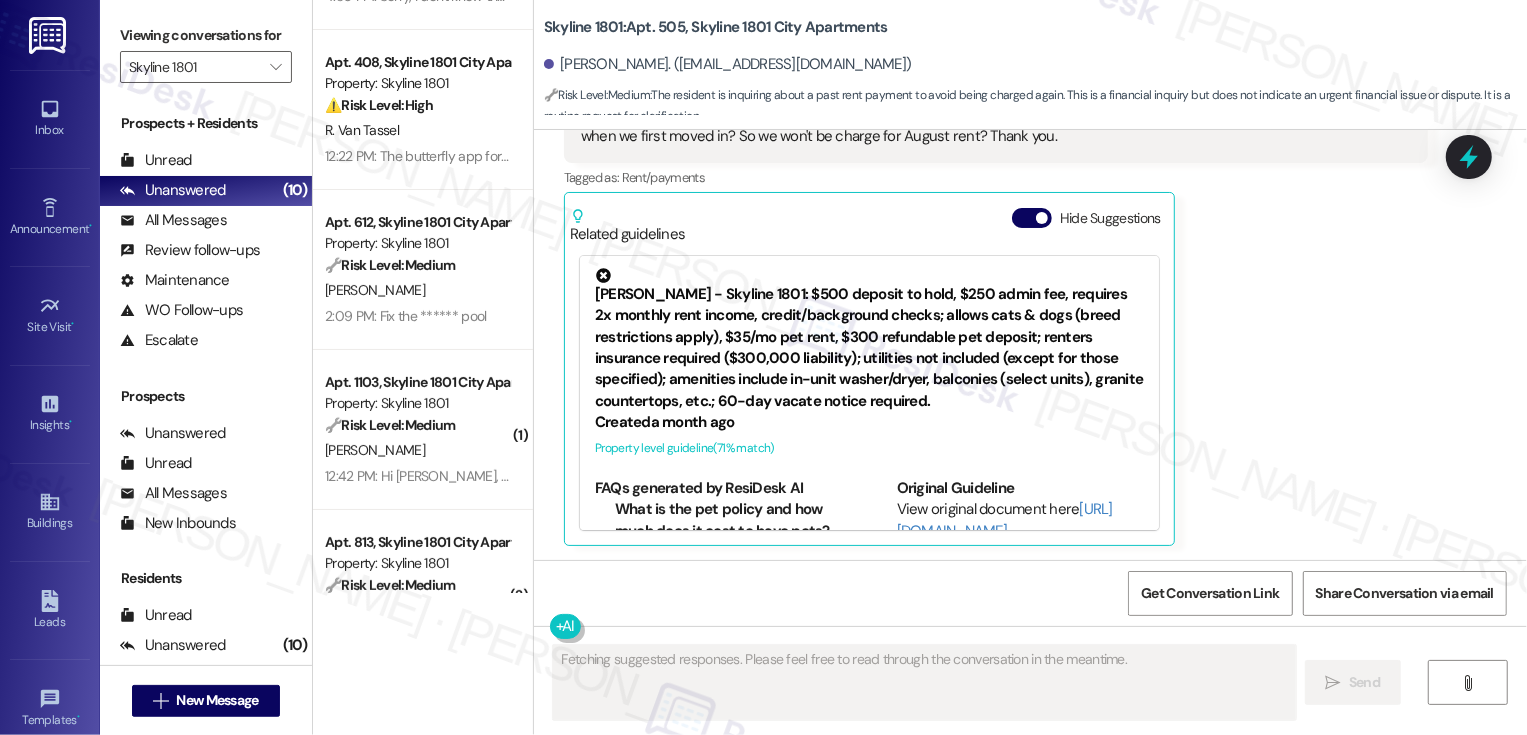 scroll, scrollTop: 409, scrollLeft: 0, axis: vertical 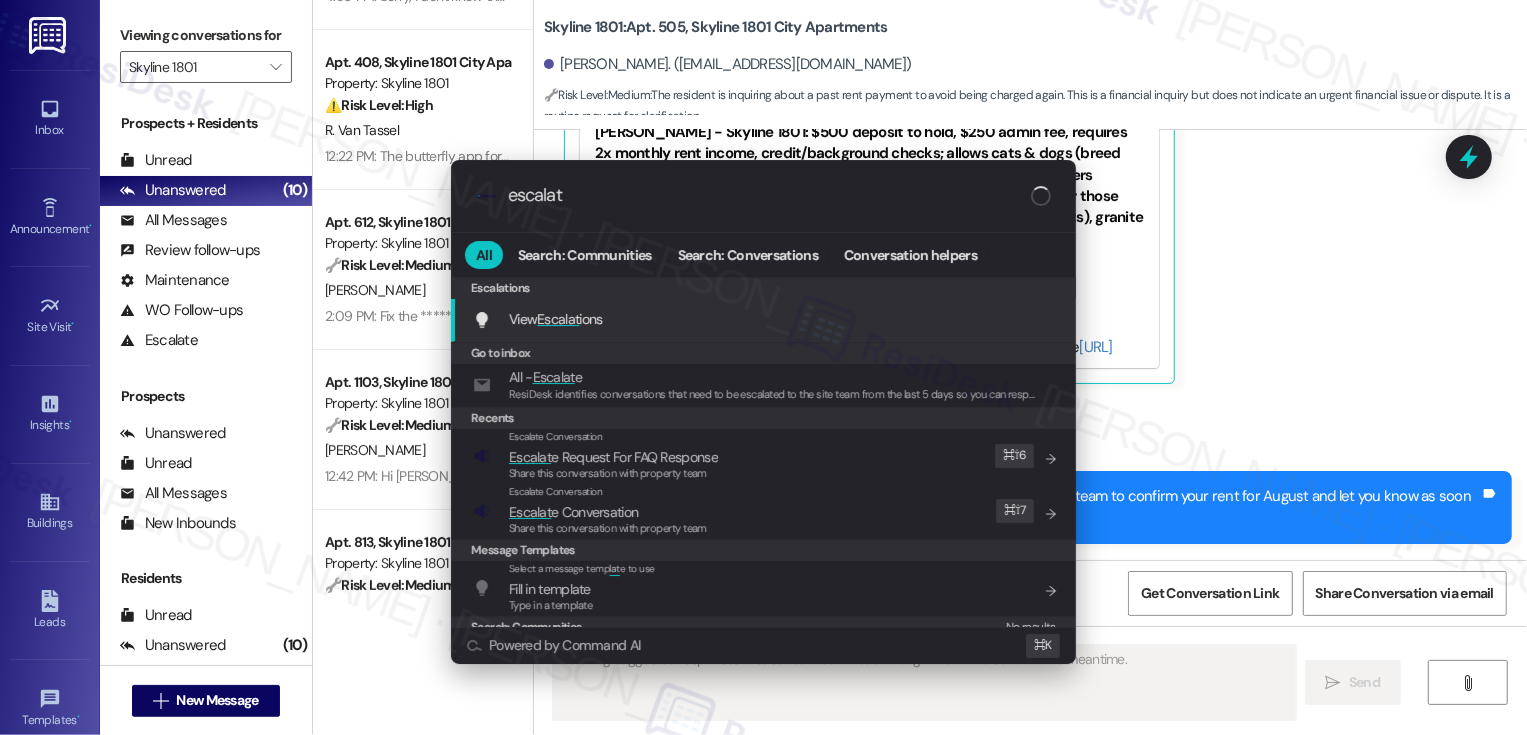 type on "escalate" 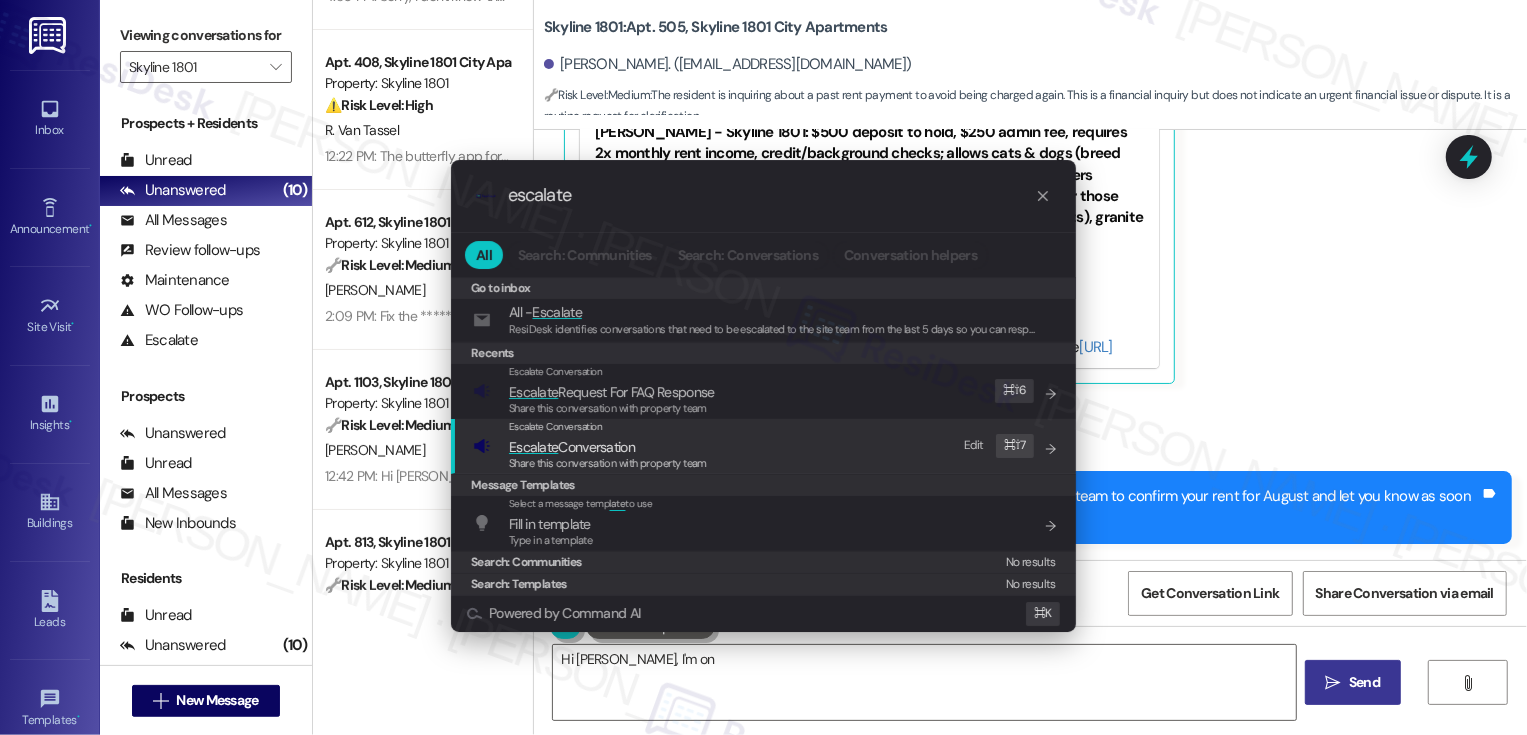 type on "Hi Maxwell, I'm on it" 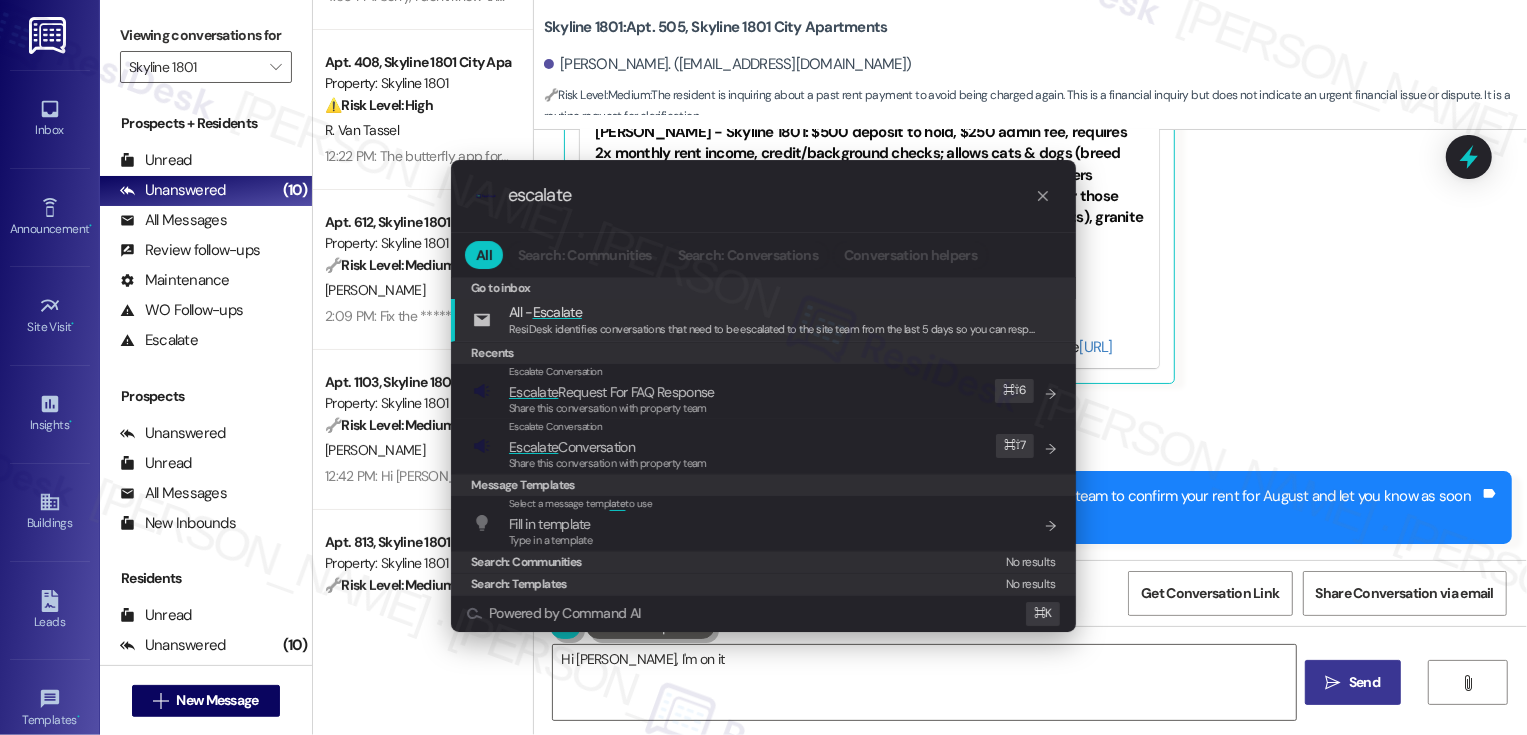 type on "escalate" 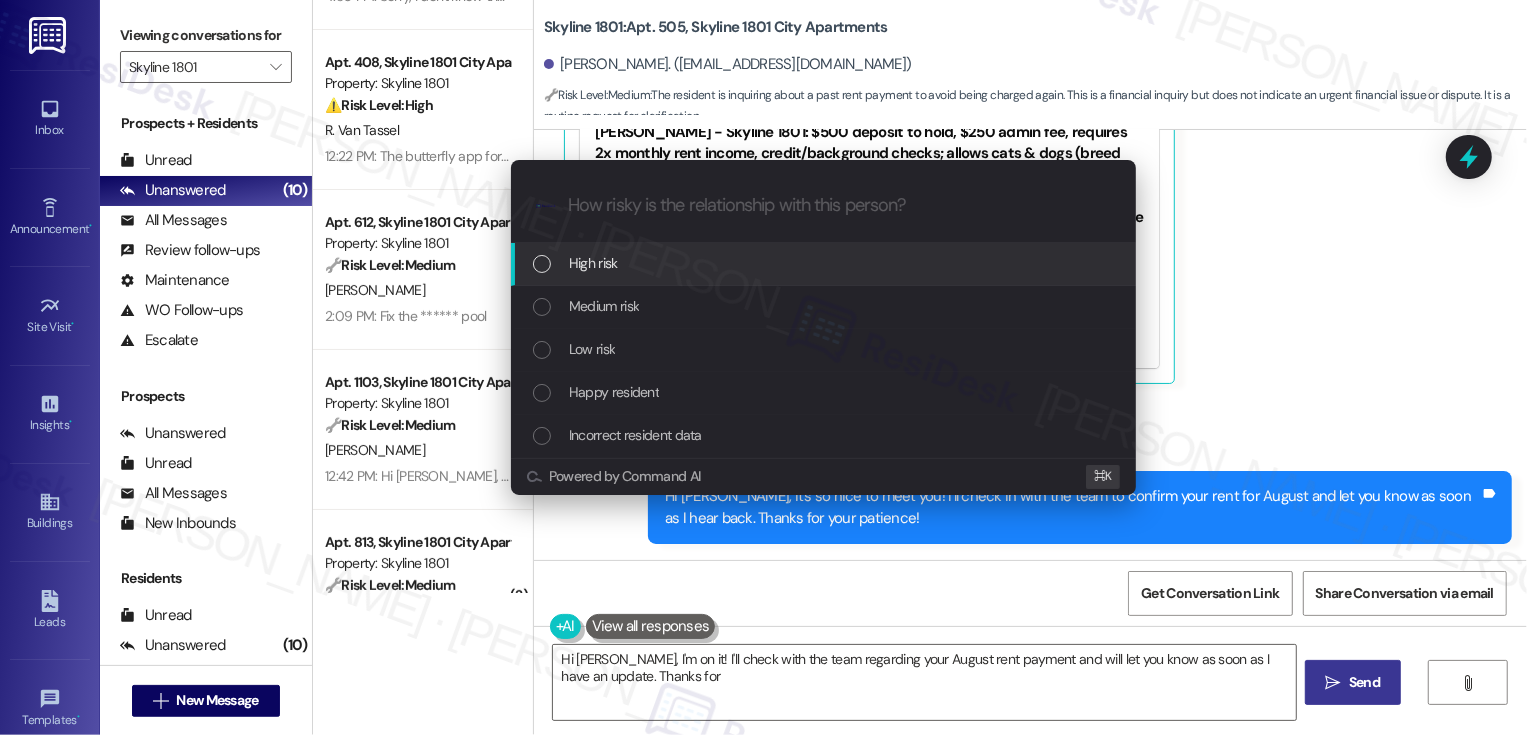 click on "Low risk" at bounding box center (825, 349) 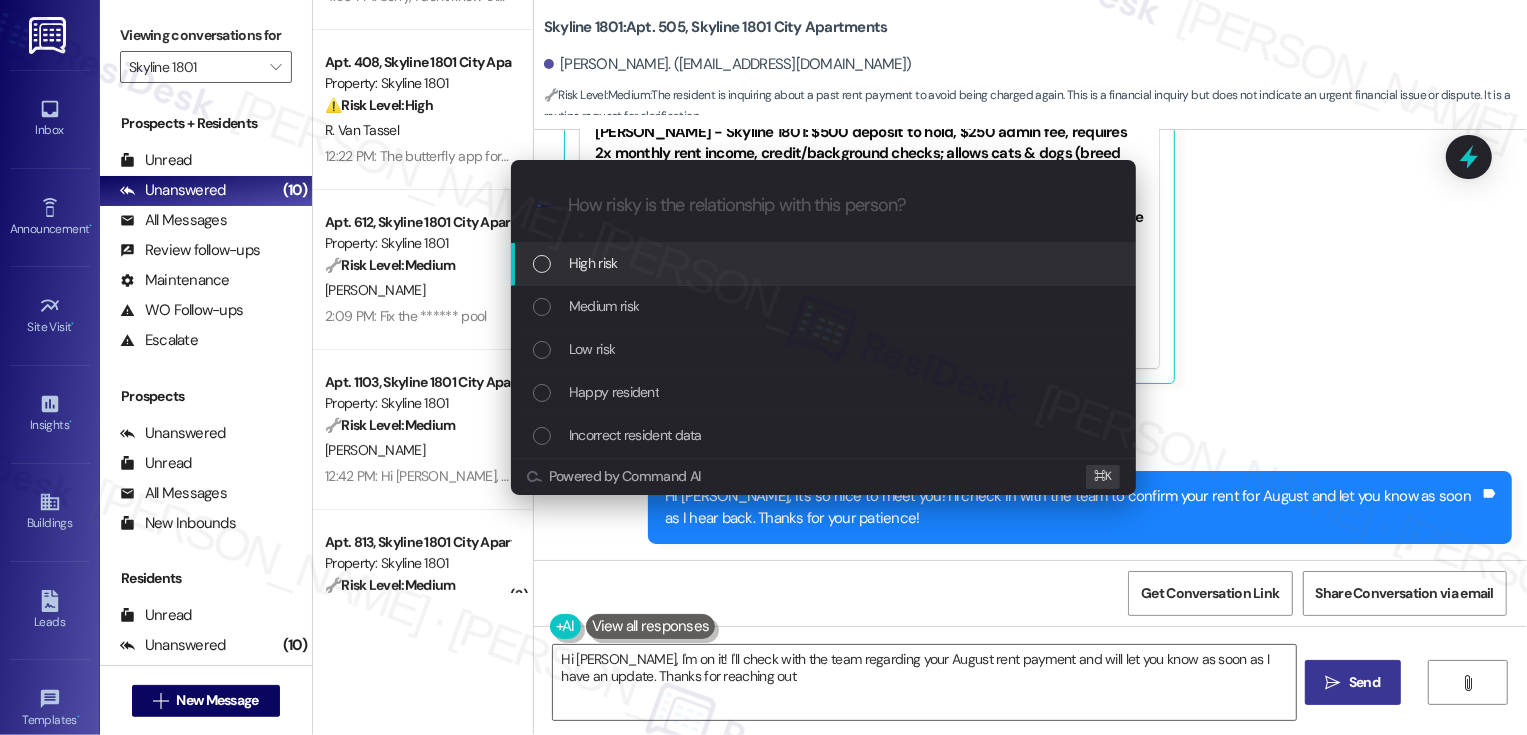 type on "Hi Maxwell, I'm on it! I'll check with the team regarding your August rent payment and will let you know as soon as I have an update. Thanks for reaching out!" 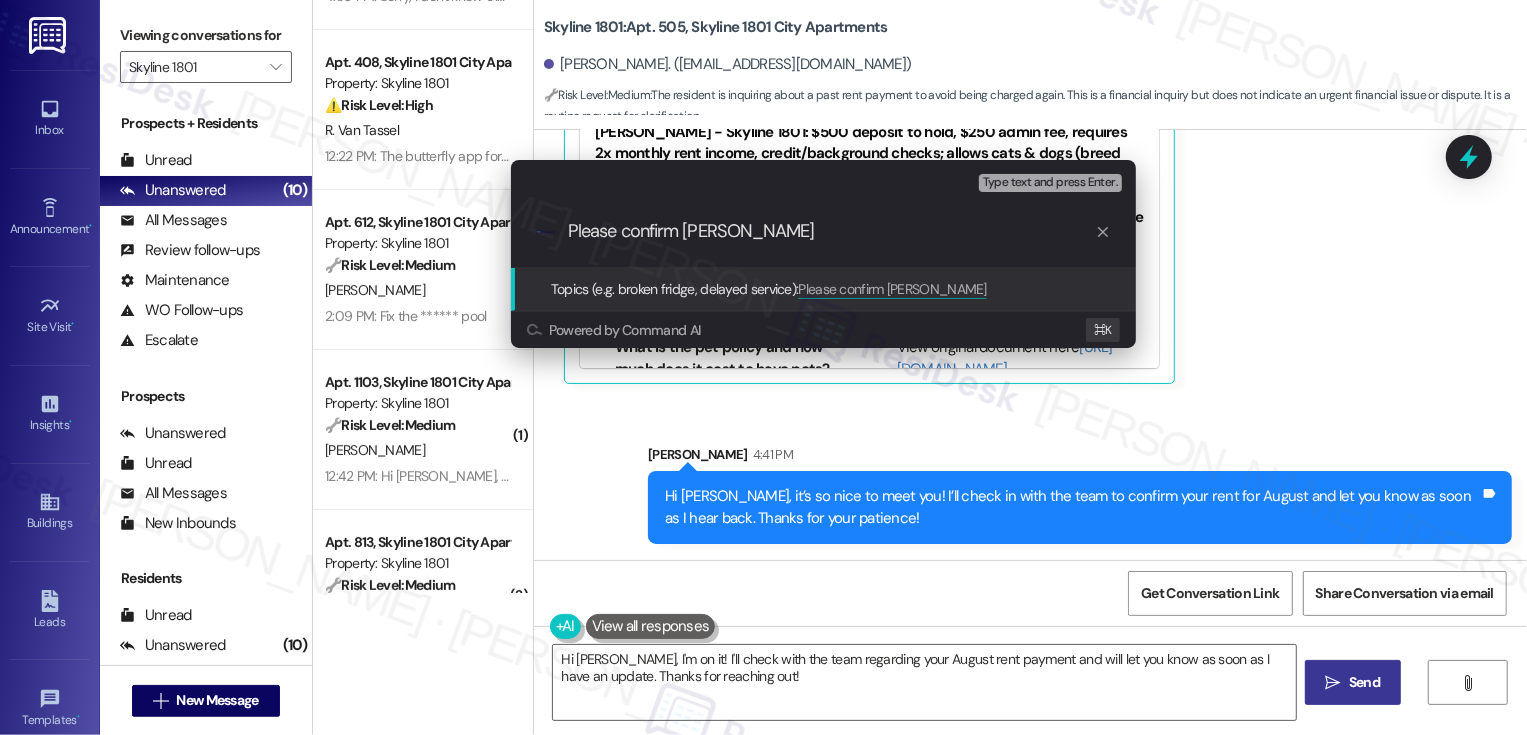 type on "Please confirm August rent" 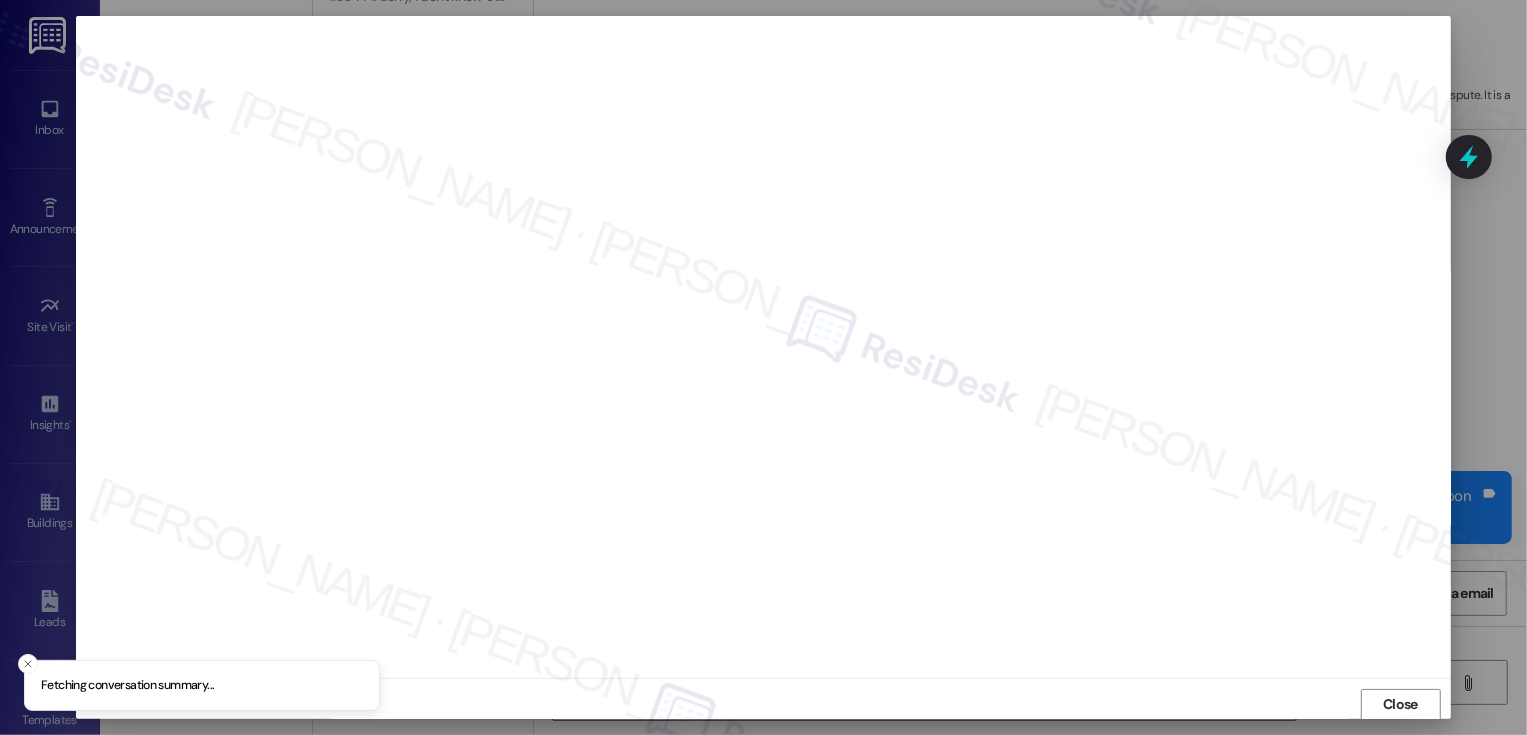 scroll, scrollTop: 1, scrollLeft: 0, axis: vertical 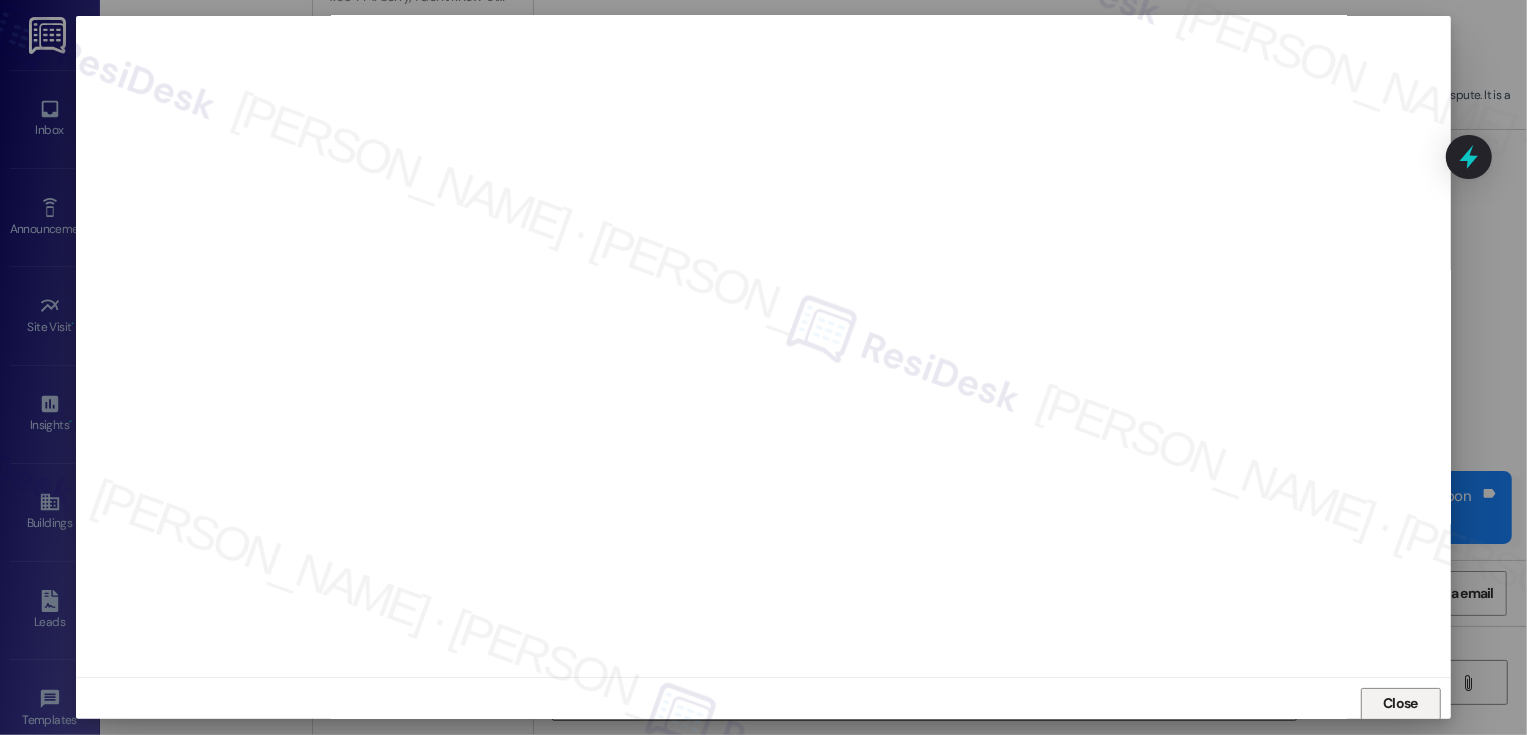 click on "Close" at bounding box center [1401, 704] 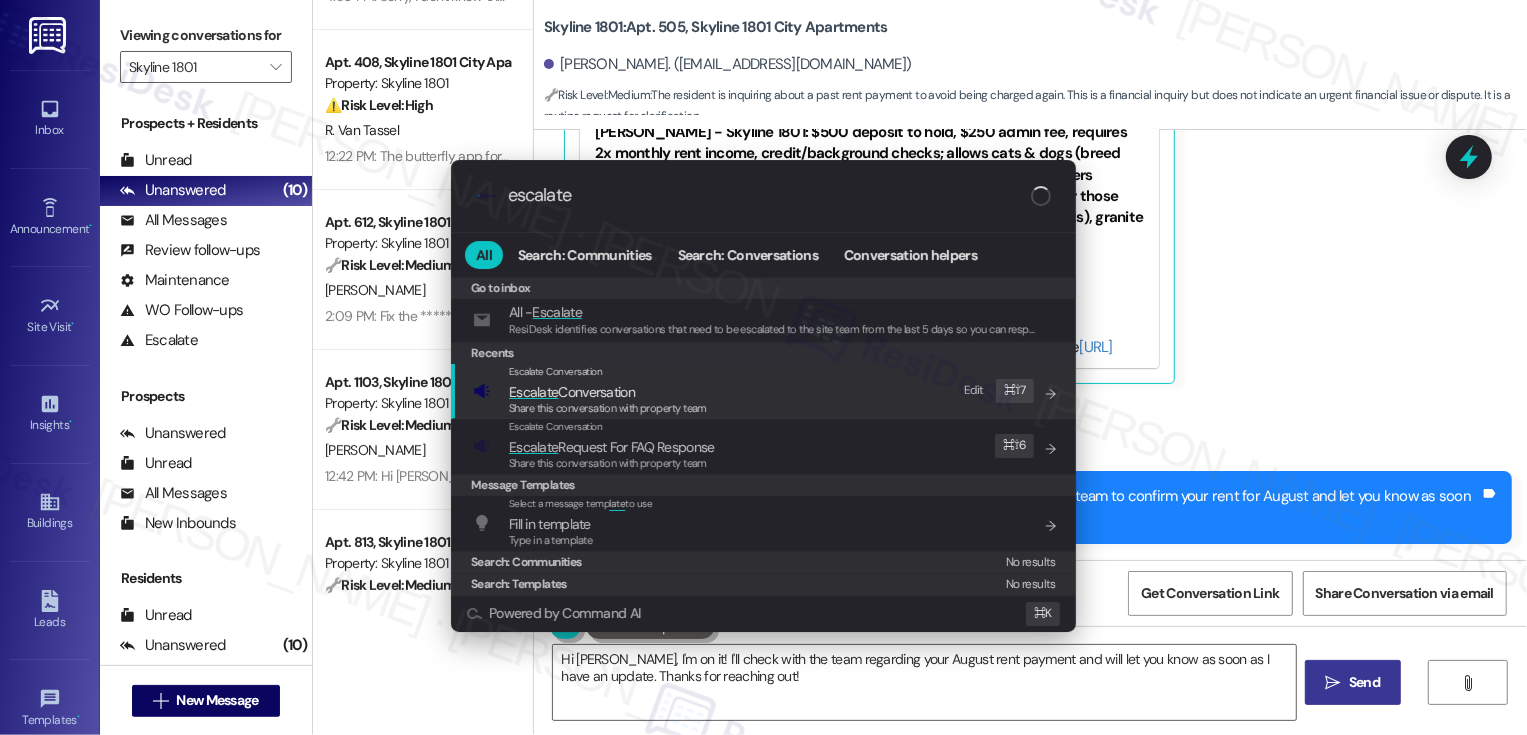 type on "escalate" 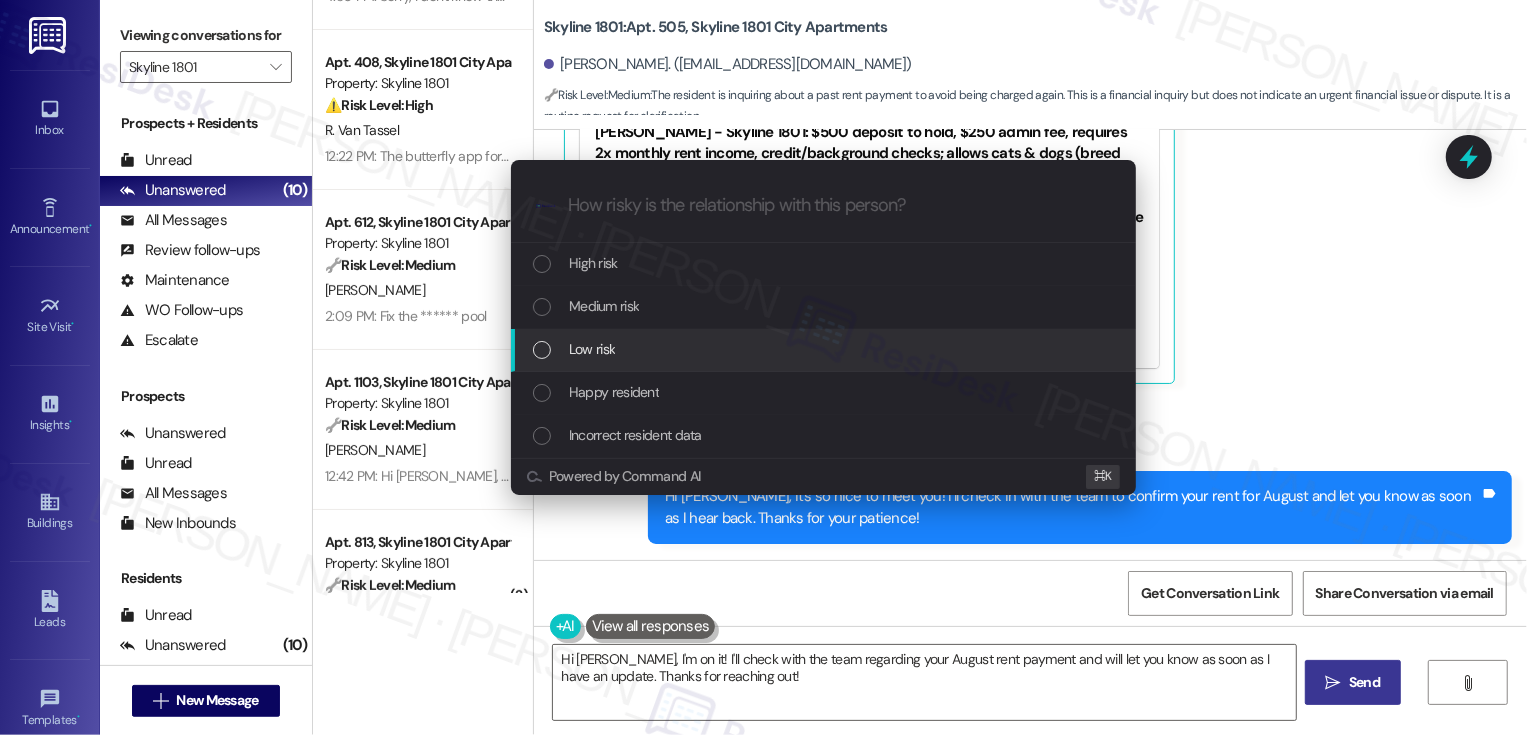 click on "Low risk" at bounding box center [592, 349] 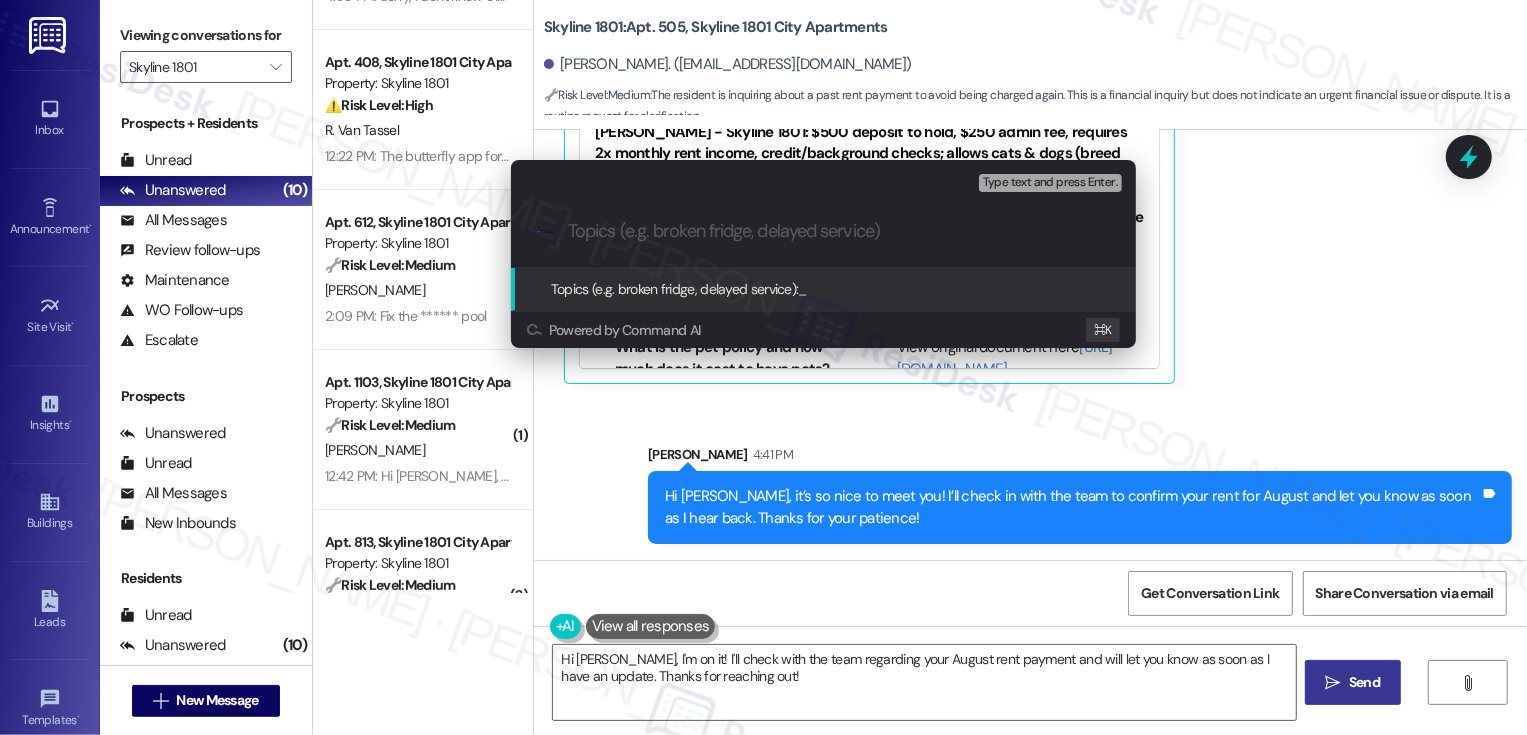 paste on "Please confirm August rent" 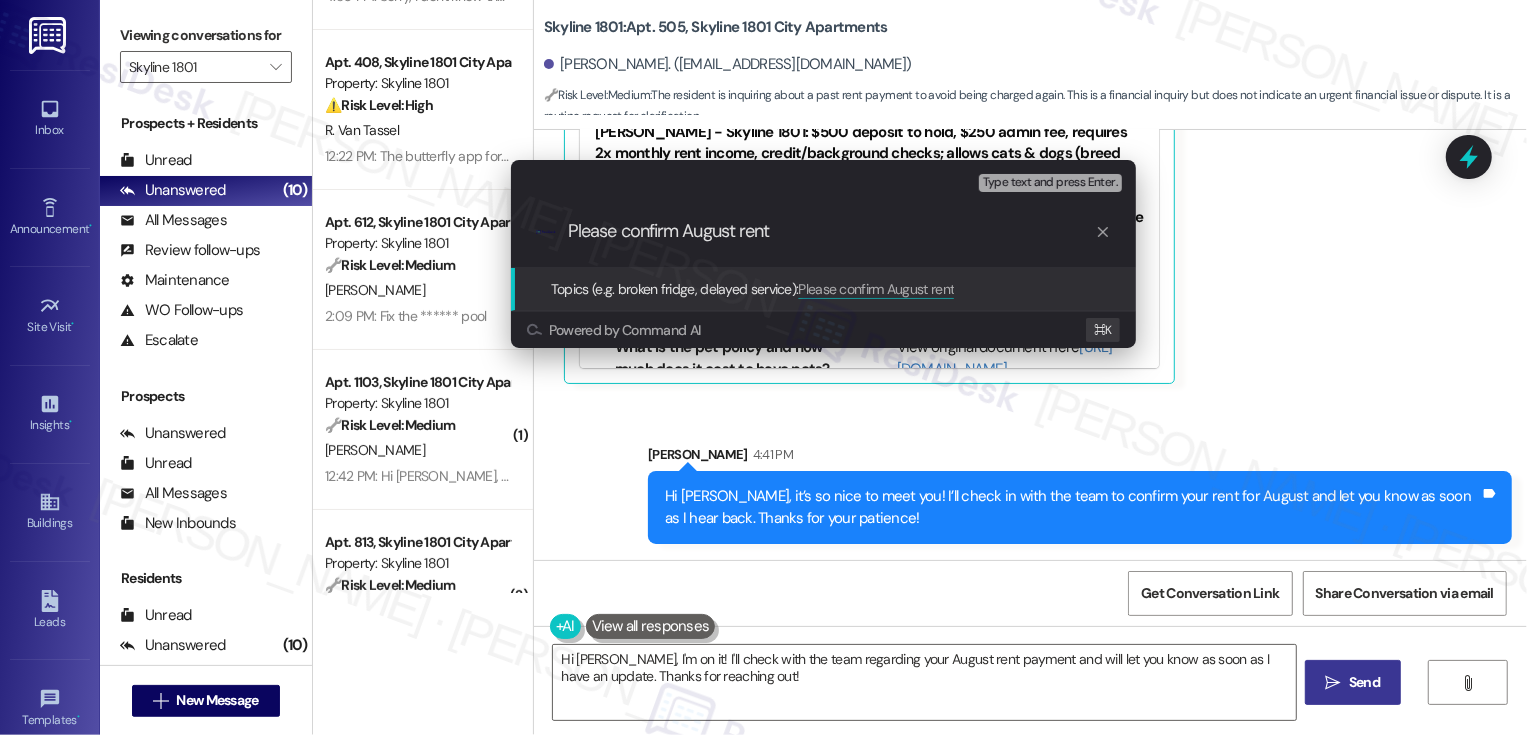 type 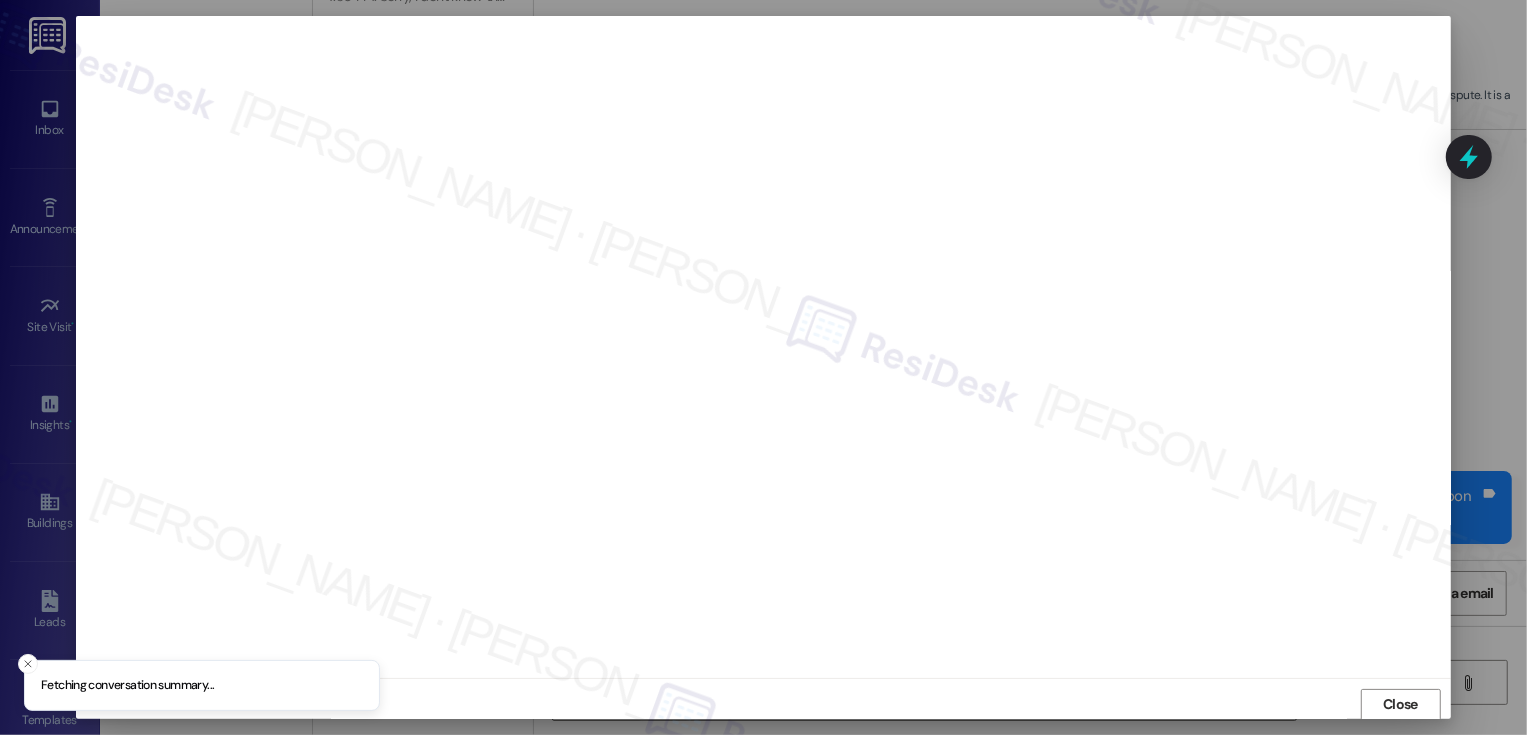 scroll, scrollTop: 1, scrollLeft: 0, axis: vertical 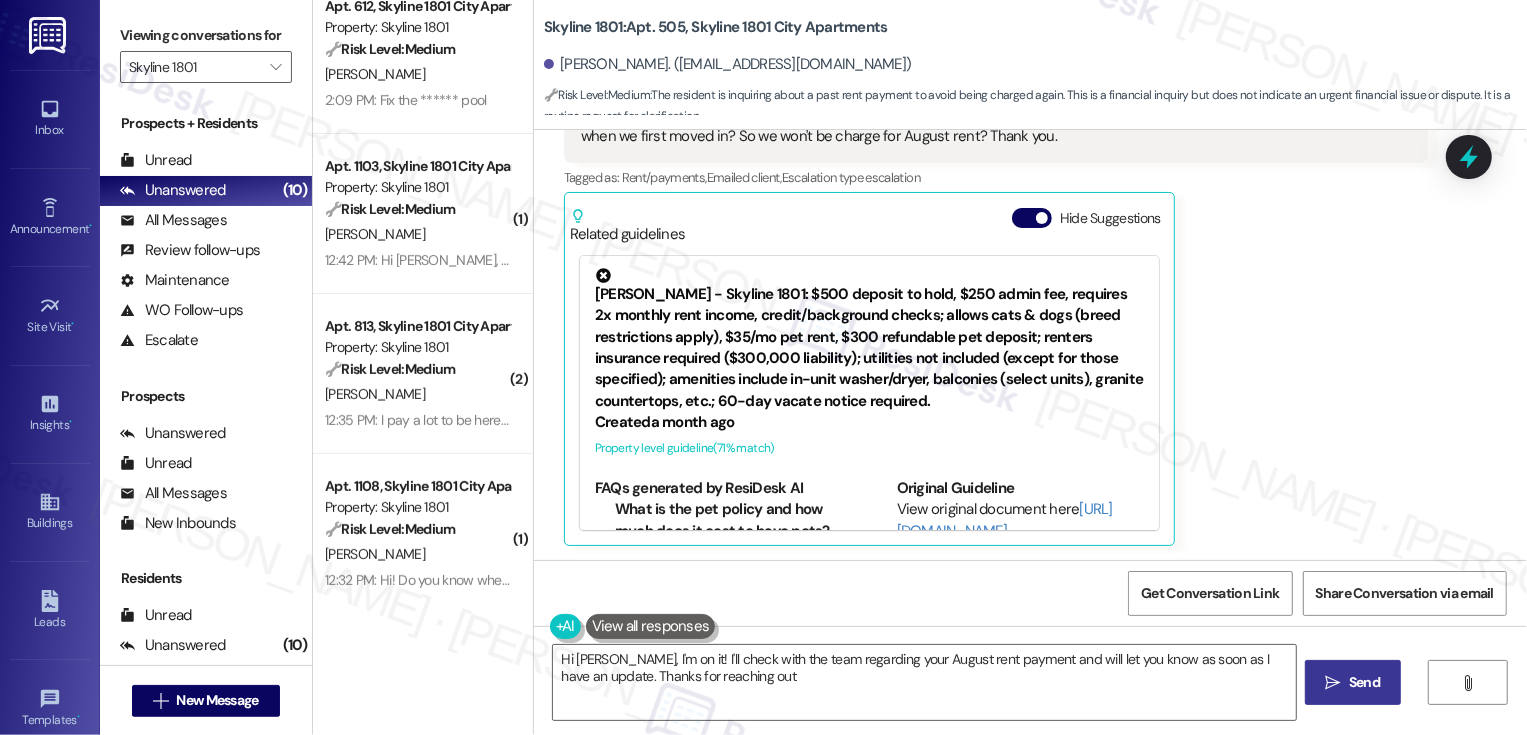 type on "Hi Maxwell, I'm on it! I'll check with the team regarding your August rent payment and will let you know as soon as I have an update. Thanks for reaching out!" 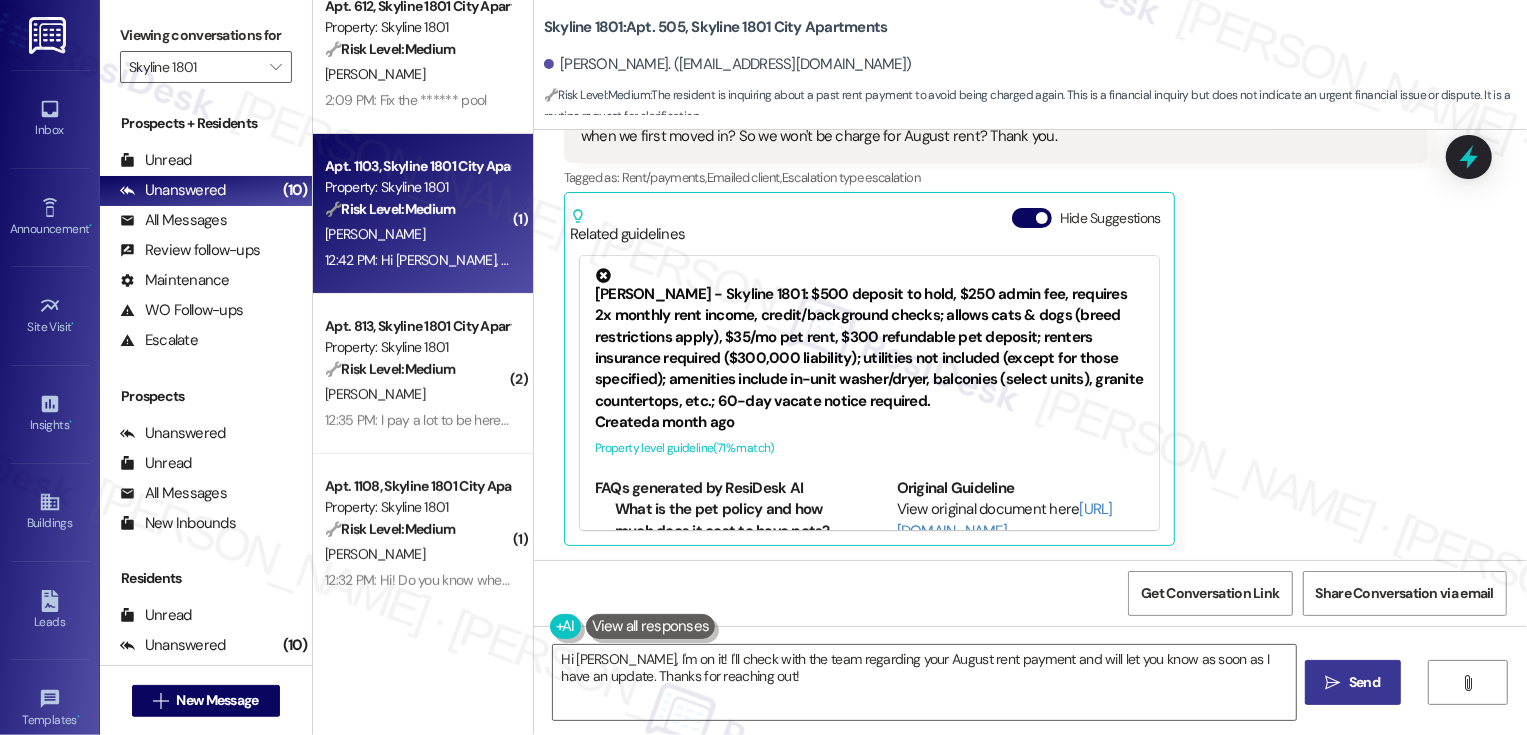 click on "12:42 PM: Hi Sarah, good to meet you. I am curious about when the construction happening on the balconies will be completed?  12:42 PM: Hi Sarah, good to meet you. I am curious about when the construction happening on the balconies will be completed?" at bounding box center [727, 260] 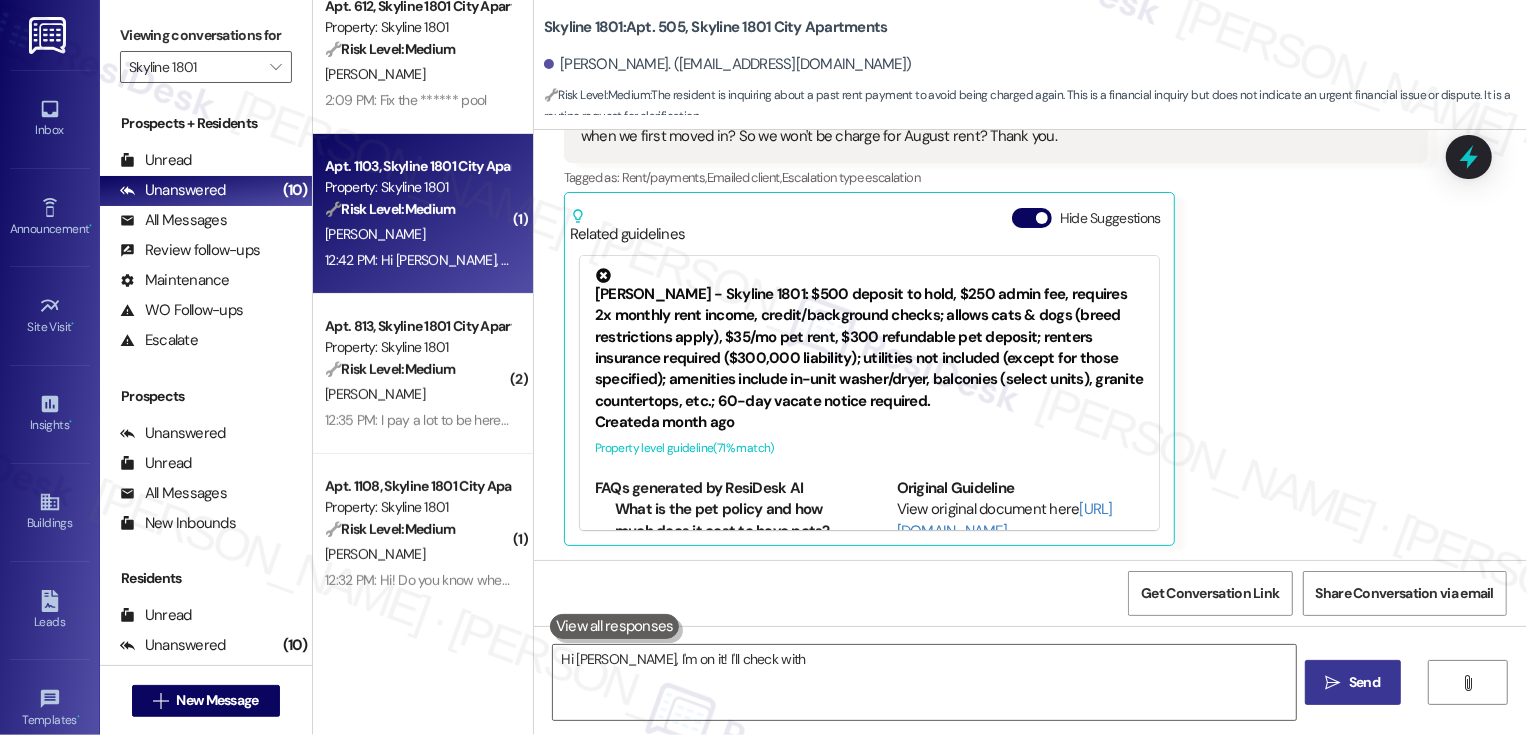 click on "12:42 PM: Hi Sarah, good to meet you. I am curious about when the construction happening on the balconies will be completed?  12:42 PM: Hi Sarah, good to meet you. I am curious about when the construction happening on the balconies will be completed?" at bounding box center [727, 260] 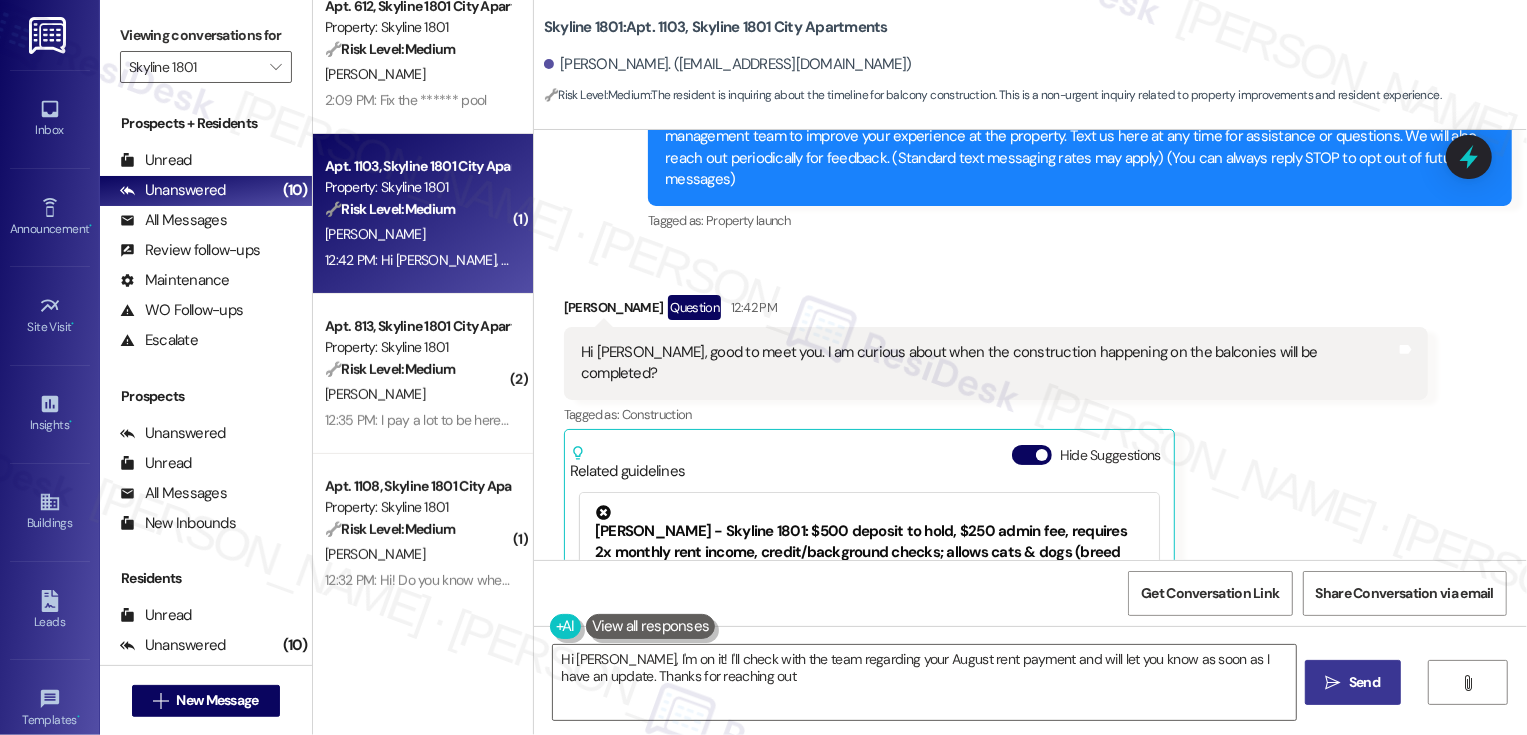 type on "Hi Maxwell, I'm on it! I'll check with the team regarding your August rent payment and will let you know as soon as I have an update. Thanks for reaching out!" 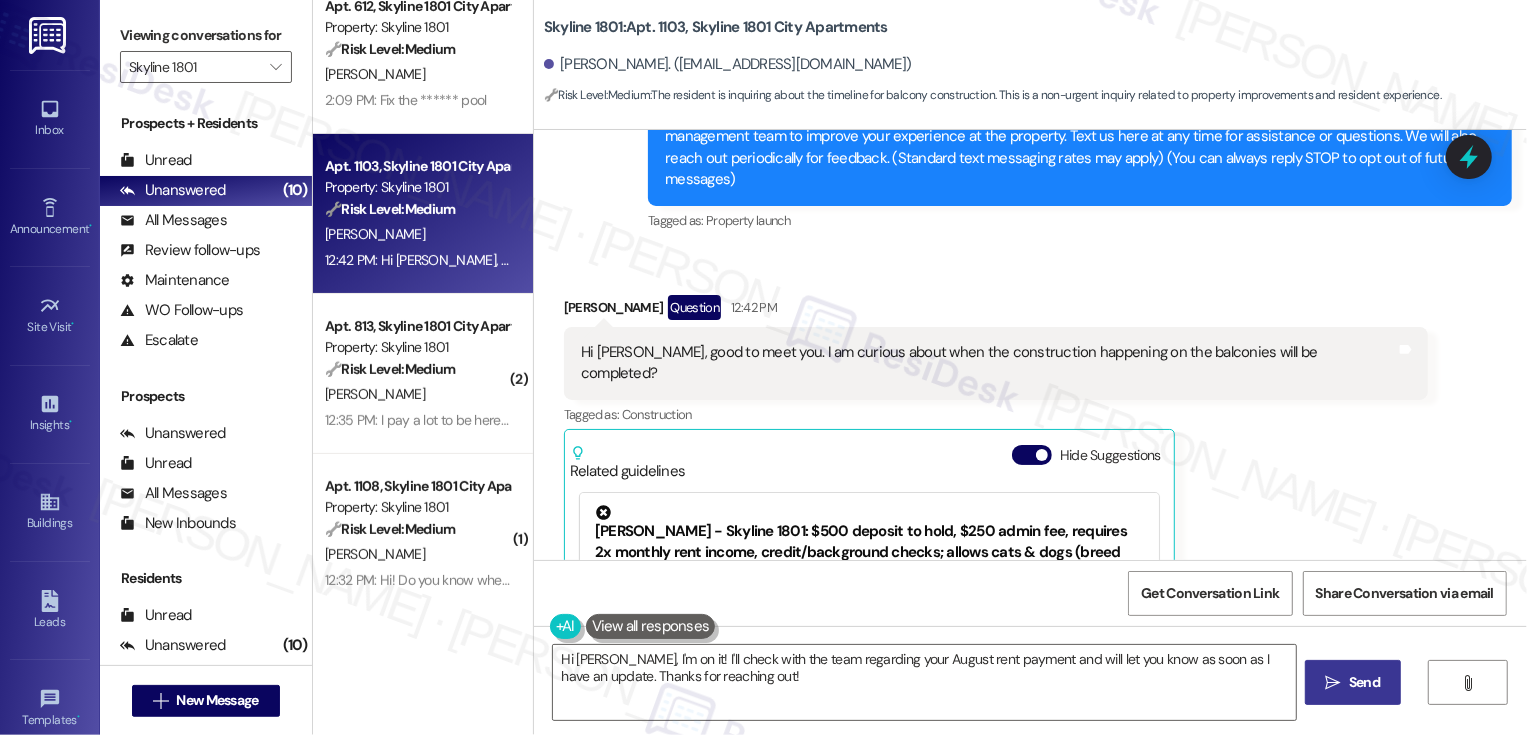 scroll, scrollTop: 333, scrollLeft: 0, axis: vertical 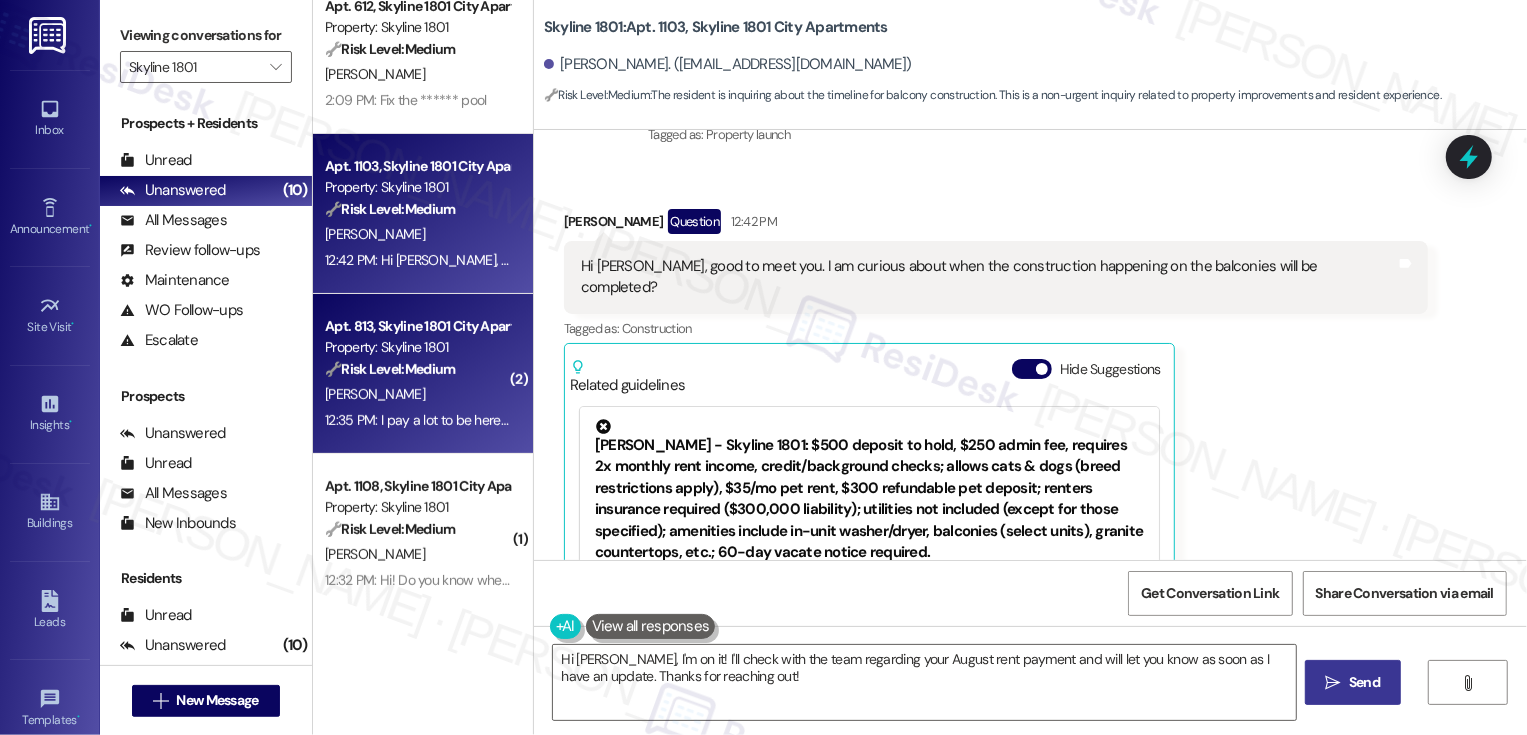 click on "[PERSON_NAME]" at bounding box center [417, 394] 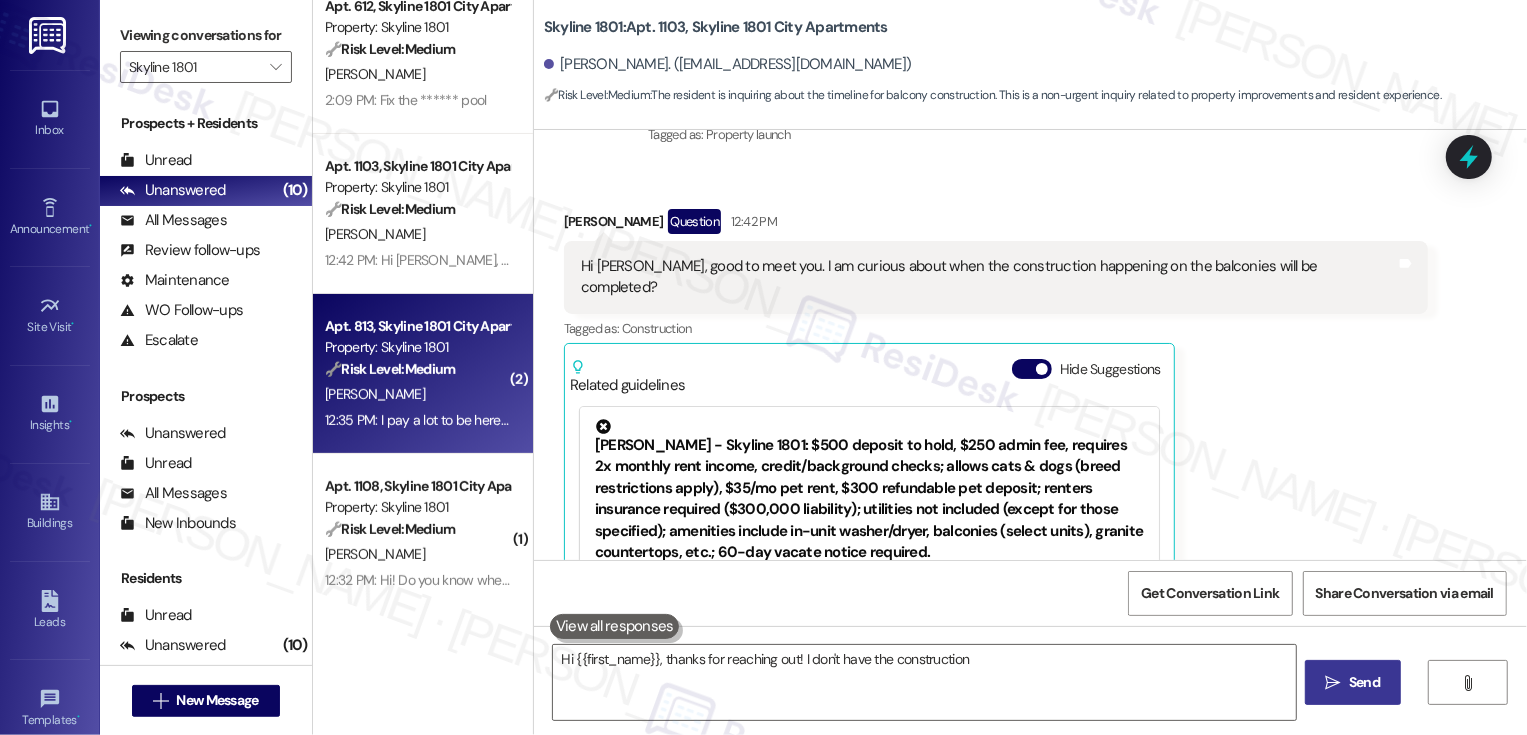click on "[PERSON_NAME]" at bounding box center (417, 394) 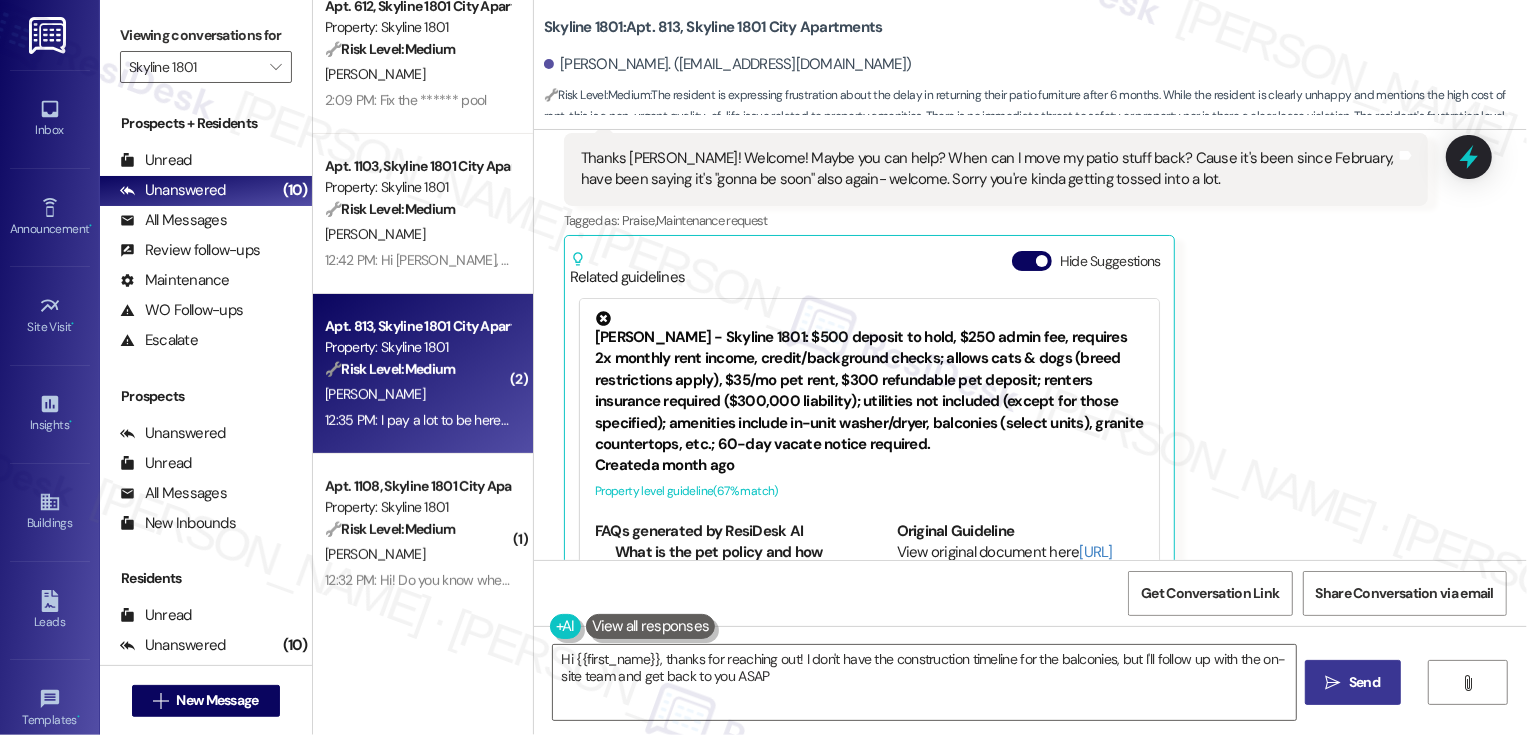 type on "Hi {{first_name}}, thanks for reaching out! I don't have the construction timeline for the balconies, but I'll follow up with the on-site team and get back to you ASAP." 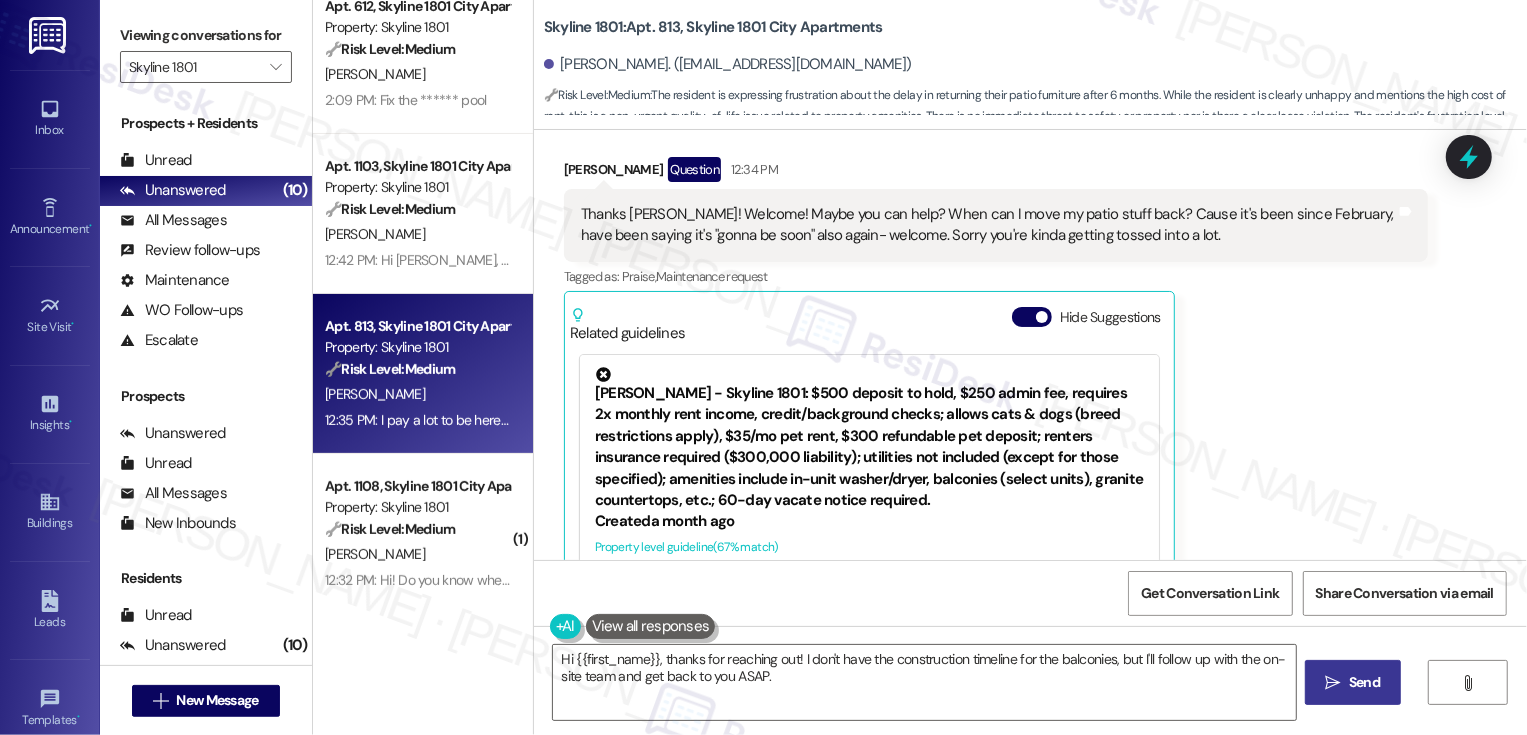 scroll, scrollTop: 428, scrollLeft: 0, axis: vertical 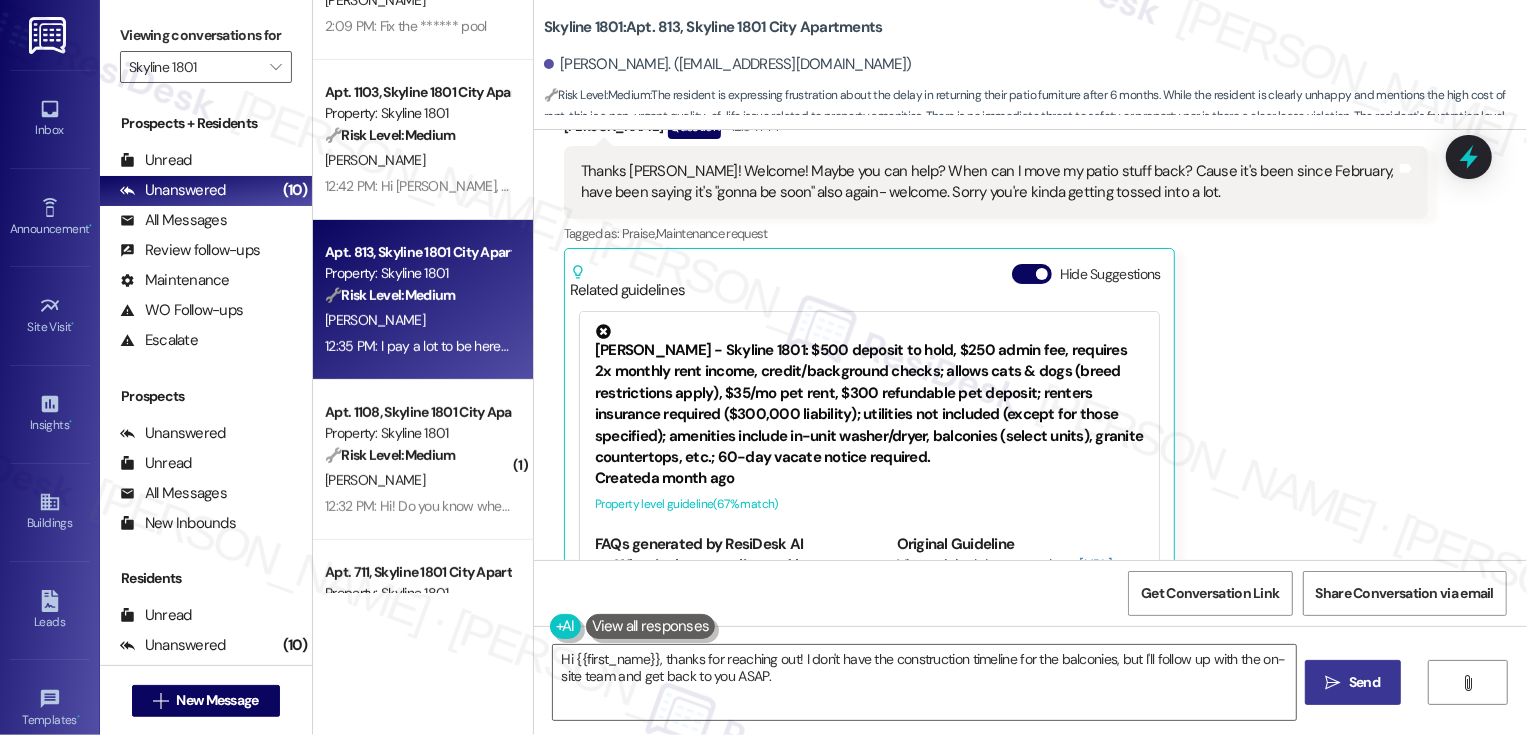 click on "12:32 PM: Hi! Do you know when the rooftop will be reopening? It closed right before the summer and a it's a bummer that we're halfway through summer now and it still hasn't reopened.  12:32 PM: Hi! Do you know when the rooftop will be reopening? It closed right before the summer and a it's a bummer that we're halfway through summer now and it still hasn't reopened." at bounding box center (858, 506) 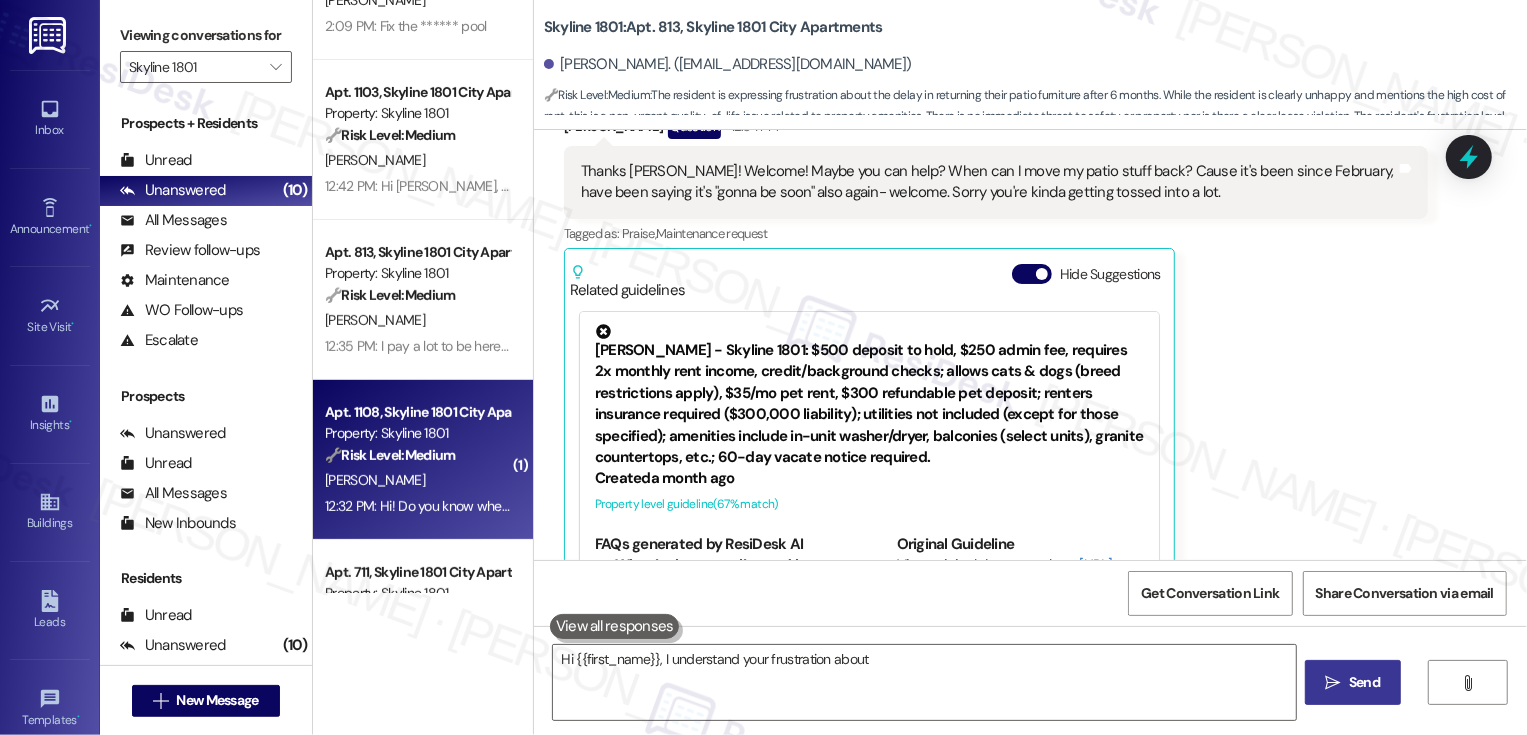 click on "12:32 PM: Hi! Do you know when the rooftop will be reopening? It closed right before the summer and a it's a bummer that we're halfway through summer now and it still hasn't reopened.  12:32 PM: Hi! Do you know when the rooftop will be reopening? It closed right before the summer and a it's a bummer that we're halfway through summer now and it still hasn't reopened." at bounding box center [858, 506] 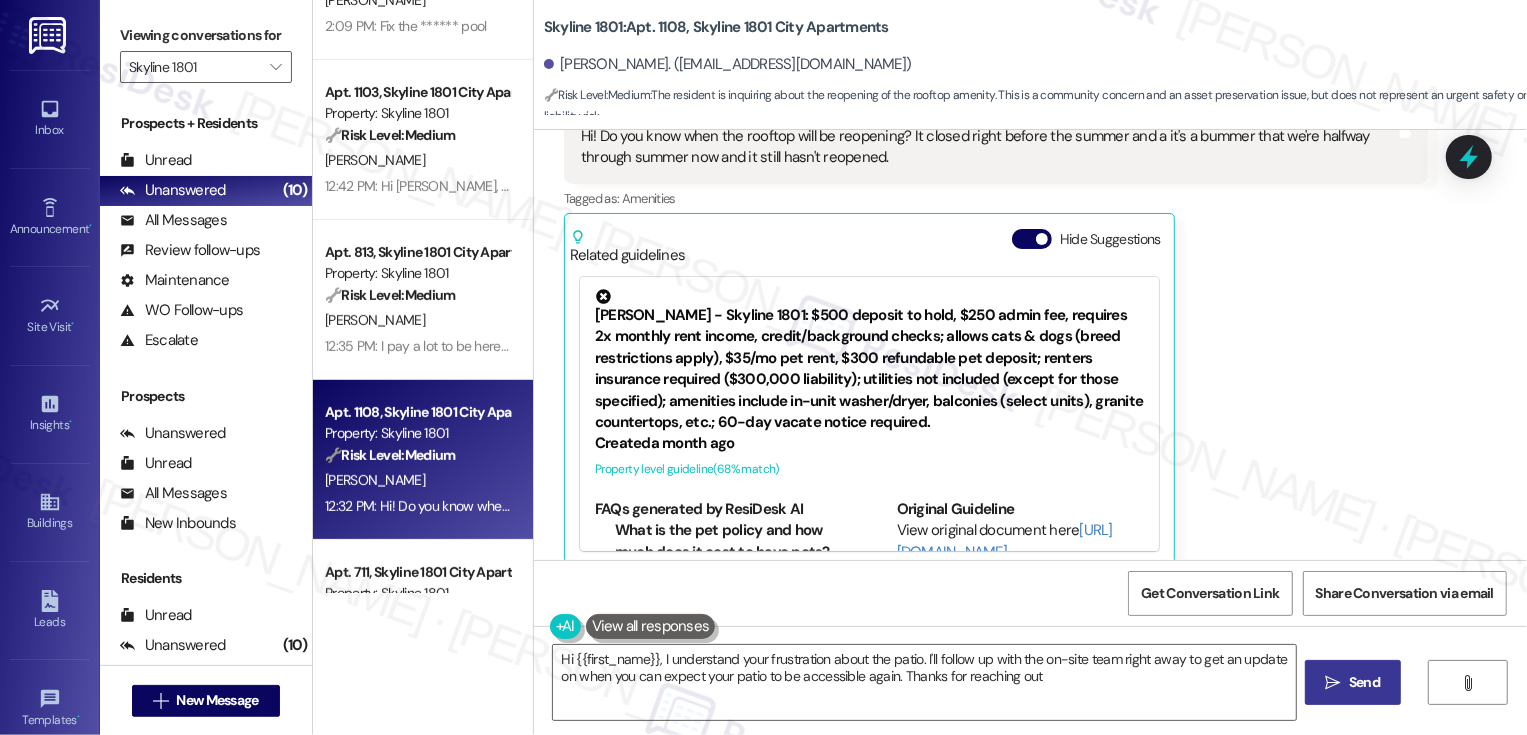 type on "Hi {{first_name}}, I understand your frustration about the patio. I'll follow up with the on-site team right away to get an update on when you can expect your patio to be accessible again. Thanks for reaching out!" 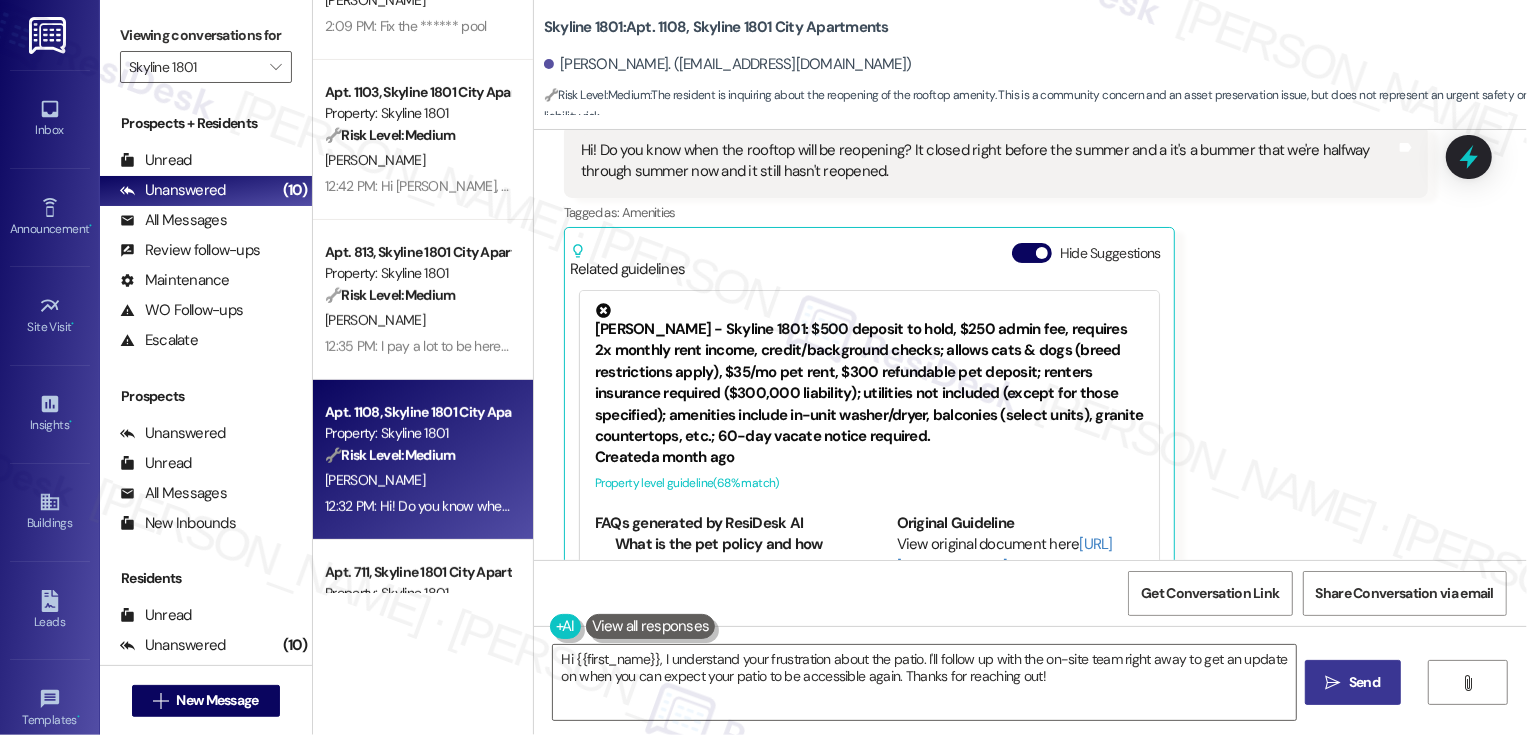 scroll, scrollTop: 445, scrollLeft: 0, axis: vertical 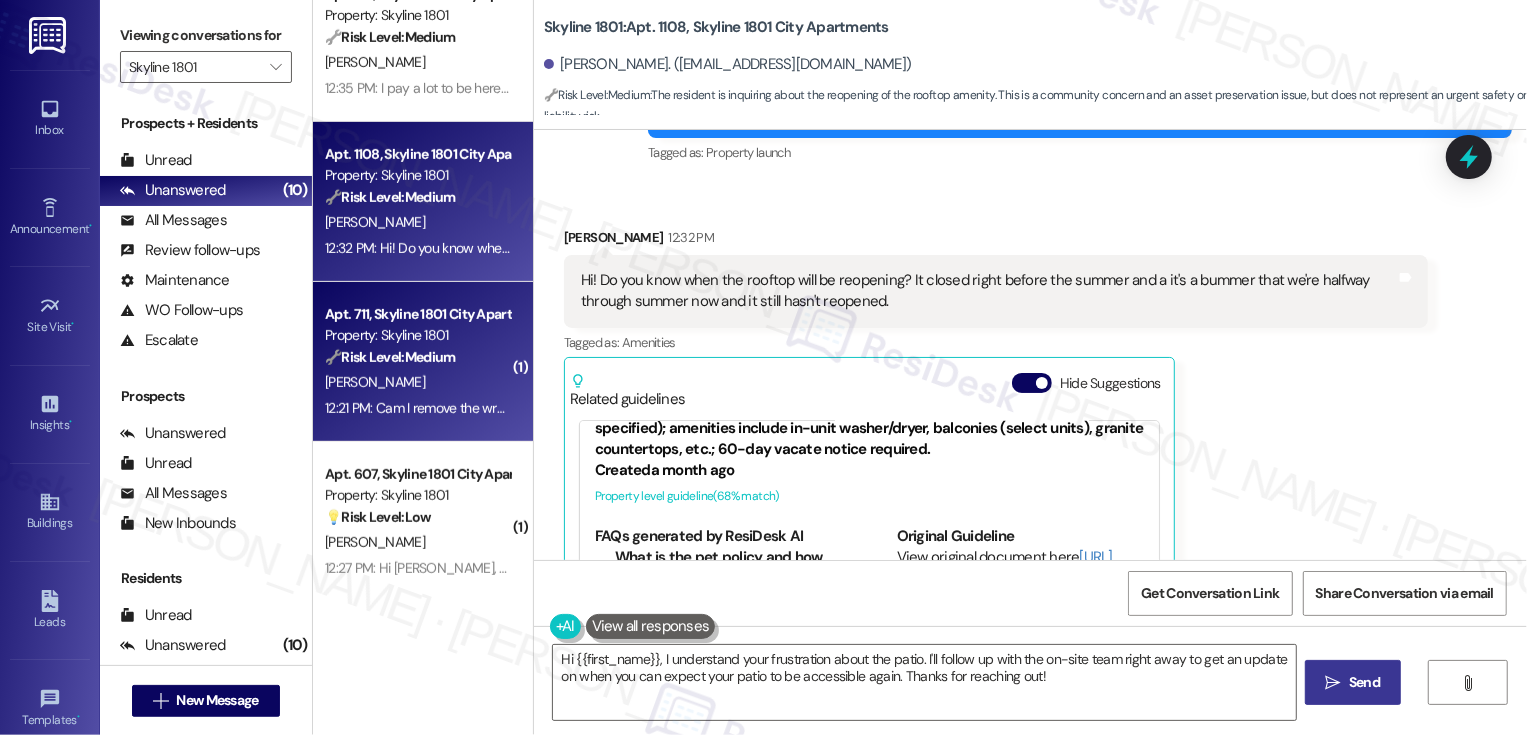 click on "12:21 PM: Cam I remove the wrapping from my balcony rails if my balcony has been painted? 12:21 PM: Cam I remove the wrapping from my balcony rails if my balcony has been painted?" at bounding box center [593, 408] 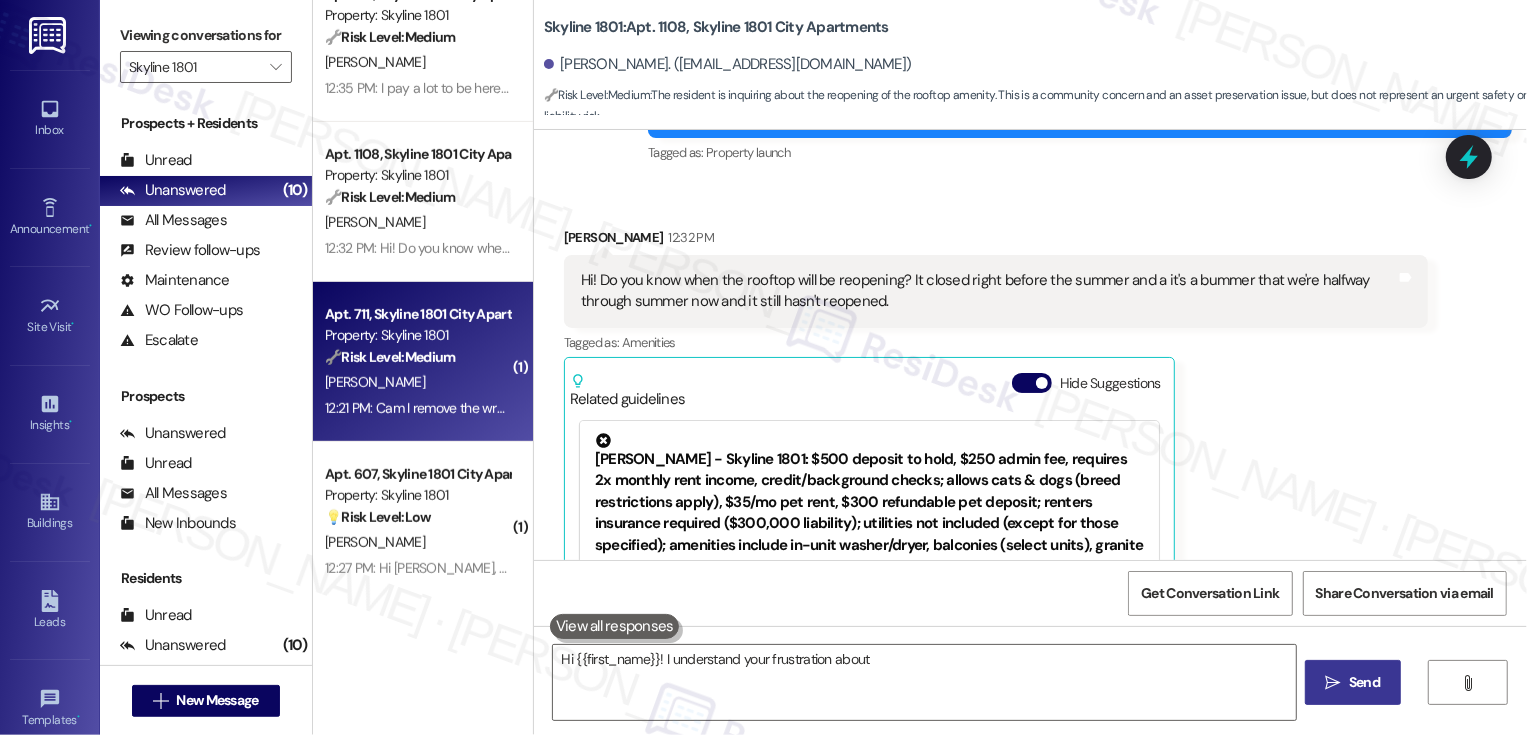 type on "Hi {{first_name}}! I understand your frustration about the" 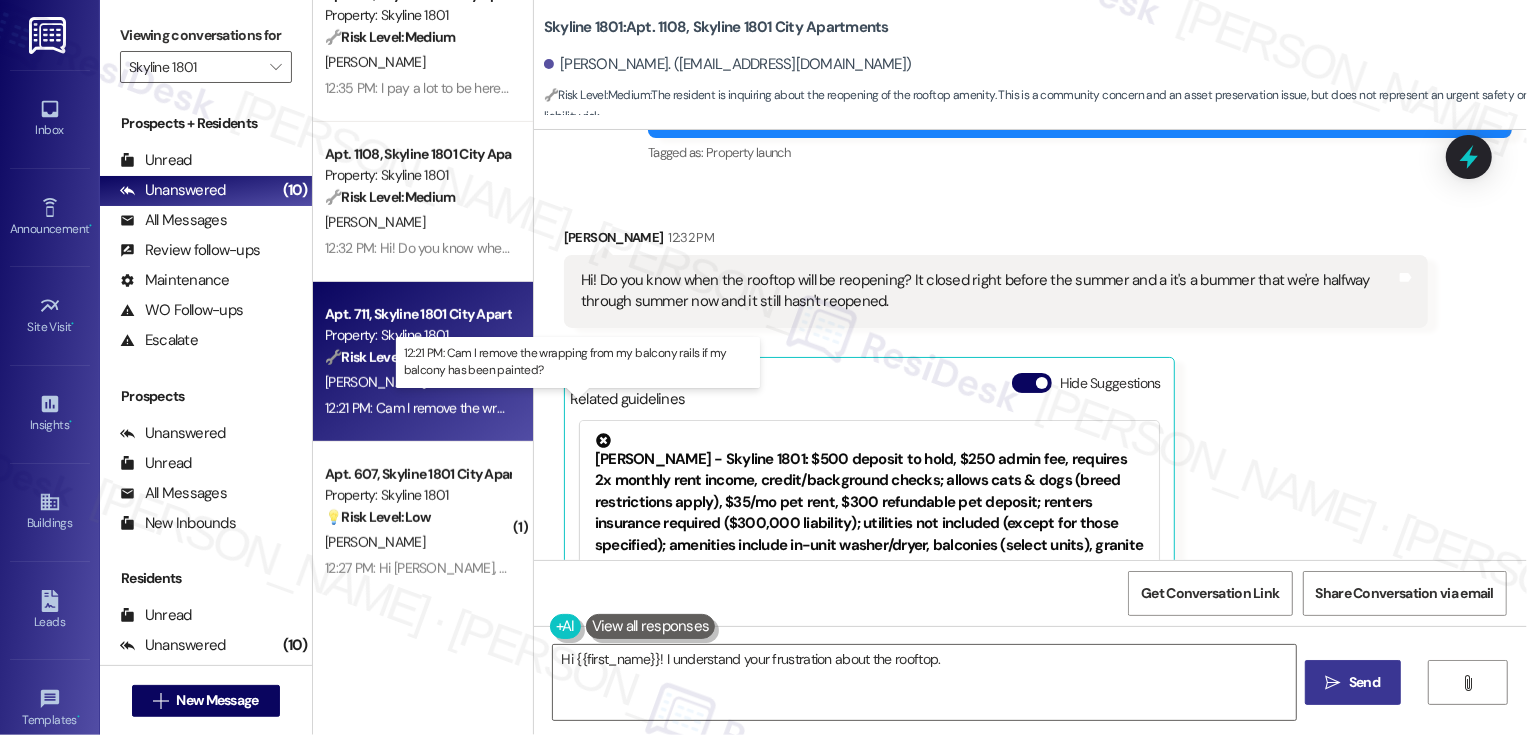 click on "12:21 PM: Cam I remove the wrapping from my balcony rails if my balcony has been painted? 12:21 PM: Cam I remove the wrapping from my balcony rails if my balcony has been painted?" at bounding box center [593, 408] 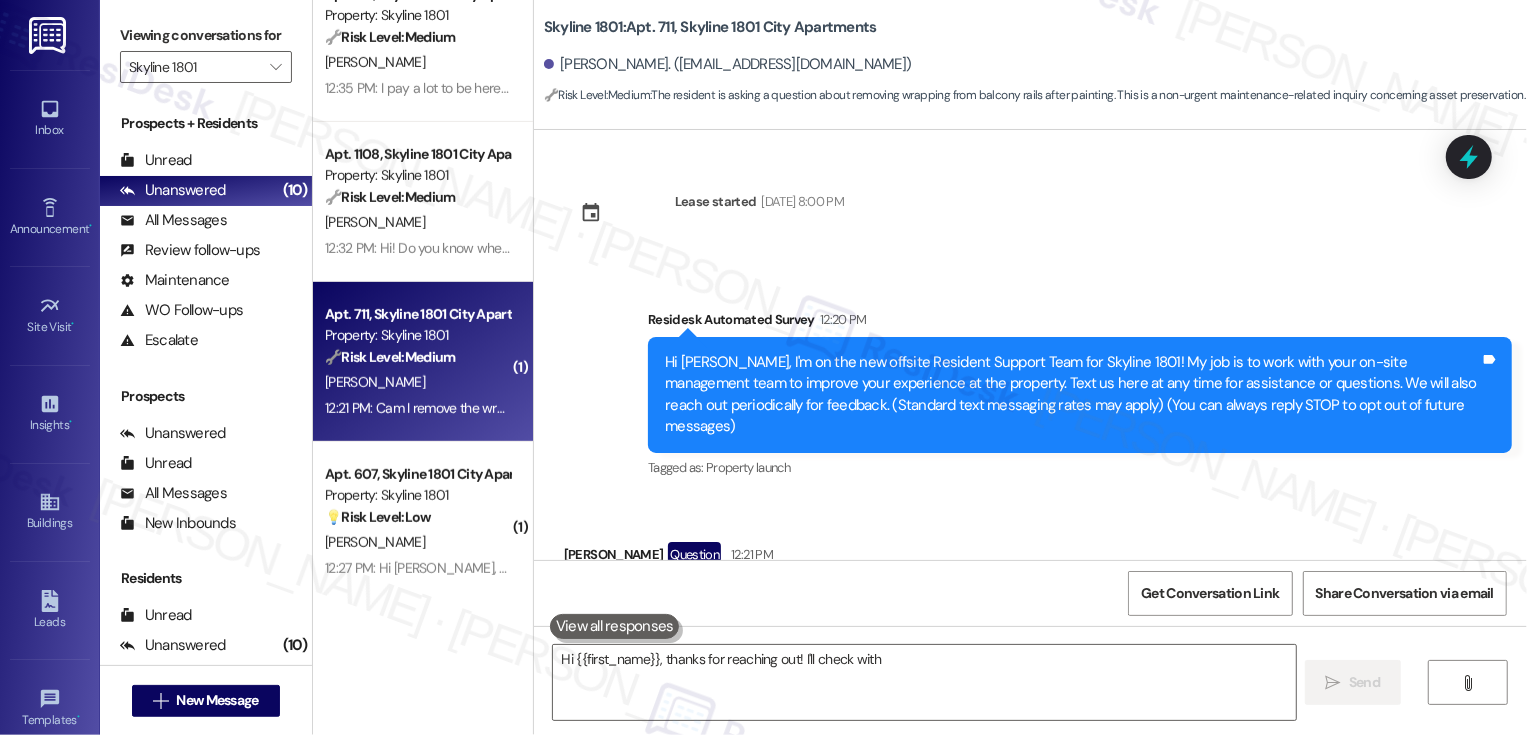 scroll, scrollTop: 87, scrollLeft: 0, axis: vertical 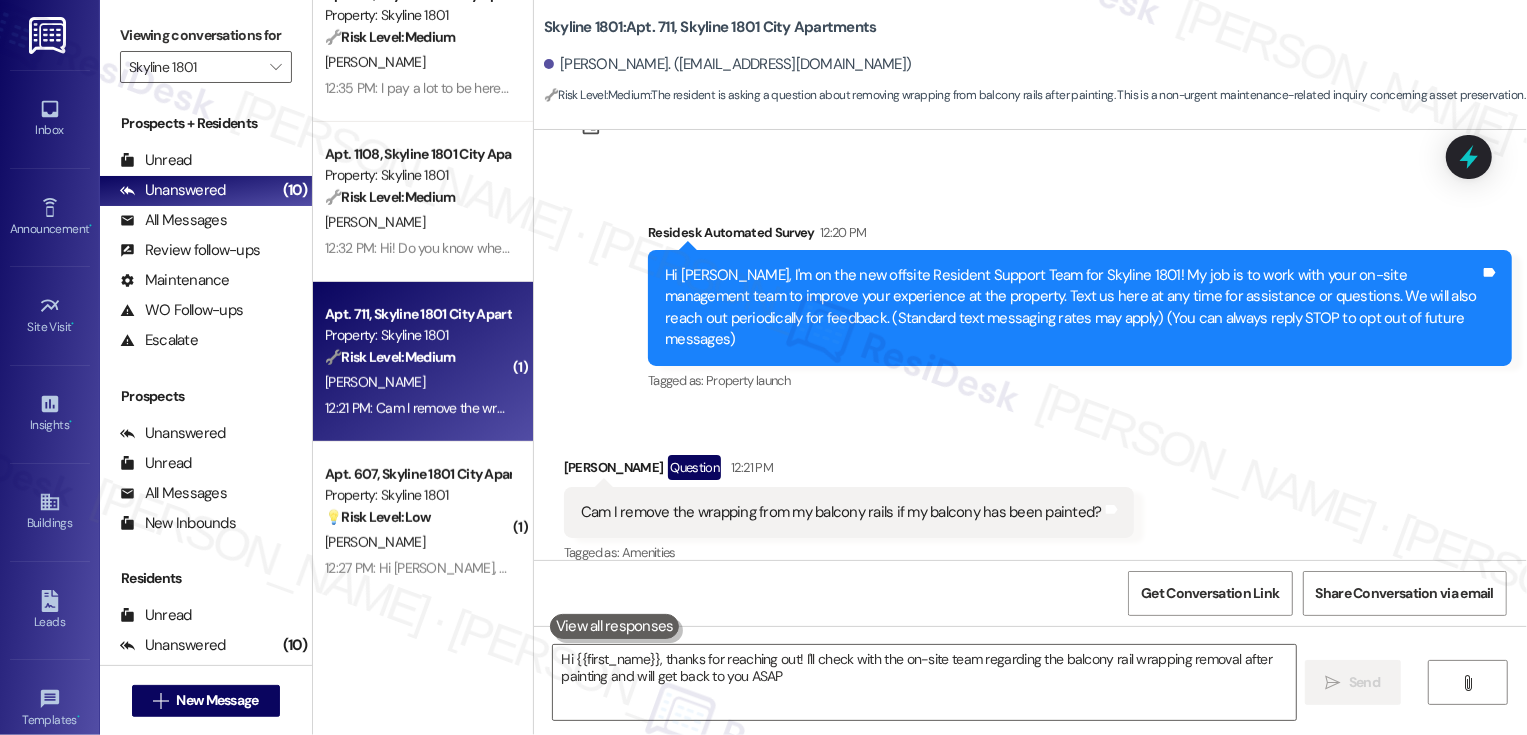 type on "Hi {{first_name}}, thanks for reaching out! I'll check with the on-site team regarding the balcony rail wrapping removal after painting and will get back to you ASAP!" 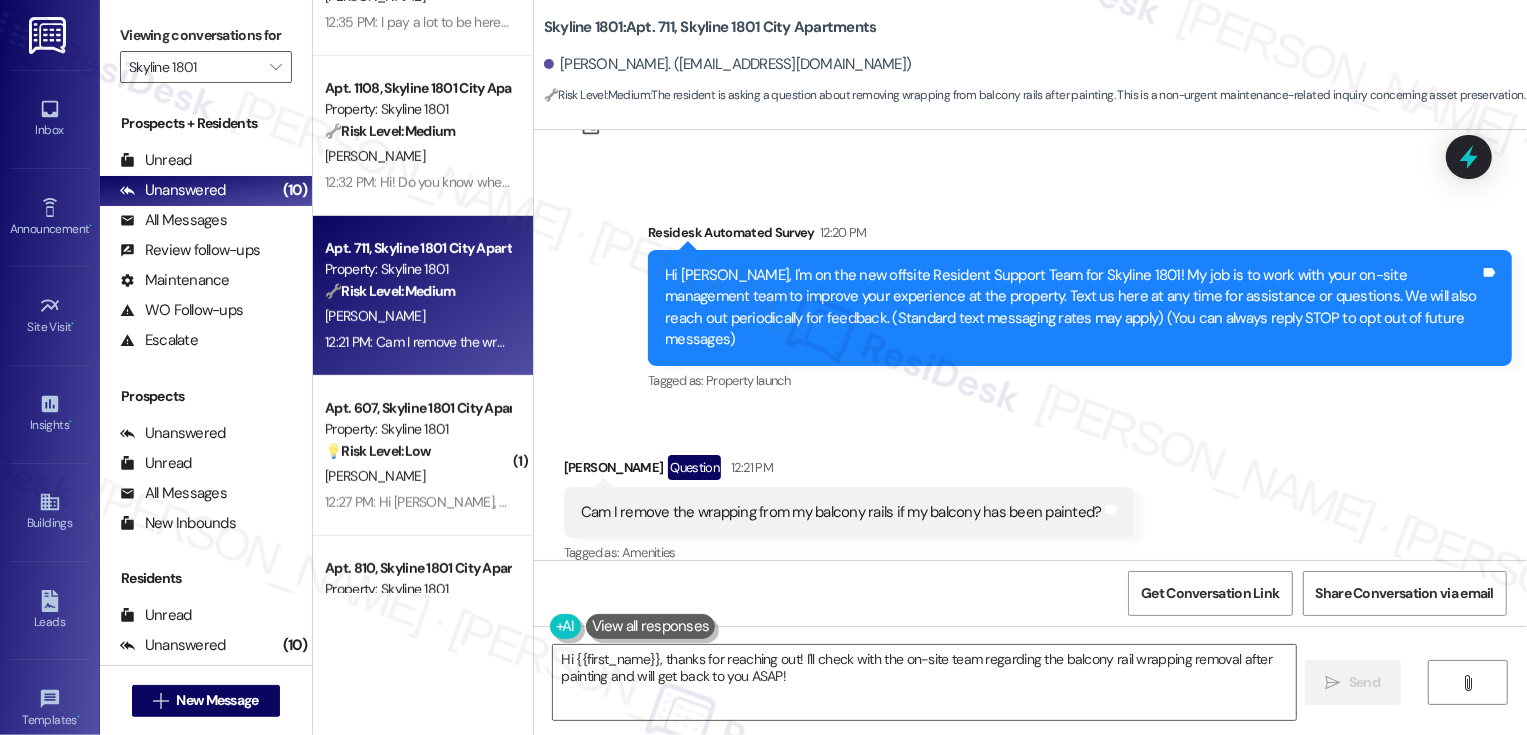 scroll, scrollTop: 813, scrollLeft: 0, axis: vertical 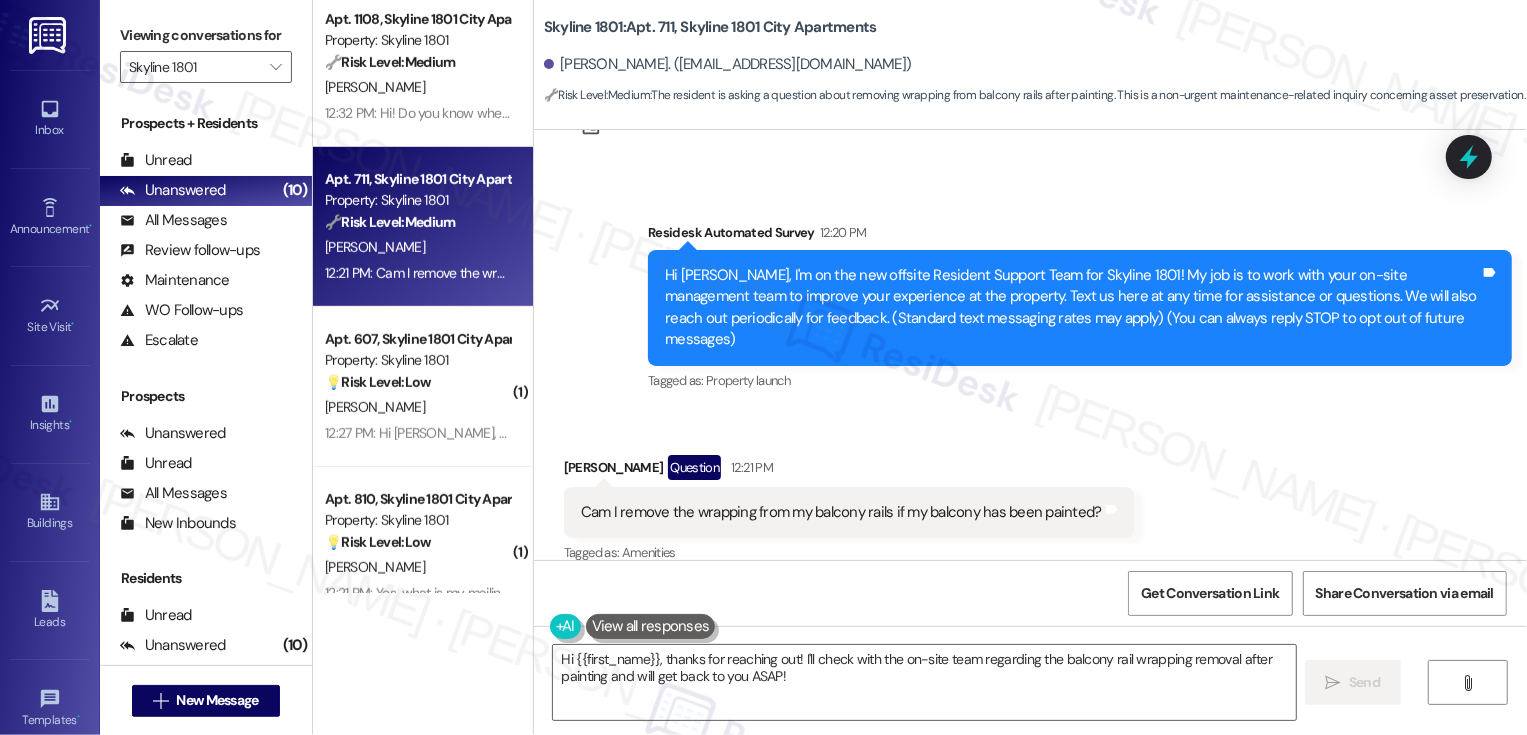 click on "12:27 PM: Hi Sarah, thanks. The TVs working would be awesome.  12:27 PM: Hi Sarah, thanks. The TVs working would be awesome." at bounding box center [417, 433] 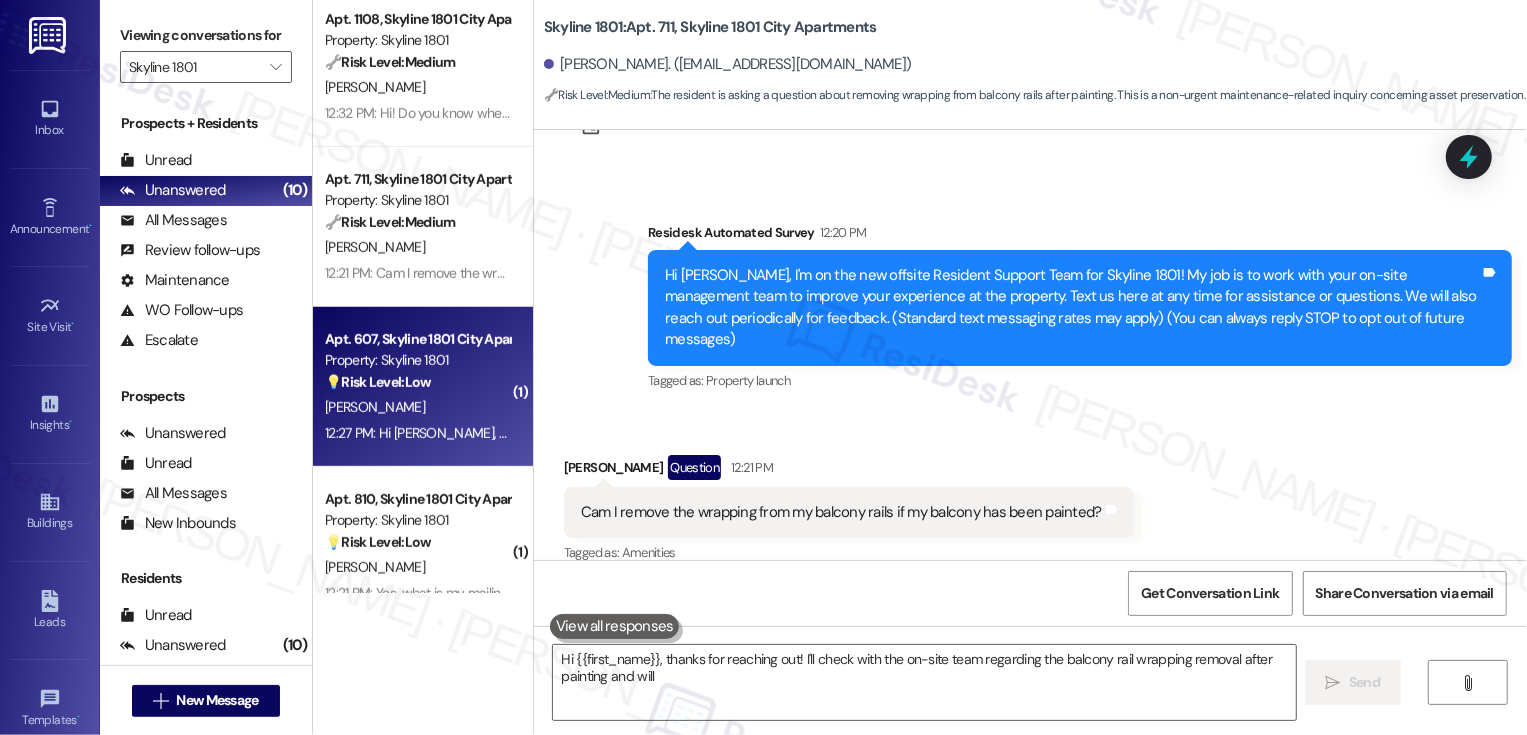 click on "12:27 PM: Hi Sarah, thanks. The TVs working would be awesome.  12:27 PM: Hi Sarah, thanks. The TVs working would be awesome." at bounding box center (417, 433) 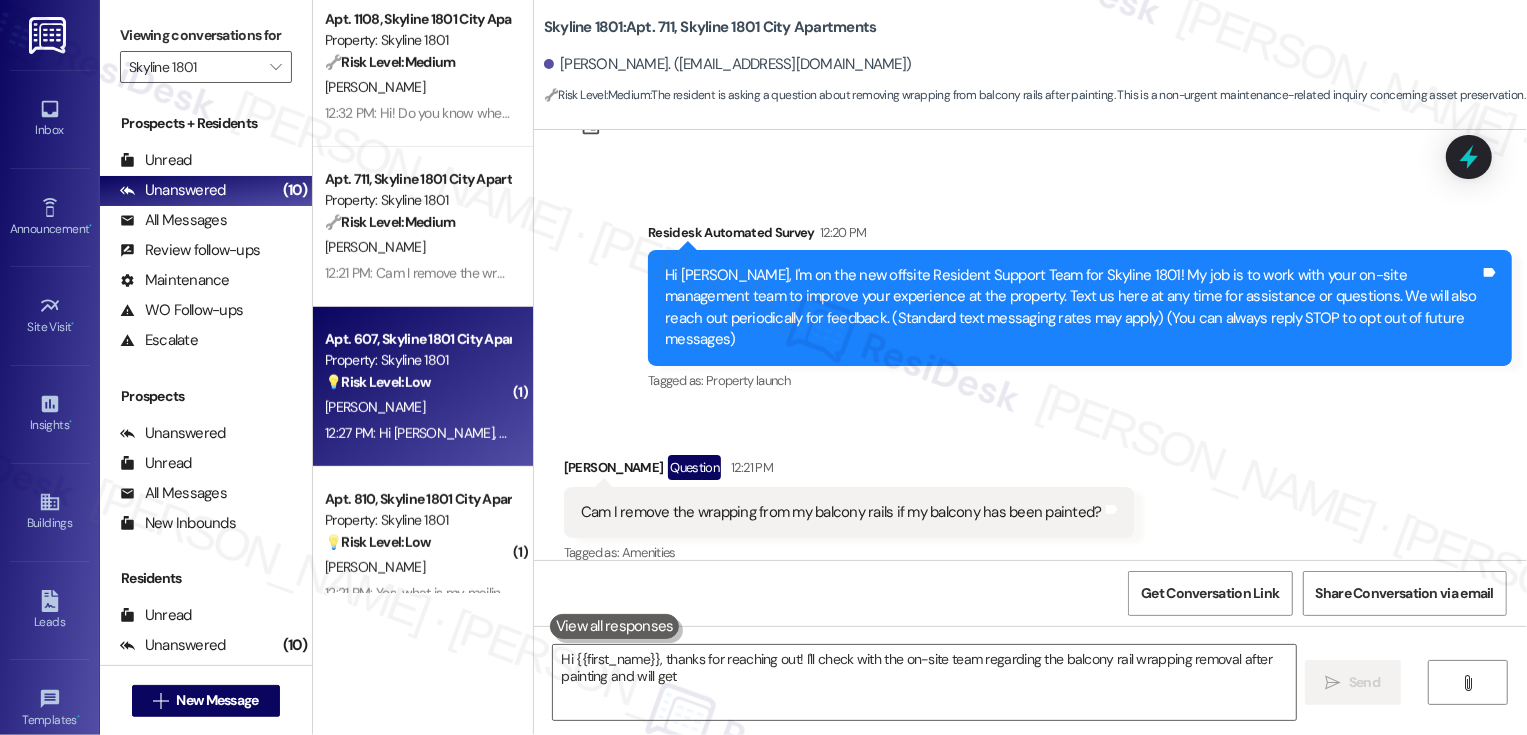 type on "Hi {{first_name}}, thanks for reaching out! I'll check with the on-site team regarding the balcony rail wrapping removal after painting and will get back" 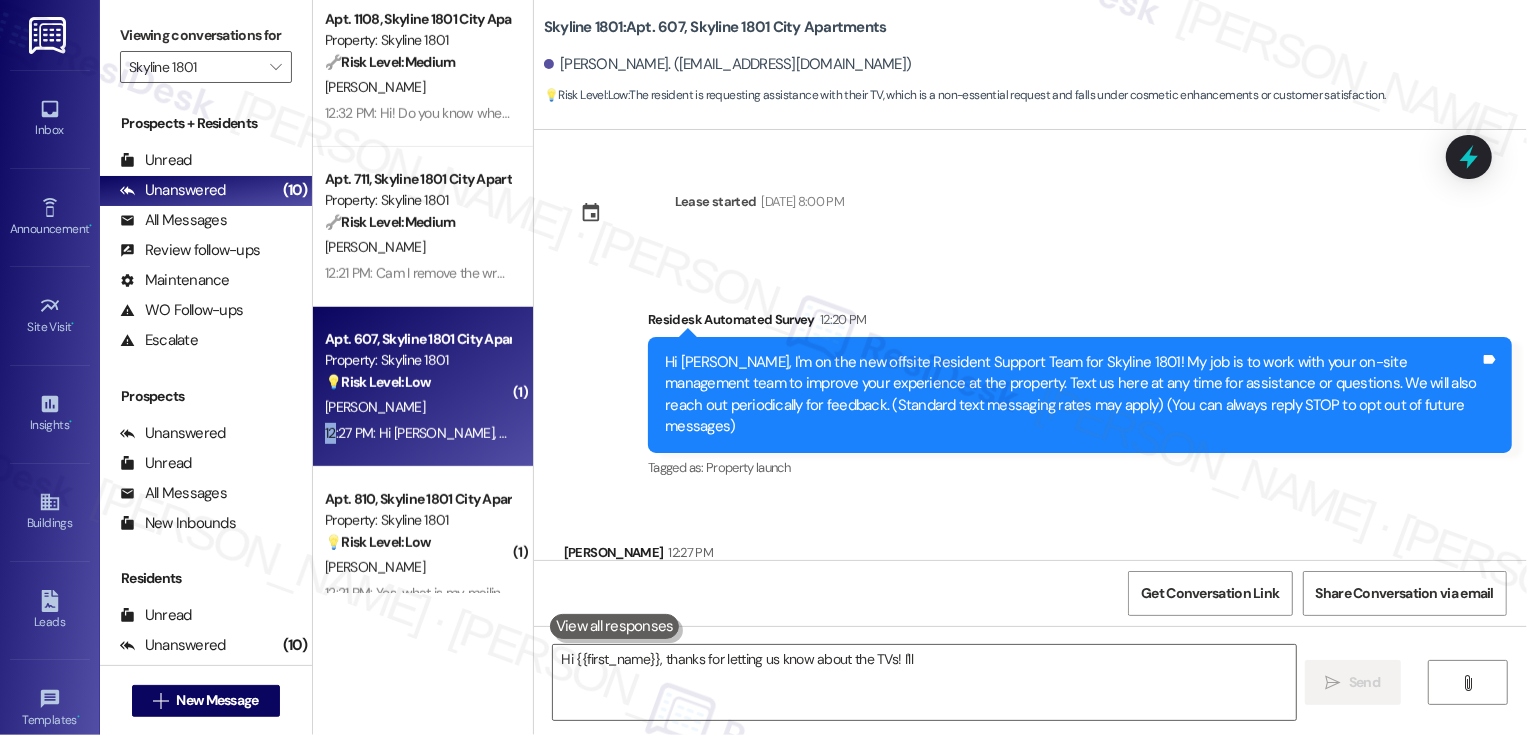scroll, scrollTop: 84, scrollLeft: 0, axis: vertical 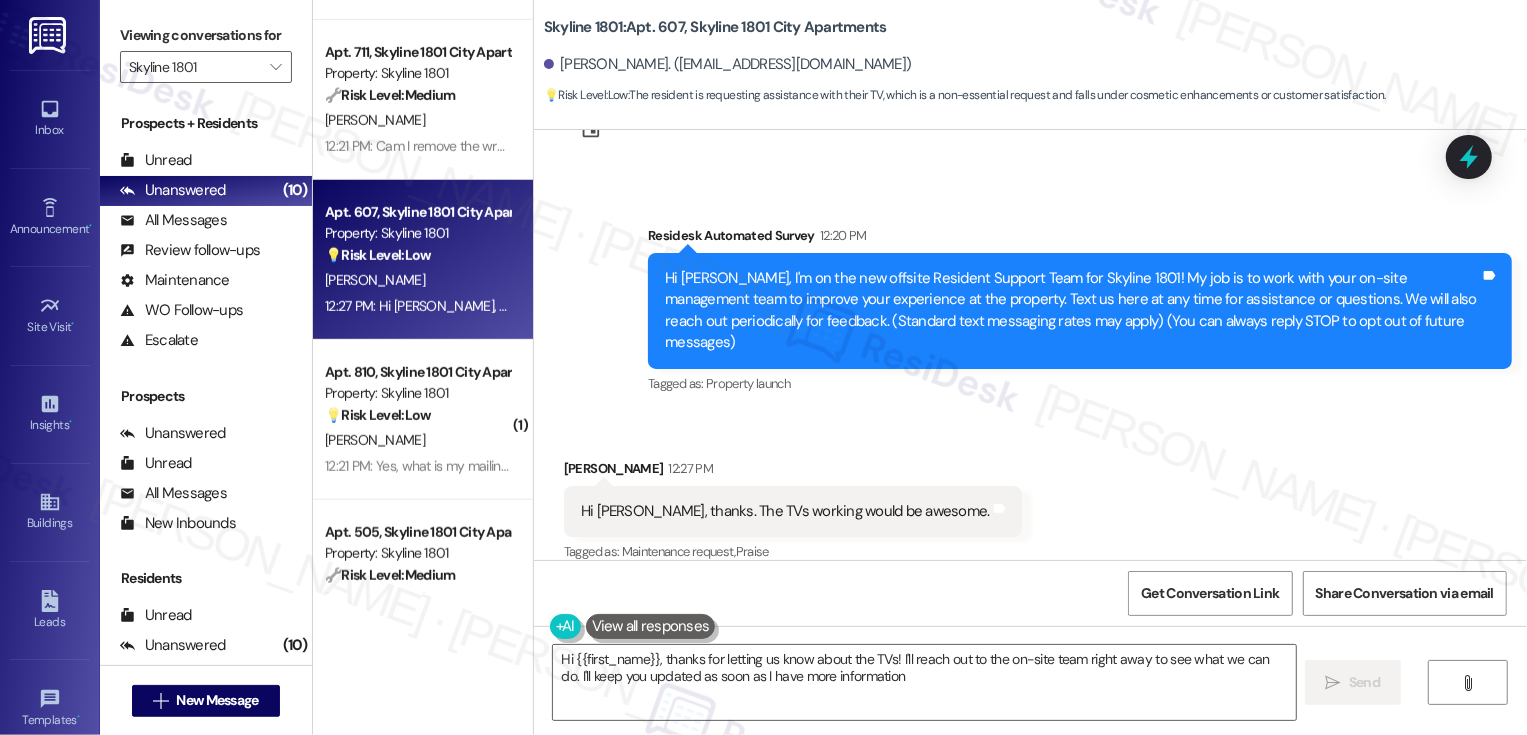type on "Hi {{first_name}}, thanks for letting us know about the TVs! I'll reach out to the on-site team right away to see what we can do. I'll keep you updated as soon as I have more information!" 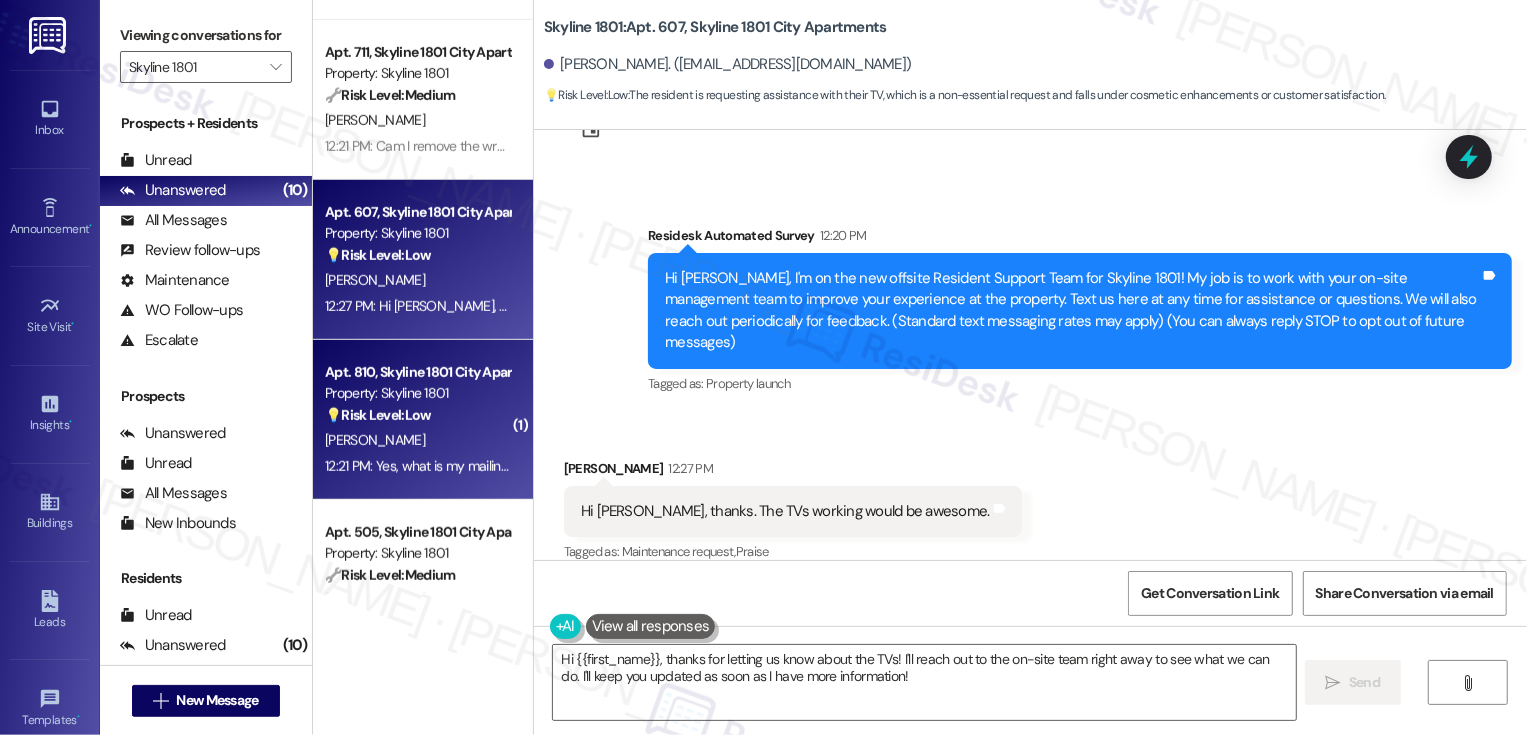 click on "[PERSON_NAME]" at bounding box center [417, 440] 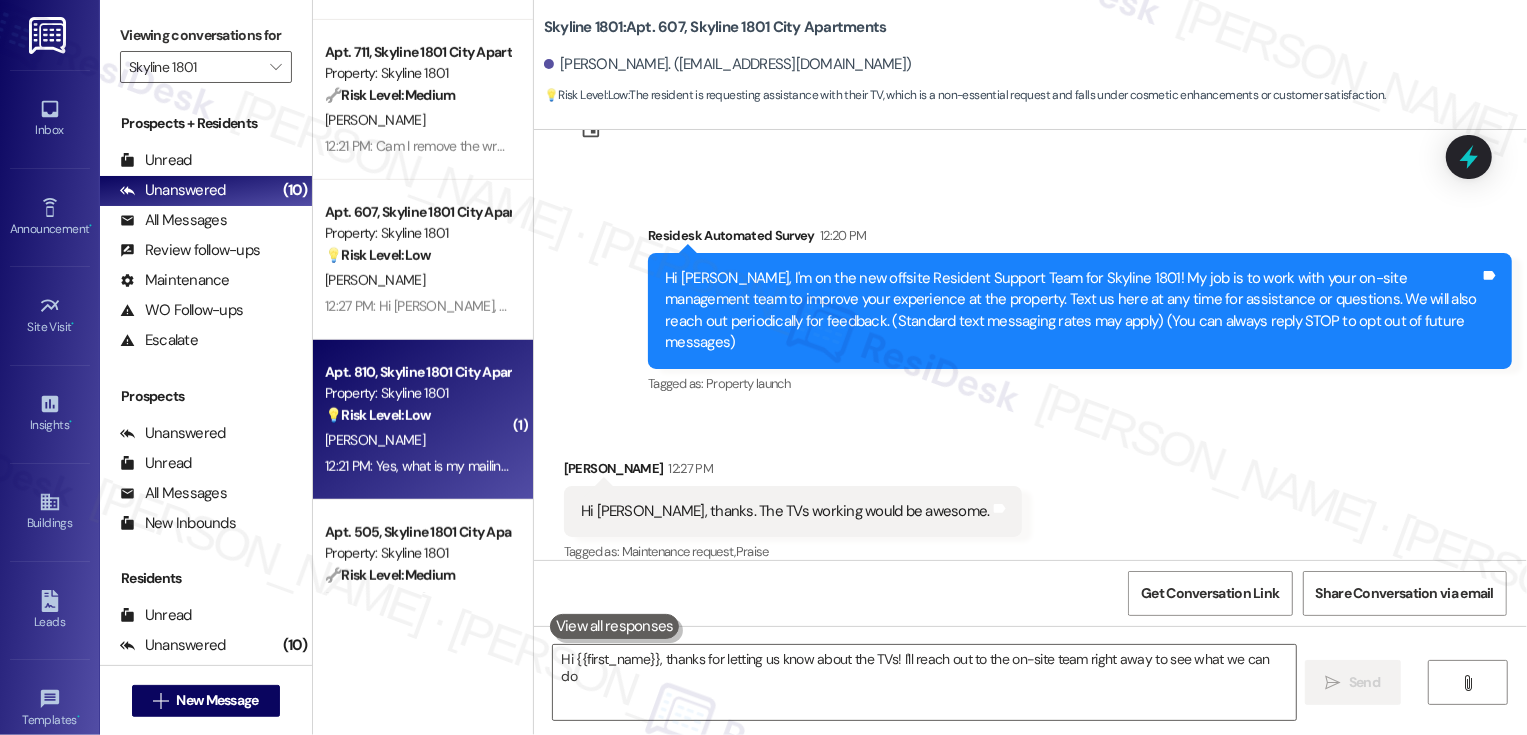 type on "Hi {{first_name}}, thanks for letting us know about the TVs! I'll reach out to the on-site team right away to see what we can do." 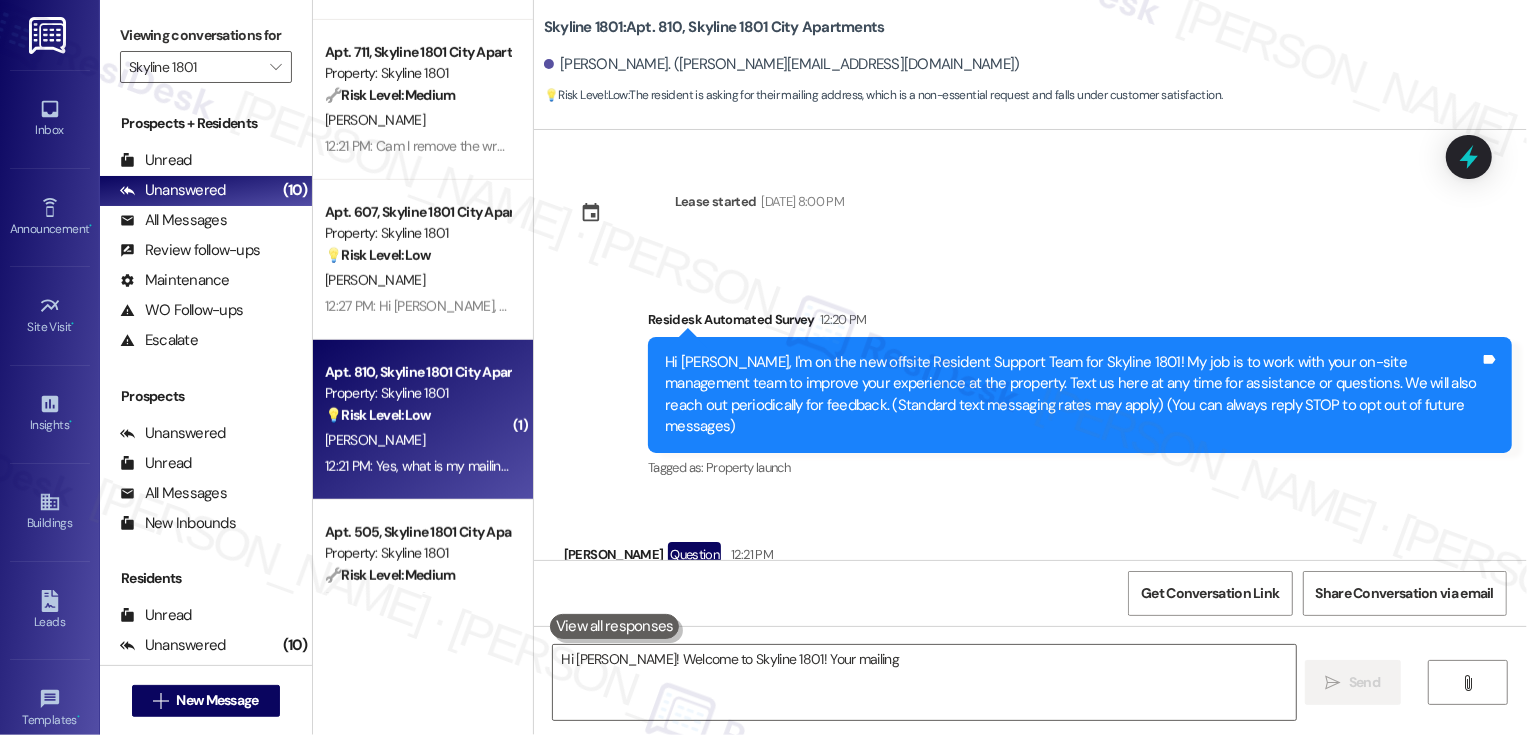 scroll, scrollTop: 87, scrollLeft: 0, axis: vertical 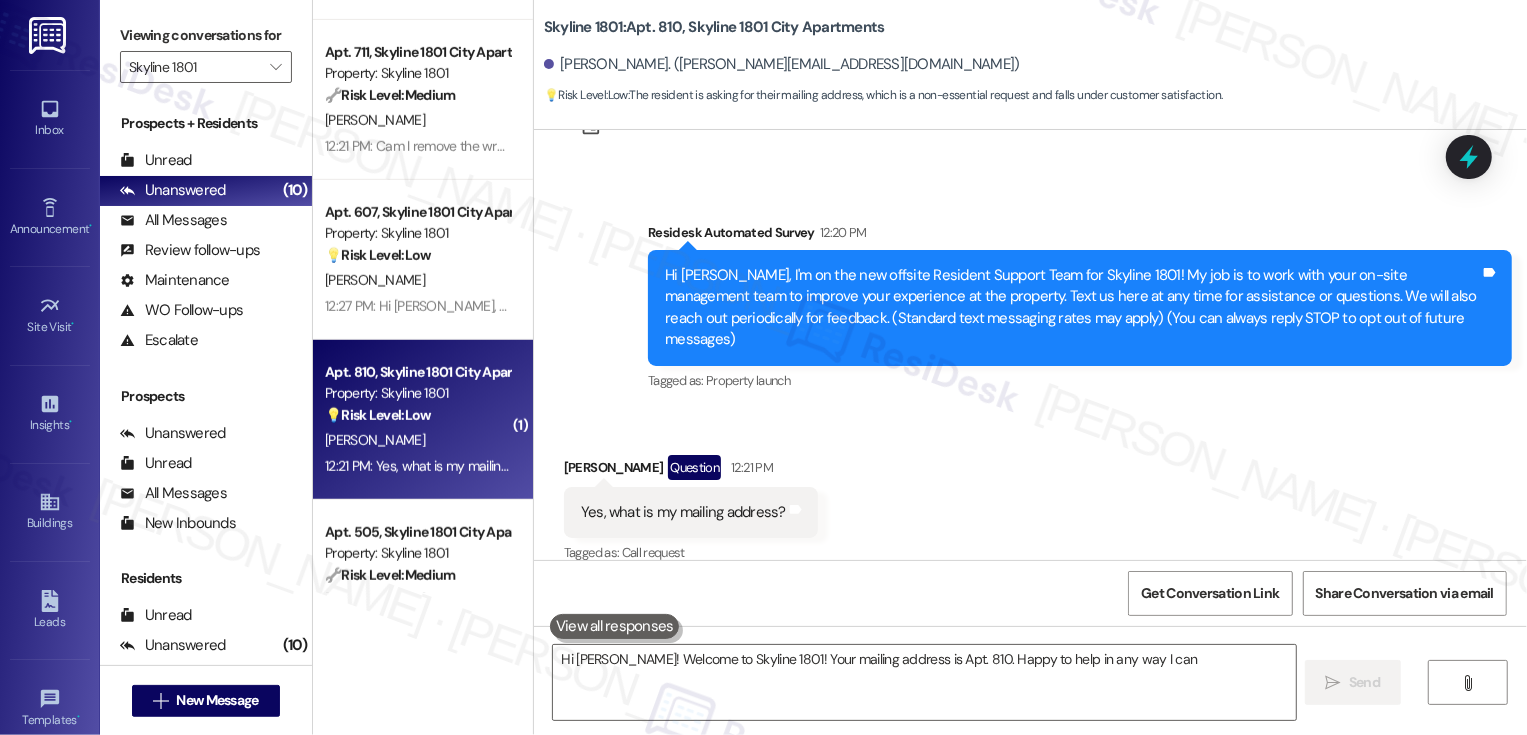 type on "Hi Zach! Welcome to Skyline 1801! Your mailing address is Apt. 810. Happy to help in any way I can!" 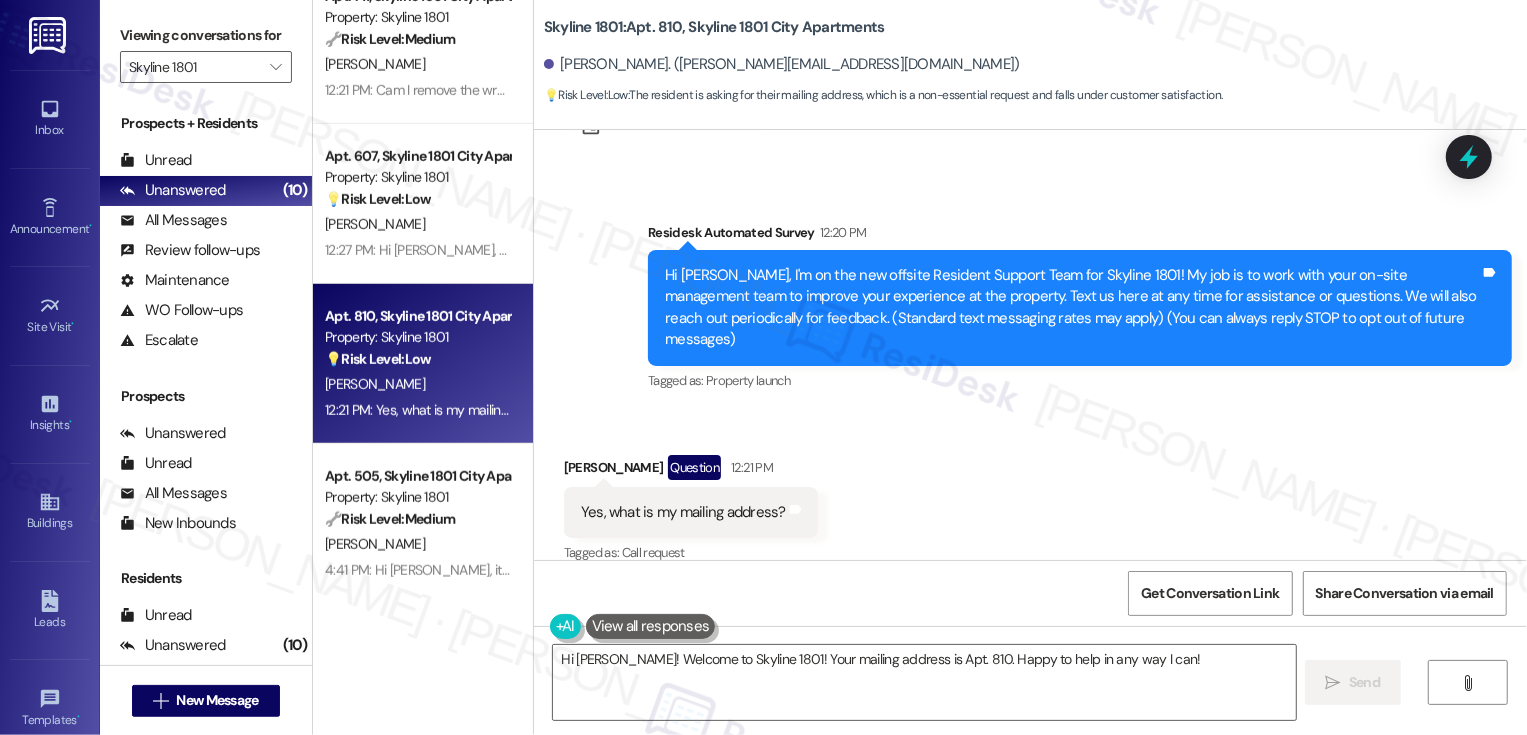 scroll, scrollTop: 1006, scrollLeft: 0, axis: vertical 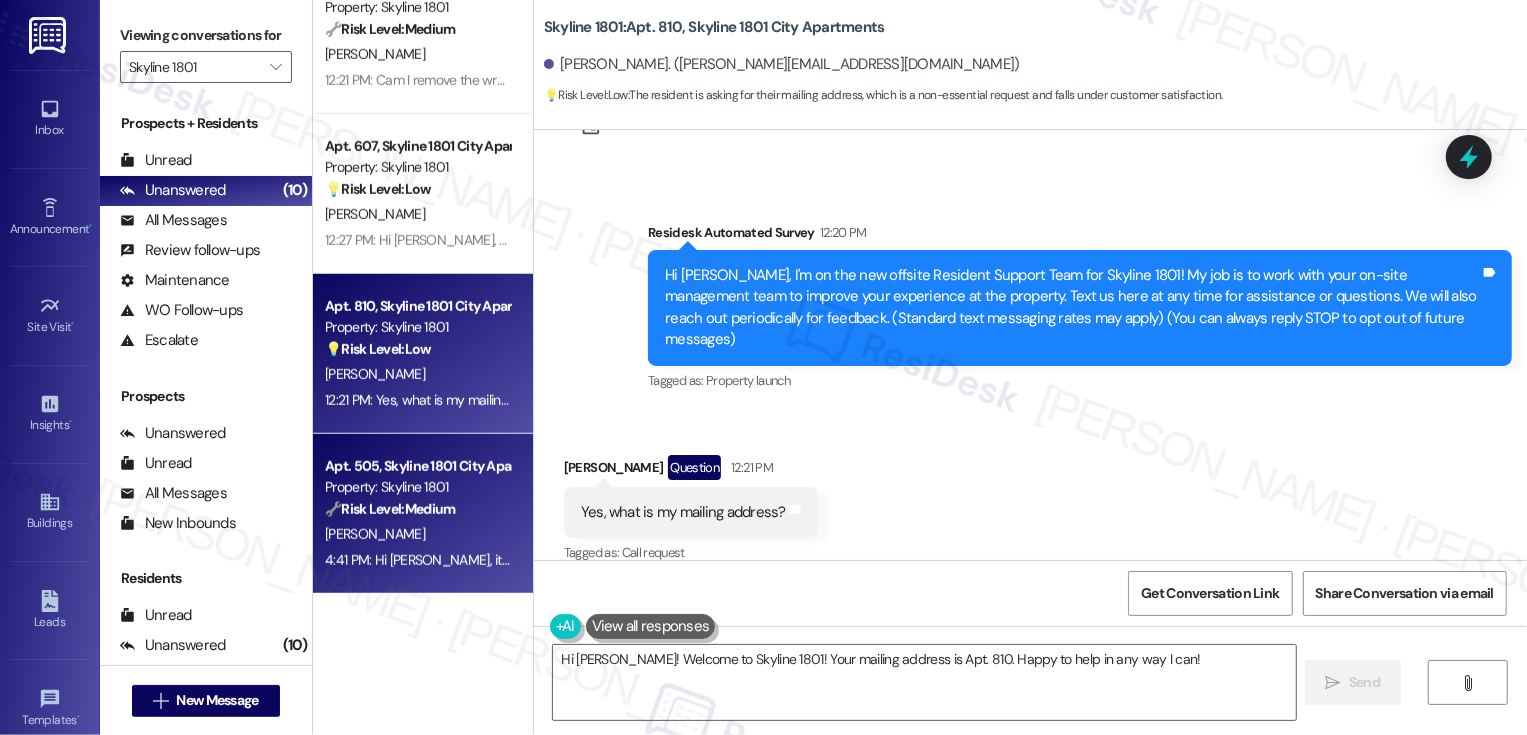 click on "Apt. 505, Skyline 1801 City Apartments Property: Skyline 1801 🔧  Risk Level:  Medium The resident is inquiring about a past rent payment to avoid being charged again. This is a financial inquiry but does not indicate an urgent financial issue or dispute. It is a routine request for clarification. M. King 4:41 PM: Hi Maxwell, it’s so nice to meet you! I’ll check in with the team to confirm your rent for August and let you know as soon as I hear back. Thanks for your patience! 4:41 PM: Hi Maxwell, it’s so nice to meet you! I’ll check in with the team to confirm your rent for August and let you know as soon as I hear back. Thanks for your patience!" at bounding box center (423, 514) 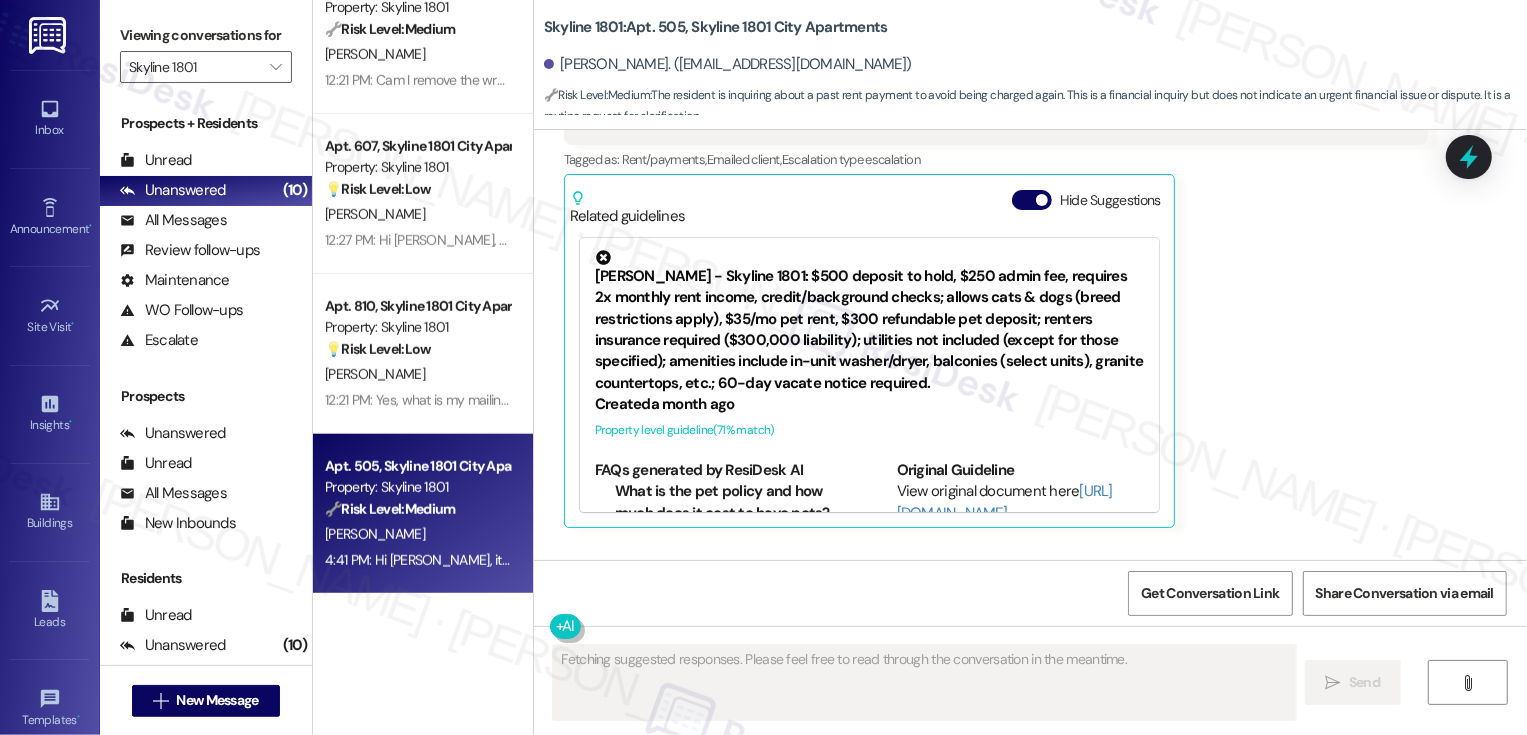 click on "Apt. 505, Skyline 1801 City Apartments Property: Skyline 1801 🔧  Risk Level:  Medium The resident is inquiring about a past rent payment to avoid being charged again. This is a financial inquiry but does not indicate an urgent financial issue or dispute. It is a routine request for clarification. M. King 4:41 PM: Hi Maxwell, it’s so nice to meet you! I’ll check in with the team to confirm your rent for August and let you know as soon as I hear back. Thanks for your patience! 4:41 PM: Hi Maxwell, it’s so nice to meet you! I’ll check in with the team to confirm your rent for August and let you know as soon as I hear back. Thanks for your patience!" at bounding box center (423, 514) 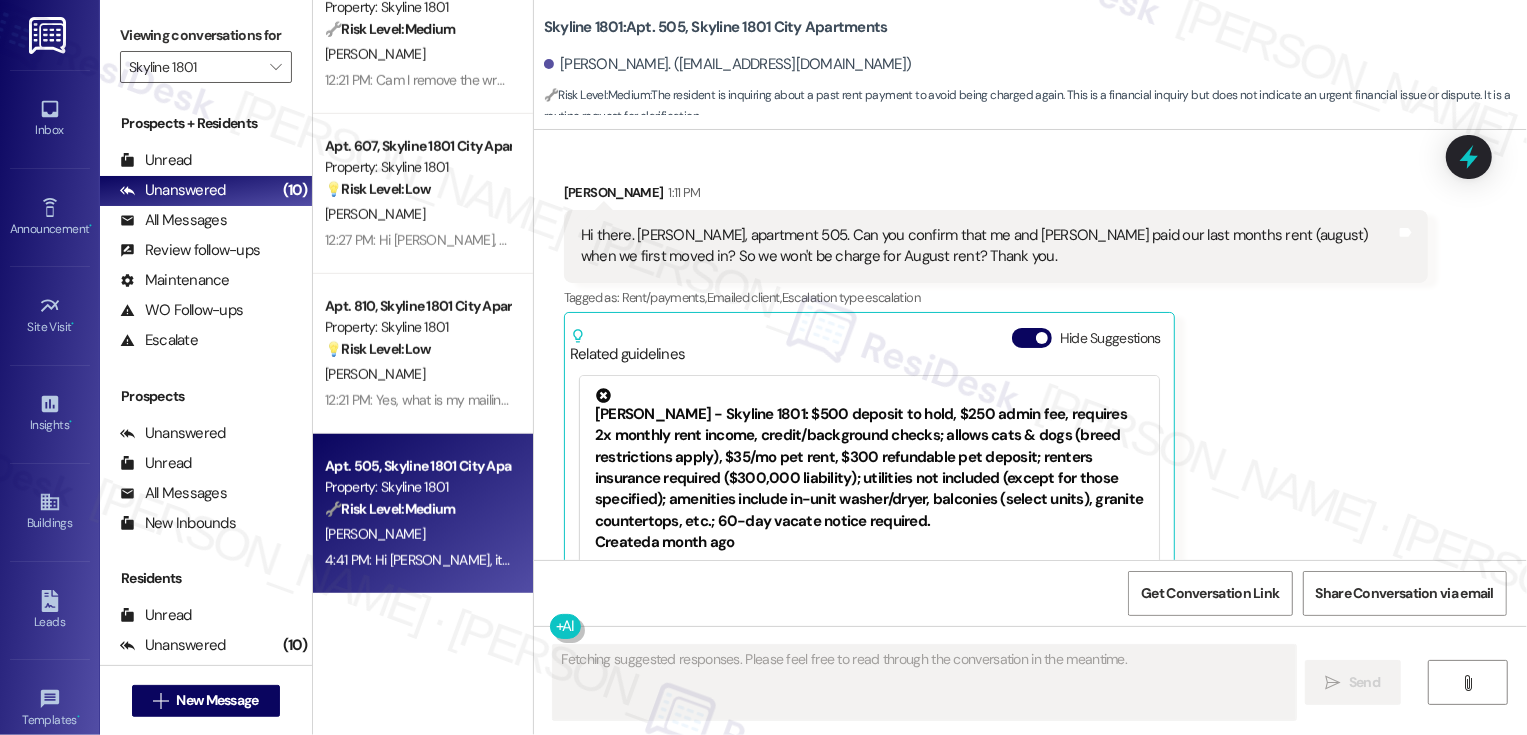 scroll, scrollTop: 105, scrollLeft: 0, axis: vertical 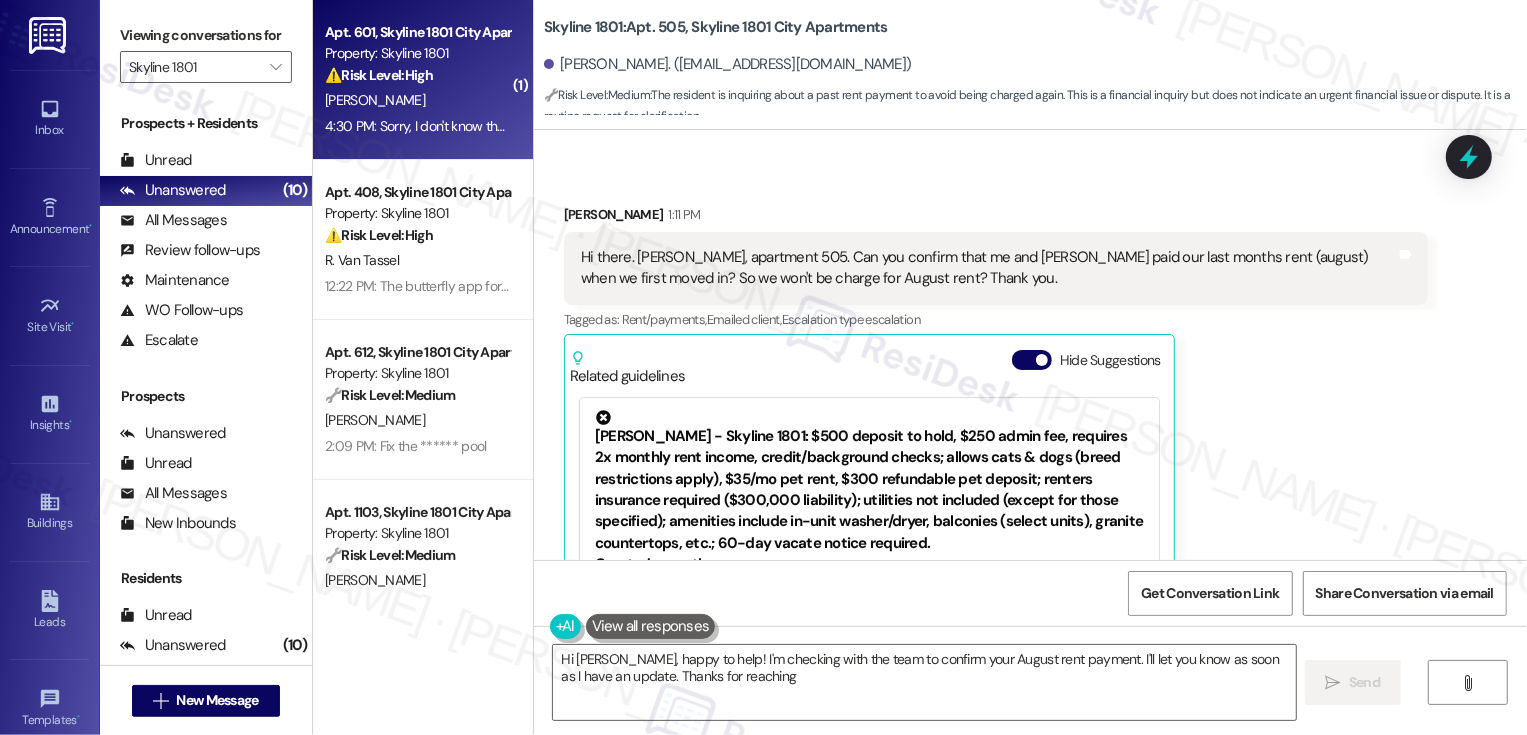 type on "Hi Maxwell, happy to help! I'm checking with the team to confirm your August rent payment. I'll let you know as soon as I have an update. Thanks for reaching out" 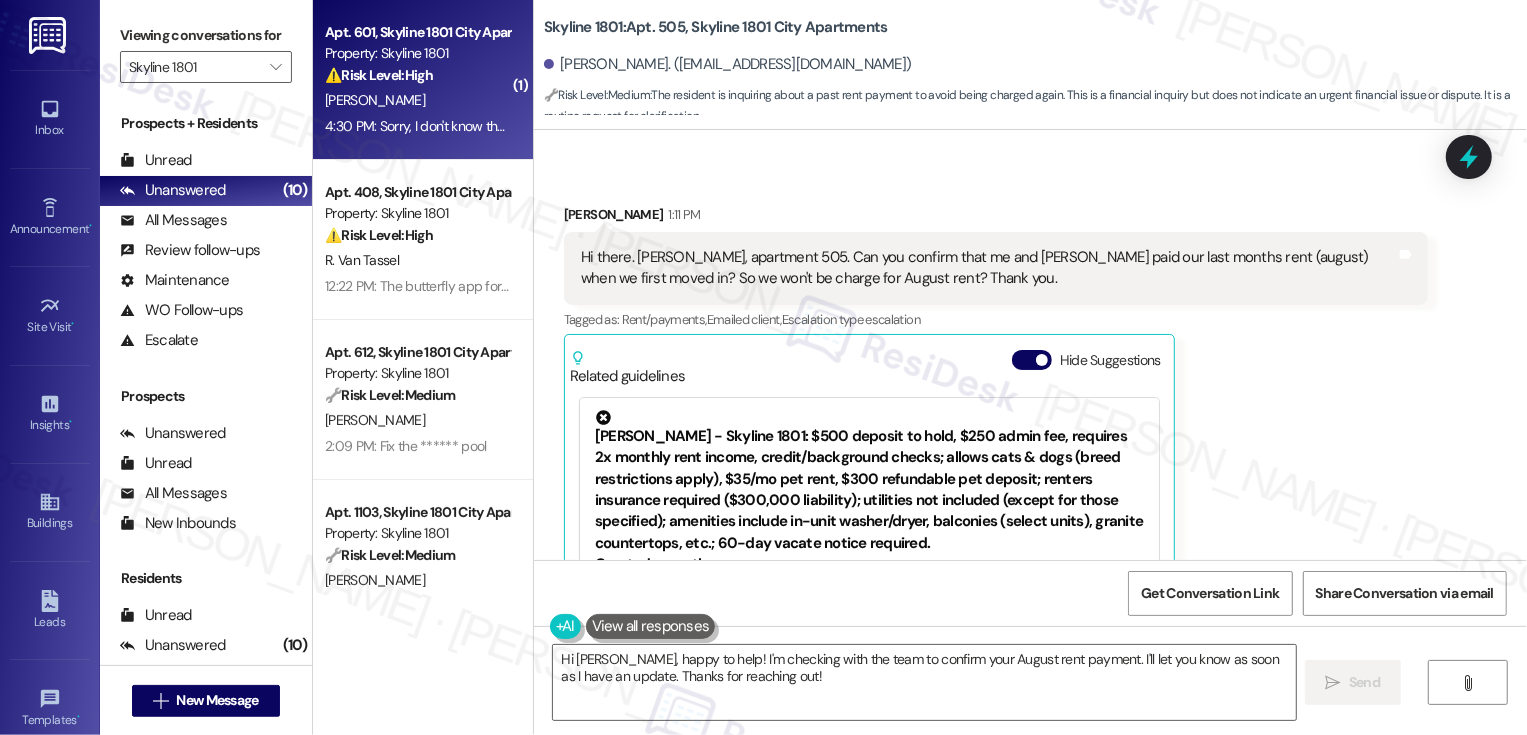 click on "4:30 PM: Sorry, I don't know their name  4:30 PM: Sorry, I don't know their name" at bounding box center [417, 126] 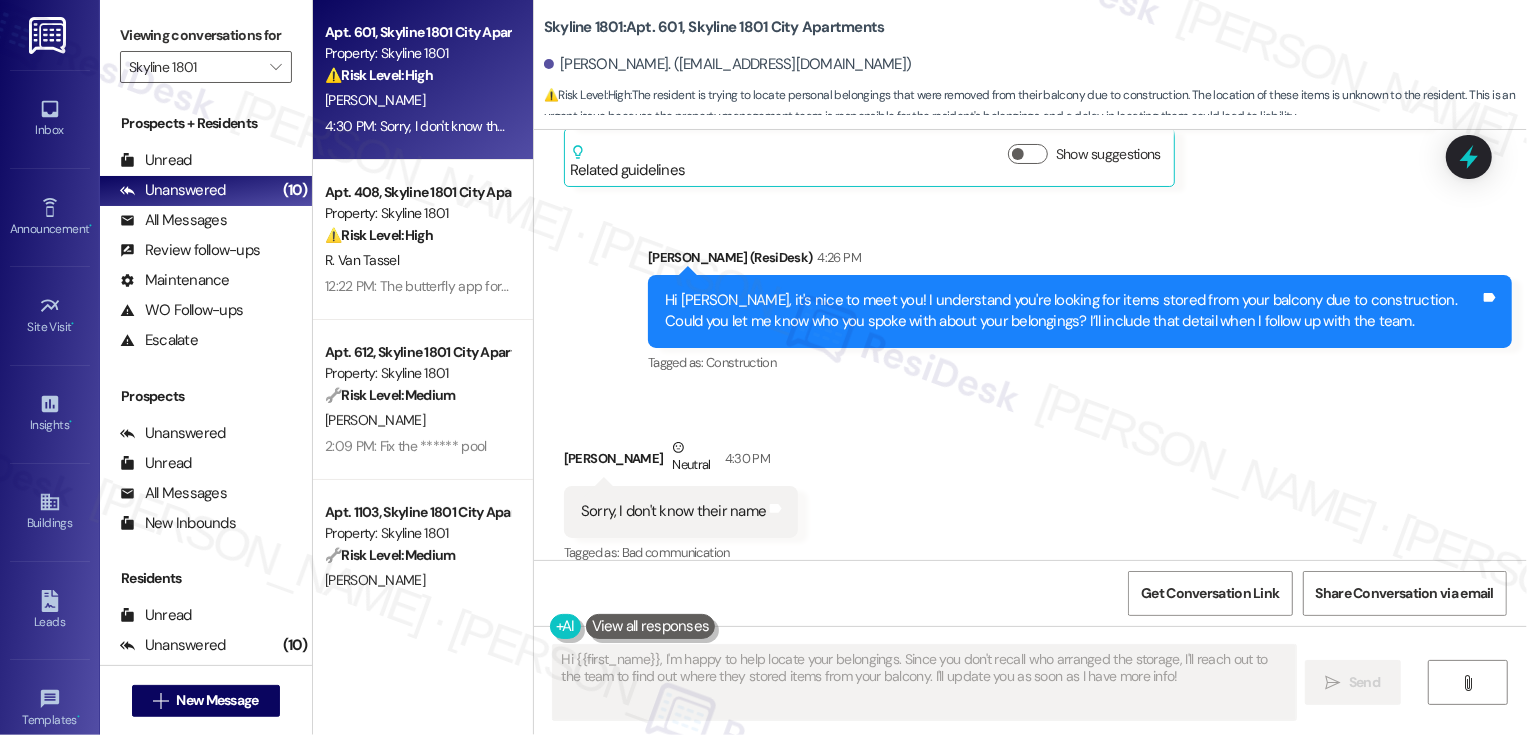 scroll, scrollTop: 515, scrollLeft: 0, axis: vertical 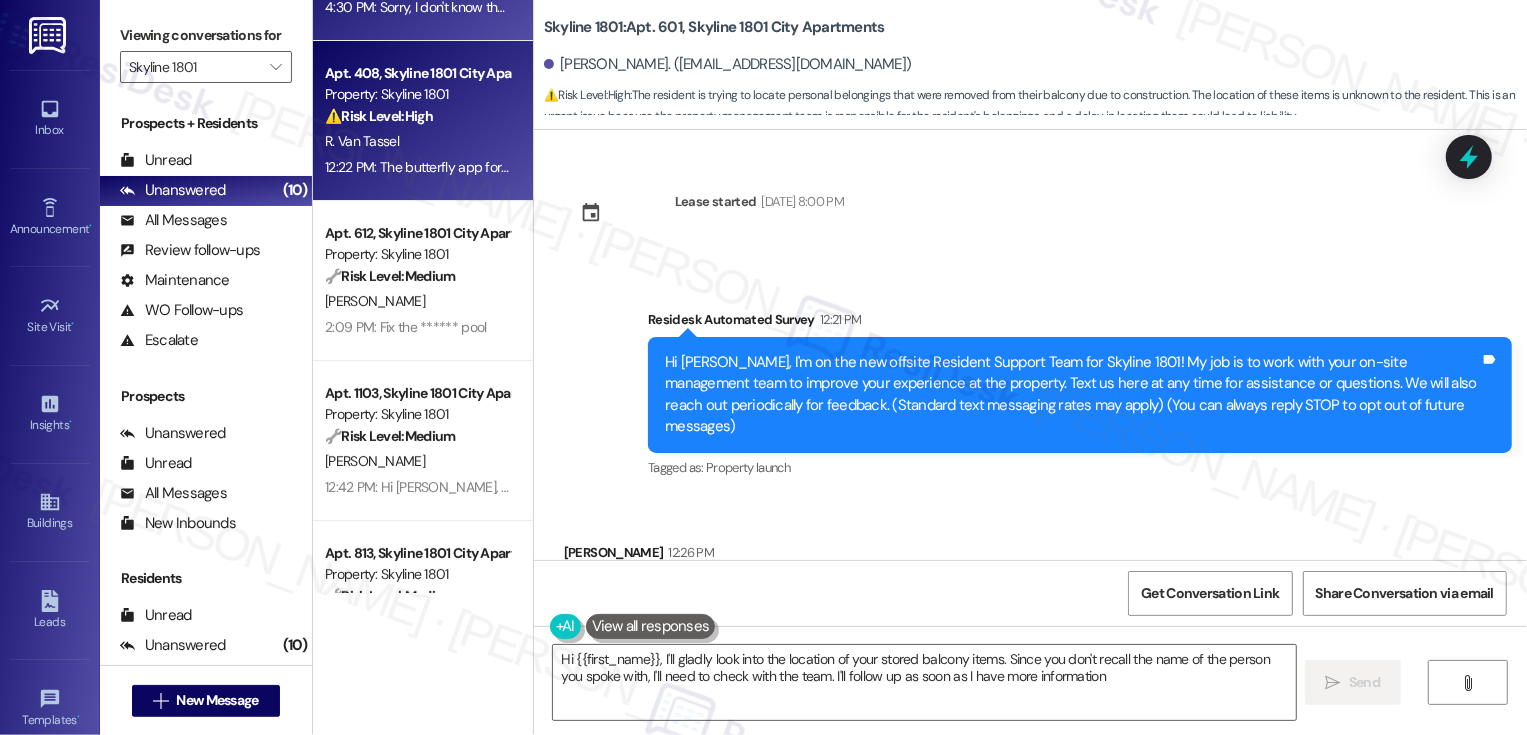 type on "Hi {{first_name}}, I'll gladly look into the location of your stored balcony items. Since you don't recall the name of the person you spoke with, I'll need to check with the team. I'll follow up as soon as I have more information!" 